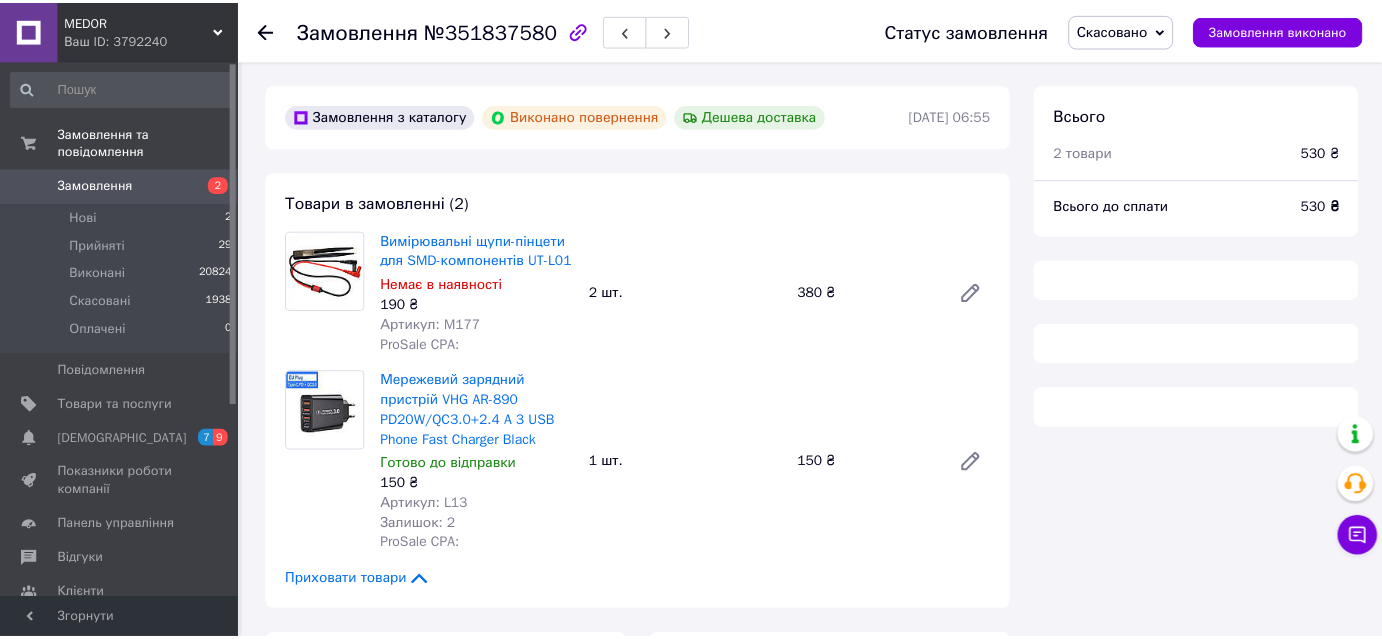 scroll, scrollTop: 0, scrollLeft: 0, axis: both 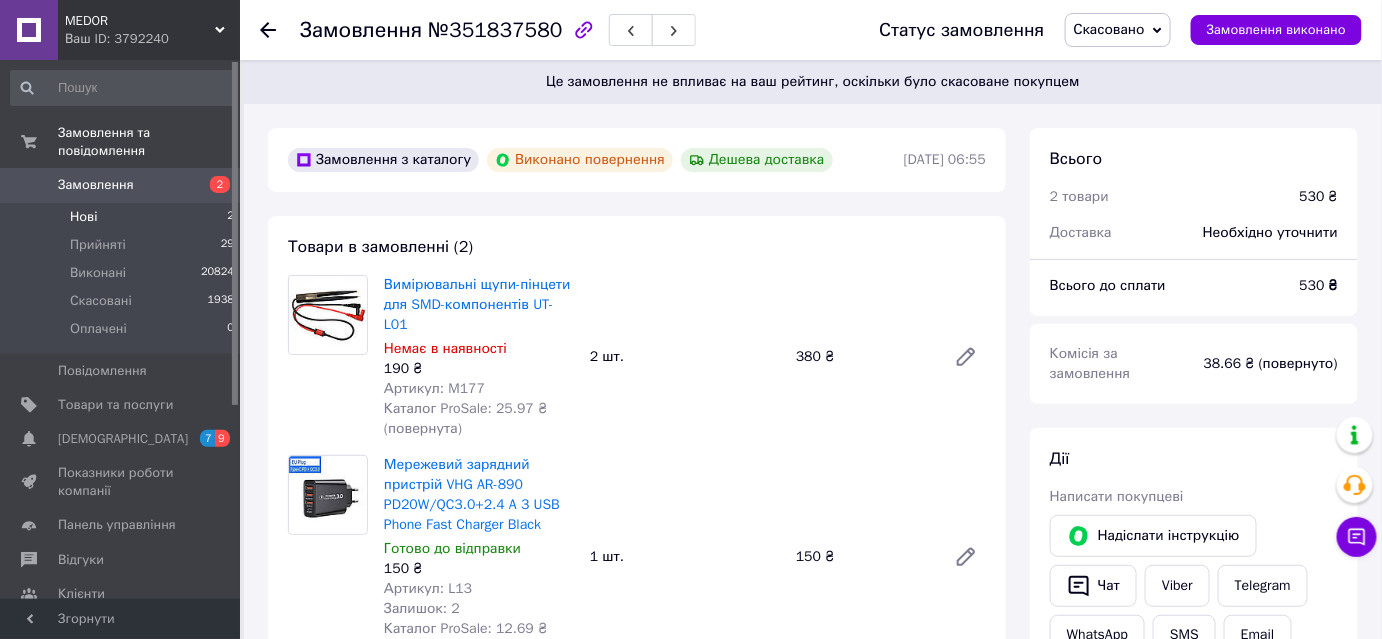 click on "Нові 2" at bounding box center (123, 217) 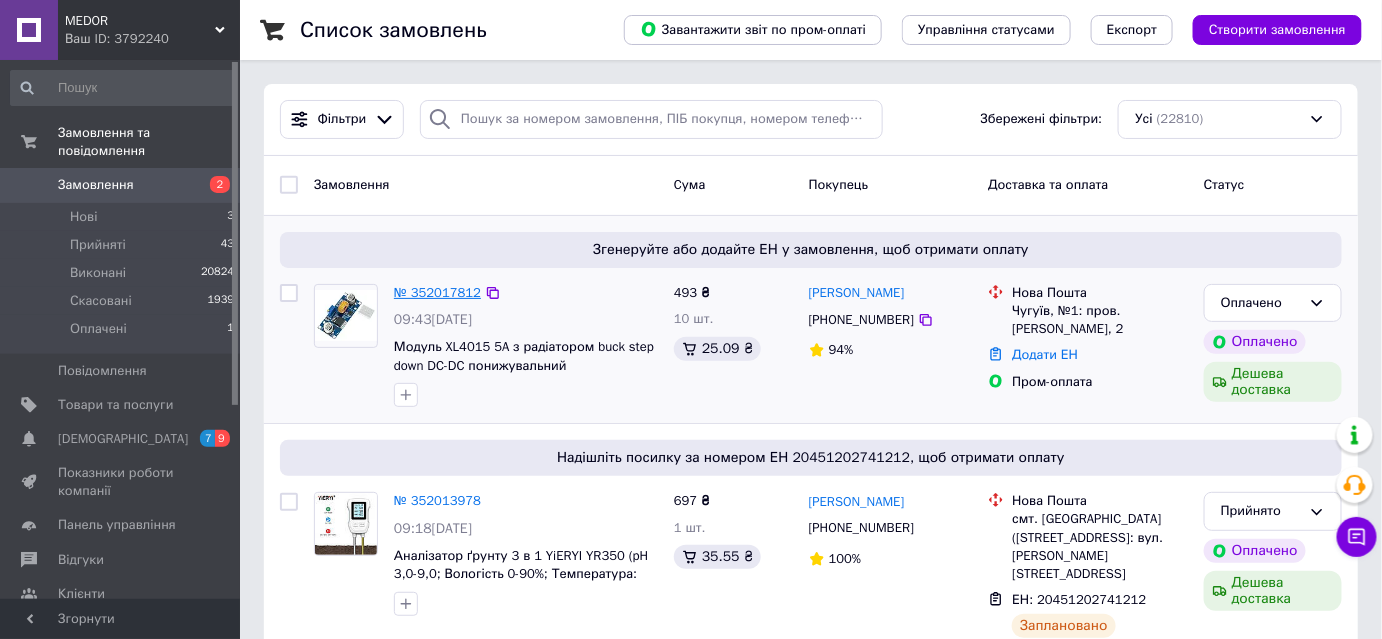 click on "№ 352017812" at bounding box center (437, 292) 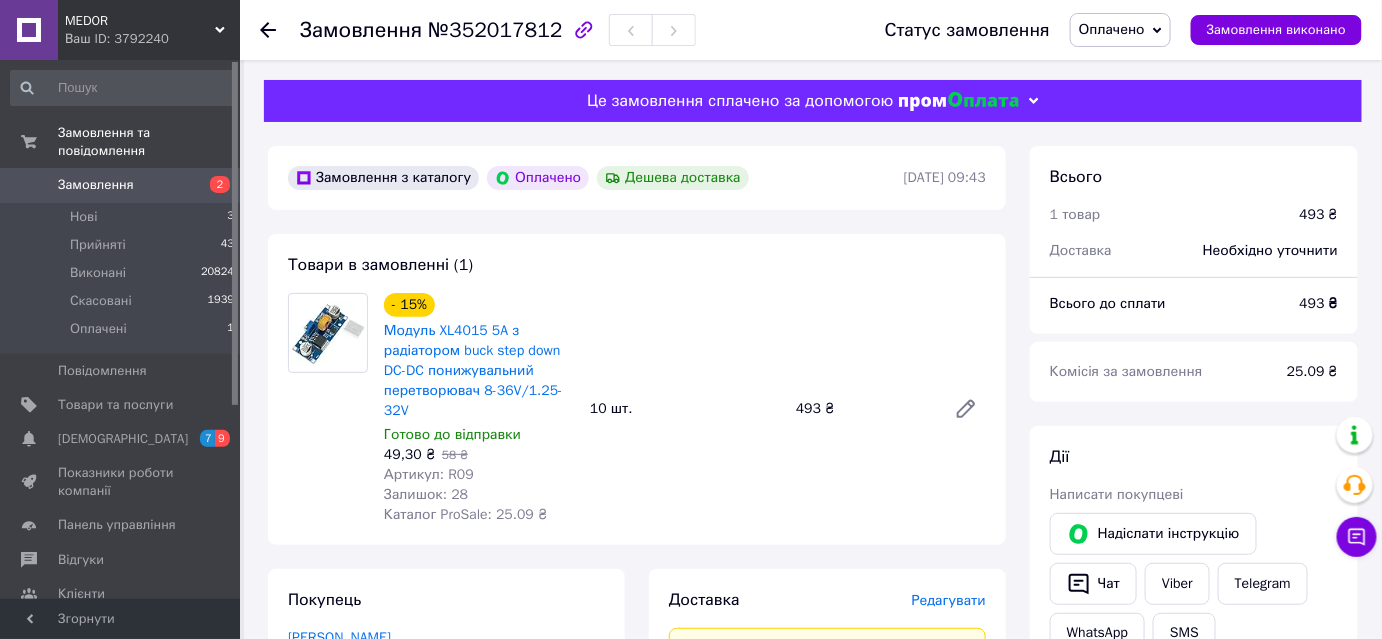 click on "Оплачено" at bounding box center [1112, 29] 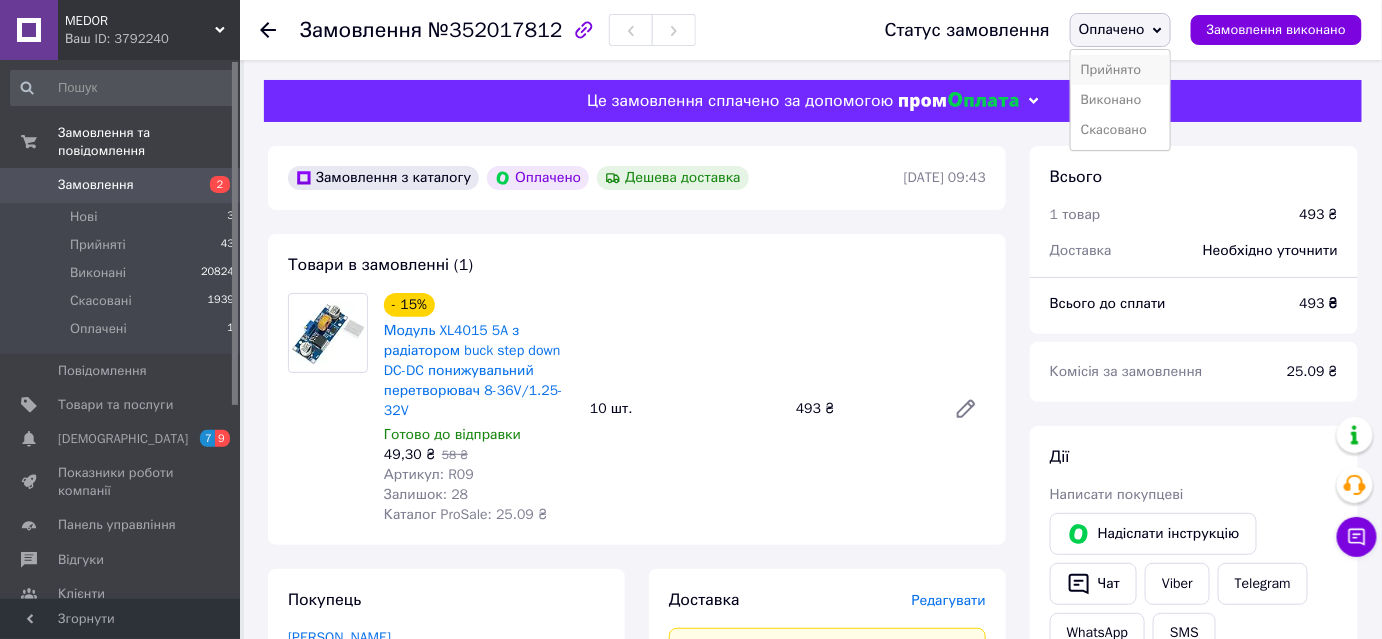 click on "Прийнято" at bounding box center [1120, 70] 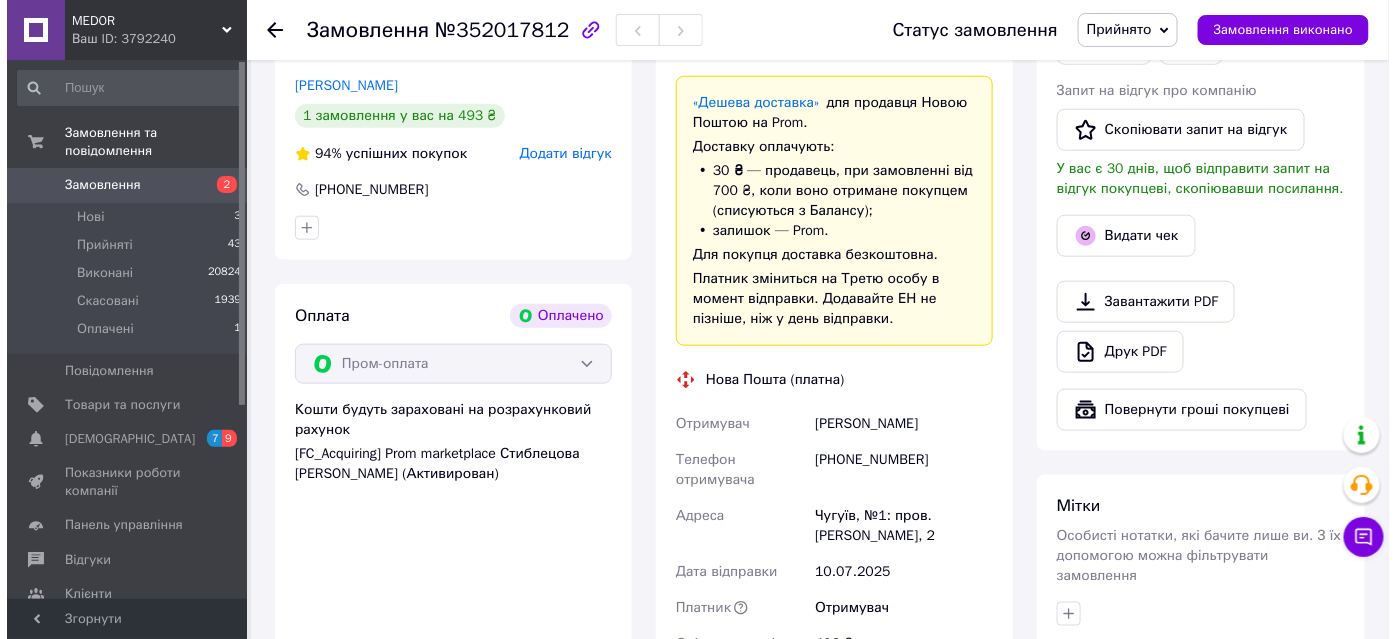 scroll, scrollTop: 454, scrollLeft: 0, axis: vertical 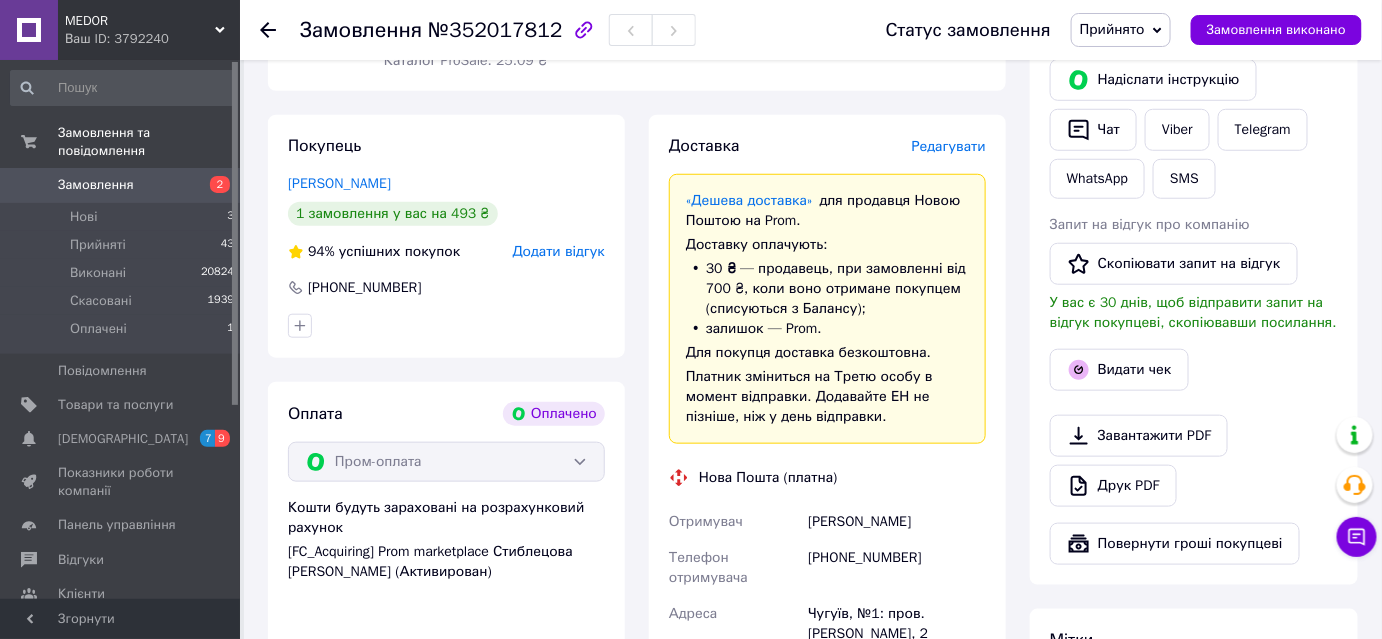 click on "Редагувати" at bounding box center (949, 146) 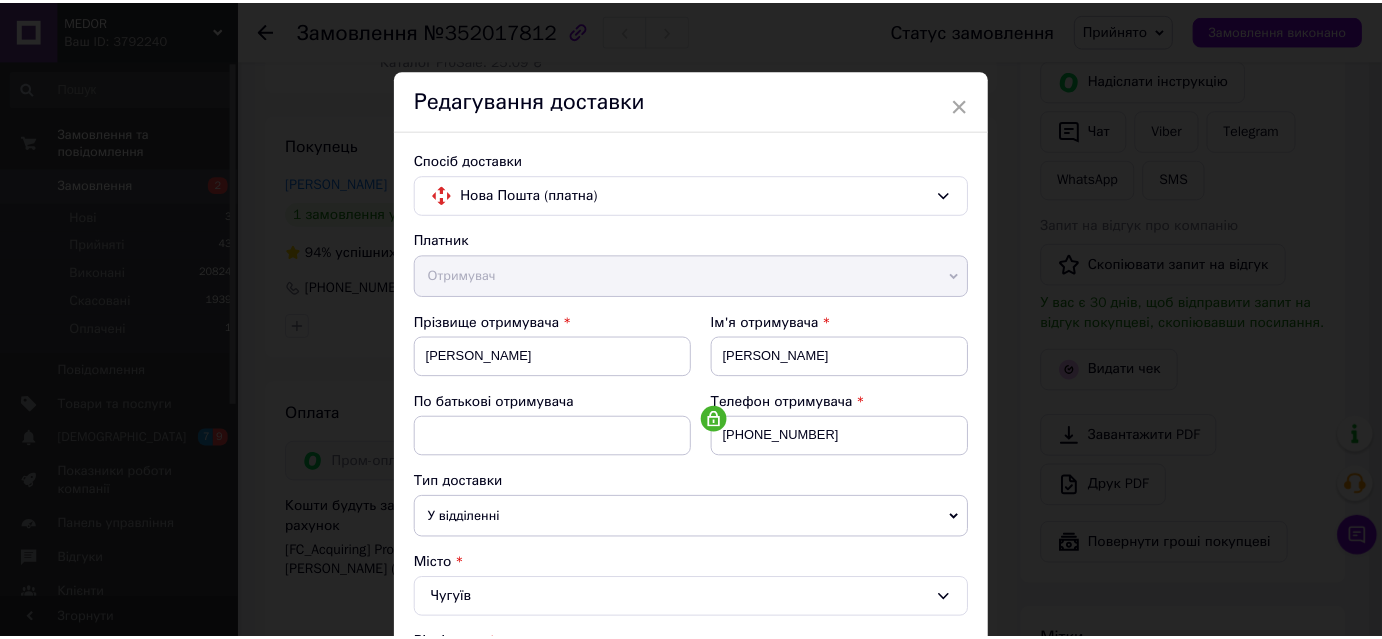 scroll, scrollTop: 904, scrollLeft: 0, axis: vertical 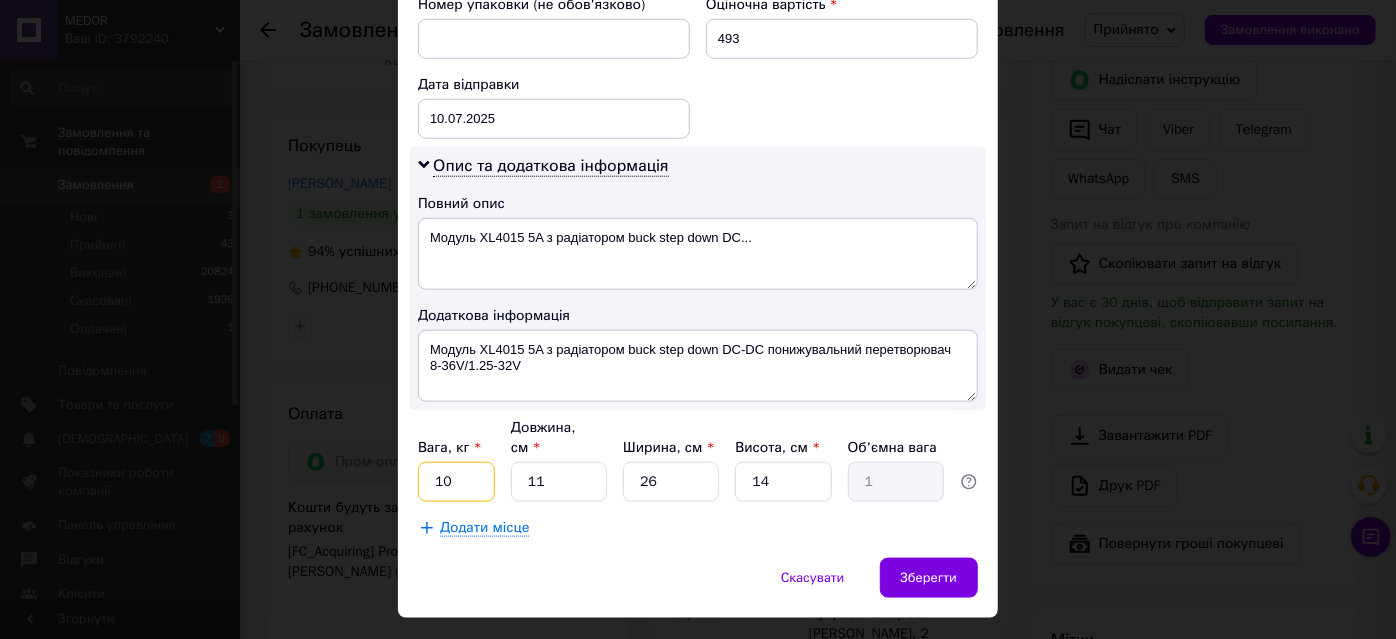 click on "10" at bounding box center [456, 482] 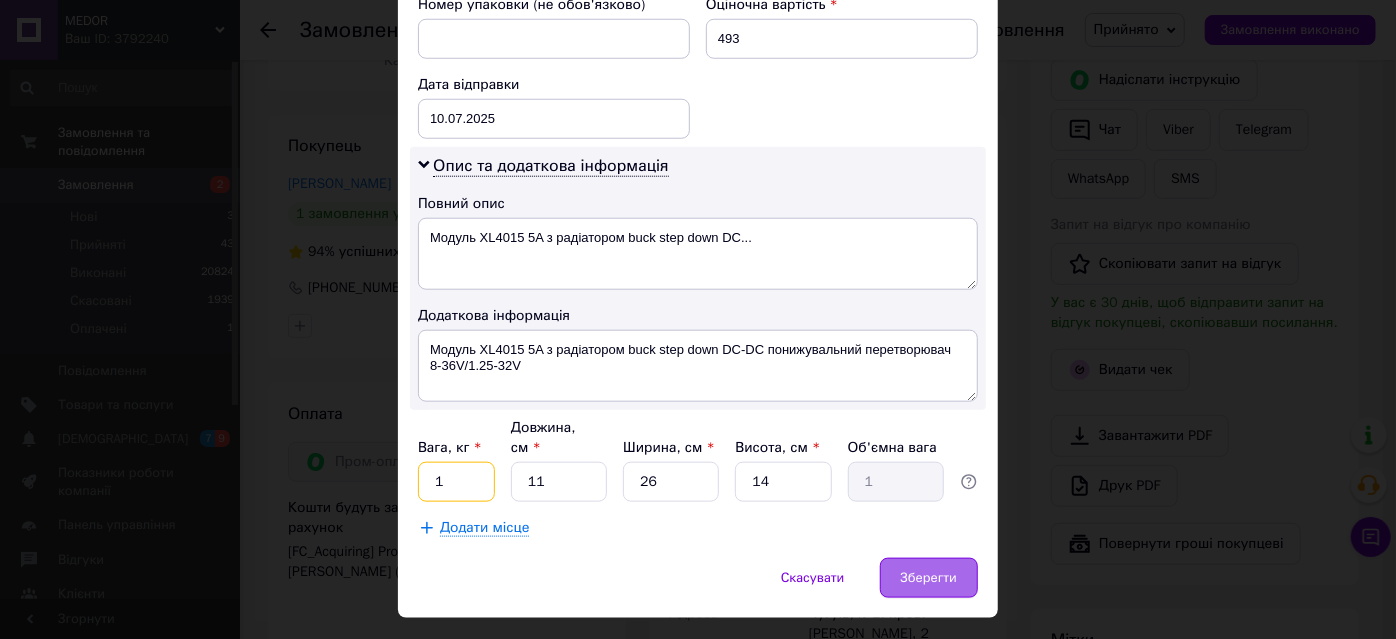 type on "1" 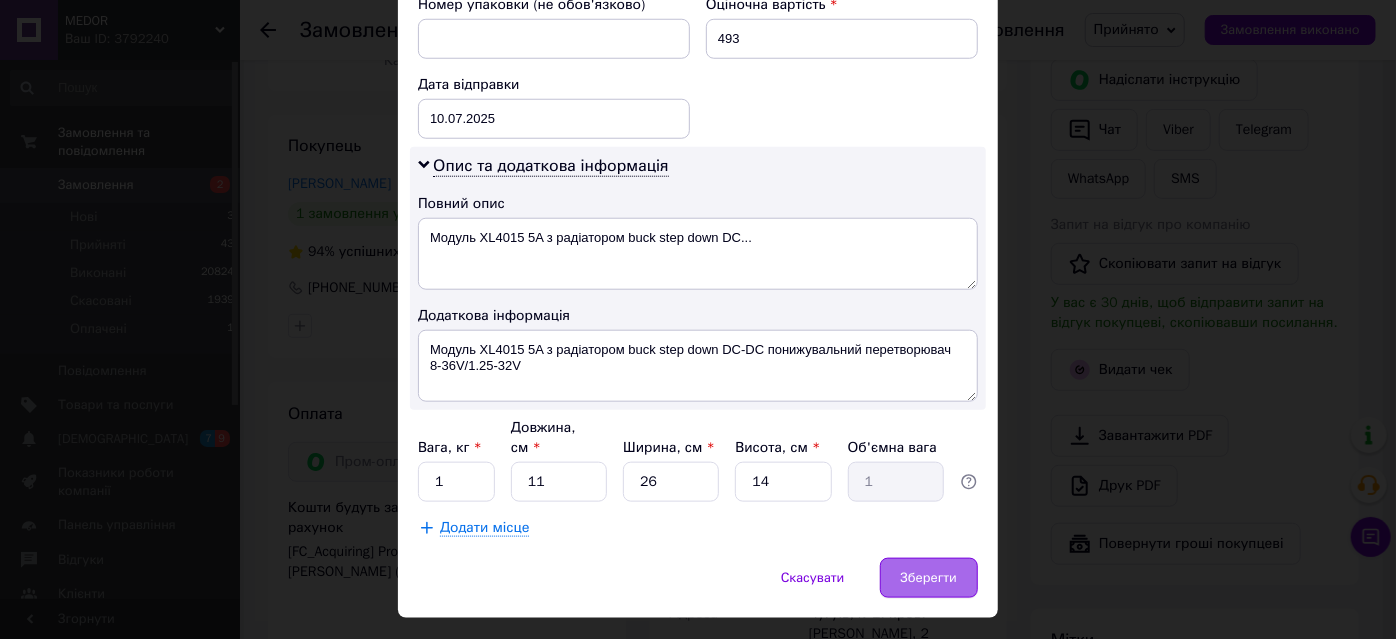 click on "Зберегти" at bounding box center (929, 578) 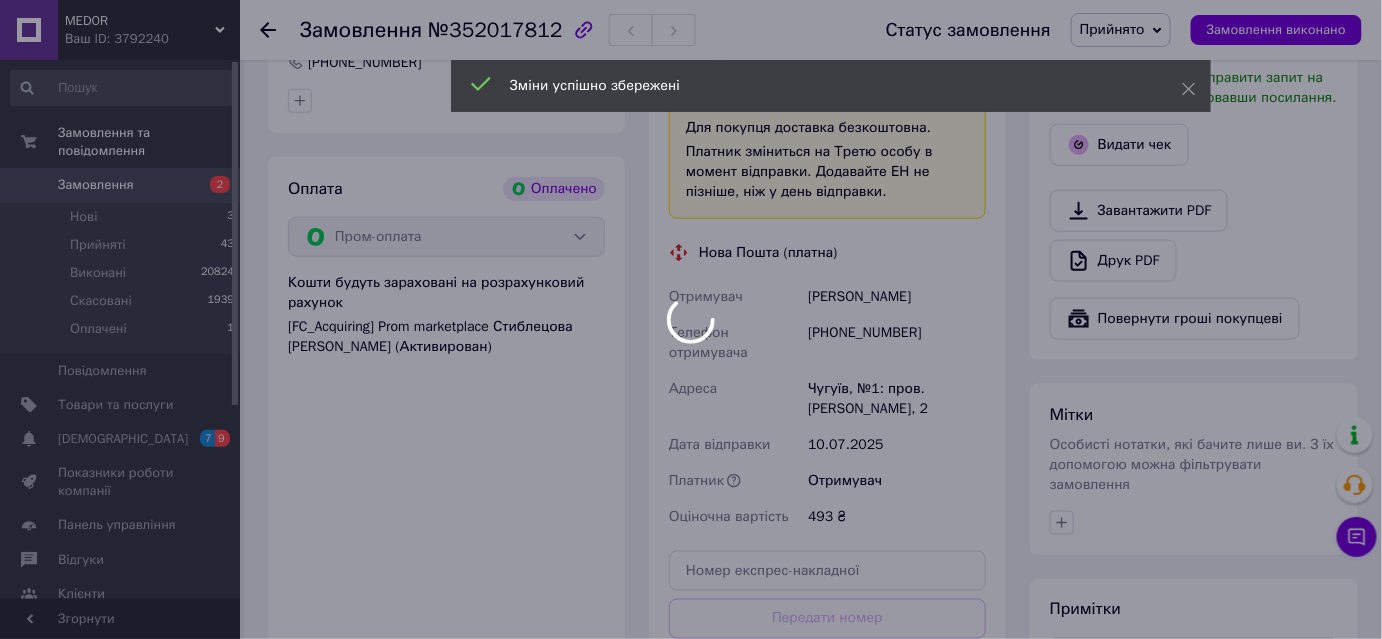 scroll, scrollTop: 1000, scrollLeft: 0, axis: vertical 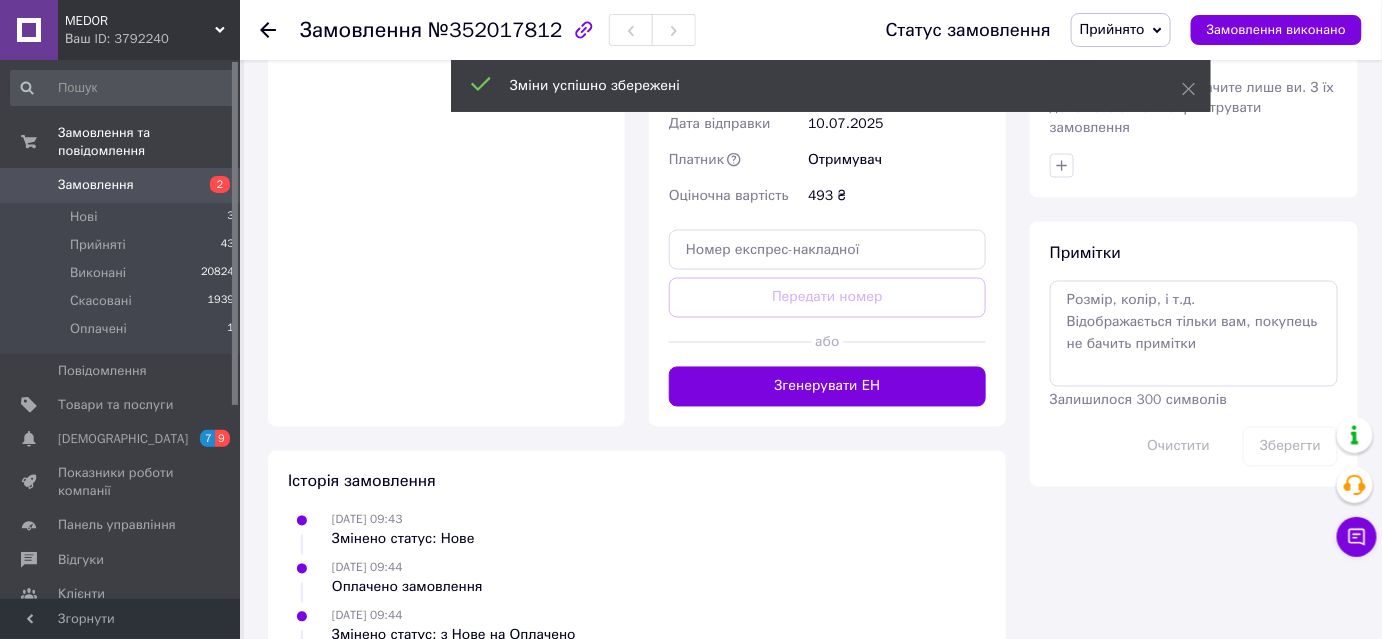 click on "Згенерувати ЕН" at bounding box center [827, 387] 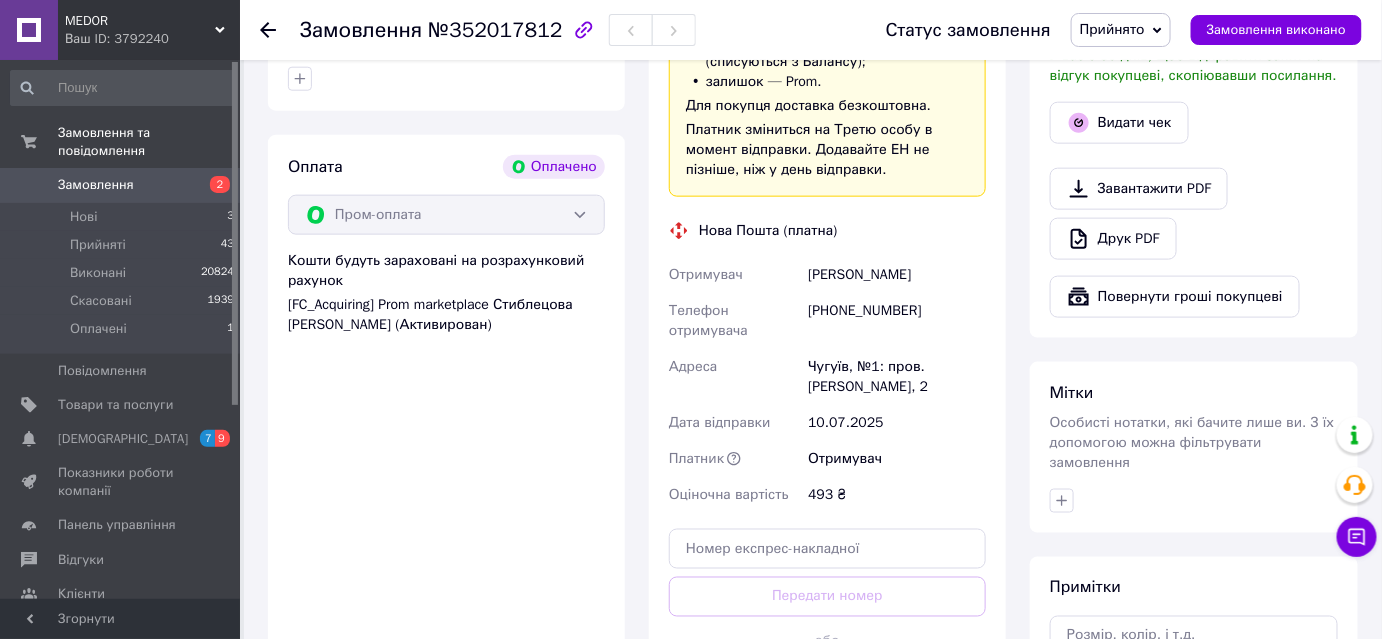 scroll, scrollTop: 818, scrollLeft: 0, axis: vertical 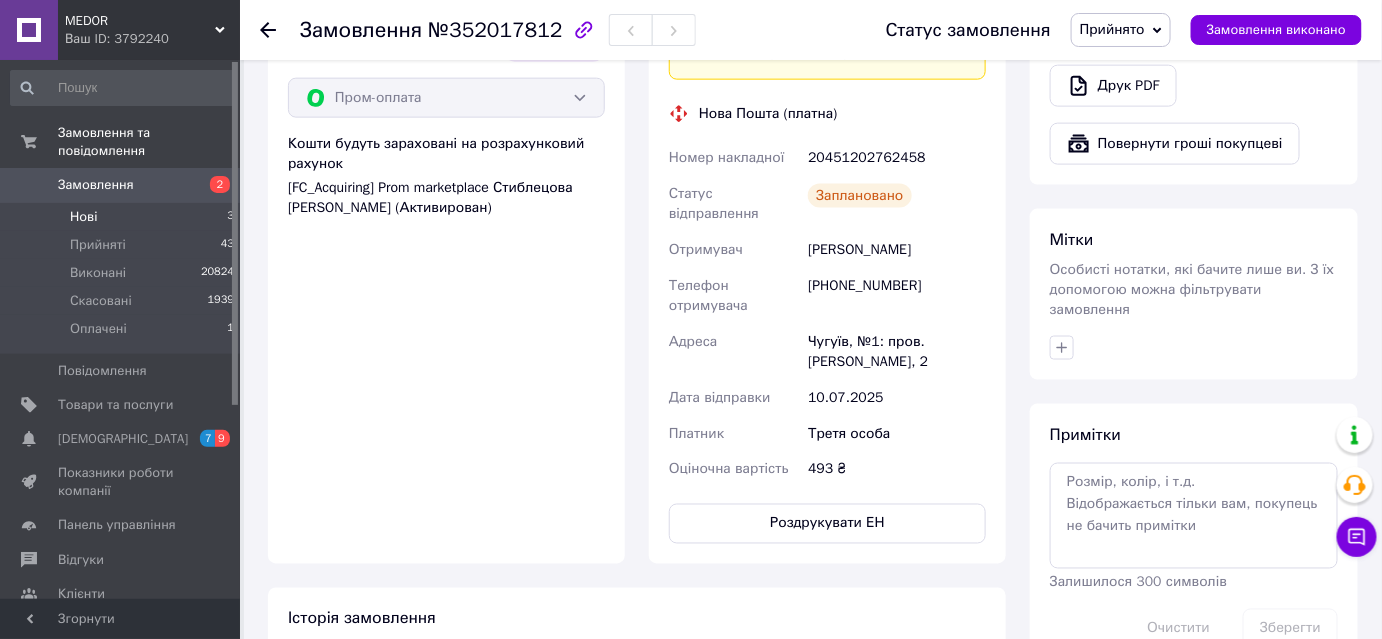 click on "Нові 3" at bounding box center (123, 217) 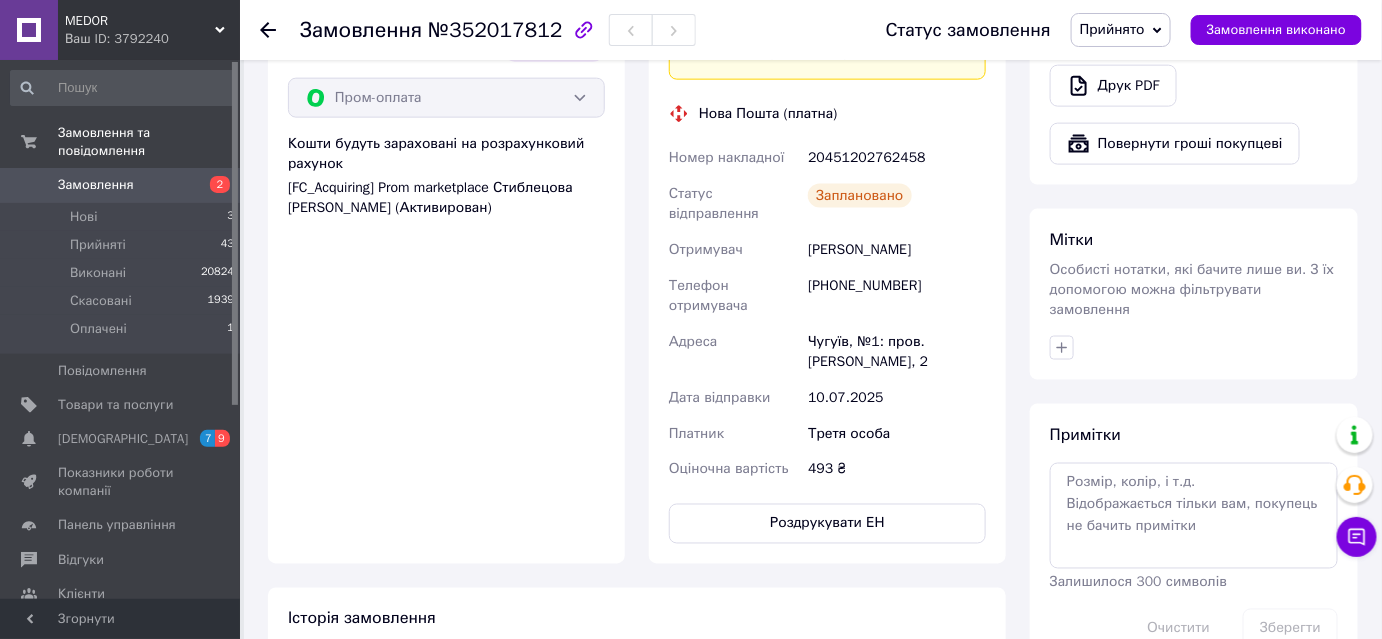 scroll, scrollTop: 0, scrollLeft: 0, axis: both 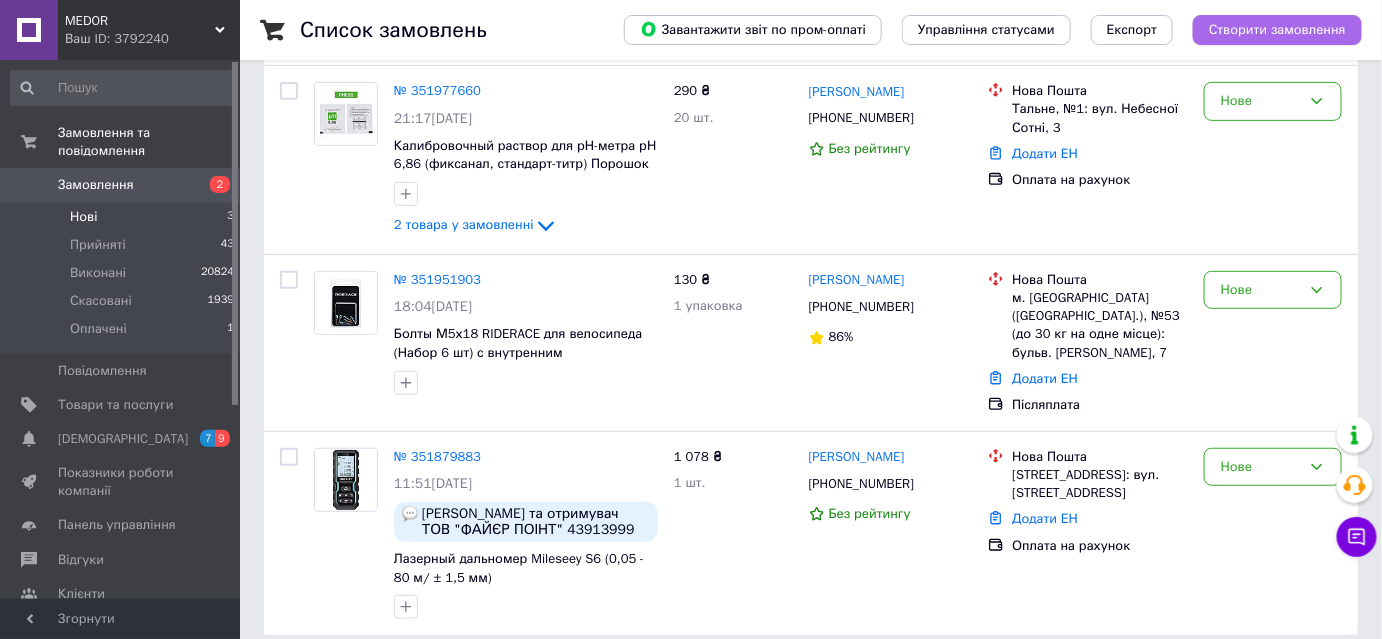 click on "Створити замовлення" at bounding box center [1277, 30] 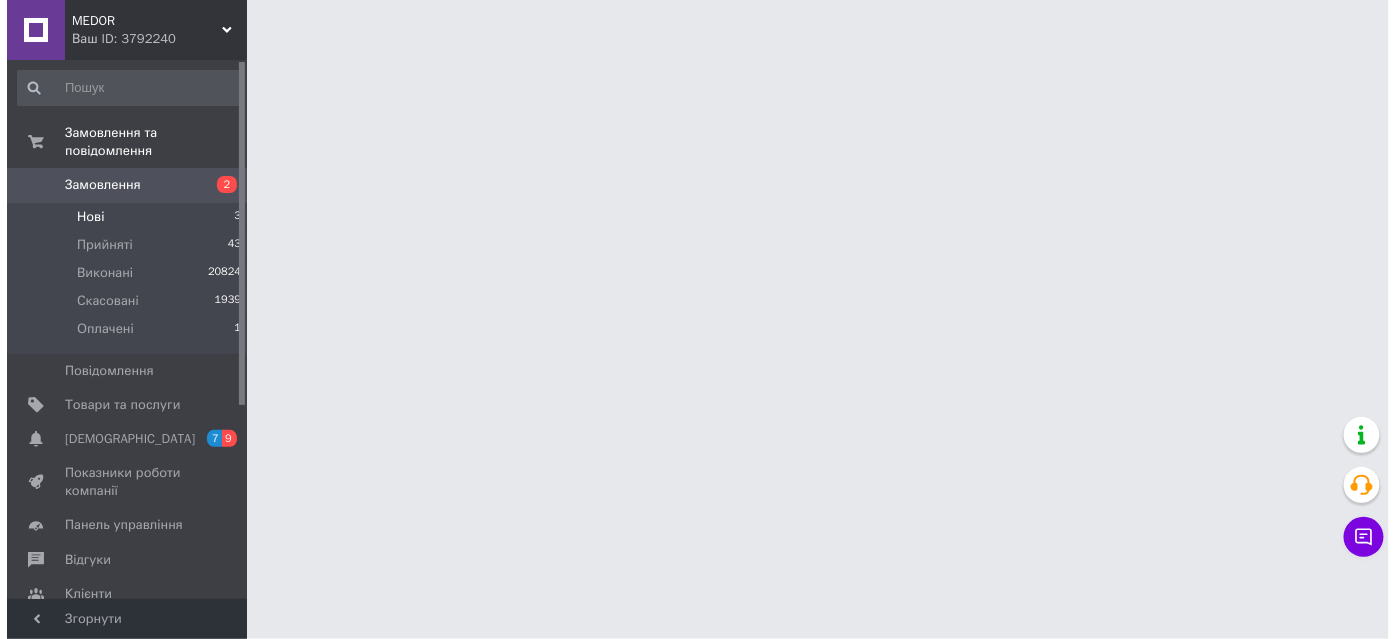 scroll, scrollTop: 0, scrollLeft: 0, axis: both 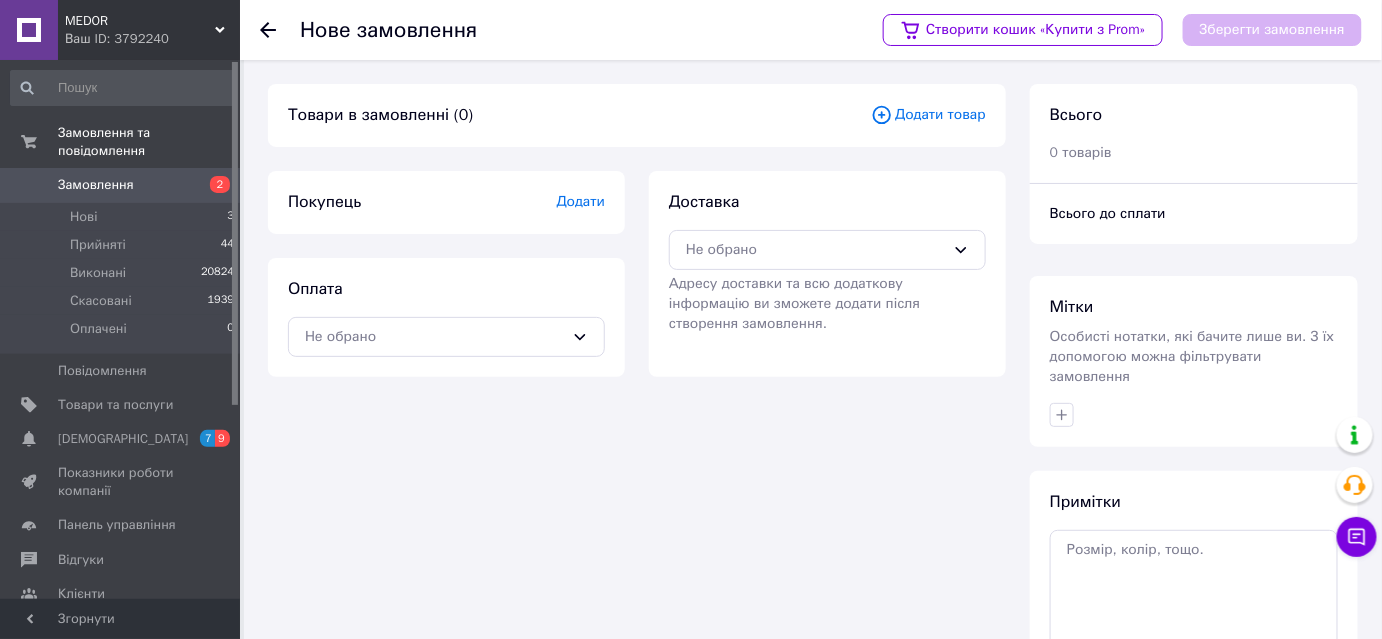 click on "Додати" at bounding box center [581, 201] 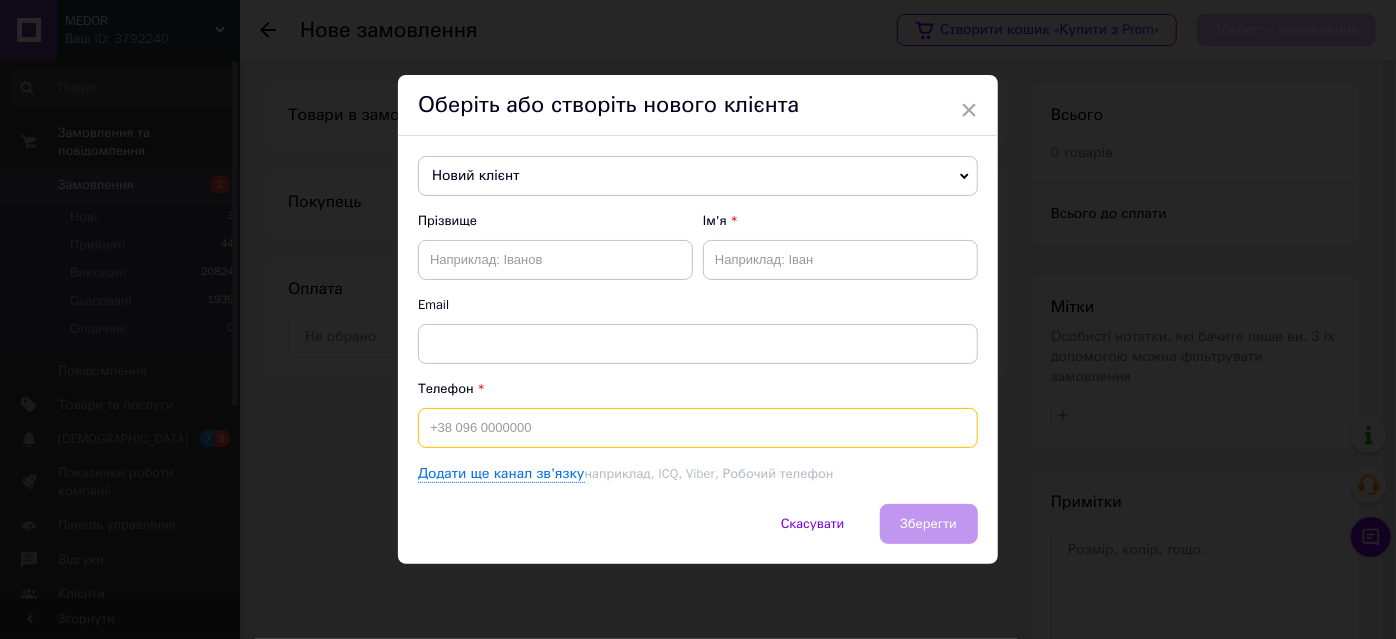 paste on "+380969527096" 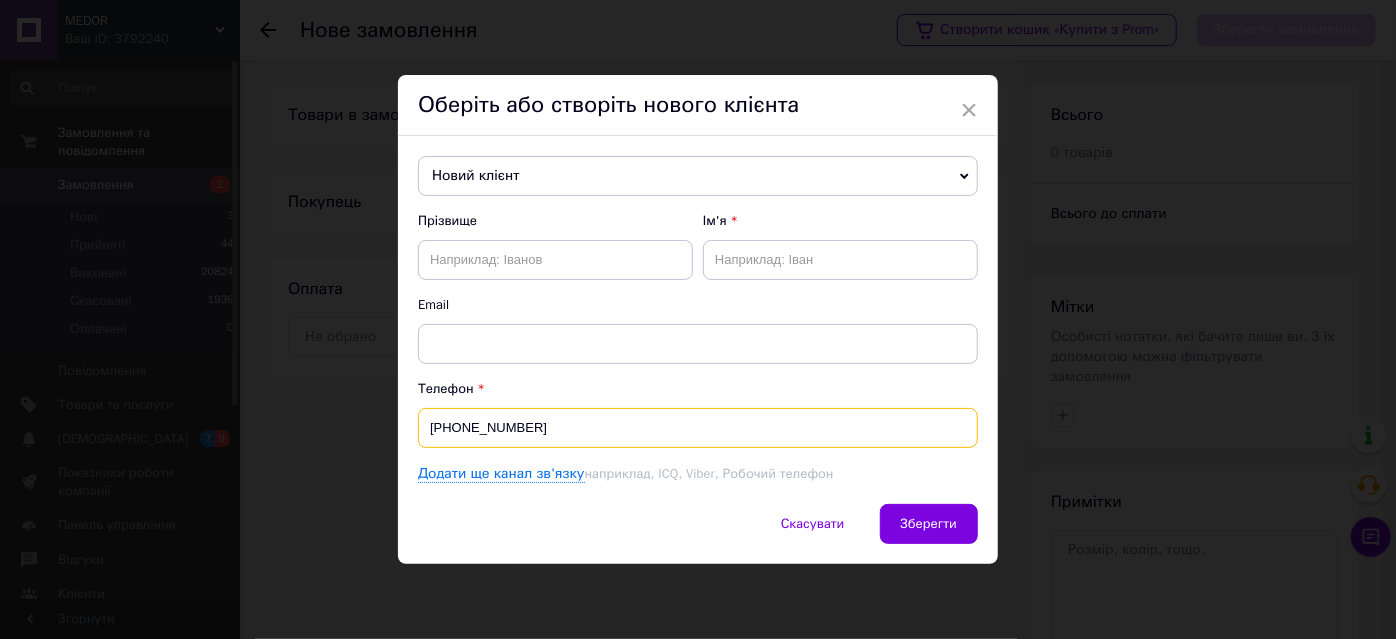 type on "+380969527096" 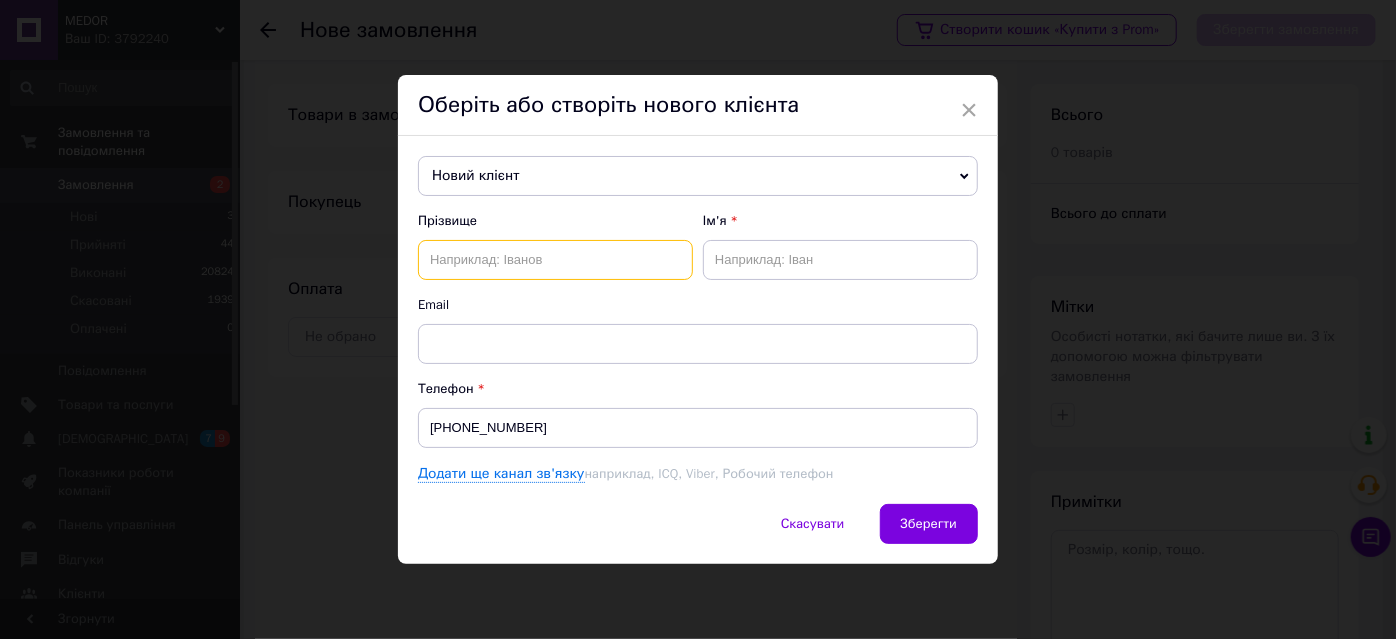 paste on "Холод" 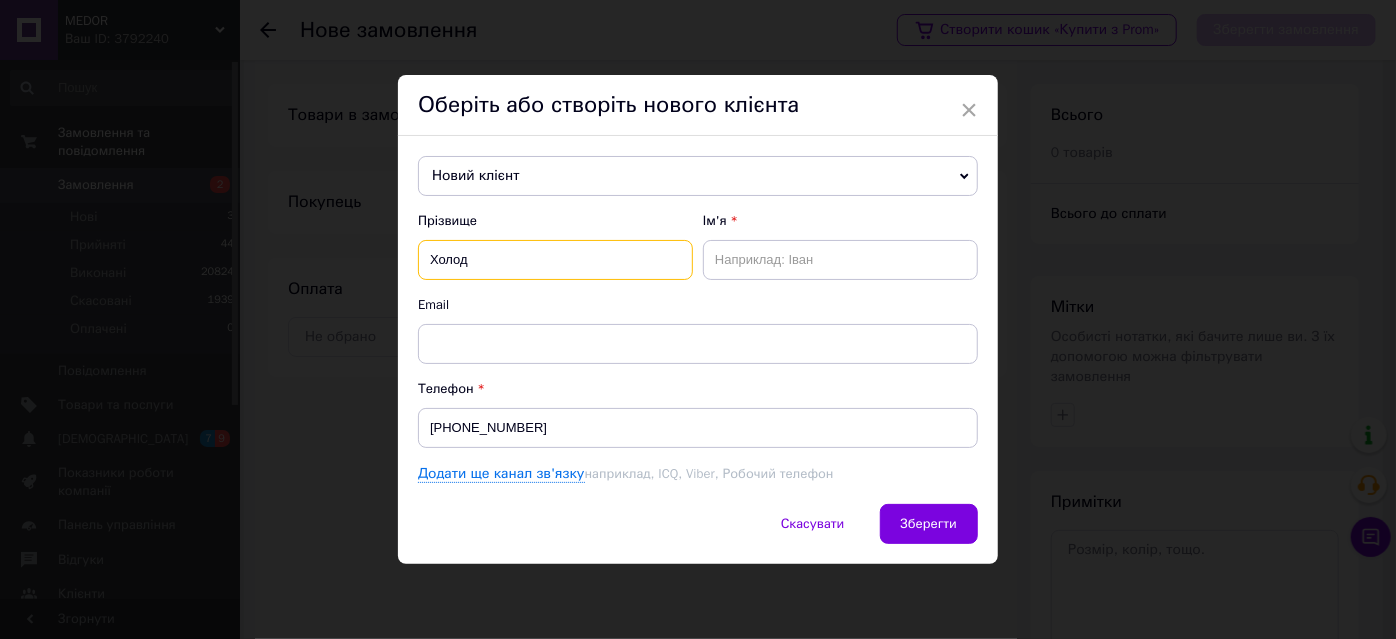 type on "Холод" 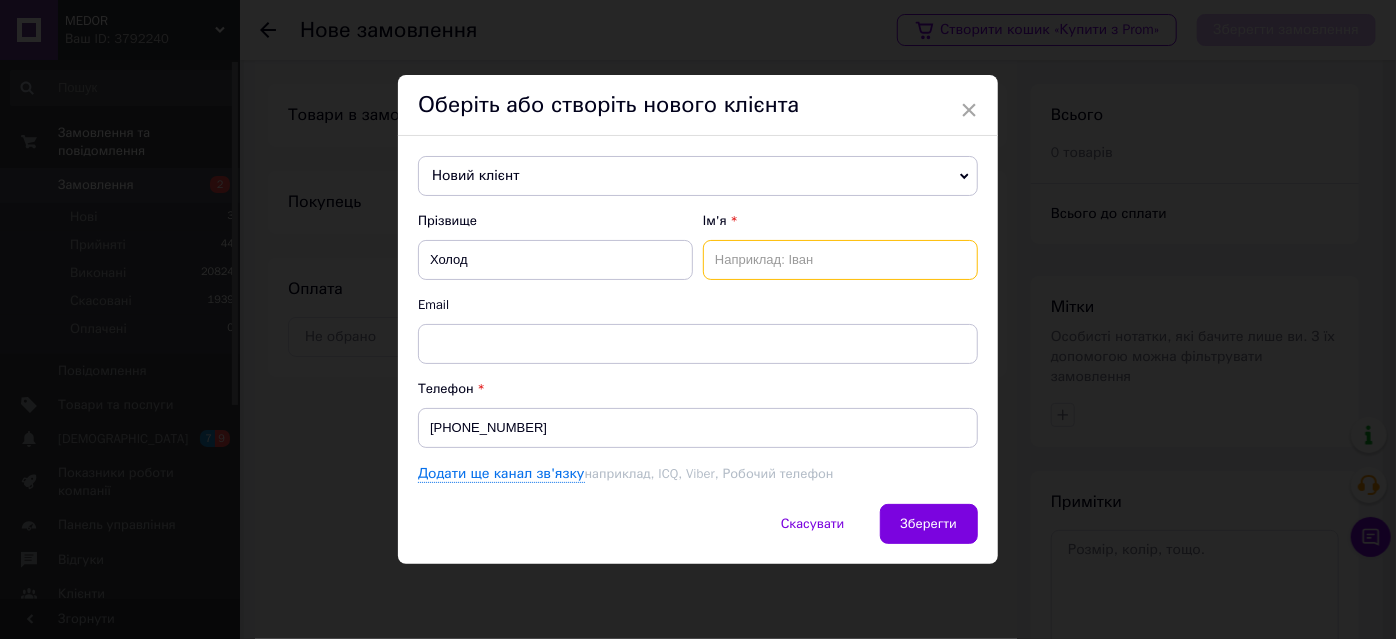 paste on "Николай" 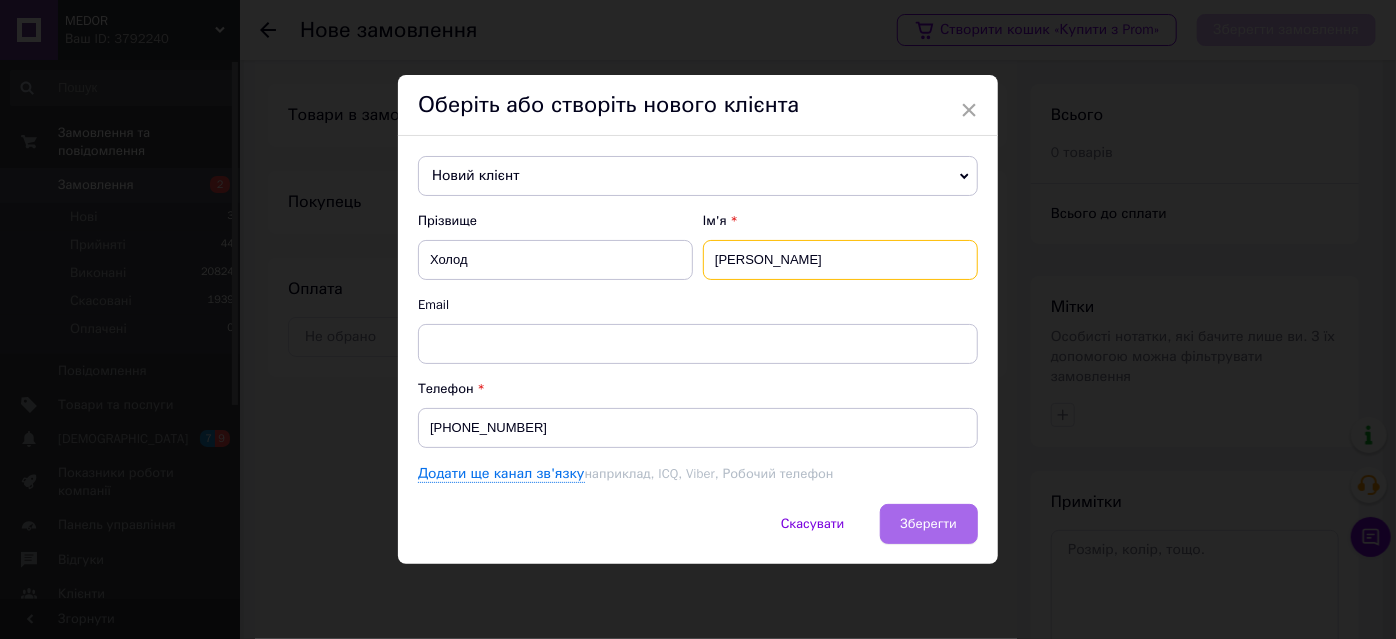 type on "Николай" 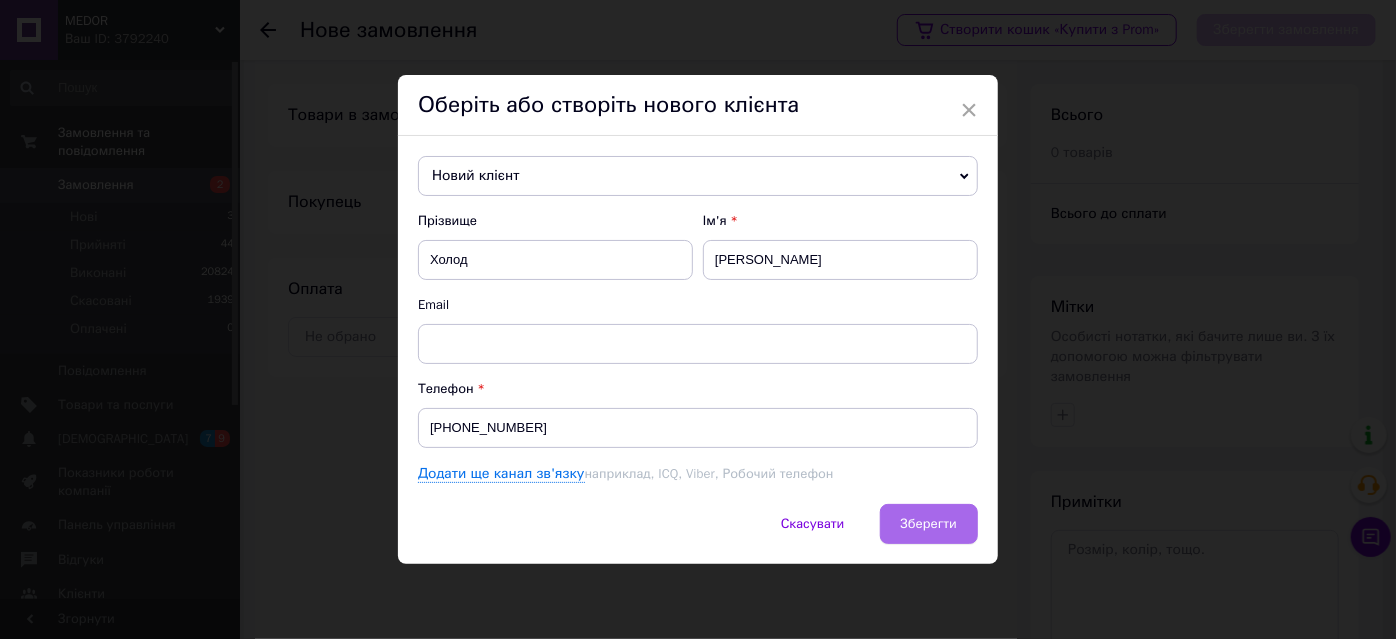click on "Зберегти" at bounding box center [929, 524] 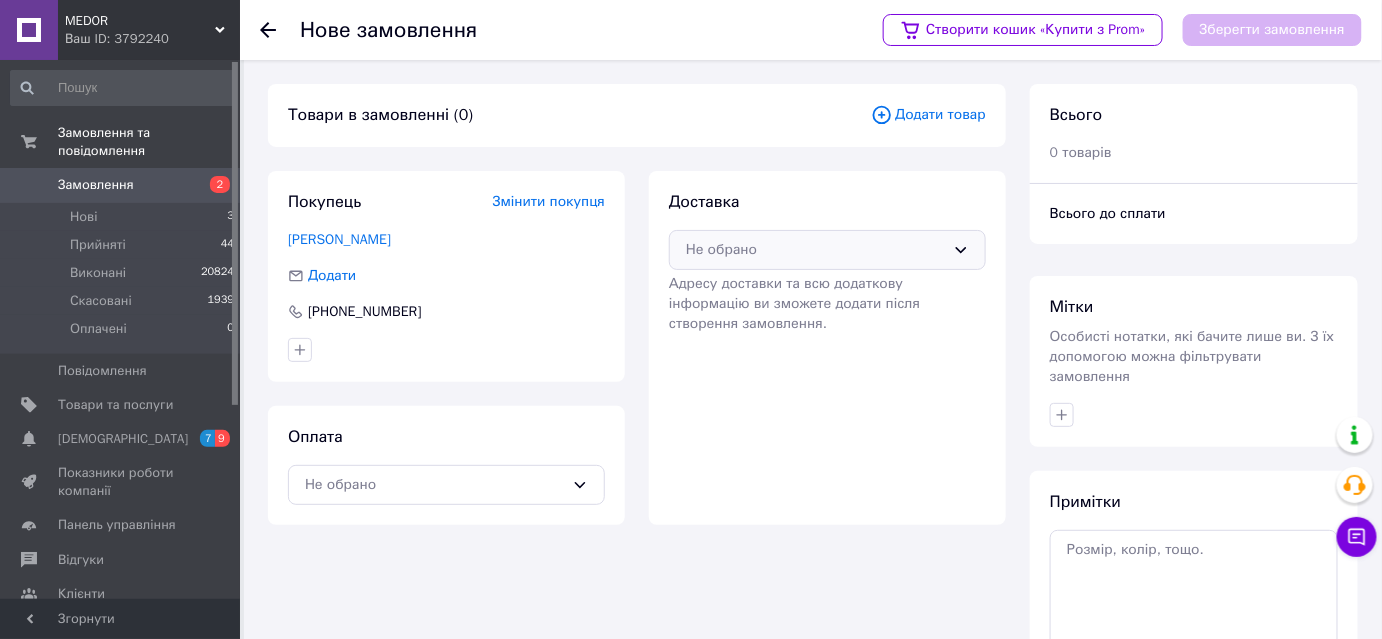 click on "Не обрано" at bounding box center (815, 250) 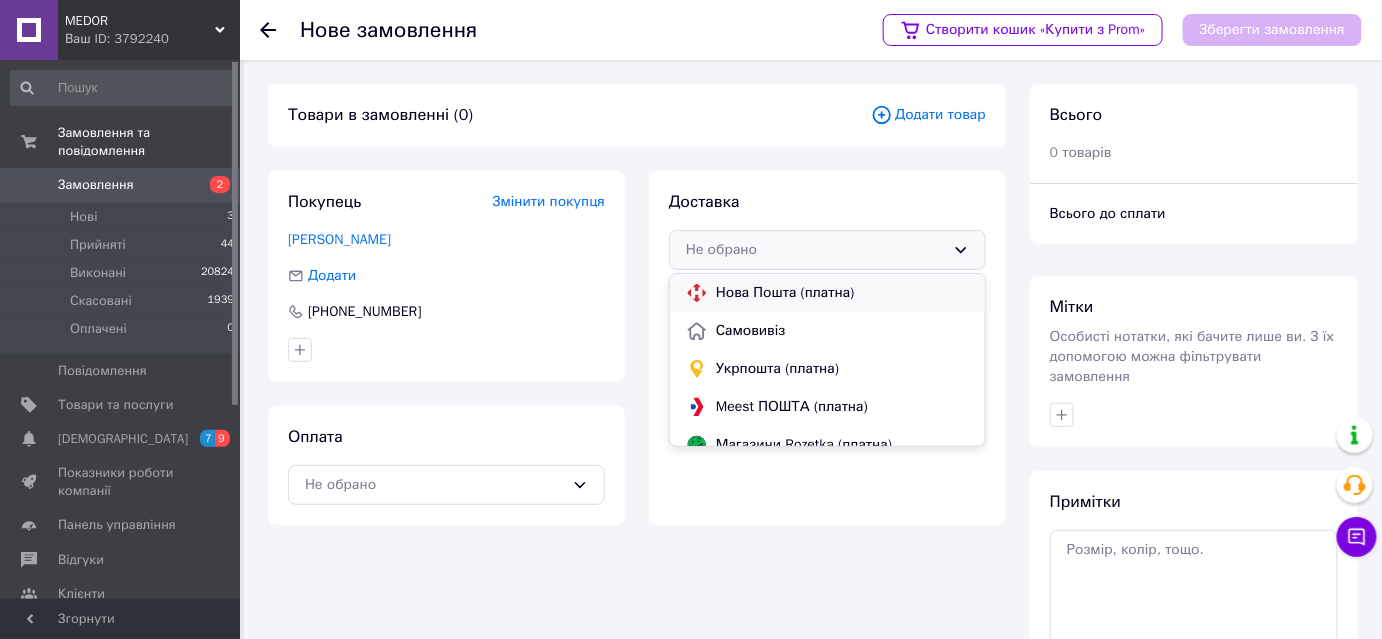 click on "Нова Пошта (платна)" at bounding box center [842, 293] 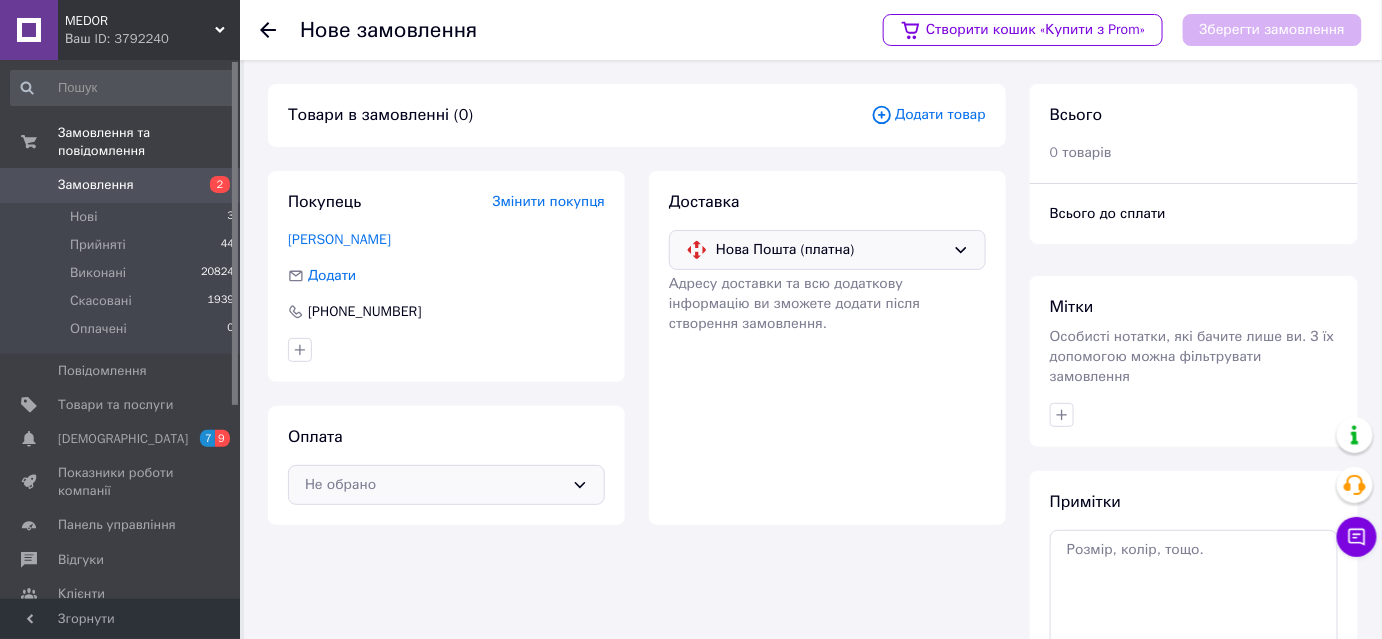 click on "Не обрано" at bounding box center [434, 485] 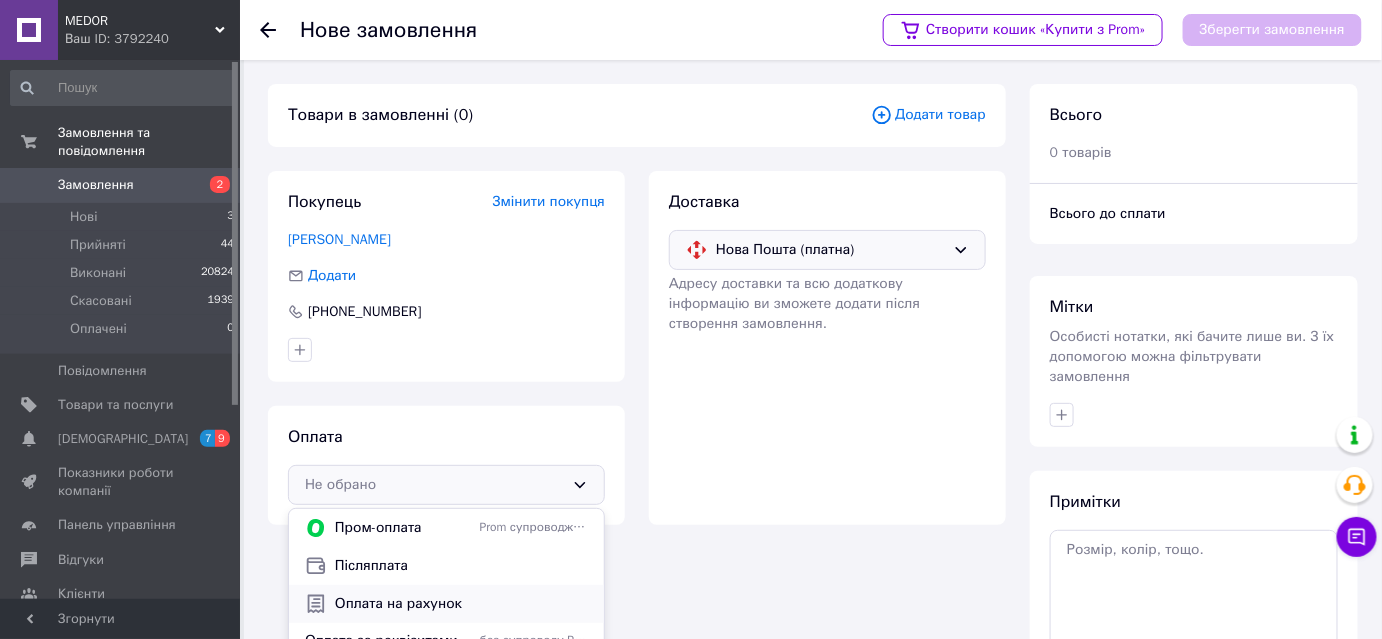 click on "Оплата на рахунок" at bounding box center (461, 604) 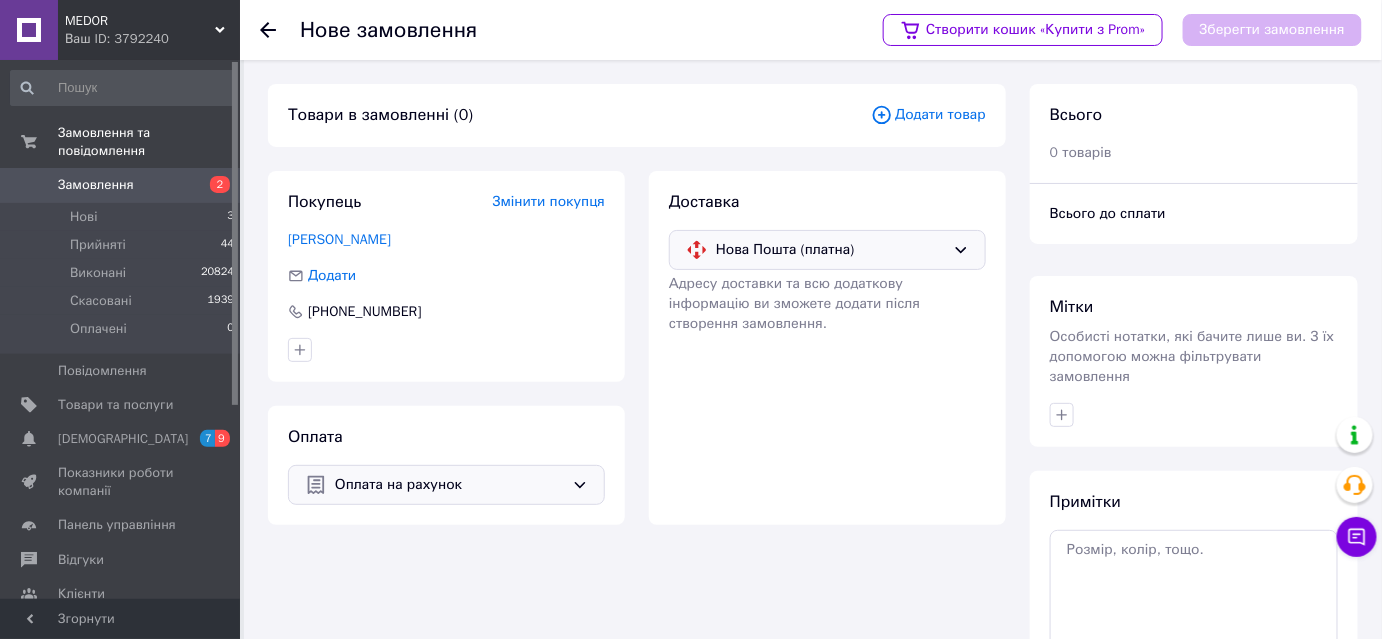 click on "Додати товар" at bounding box center [928, 115] 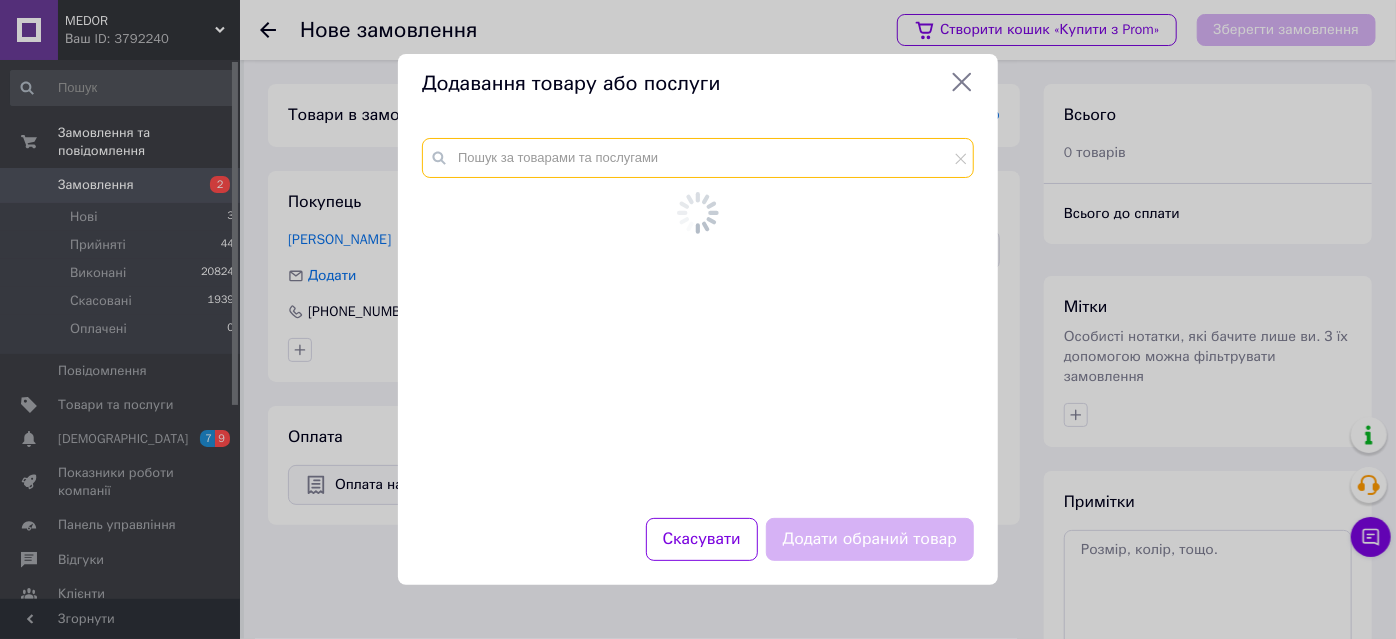 click at bounding box center [698, 158] 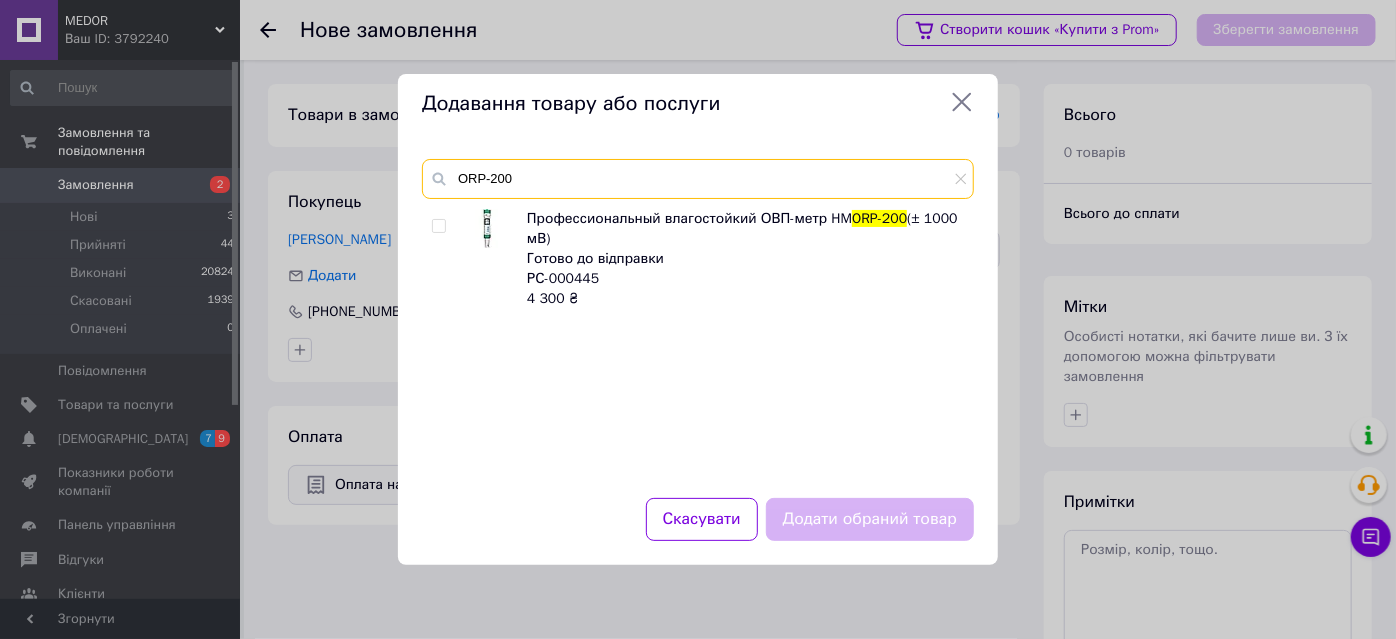type on "ORP-200" 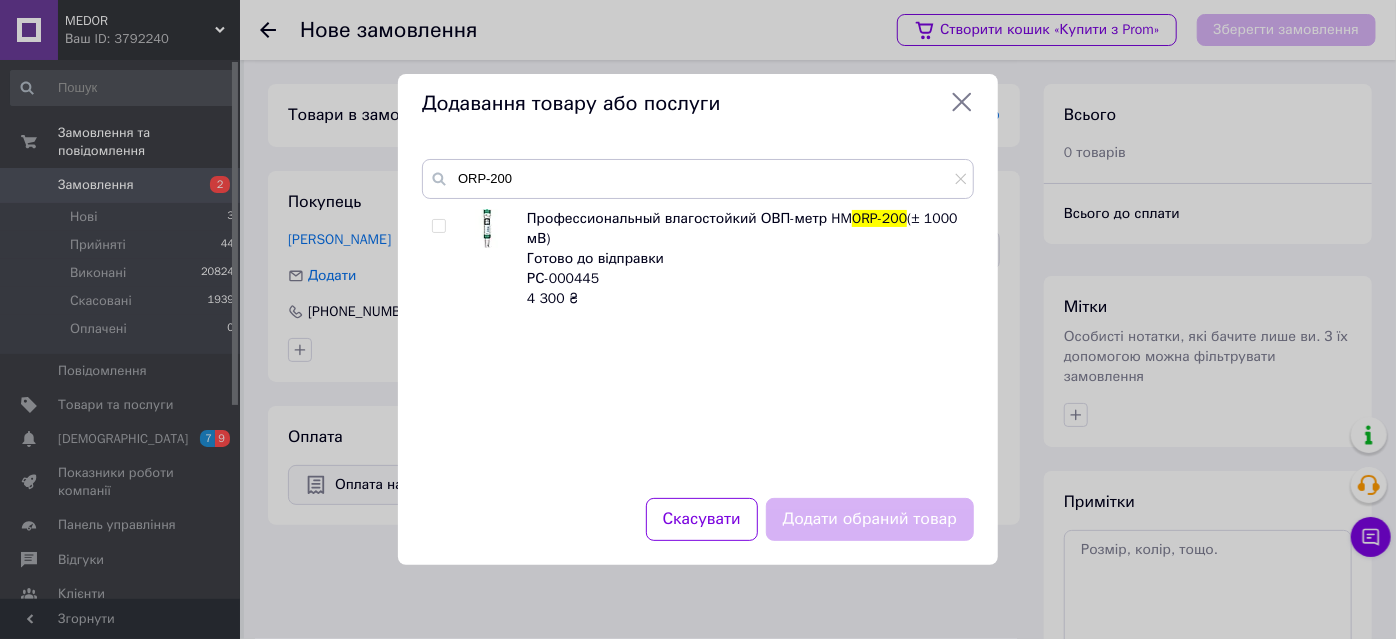 click at bounding box center [438, 226] 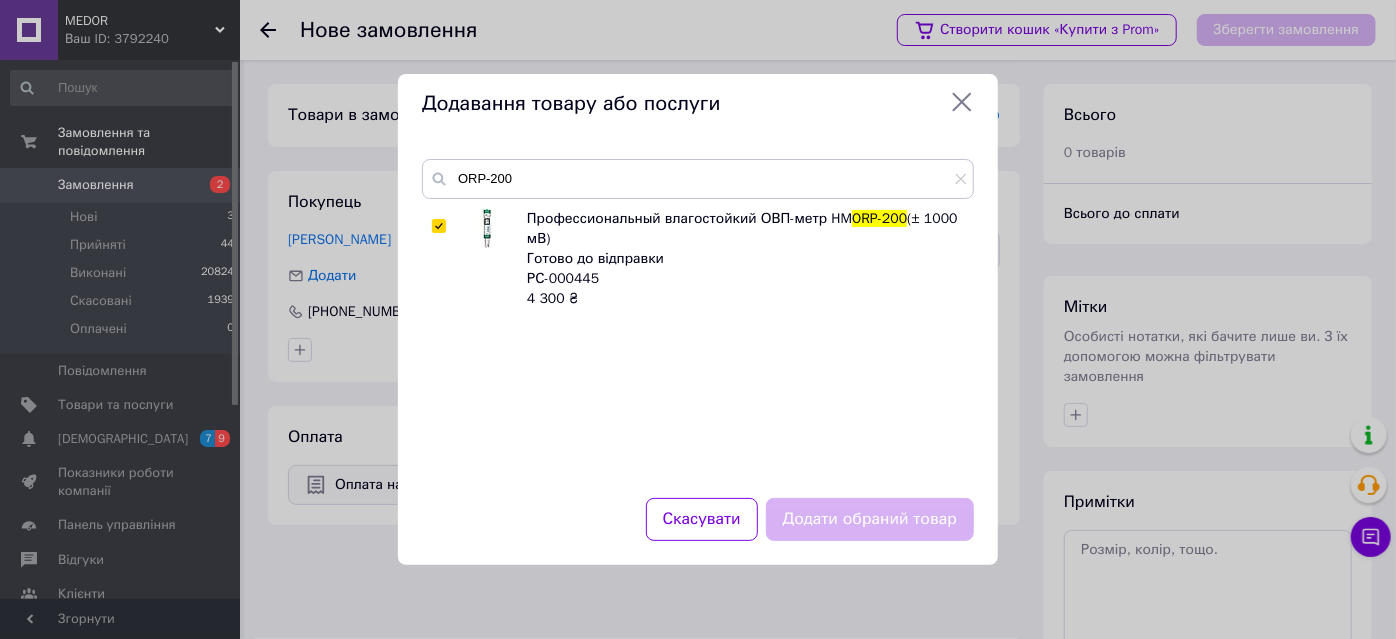 checkbox on "true" 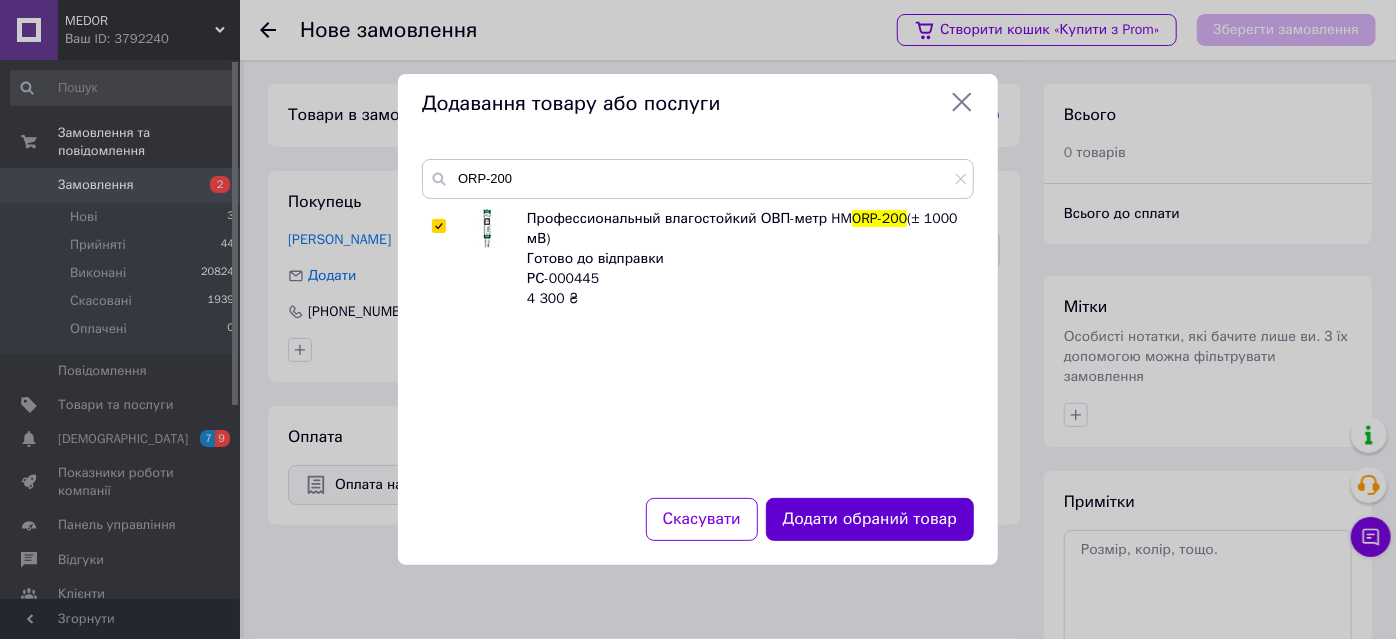 click on "Додати обраний товар" at bounding box center (870, 519) 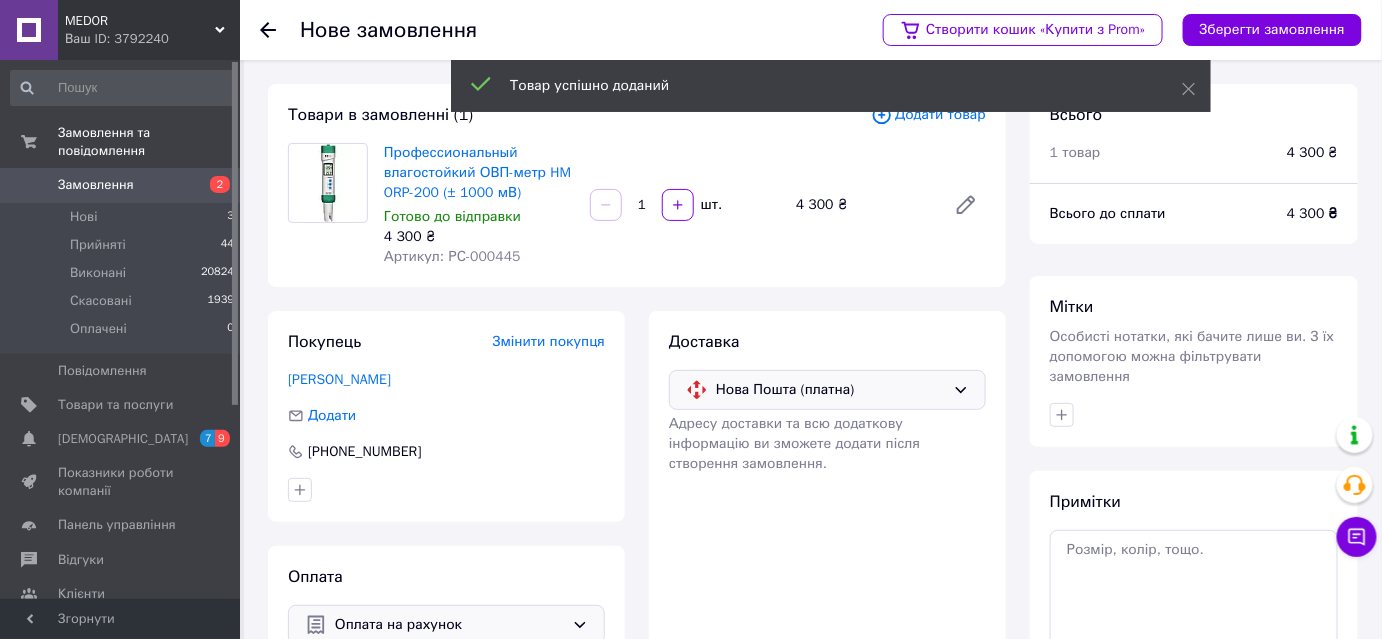 click on "Додати товар" at bounding box center (928, 115) 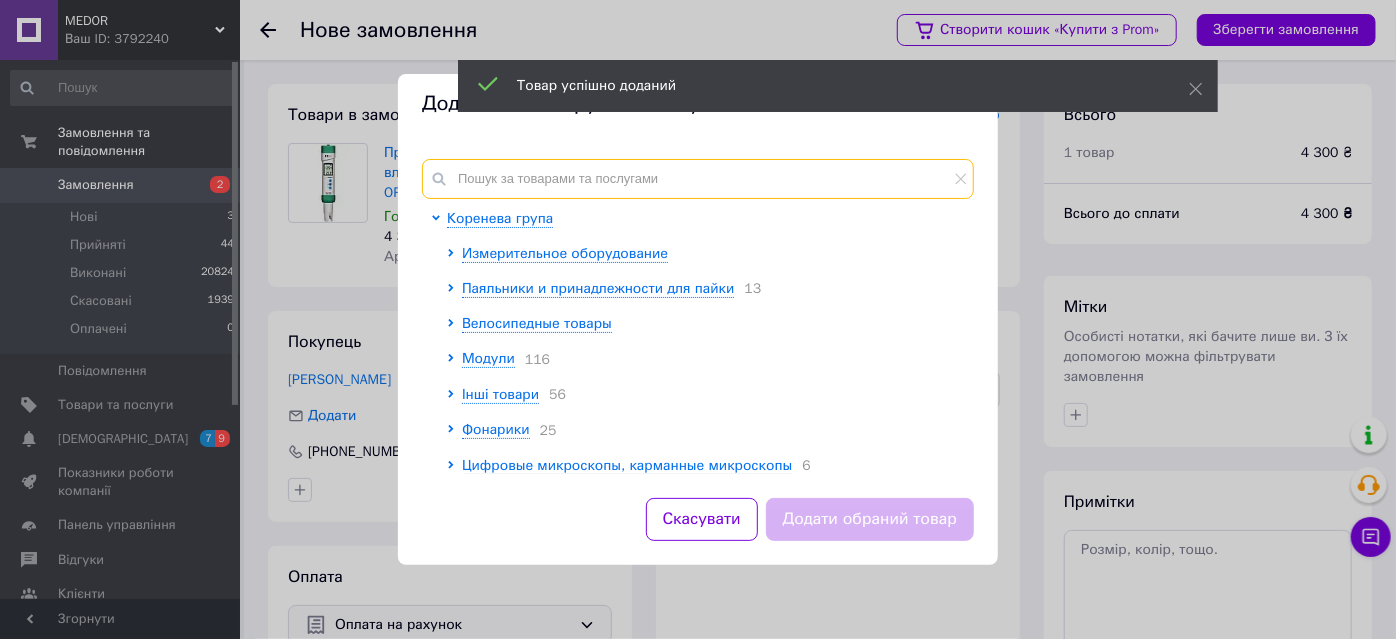 click at bounding box center (698, 179) 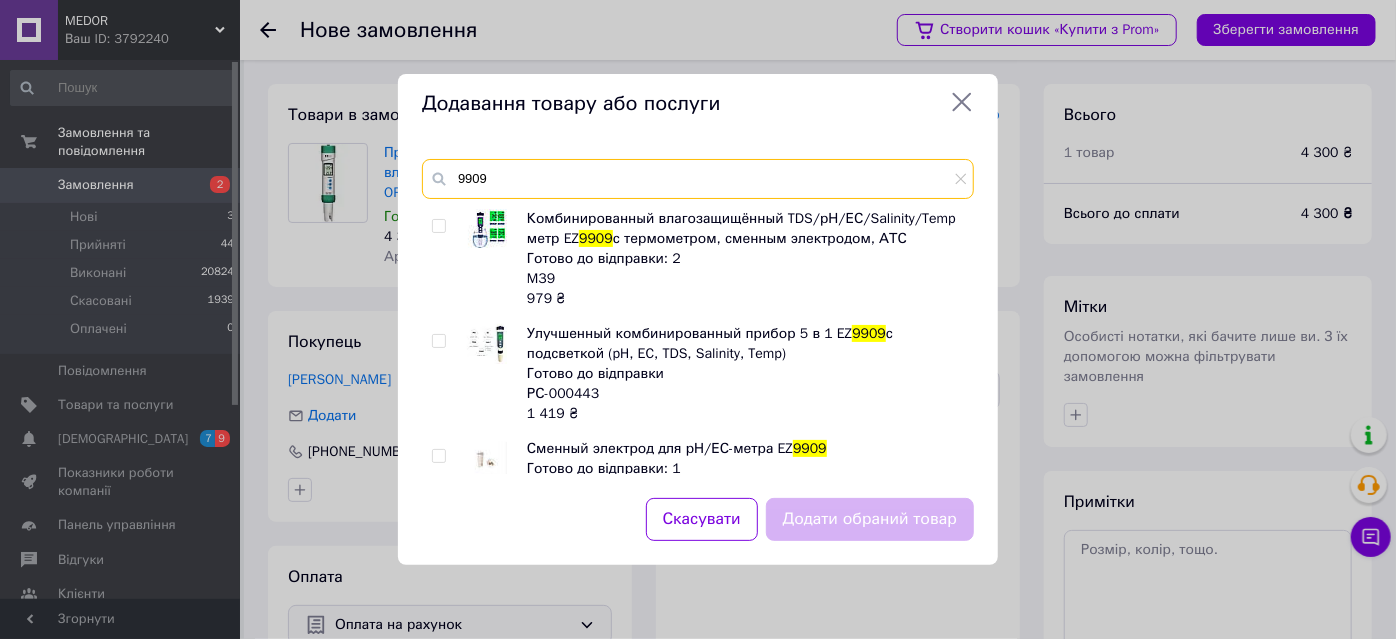 type on "9909" 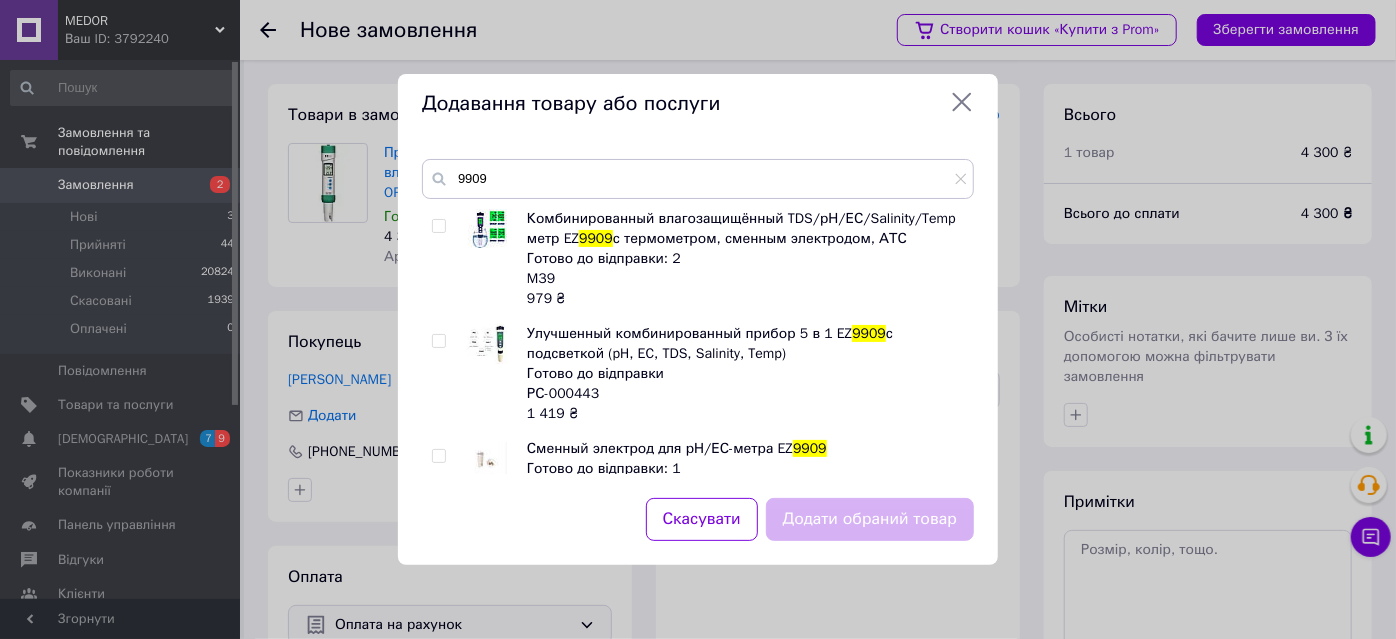click at bounding box center [438, 341] 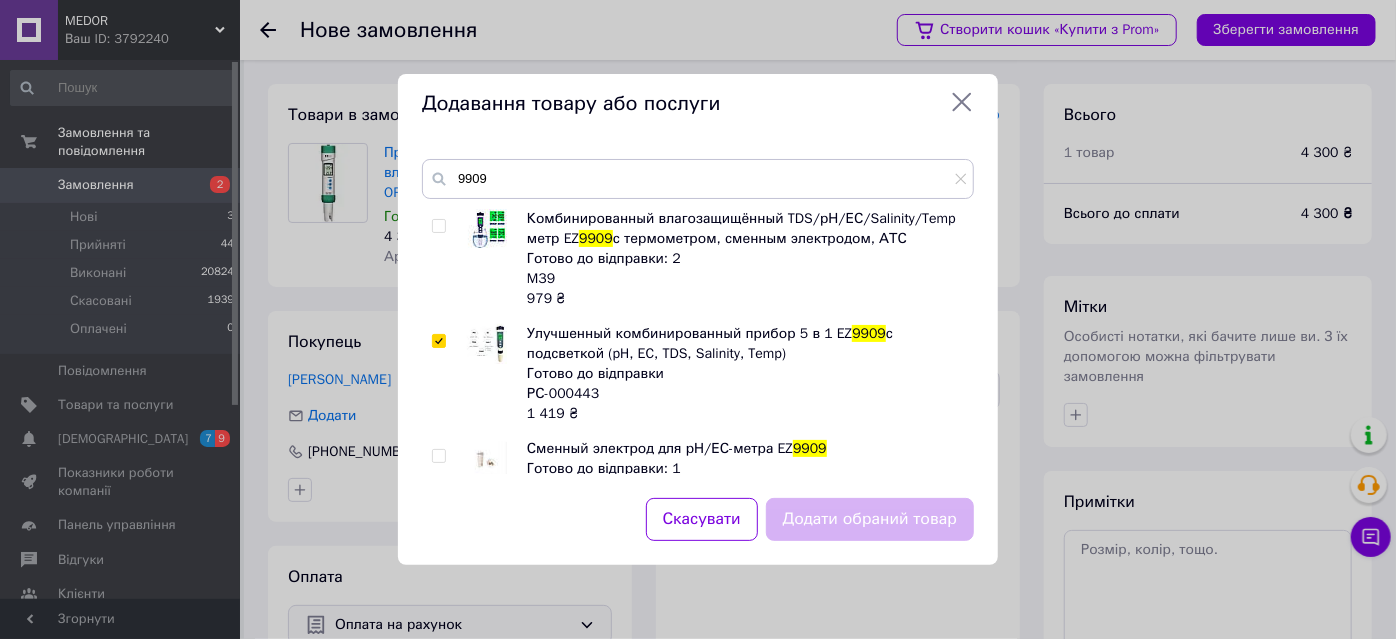 checkbox on "true" 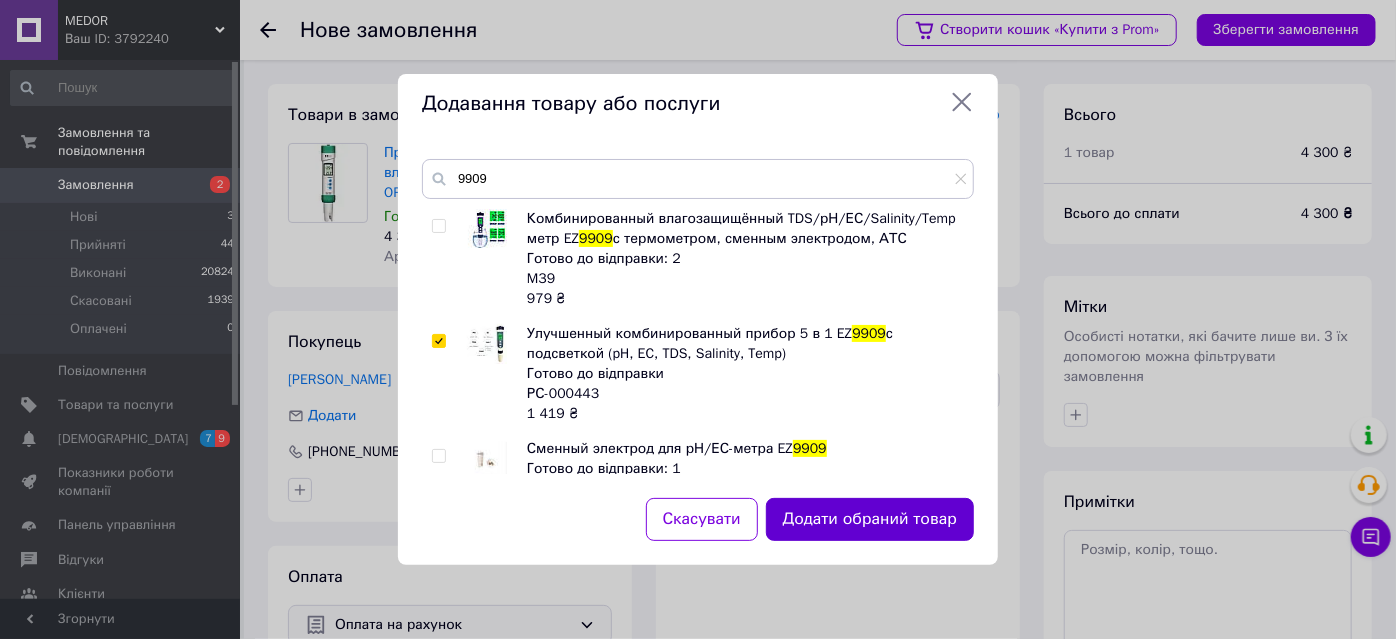 click on "Додати обраний товар" at bounding box center [870, 519] 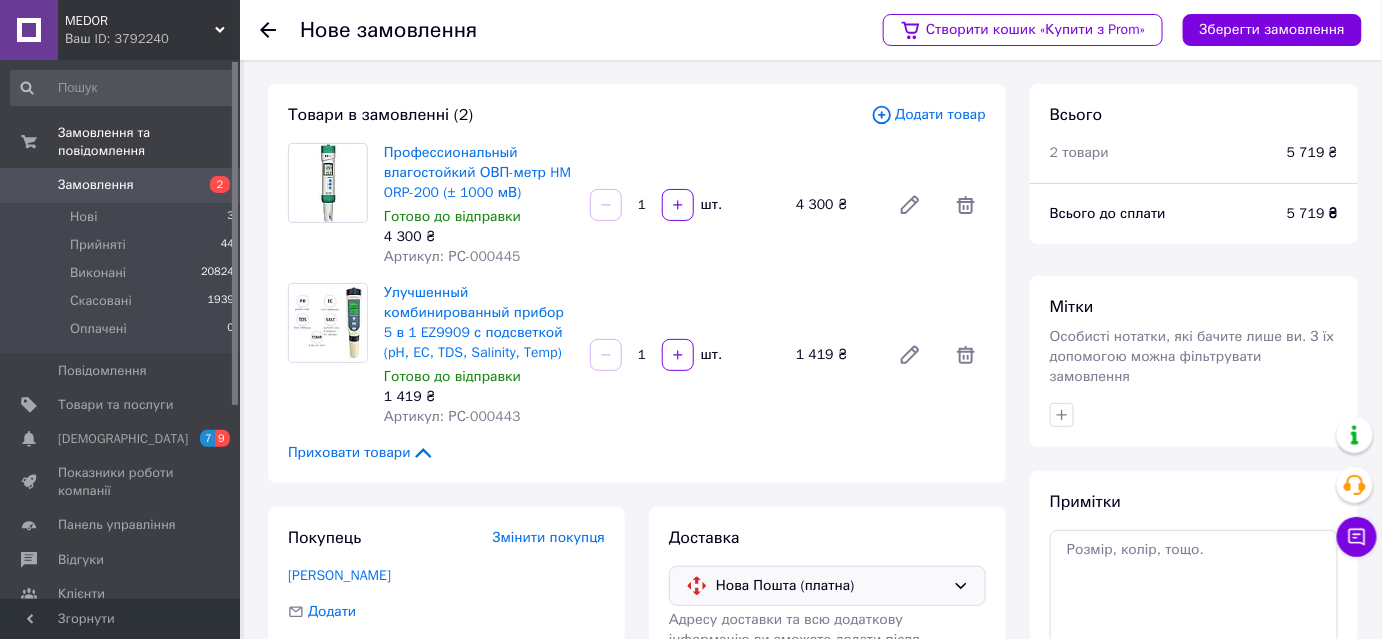 click on "Додати товар" at bounding box center [928, 115] 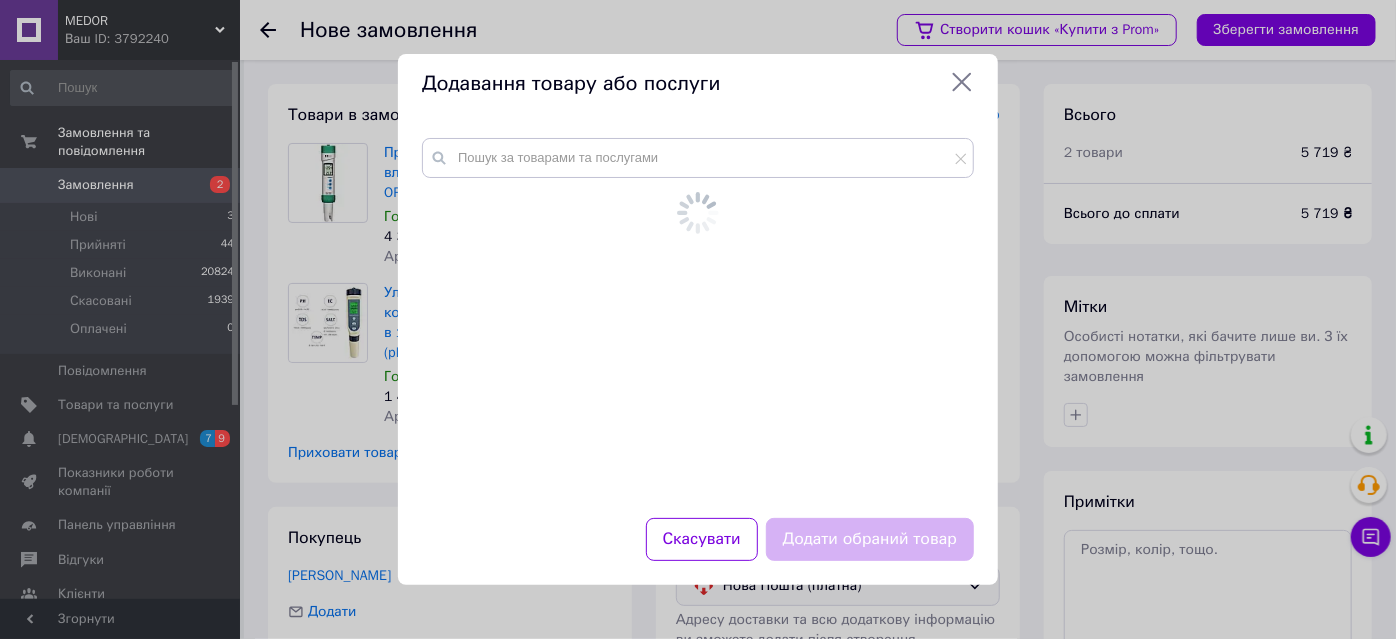 click at bounding box center [698, 316] 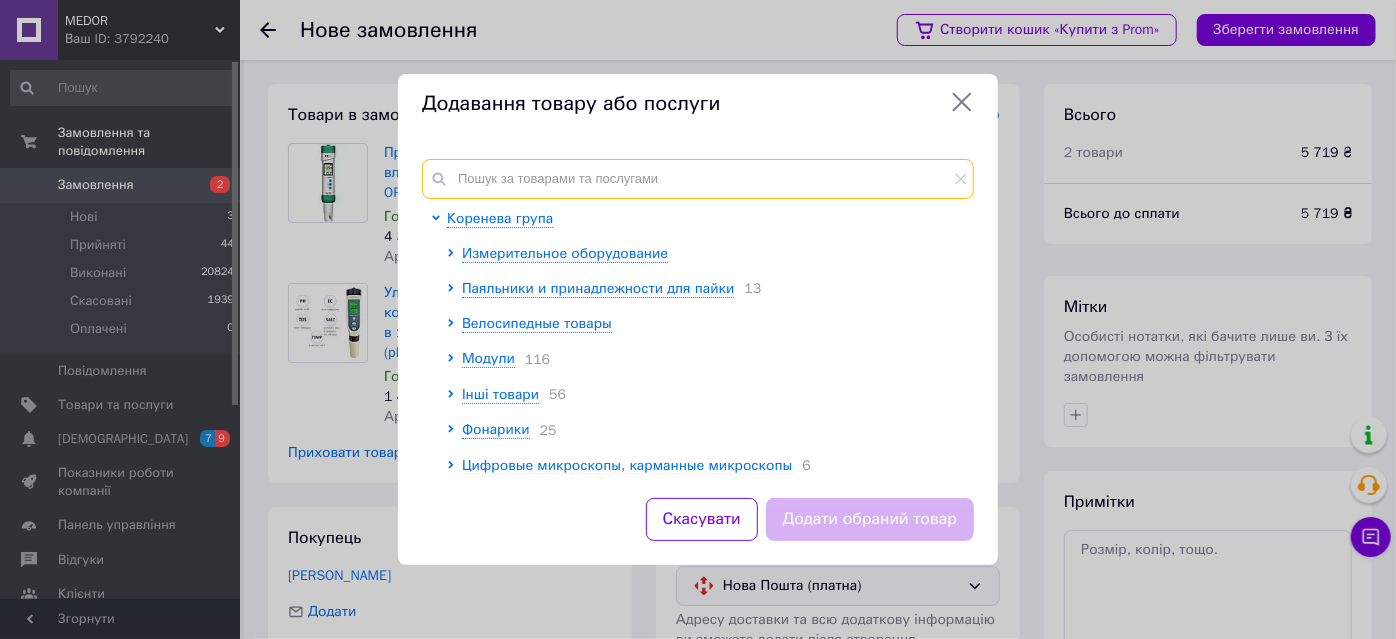 click at bounding box center [698, 179] 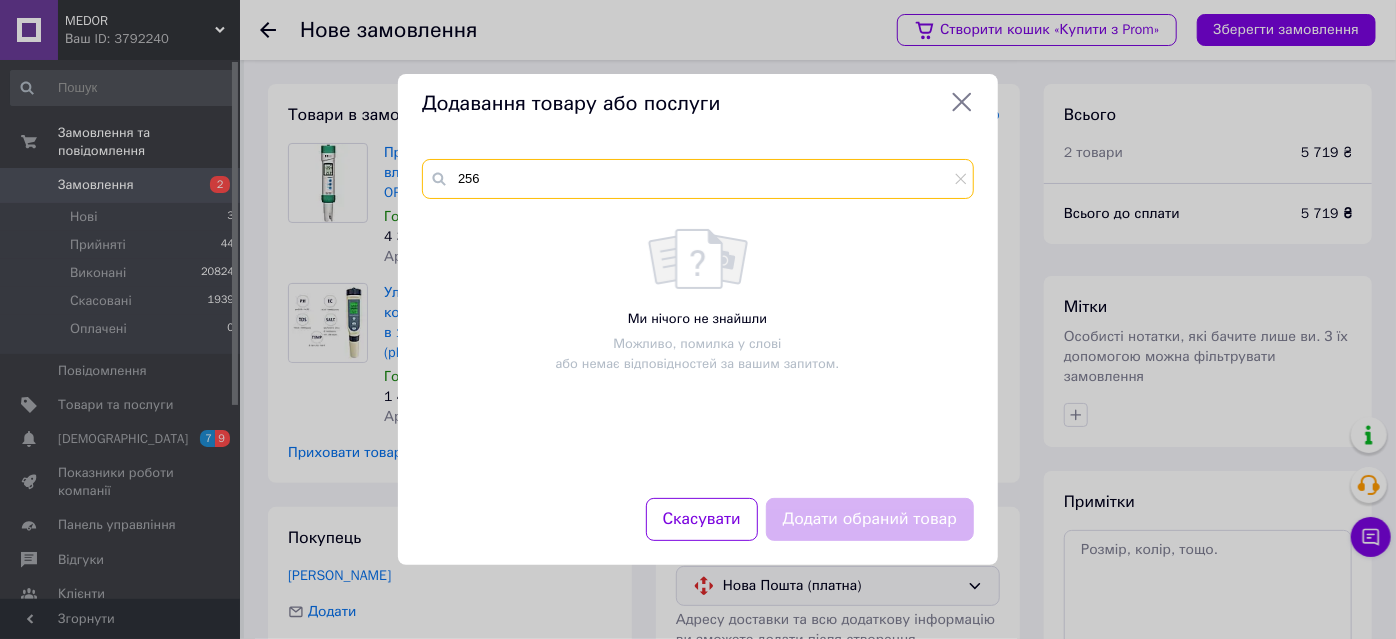type on "256" 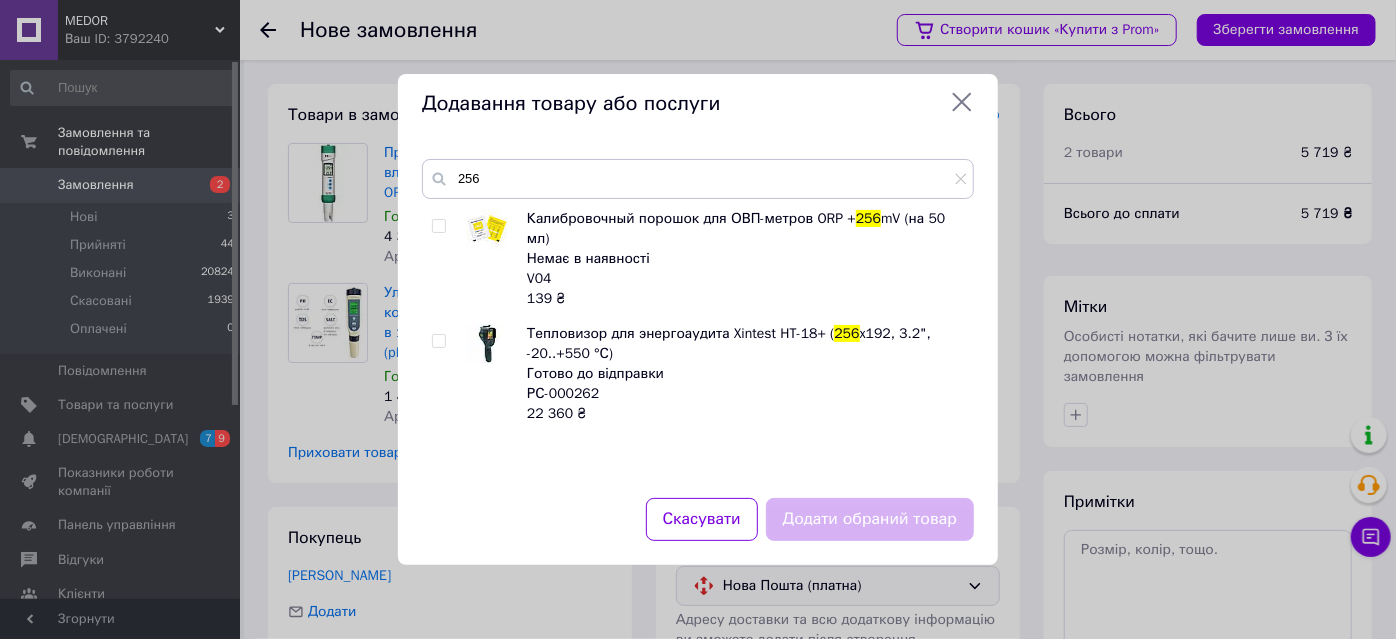 click at bounding box center (438, 226) 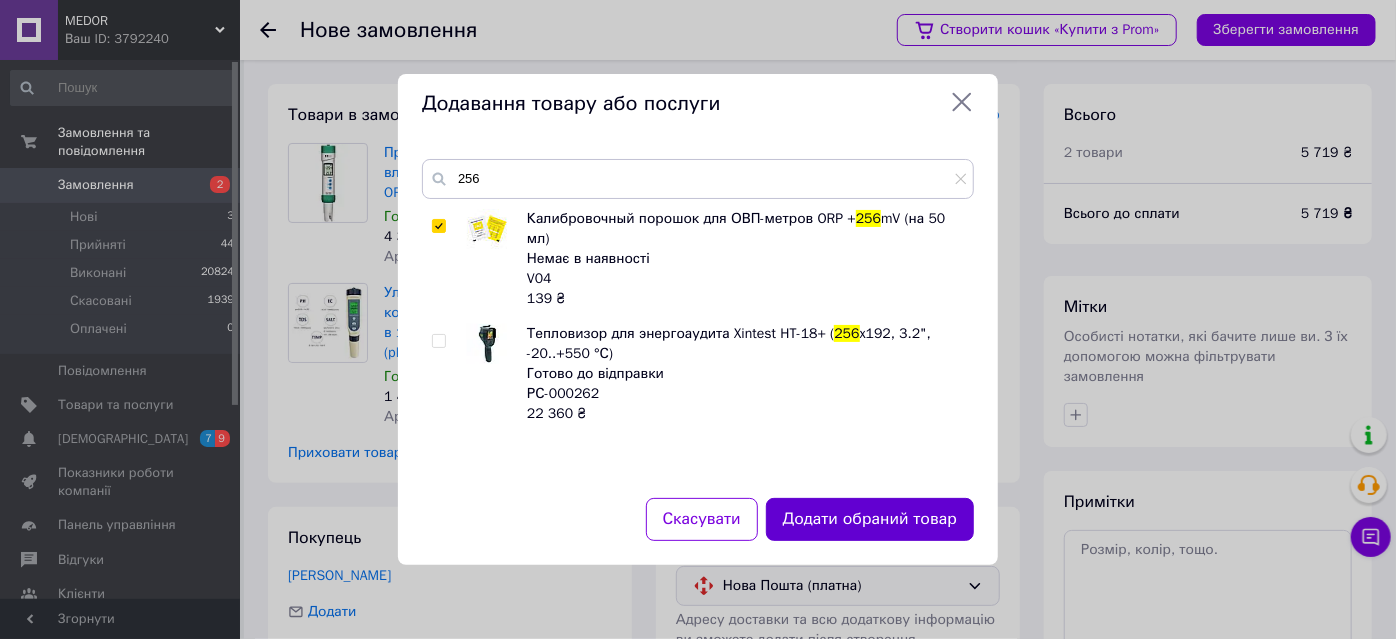 click on "Додати обраний товар" at bounding box center (870, 519) 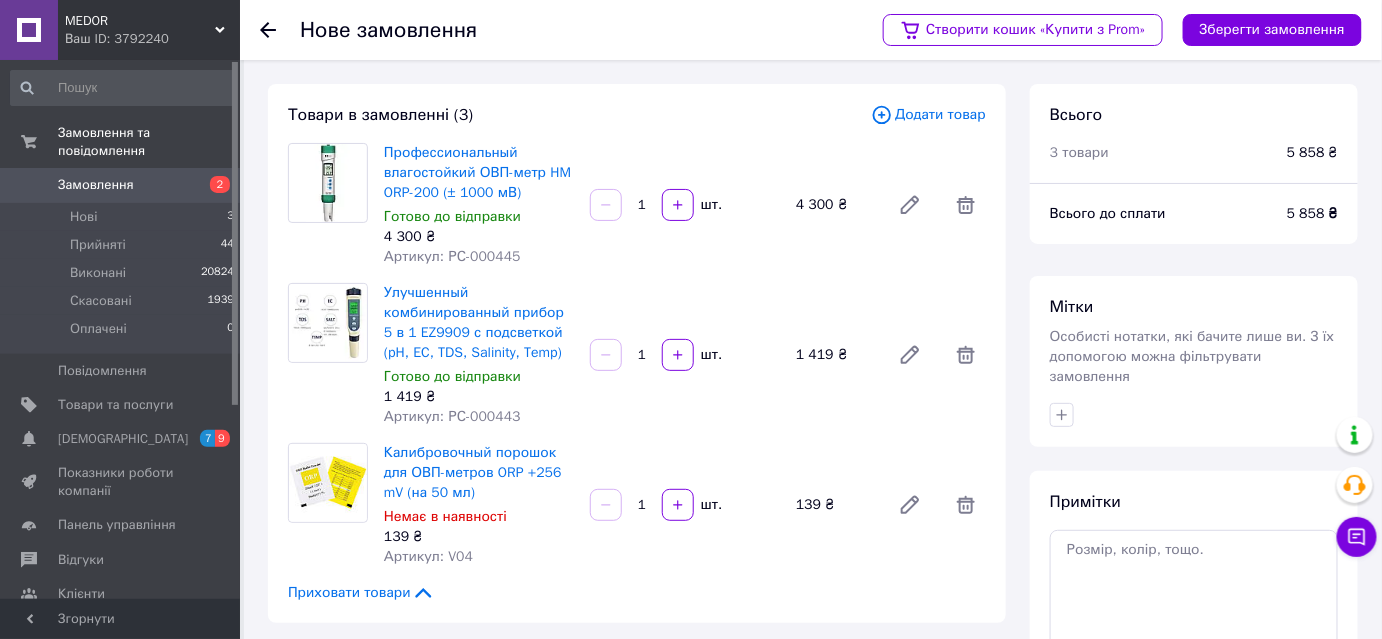 click on "Додати товар" at bounding box center [928, 115] 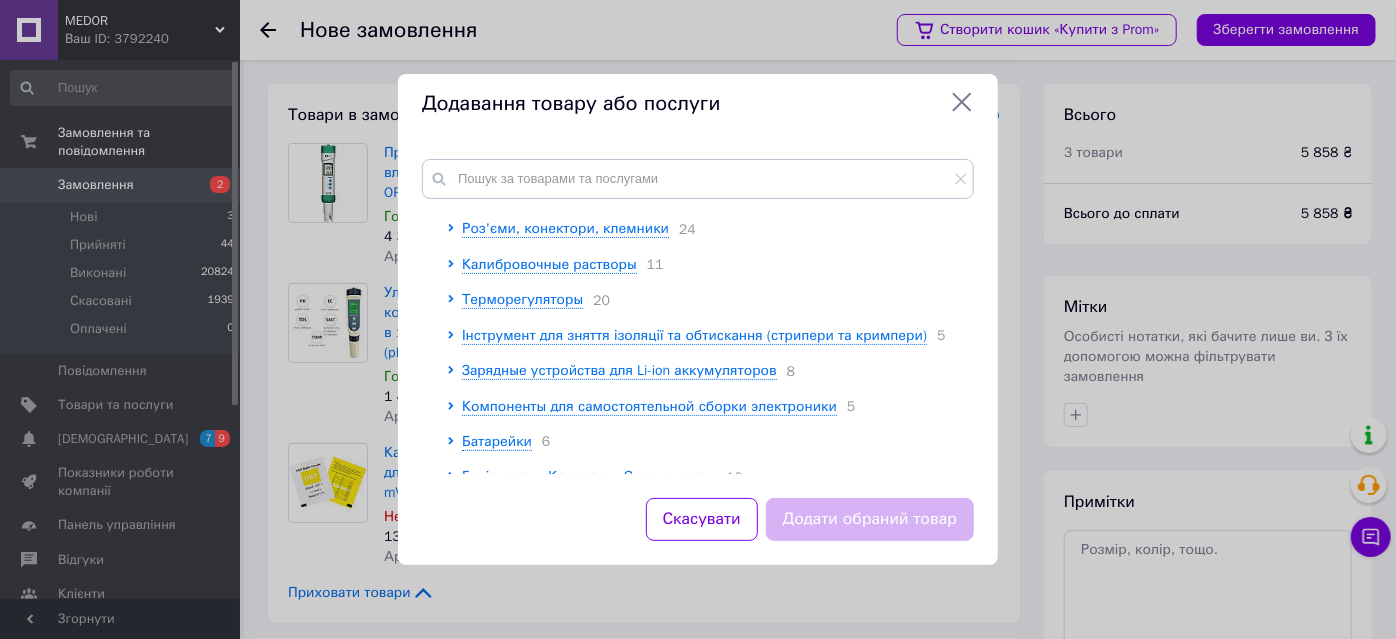 scroll, scrollTop: 394, scrollLeft: 0, axis: vertical 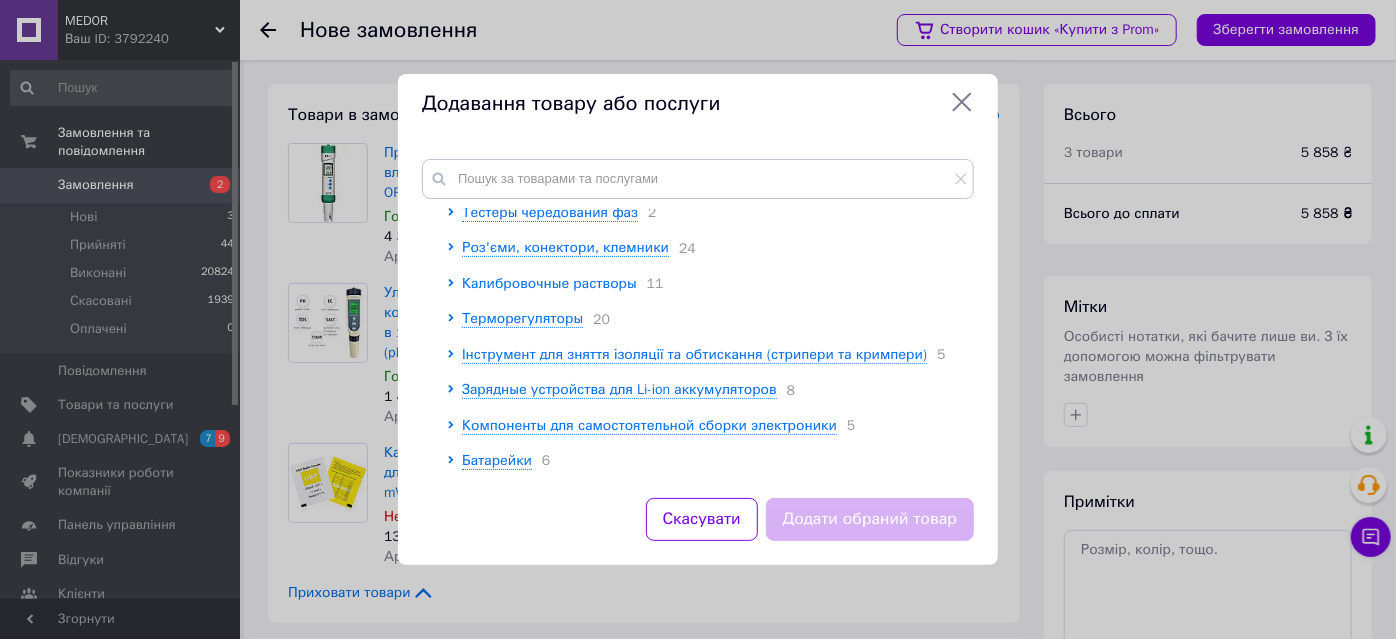 click 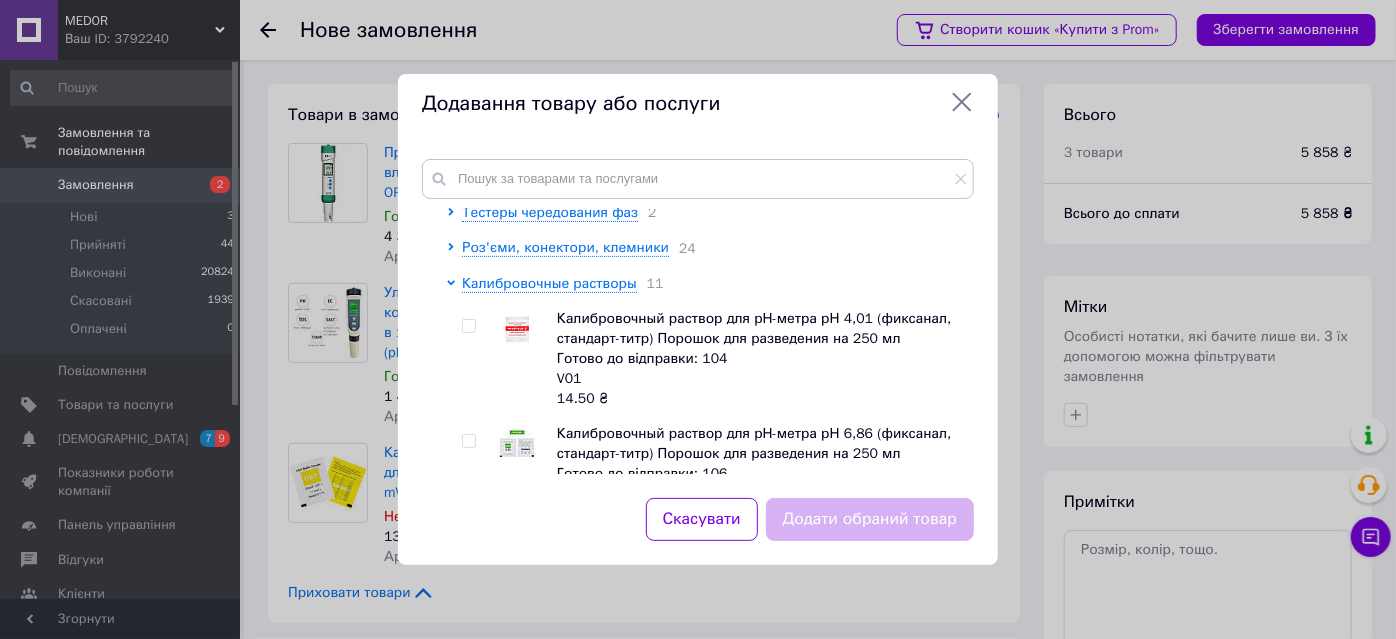 click at bounding box center (468, 326) 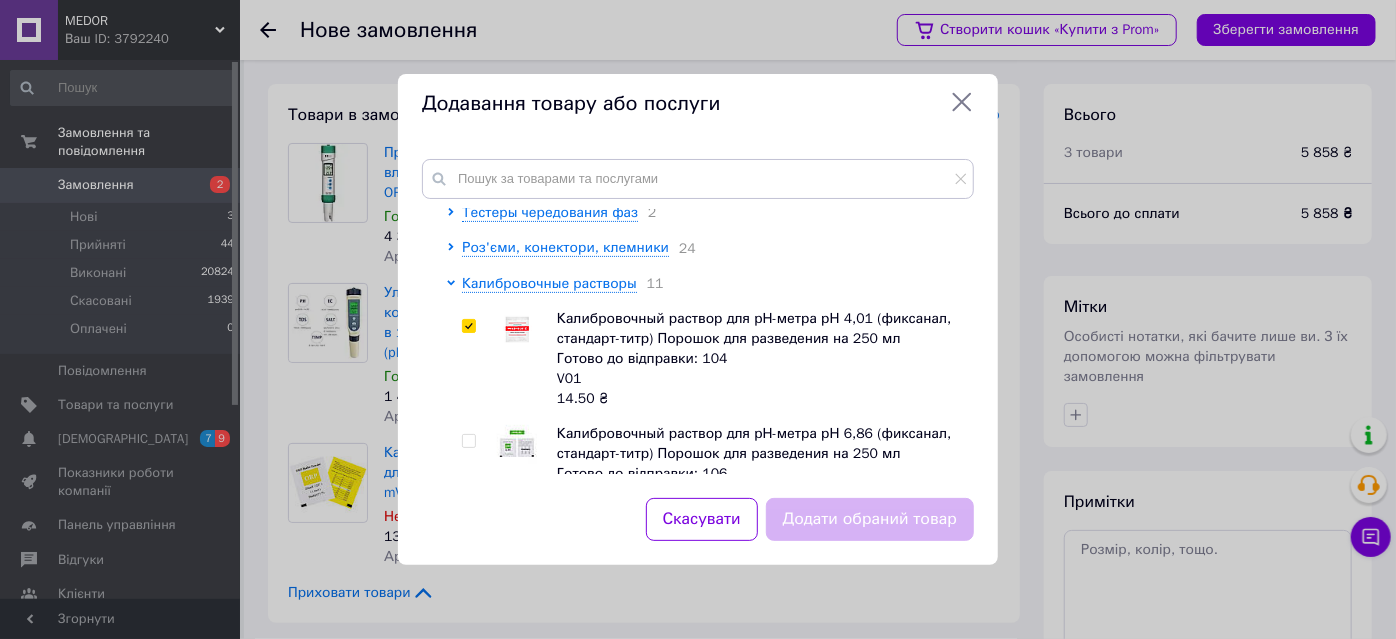 checkbox on "true" 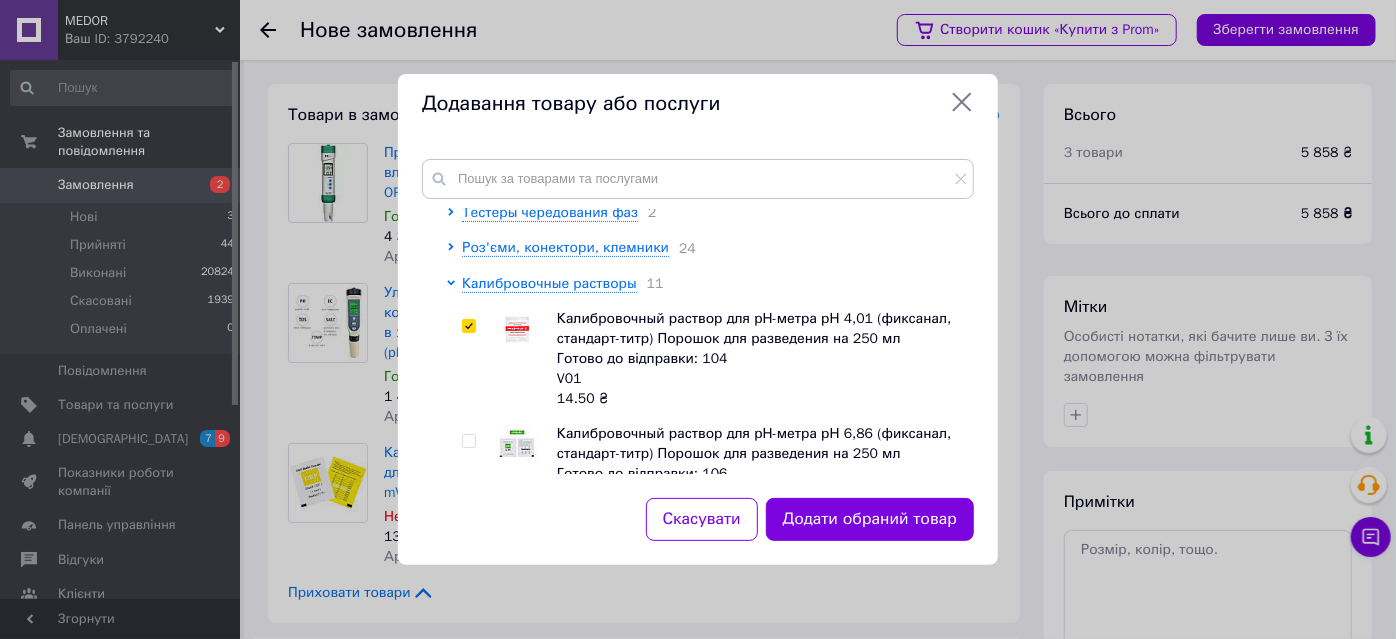 click at bounding box center (468, 441) 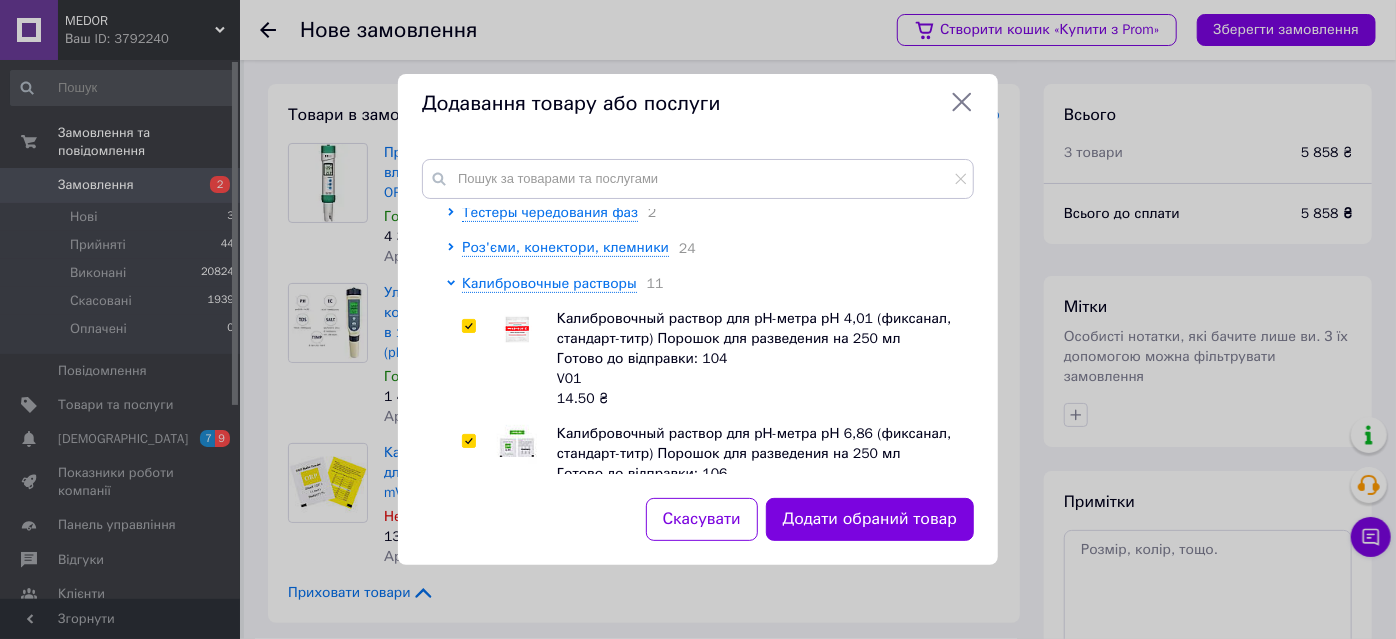 checkbox on "true" 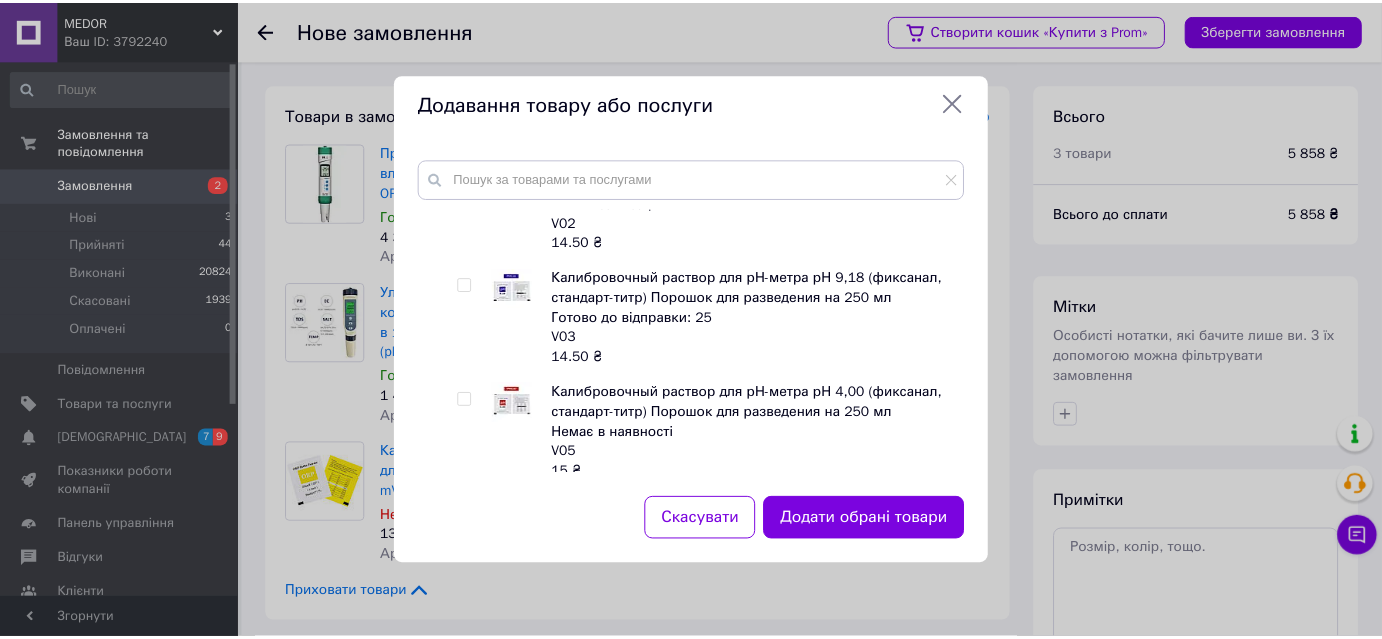 scroll, scrollTop: 666, scrollLeft: 0, axis: vertical 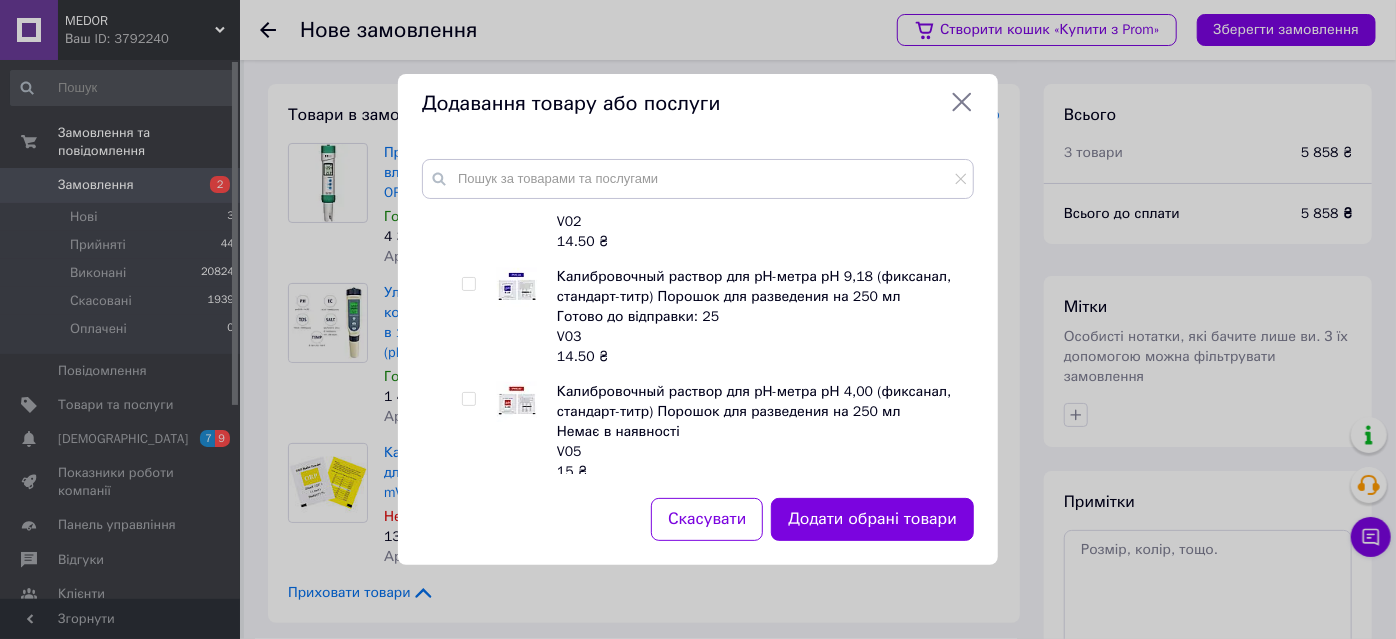click at bounding box center (468, 284) 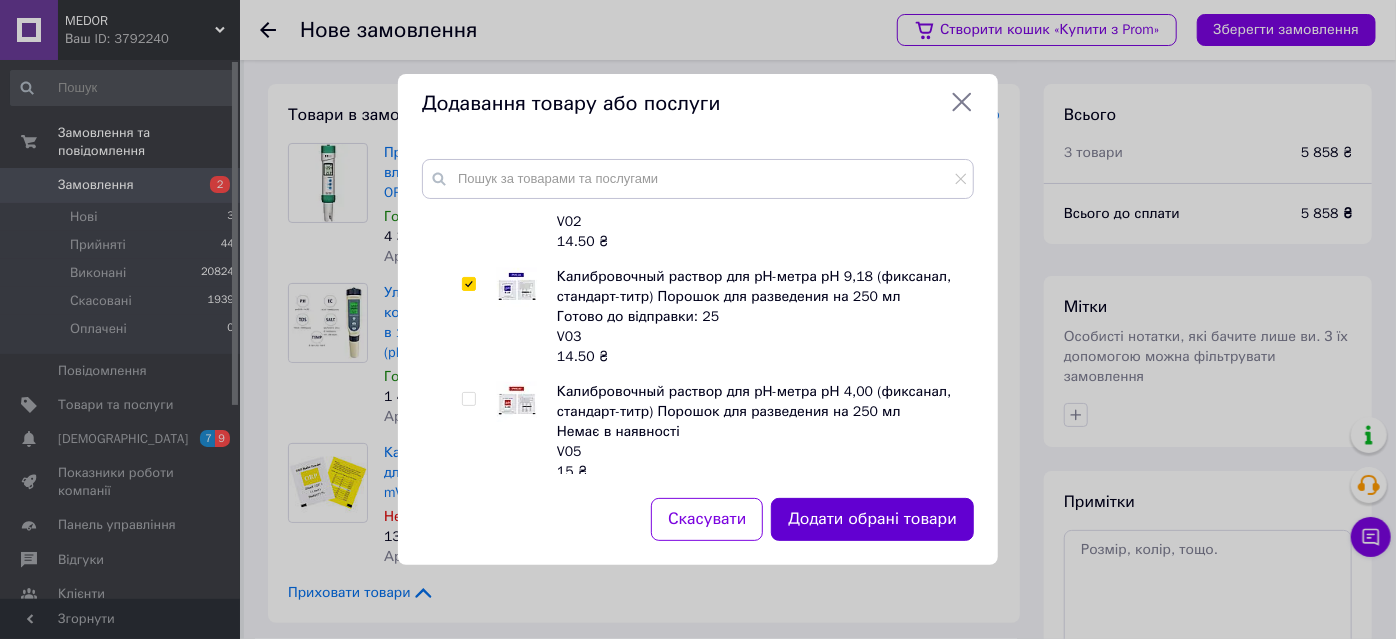 click on "Додати обрані товари" at bounding box center [872, 519] 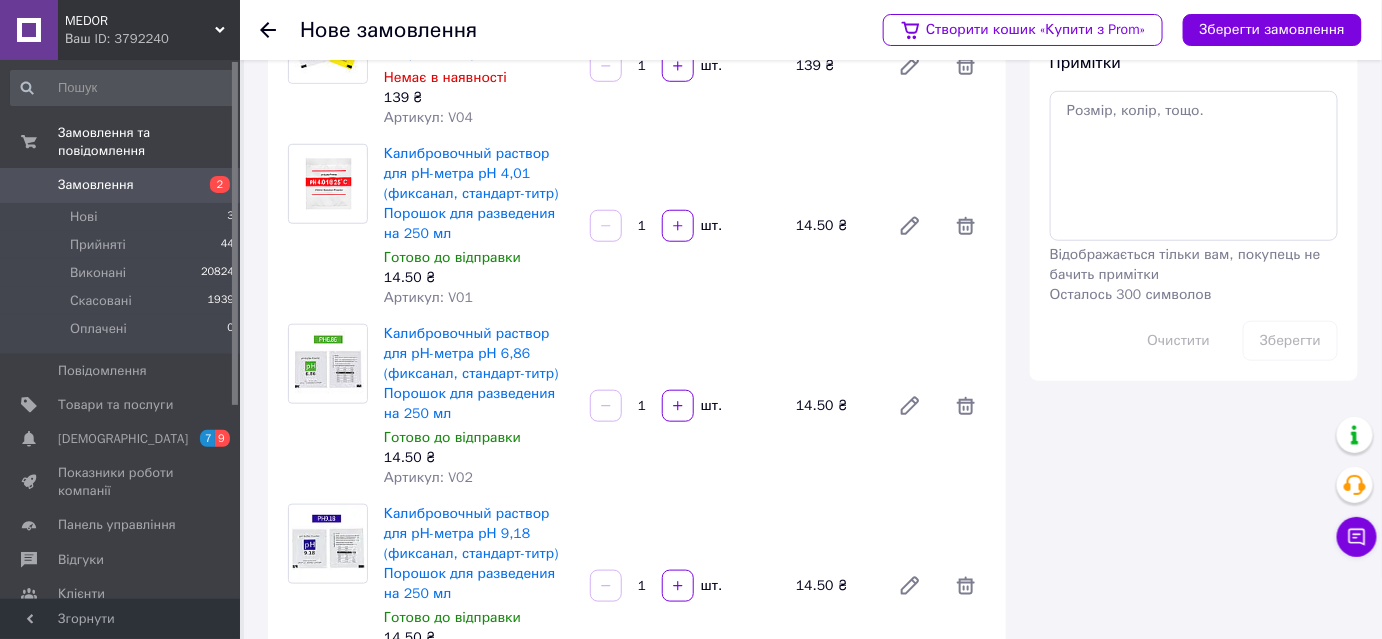 scroll, scrollTop: 454, scrollLeft: 0, axis: vertical 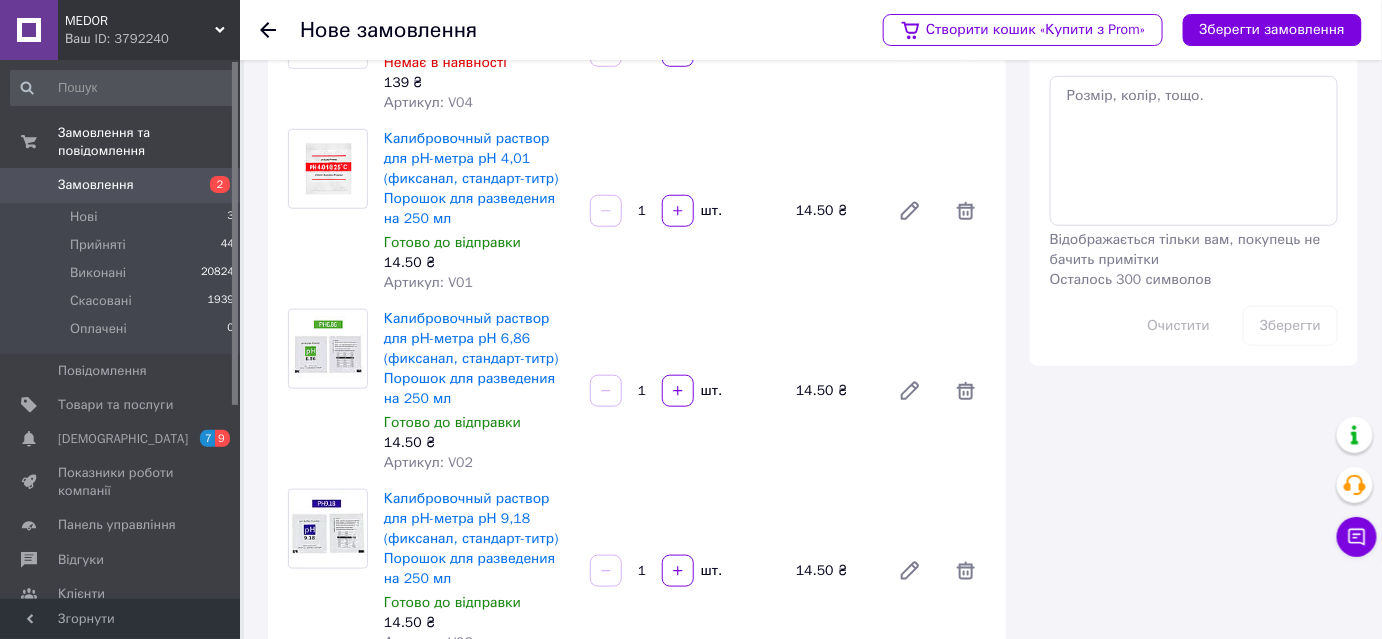 click on "1" at bounding box center [642, 211] 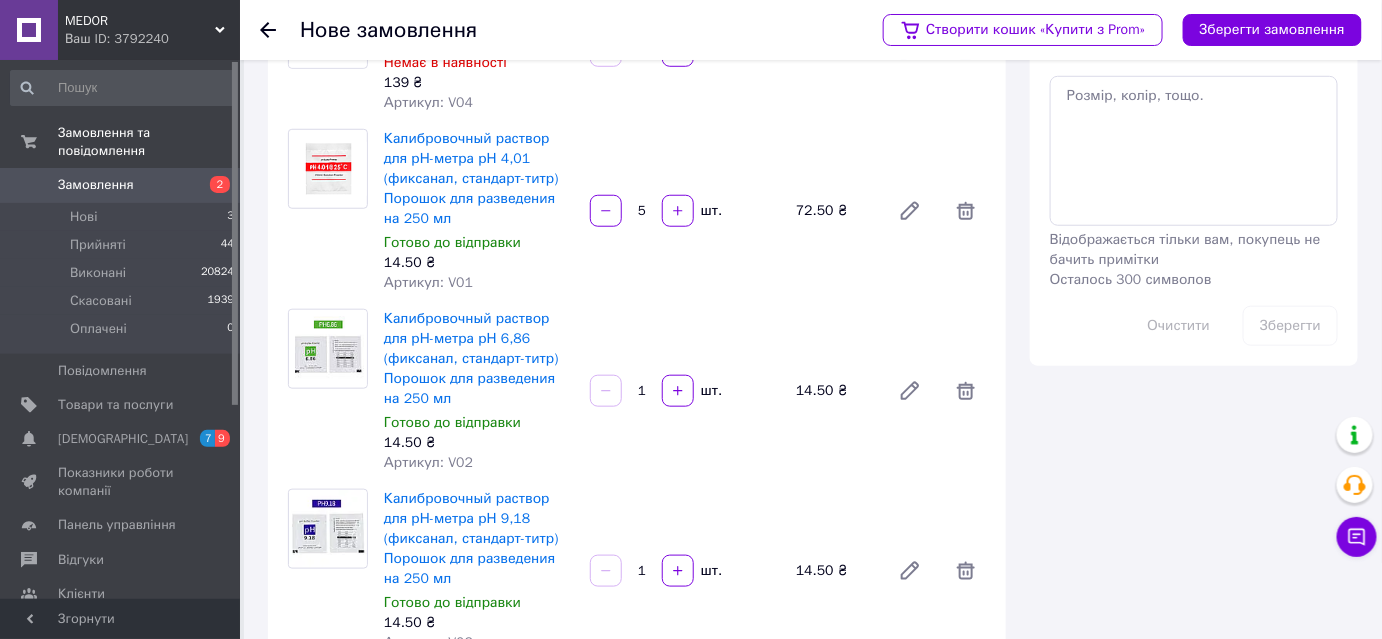 type on "5" 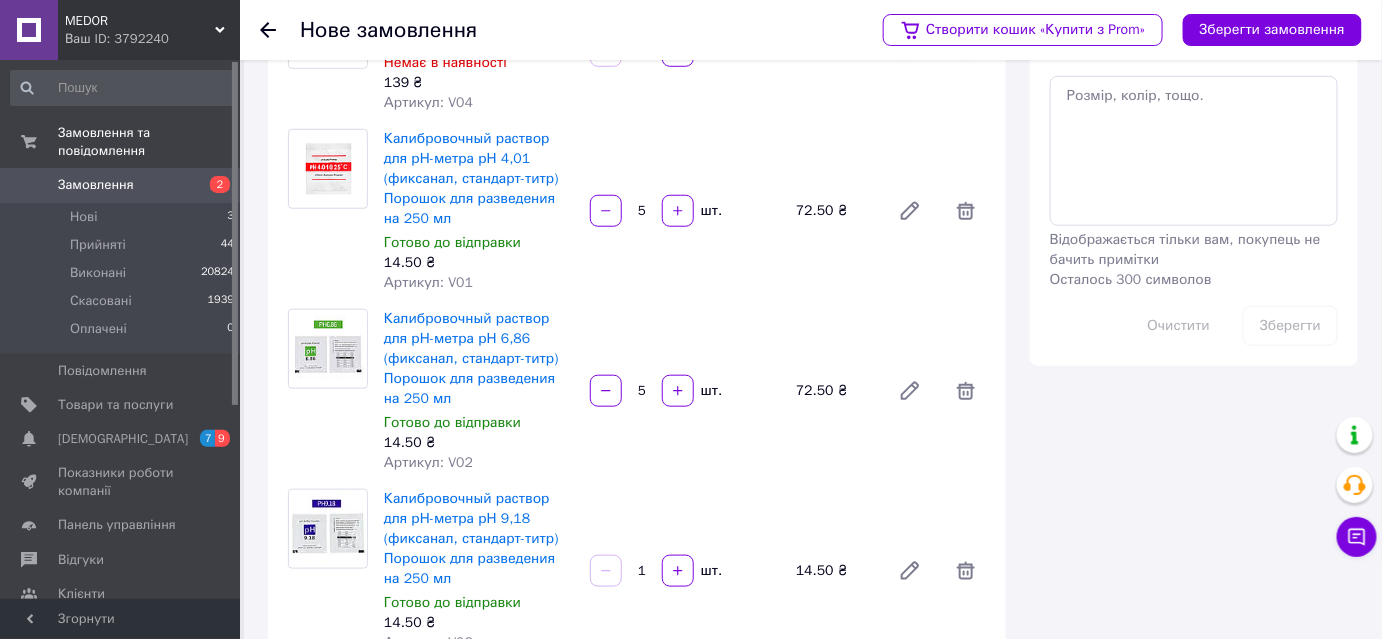 type on "5" 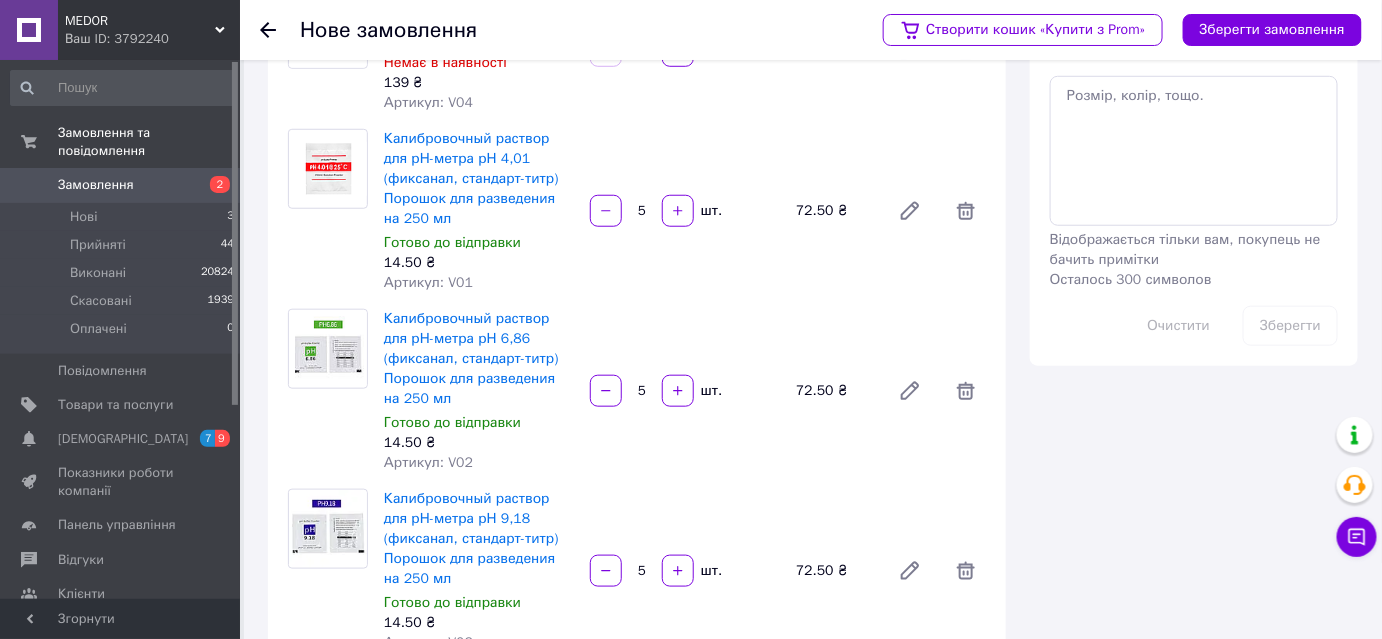 type on "5" 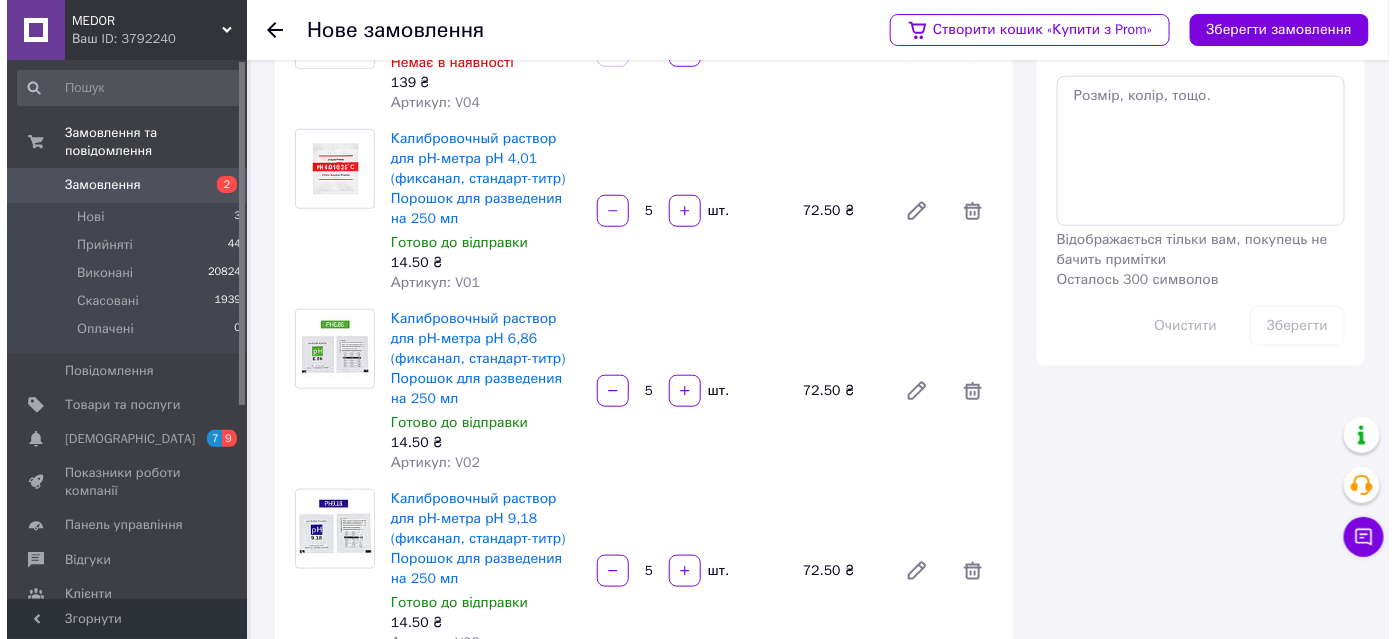 scroll, scrollTop: 0, scrollLeft: 0, axis: both 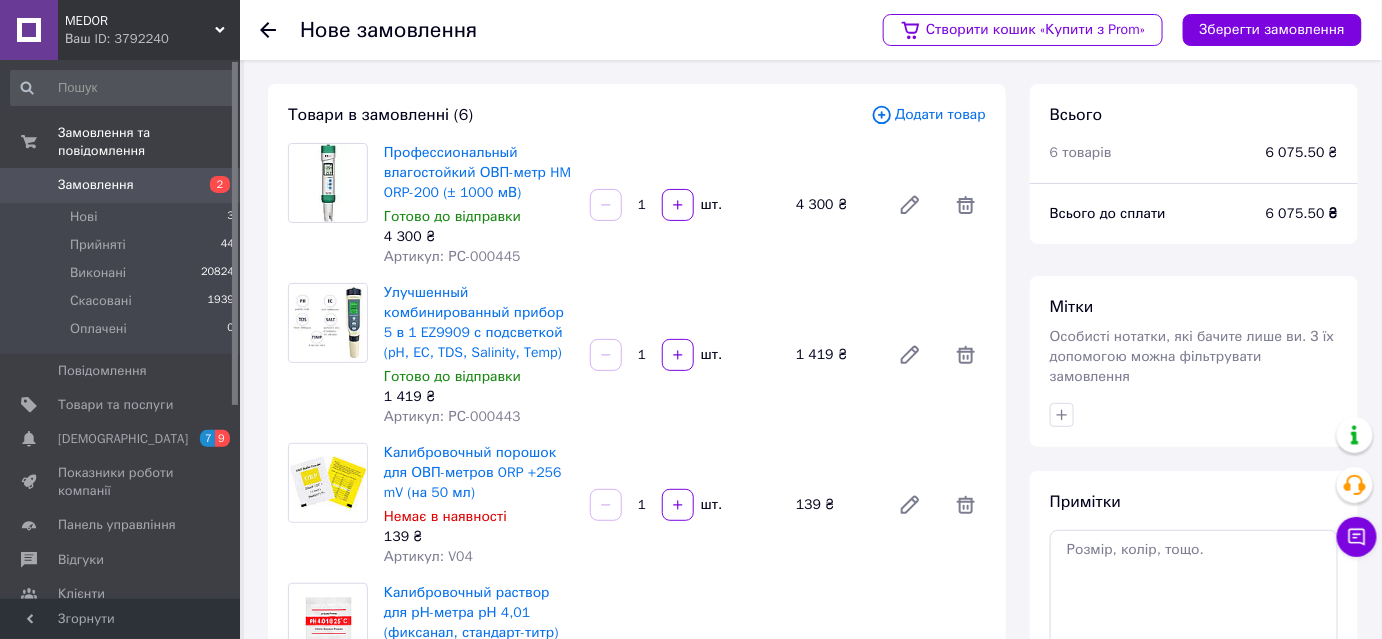 click on "Додати товар" at bounding box center [928, 115] 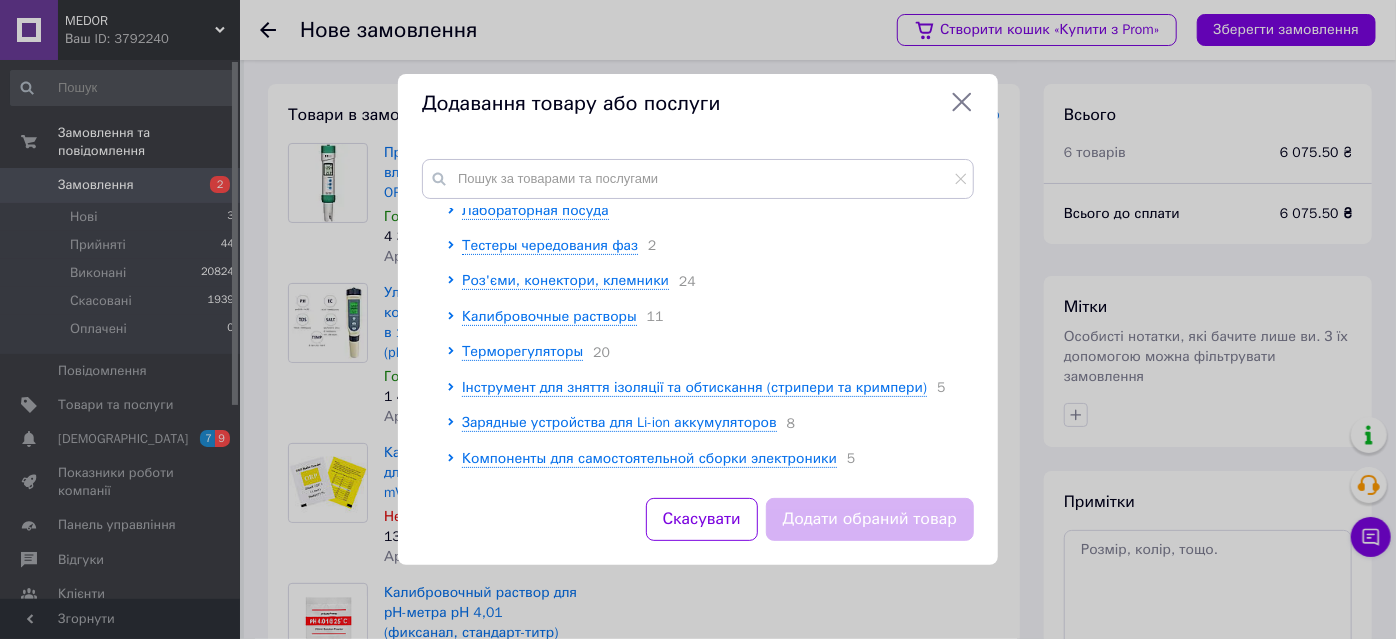 scroll, scrollTop: 363, scrollLeft: 0, axis: vertical 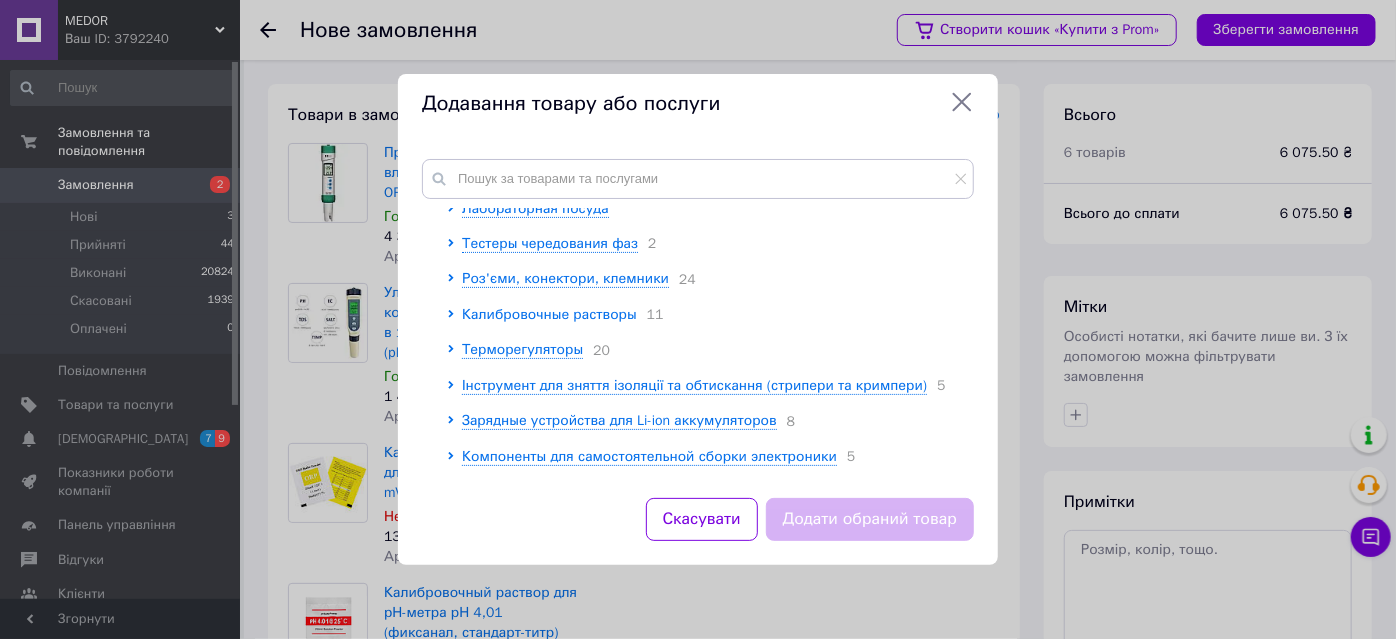 click 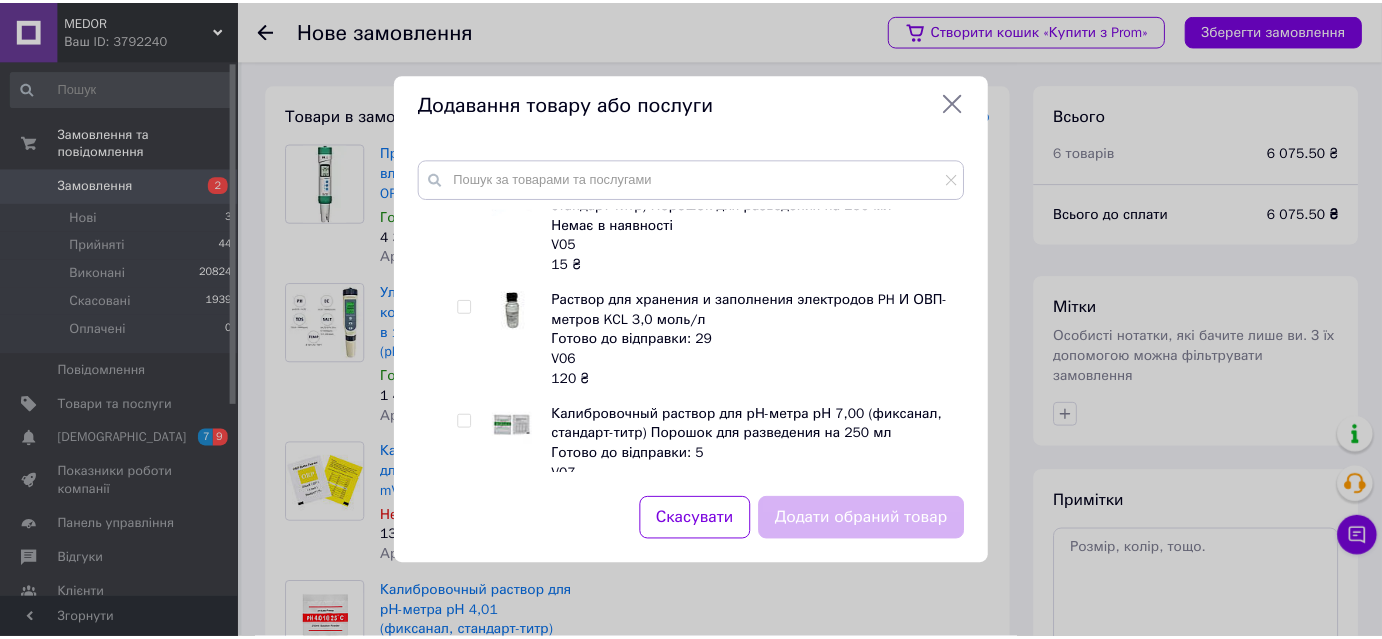 scroll, scrollTop: 636, scrollLeft: 0, axis: vertical 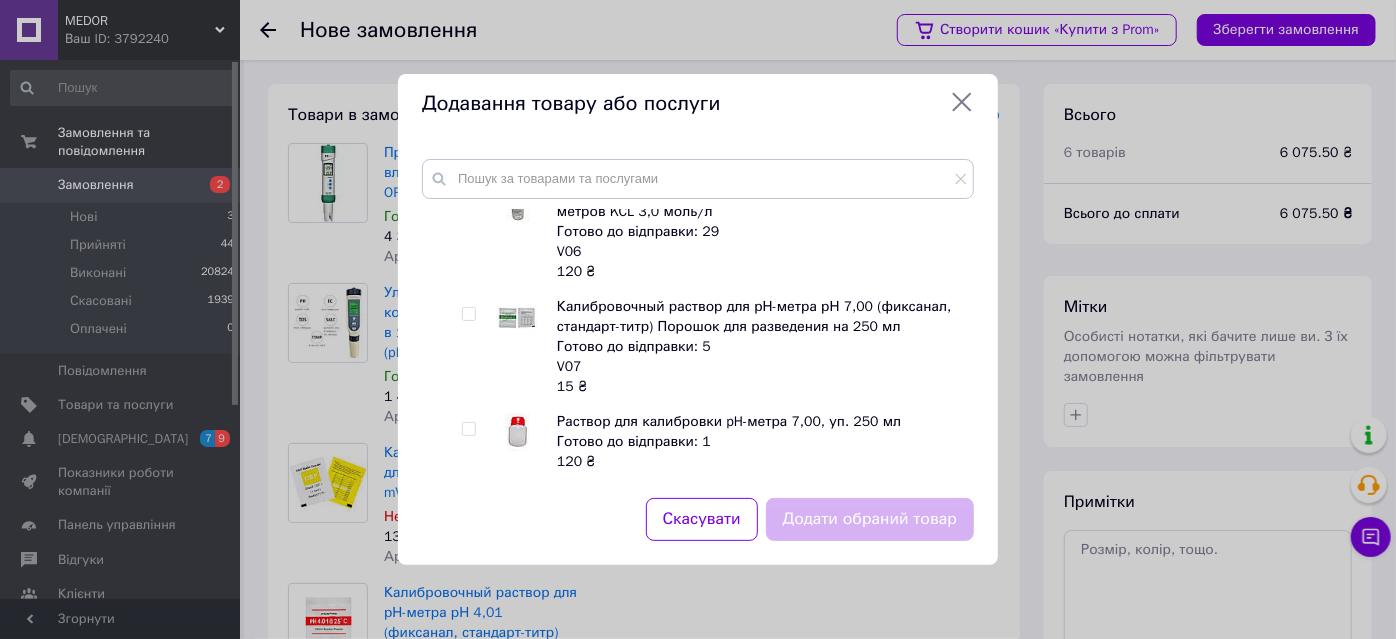 click at bounding box center [468, 199] 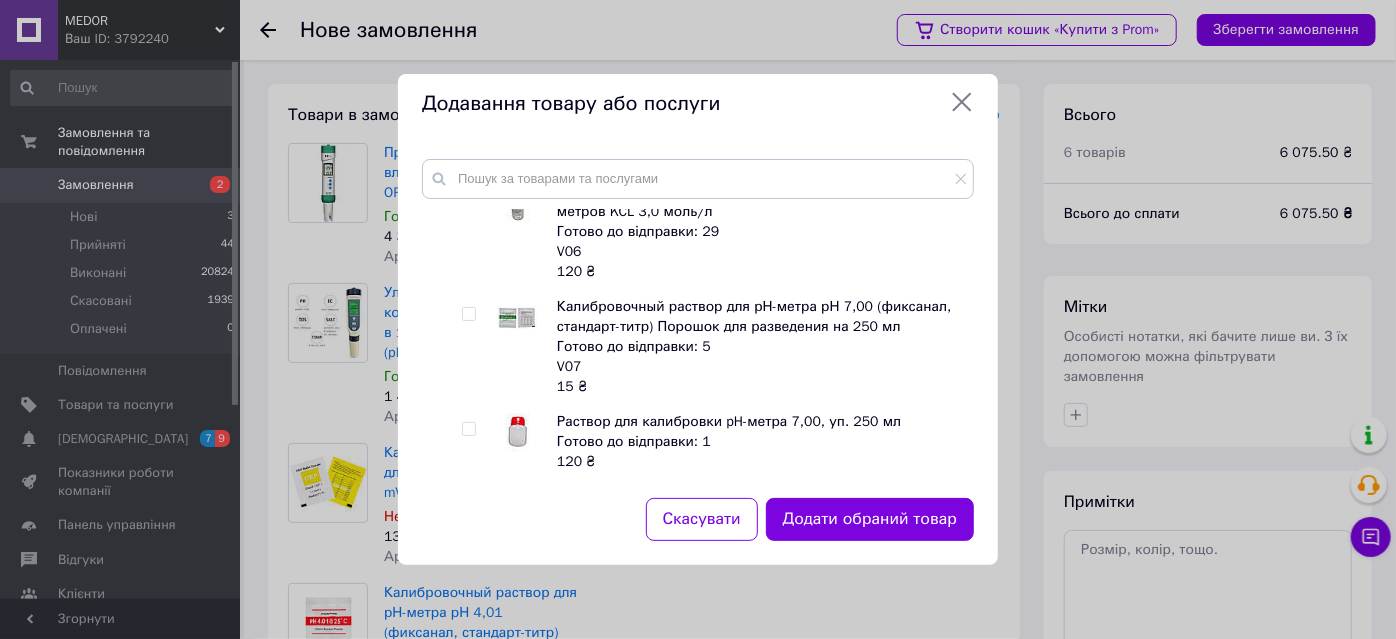 click on "Додати обраний товар" at bounding box center [870, 519] 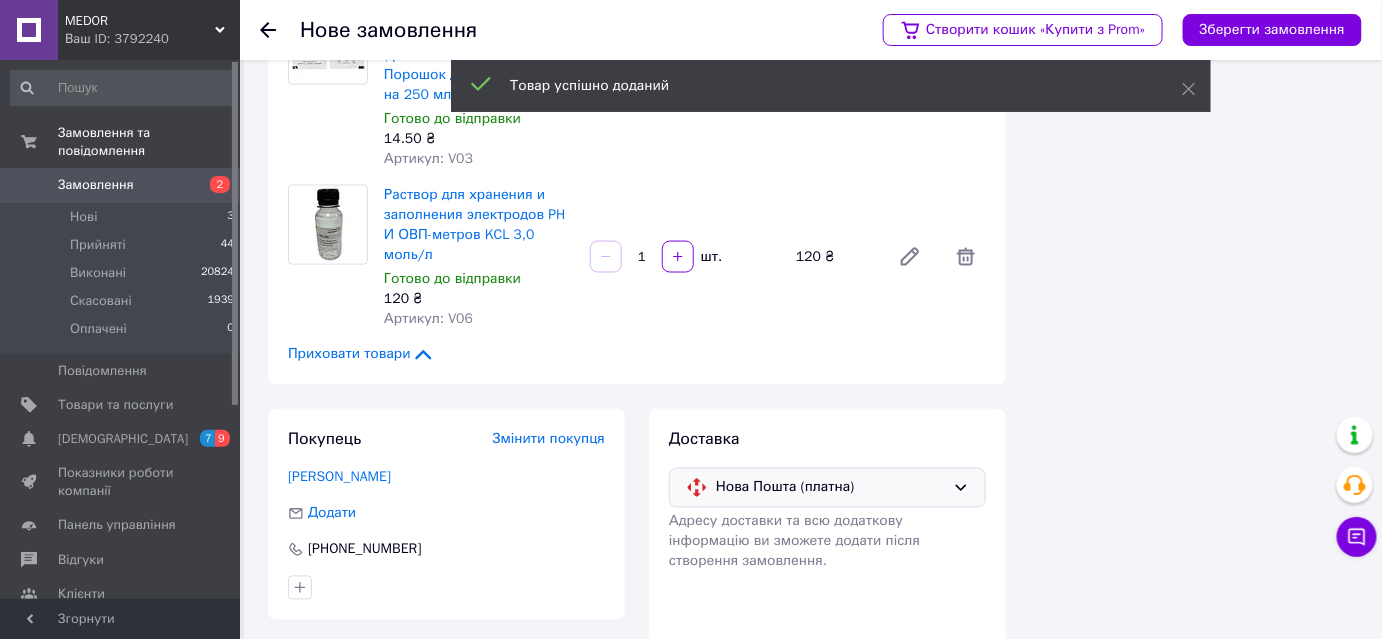 scroll, scrollTop: 1005, scrollLeft: 0, axis: vertical 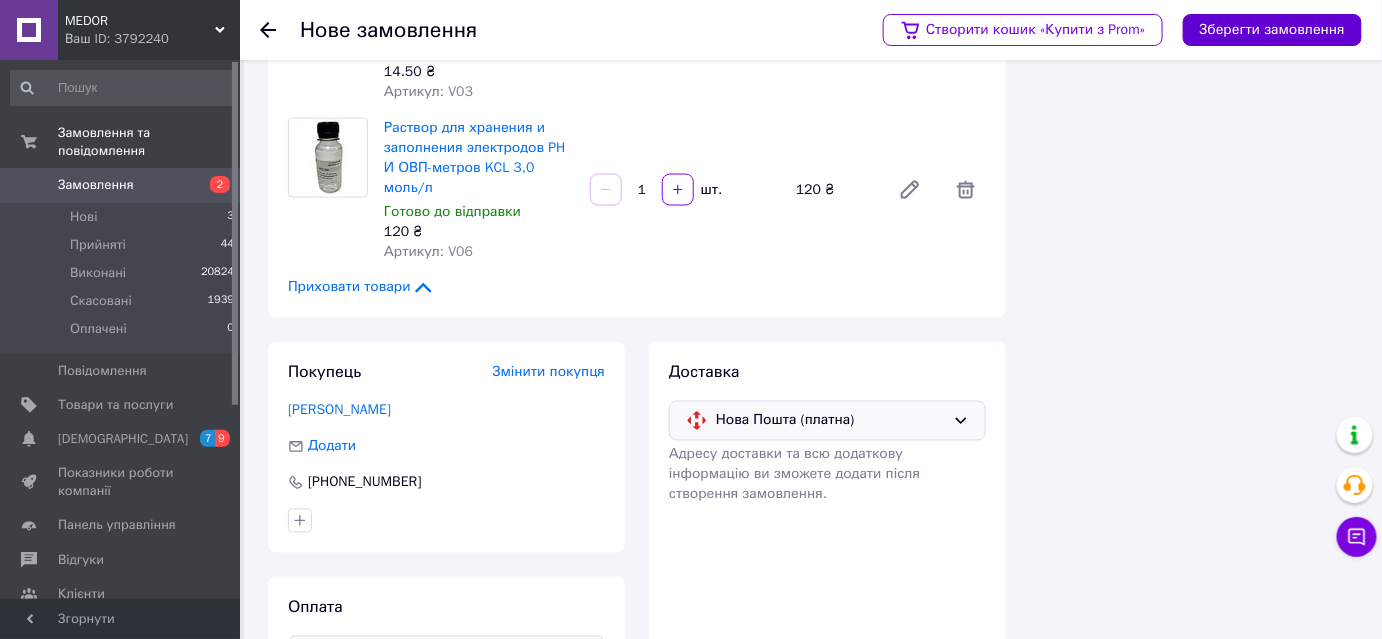 click on "Зберегти замовлення" at bounding box center [1272, 30] 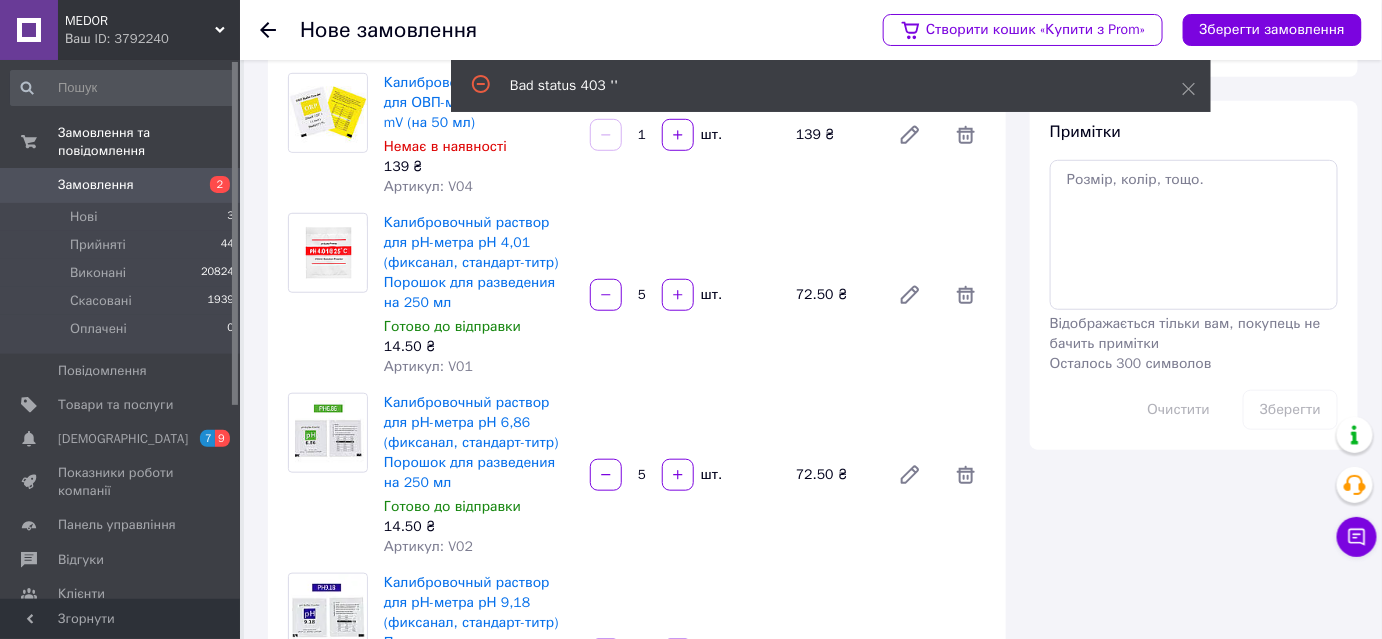 scroll, scrollTop: 368, scrollLeft: 0, axis: vertical 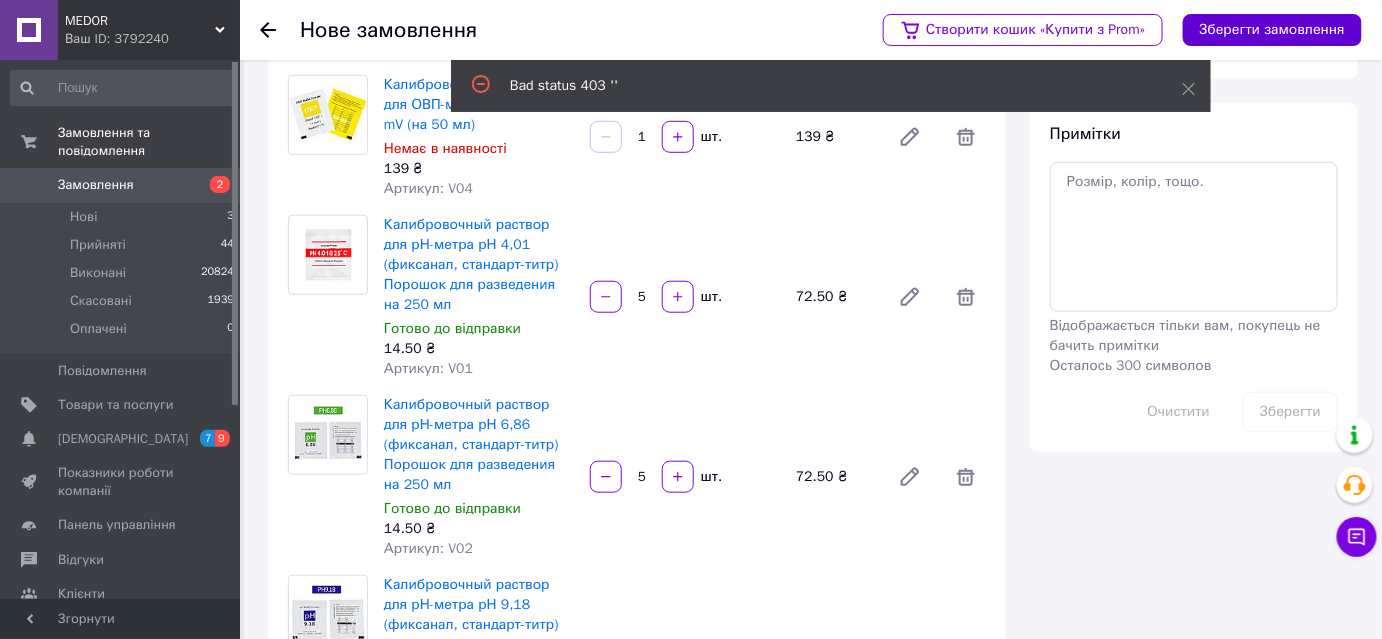 click on "Зберегти замовлення" at bounding box center (1272, 30) 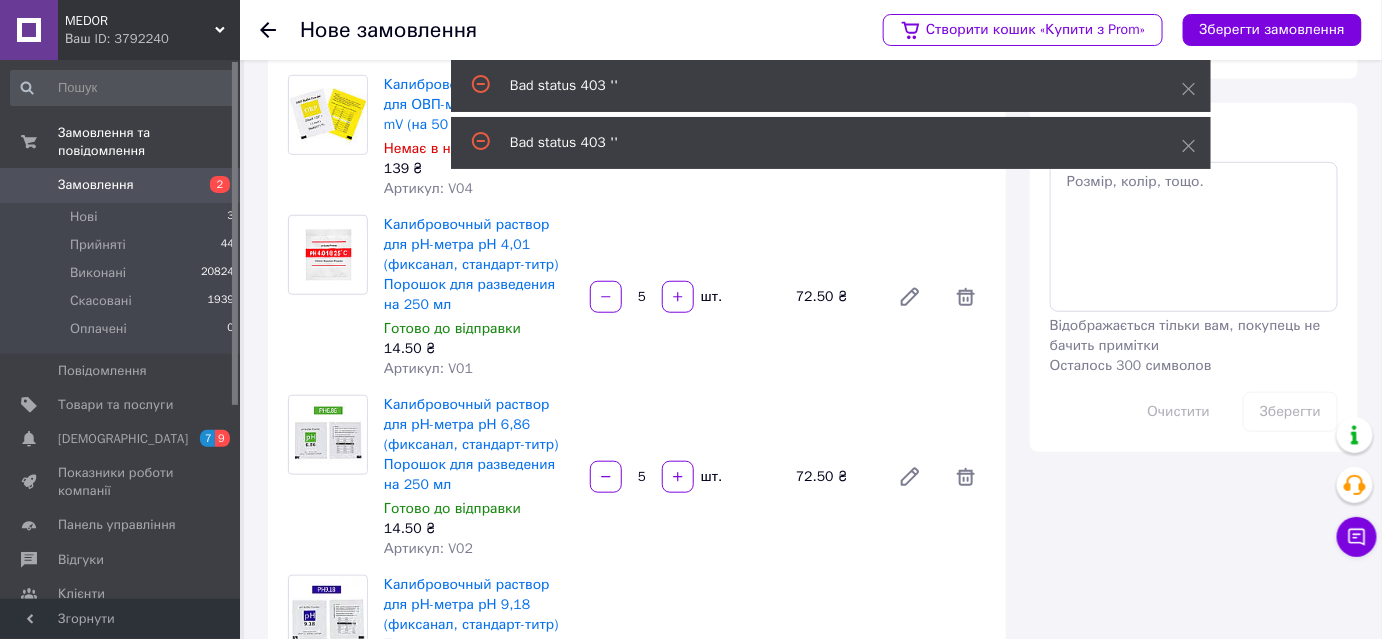 scroll, scrollTop: 0, scrollLeft: 0, axis: both 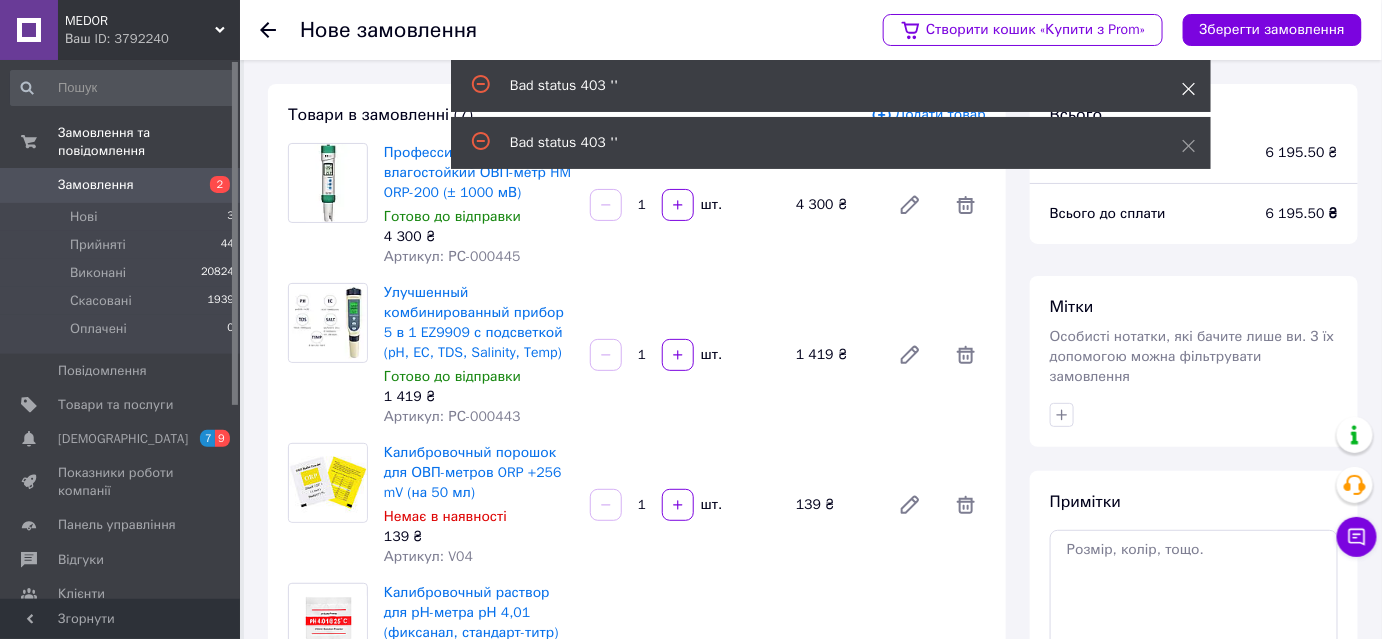 click 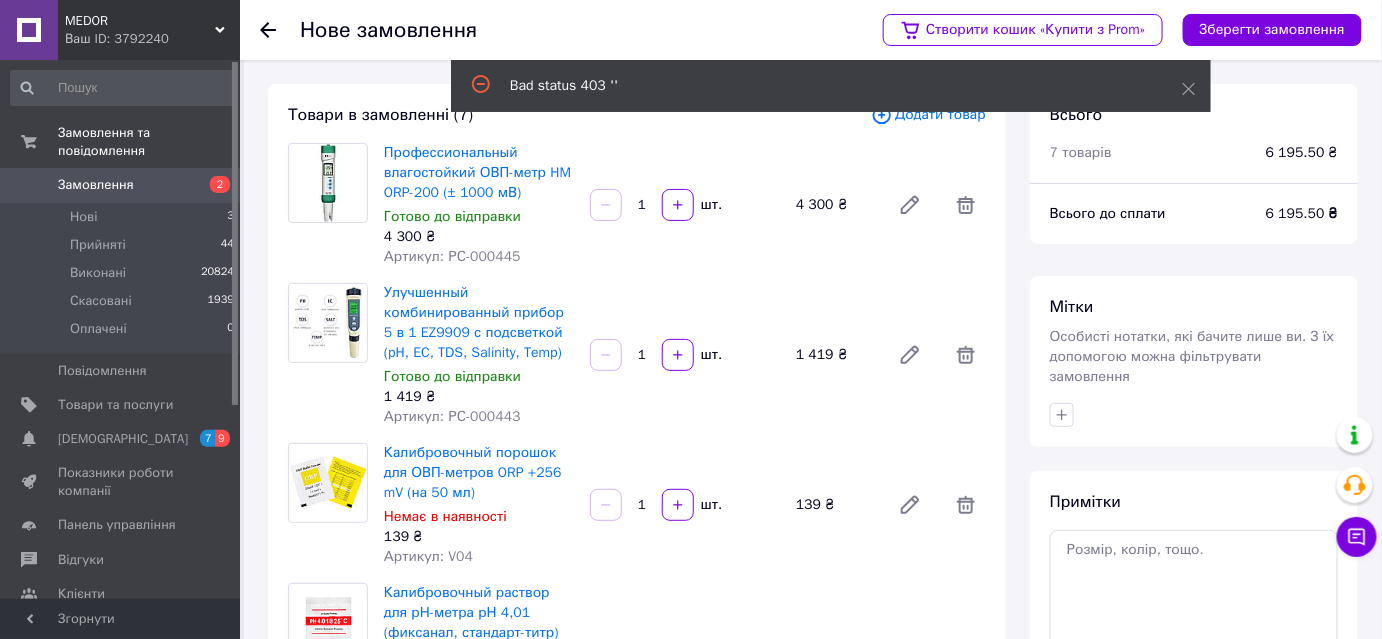 click on "Bad status 403 ''" at bounding box center [831, 86] 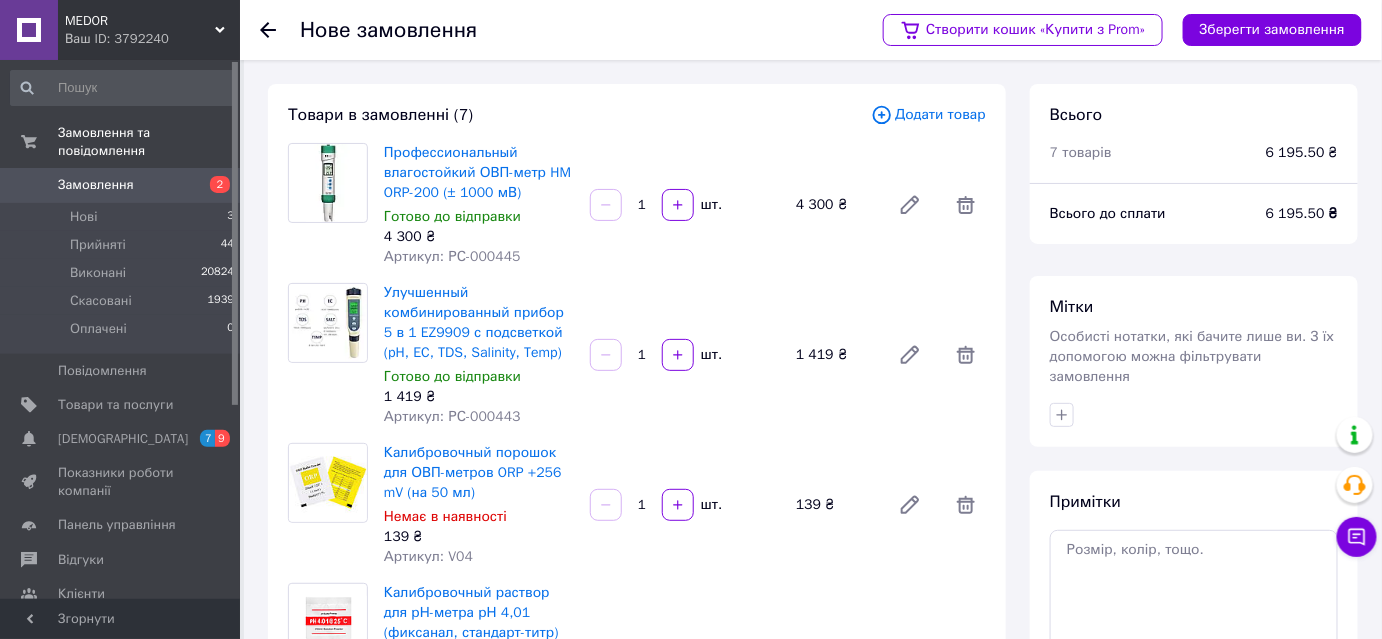 click 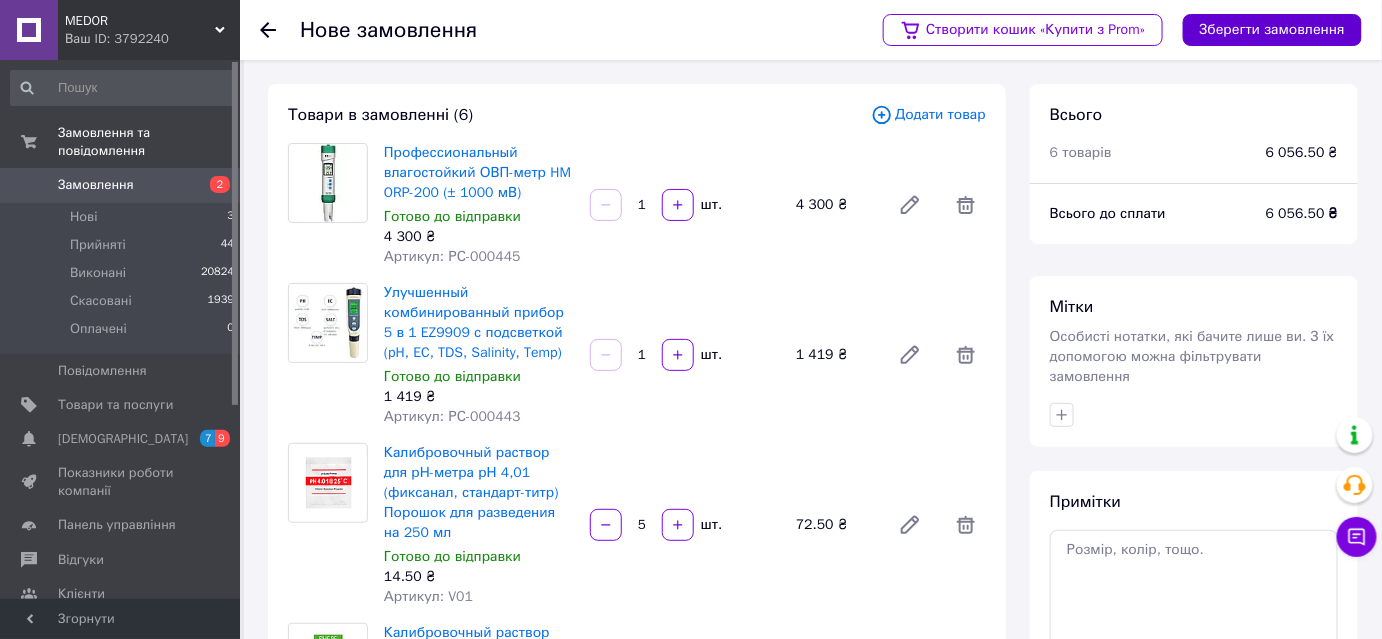 click on "Зберегти замовлення" at bounding box center (1272, 30) 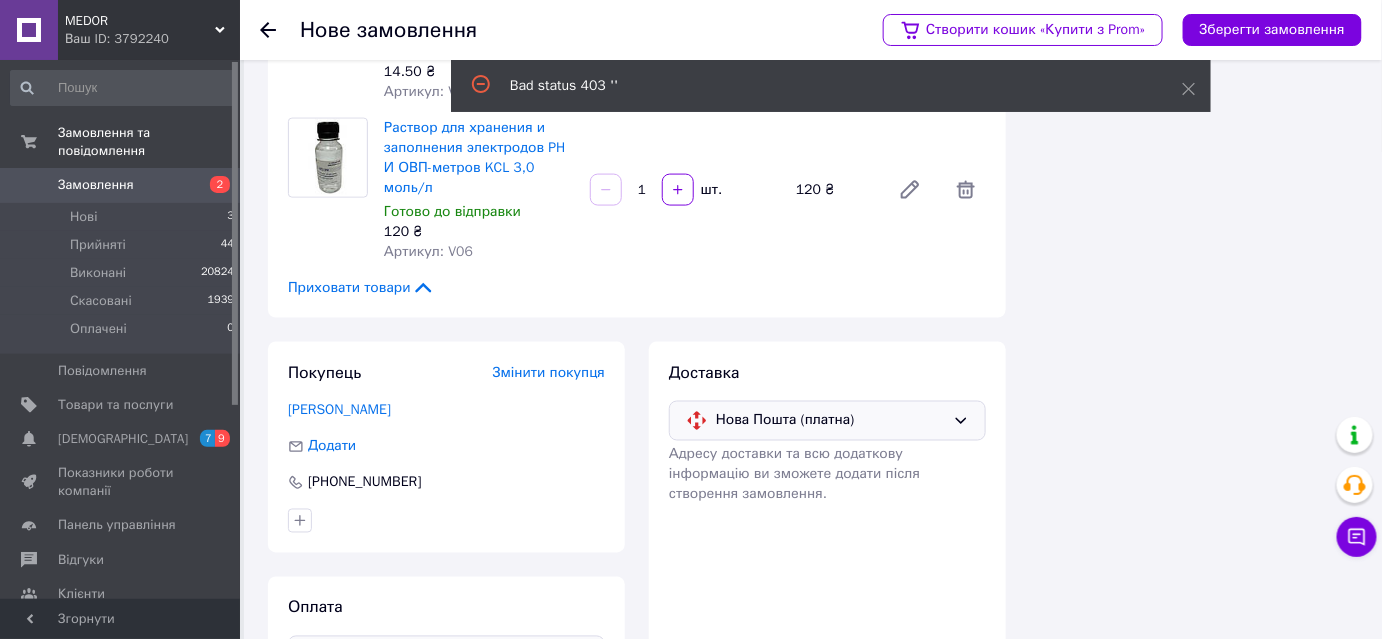 scroll, scrollTop: 0, scrollLeft: 0, axis: both 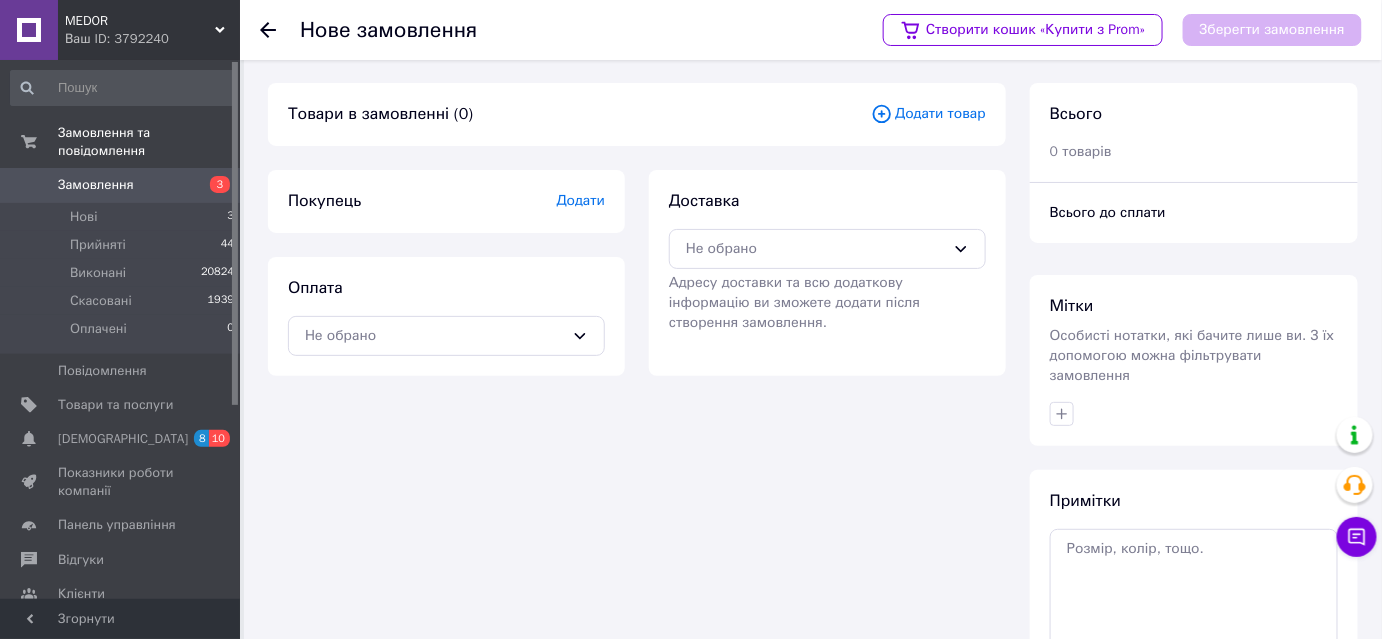 click on "Додати" at bounding box center (581, 200) 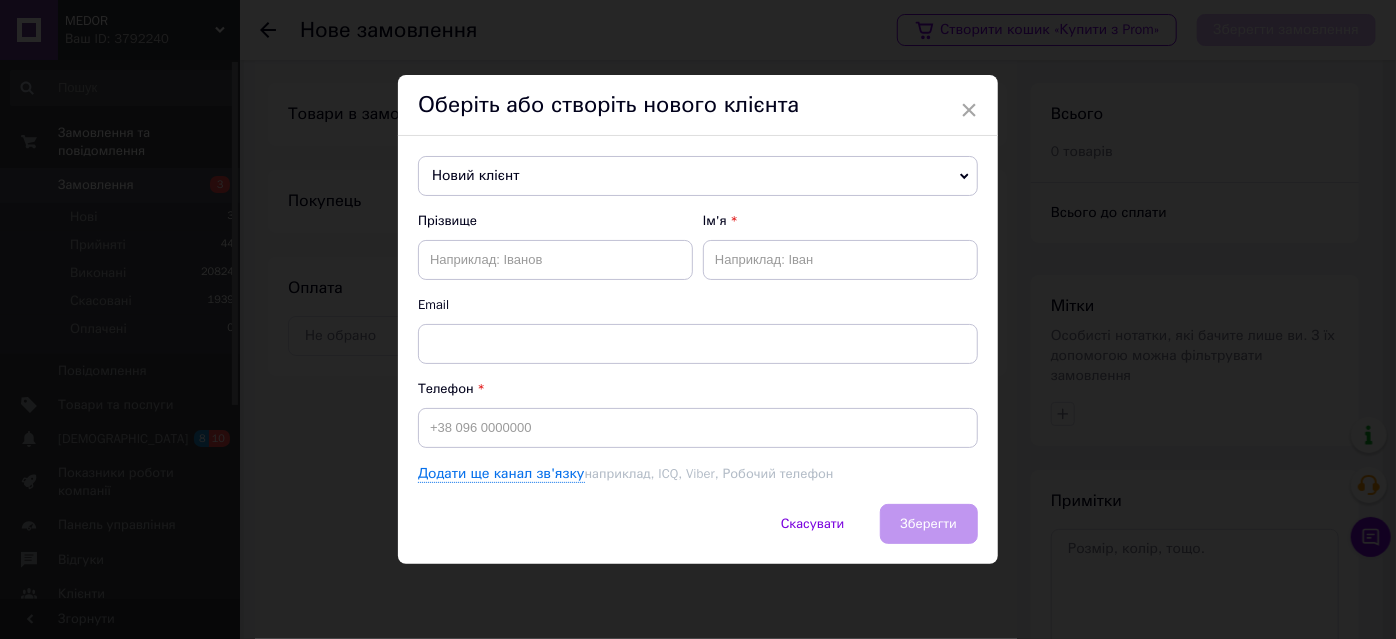 click on "Новий клієнт" at bounding box center [698, 176] 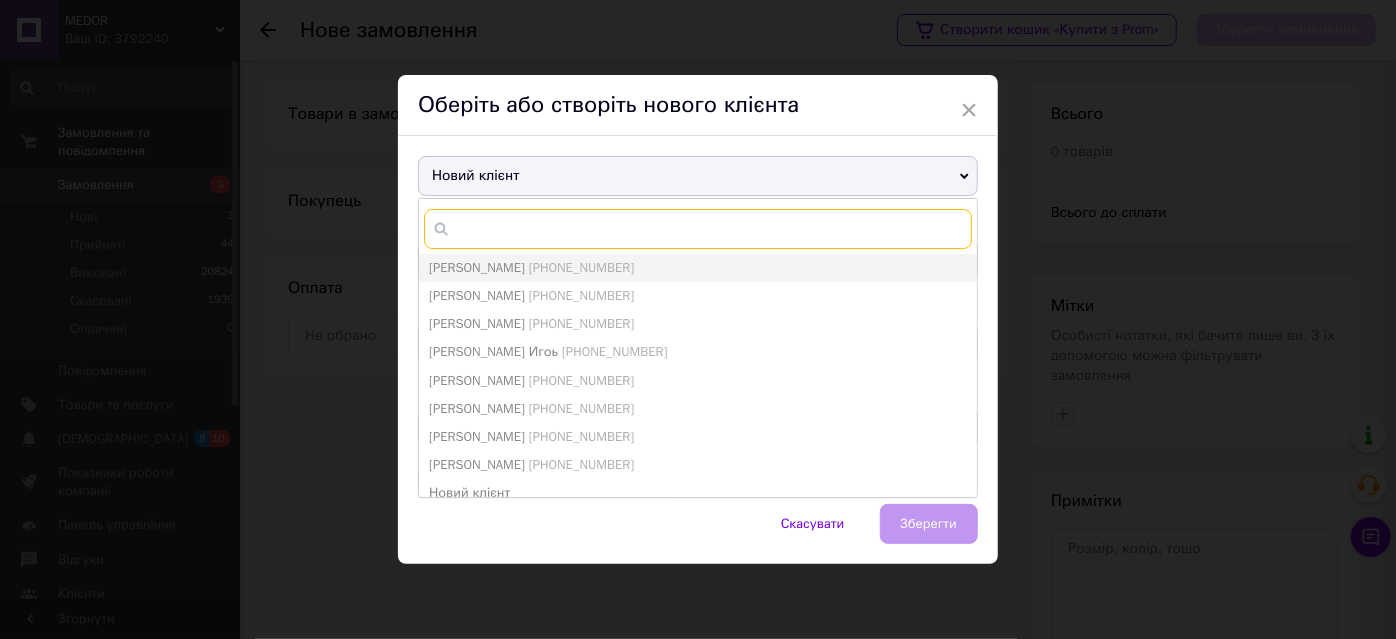 paste on "[PHONE_NUMBER]" 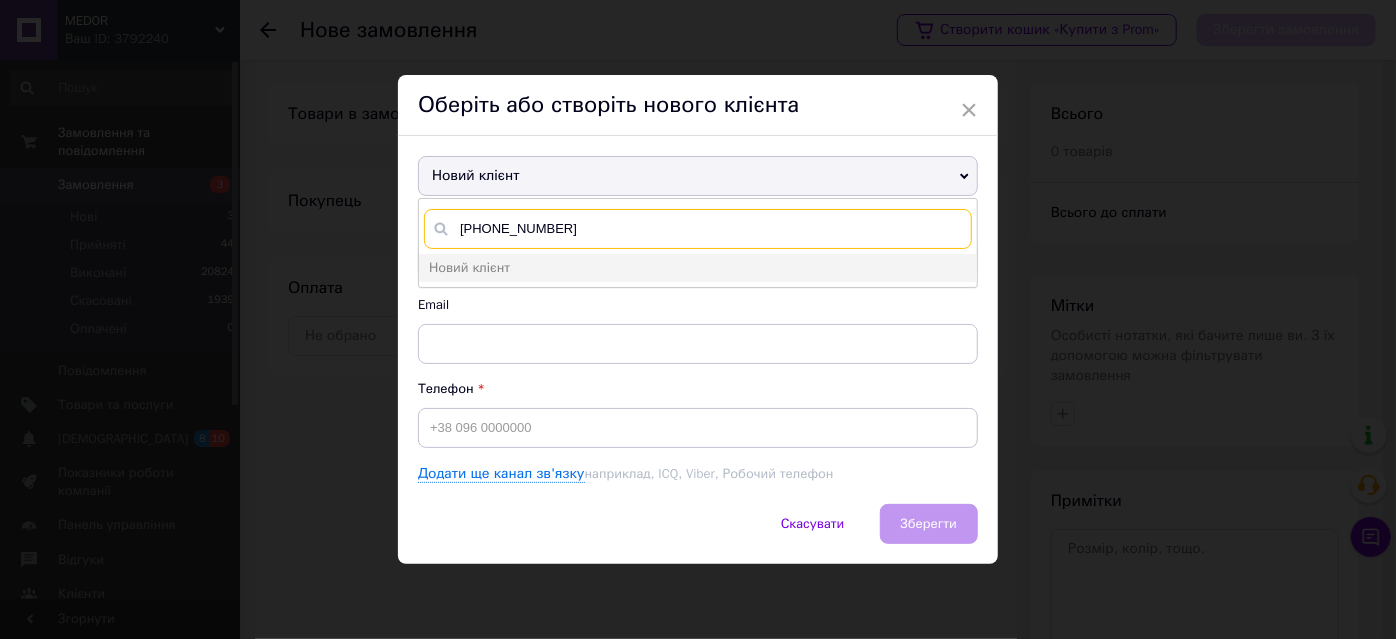 drag, startPoint x: 560, startPoint y: 230, endPoint x: 453, endPoint y: 226, distance: 107.07474 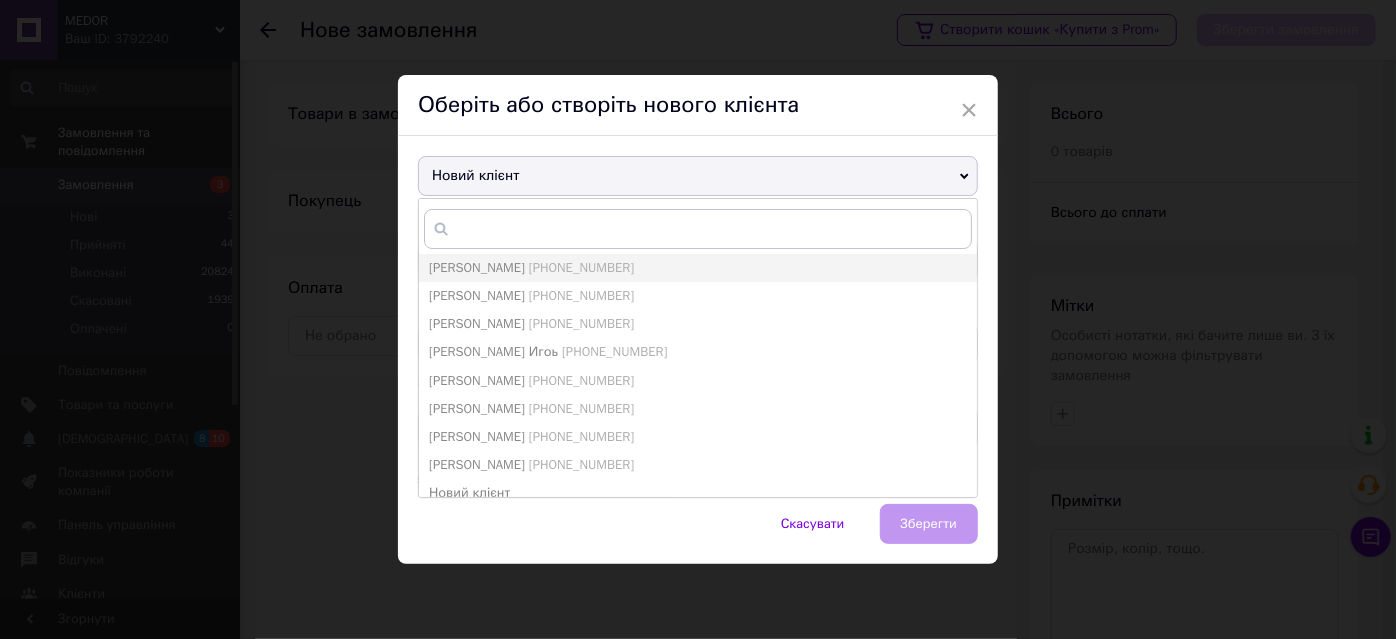 click on "Новий клієнт Євтушенко Богдан   +380681132322 Іванов Сергій   +380504943249 Василь Христонько   +380967321653 Зайцев Игоь   +380663233401 Курендаш Яна   +380939692718 Кутовий Сергій   +380958333960 Маляренко Дионисий   +380936260310 Небеський Артем   +380973455114 Новий клієнт   Пасека Владимир   +380679793781 Печонкін Анатолій   +380672389331 Пушкін Віктор   +380967806162 Тимошук Іван   +380966446988 Фролов Сергей   +380674472128 Цигоняєв Іван   +380639194063 Чайковская Валерия   +380987418033 Школа Лариса   +380631565106 Штик Олександр   +380966540658 Юрий Блиялкин   +380500543902 Якубовський Сергій   +380631919207 колобов андрей   +380933447268 Прізвище Ім'я Email Телефон" at bounding box center (698, 320) 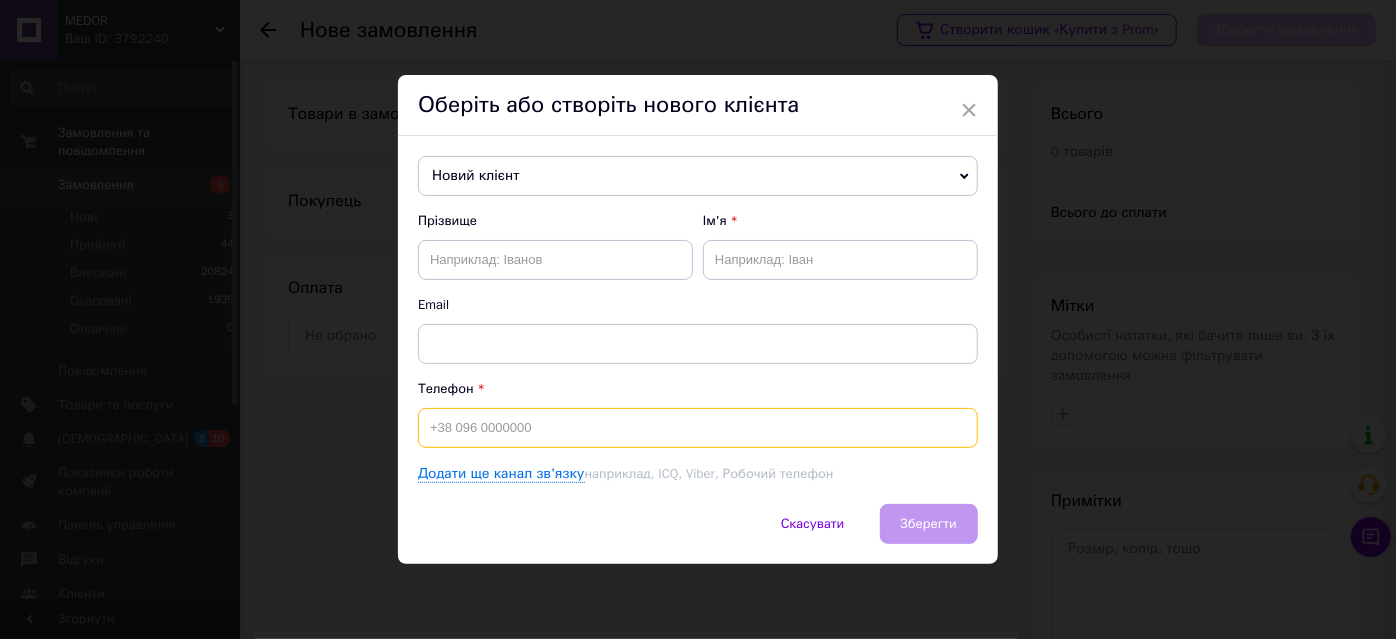 paste on "[PHONE_NUMBER]" 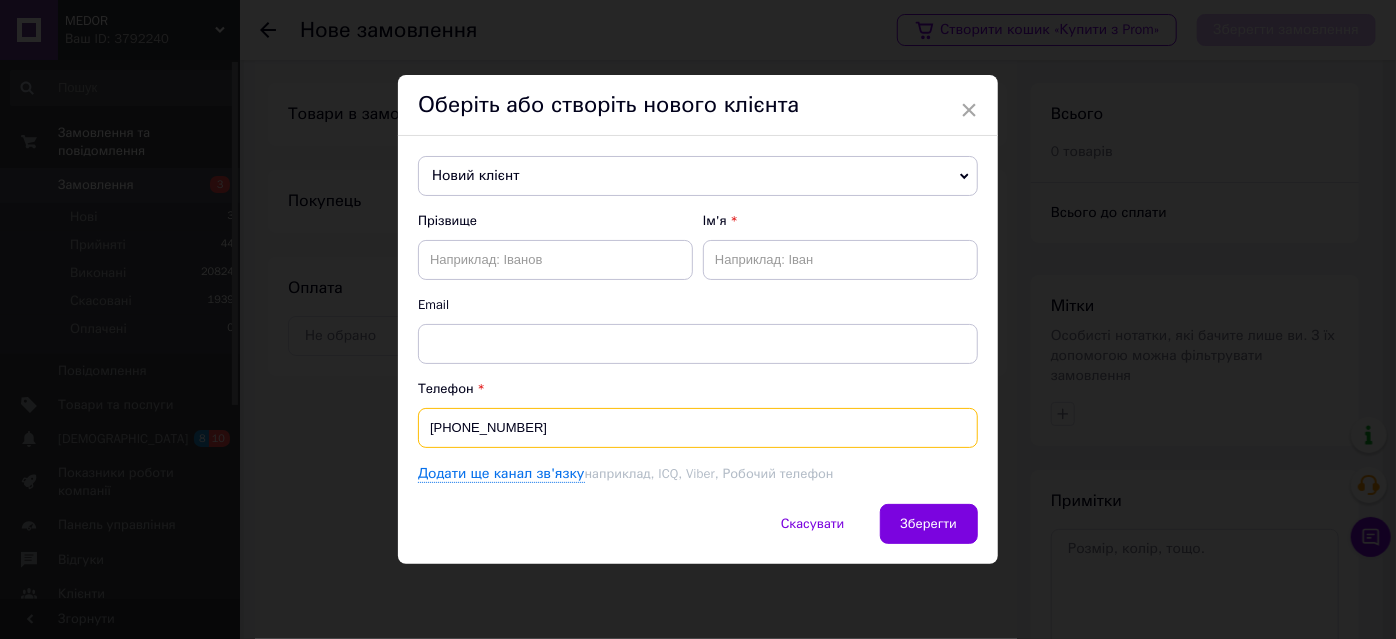 type on "[PHONE_NUMBER]" 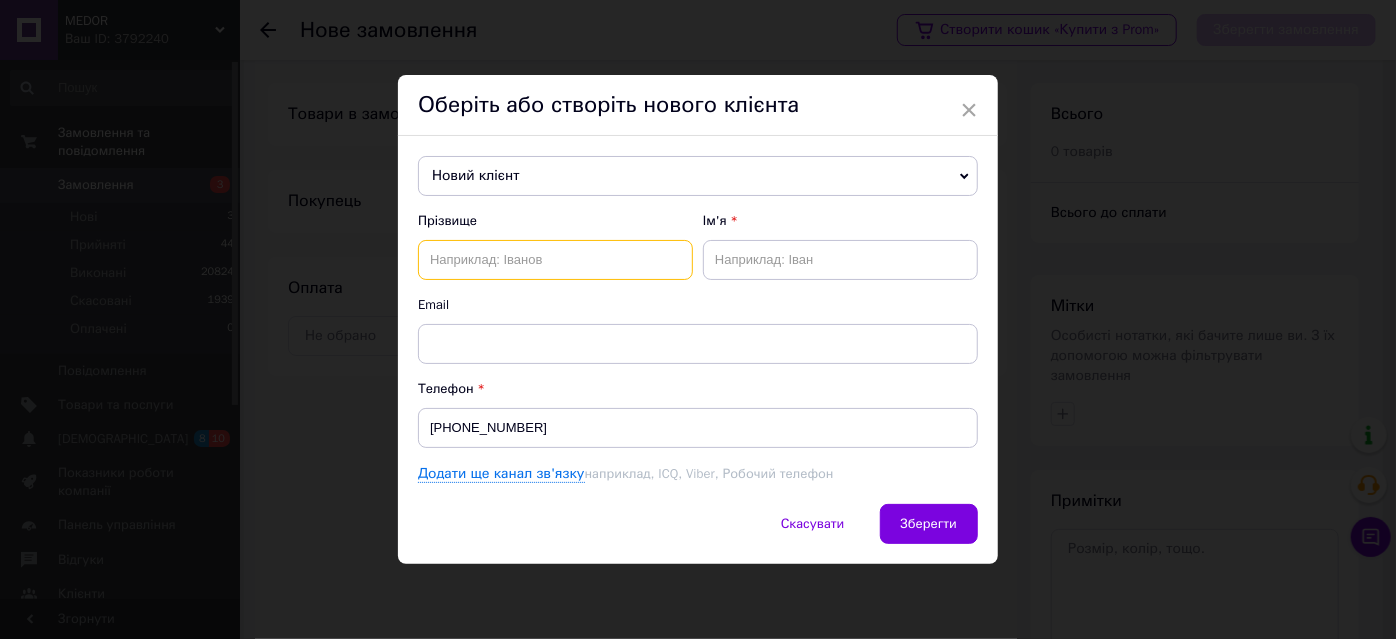 paste on "Холод" 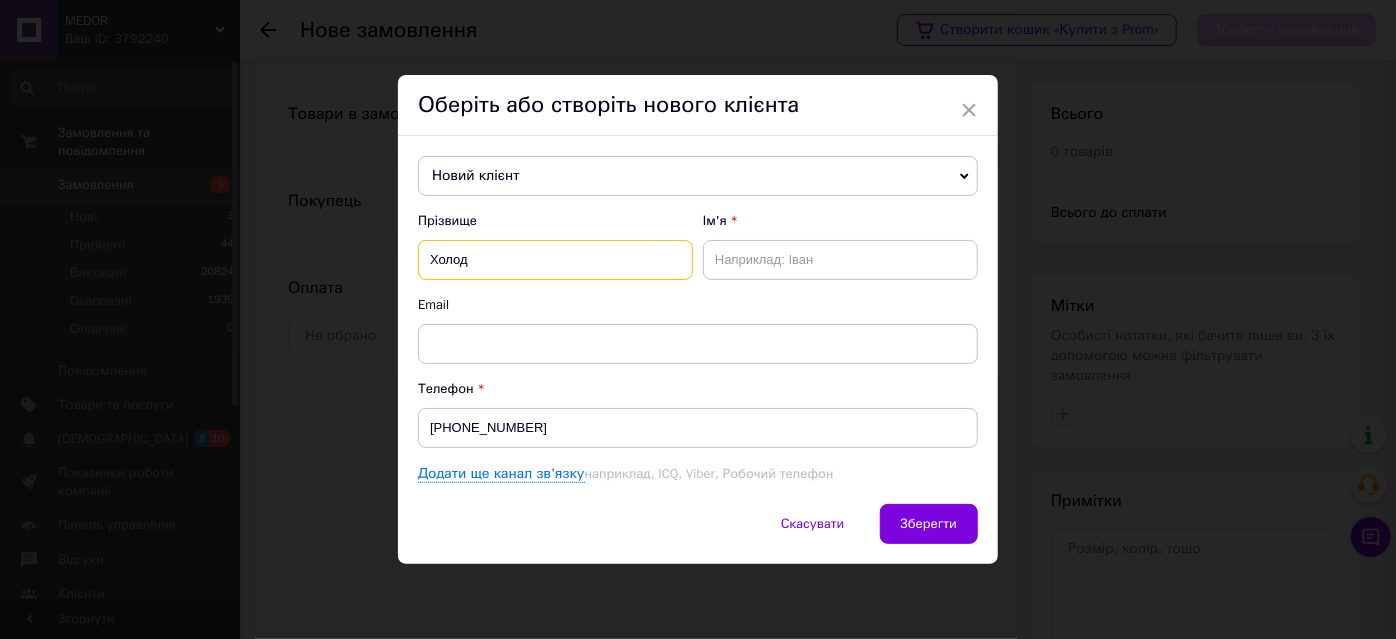 type on "Холод" 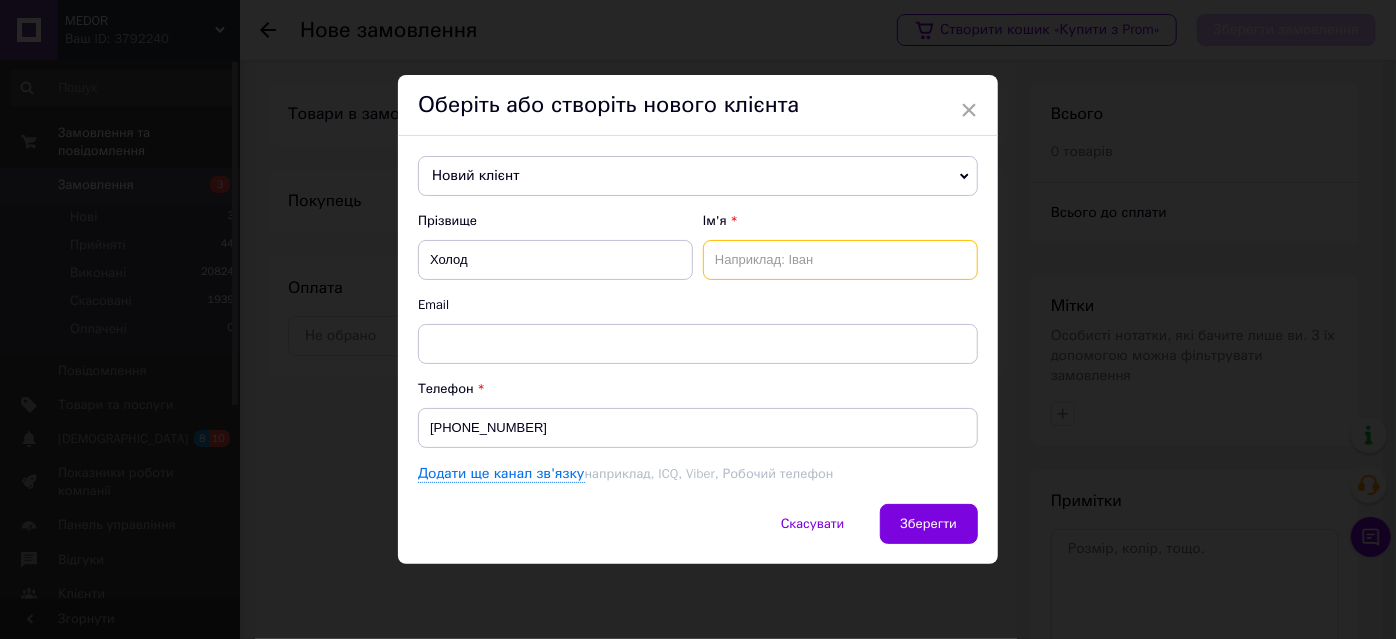 paste on "[PERSON_NAME]" 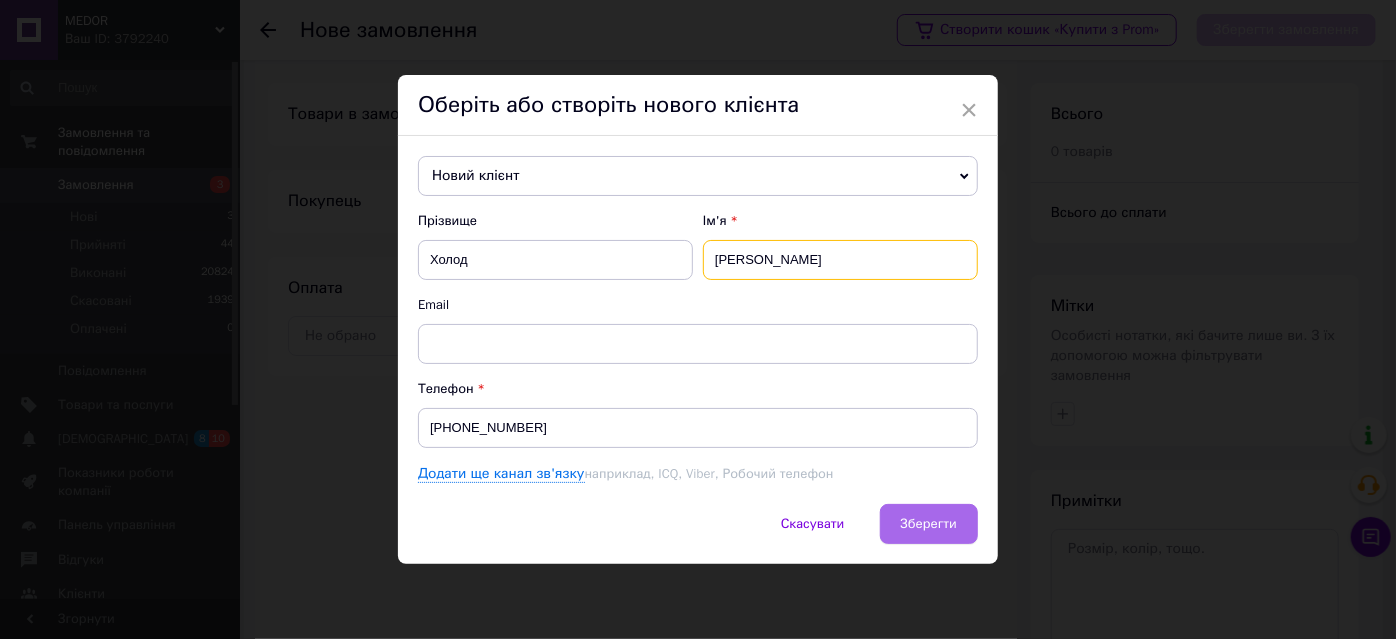 type on "[PERSON_NAME]" 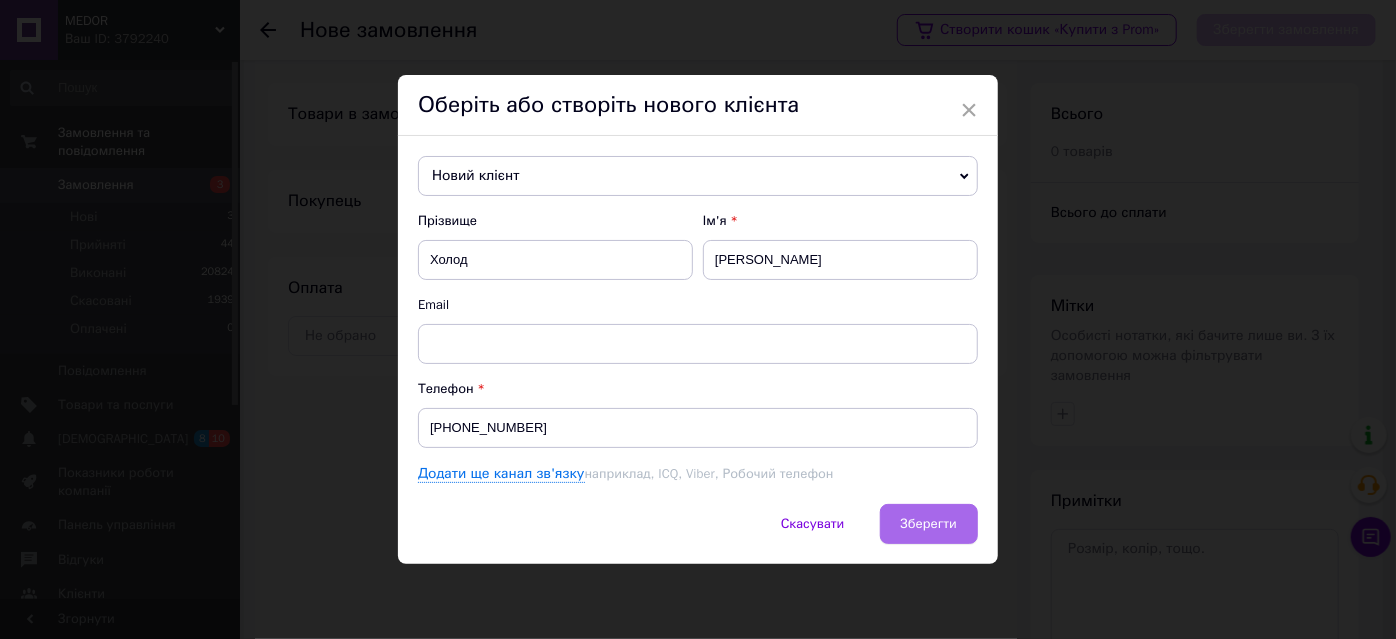 click on "Зберегти" at bounding box center (929, 523) 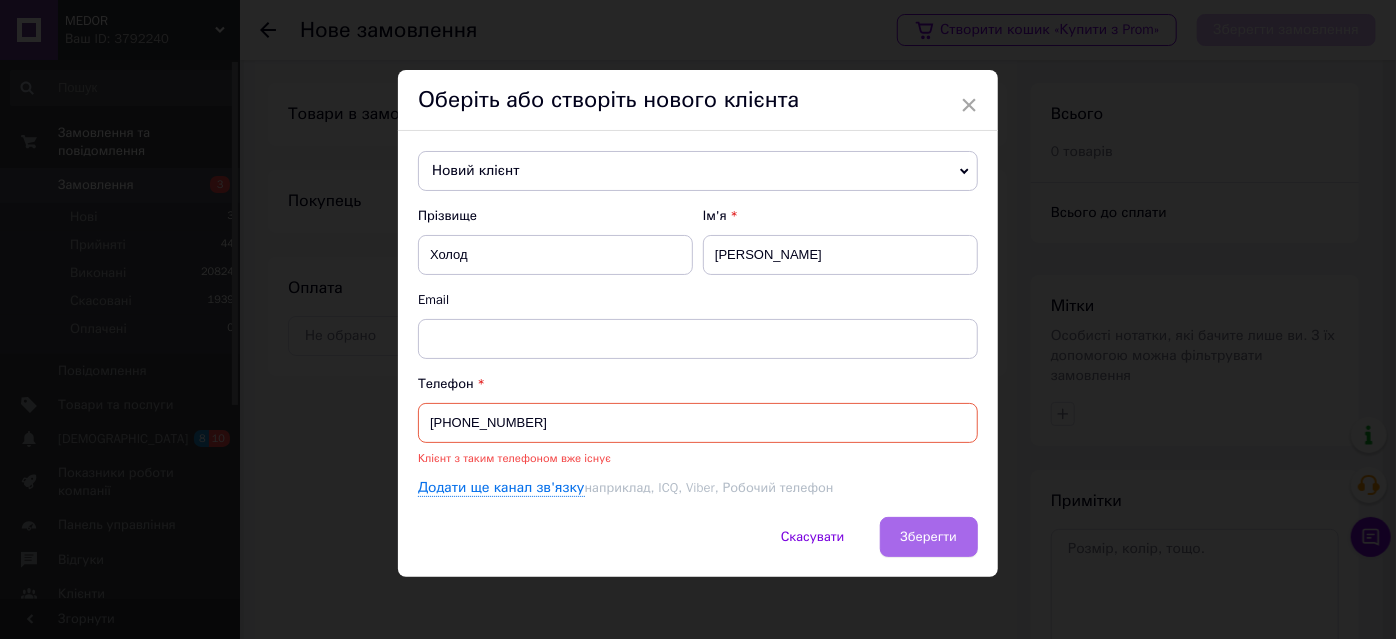 click on "Зберегти" at bounding box center (929, 537) 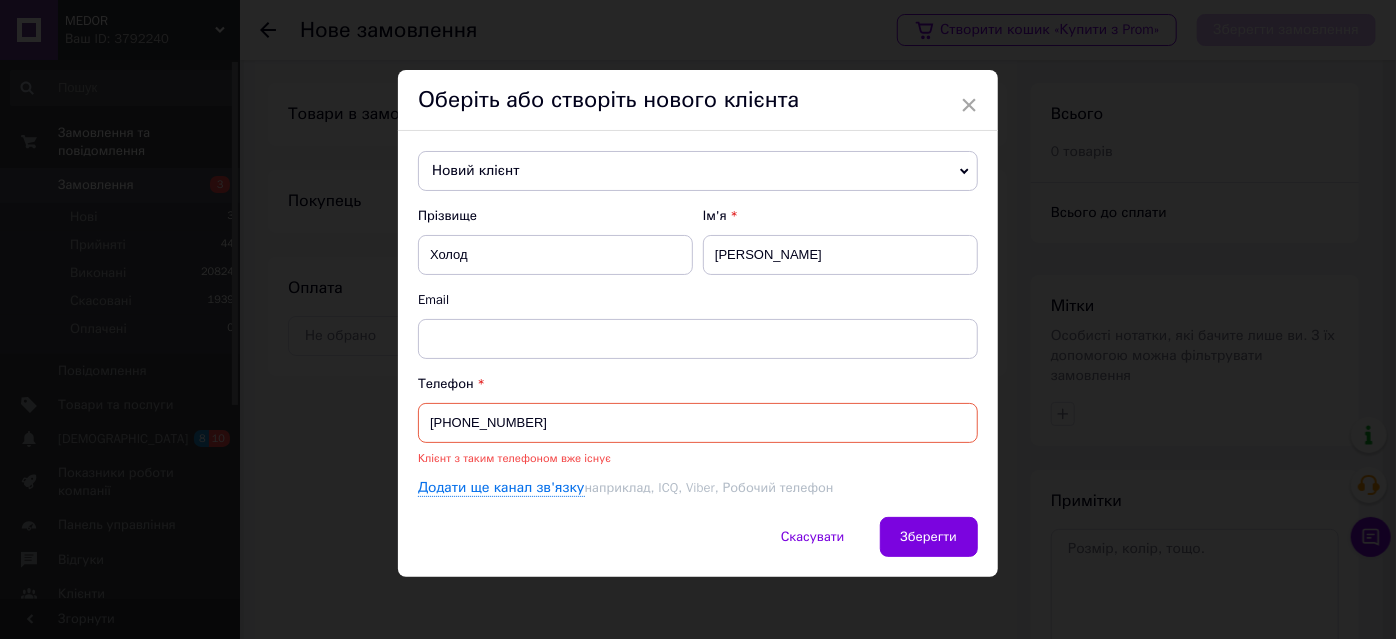drag, startPoint x: 523, startPoint y: 417, endPoint x: 434, endPoint y: 420, distance: 89.050545 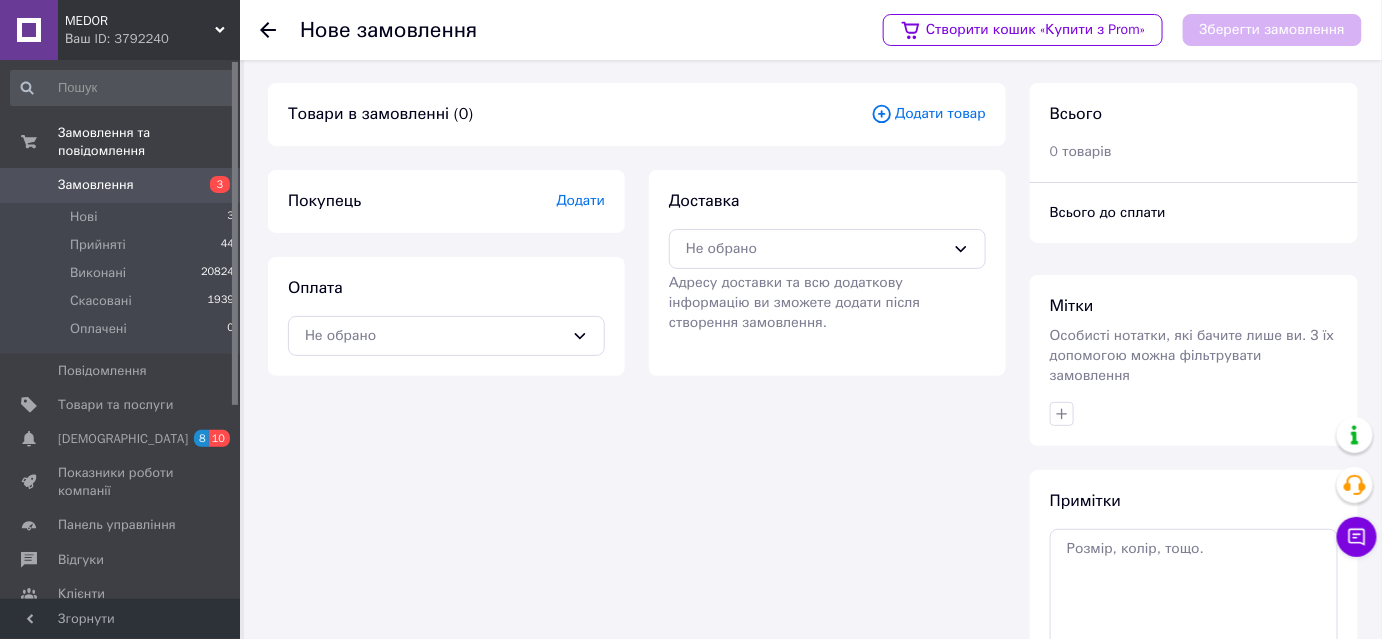 click on "Додати" at bounding box center (581, 200) 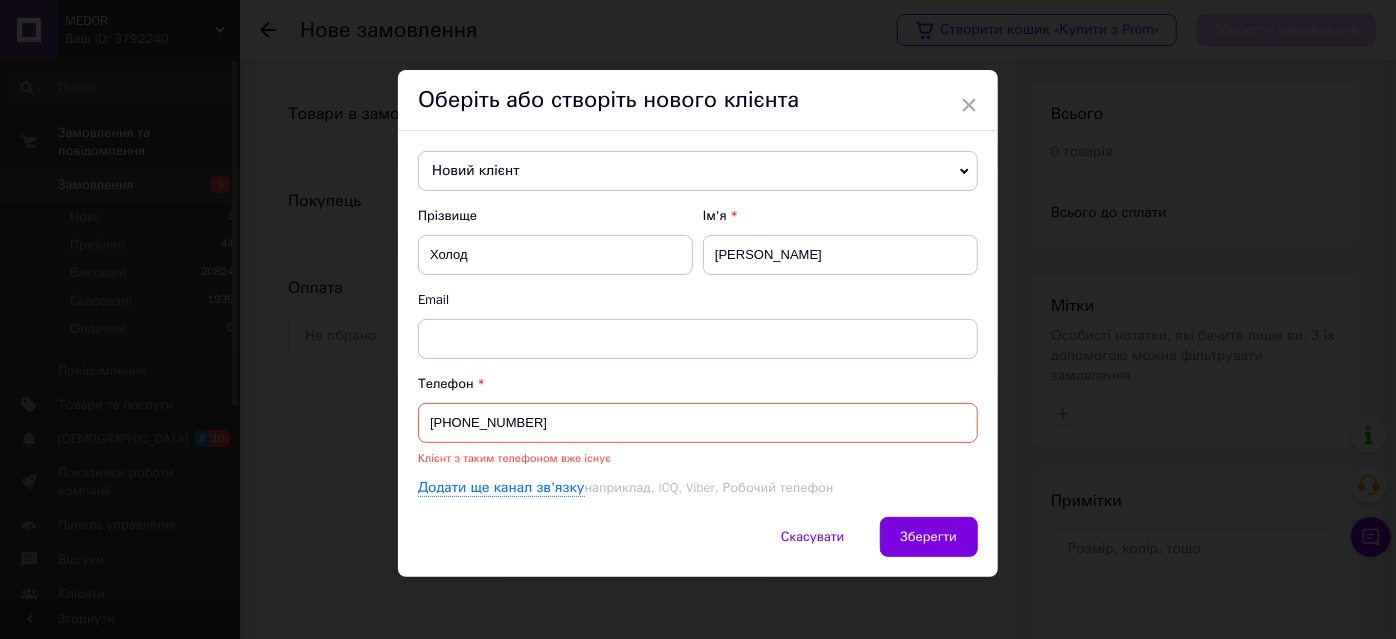 drag, startPoint x: 534, startPoint y: 421, endPoint x: 421, endPoint y: 421, distance: 113 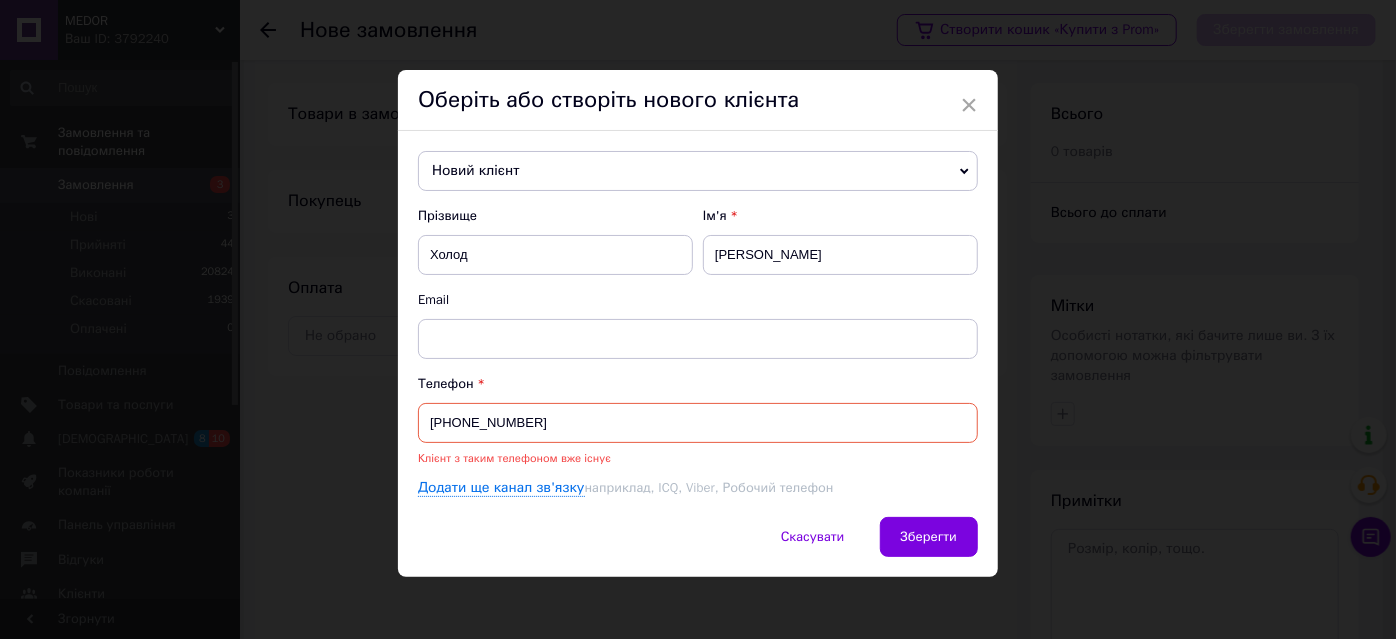 click on "Новий клієнт" at bounding box center (698, 171) 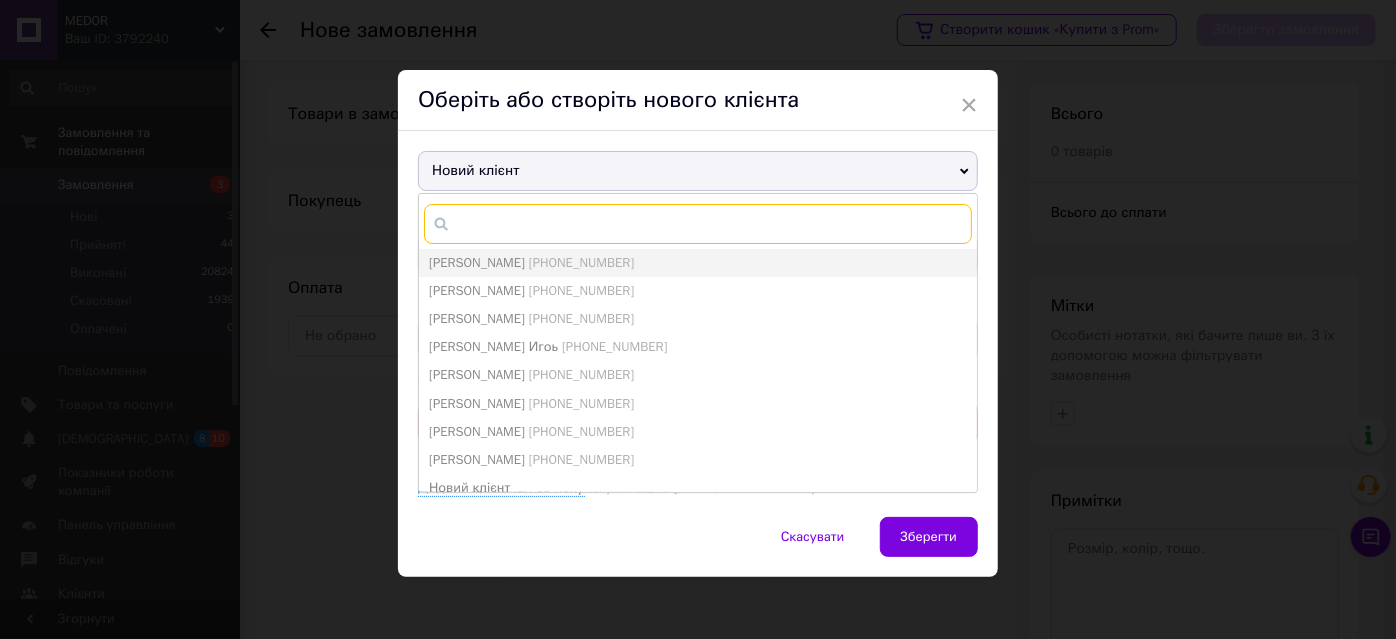 paste on "+380969527096" 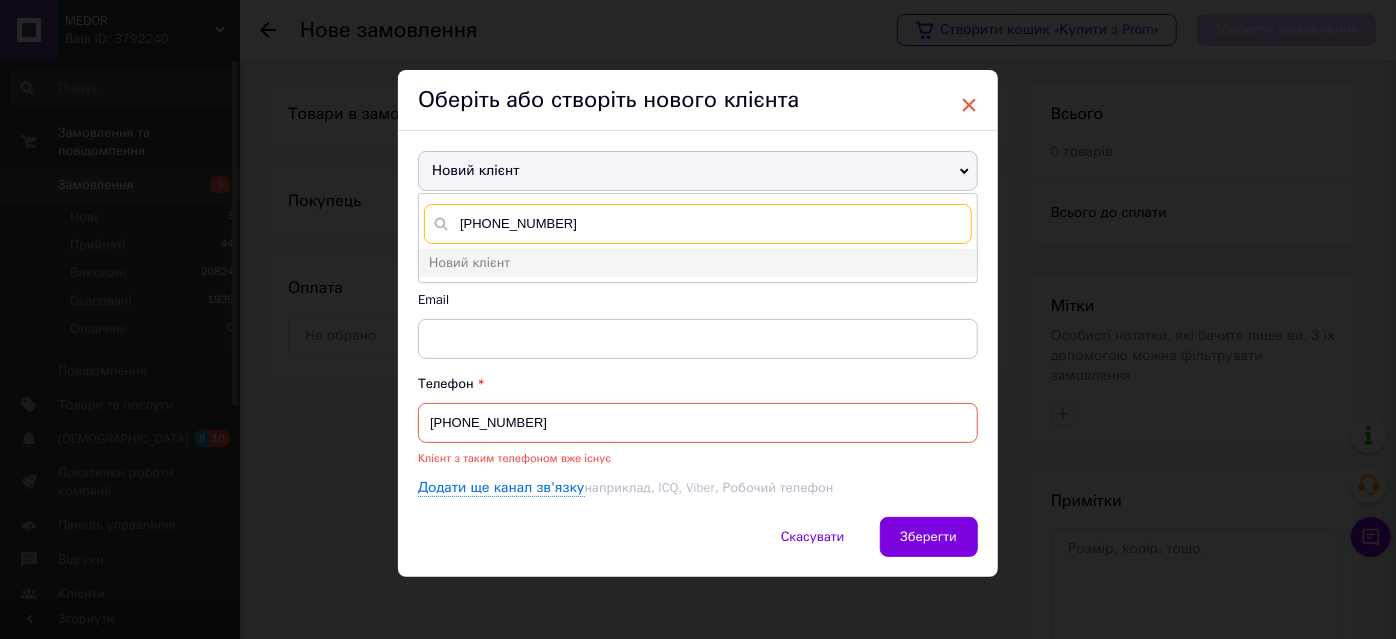 type on "+380969527096" 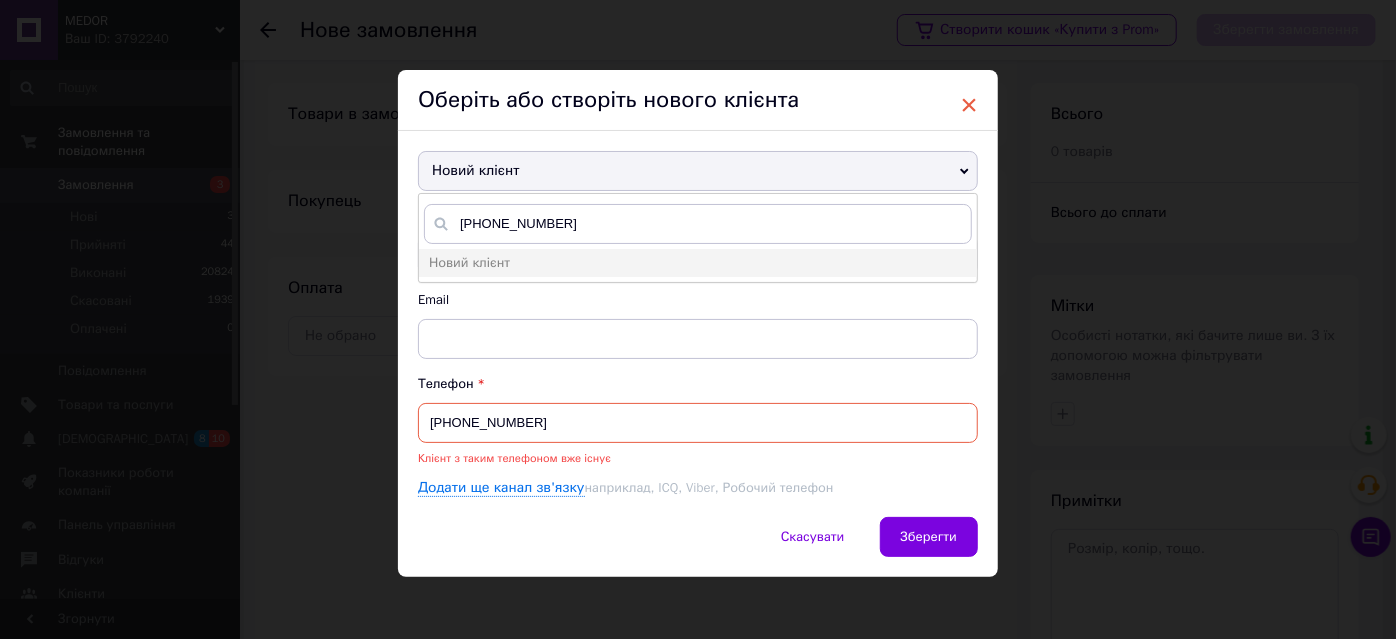 click on "×" at bounding box center (969, 105) 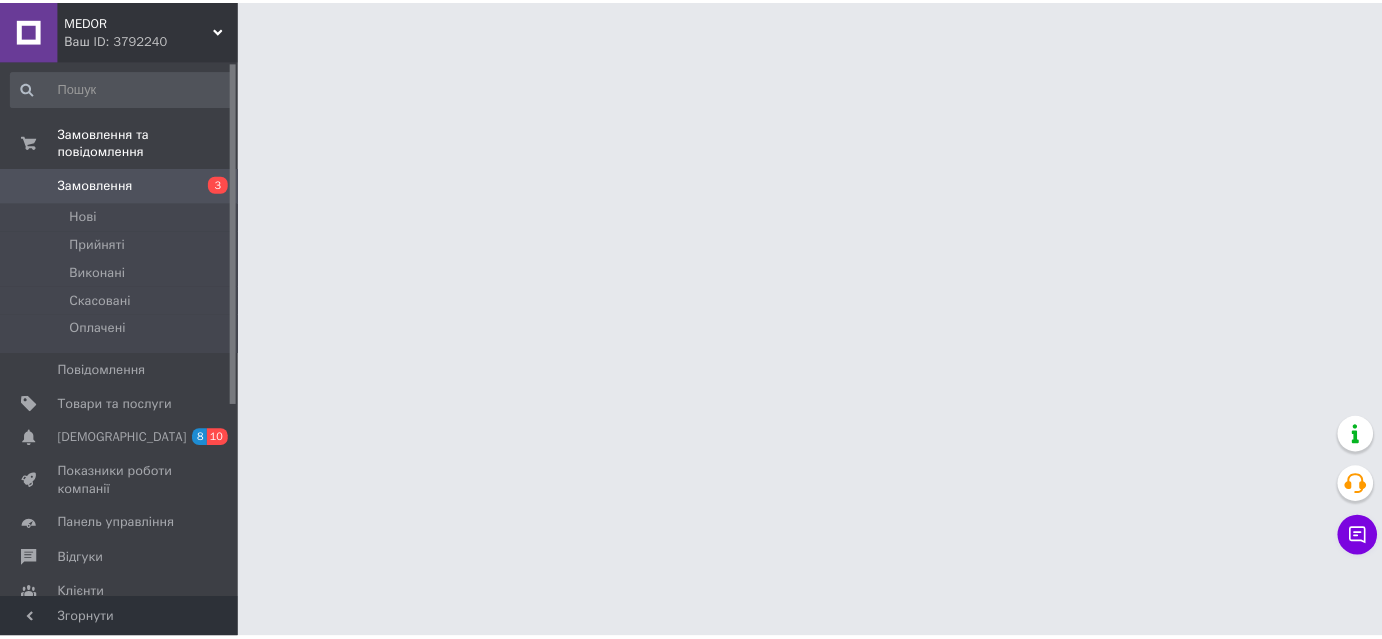 scroll, scrollTop: 0, scrollLeft: 0, axis: both 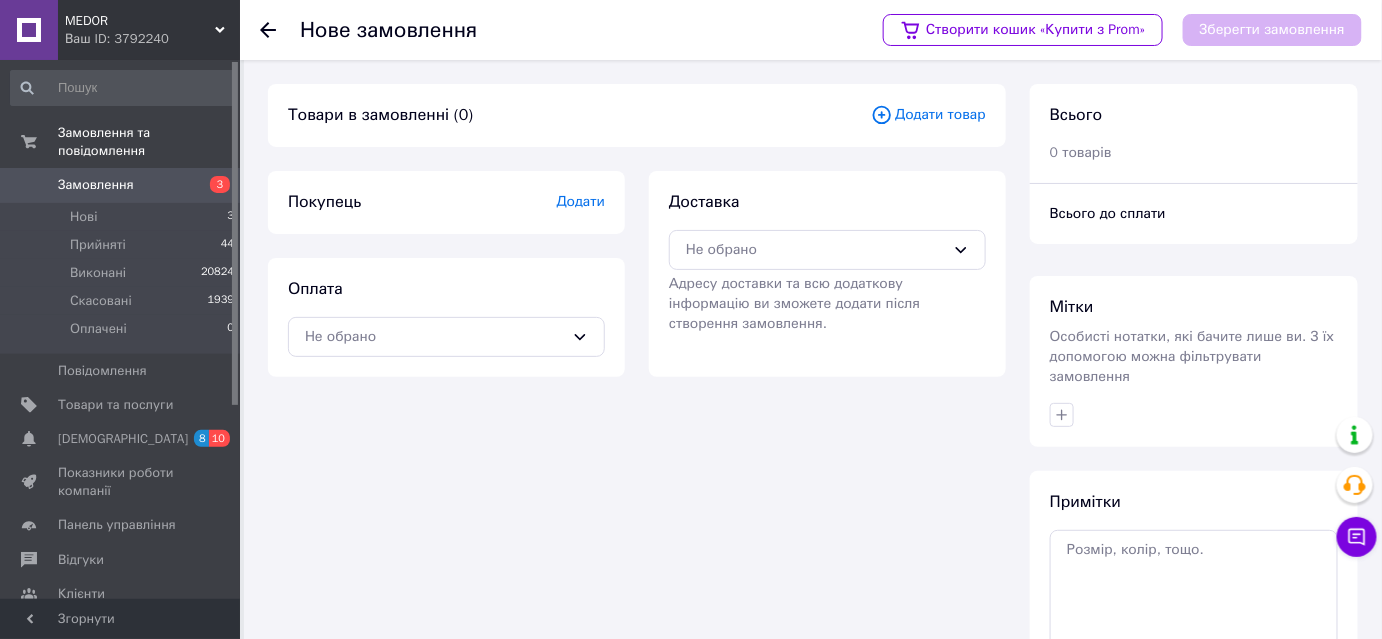 click on "Додати" at bounding box center [581, 201] 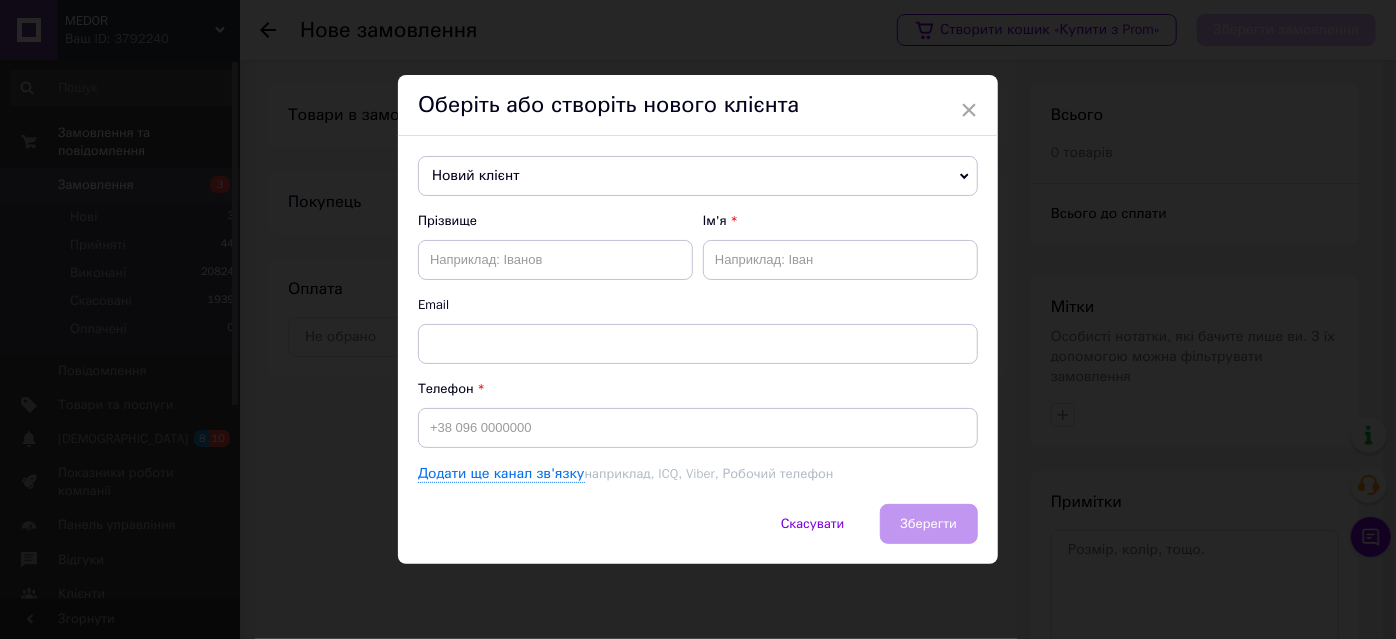 click on "Новий клієнт" at bounding box center (698, 176) 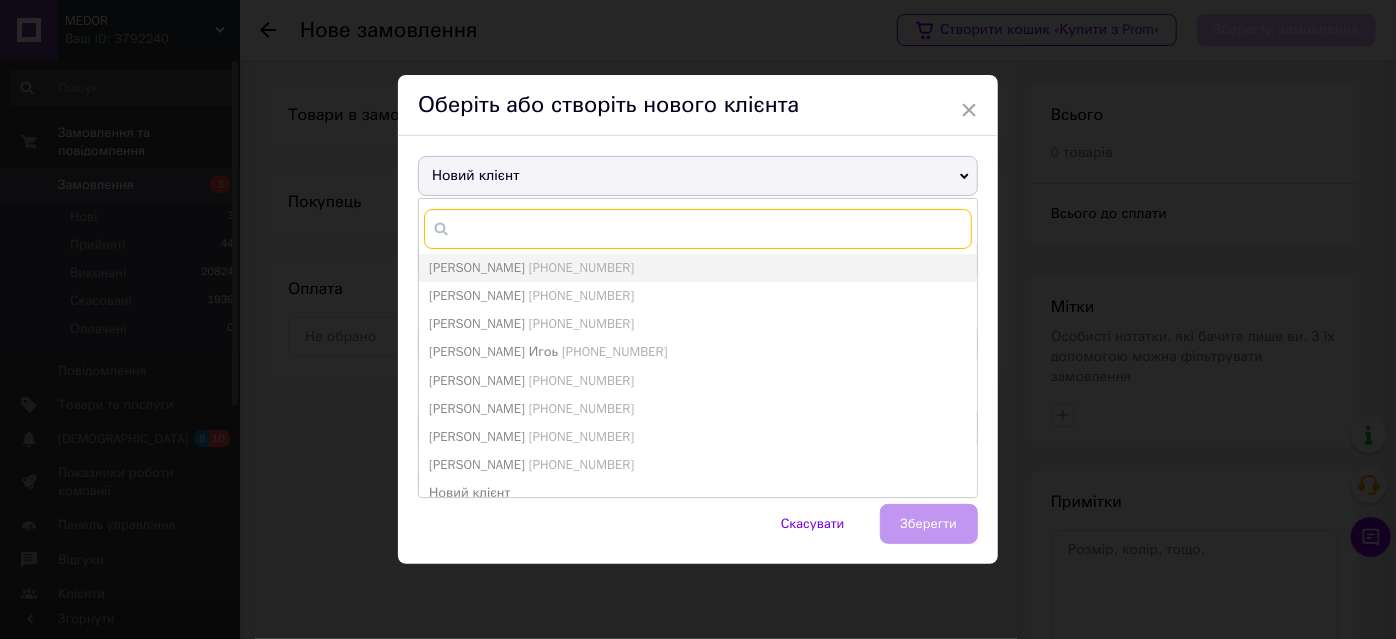 paste on "[PHONE_NUMBER]" 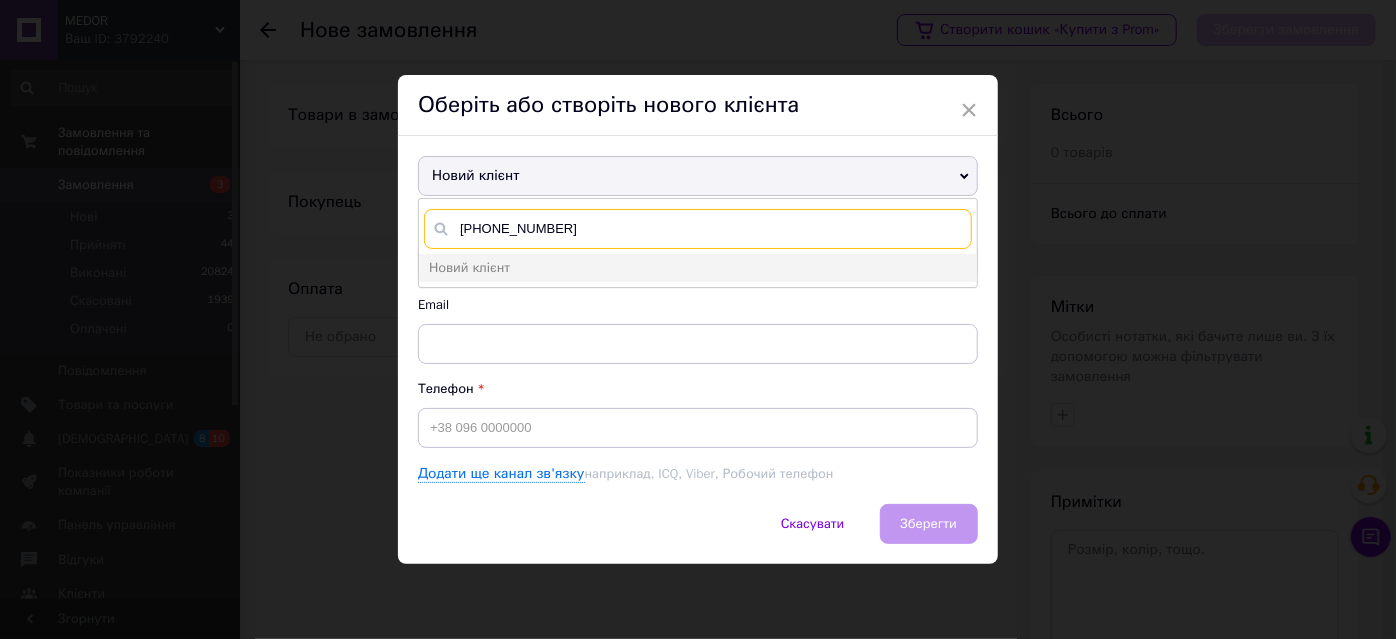 drag, startPoint x: 480, startPoint y: 227, endPoint x: 463, endPoint y: 224, distance: 17.262676 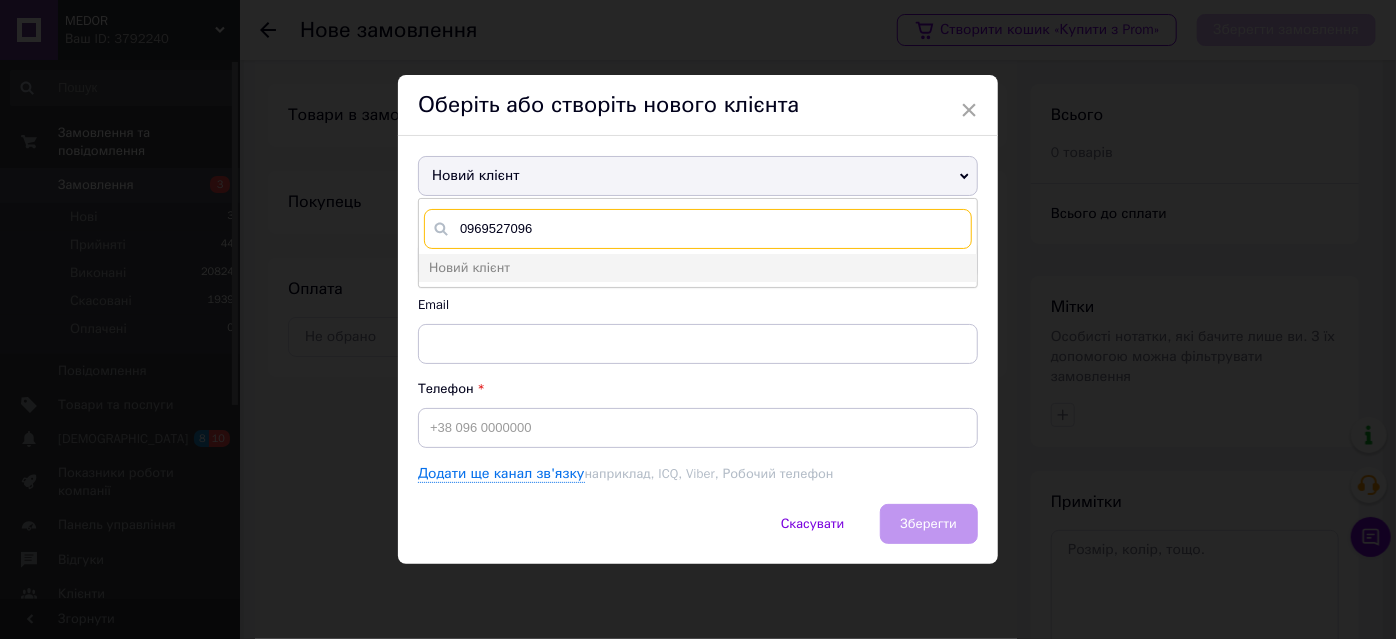 drag, startPoint x: 538, startPoint y: 230, endPoint x: 410, endPoint y: 235, distance: 128.09763 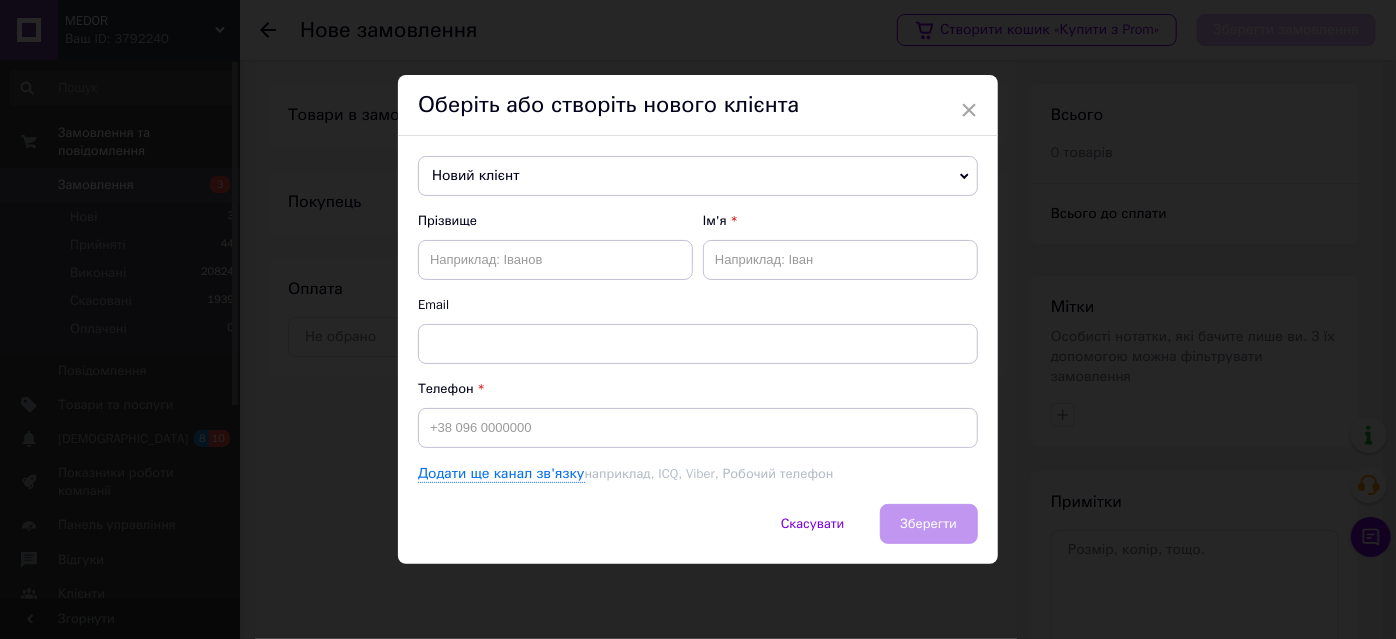 click on "Оберіть або створіть нового клієнта" at bounding box center (698, 105) 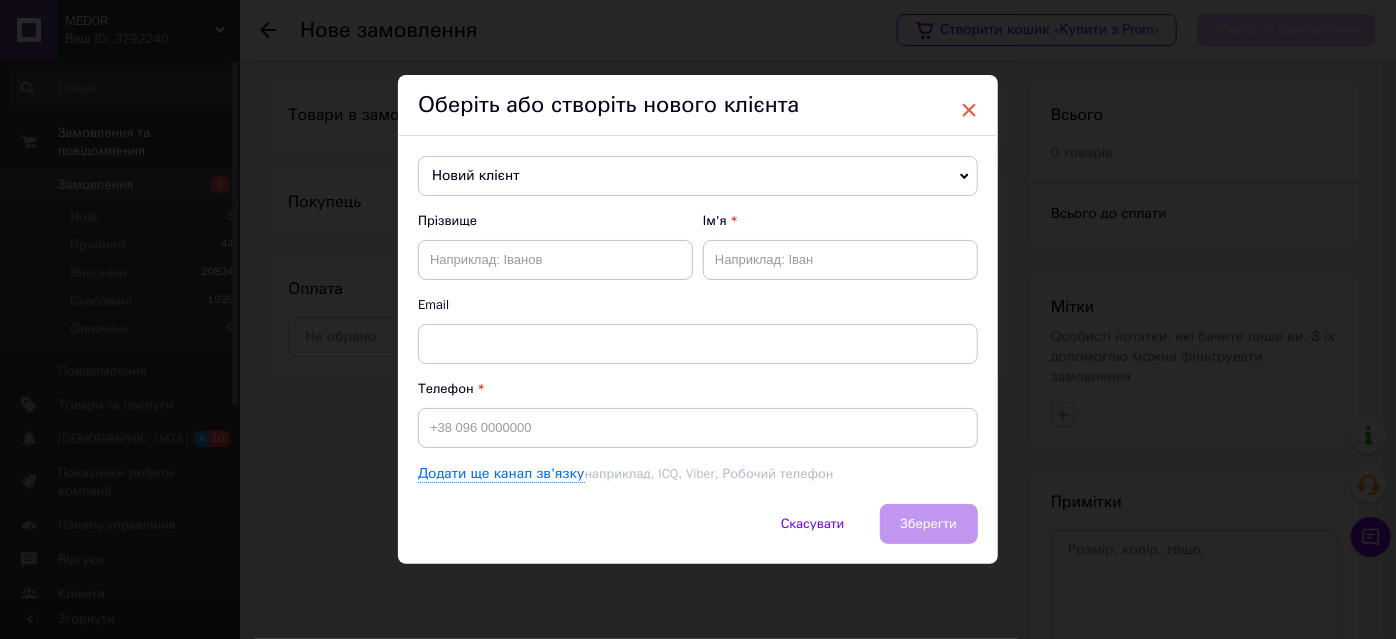 click on "×" at bounding box center [969, 110] 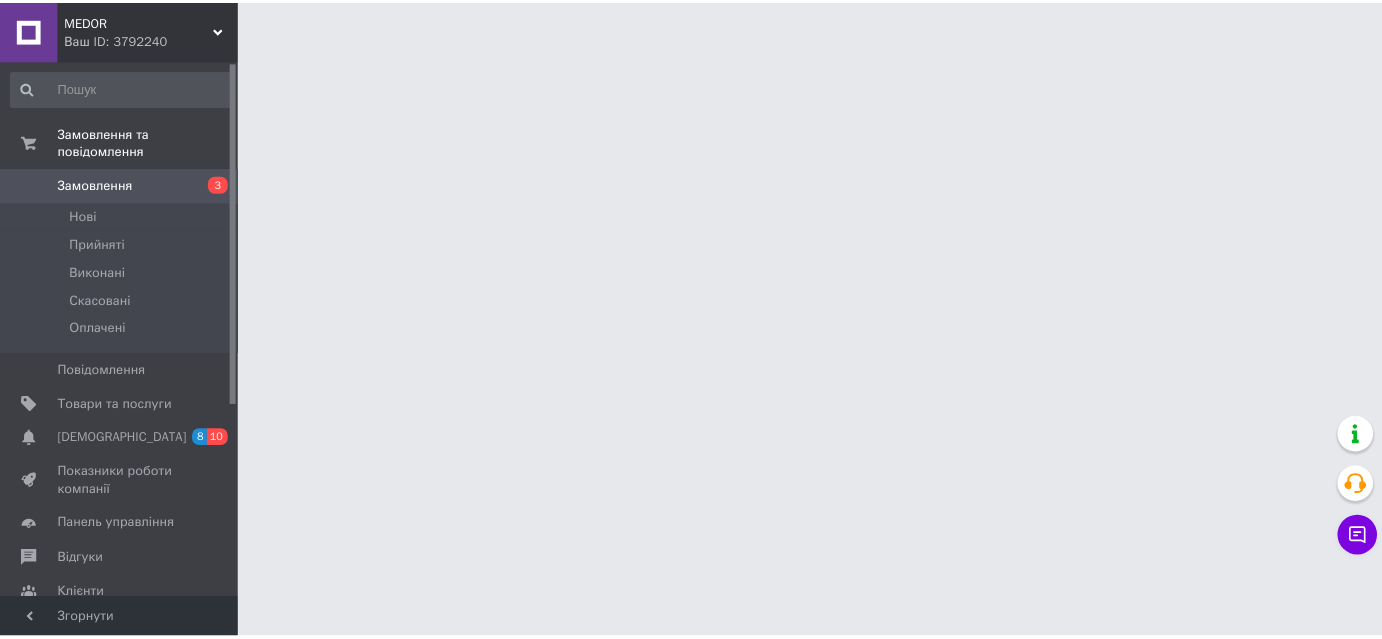 scroll, scrollTop: 0, scrollLeft: 0, axis: both 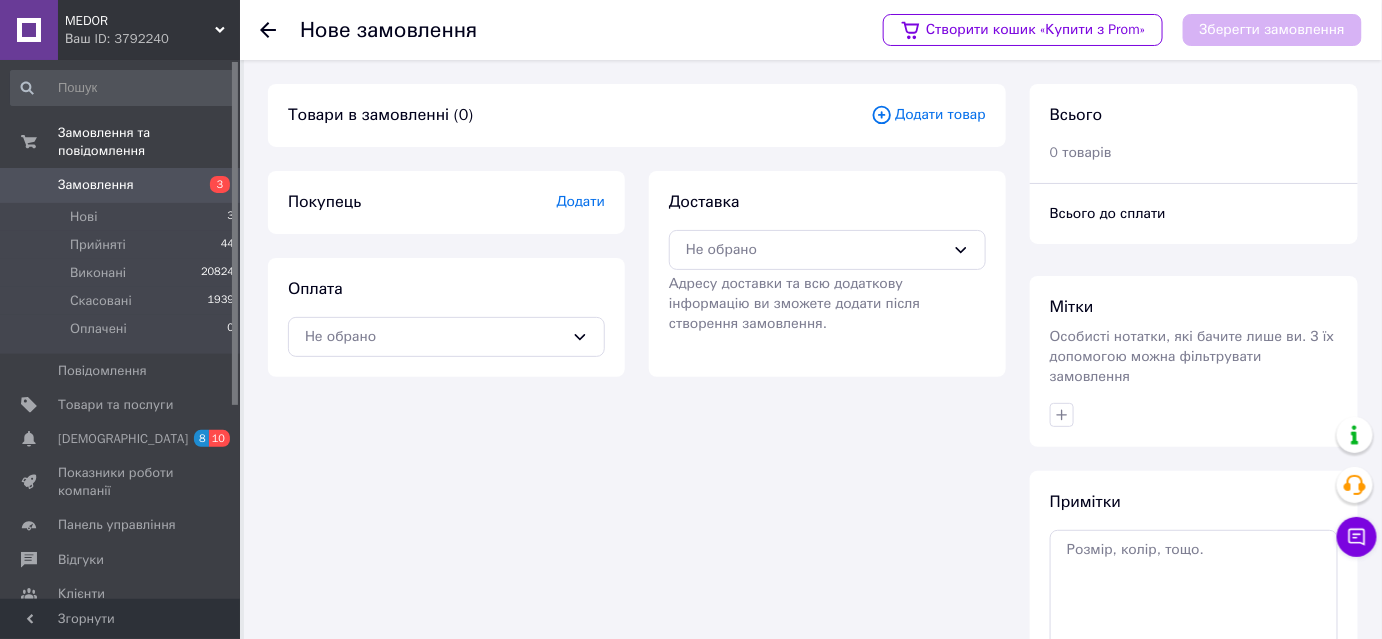 click on "Додати" at bounding box center [581, 201] 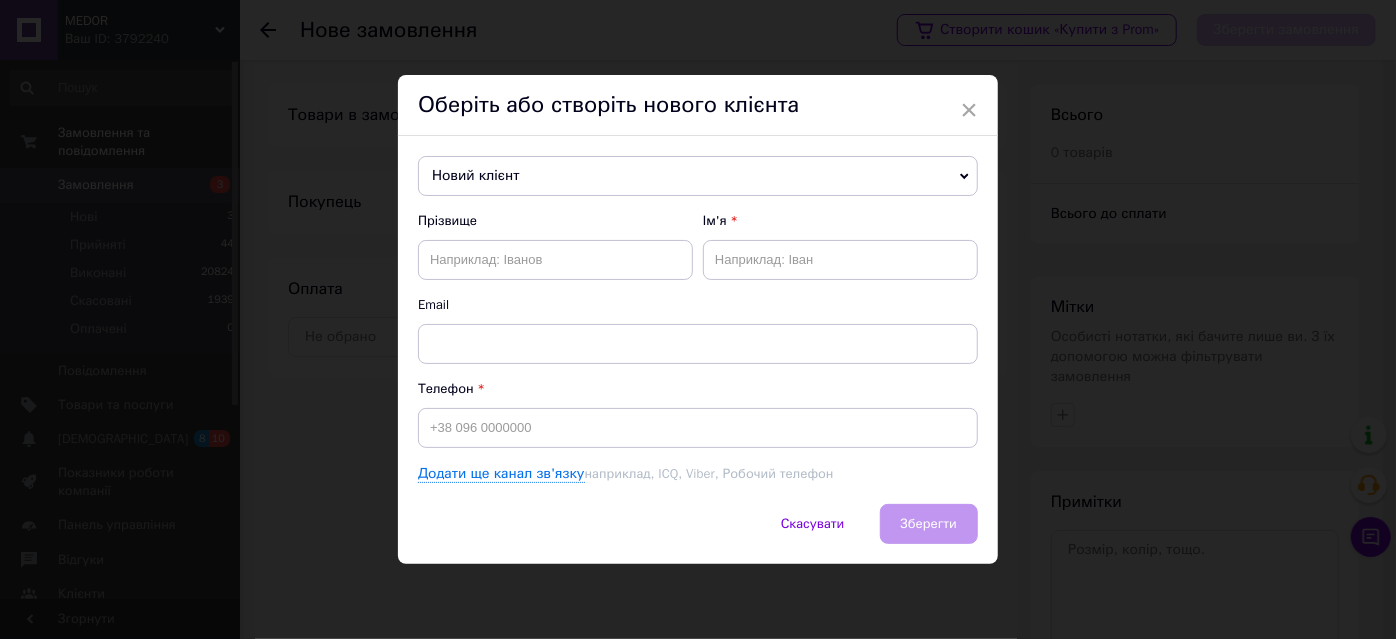 click on "Новий клієнт" at bounding box center (698, 176) 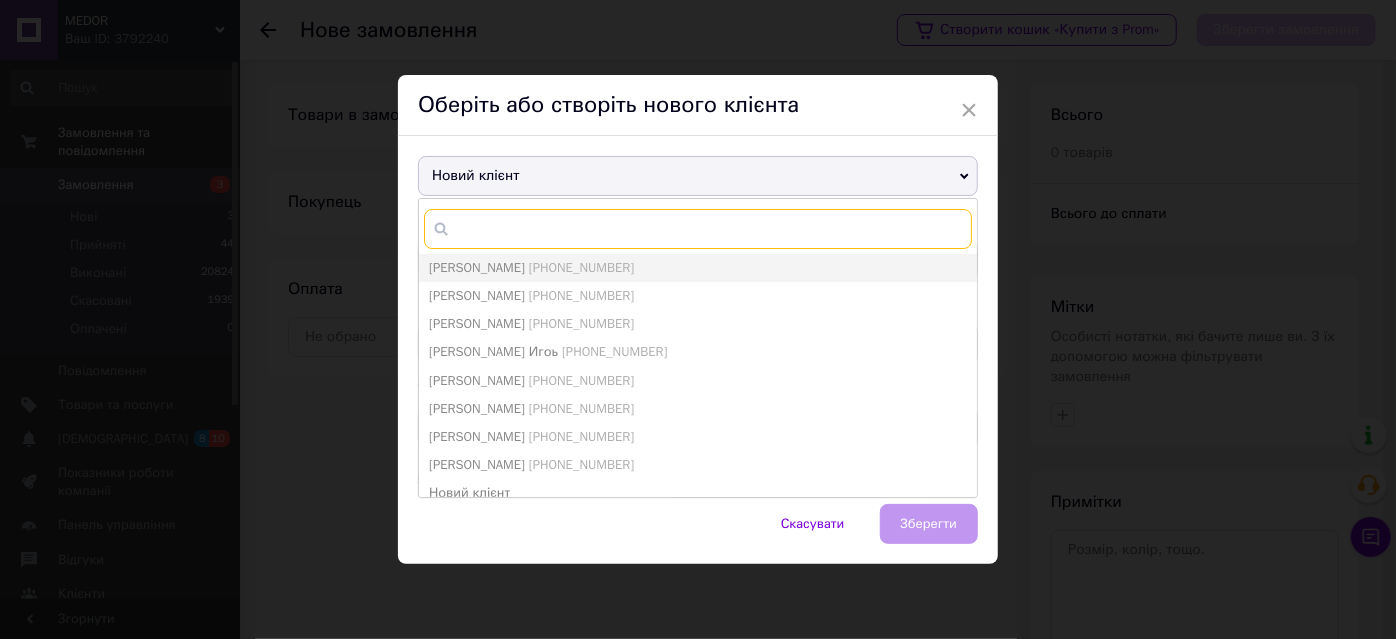 paste on "[PHONE_NUMBER]" 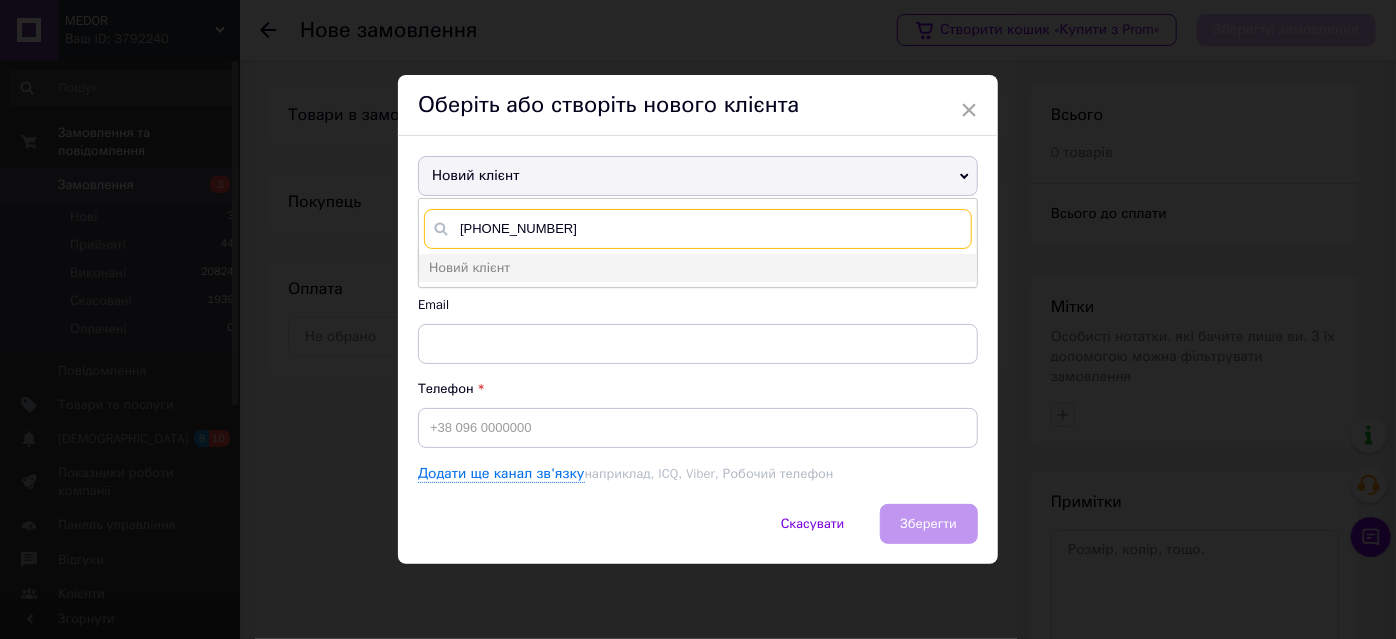 drag, startPoint x: 561, startPoint y: 234, endPoint x: 427, endPoint y: 230, distance: 134.0597 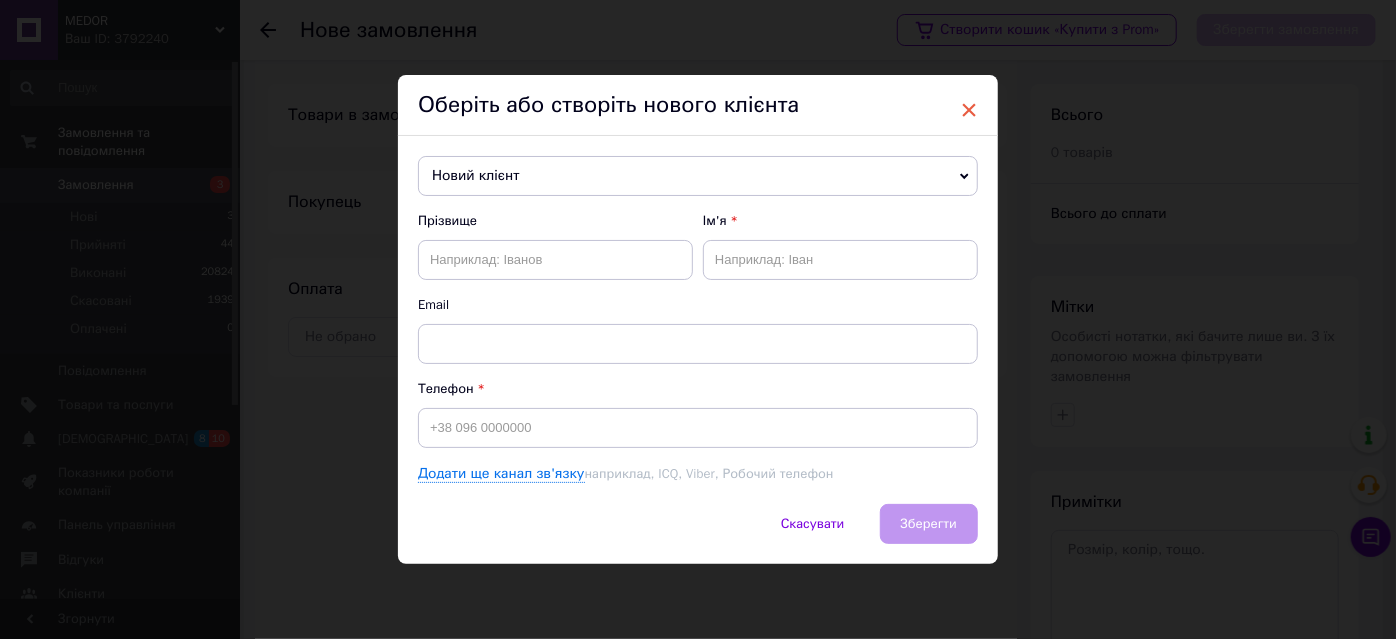 click on "×" at bounding box center (969, 110) 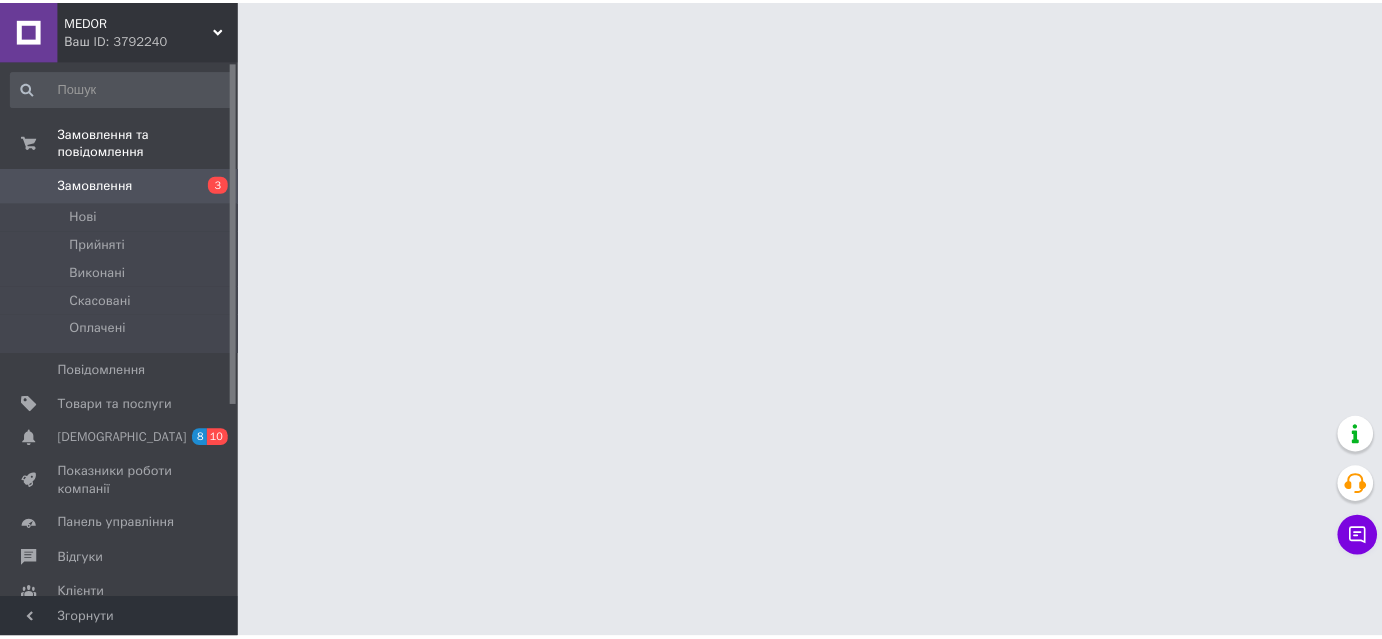 scroll, scrollTop: 0, scrollLeft: 0, axis: both 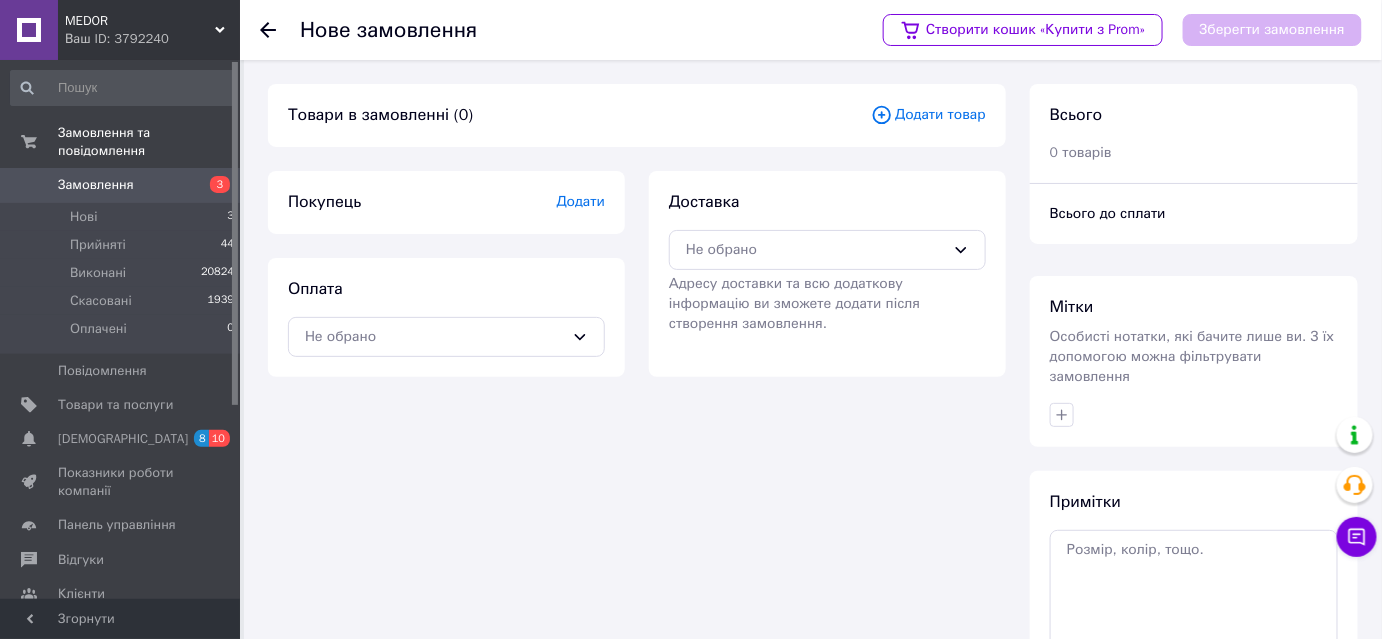 click on "Додати" at bounding box center (581, 201) 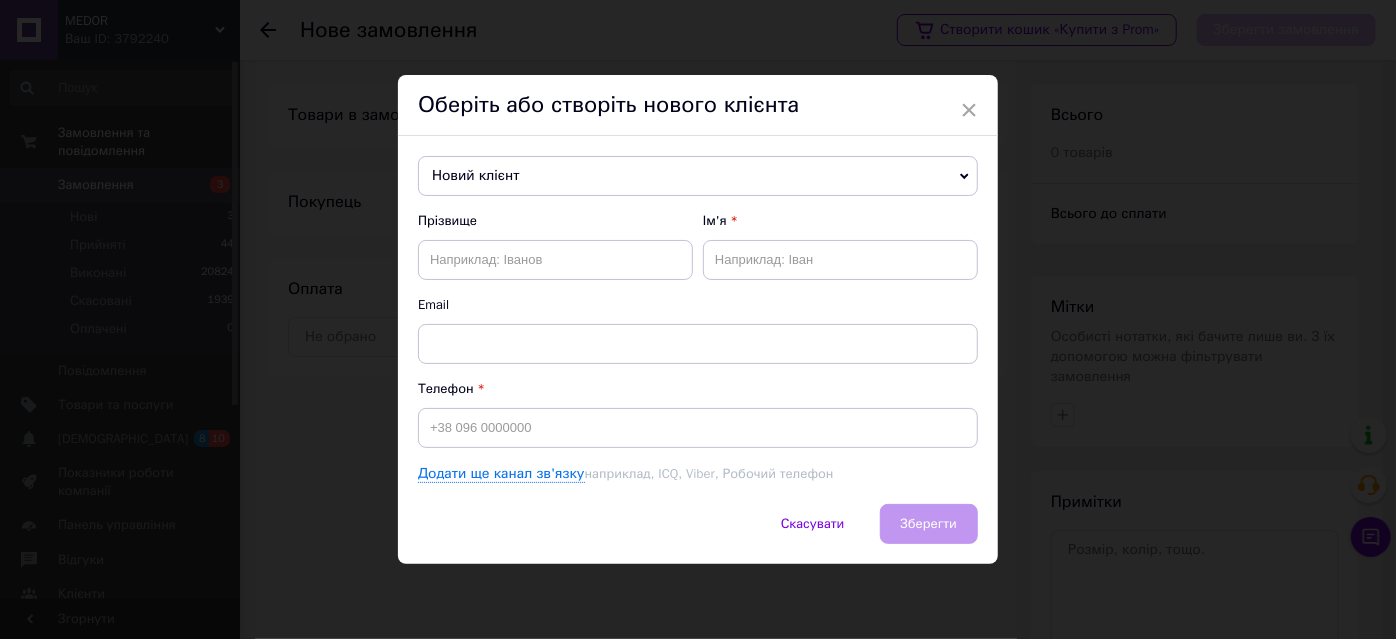 click on "Новий клієнт" at bounding box center [698, 176] 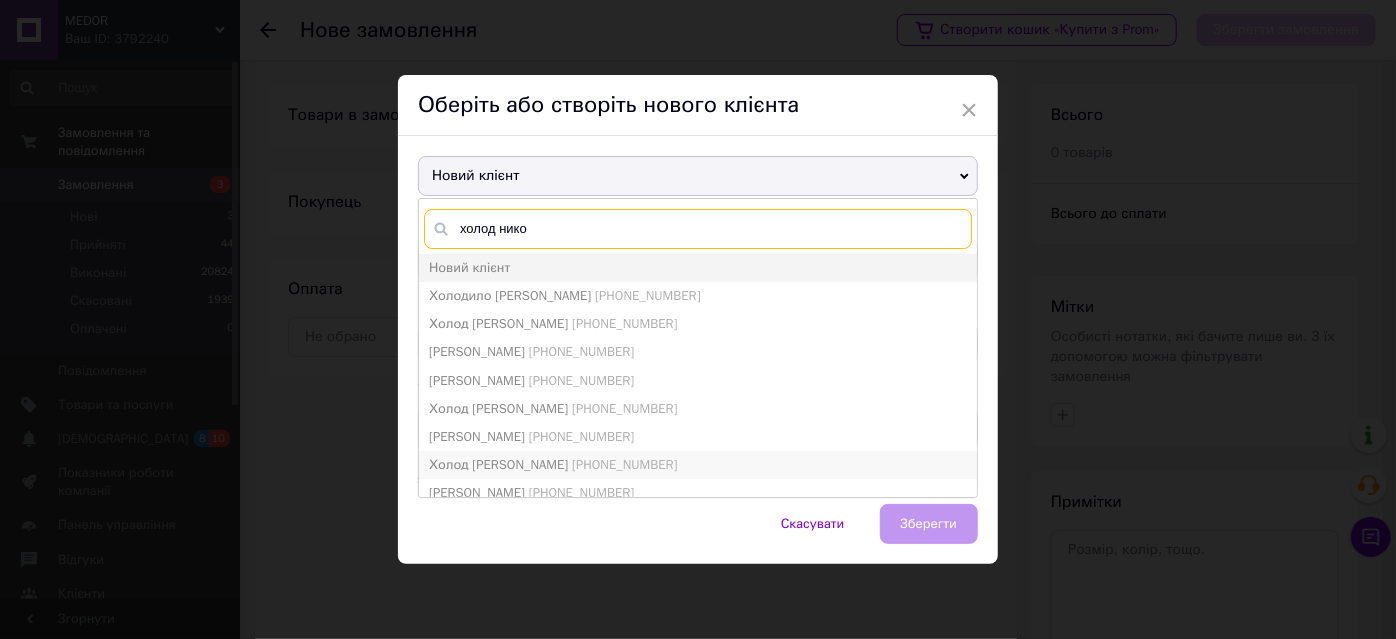 type on "холод никол" 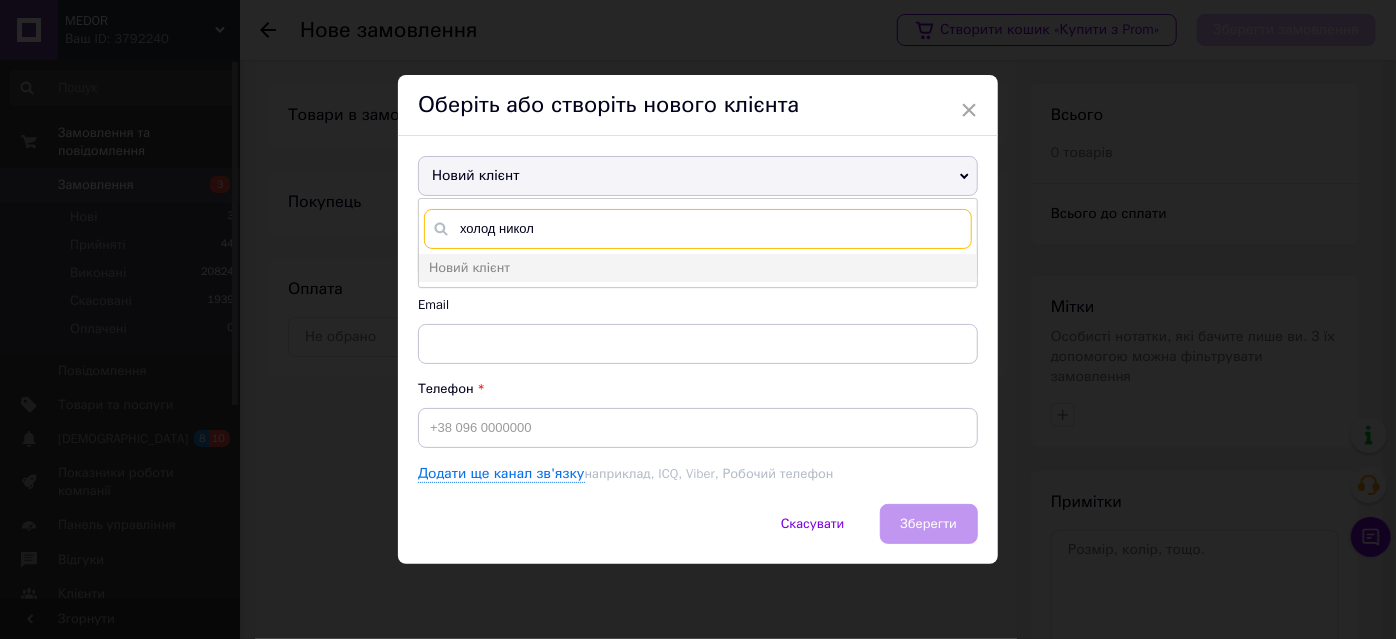 drag, startPoint x: 567, startPoint y: 218, endPoint x: 401, endPoint y: 225, distance: 166.14752 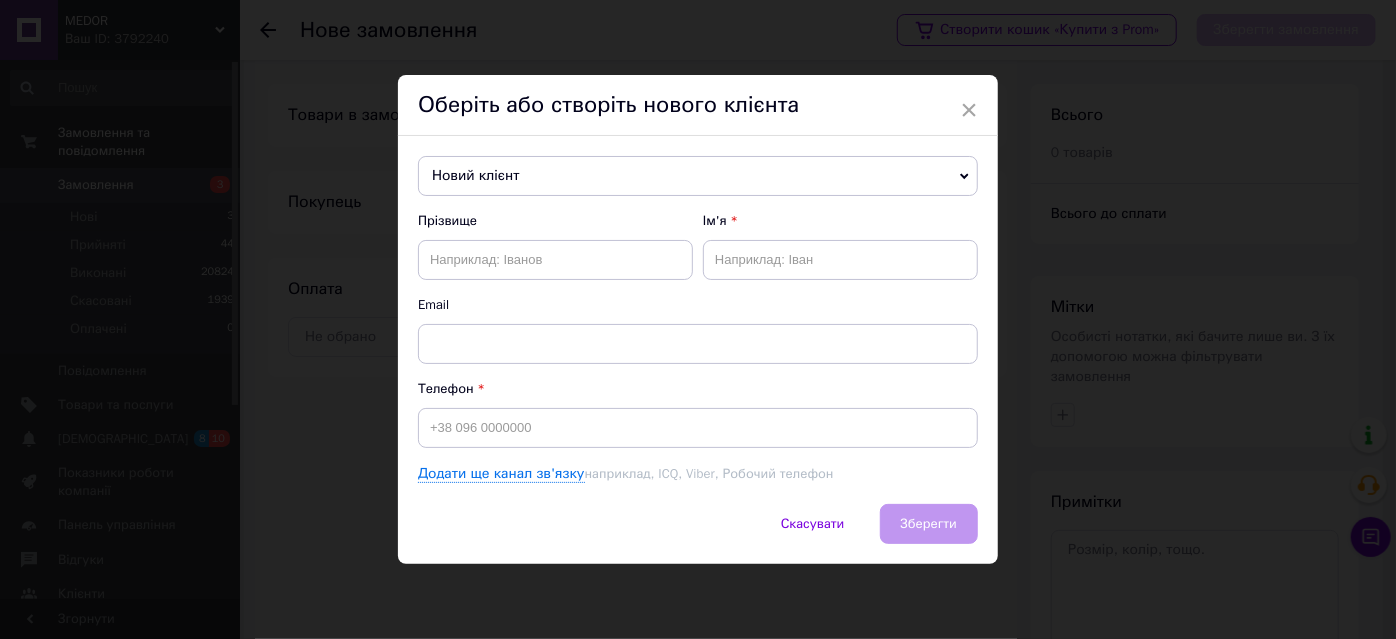 click on "Телефон" at bounding box center (698, 414) 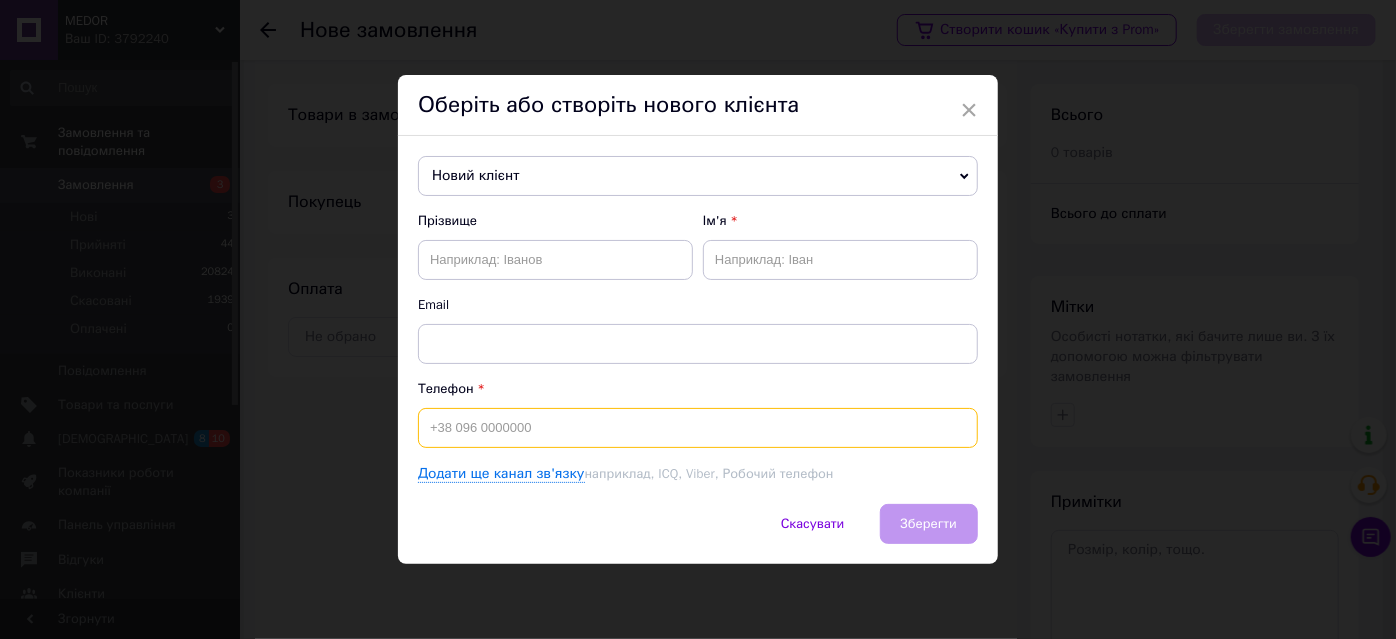 click at bounding box center [698, 428] 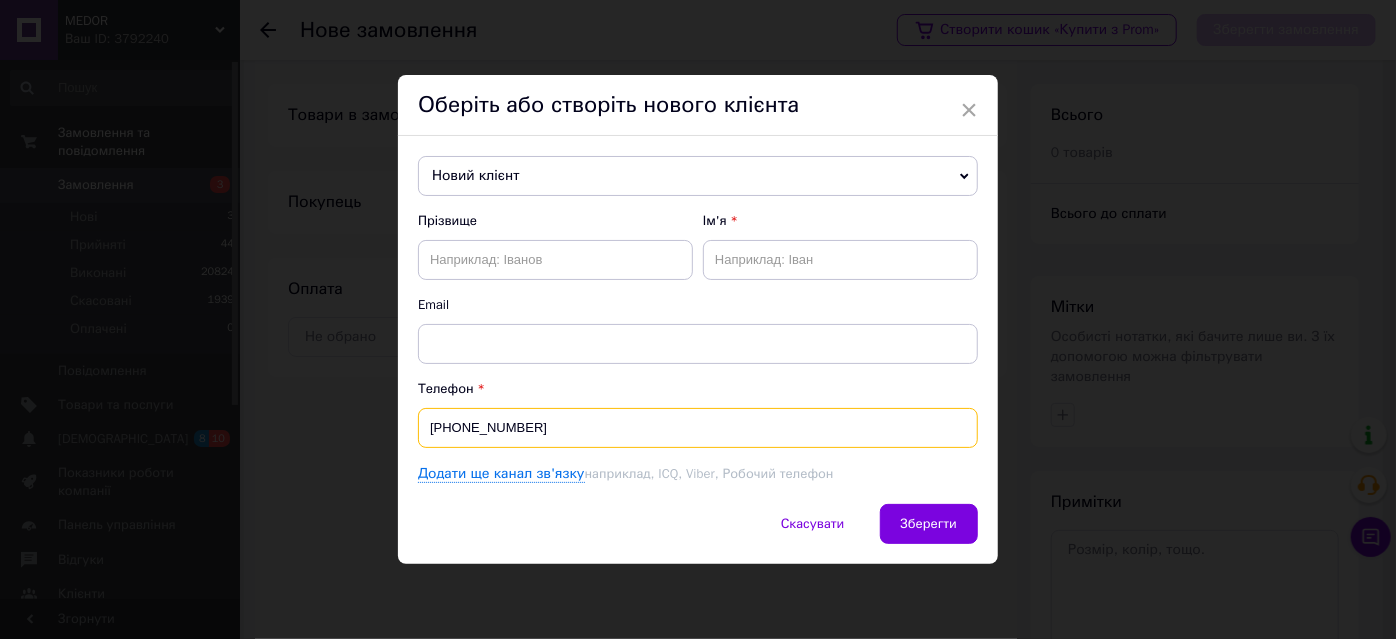 type on "[PHONE_NUMBER]" 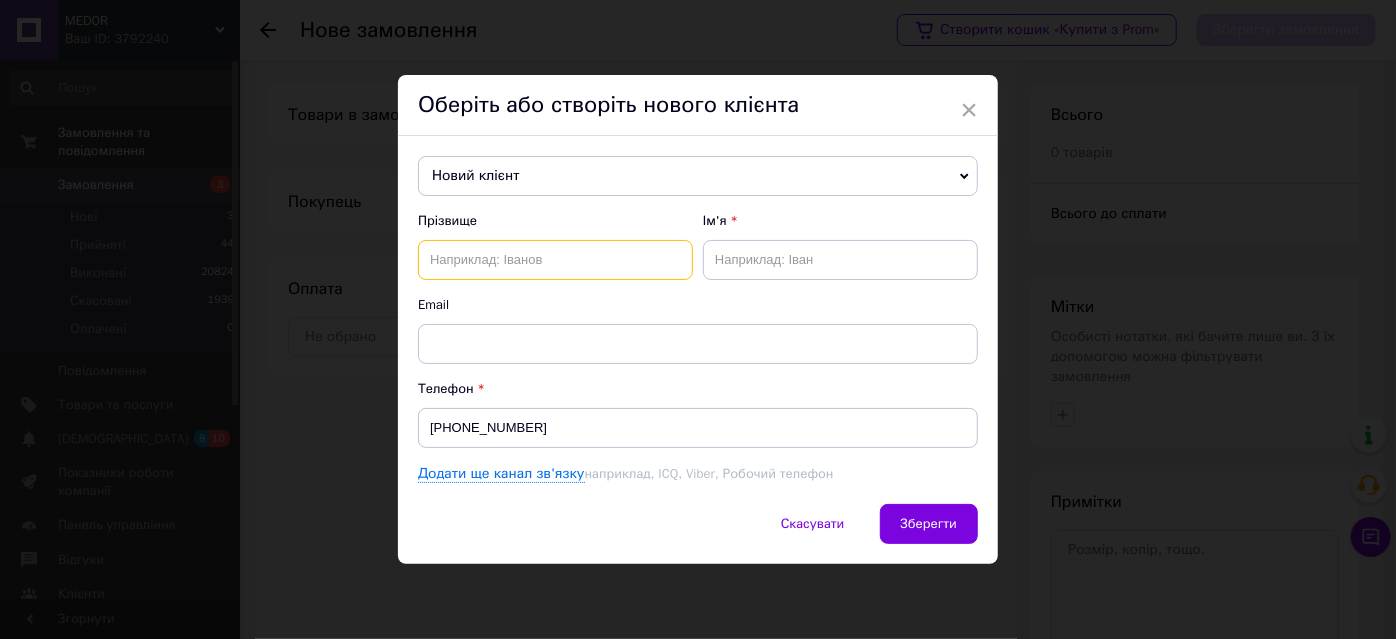 click at bounding box center (555, 260) 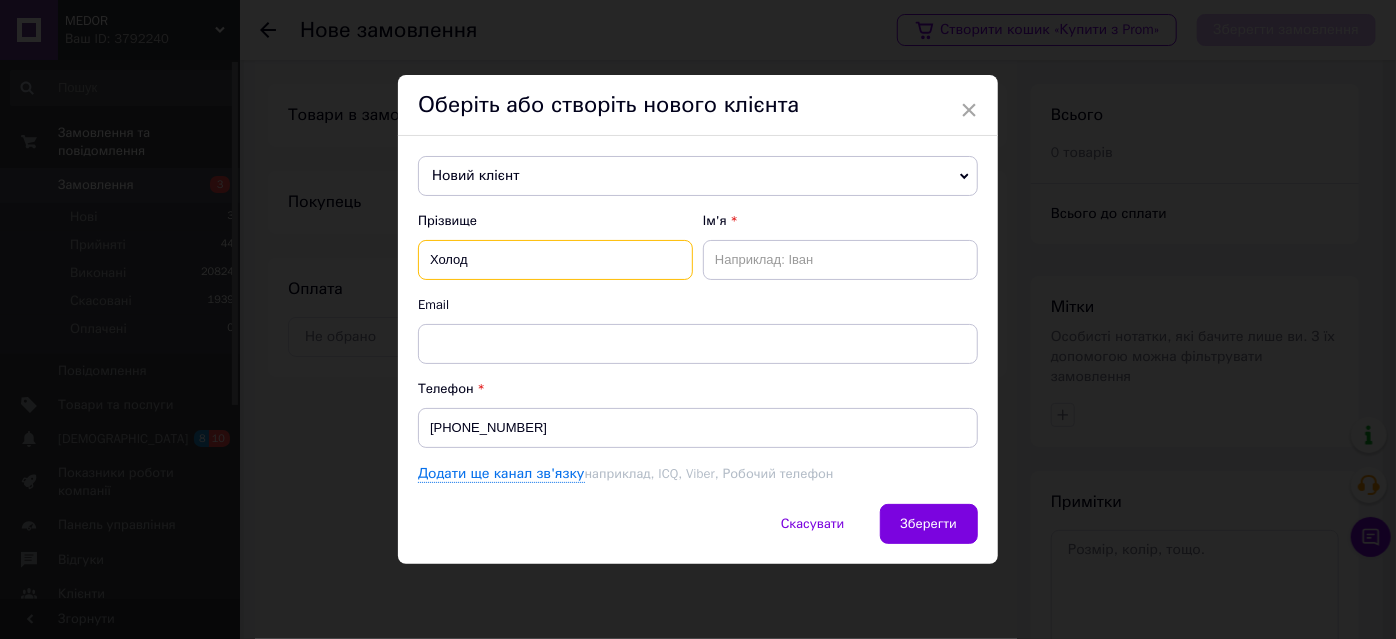 type on "Холод" 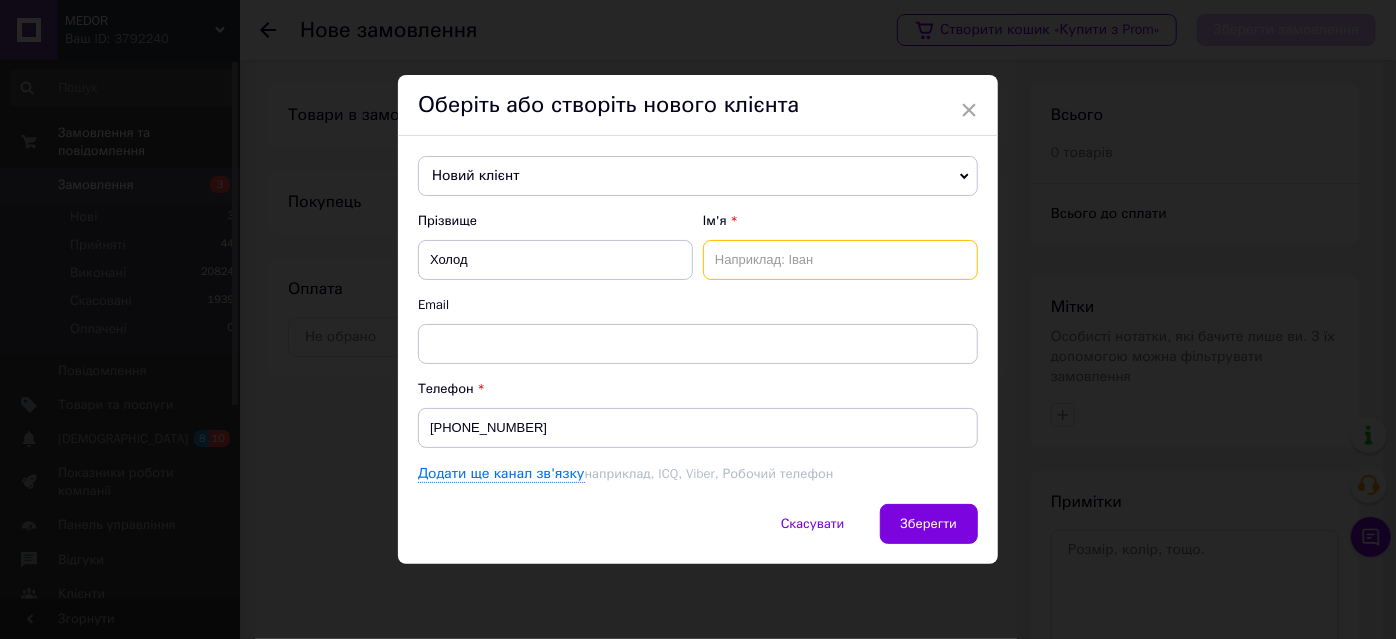 click at bounding box center (840, 260) 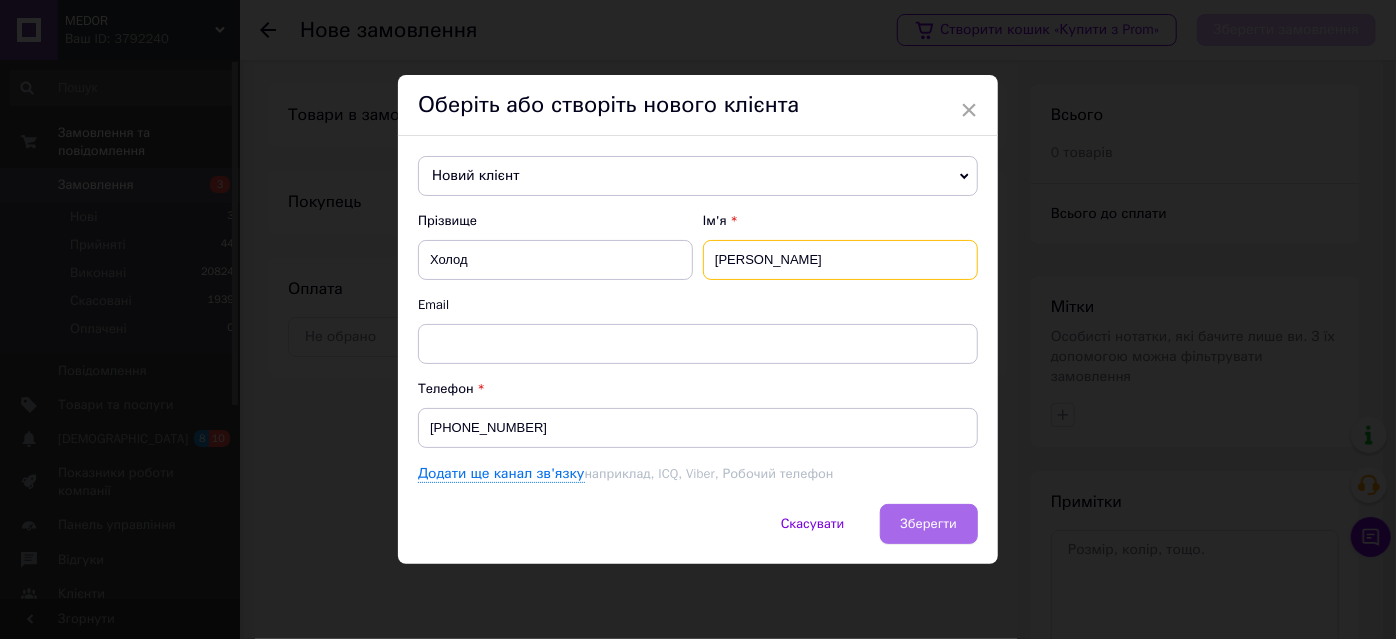 type on "[PERSON_NAME]" 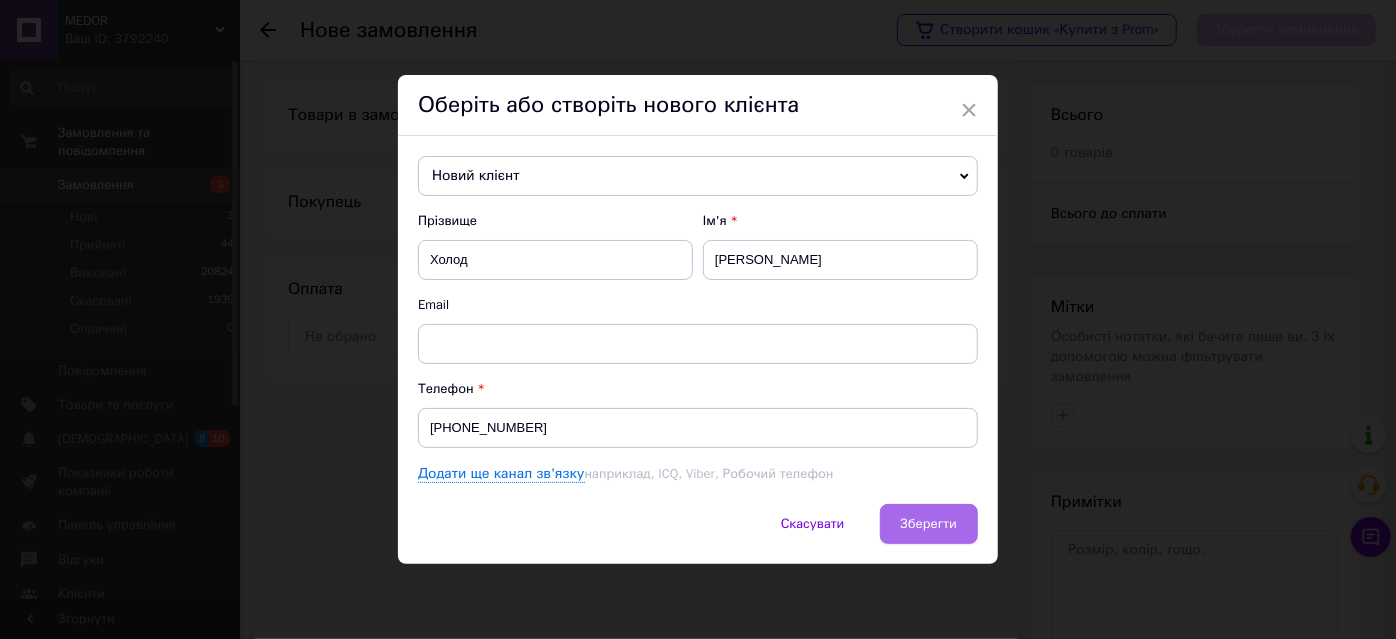 click on "Зберегти" at bounding box center [929, 523] 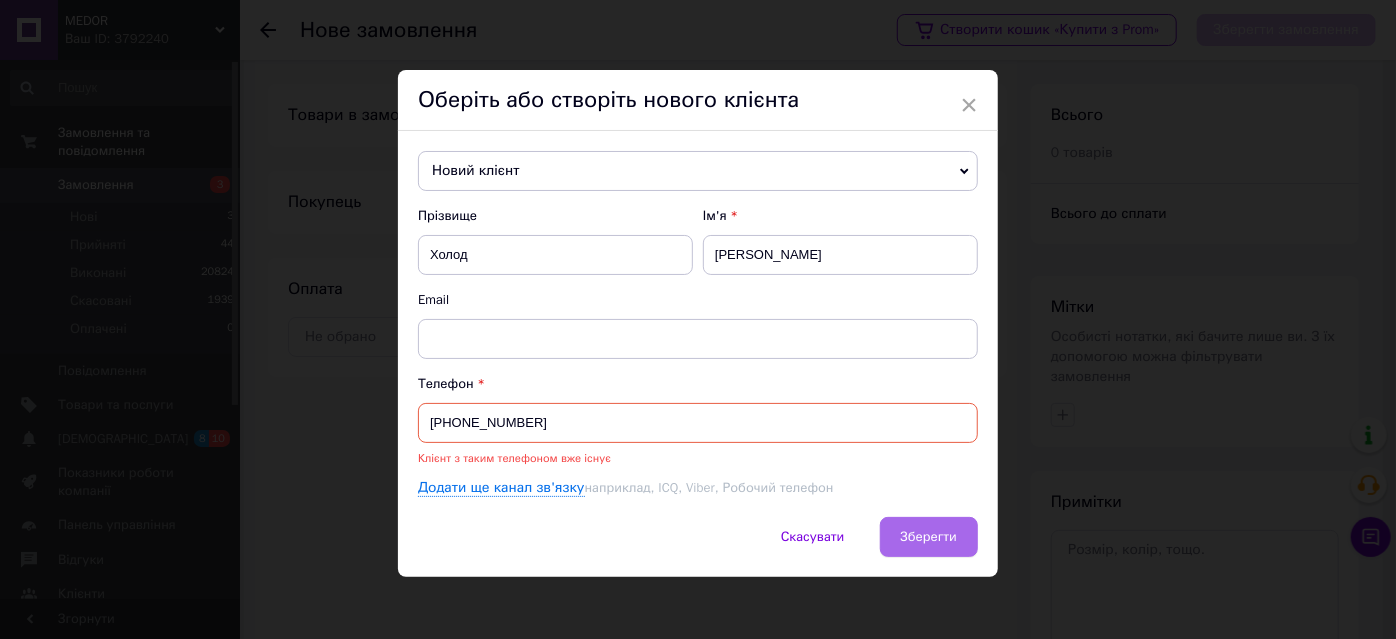 click on "Зберегти" at bounding box center [929, 536] 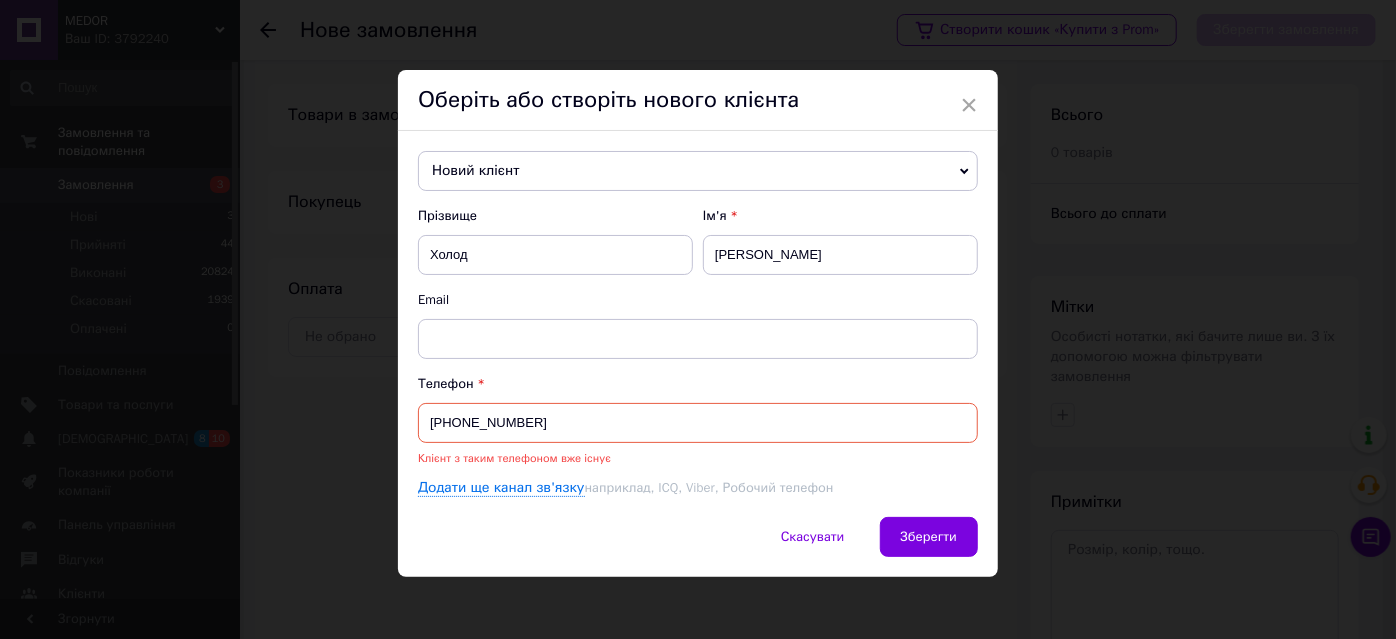 drag, startPoint x: 527, startPoint y: 425, endPoint x: 369, endPoint y: 418, distance: 158.15498 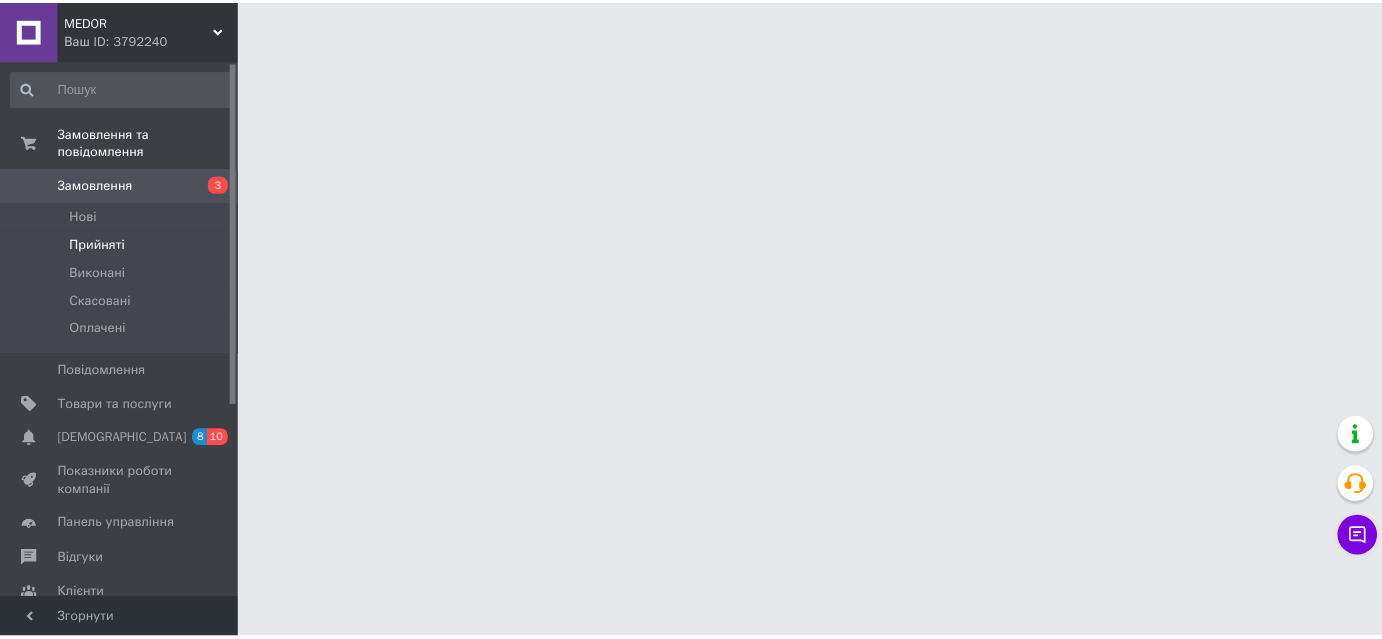 scroll, scrollTop: 0, scrollLeft: 0, axis: both 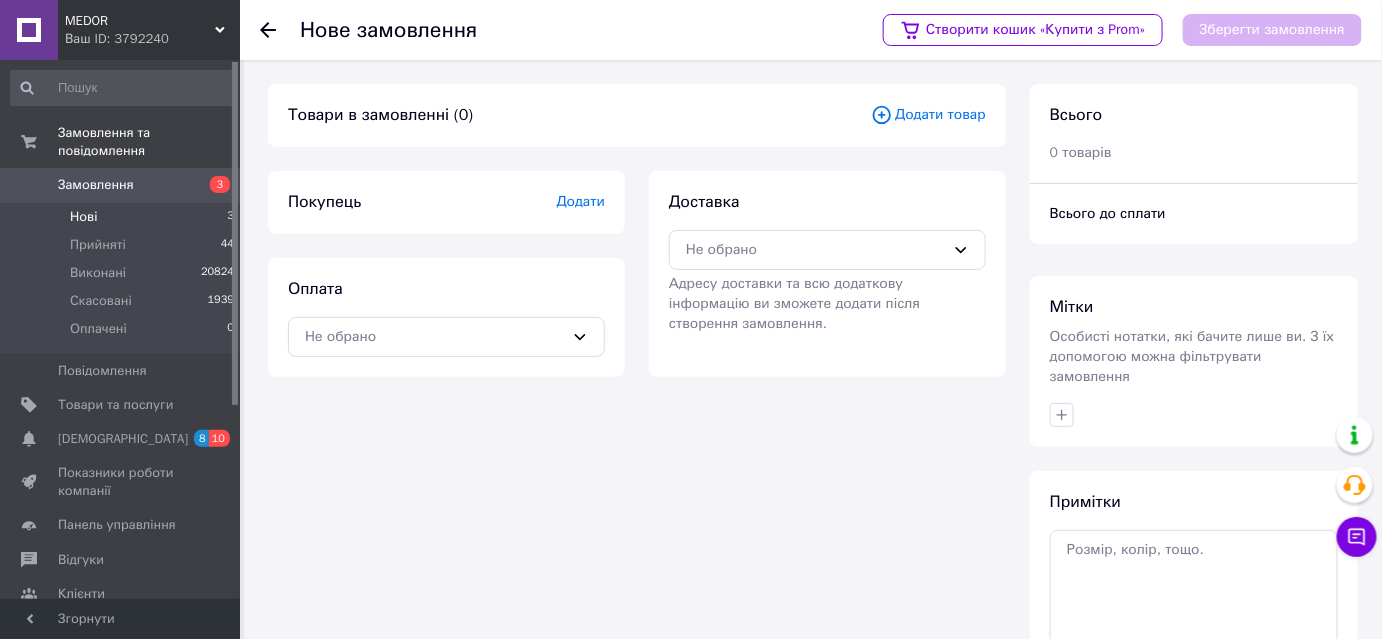 click on "Нові 3" at bounding box center [123, 217] 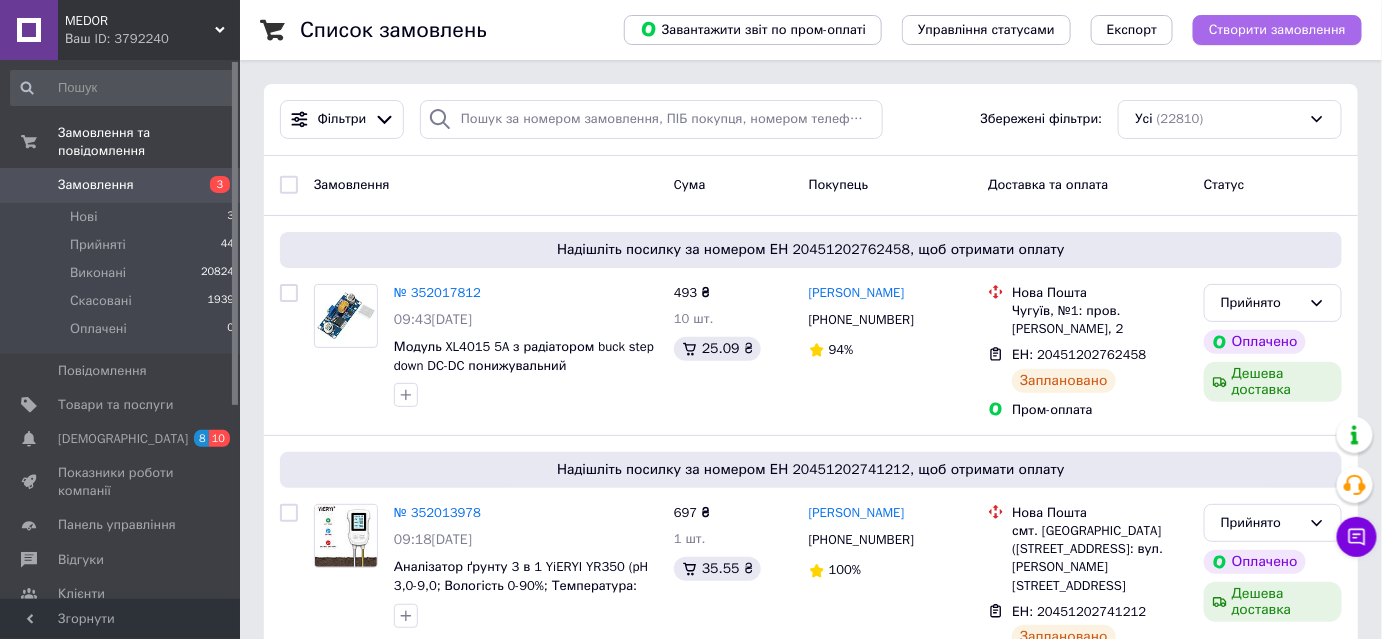 click on "Створити замовлення" at bounding box center (1277, 30) 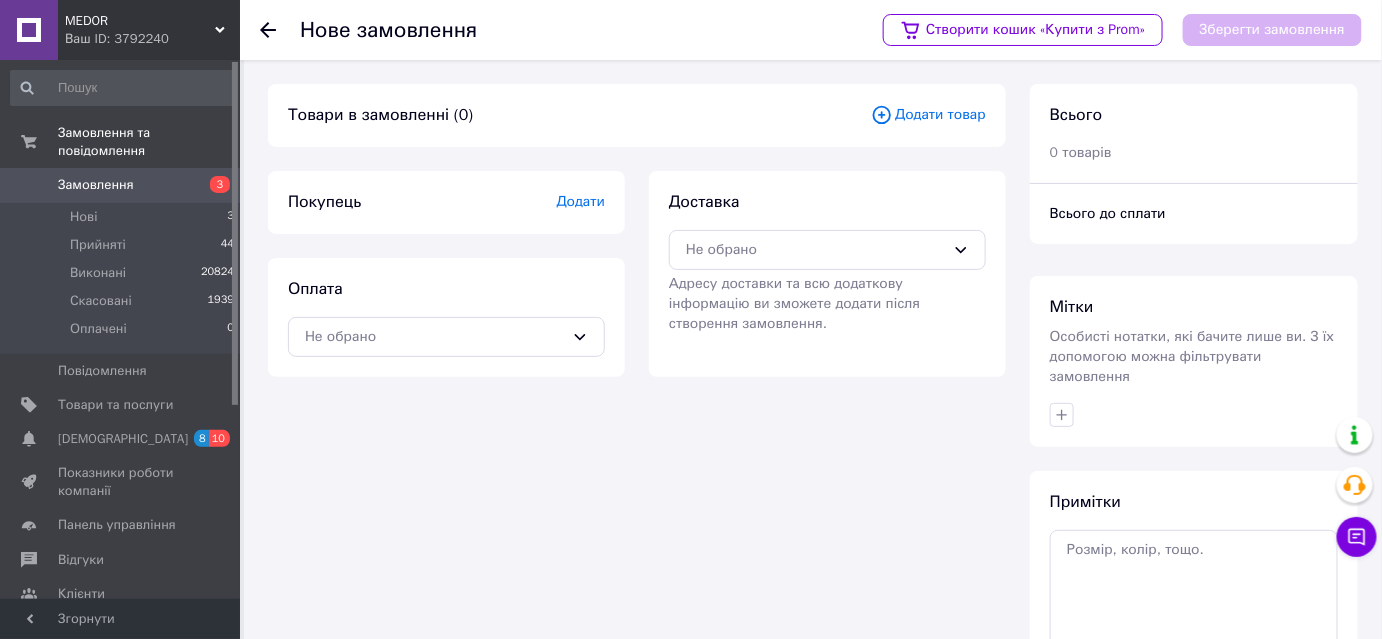 click on "Додати" at bounding box center (581, 201) 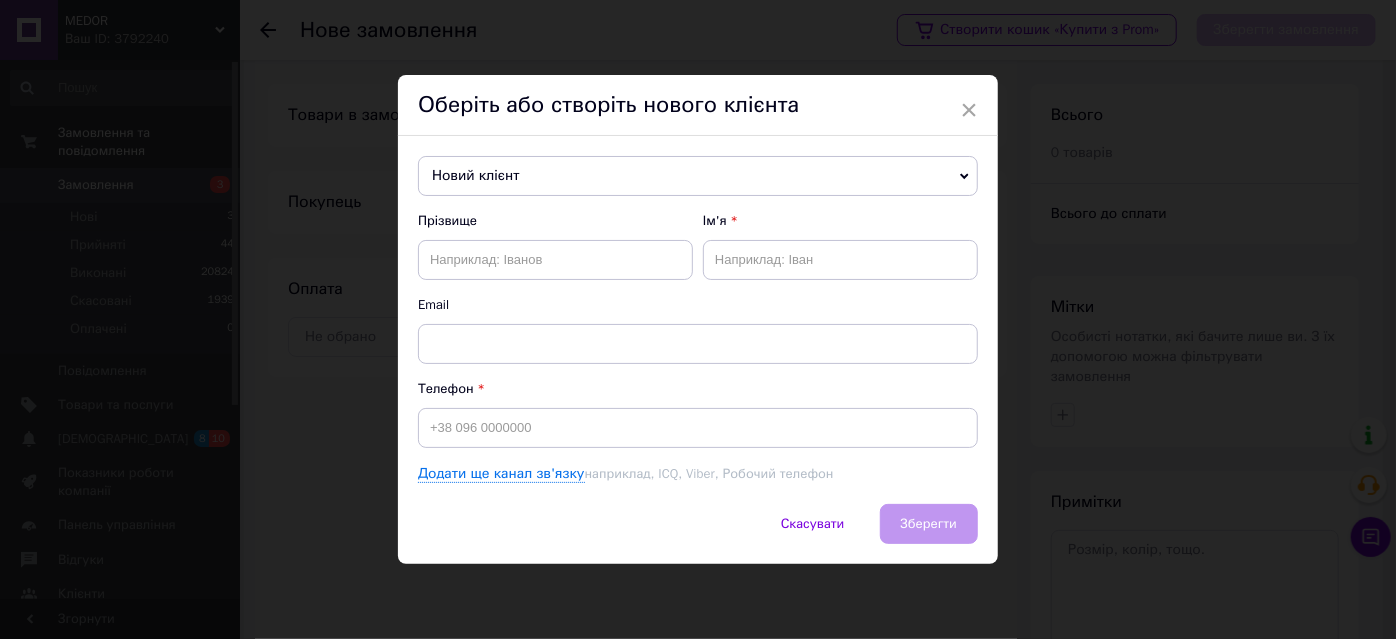 click on "Новий клієнт" at bounding box center [698, 176] 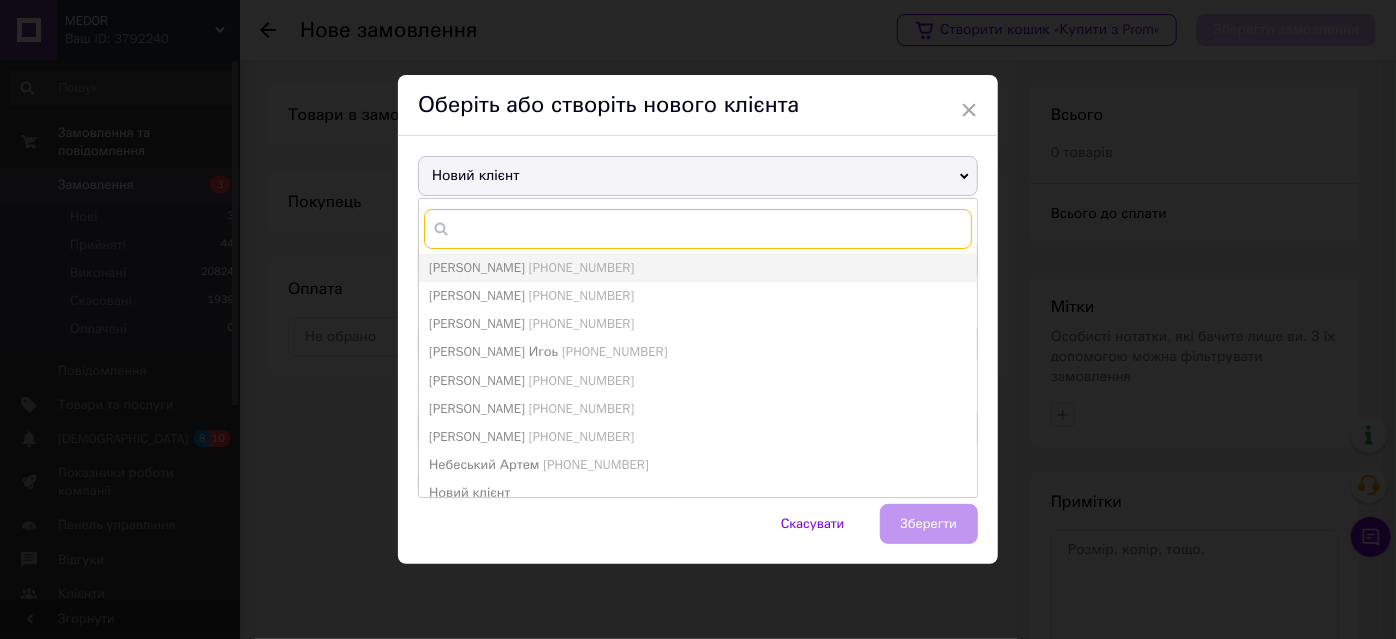 paste on "0969527096" 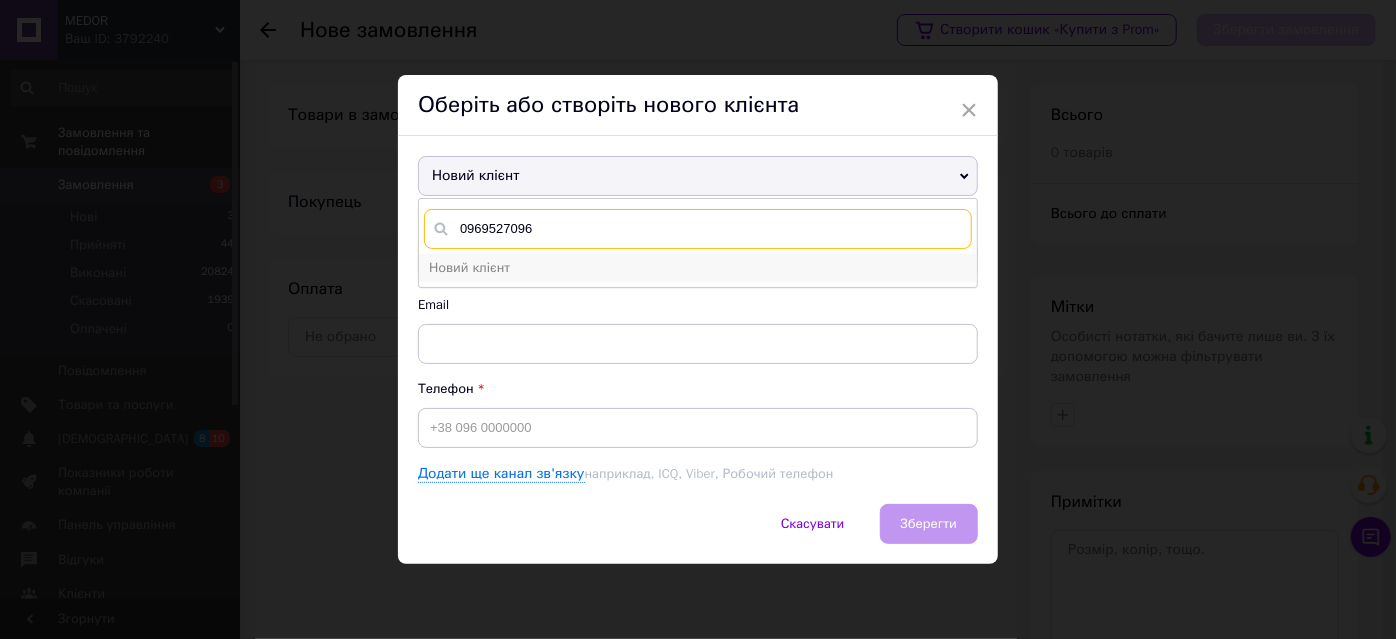 type on "0969527096" 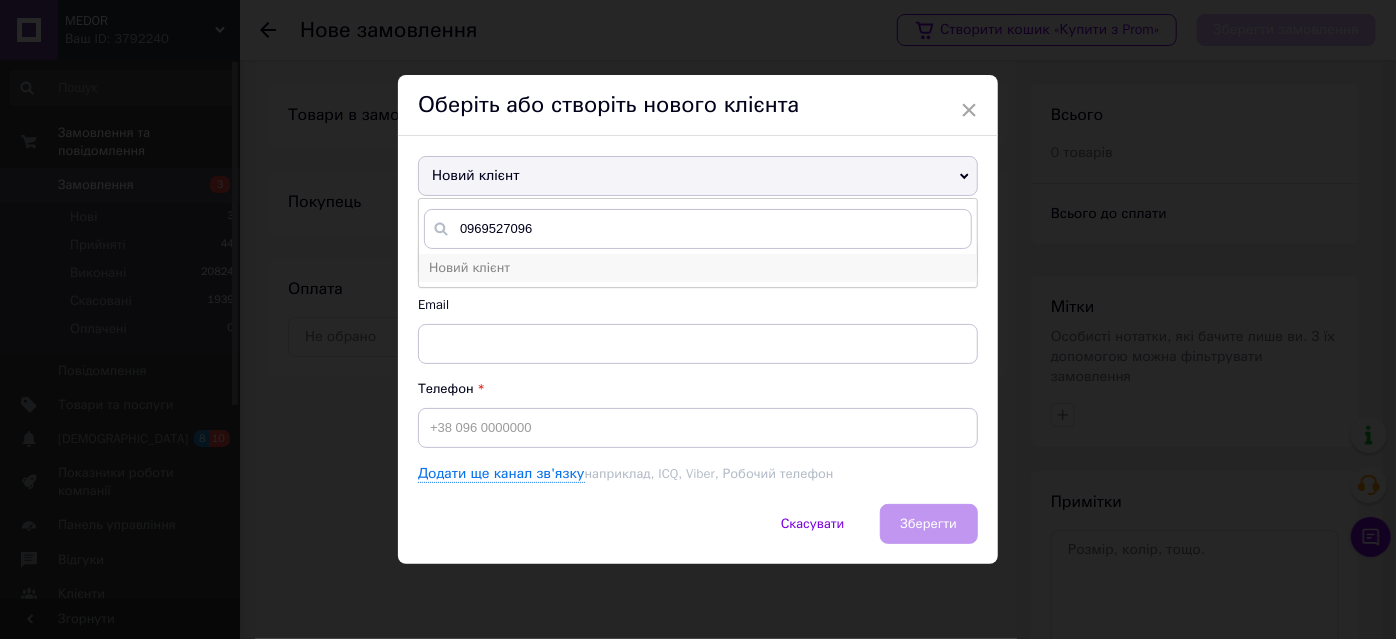 click on "Новий клієнт" at bounding box center (469, 267) 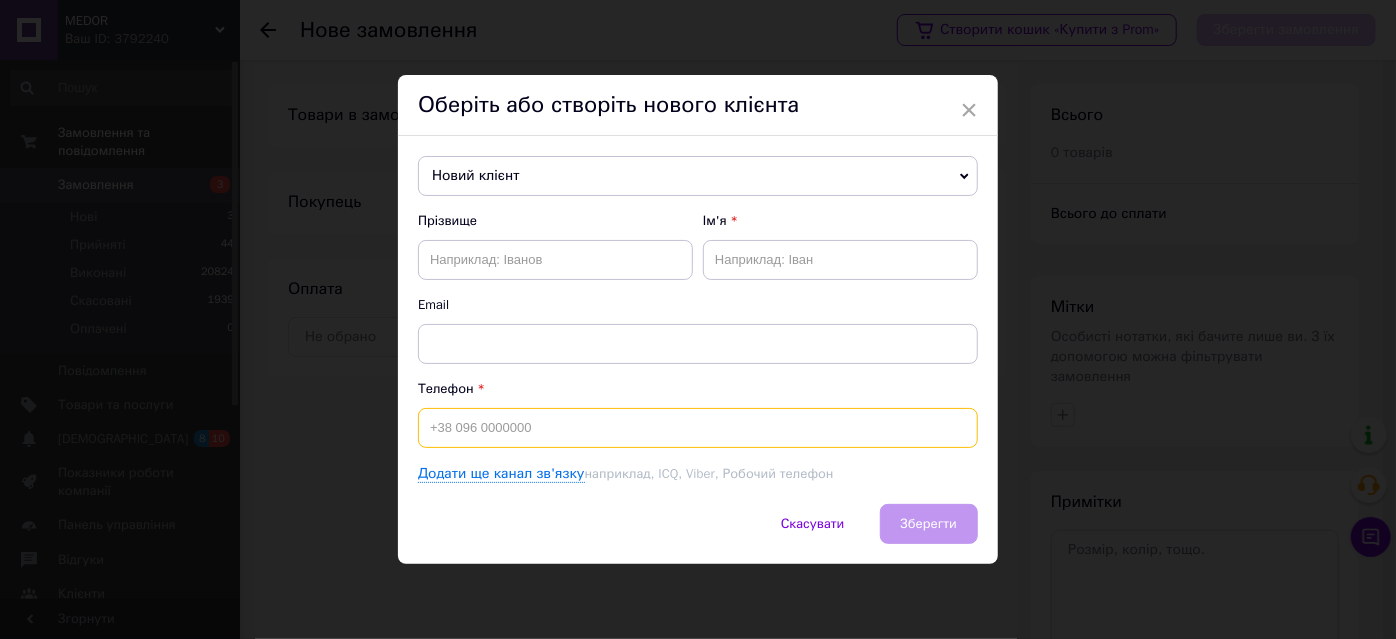 paste on "0969527096" 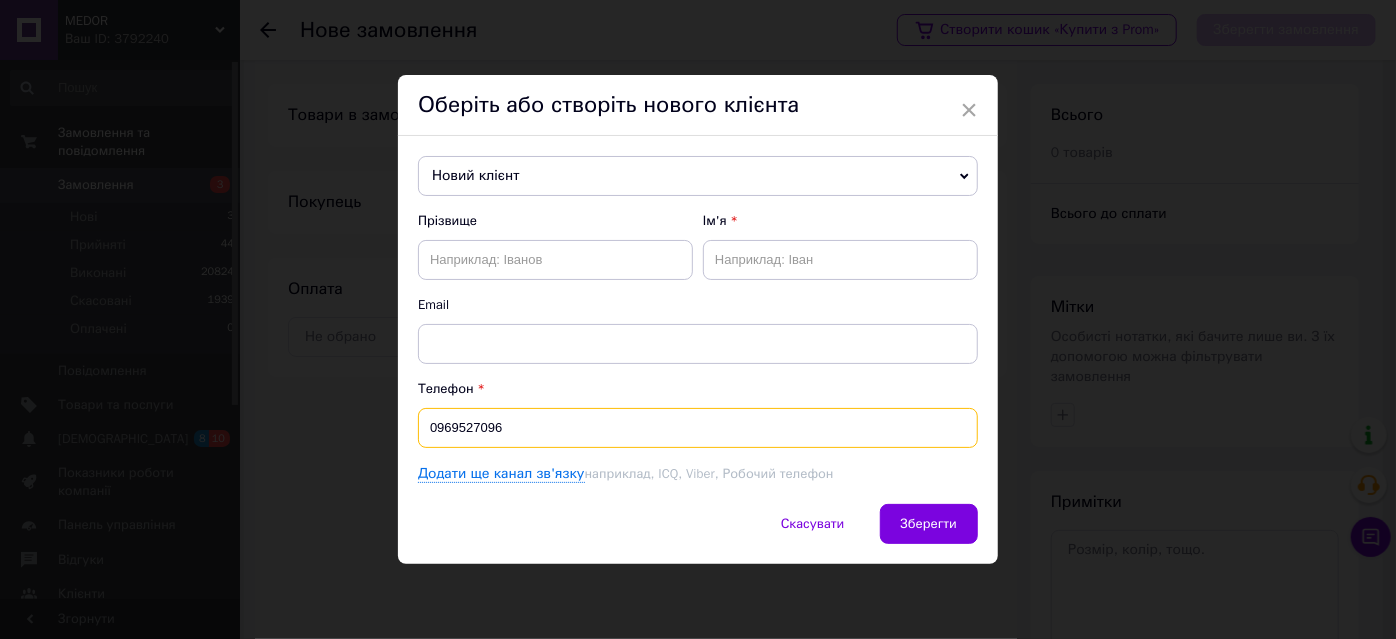 click on "0969527096" at bounding box center [698, 428] 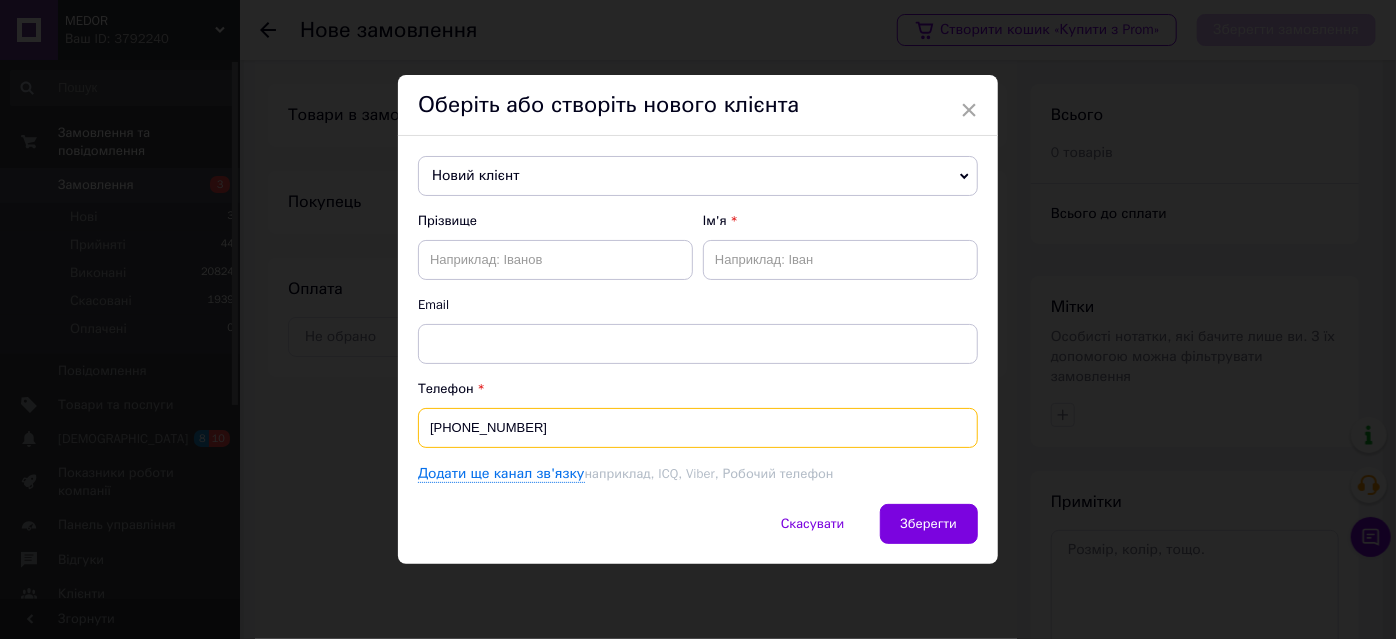 type on "[PHONE_NUMBER]" 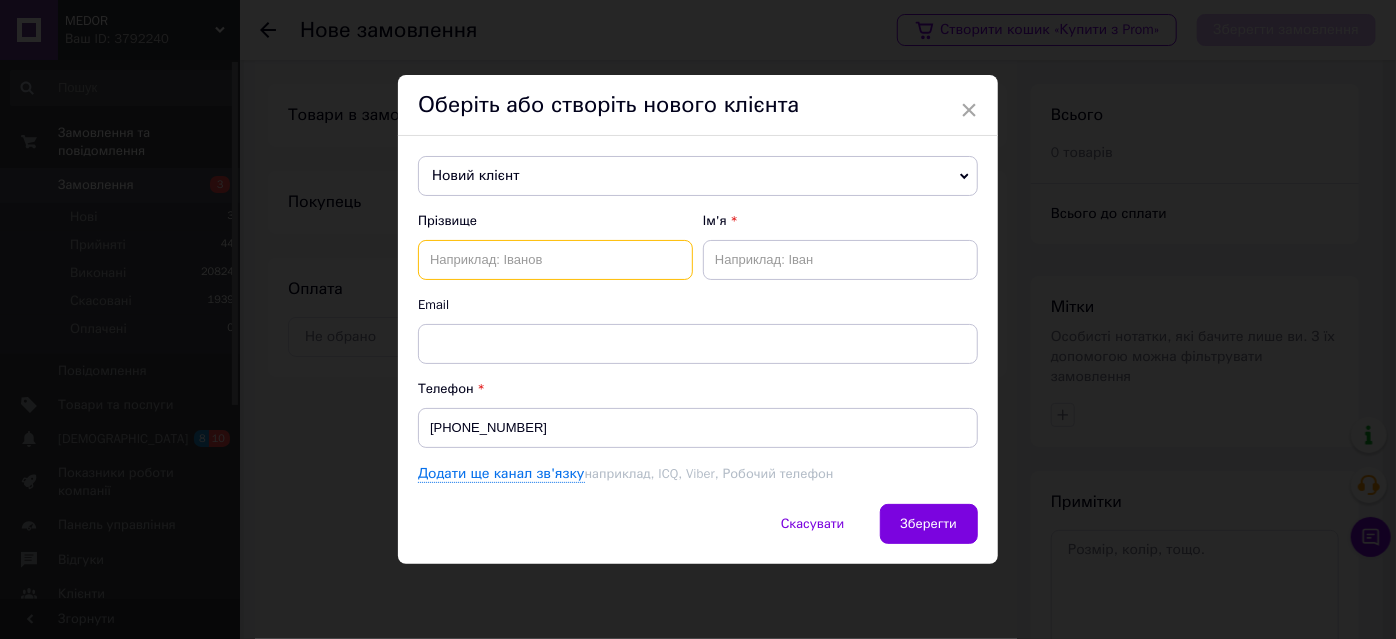 paste on "Холод" 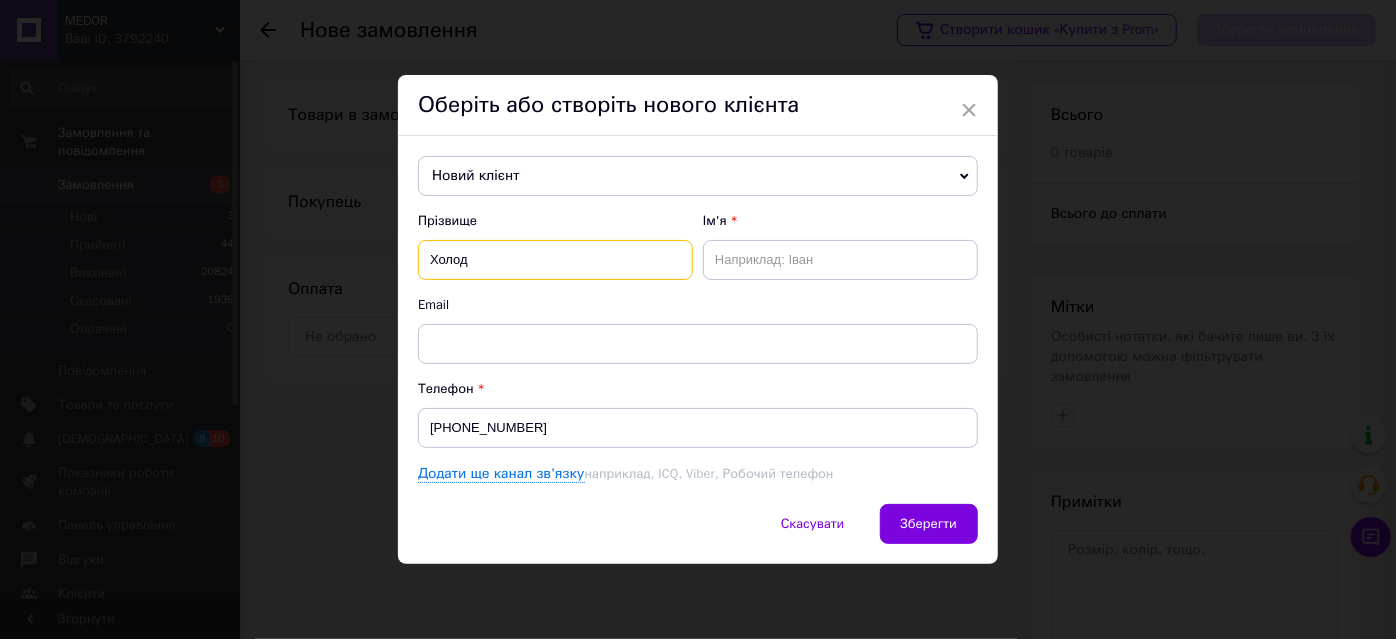 type on "Холод" 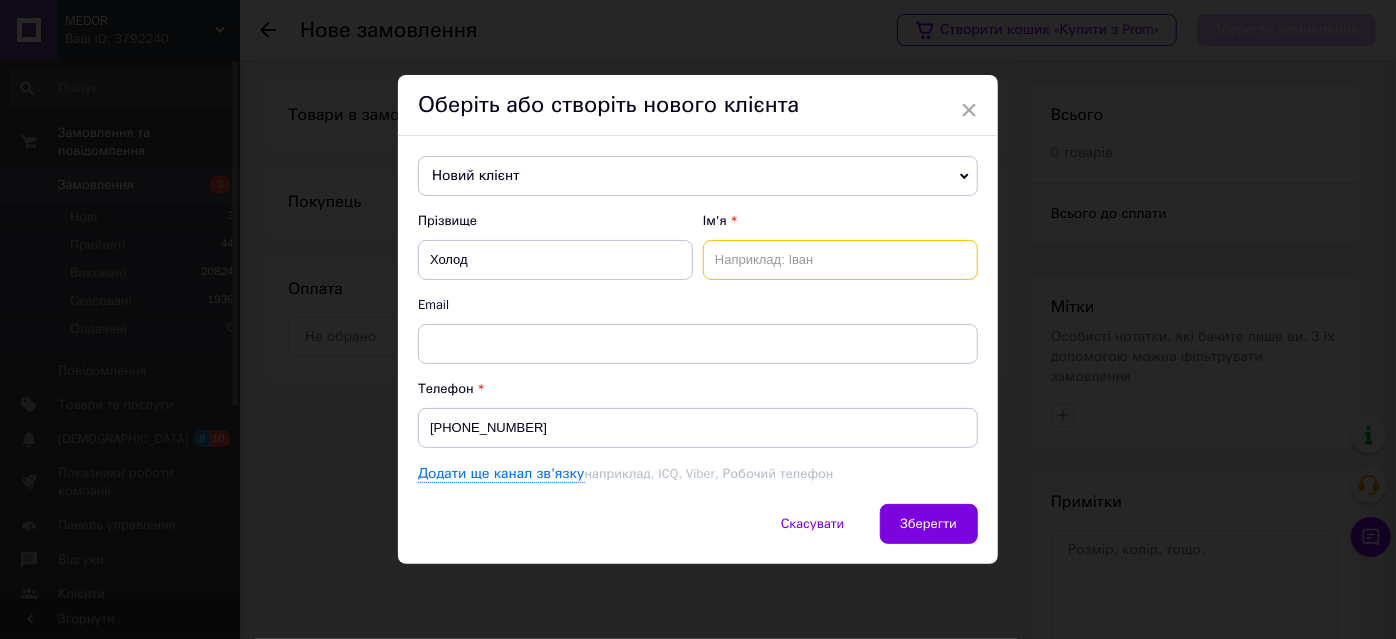 paste on "[PERSON_NAME]" 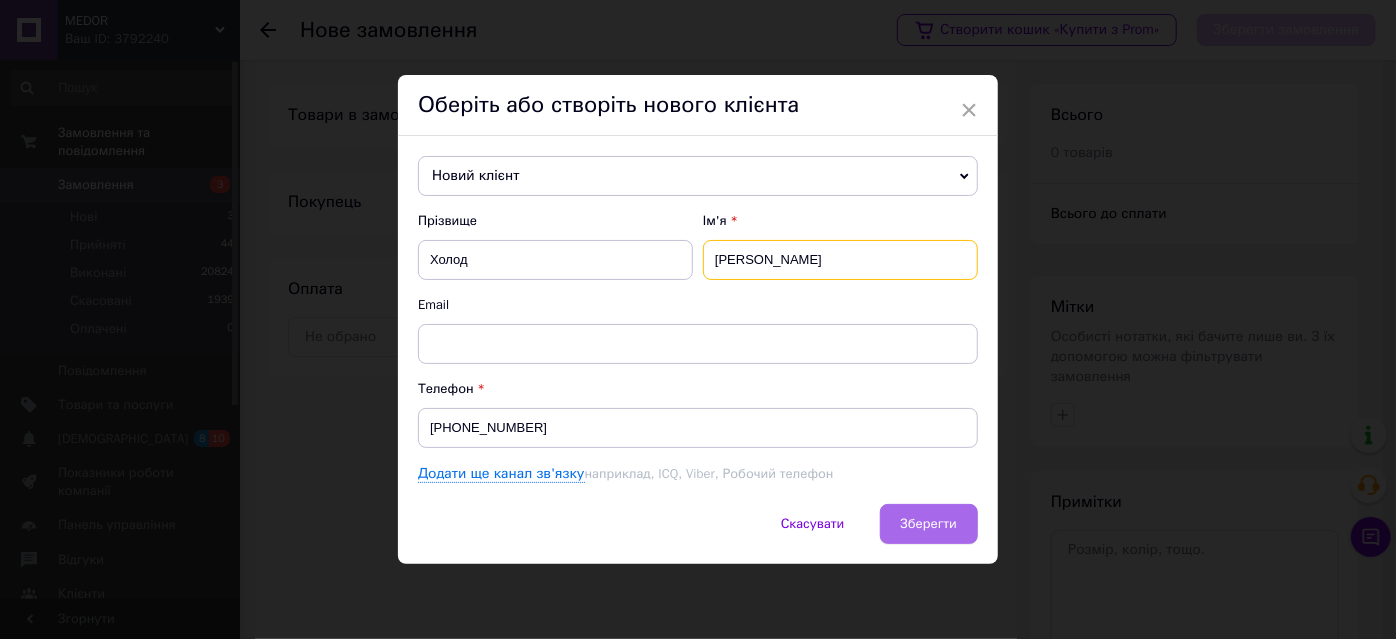 type on "[PERSON_NAME]" 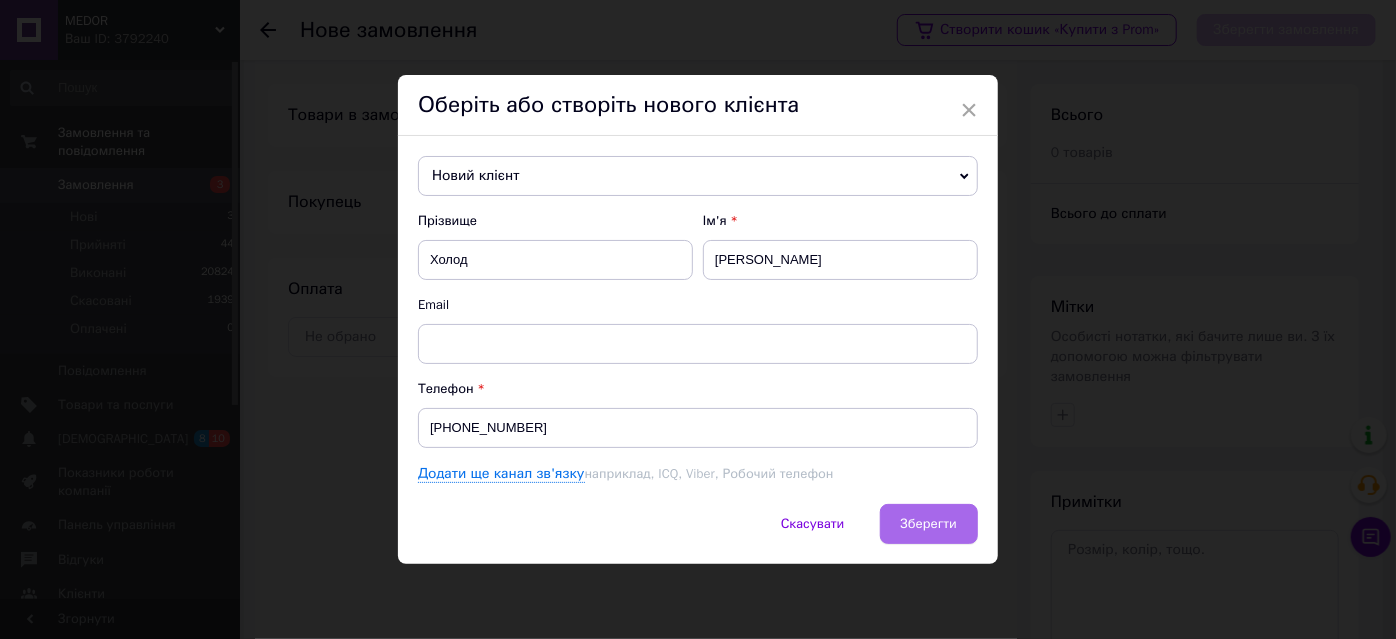 click on "Зберегти" at bounding box center (929, 523) 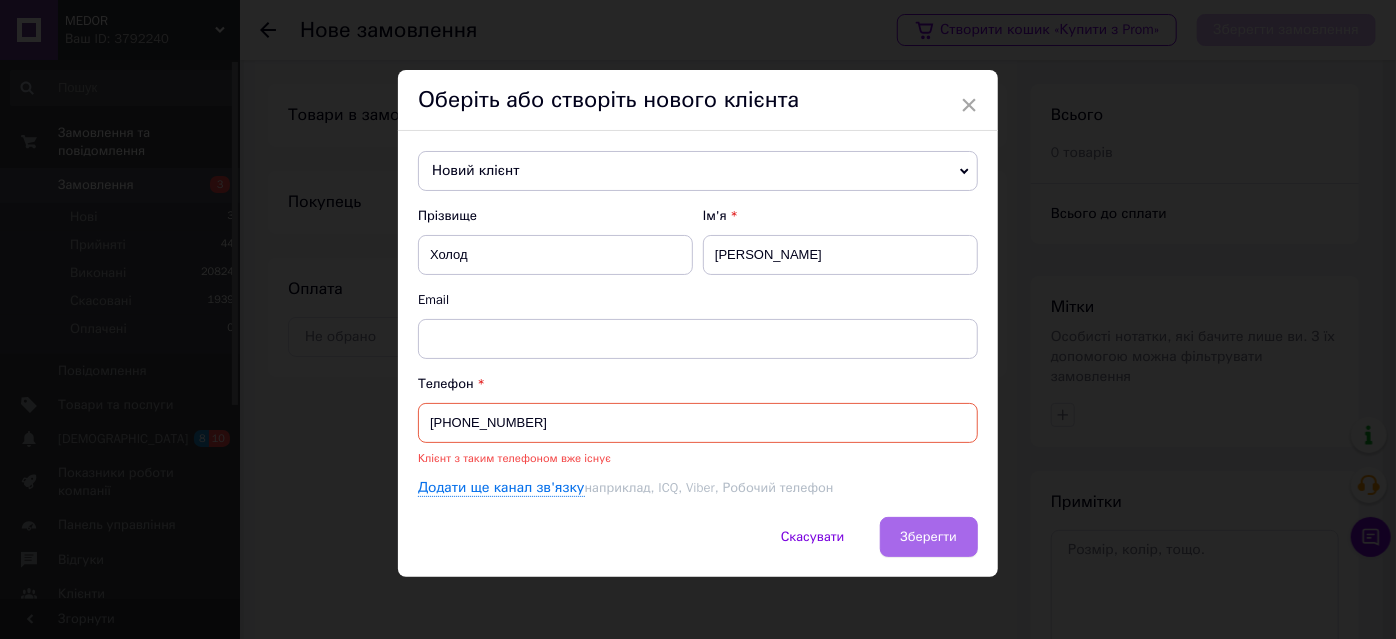 click on "Зберегти" at bounding box center [929, 536] 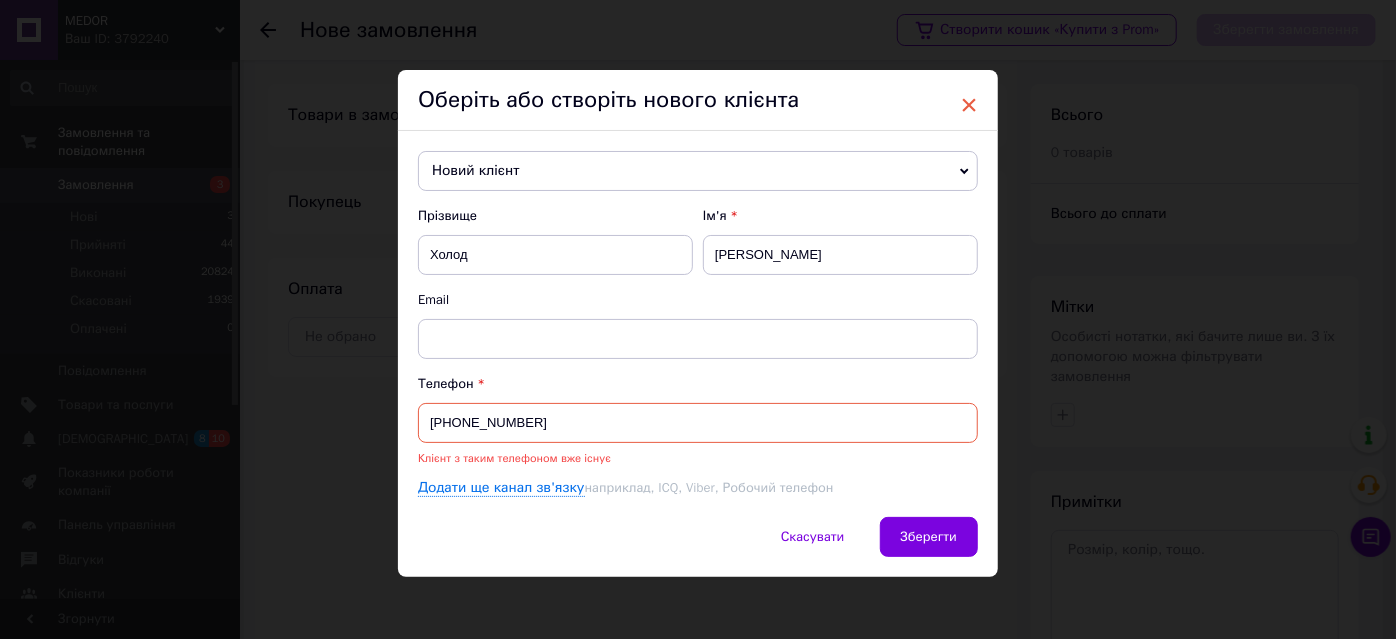 click on "×" at bounding box center (969, 105) 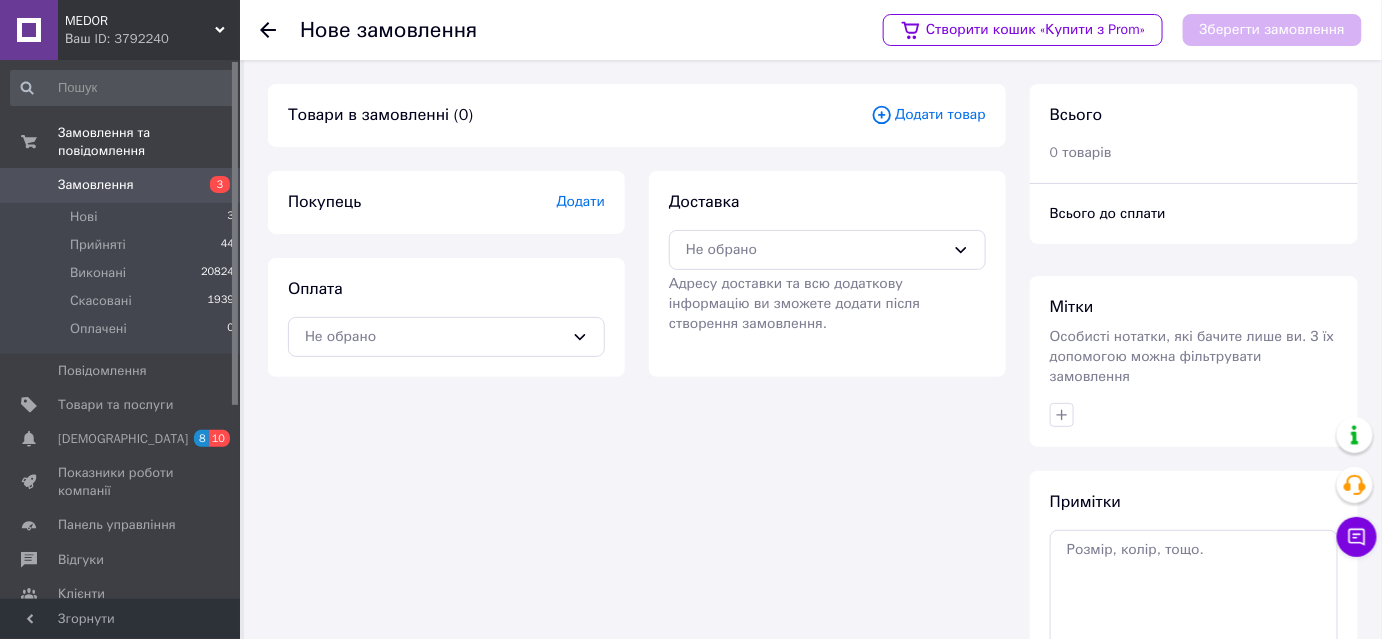 click on "MEDOR" at bounding box center (140, 21) 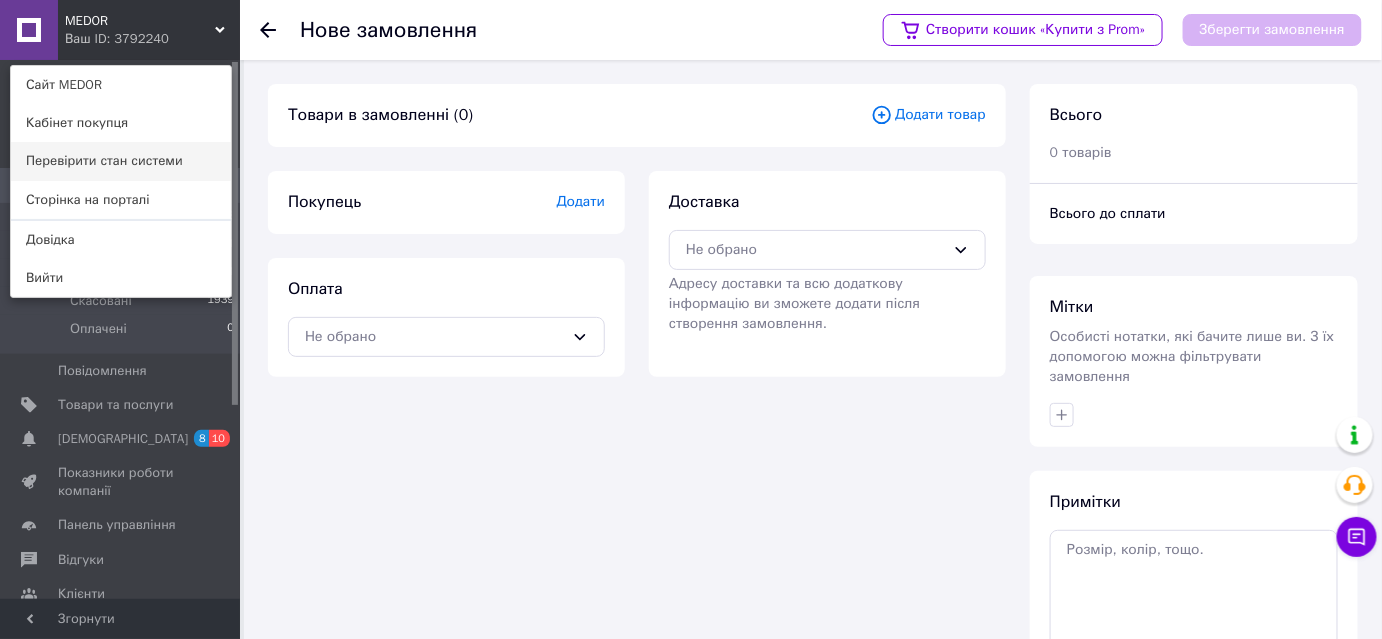 click on "Перевірити стан системи" at bounding box center [121, 161] 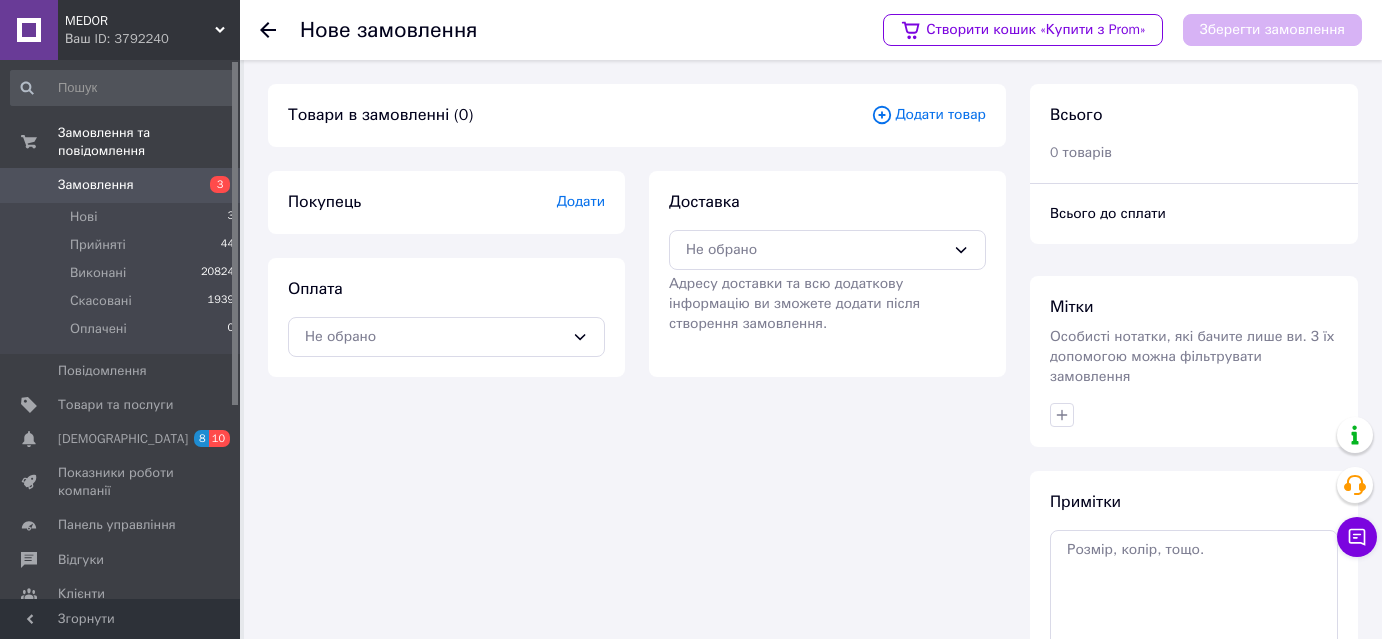 scroll, scrollTop: 0, scrollLeft: 0, axis: both 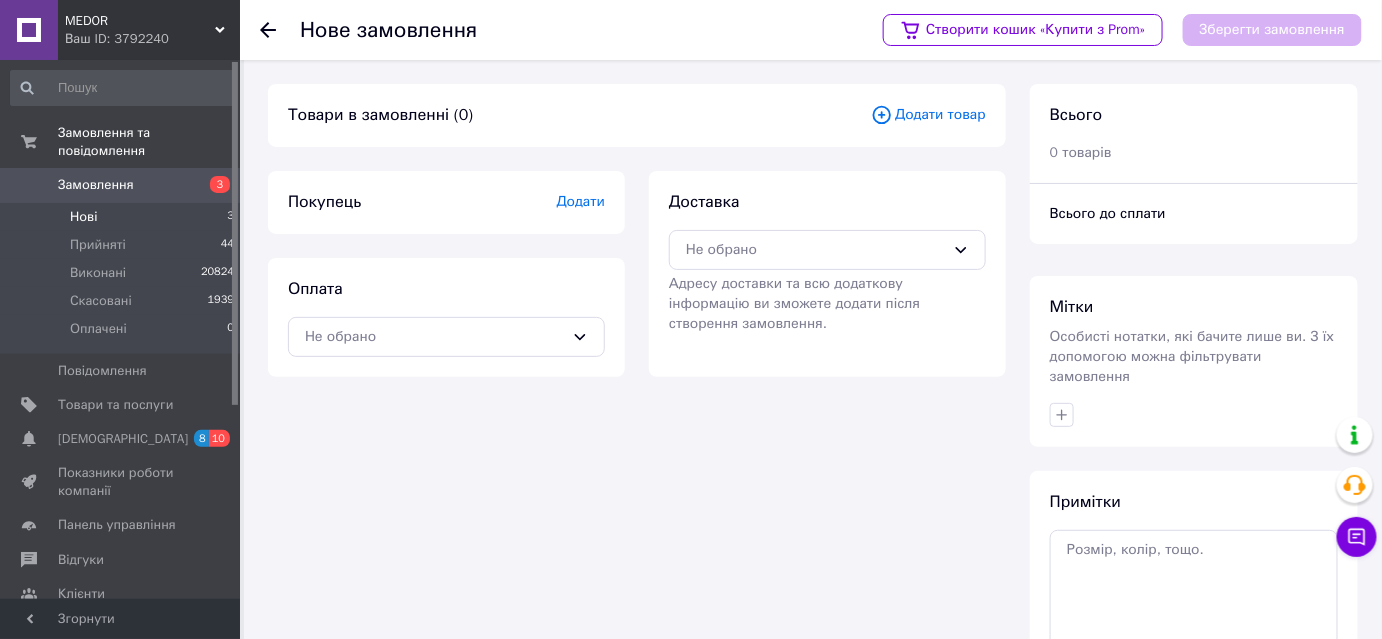 click on "Нові 3" at bounding box center (123, 217) 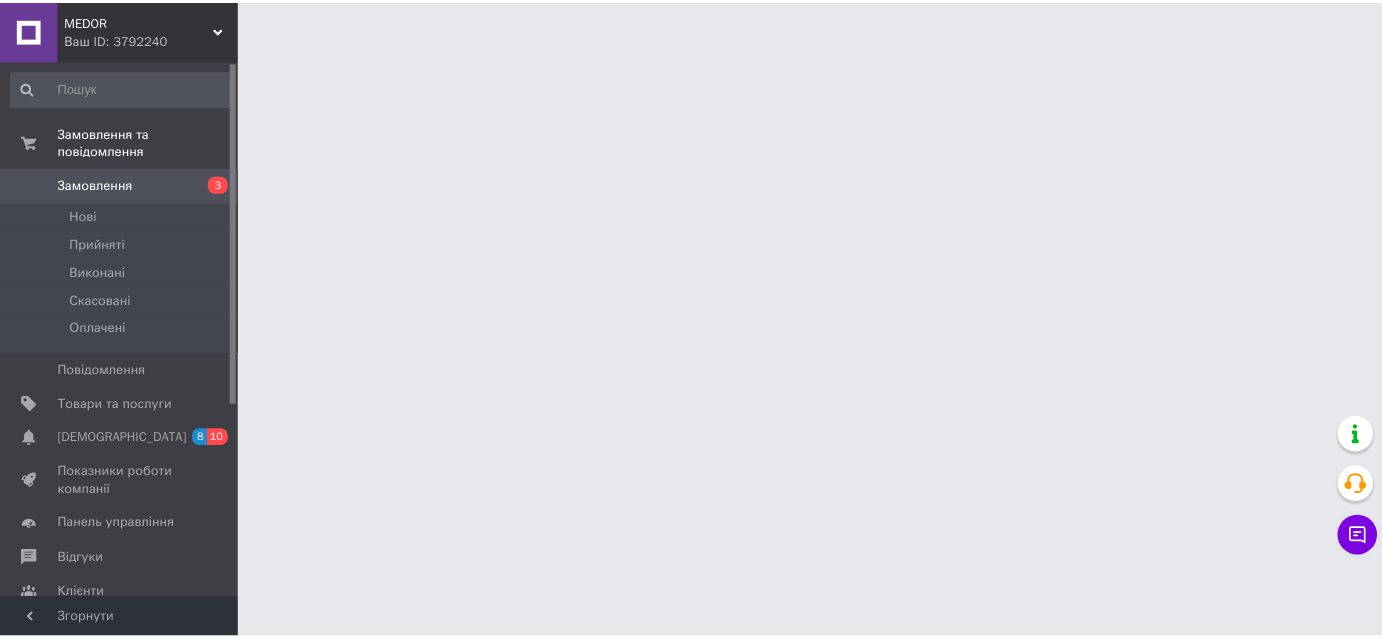 scroll, scrollTop: 0, scrollLeft: 0, axis: both 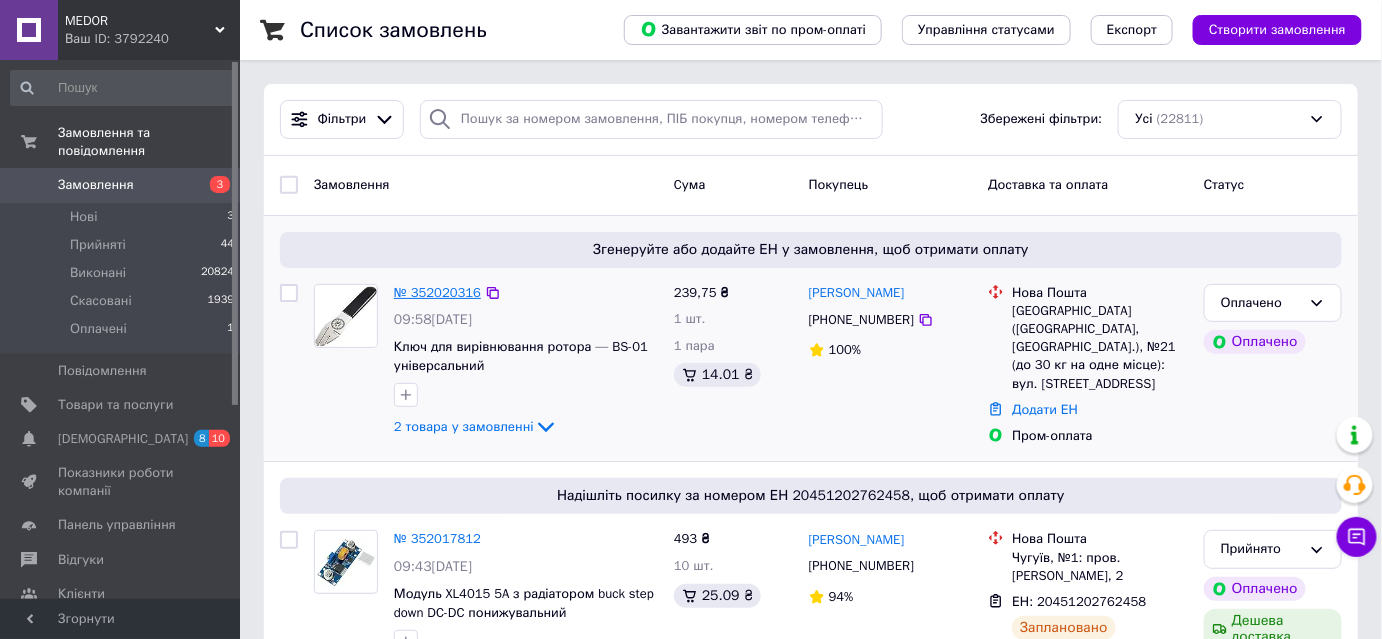 click on "№ 352020316" at bounding box center (437, 292) 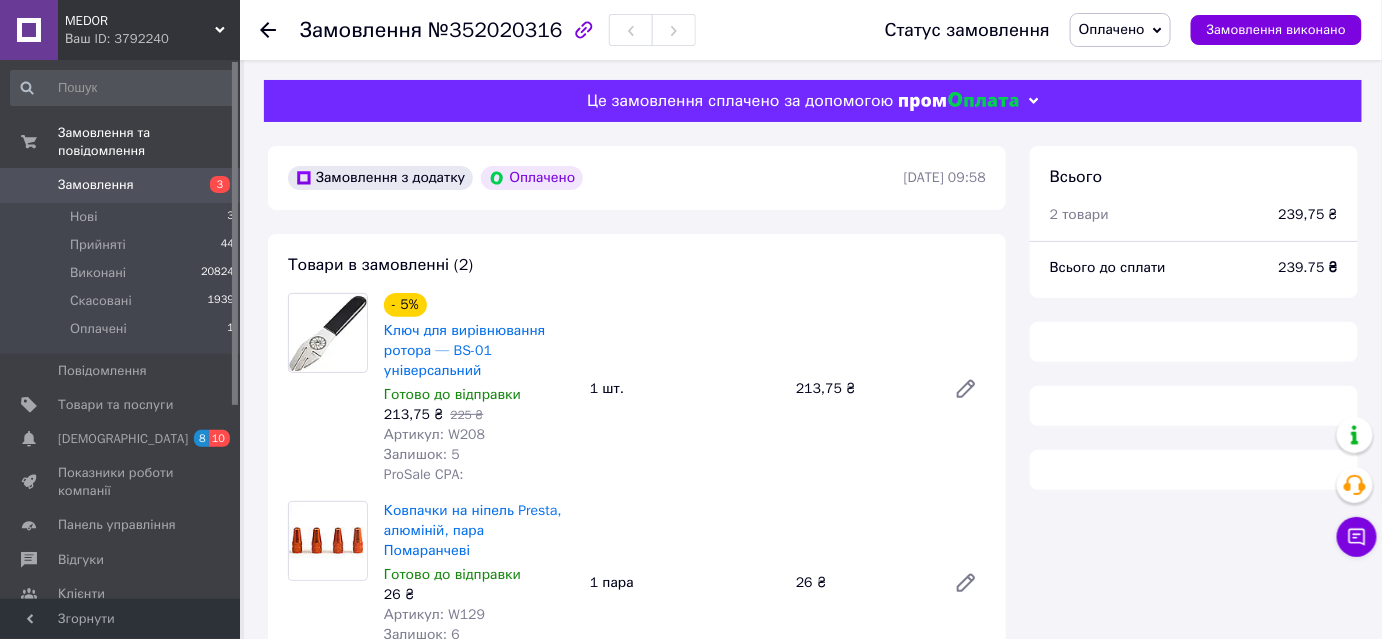 click on "Оплачено" at bounding box center [1120, 30] 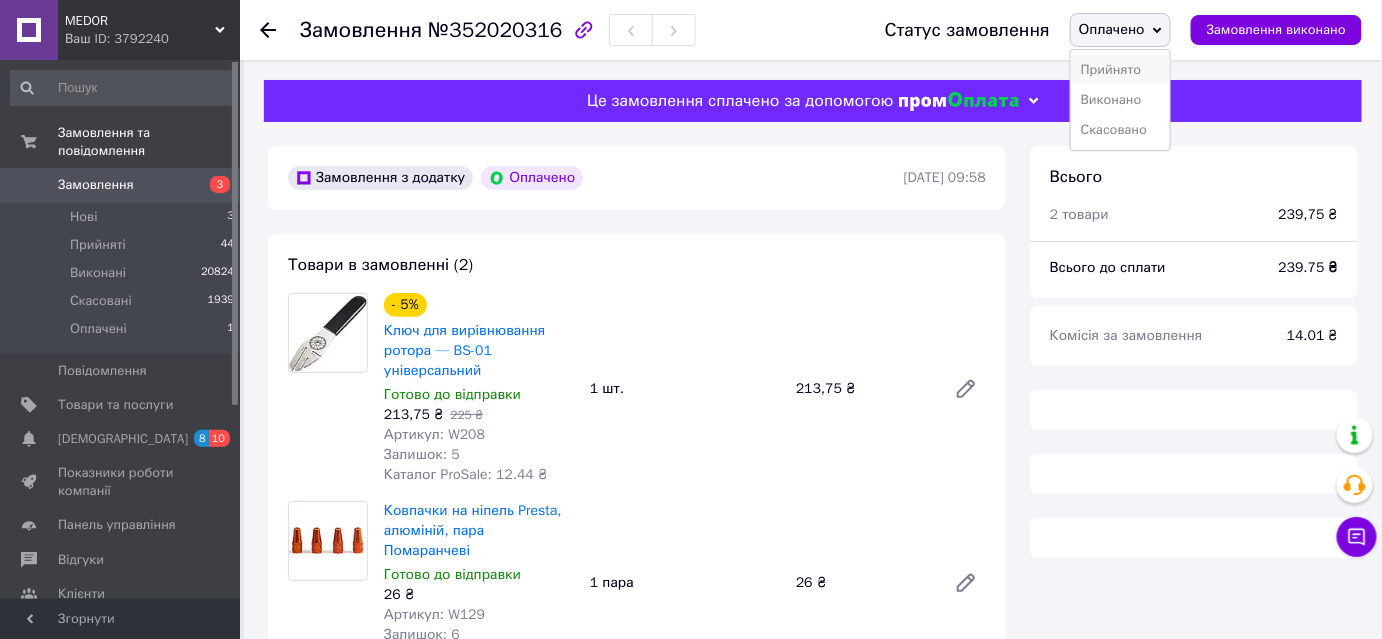 click on "Прийнято" at bounding box center [1120, 70] 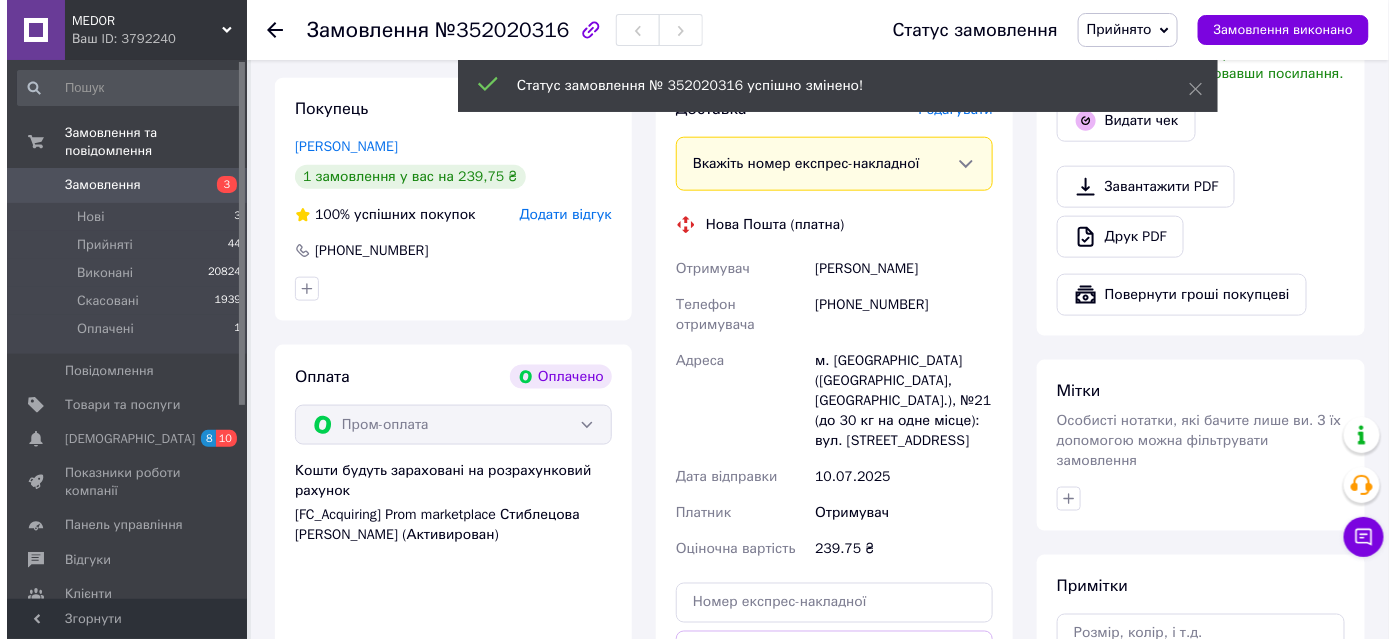 scroll, scrollTop: 636, scrollLeft: 0, axis: vertical 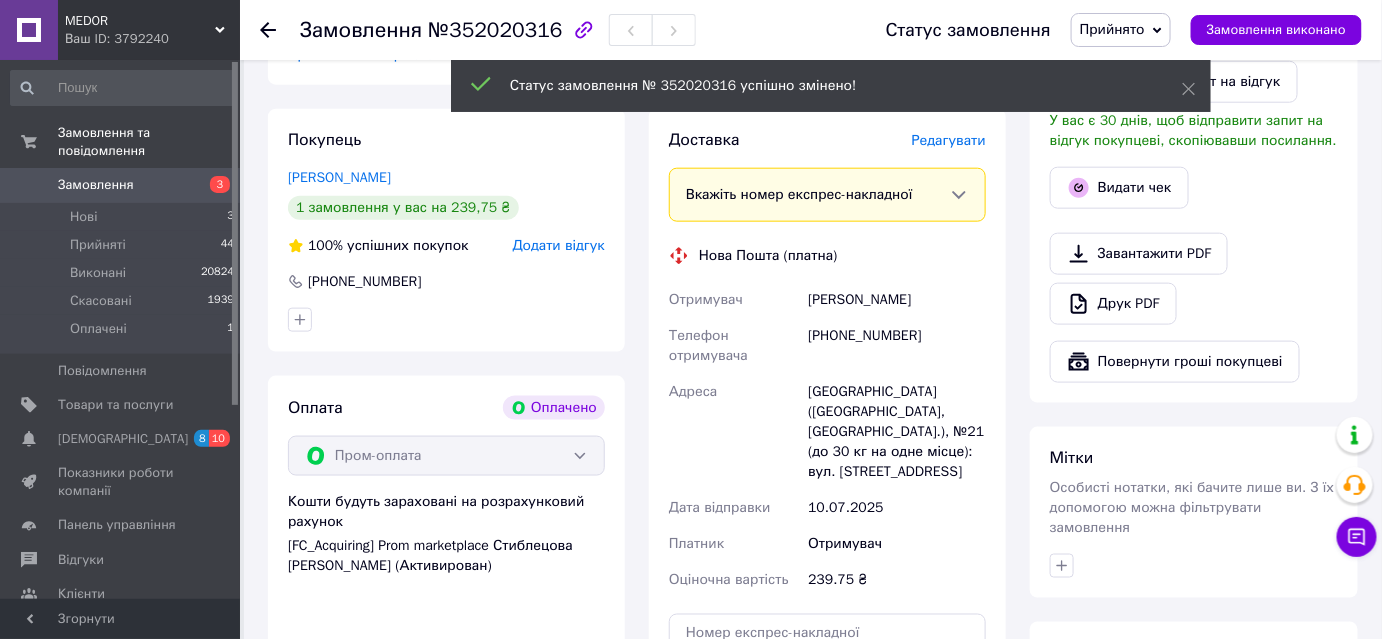 click on "Редагувати" at bounding box center [949, 140] 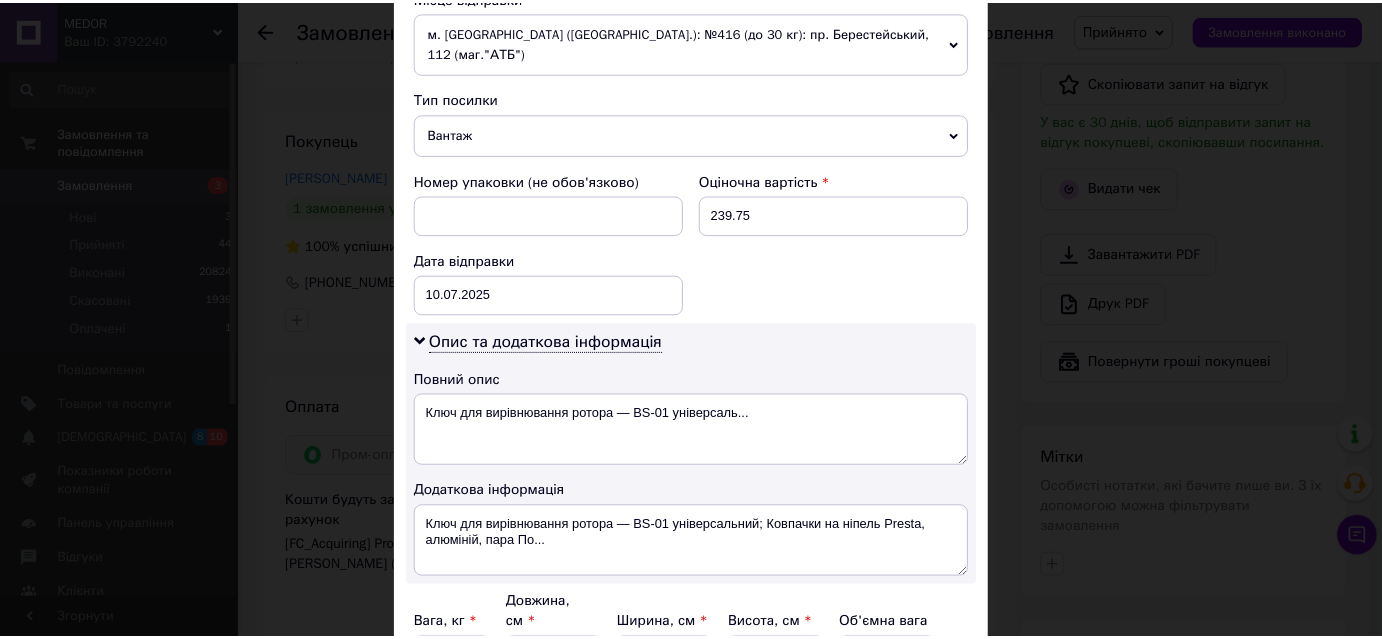 scroll, scrollTop: 904, scrollLeft: 0, axis: vertical 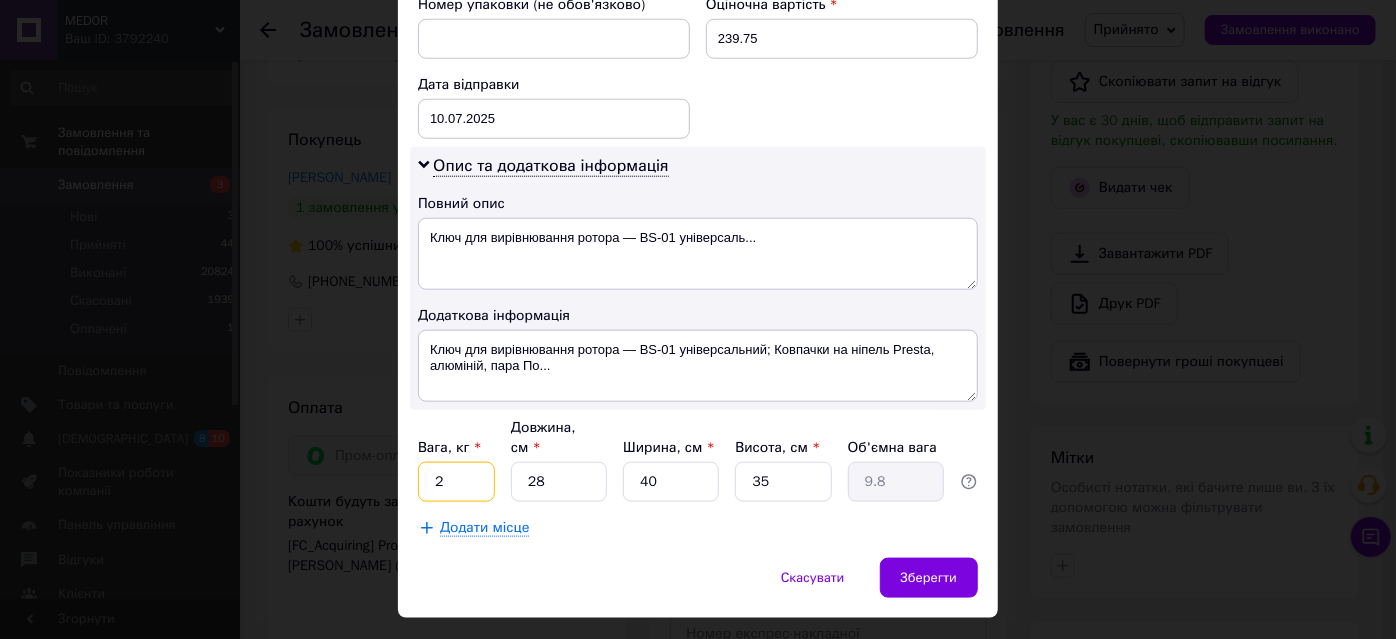 drag, startPoint x: 456, startPoint y: 434, endPoint x: 419, endPoint y: 435, distance: 37.01351 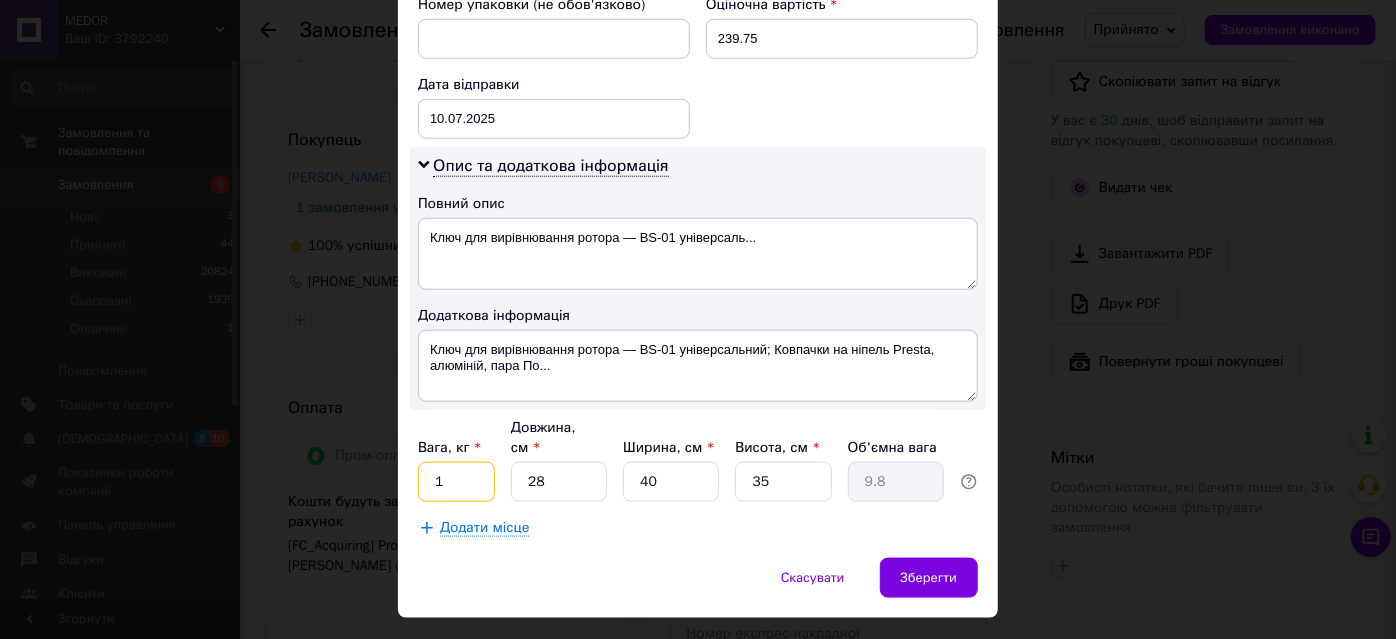 type on "1" 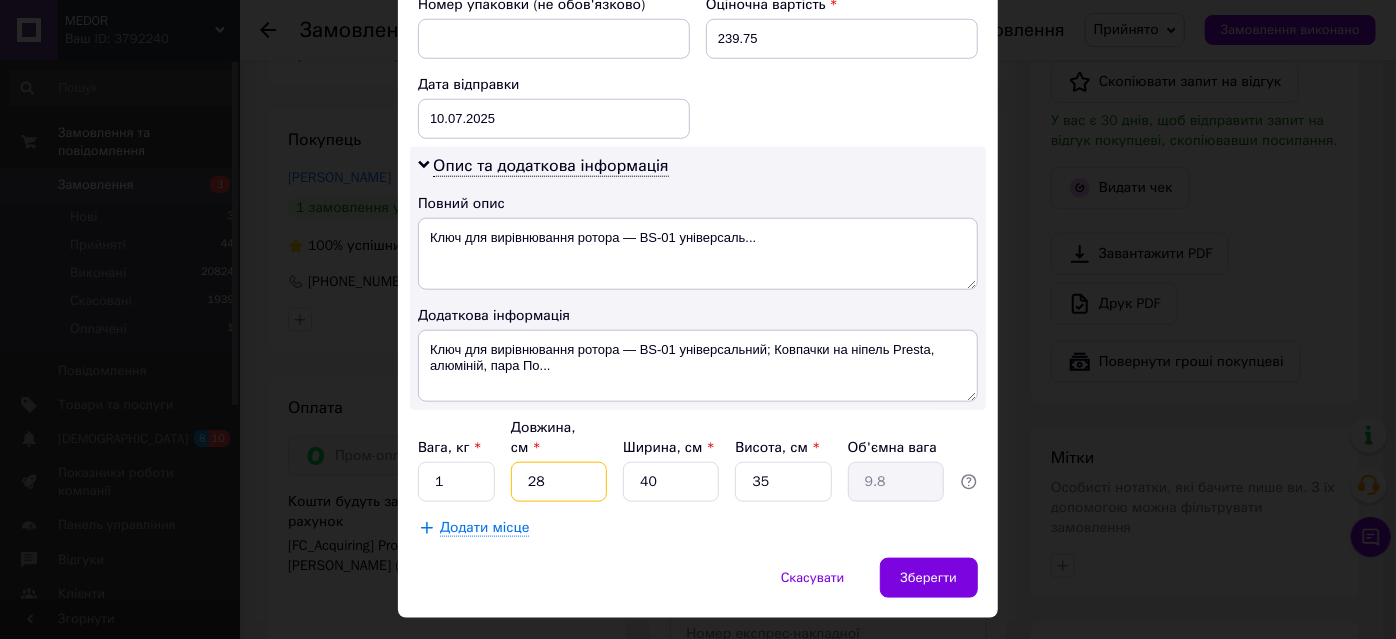click on "28" at bounding box center [559, 482] 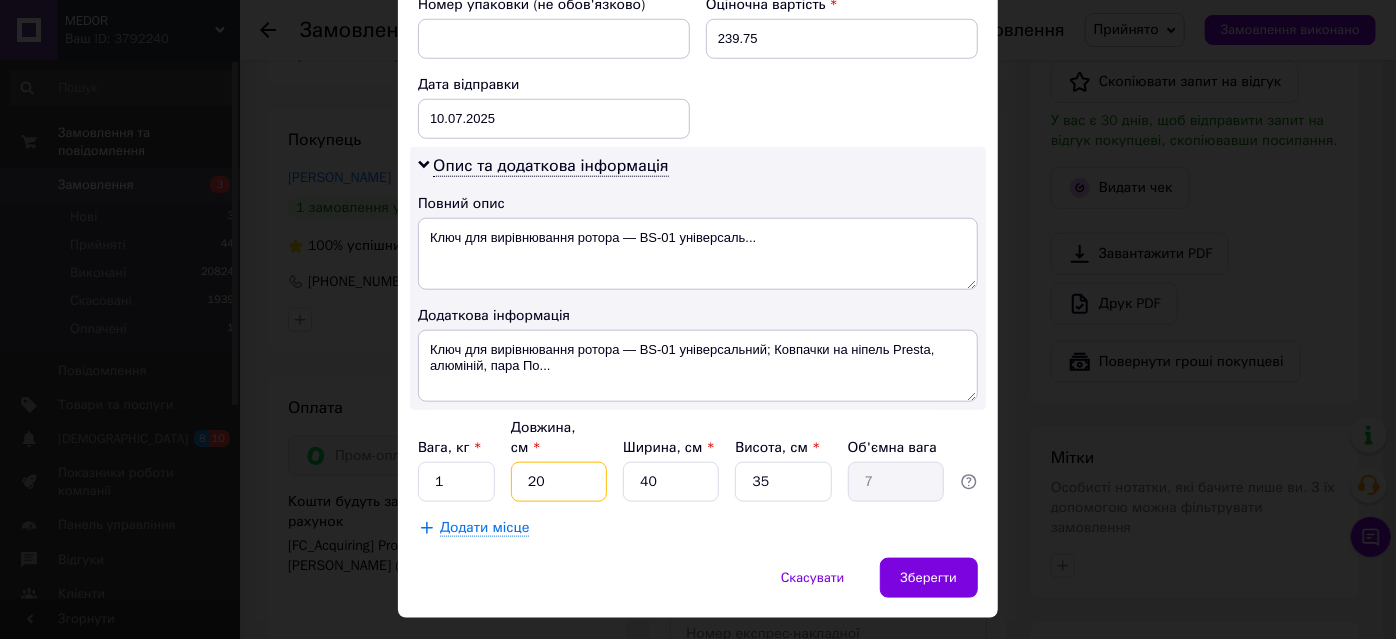 type on "20" 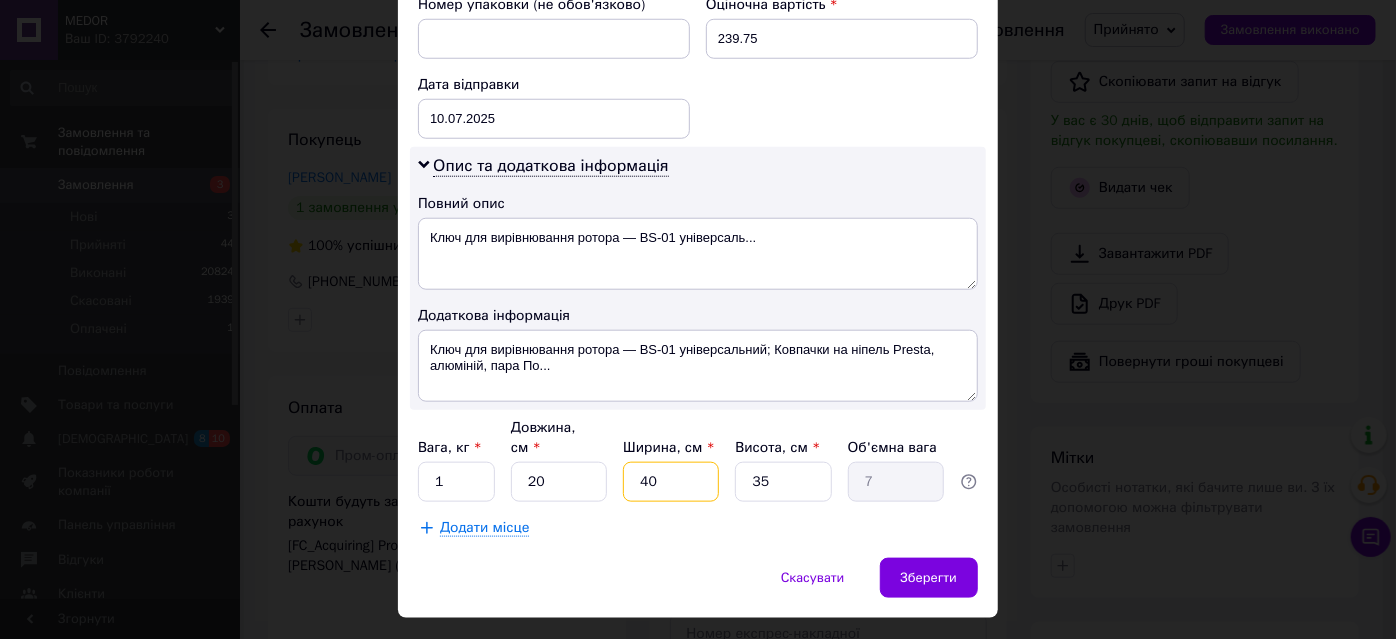 drag, startPoint x: 644, startPoint y: 436, endPoint x: 634, endPoint y: 435, distance: 10.049875 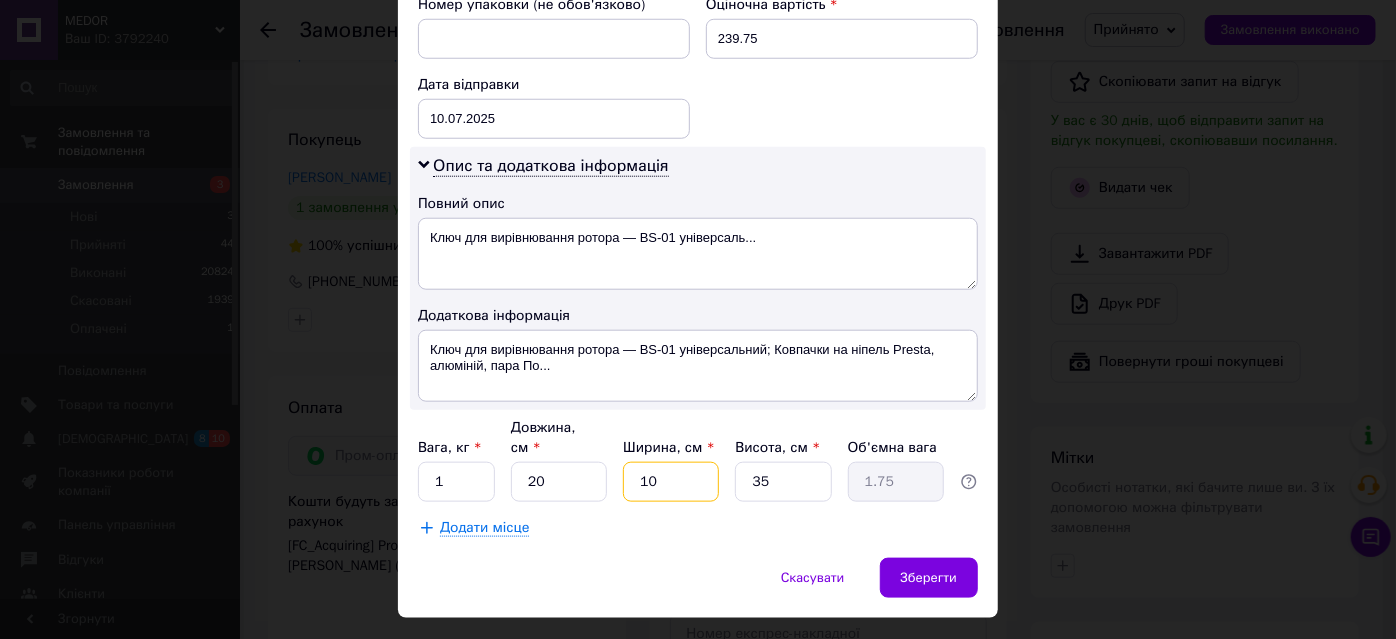 type on "10" 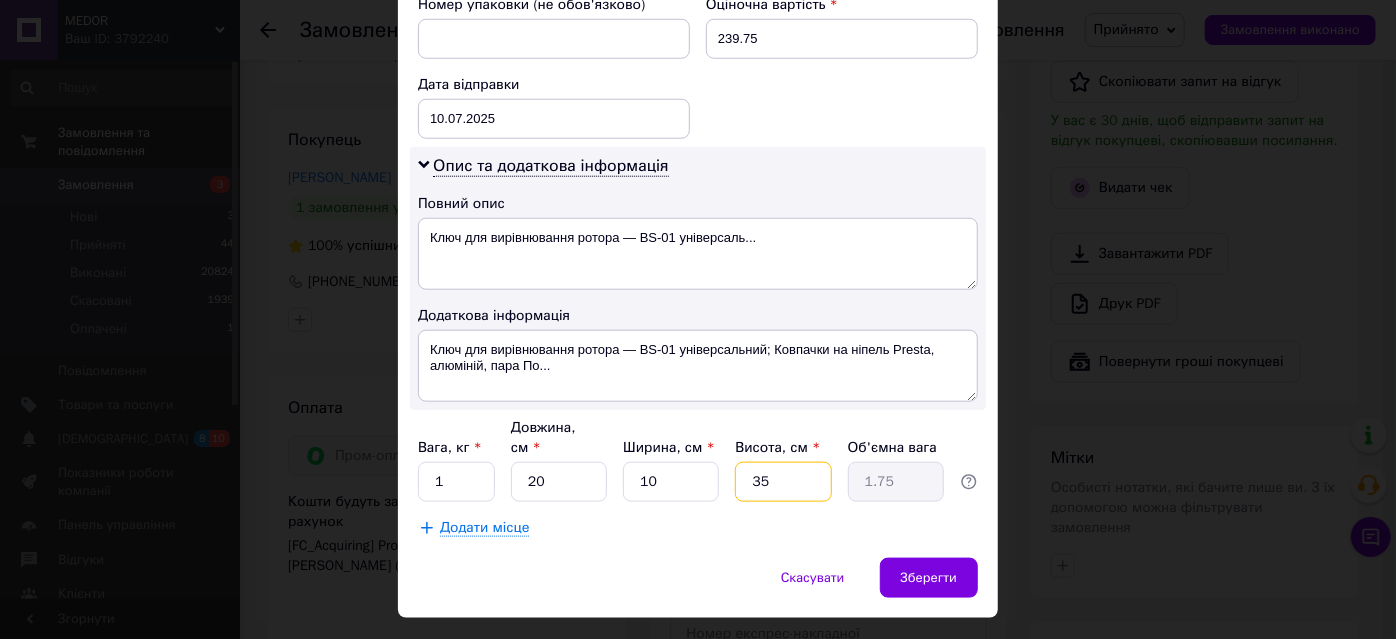 drag, startPoint x: 765, startPoint y: 439, endPoint x: 740, endPoint y: 439, distance: 25 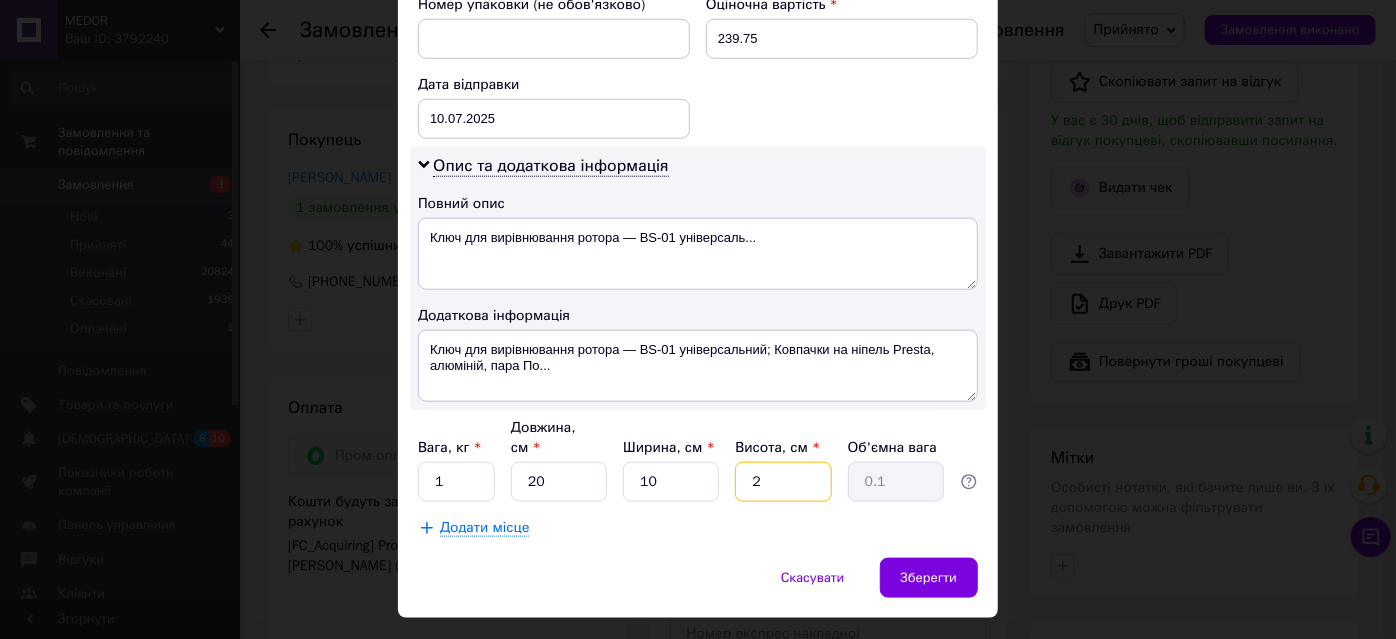 type on "20" 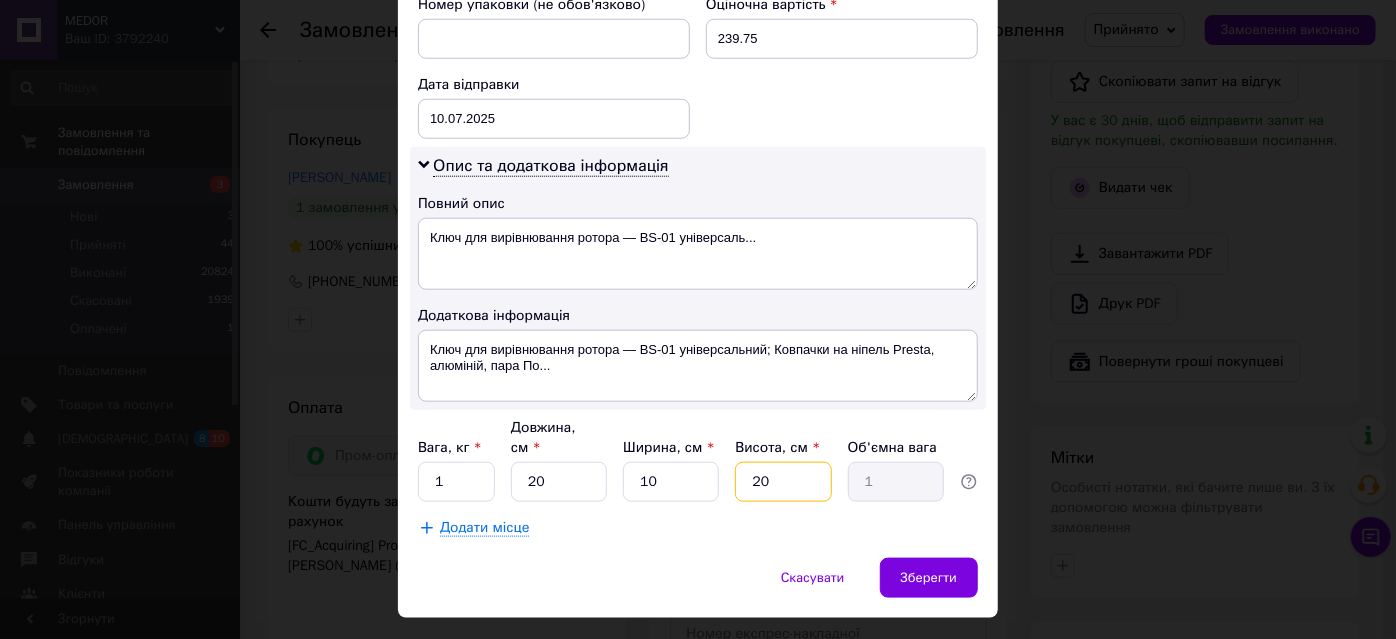type on "20" 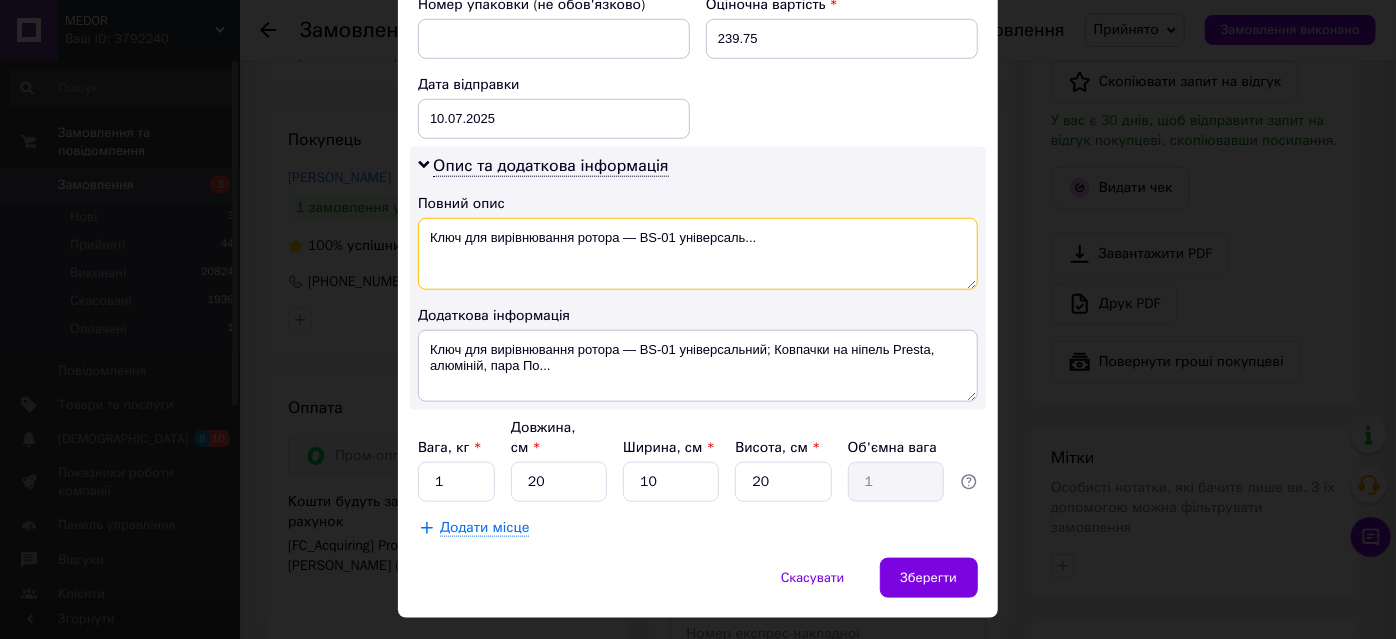 drag, startPoint x: 619, startPoint y: 201, endPoint x: 826, endPoint y: 226, distance: 208.5042 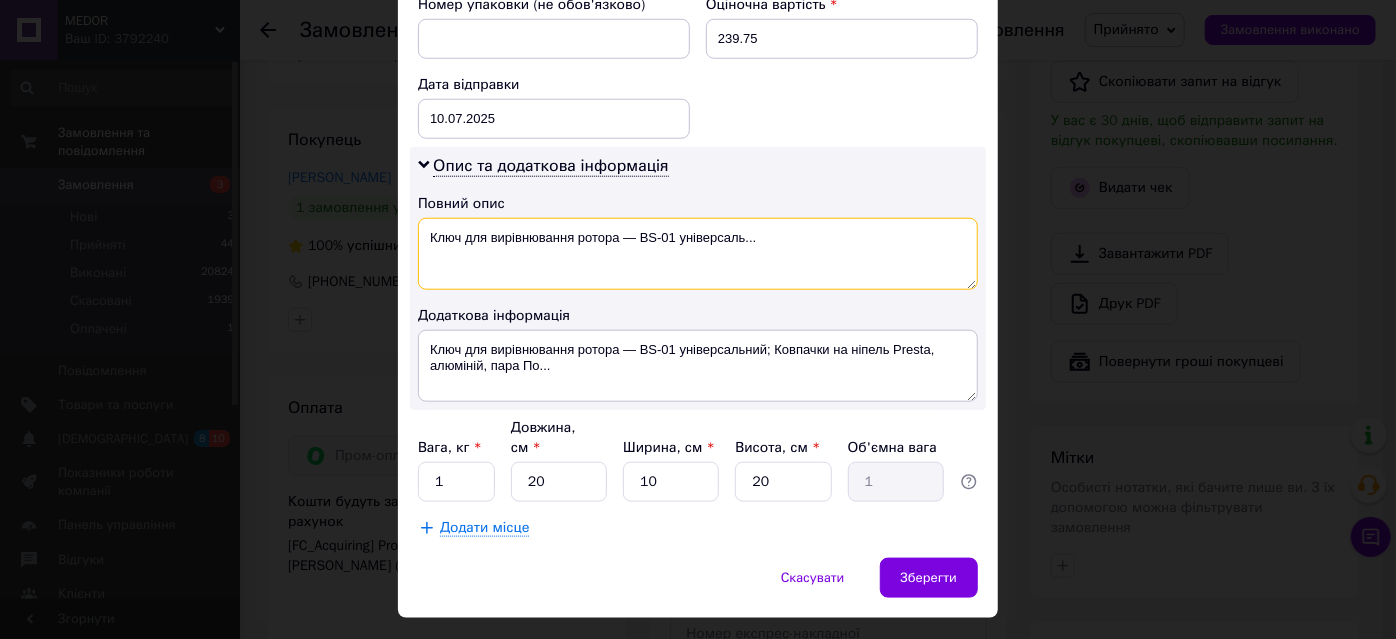 click on "Ключ для вирівнювання ротора — BS-01 універсаль..." at bounding box center (698, 254) 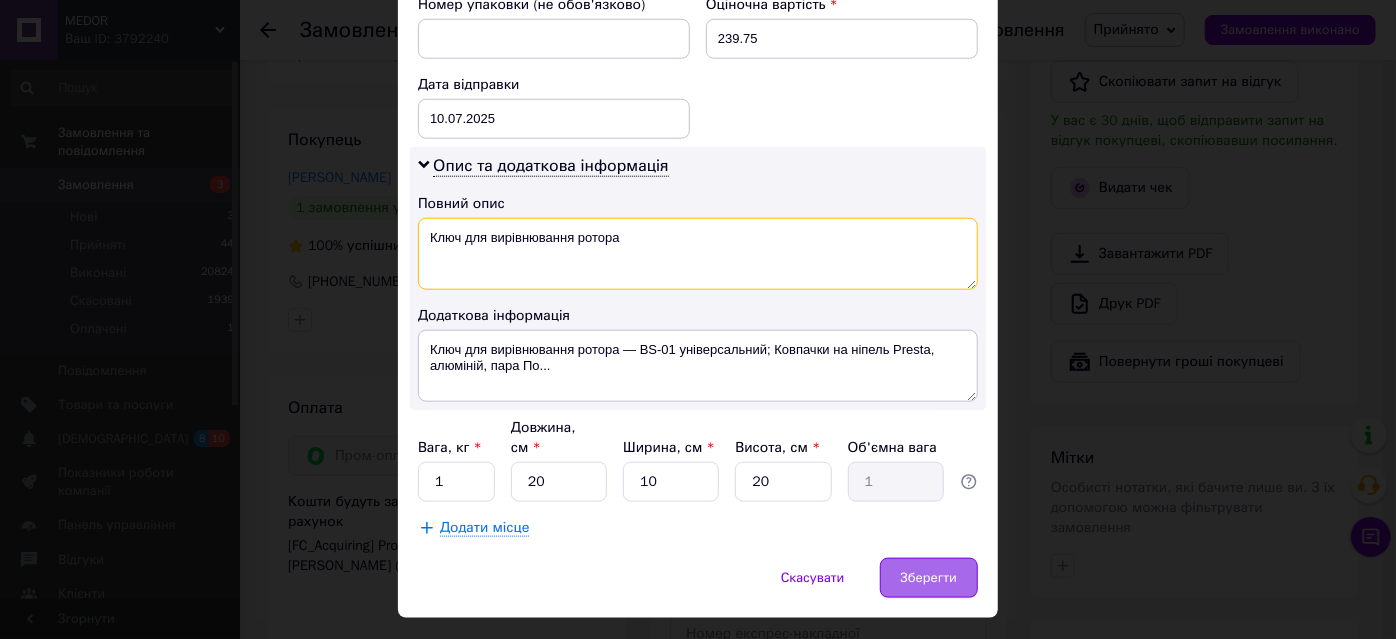 type on "Ключ для вирівнювання ротора" 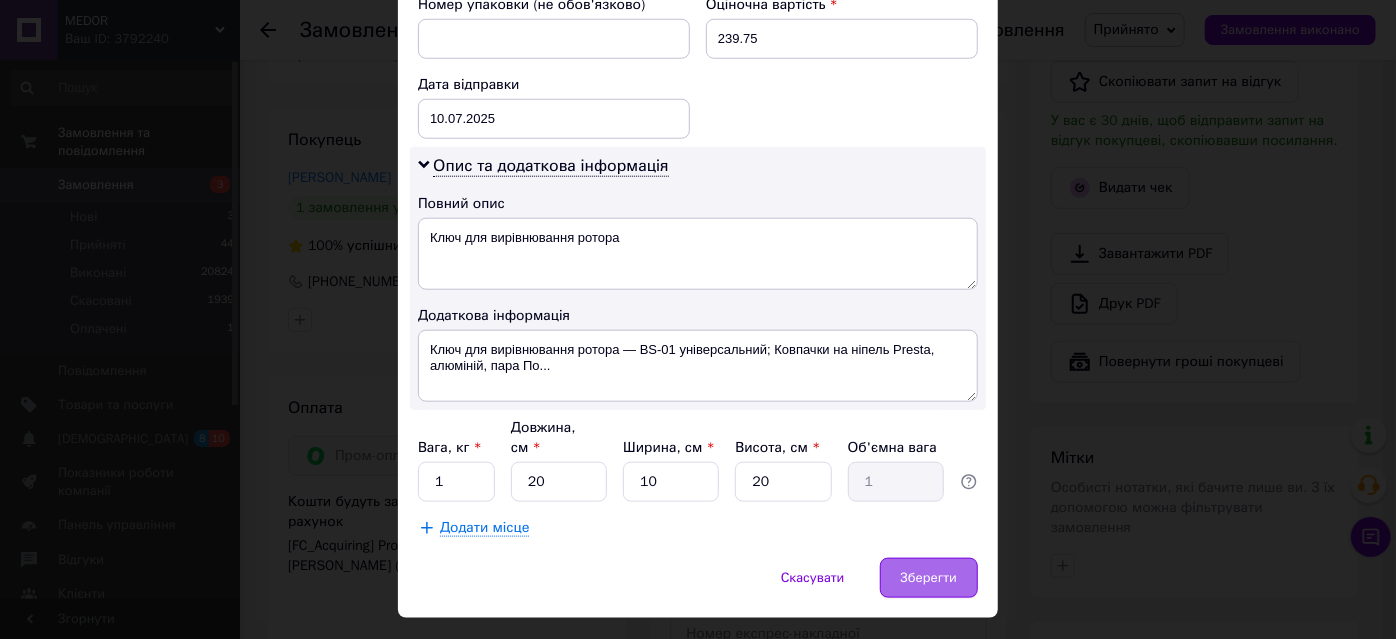 click on "Зберегти" at bounding box center (929, 578) 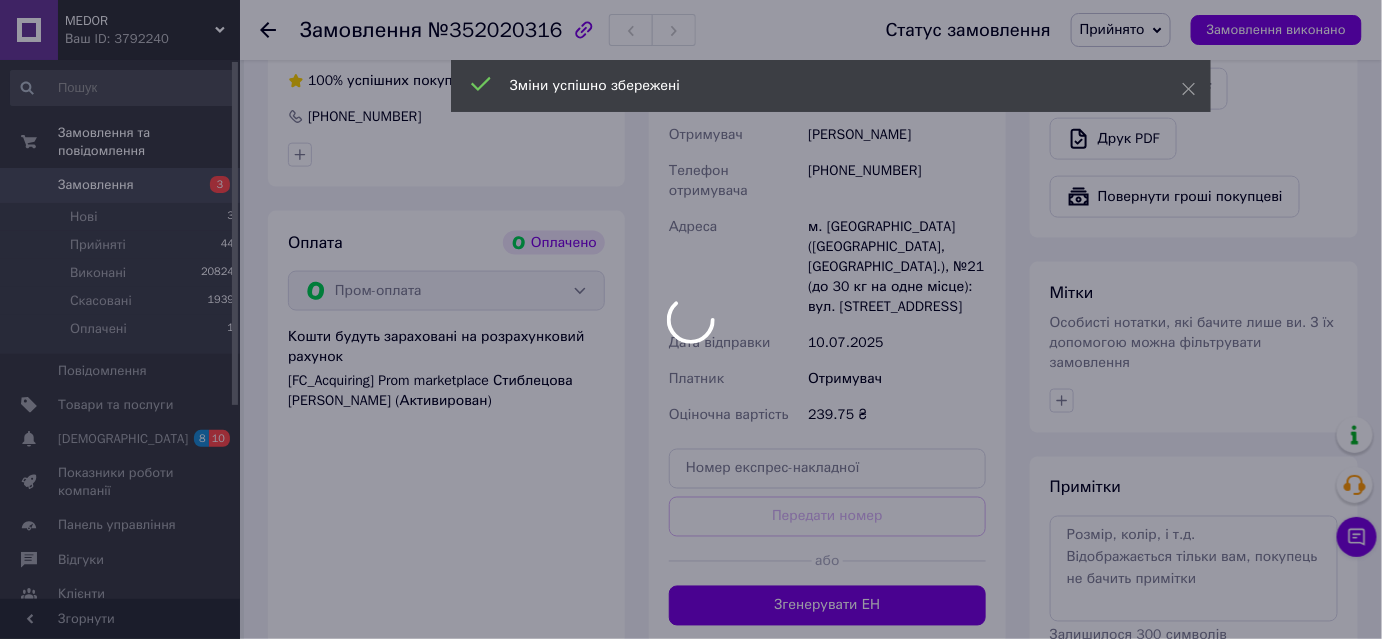 scroll, scrollTop: 1000, scrollLeft: 0, axis: vertical 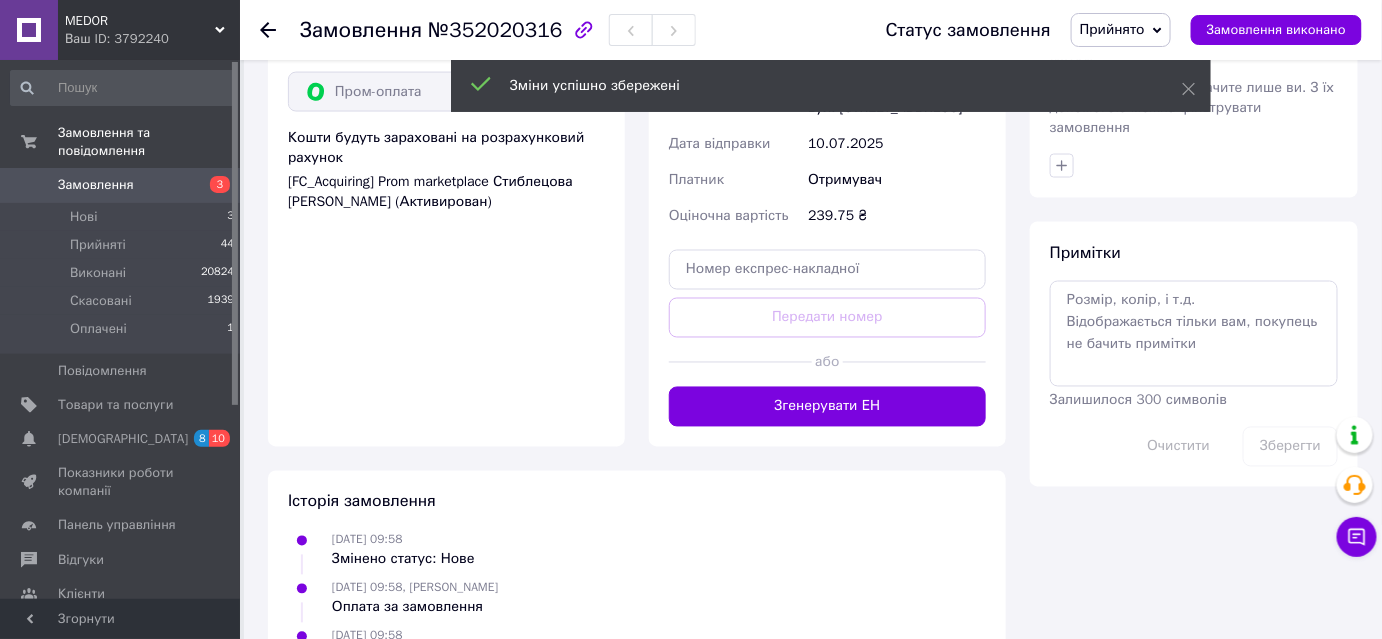 click on "Згенерувати ЕН" at bounding box center [827, 407] 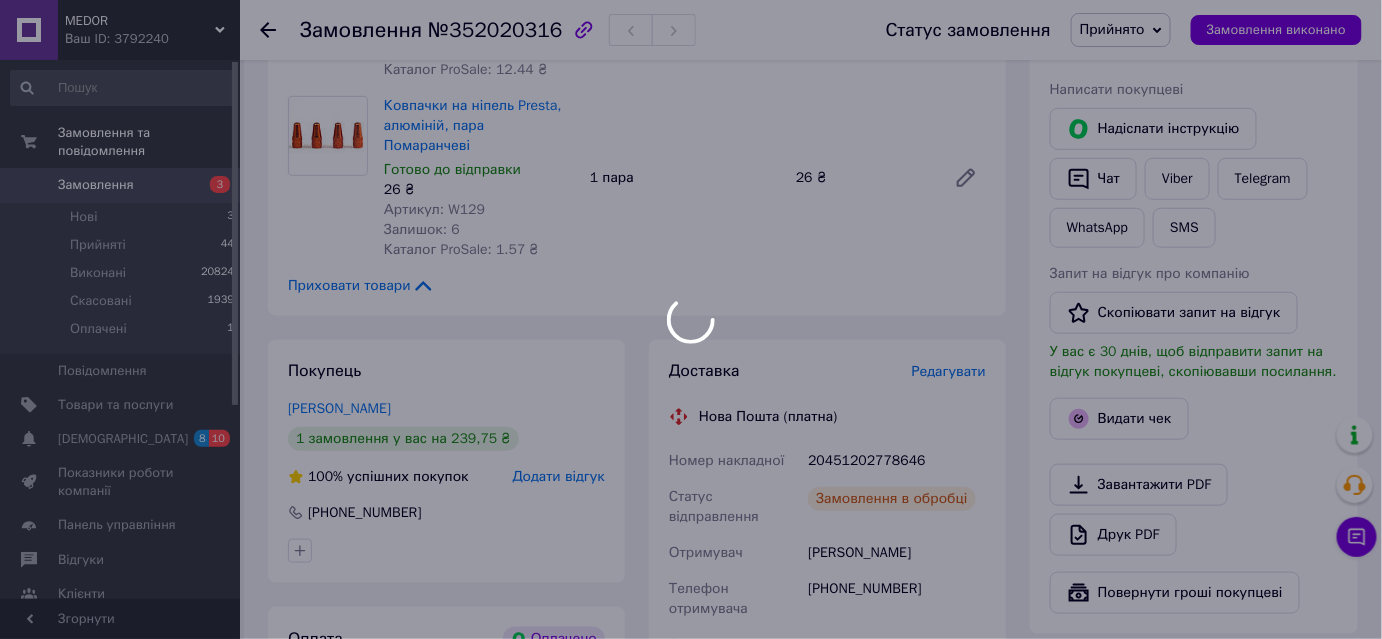 scroll, scrollTop: 363, scrollLeft: 0, axis: vertical 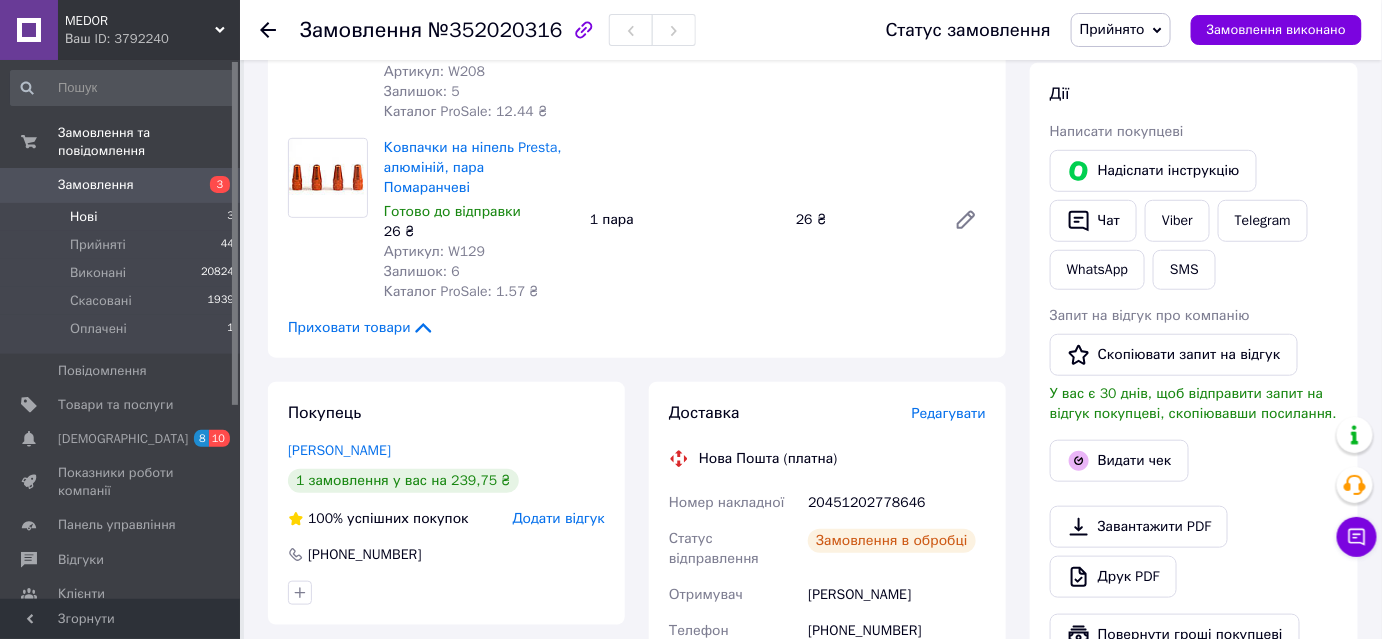 click on "Нові 3" at bounding box center (123, 217) 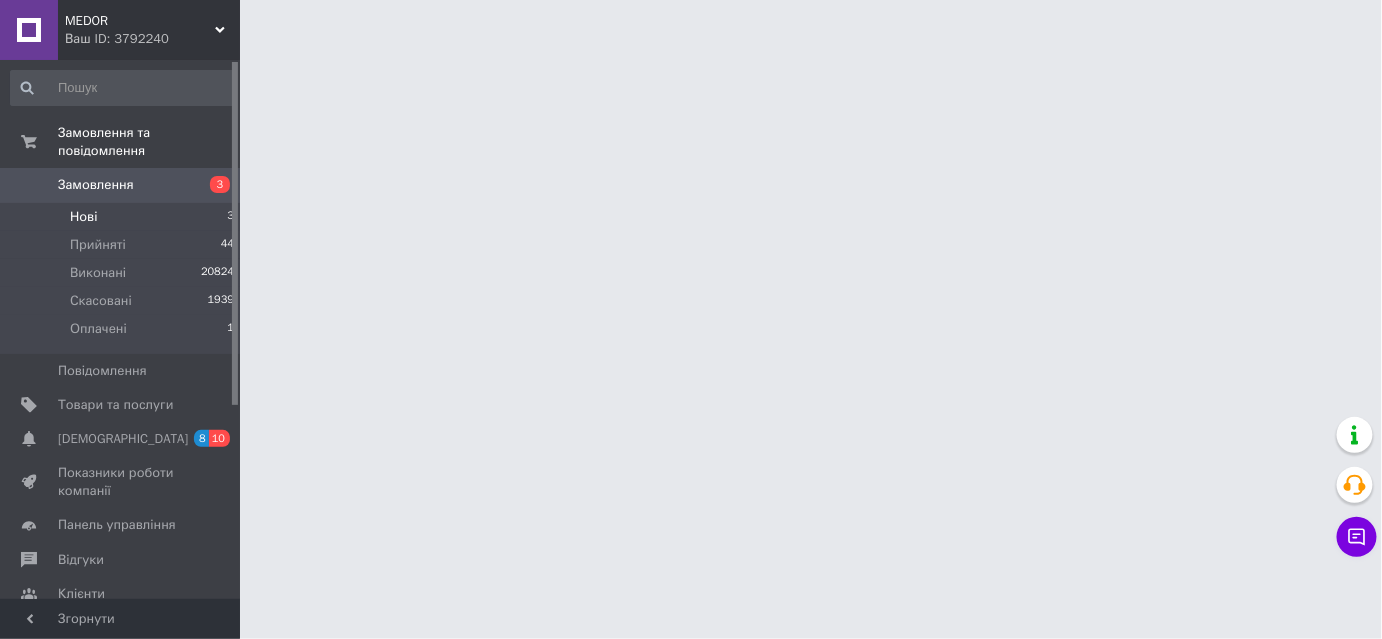 scroll, scrollTop: 0, scrollLeft: 0, axis: both 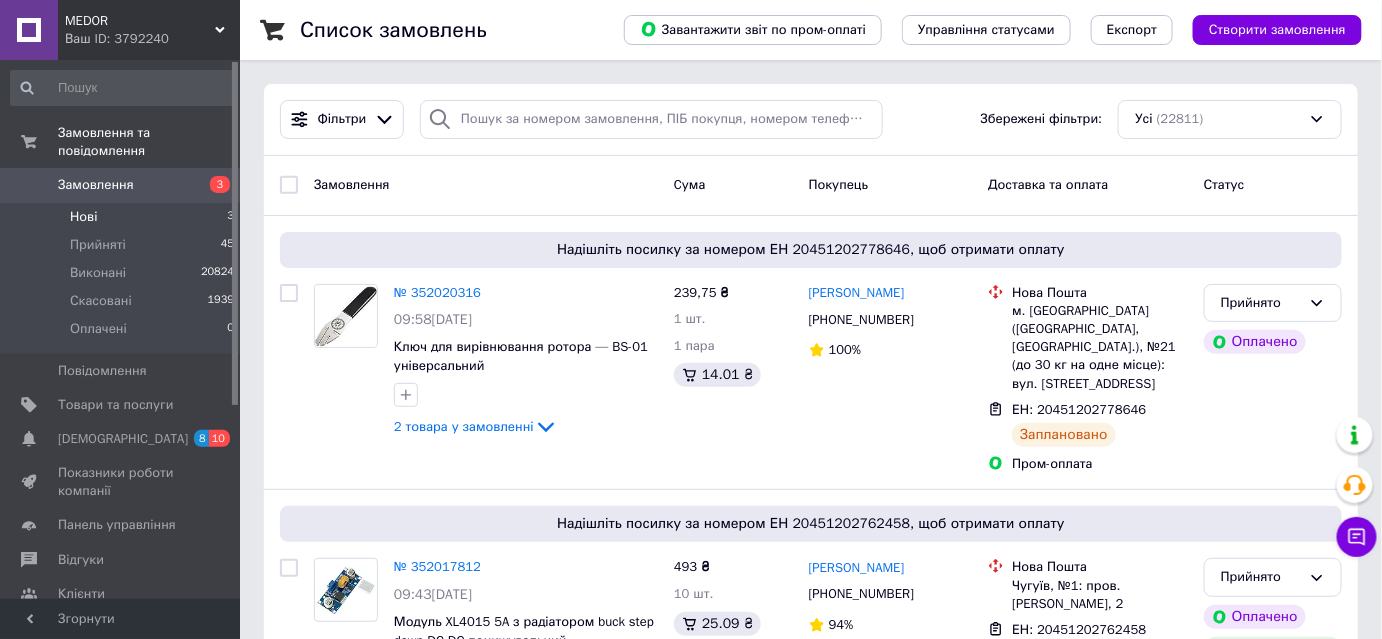 click on "Нові 3" at bounding box center (123, 217) 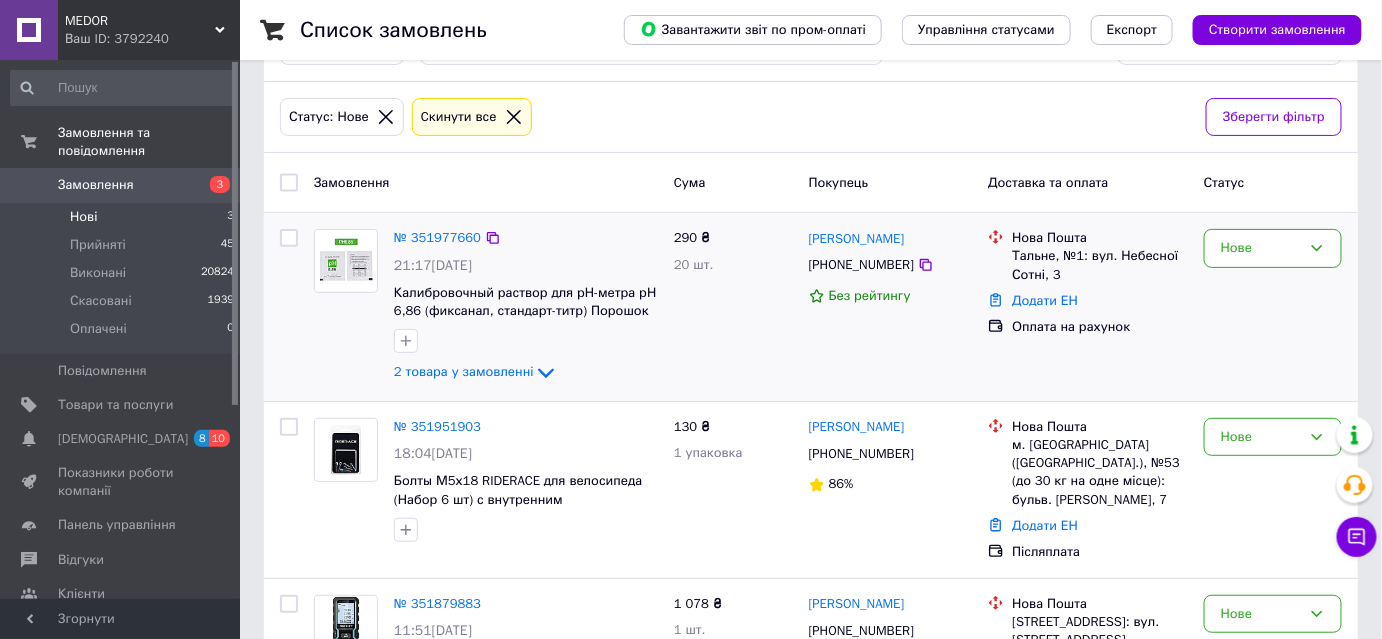 scroll, scrollTop: 181, scrollLeft: 0, axis: vertical 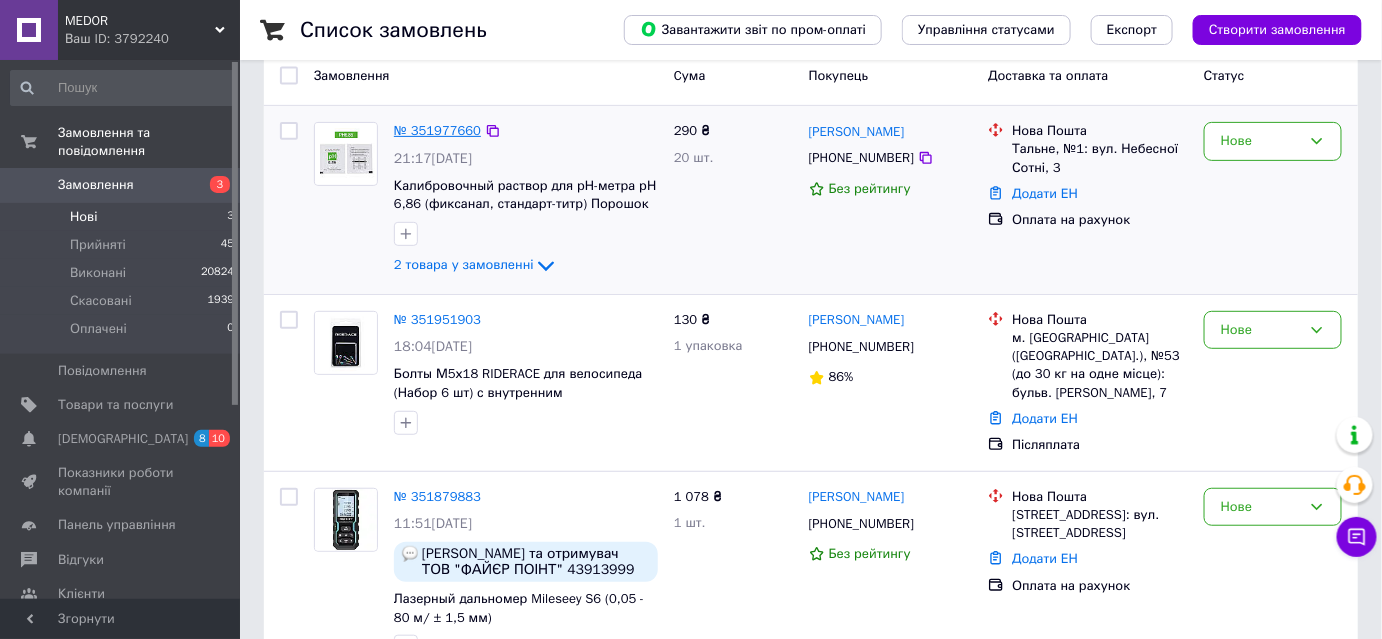 click on "№ 351977660" at bounding box center [437, 130] 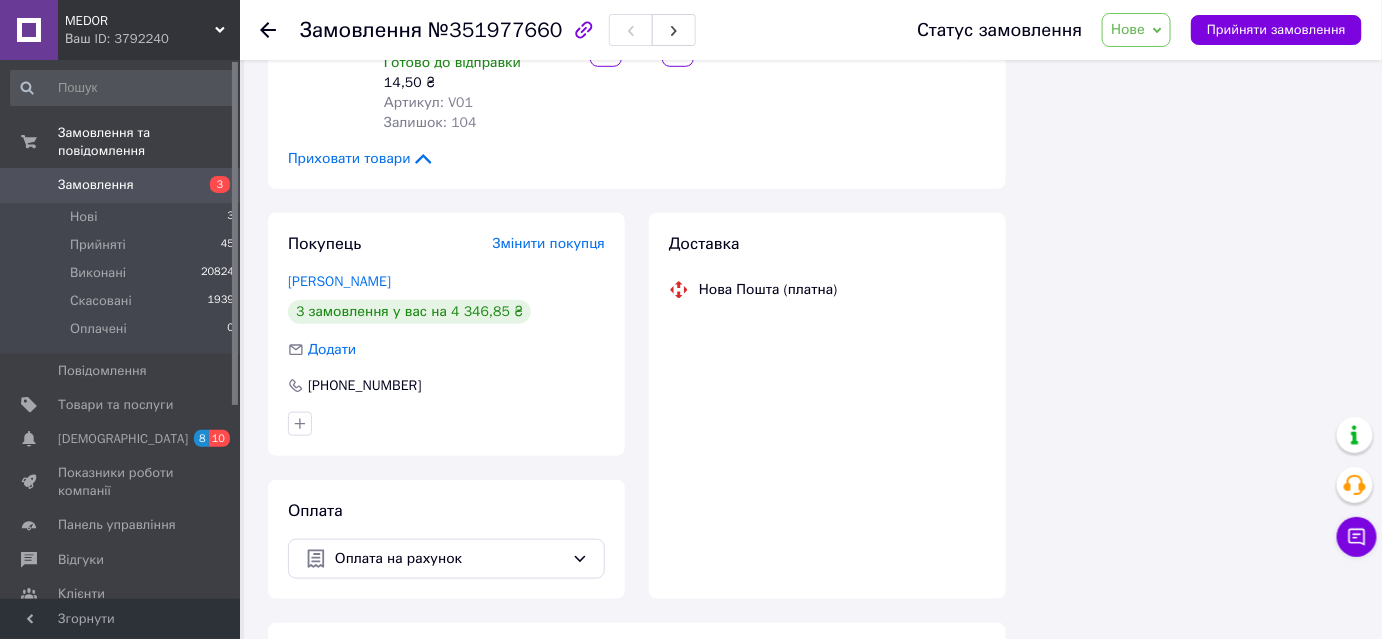 scroll, scrollTop: 488, scrollLeft: 0, axis: vertical 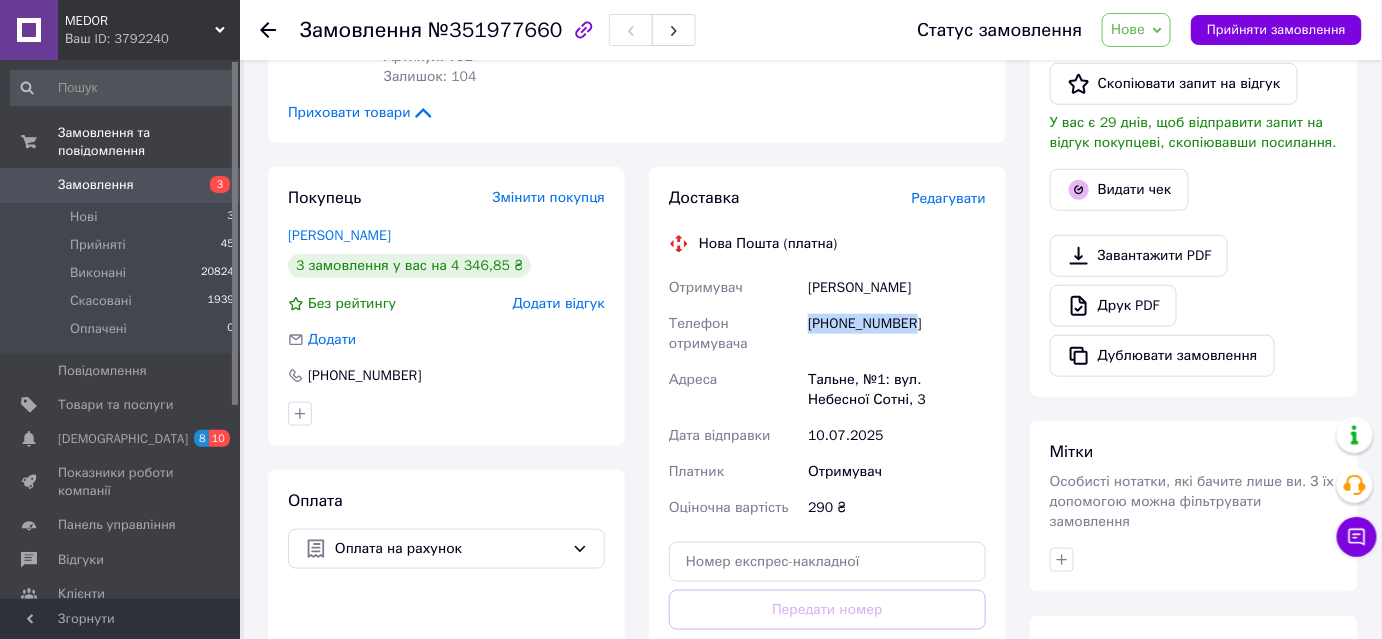 drag, startPoint x: 807, startPoint y: 322, endPoint x: 910, endPoint y: 338, distance: 104.23531 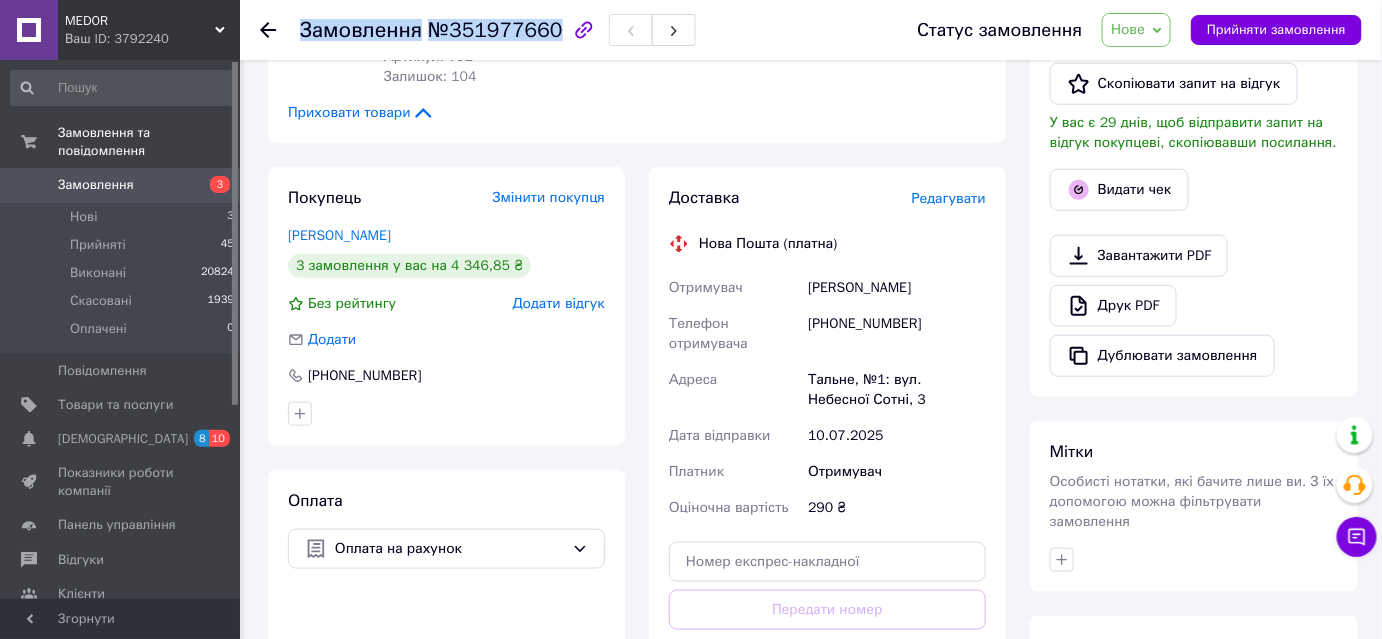 drag, startPoint x: 304, startPoint y: 34, endPoint x: 544, endPoint y: 36, distance: 240.00833 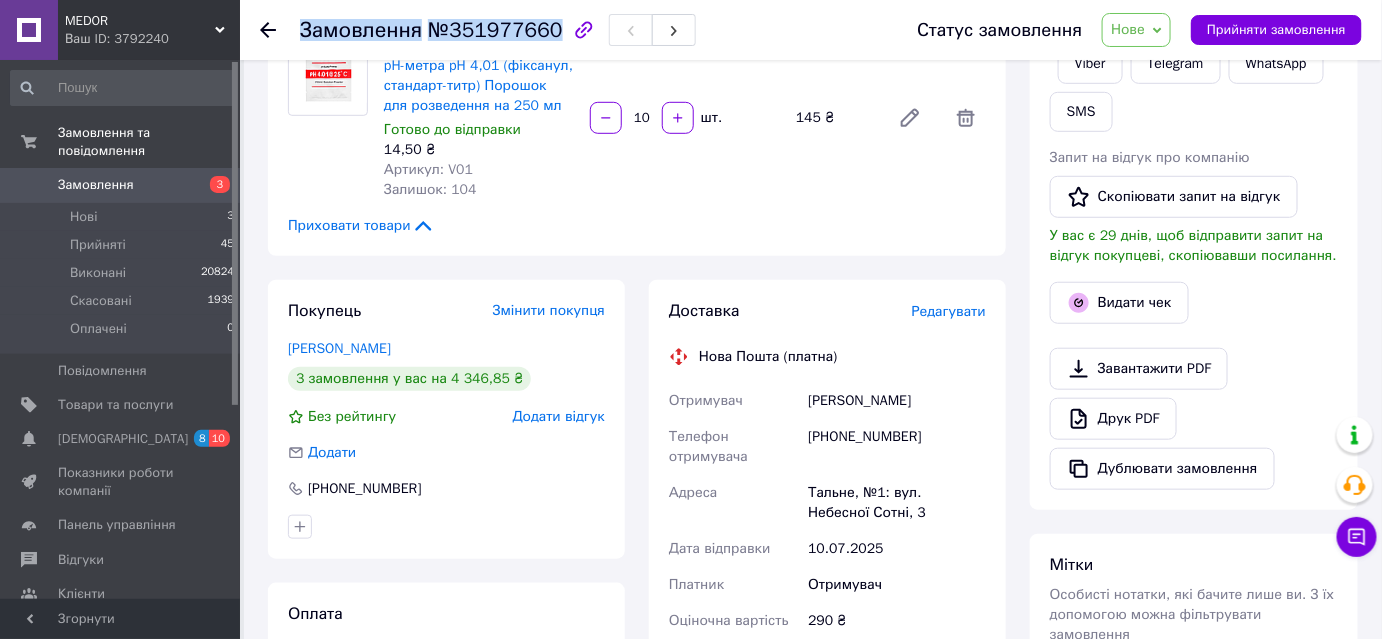 scroll, scrollTop: 579, scrollLeft: 0, axis: vertical 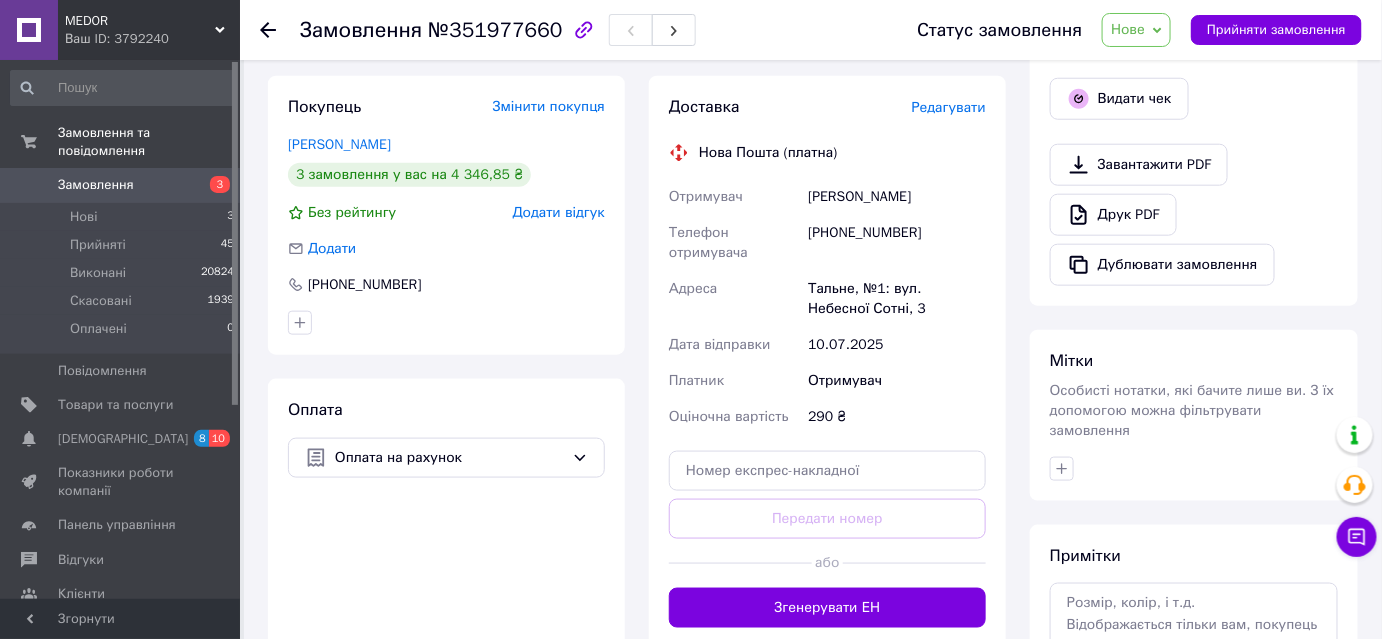 click on "Доставка Редагувати Нова Пошта (платна) Отримувач Коваль Артем Телефон отримувача +380968465718 Адреса Тальне, №1: вул. Небесної Сотні, 3 Дата відправки 10.07.2025 Платник Отримувач Оціночна вартість 290 ₴ Передати номер або Згенерувати ЕН Платник Отримувач Відправник Прізвище отримувача Коваль Ім'я отримувача Артем По батькові отримувача Телефон отримувача +380968465718 Тип доставки У відділенні Кур'єром В поштоматі Місто Тальне Відділення №1: вул. Небесної Сотні, 3 Місце відправки м. Київ (Київська обл.): №416 (до 30 кг): пр. Берестейський, 112 (маг."АТБ") Тип посилки Вантаж 290 < >" at bounding box center (827, 362) 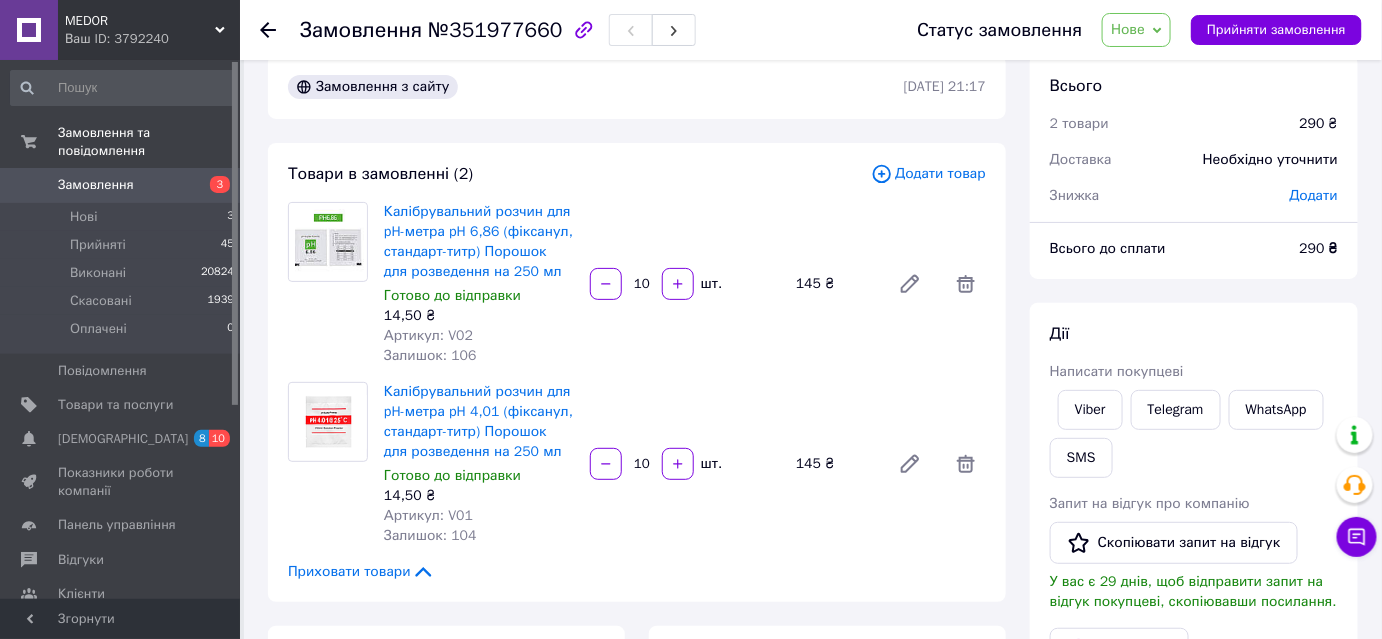 scroll, scrollTop: 0, scrollLeft: 0, axis: both 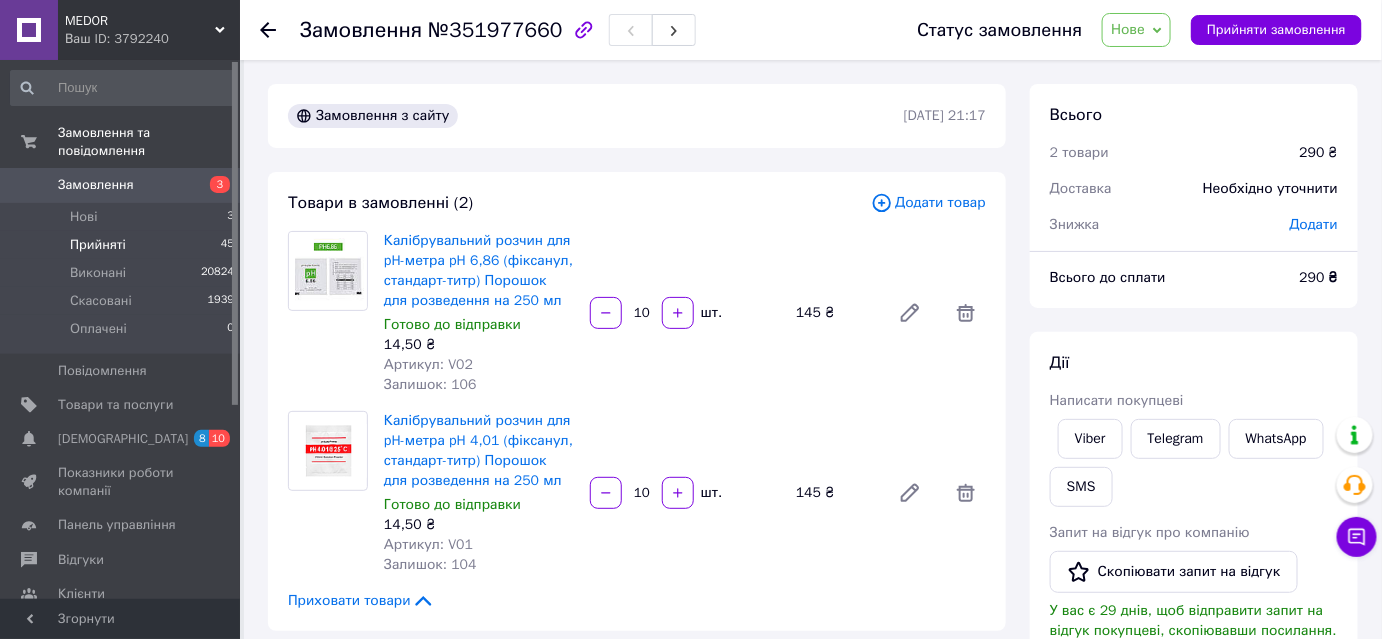 click on "Прийняті 45" at bounding box center [123, 245] 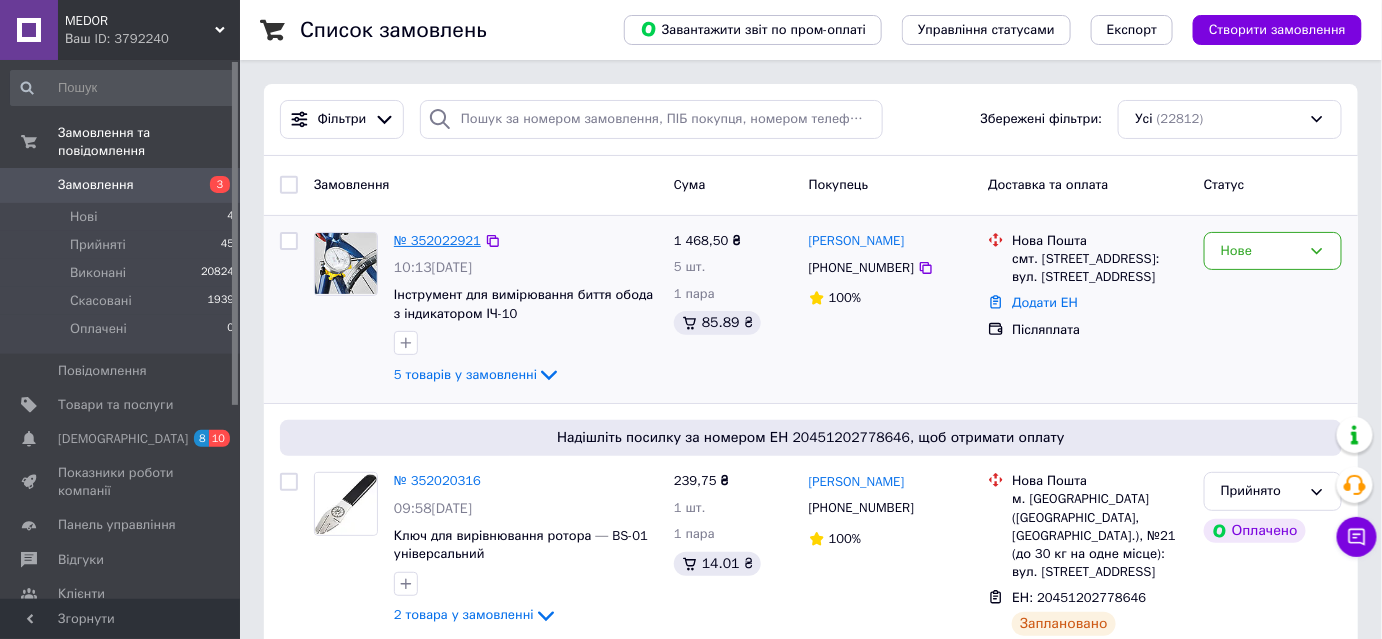 click on "№ 352022921" at bounding box center [437, 240] 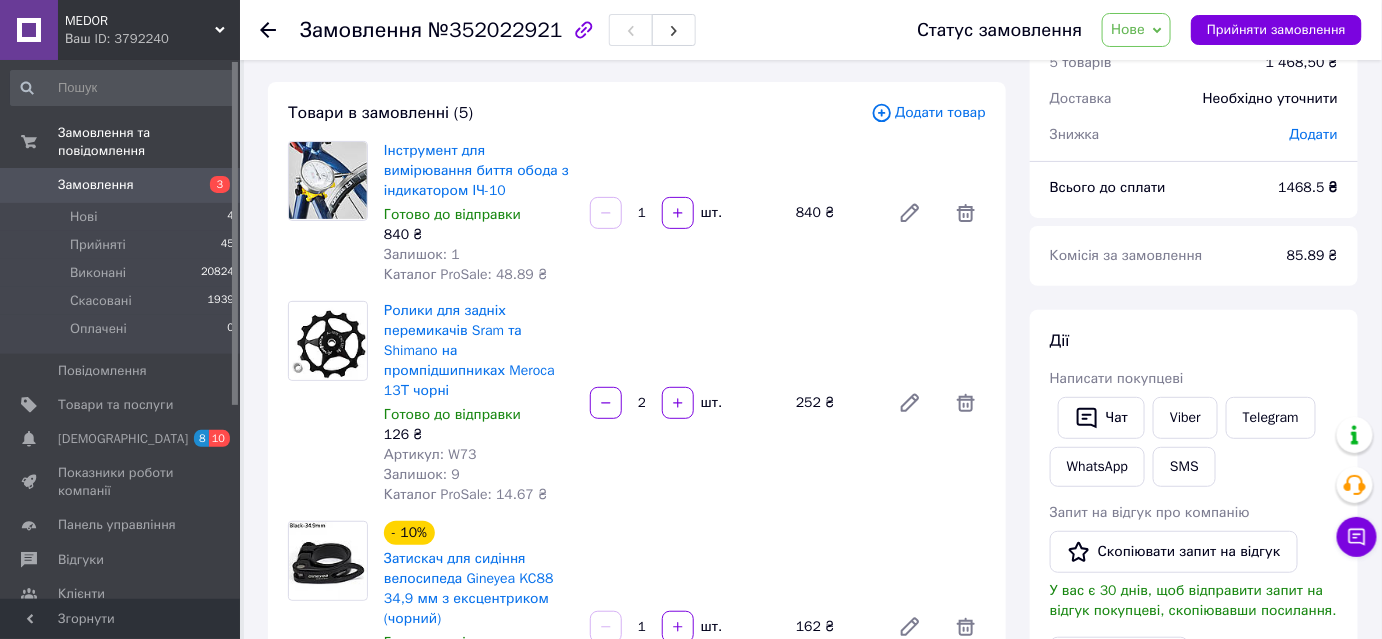scroll, scrollTop: 0, scrollLeft: 0, axis: both 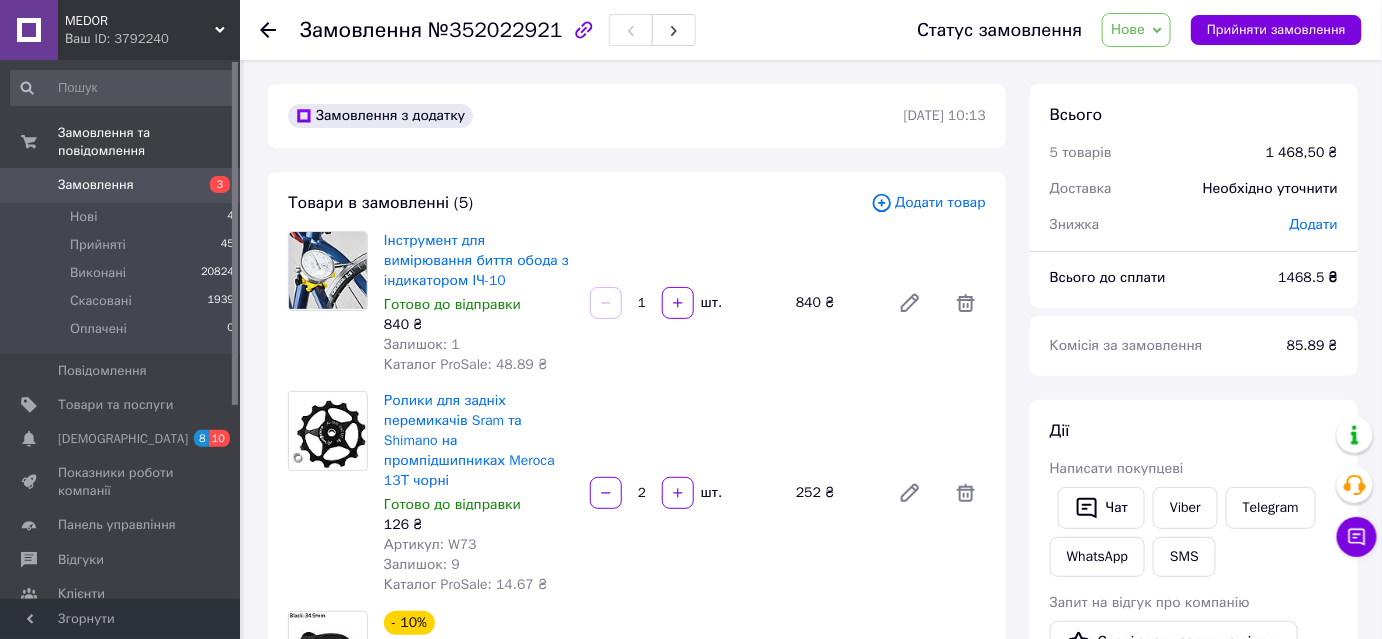 click on "Нове" at bounding box center [1136, 30] 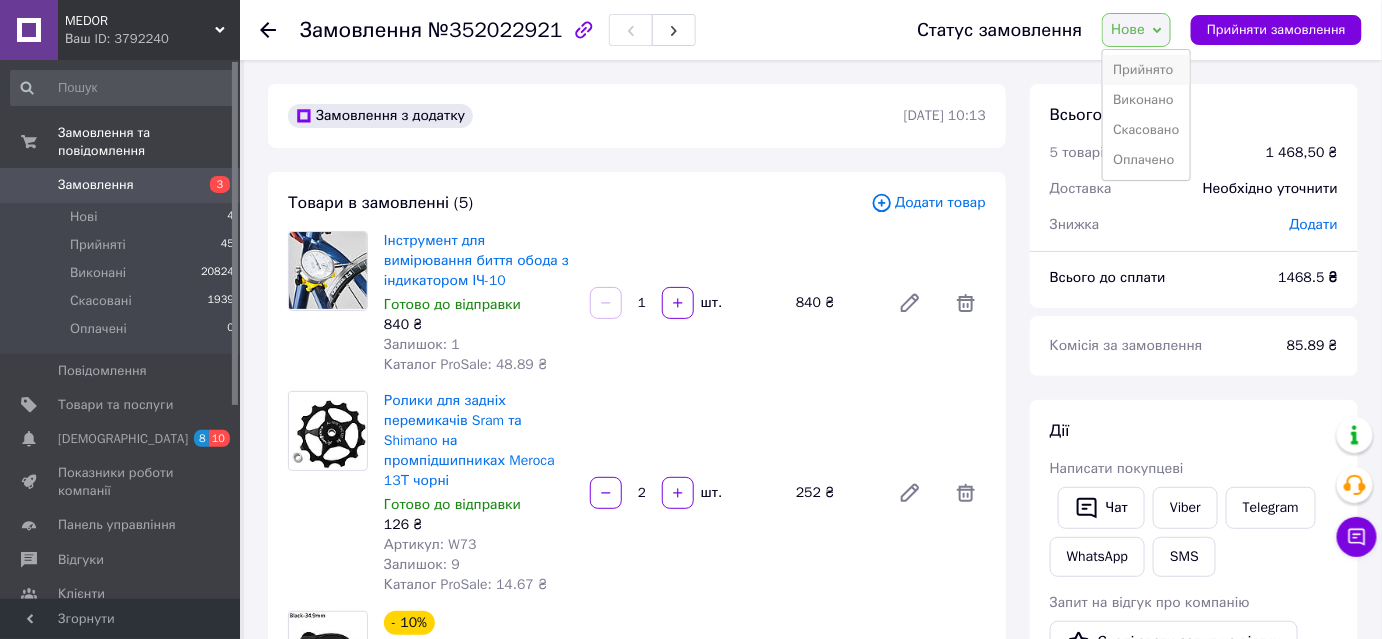 click on "Прийнято" at bounding box center [1146, 70] 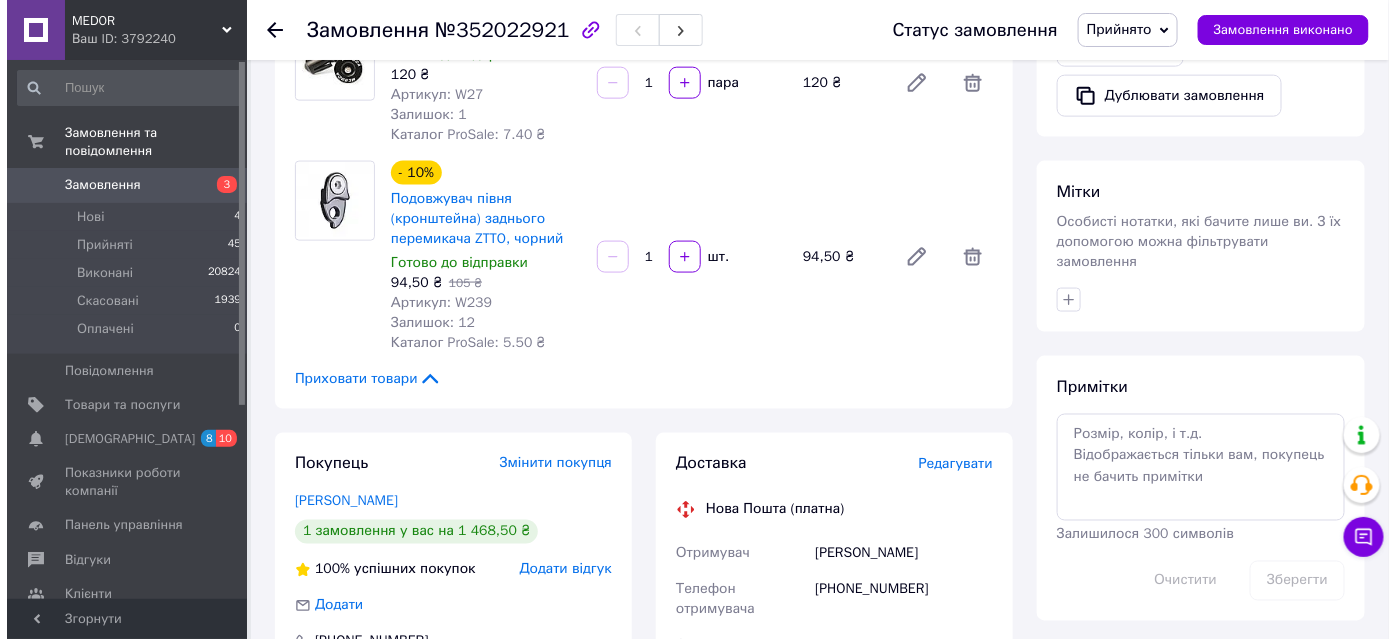 scroll, scrollTop: 1000, scrollLeft: 0, axis: vertical 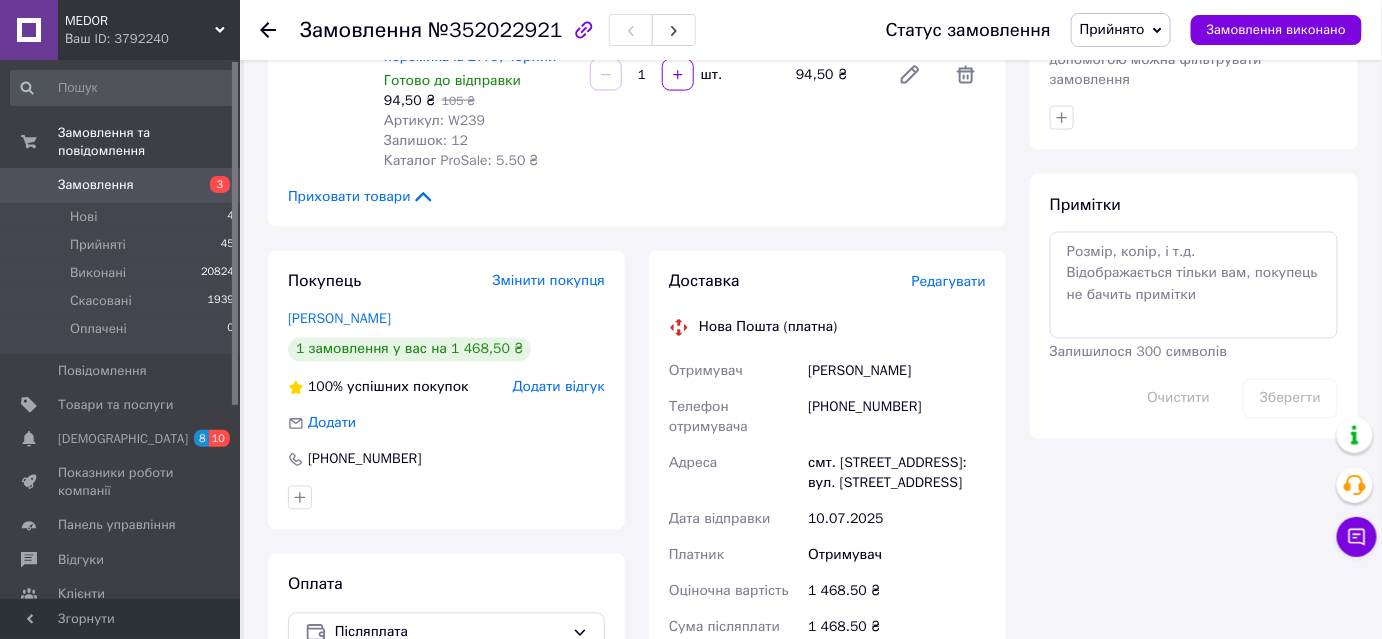 click on "Редагувати" at bounding box center [949, 282] 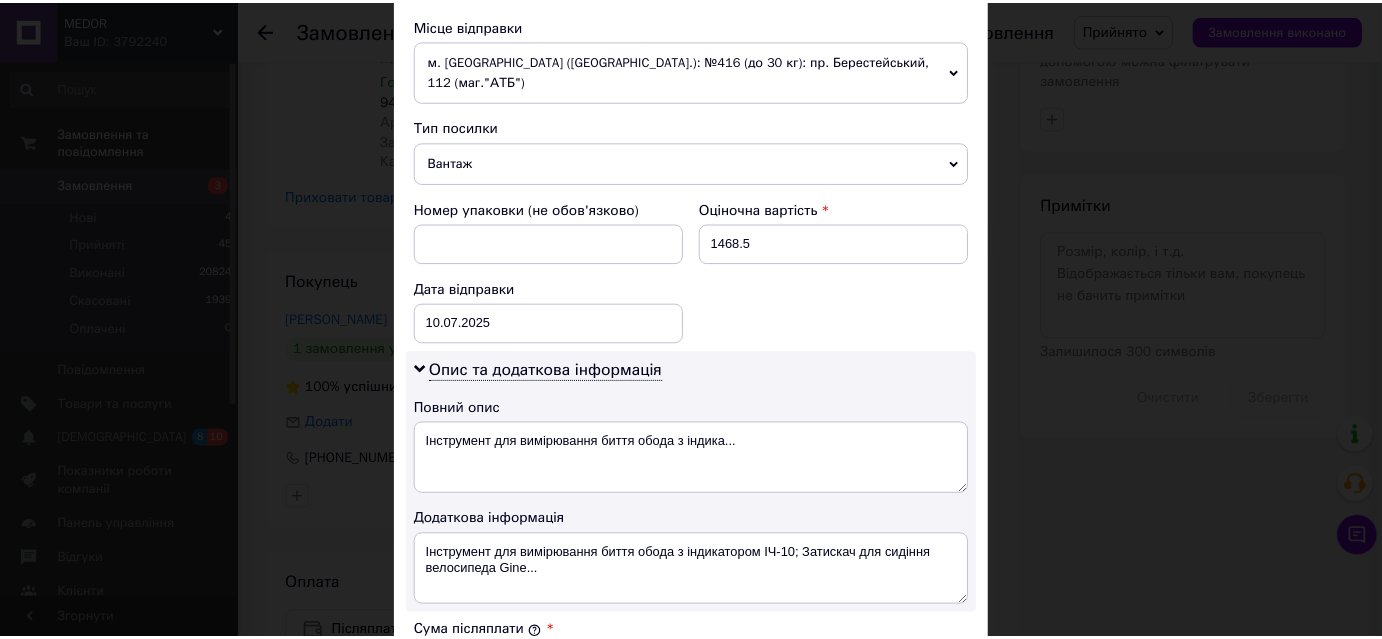 scroll, scrollTop: 1101, scrollLeft: 0, axis: vertical 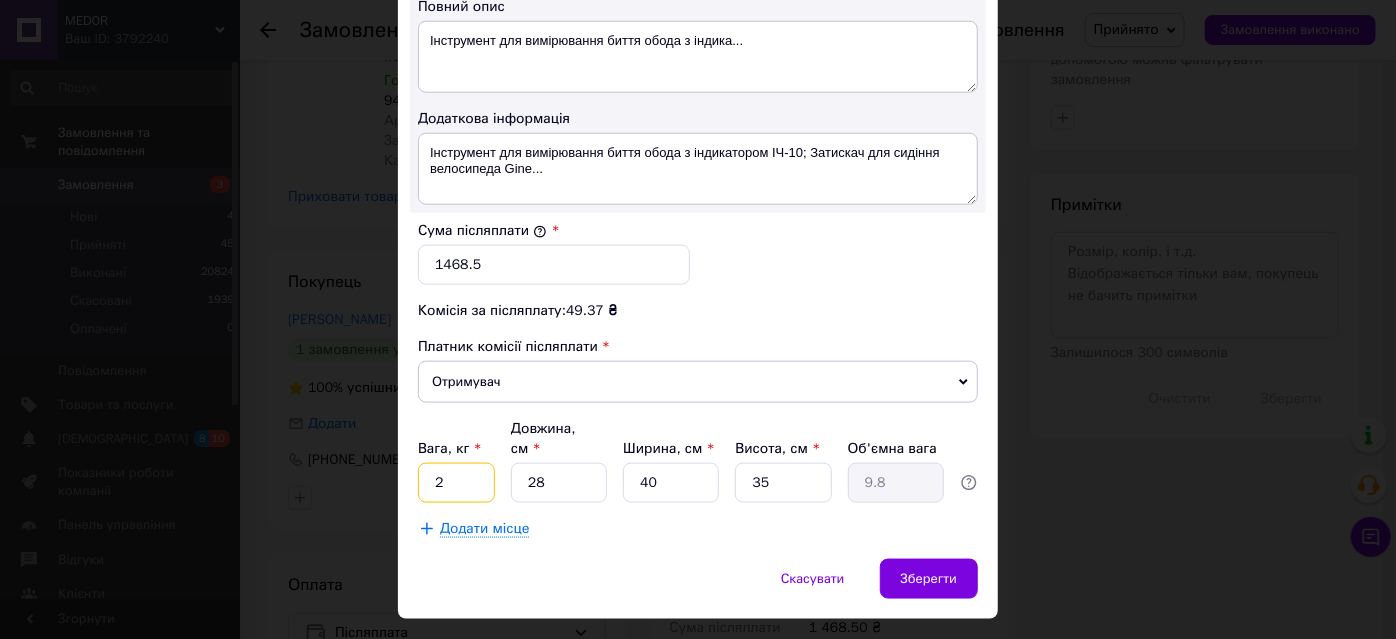 drag, startPoint x: 453, startPoint y: 435, endPoint x: 418, endPoint y: 436, distance: 35.014282 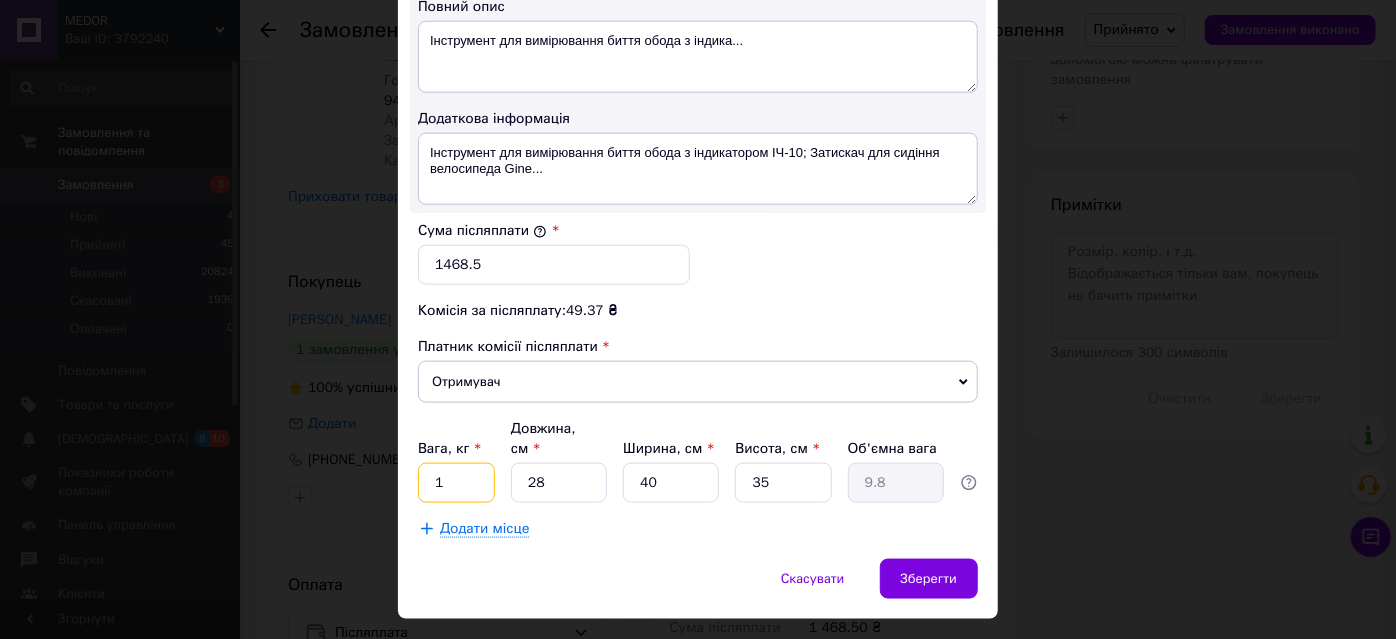 type on "1" 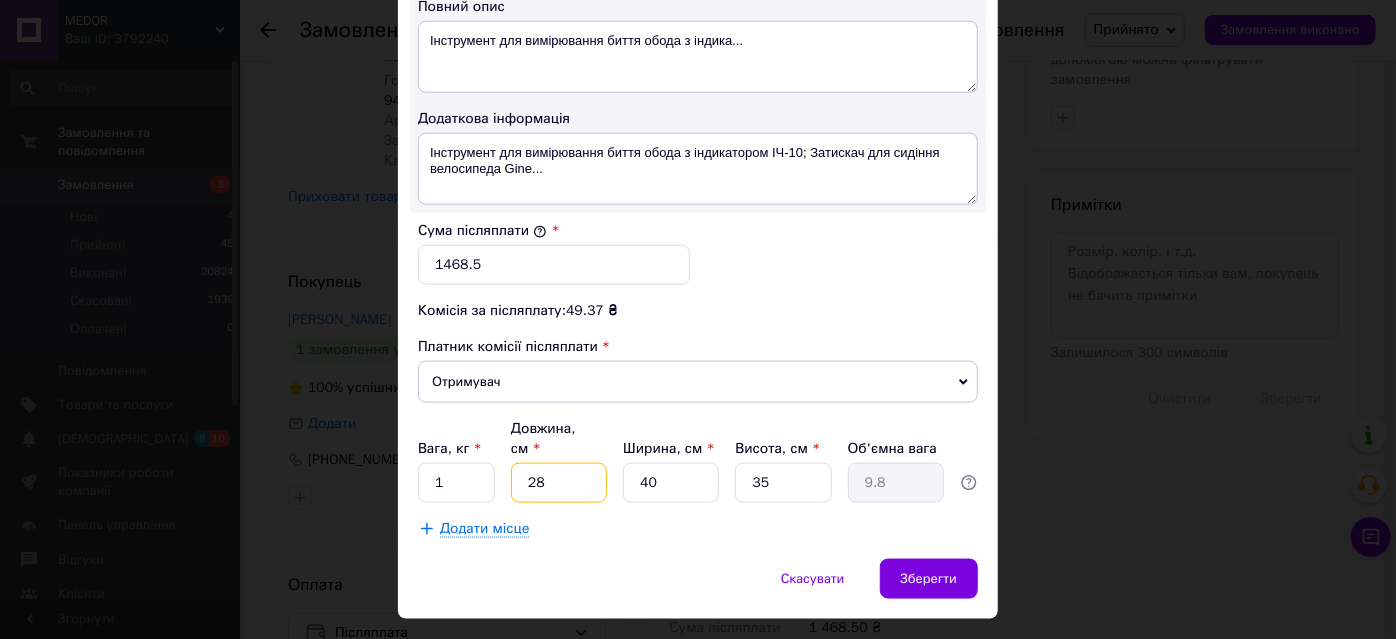 click on "28" at bounding box center (559, 483) 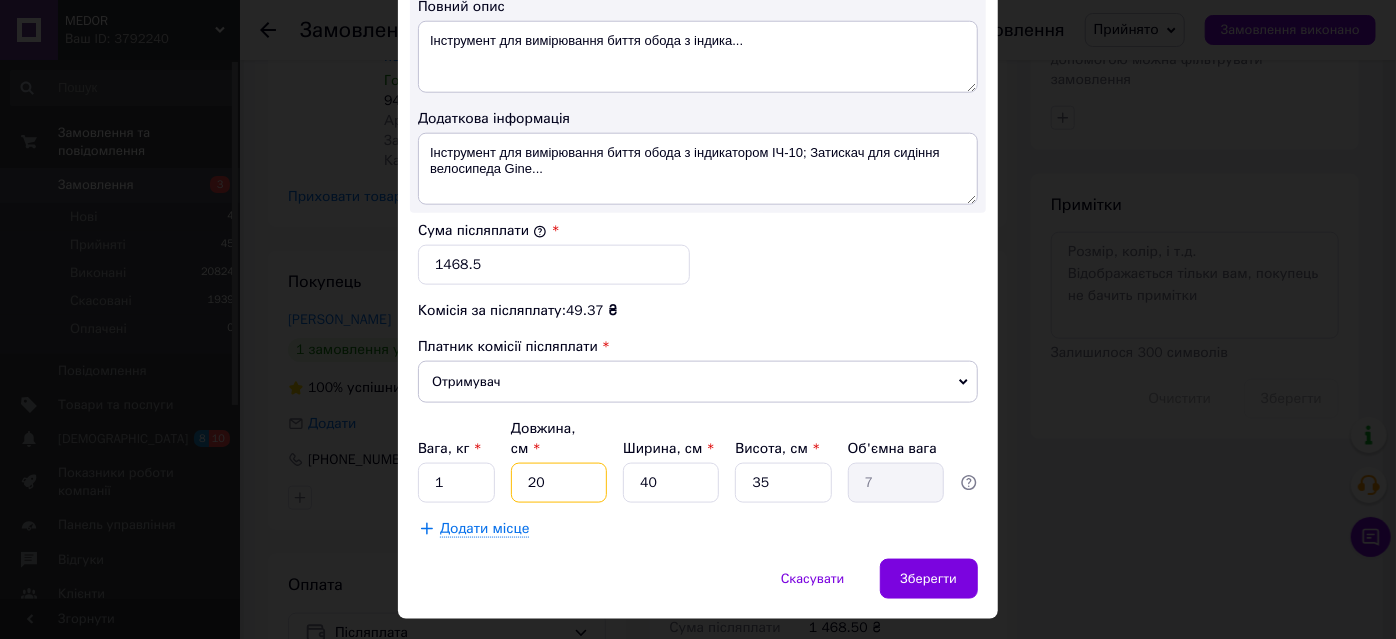 type on "20" 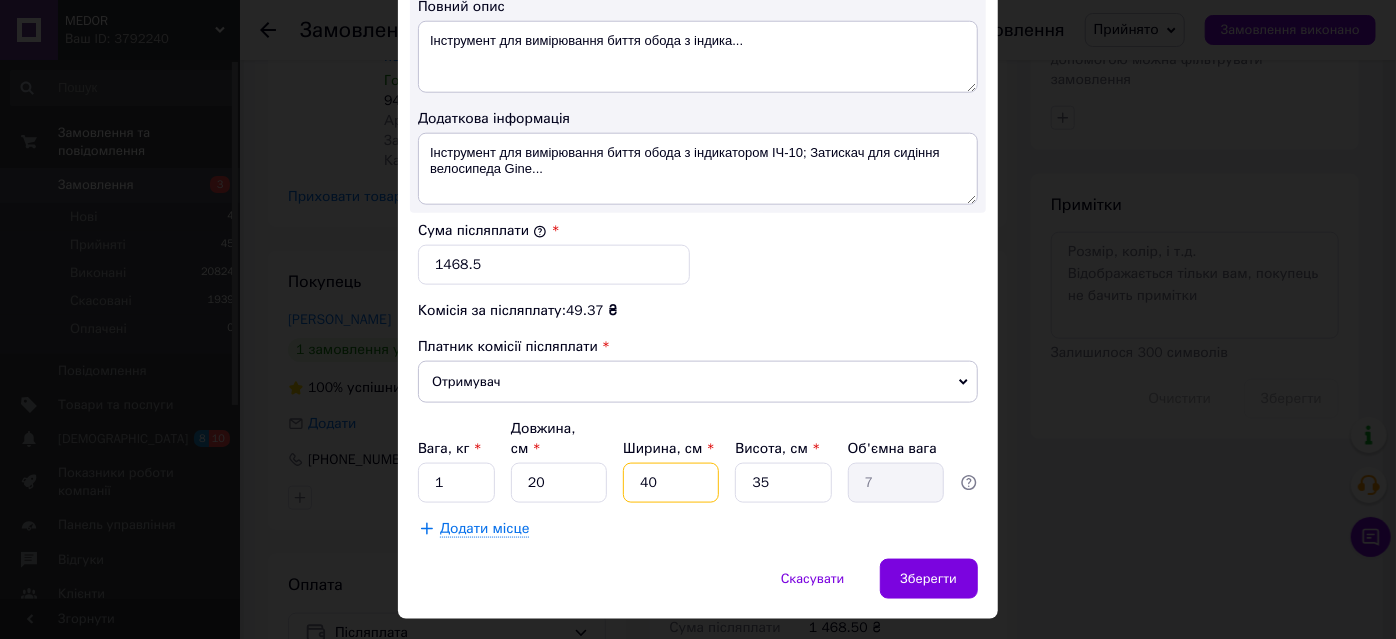 drag, startPoint x: 642, startPoint y: 436, endPoint x: 630, endPoint y: 434, distance: 12.165525 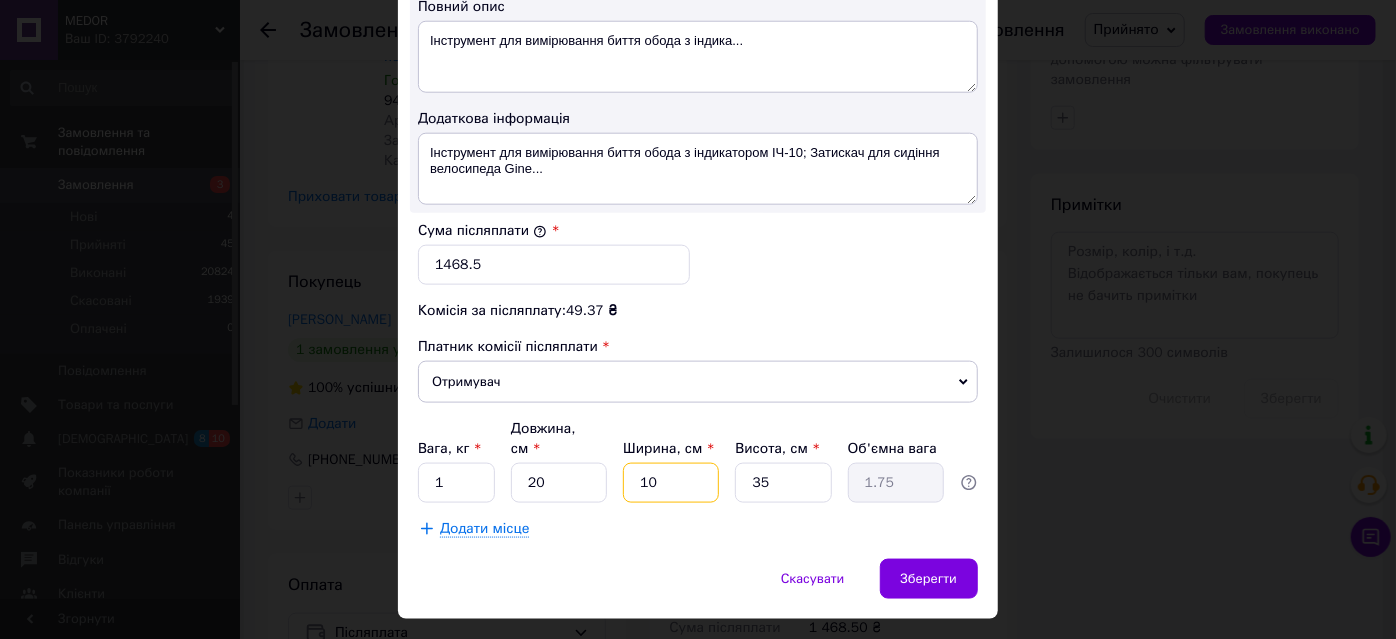 type on "10" 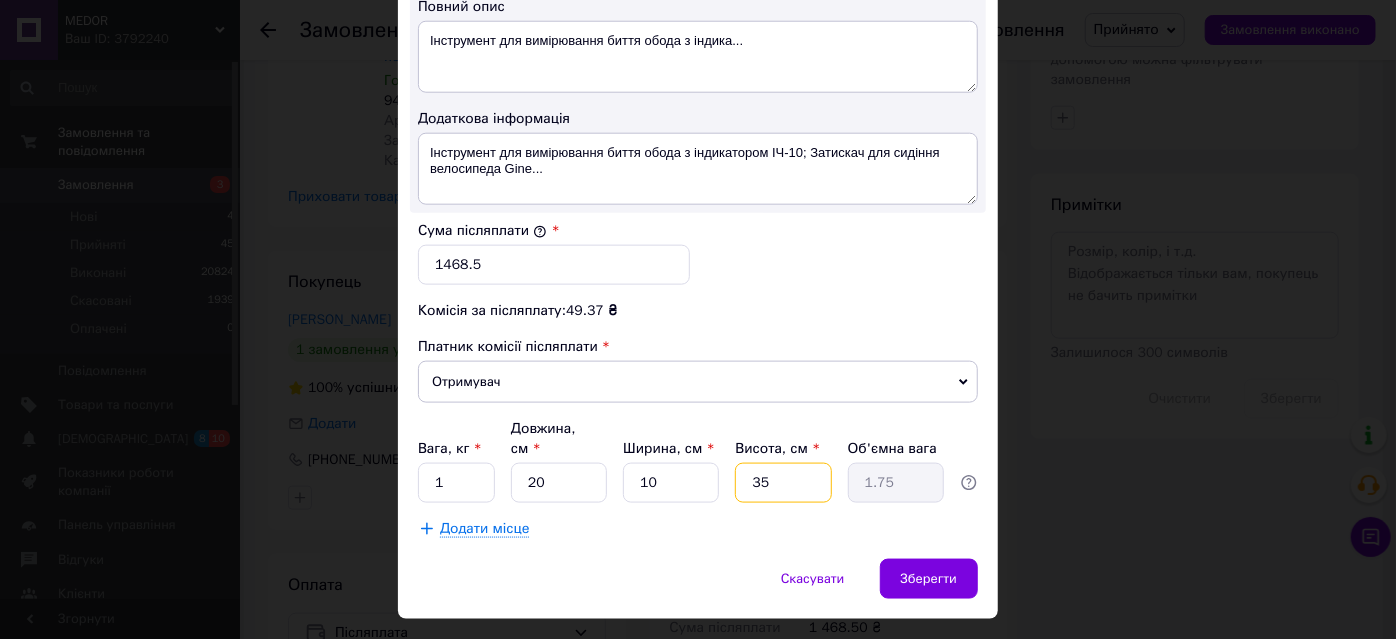 click on "35" at bounding box center [783, 483] 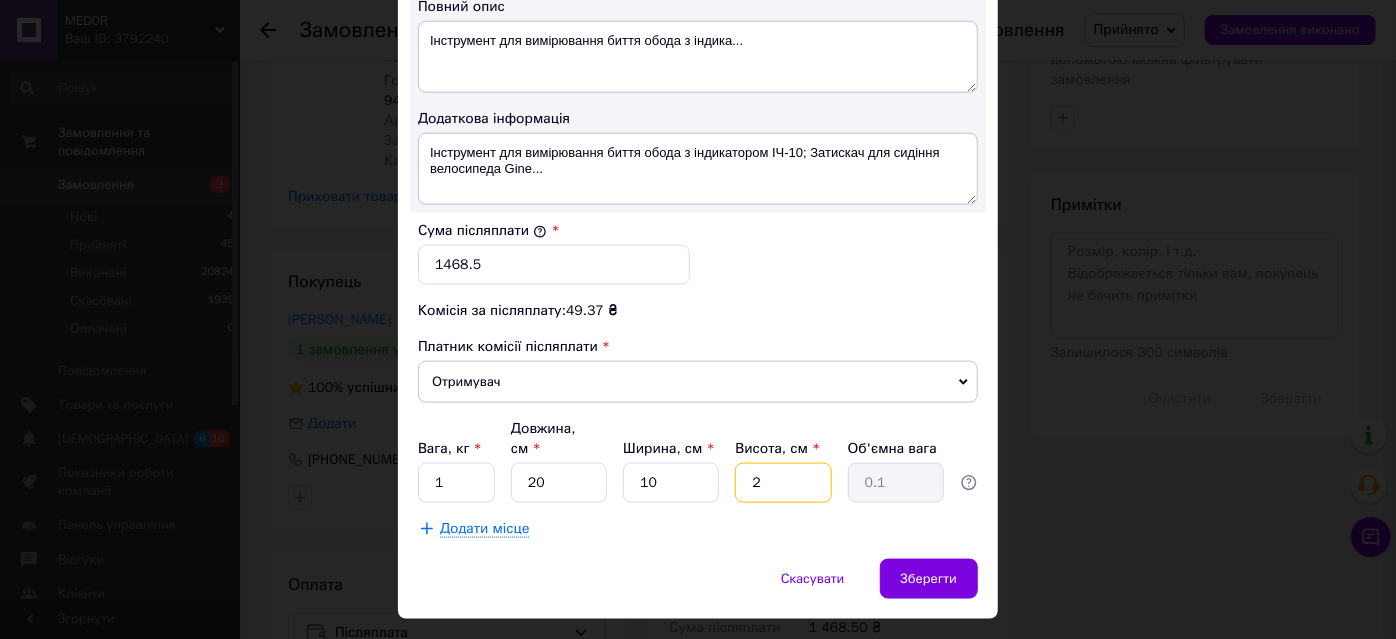 type on "20" 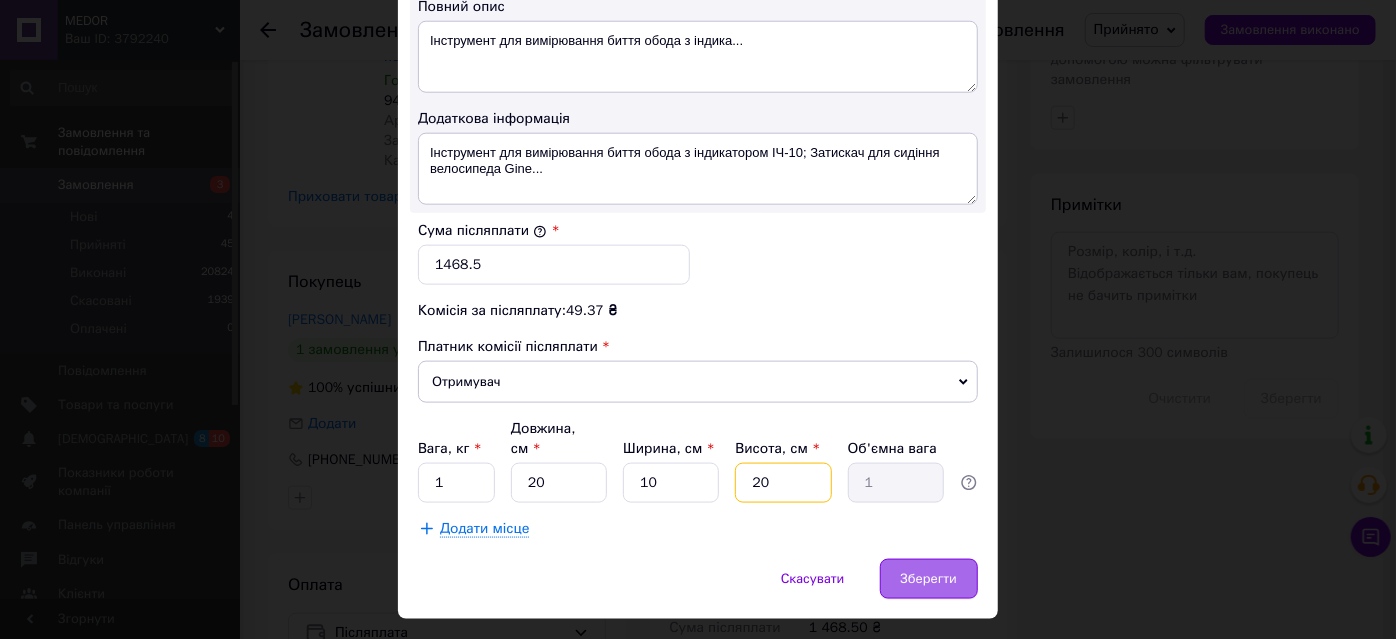 type on "20" 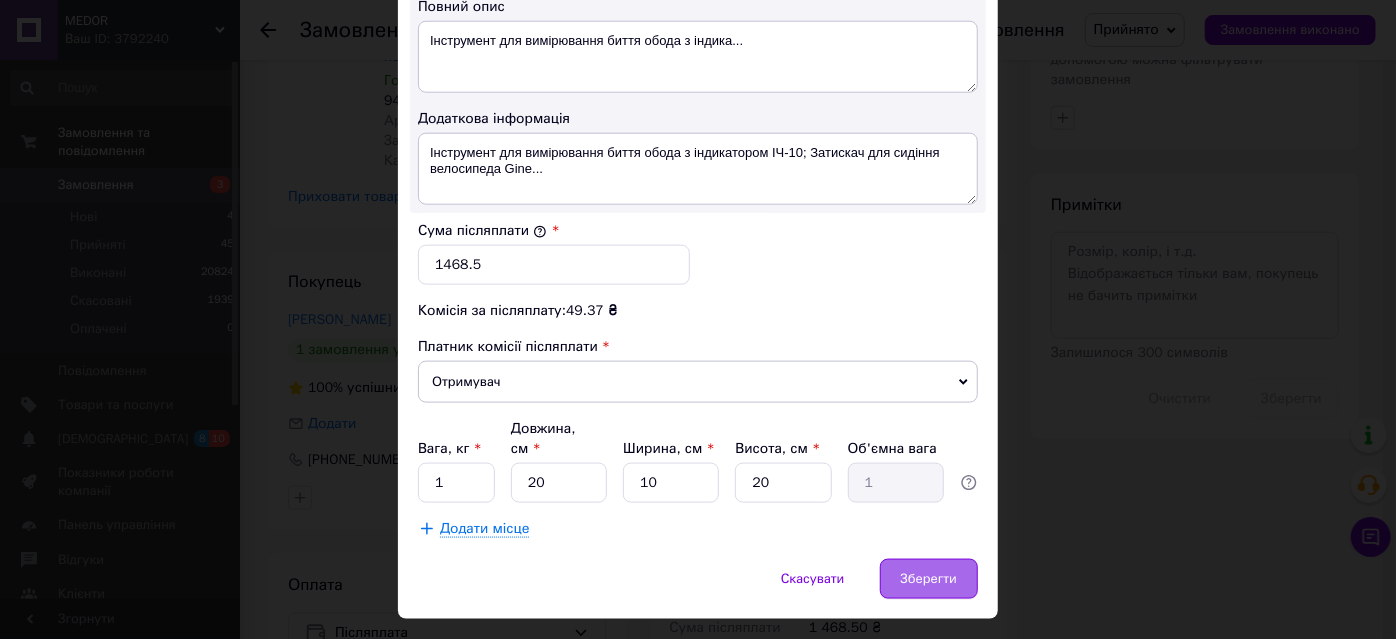 click on "Зберегти" at bounding box center [929, 579] 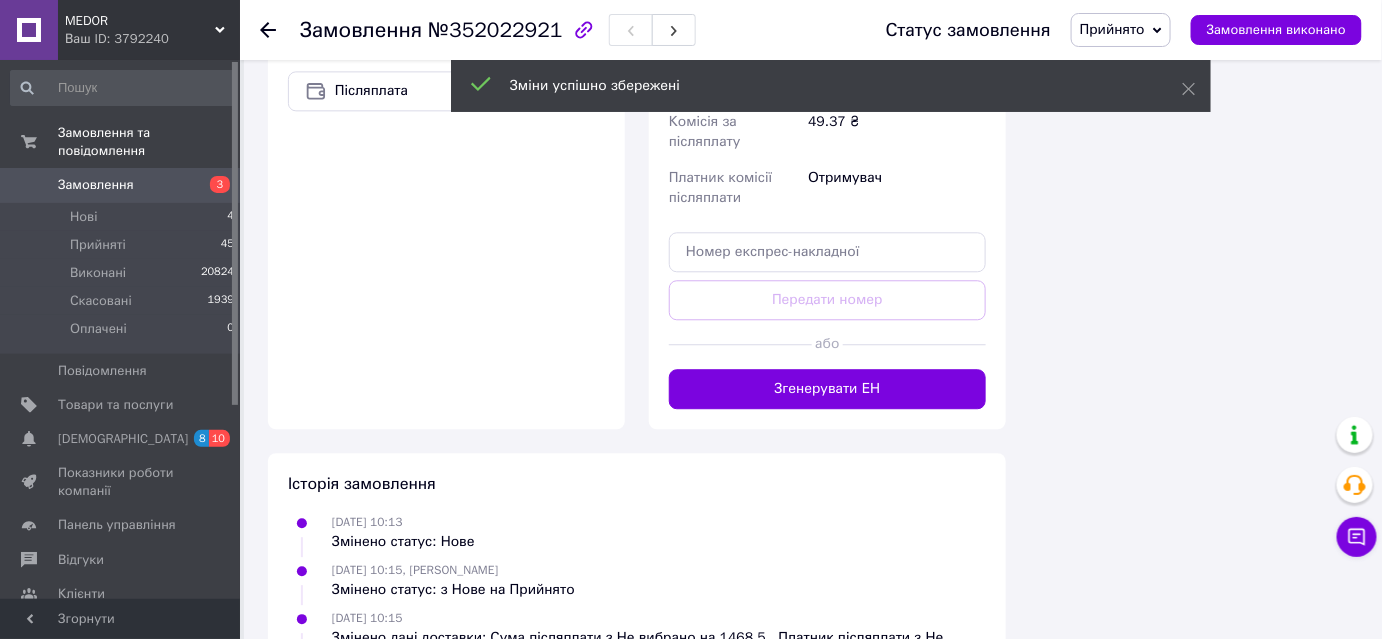 scroll, scrollTop: 1545, scrollLeft: 0, axis: vertical 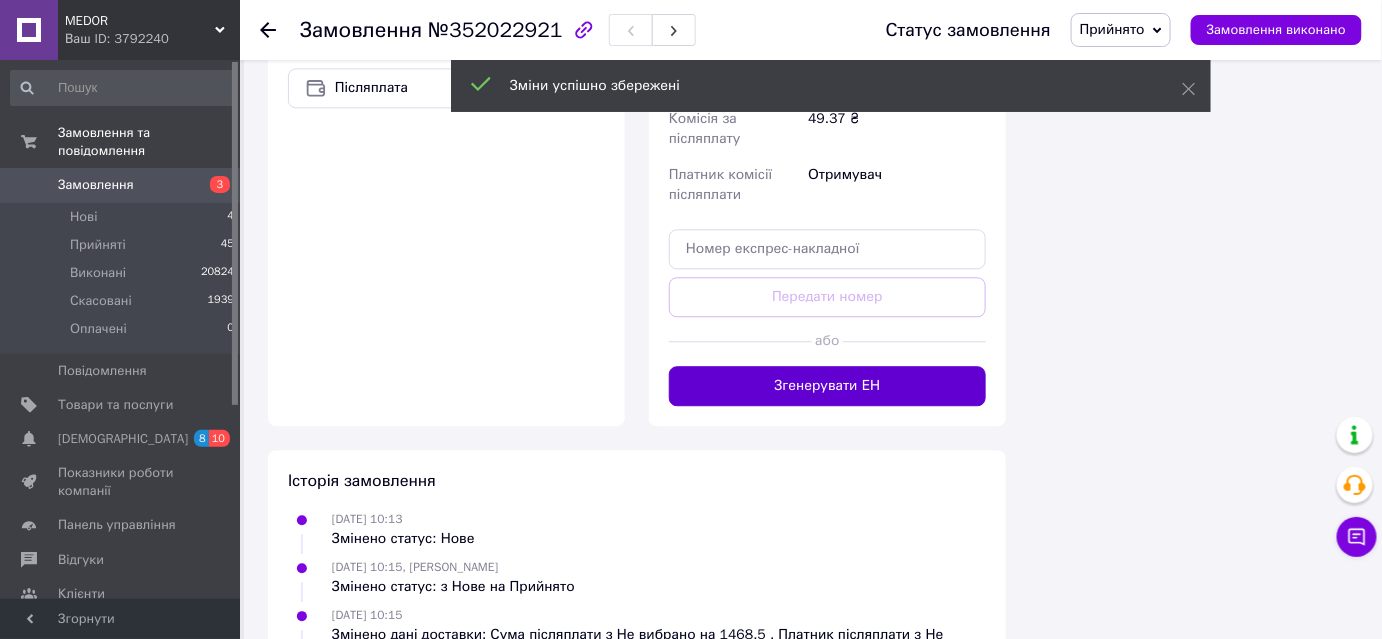 click on "Згенерувати ЕН" at bounding box center [827, 386] 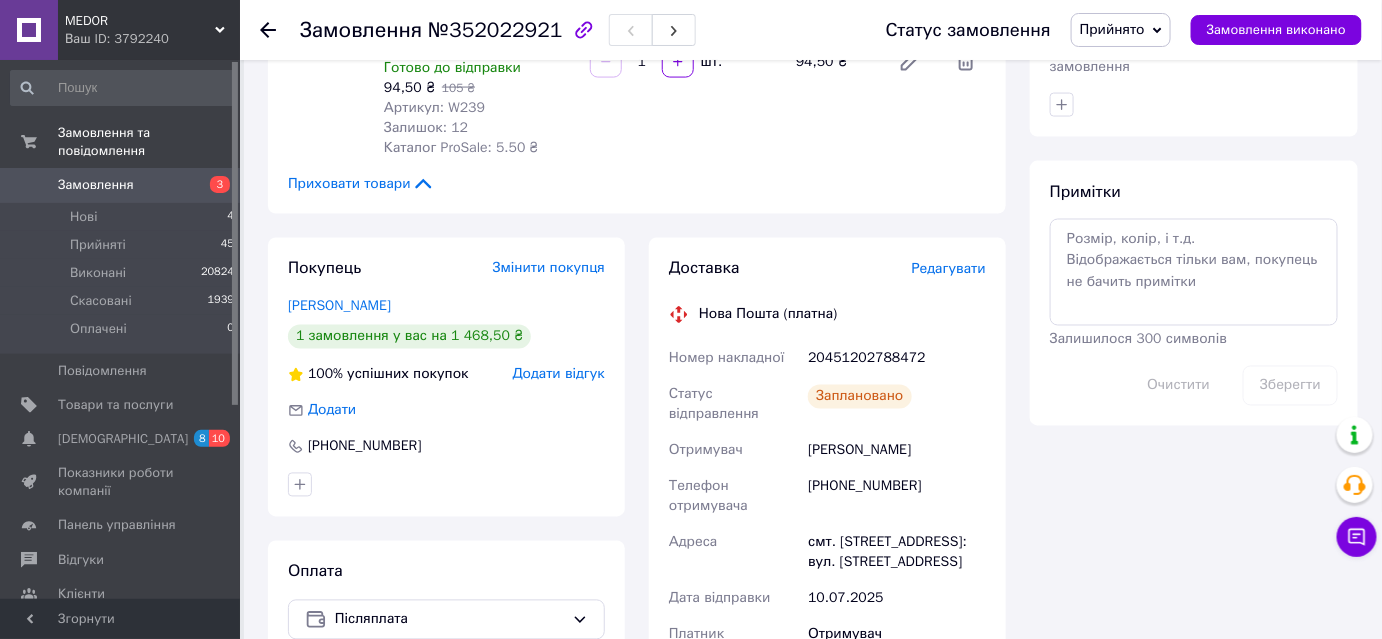 scroll, scrollTop: 909, scrollLeft: 0, axis: vertical 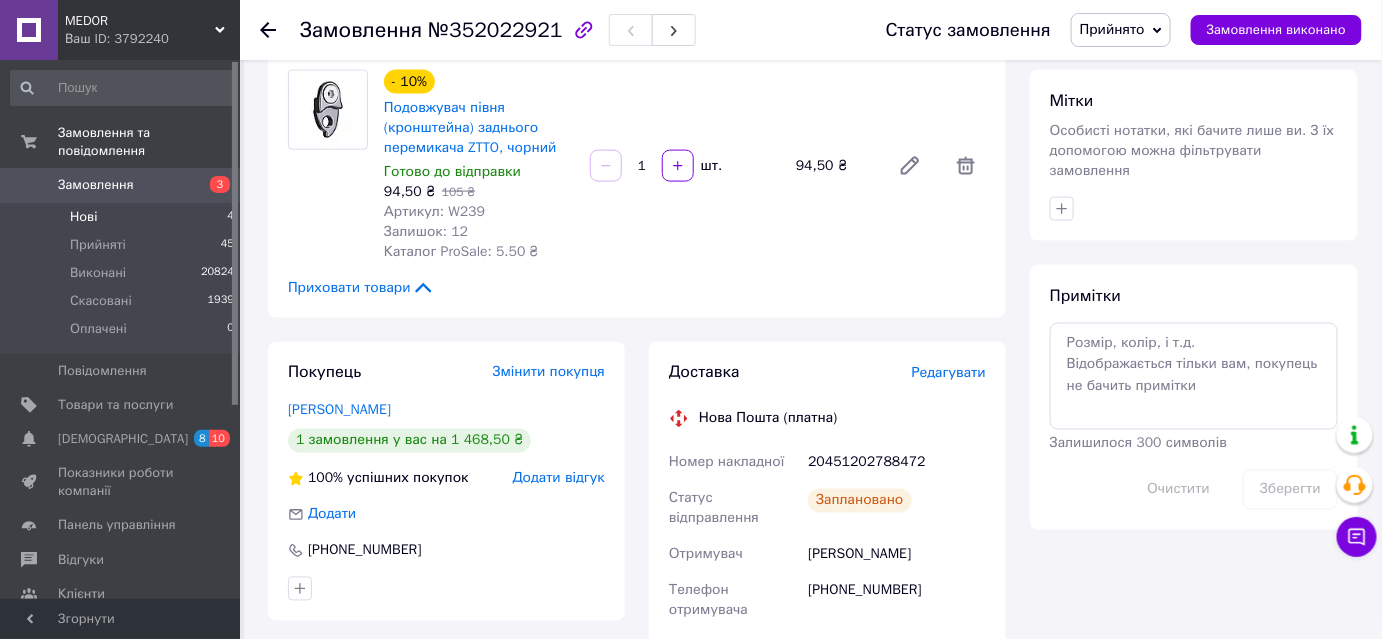 click on "Нові 4" at bounding box center [123, 217] 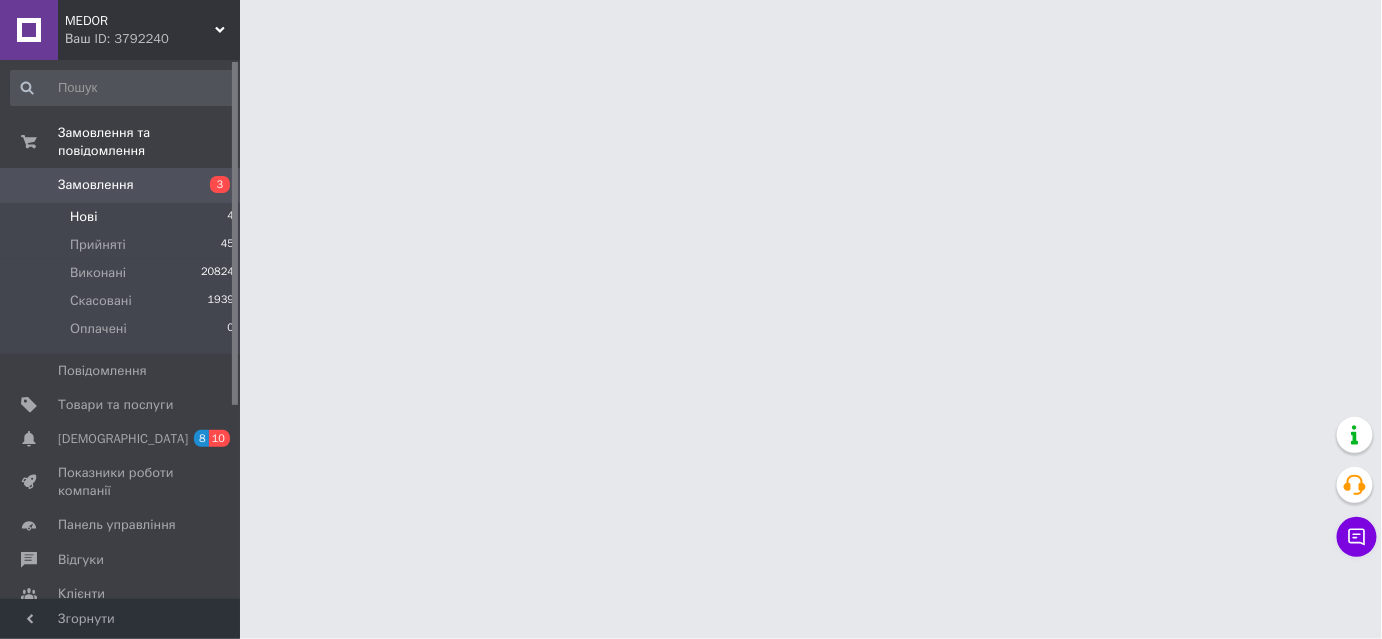 scroll, scrollTop: 0, scrollLeft: 0, axis: both 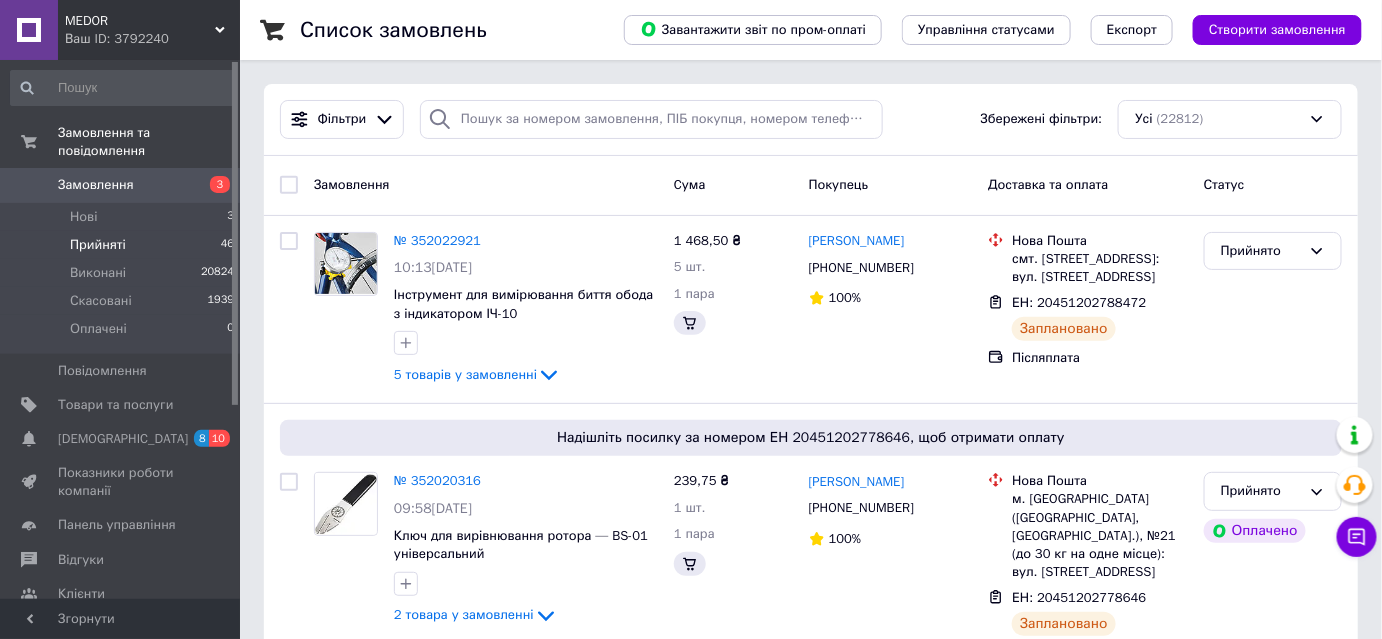 click on "Прийняті" at bounding box center (98, 245) 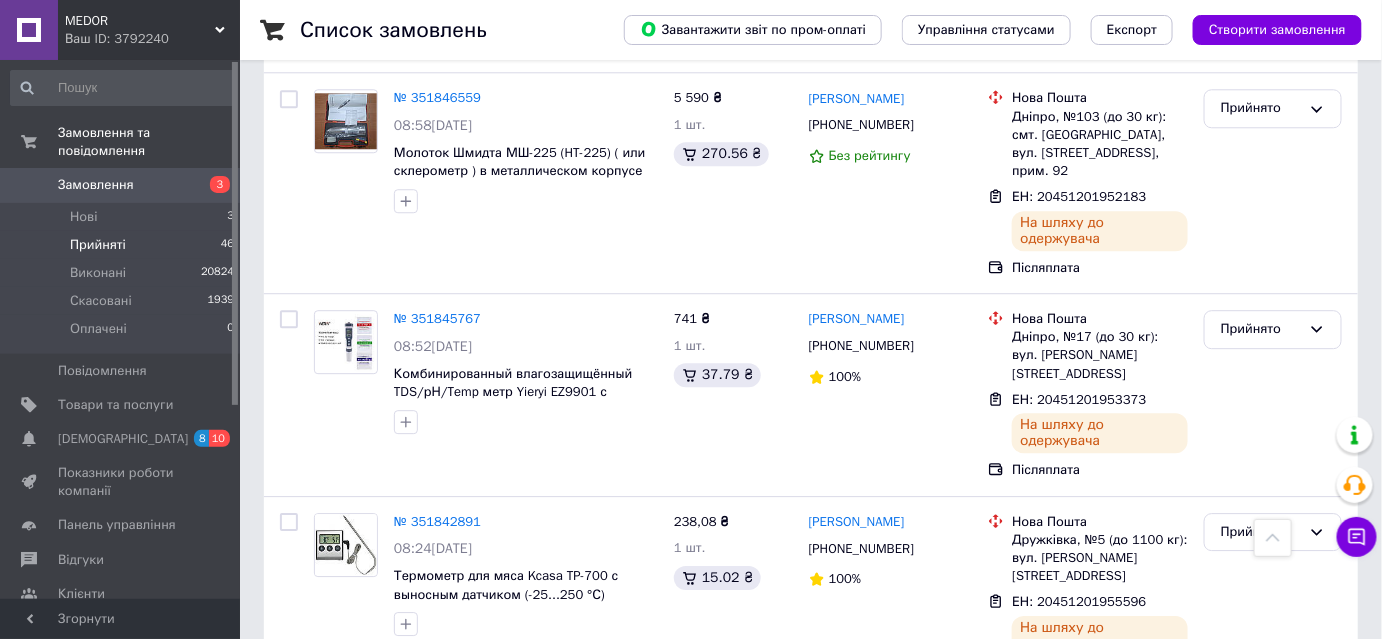 scroll, scrollTop: 9395, scrollLeft: 0, axis: vertical 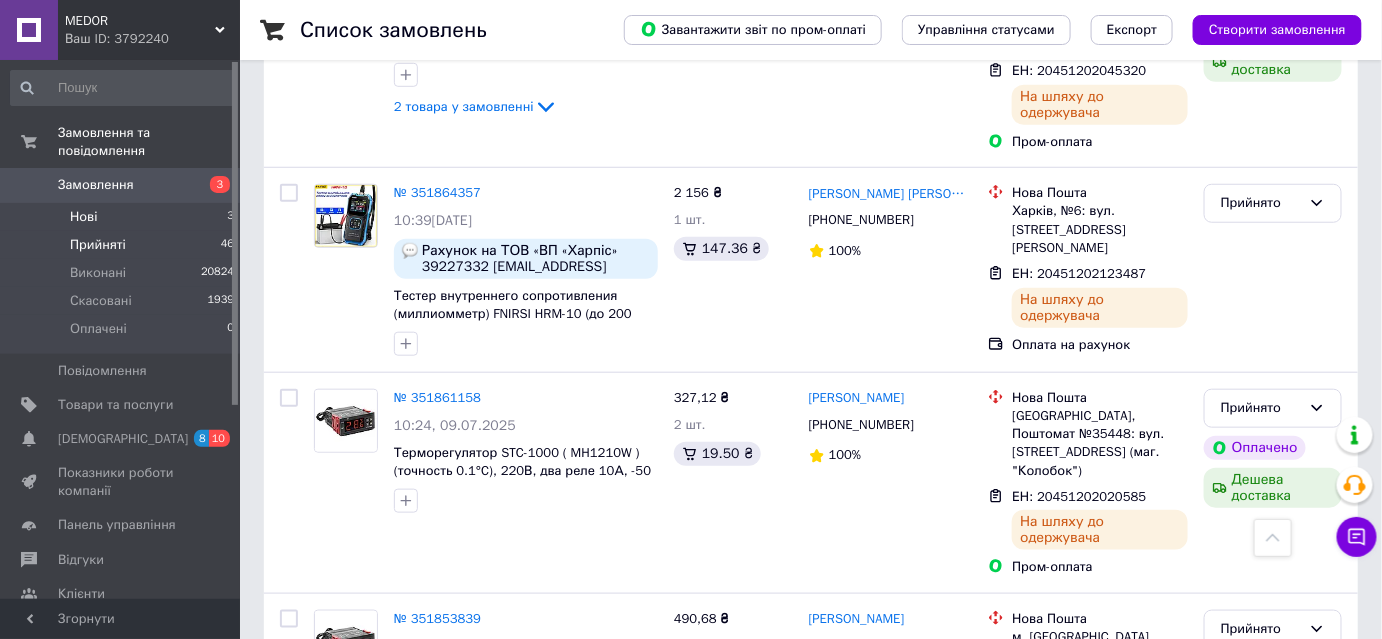 click on "Нові 3" at bounding box center (123, 217) 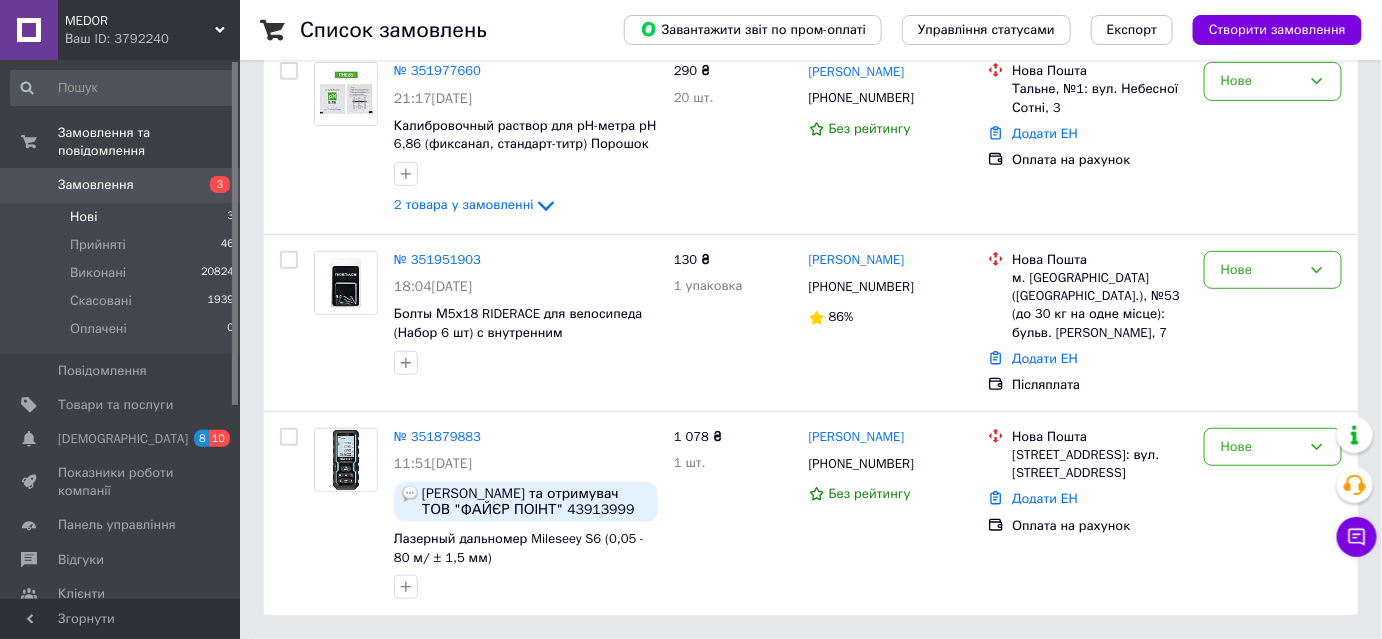 scroll, scrollTop: 0, scrollLeft: 0, axis: both 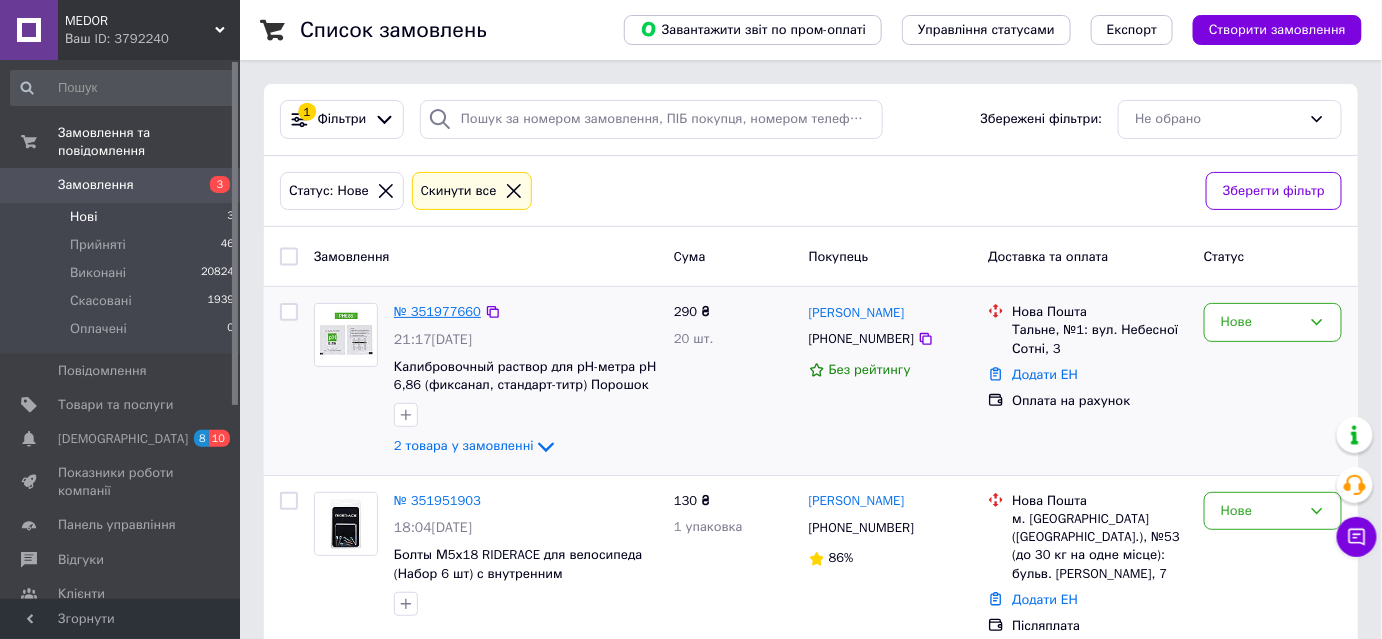 click on "№ 351977660" at bounding box center [437, 311] 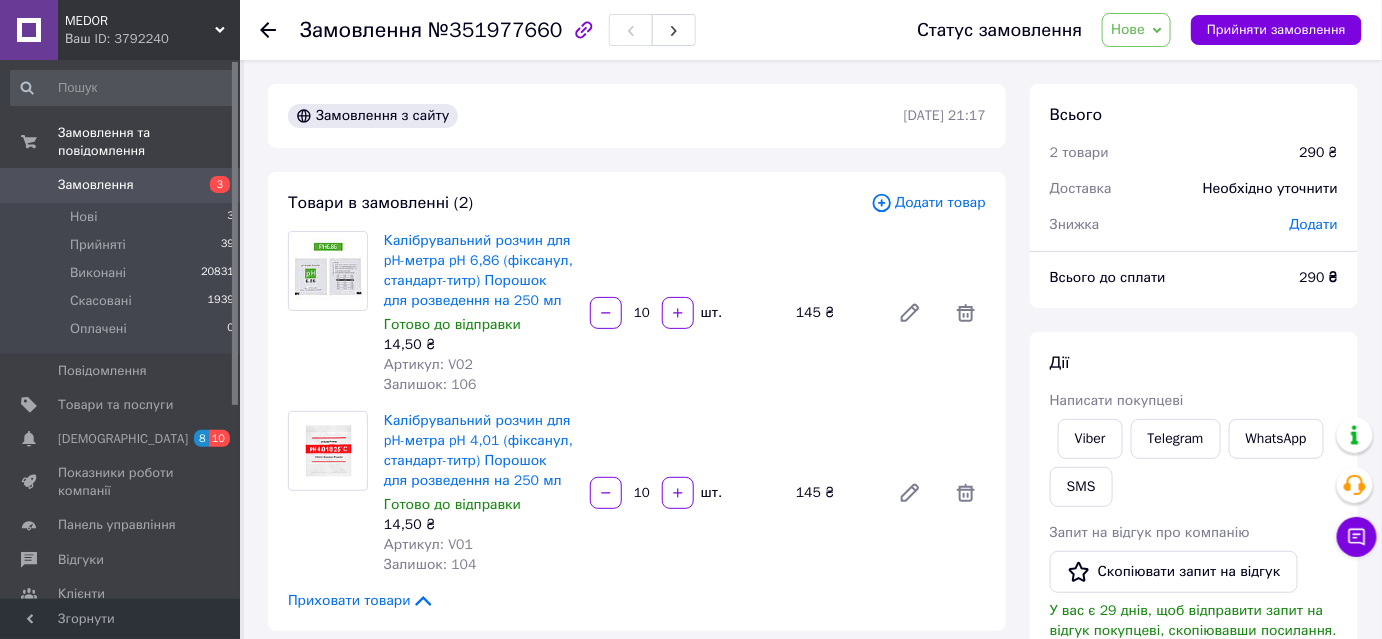 click on "Товари в замовленні (2) Додати товар Калібрувальний розчин для pH-метра pH 6,86 (фіксанул, стандарт-титр) Порошок для розведення на 250 мл Готово до відправки 14,50 ₴ Артикул: V02 Залишок: 106 10   шт. 145 ₴ Калібрувальний розчин для pH-метра pH 4,01 (фіксанул, стандарт-титр) Порошок для розведення на 250 мл Готово до відправки 14,50 ₴ Артикул: V01 Залишок: 104 10   шт. 145 ₴ Приховати товари" at bounding box center [637, 401] 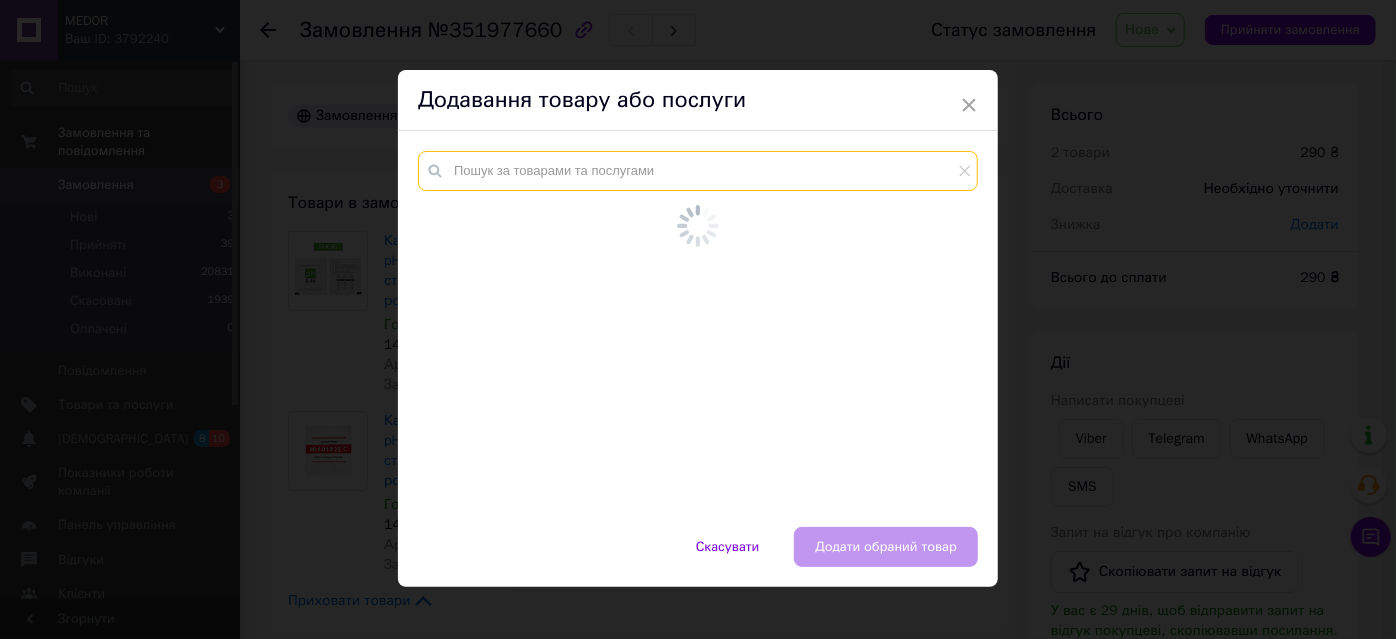 click at bounding box center (698, 171) 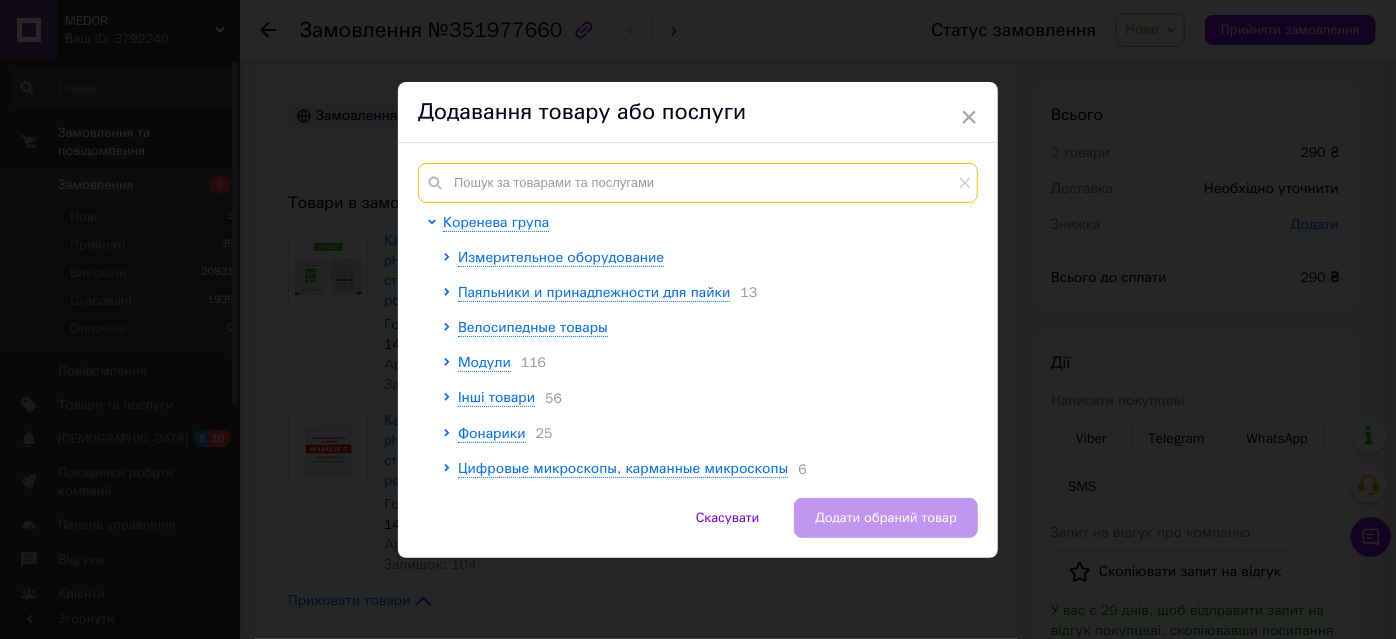 paste on "Термоусадка" 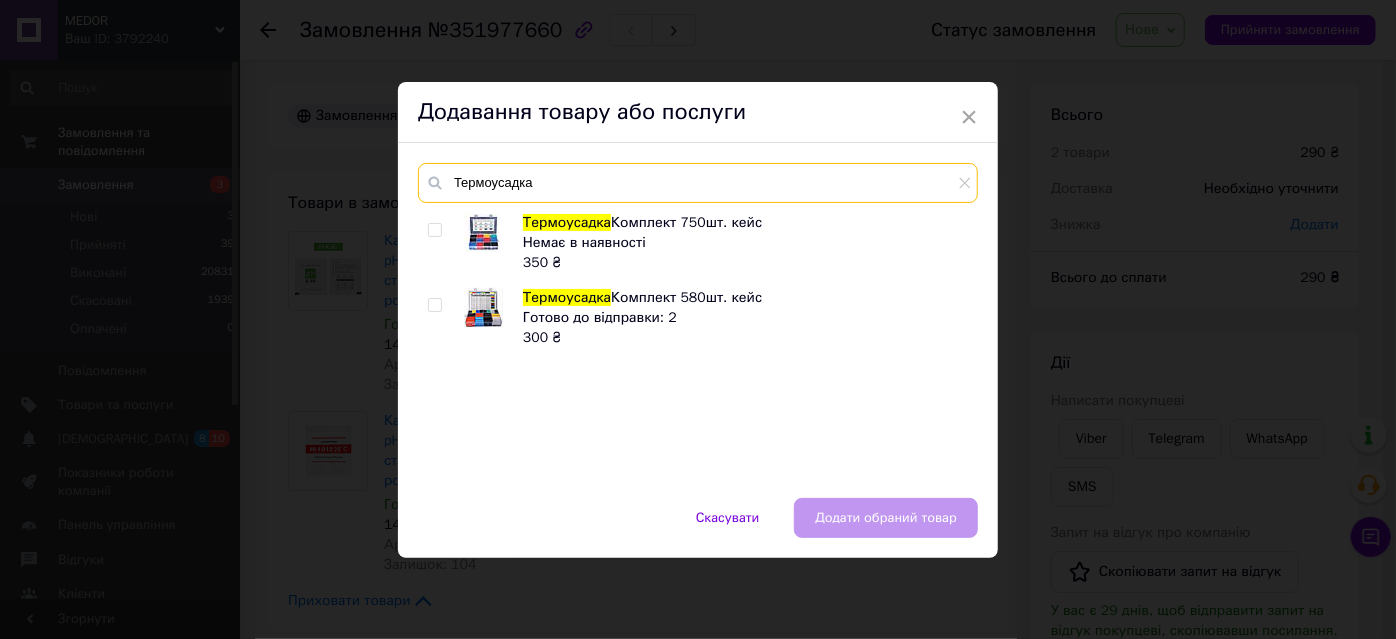 type on "Термоусадка" 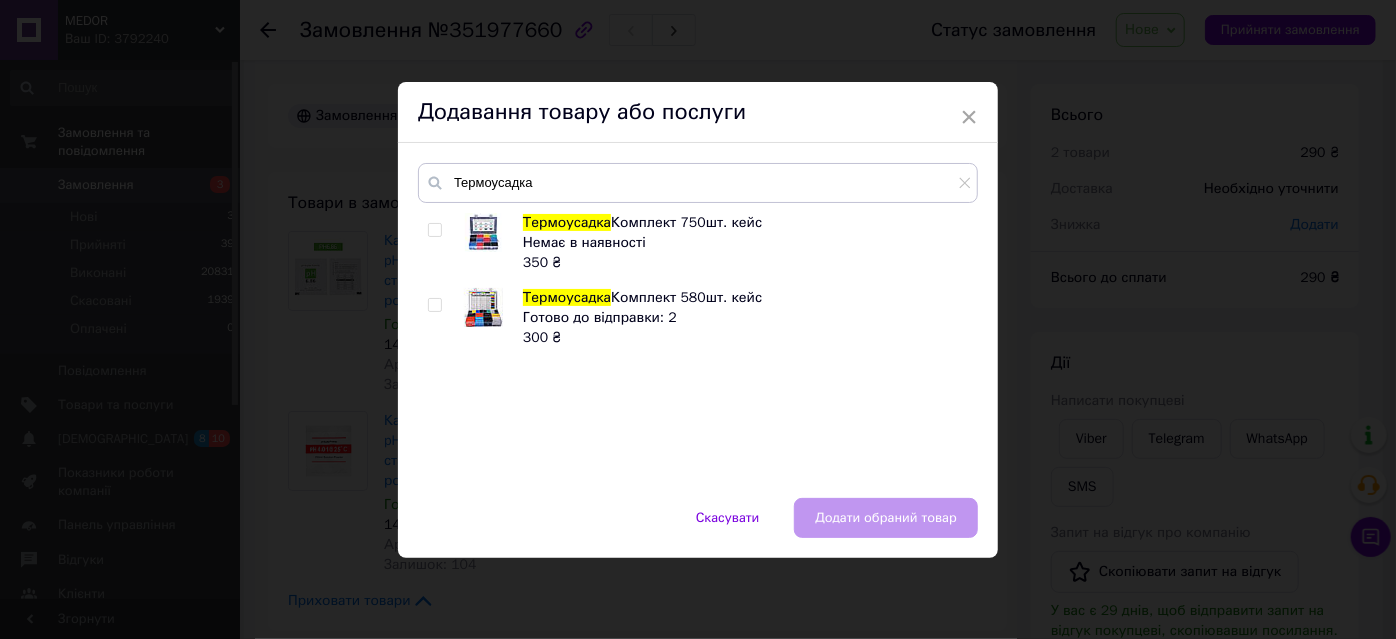 click at bounding box center (438, 318) 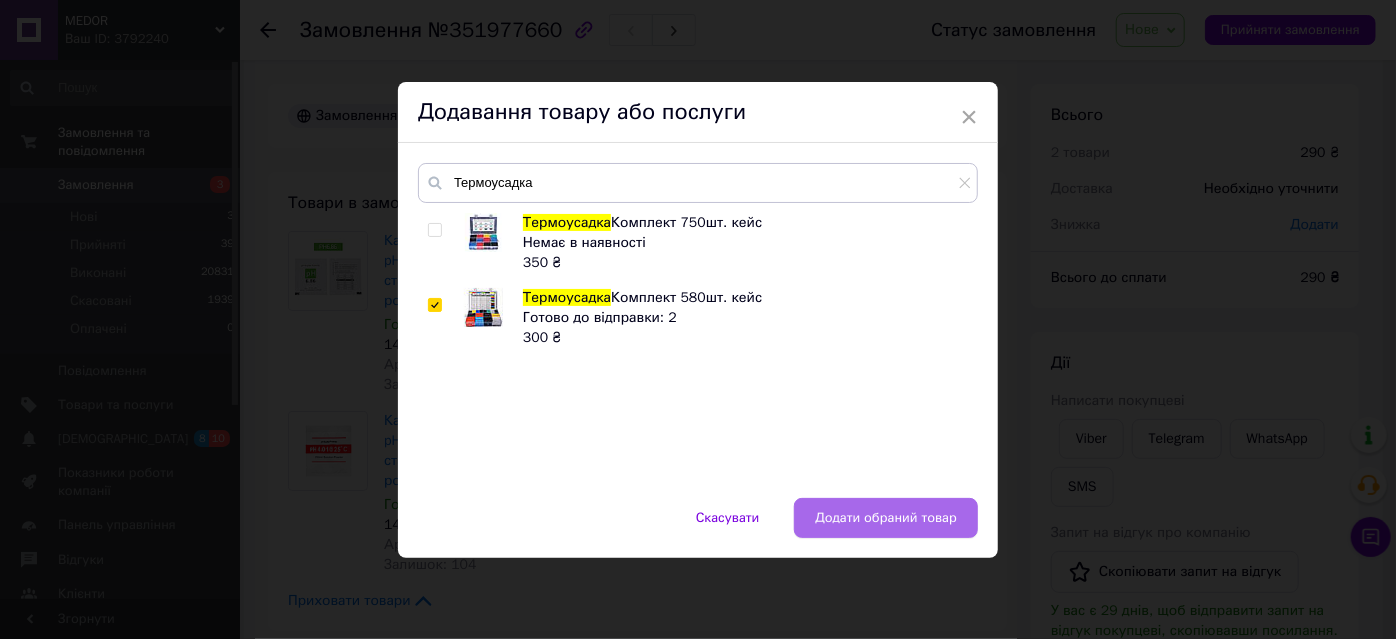 click on "Додати обраний товар" at bounding box center (886, 518) 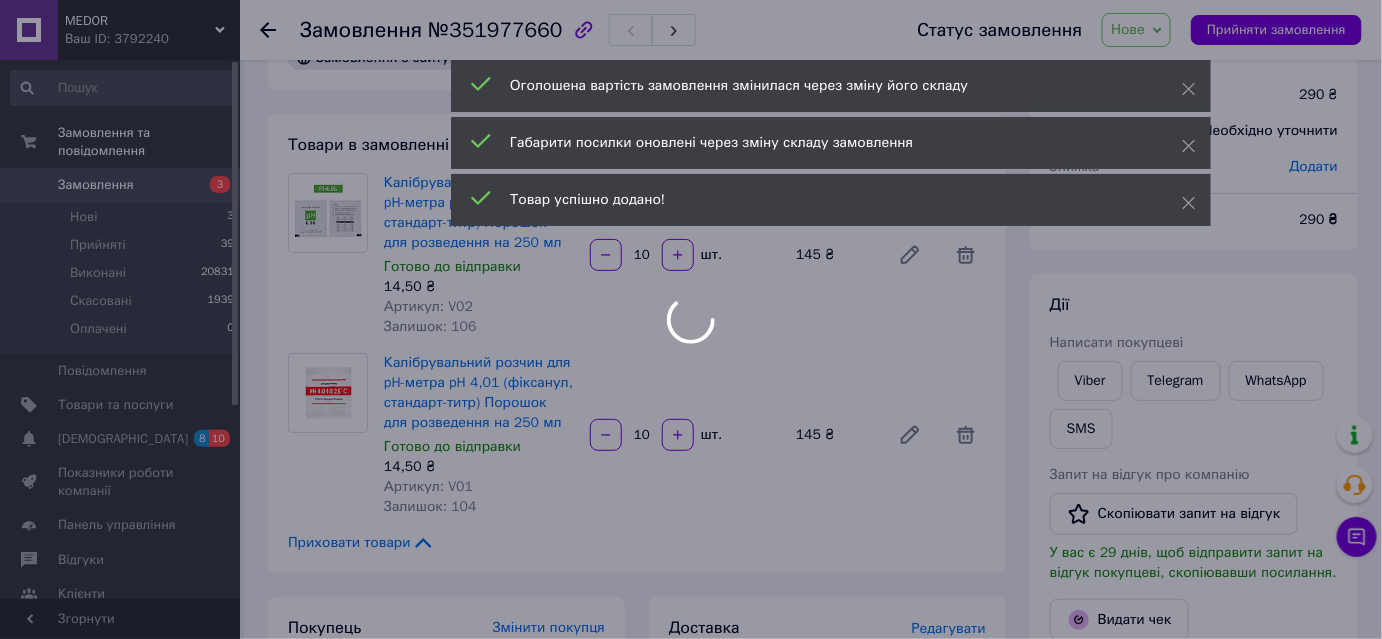 scroll, scrollTop: 90, scrollLeft: 0, axis: vertical 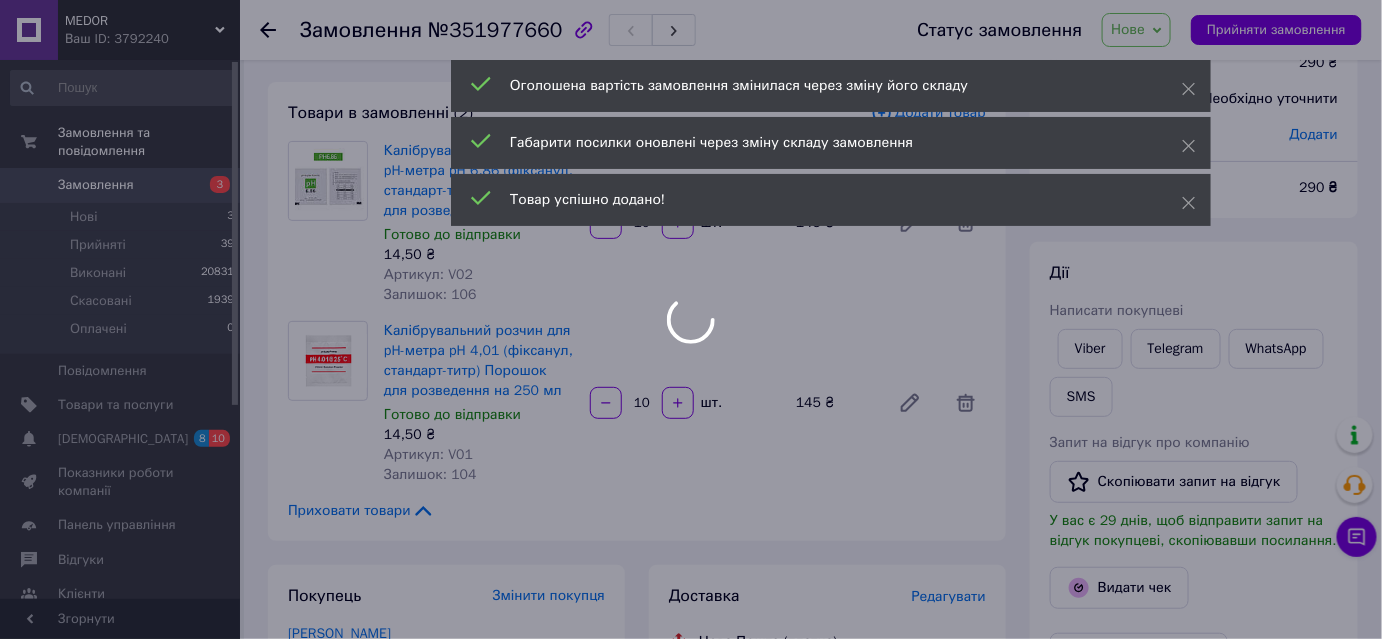 type on "1" 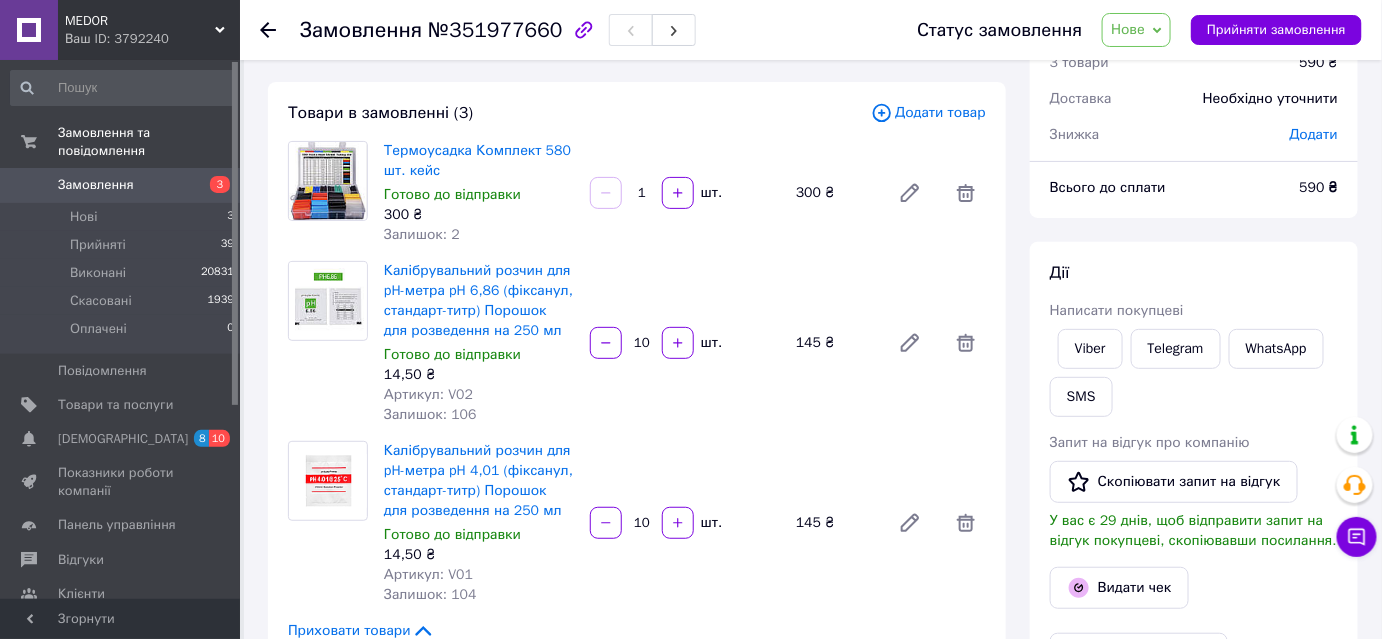 click on "Додати товар" at bounding box center [928, 113] 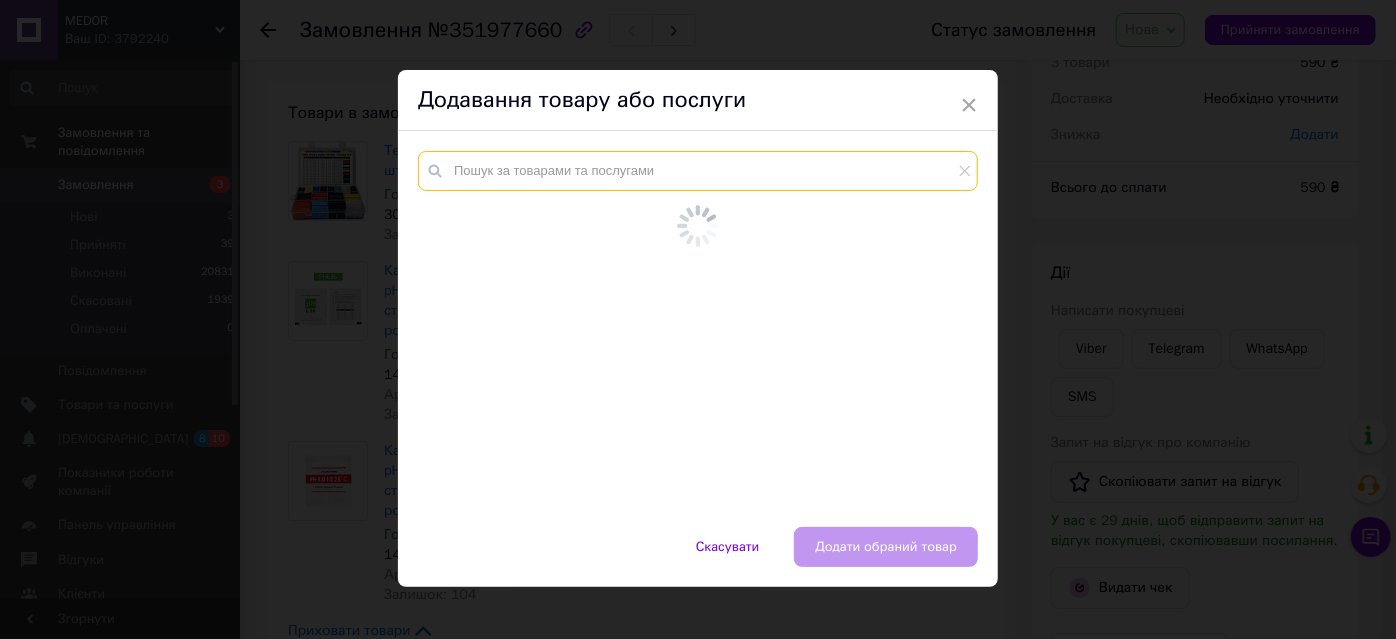 click at bounding box center [698, 171] 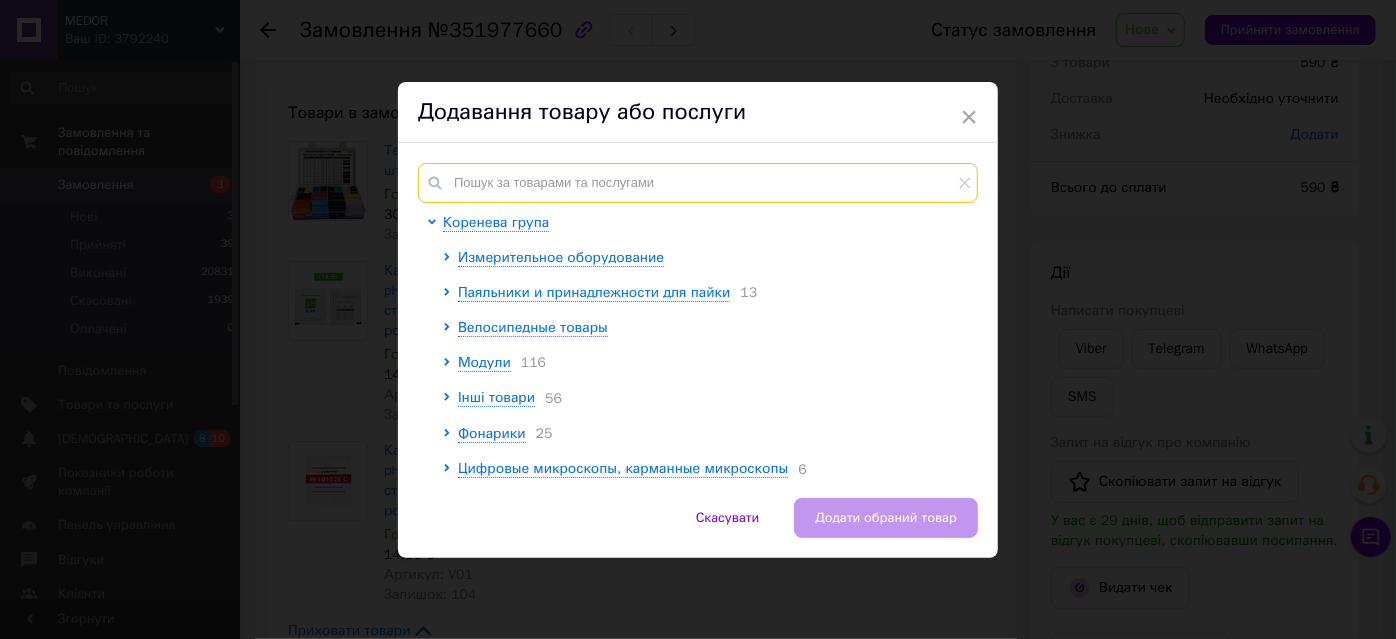 paste on "Кільцеві клеми" 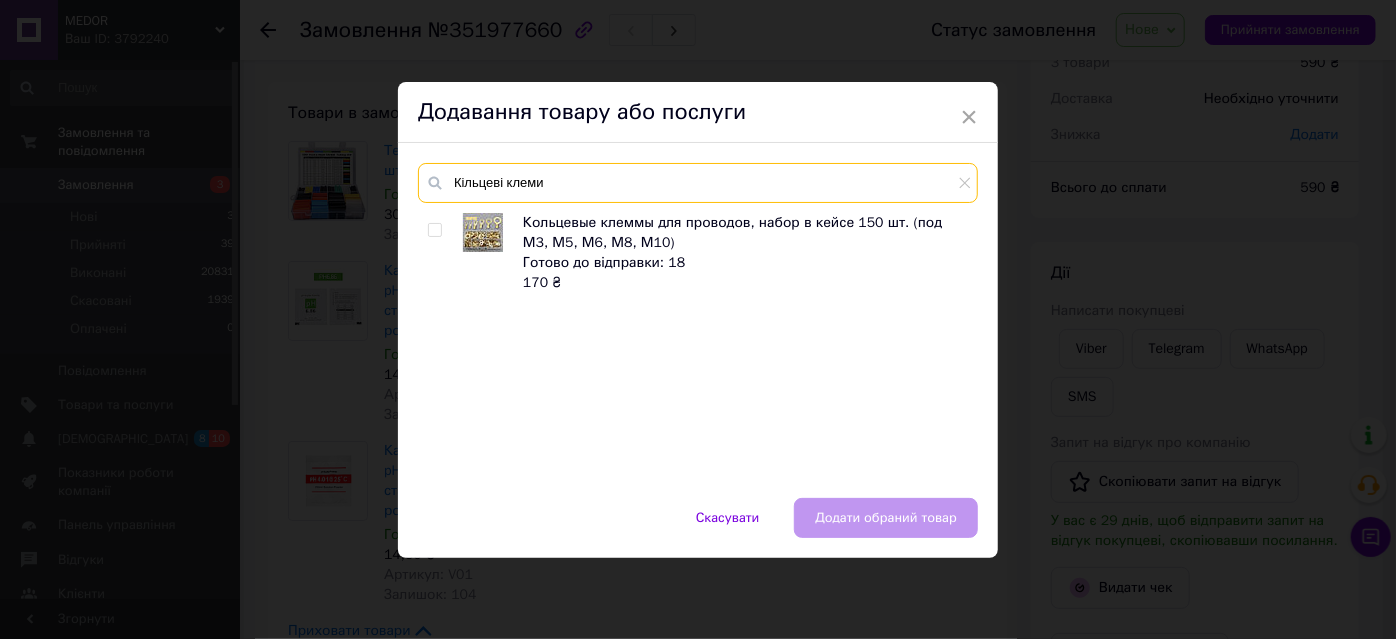 type on "Кільцеві клеми" 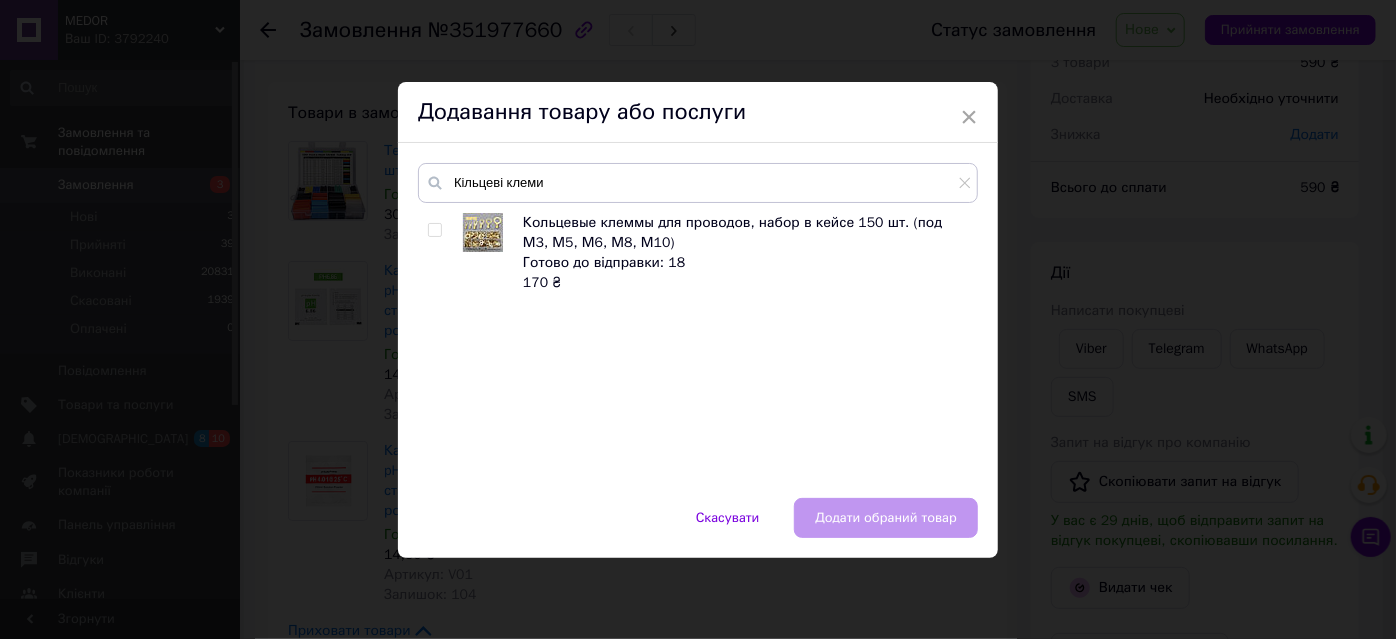 click at bounding box center (434, 230) 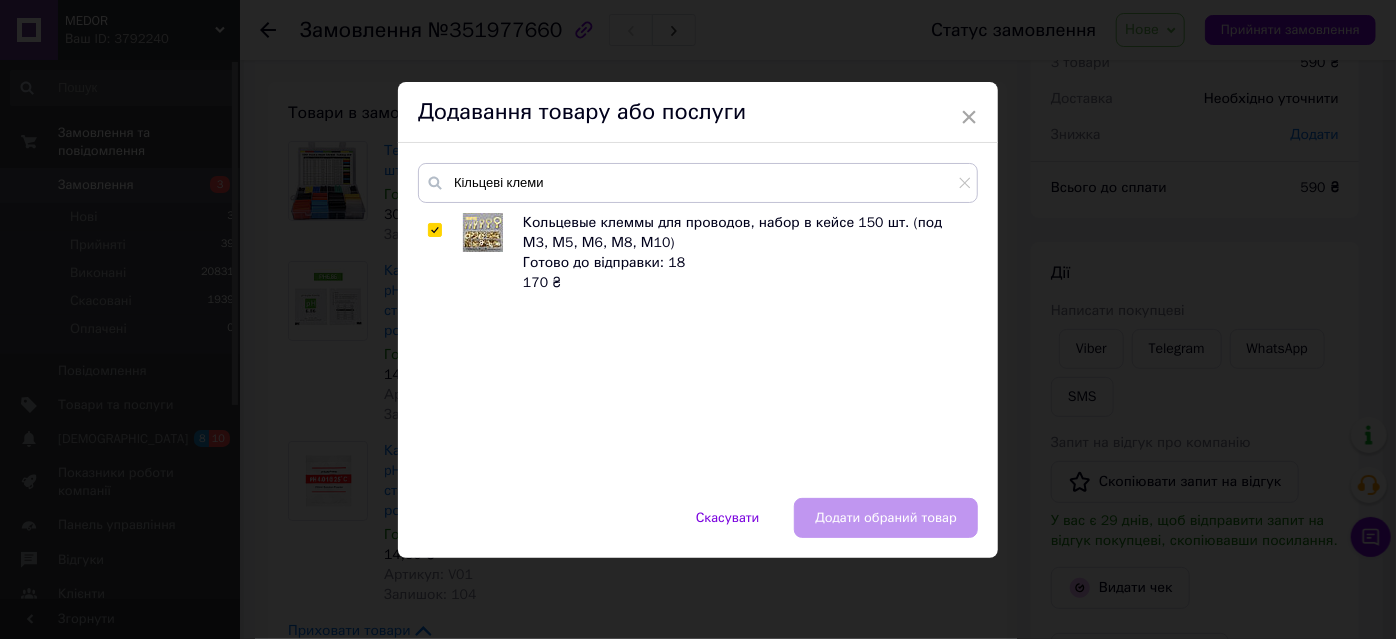 click at bounding box center [434, 230] 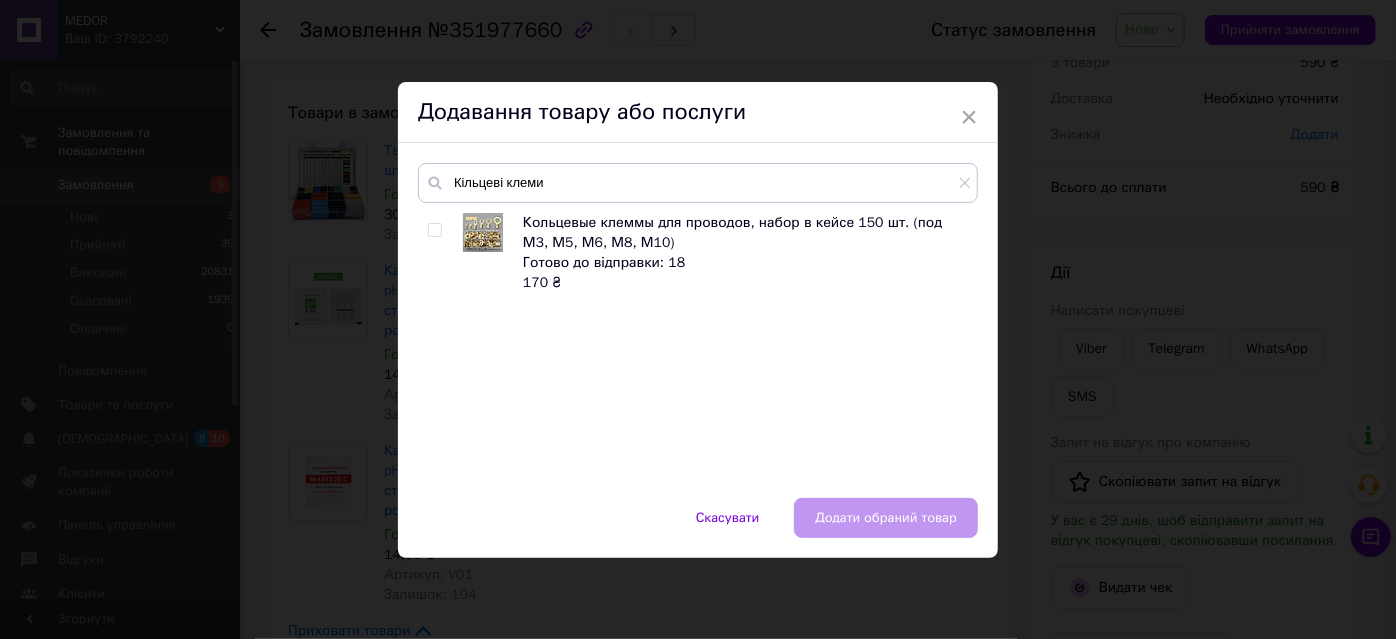 click at bounding box center (434, 230) 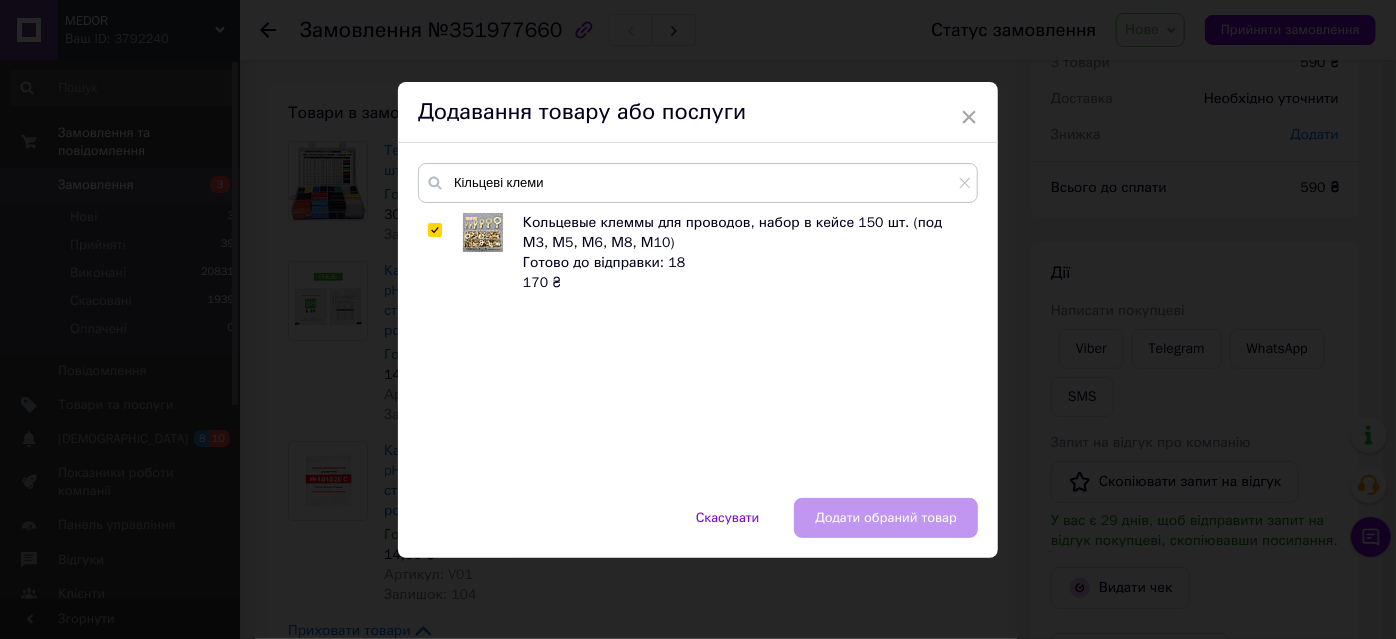 checkbox on "true" 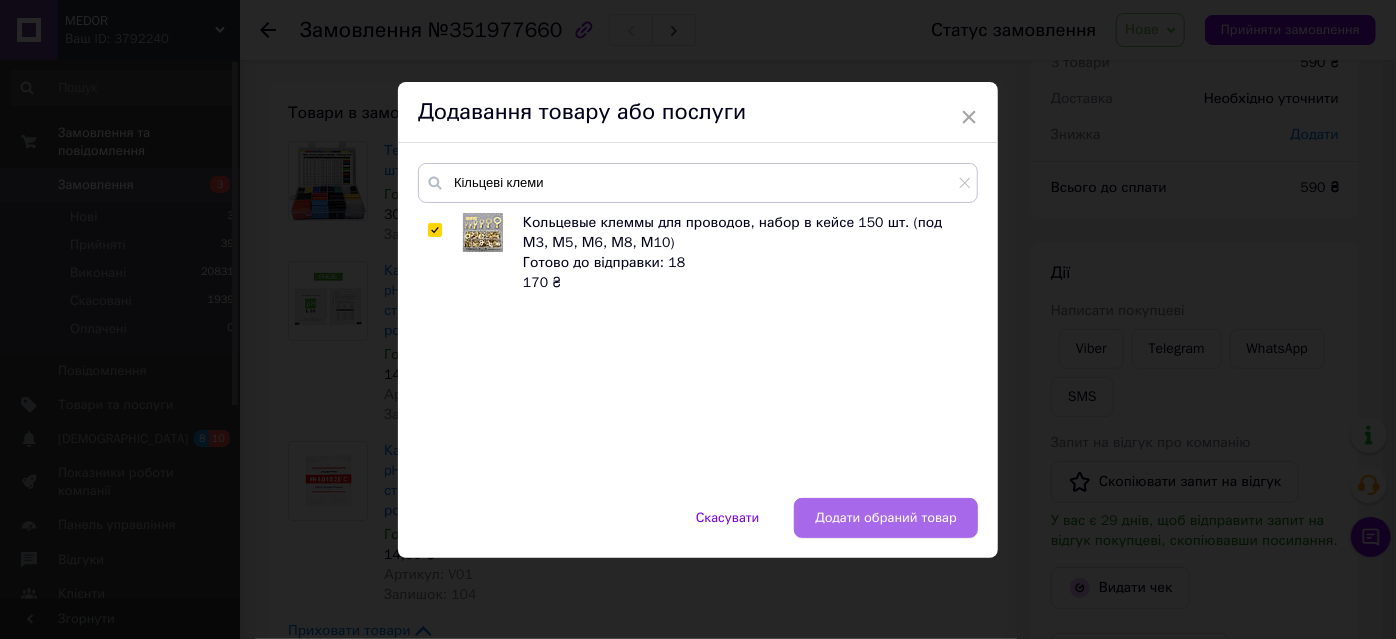 click on "Додати обраний товар" at bounding box center [886, 518] 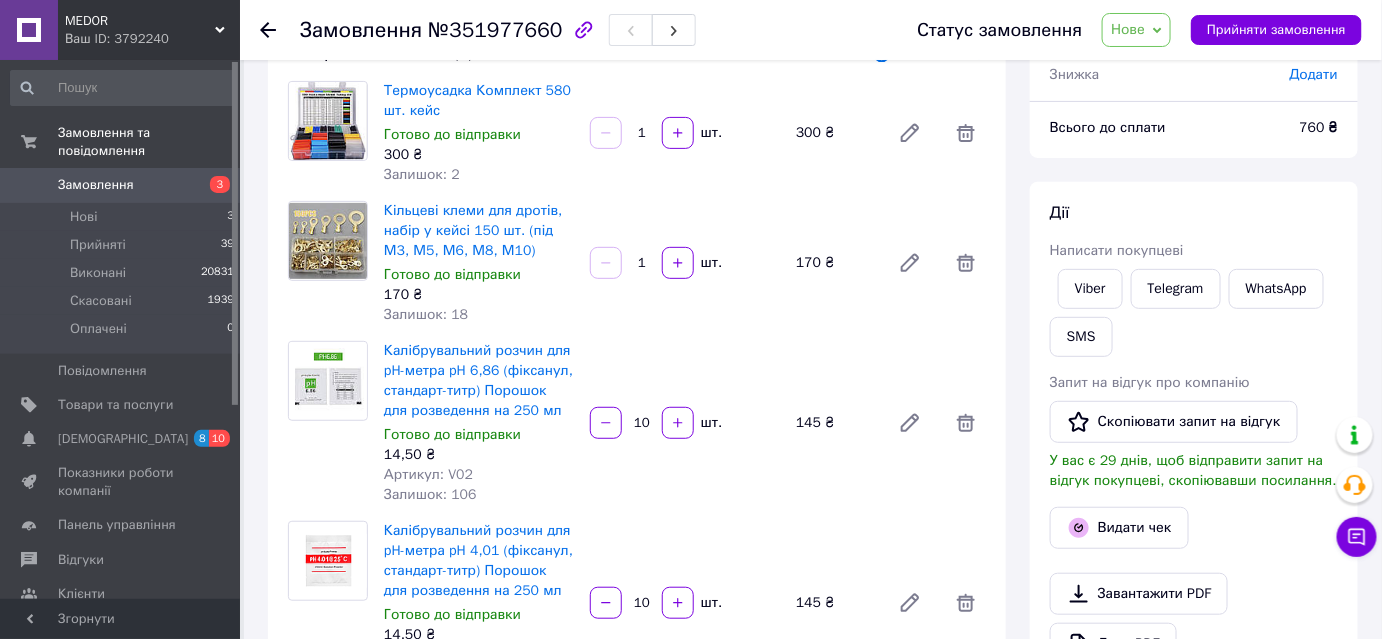 scroll, scrollTop: 0, scrollLeft: 0, axis: both 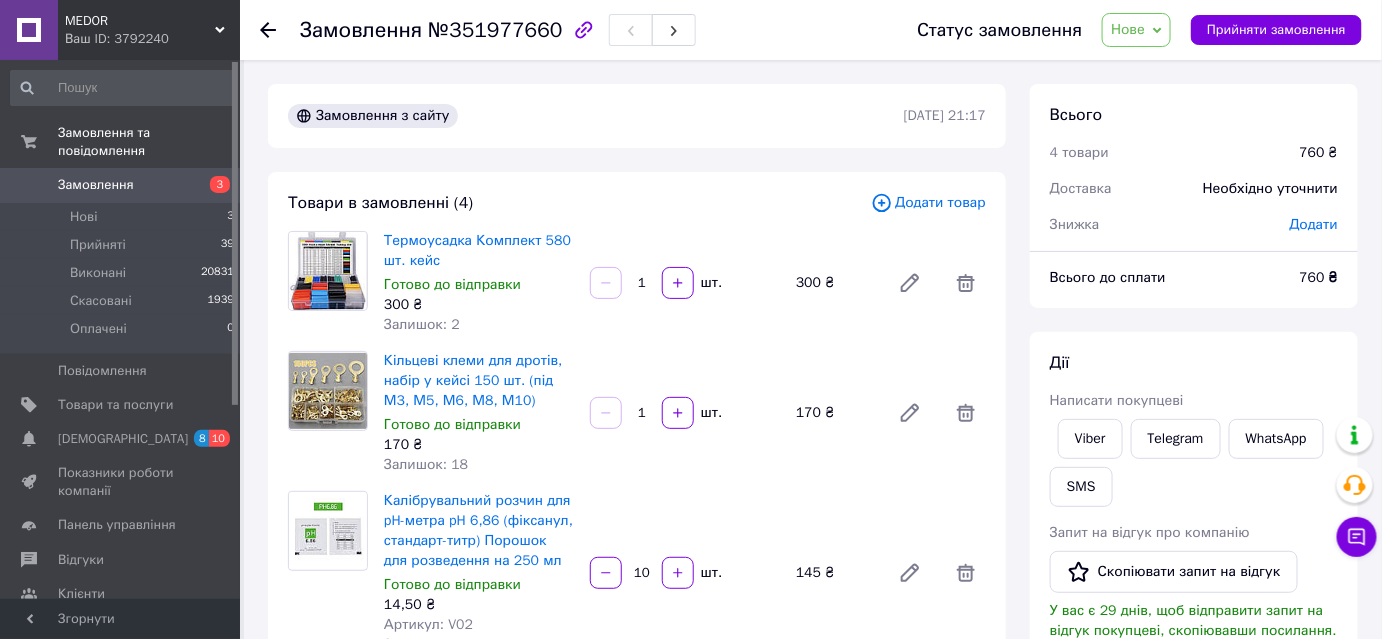 click on "Додати товар" at bounding box center [928, 203] 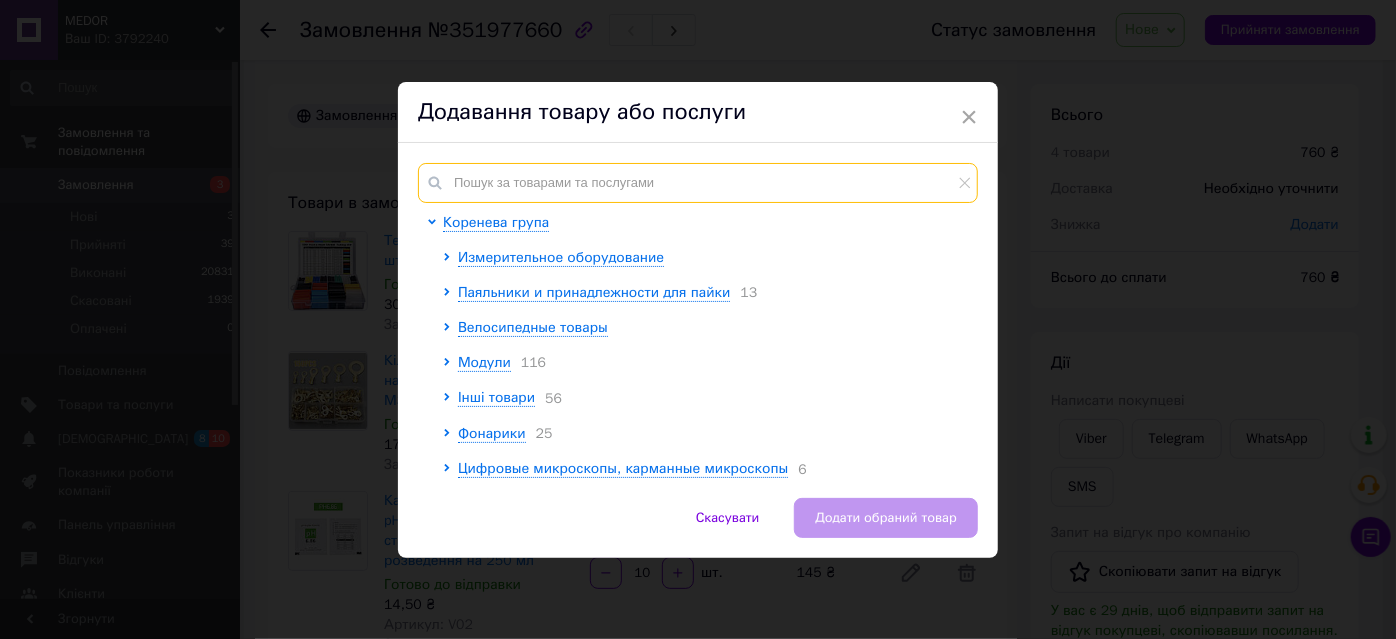 click at bounding box center (698, 183) 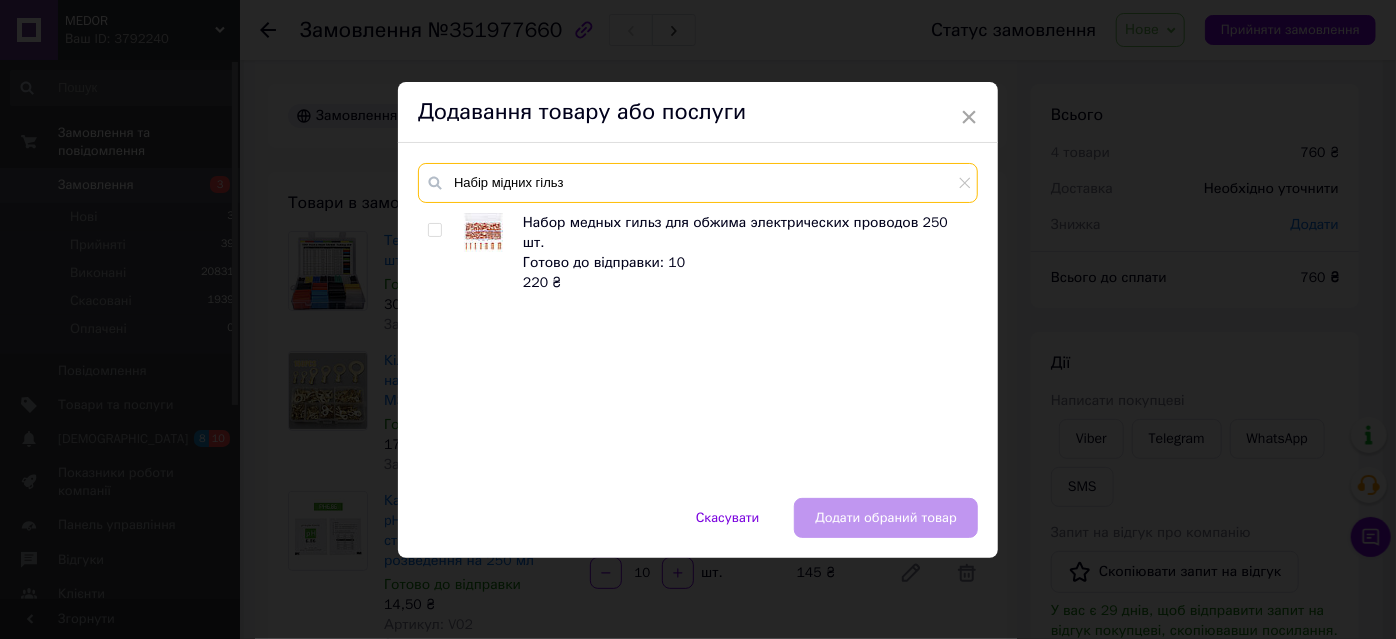 type on "Набір мідних гільз" 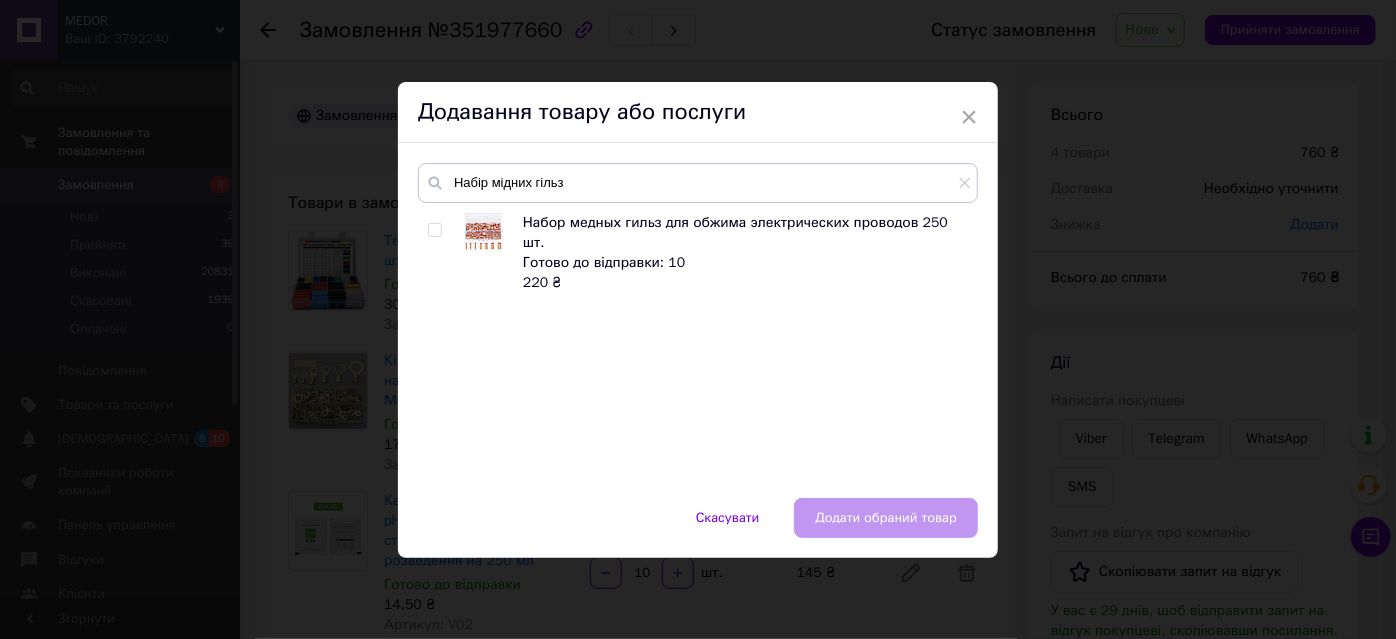 click at bounding box center (434, 230) 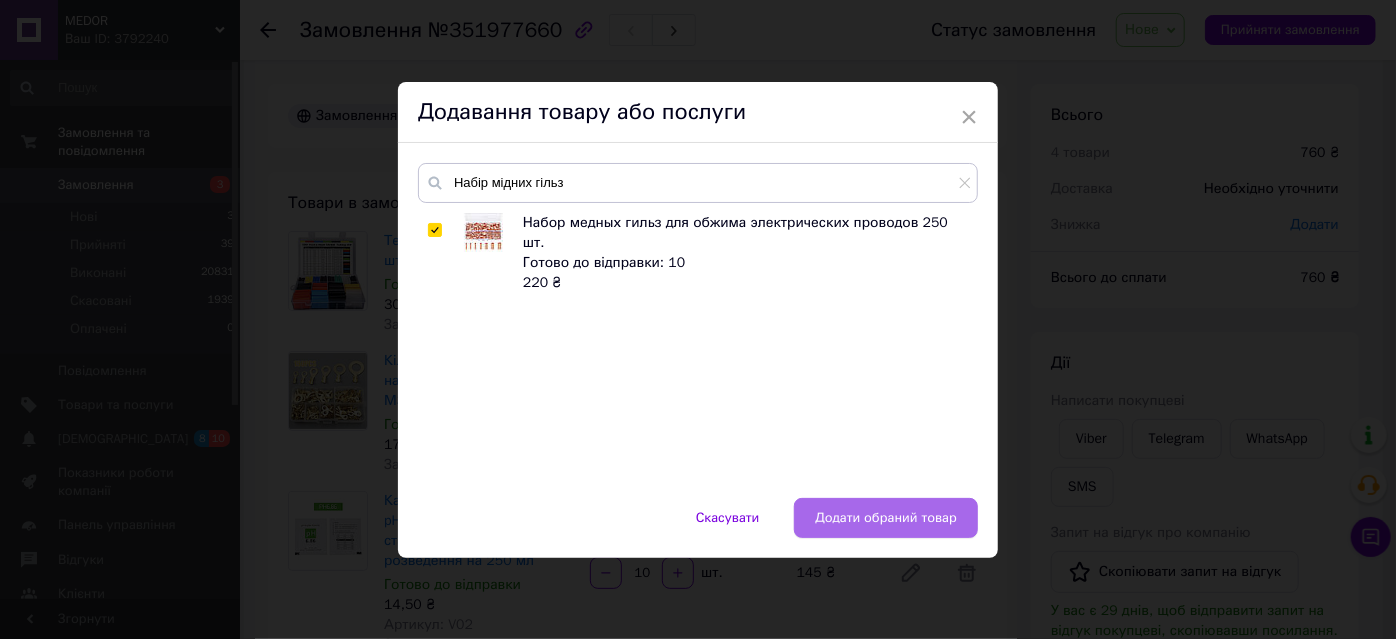 click on "Додати обраний товар" at bounding box center [886, 518] 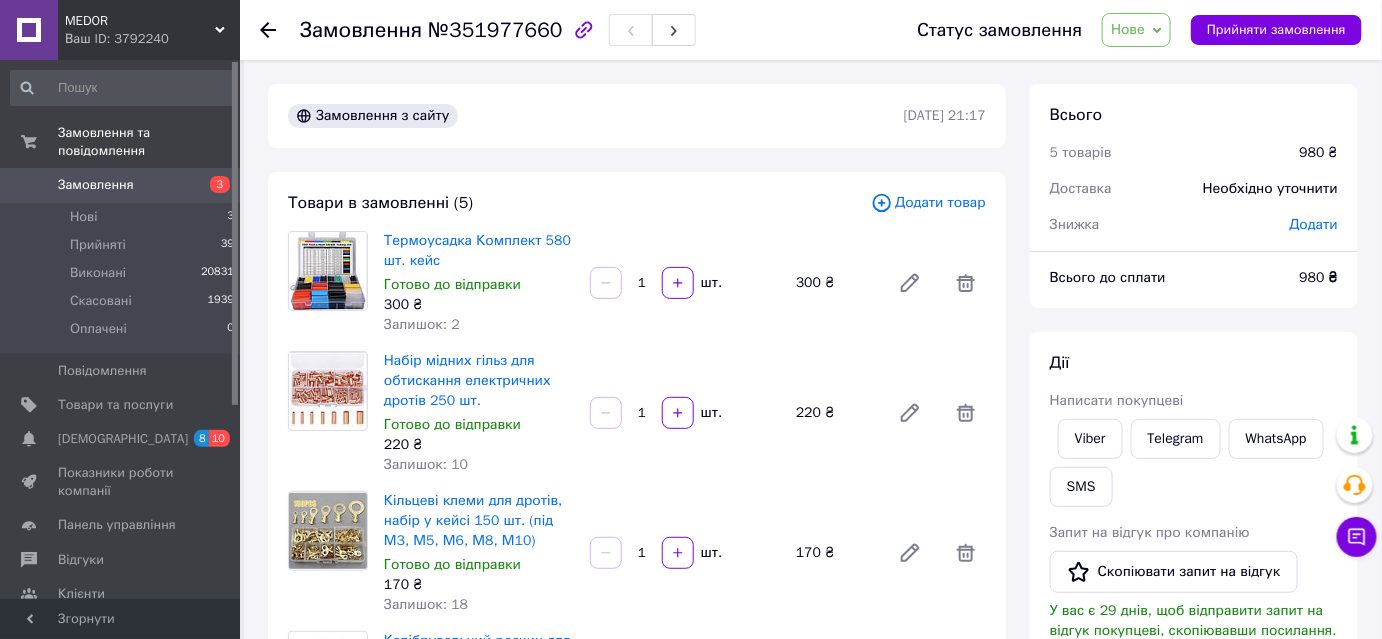 click on "Додати товар" at bounding box center (928, 203) 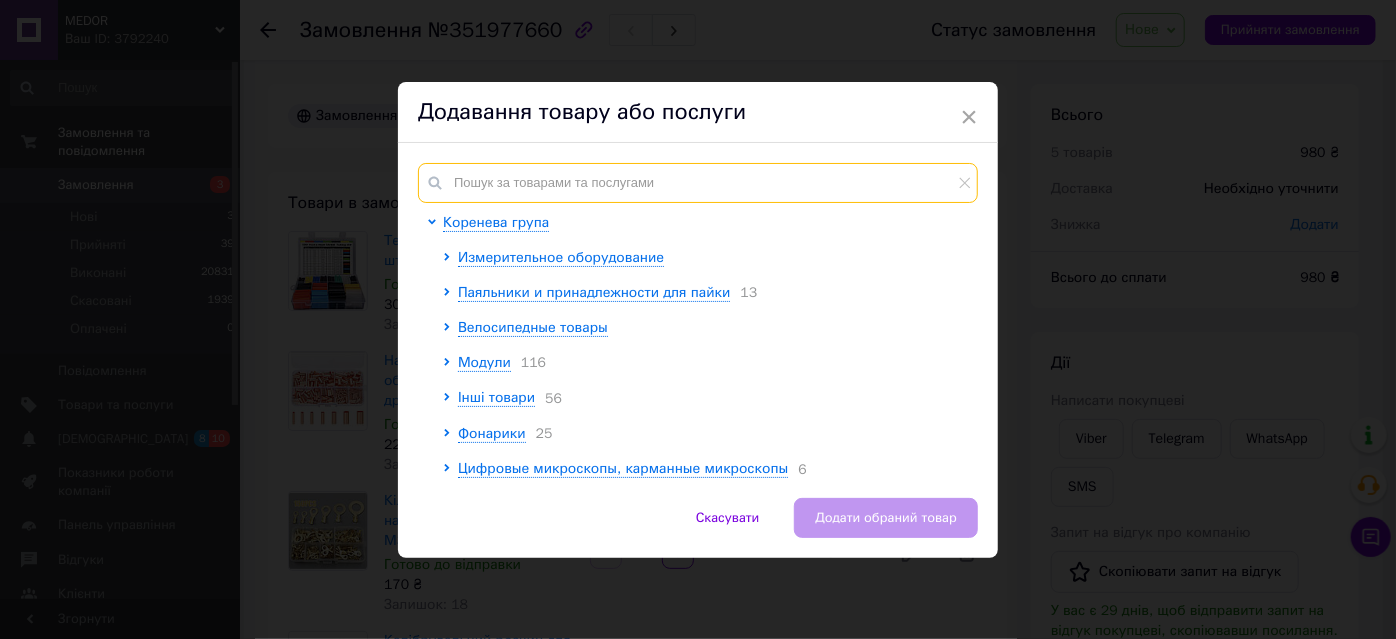 click at bounding box center (698, 183) 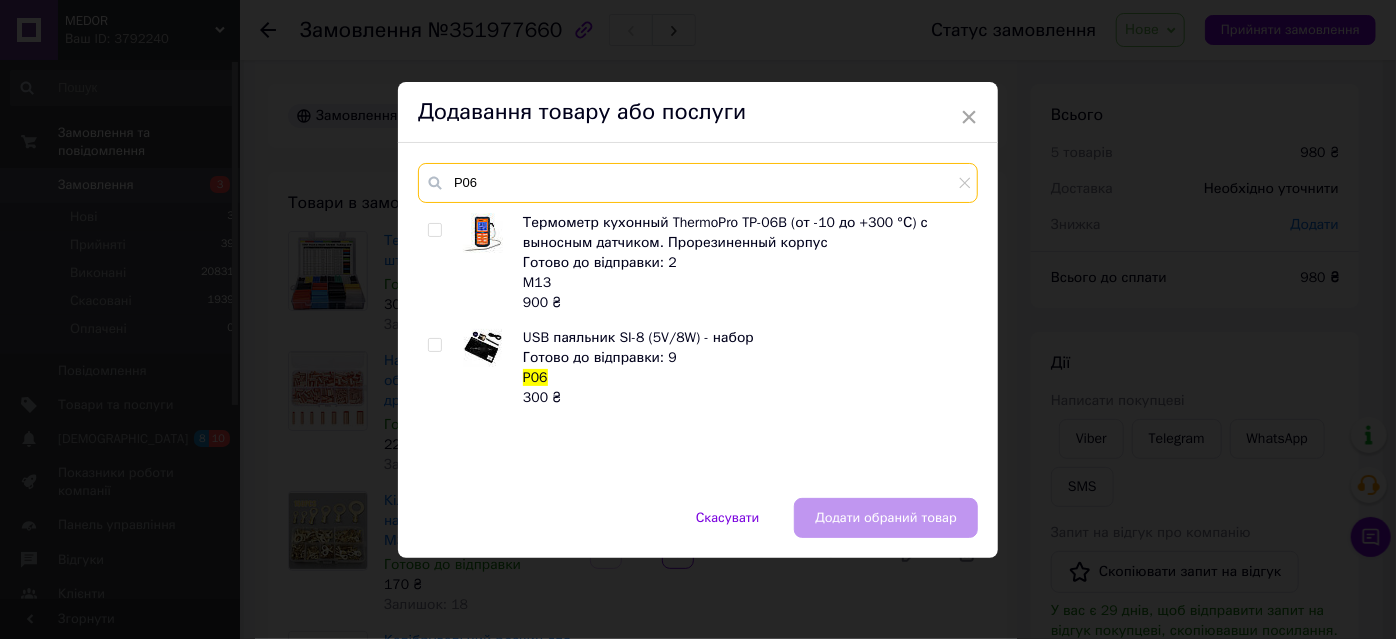 type on "P06" 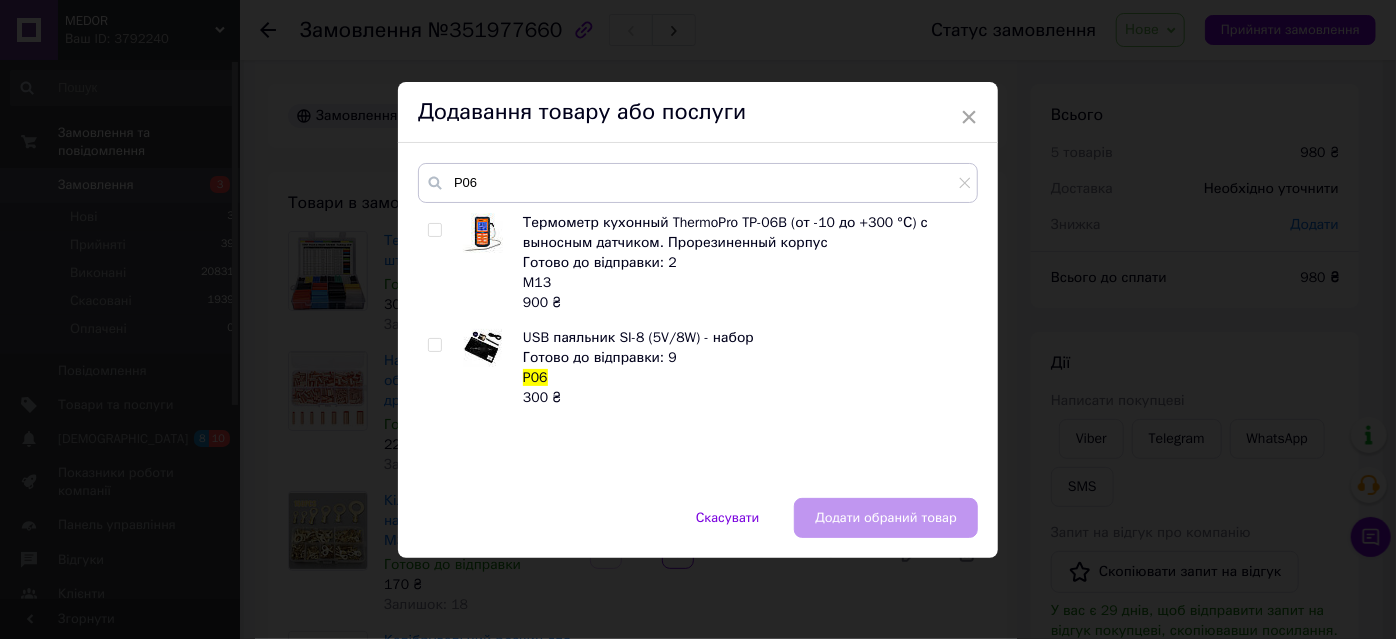 click at bounding box center [434, 345] 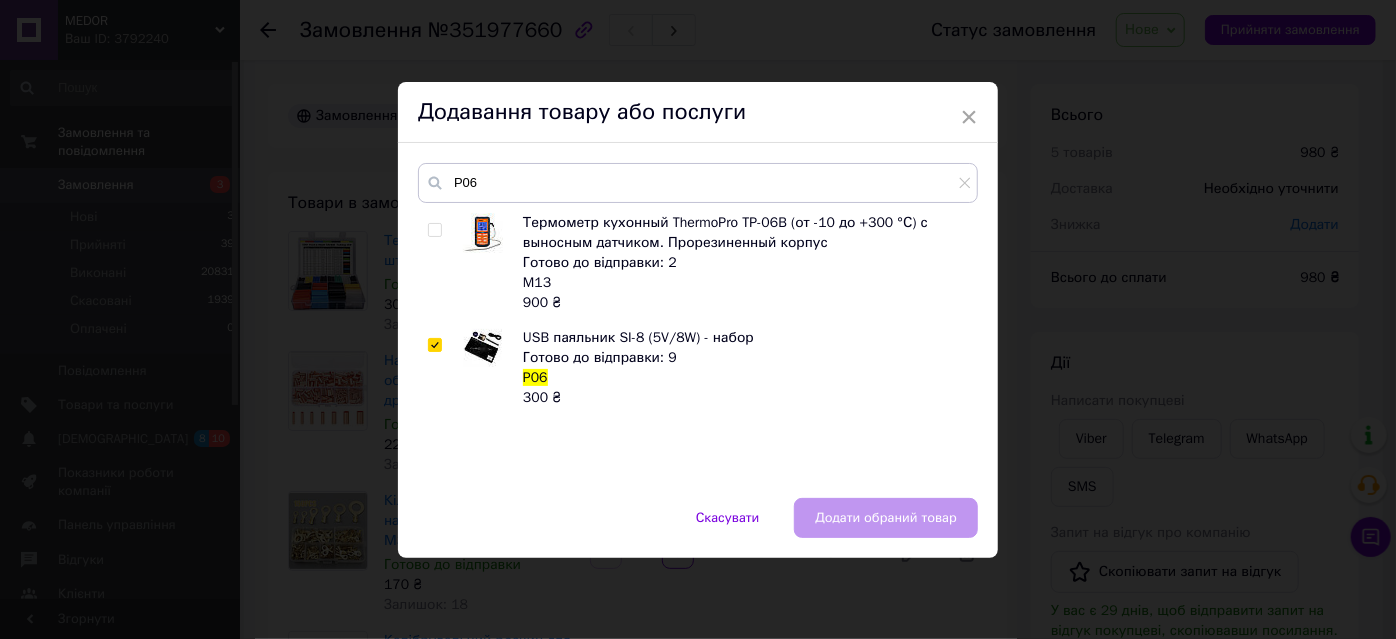 checkbox on "true" 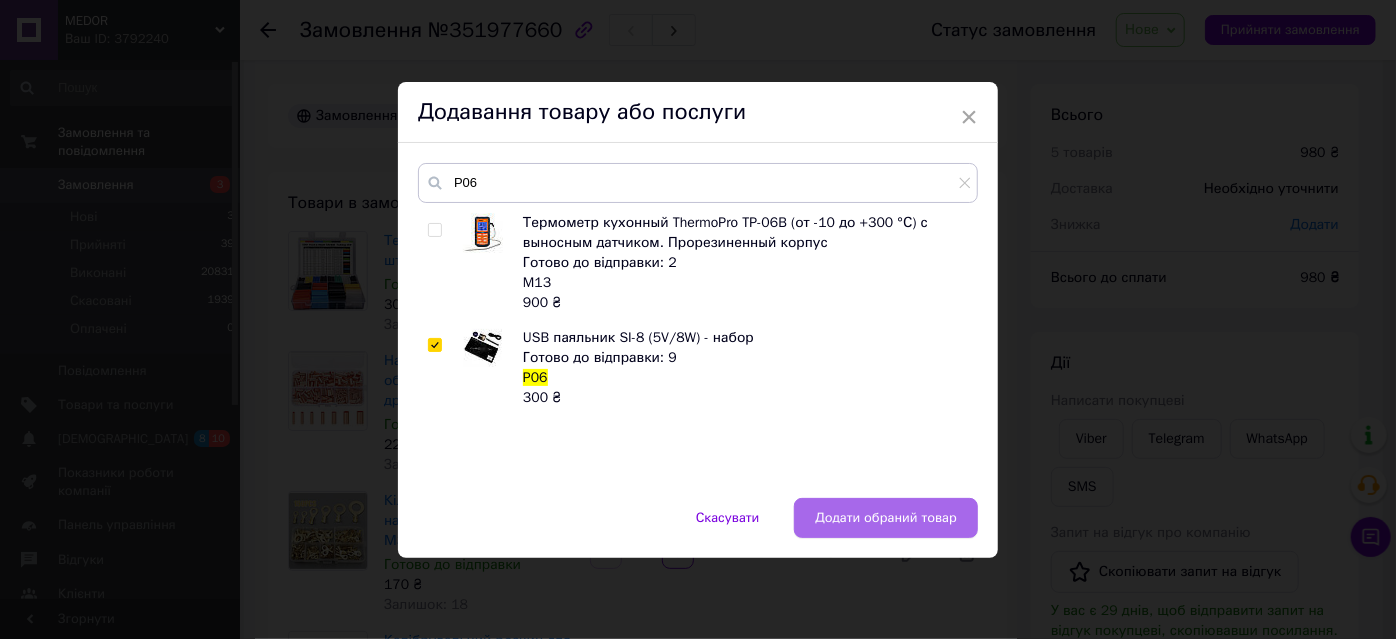 click on "Додати обраний товар" at bounding box center (886, 518) 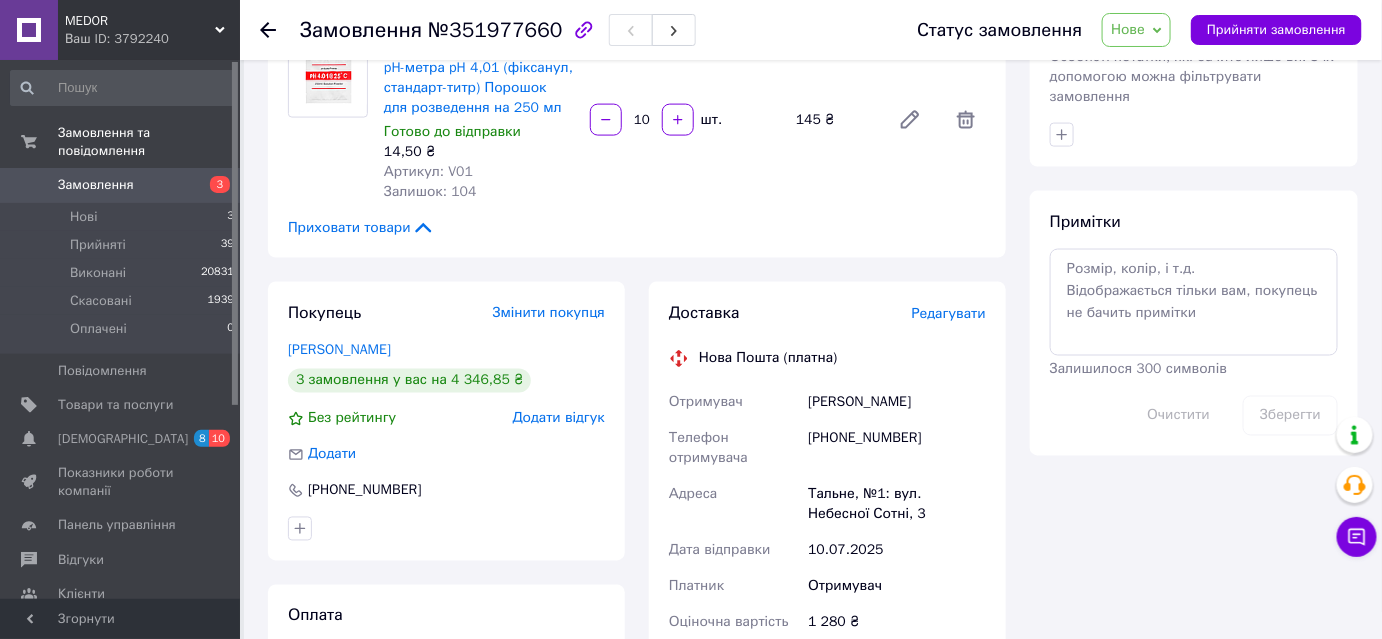 scroll, scrollTop: 1090, scrollLeft: 0, axis: vertical 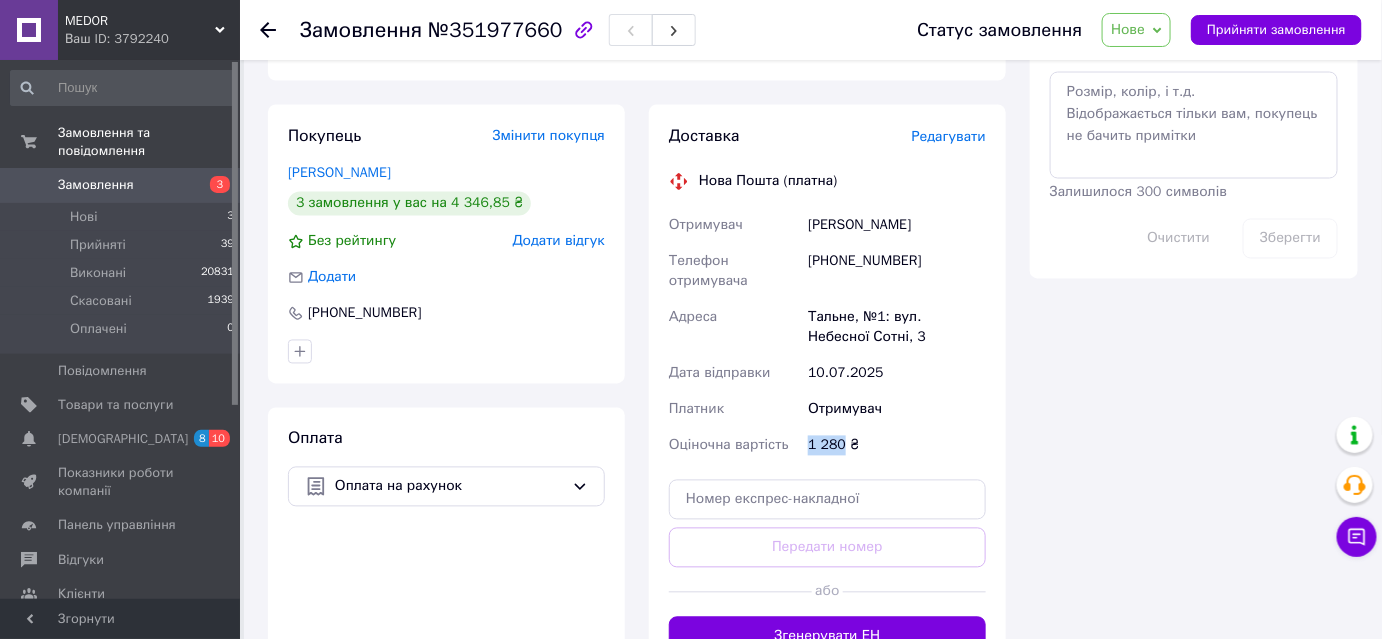 drag, startPoint x: 805, startPoint y: 440, endPoint x: 842, endPoint y: 455, distance: 39.92493 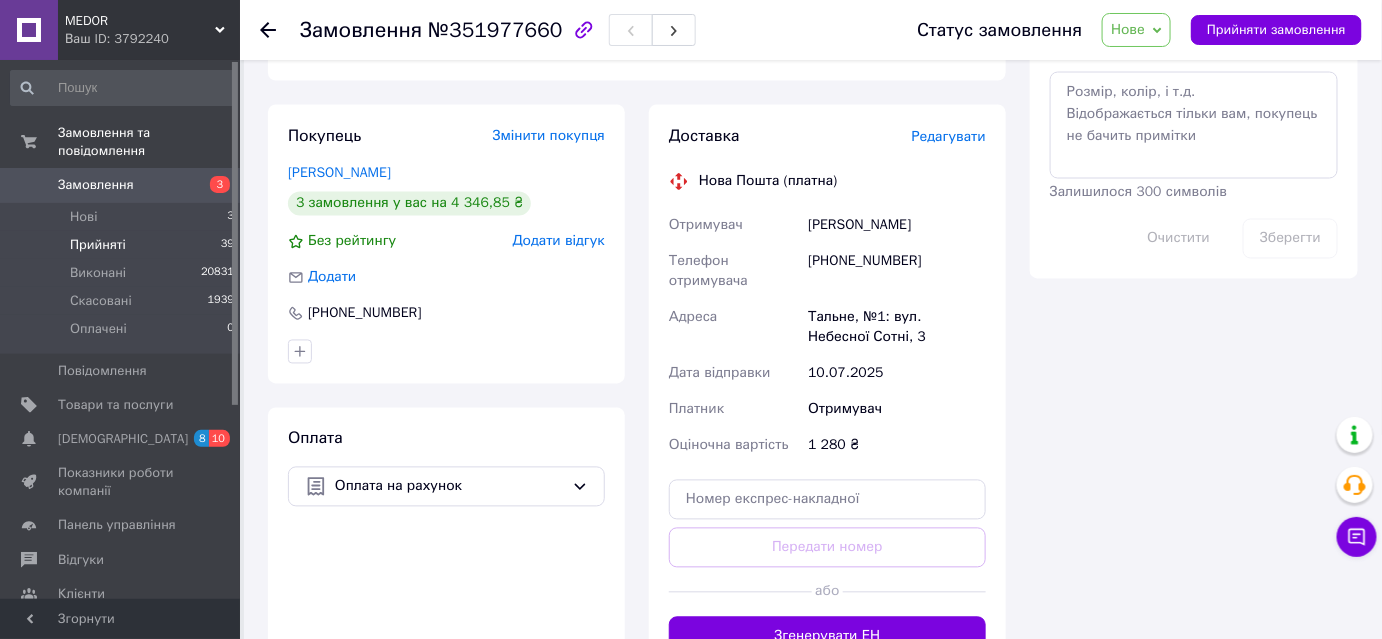 click on "Прийняті" at bounding box center (98, 245) 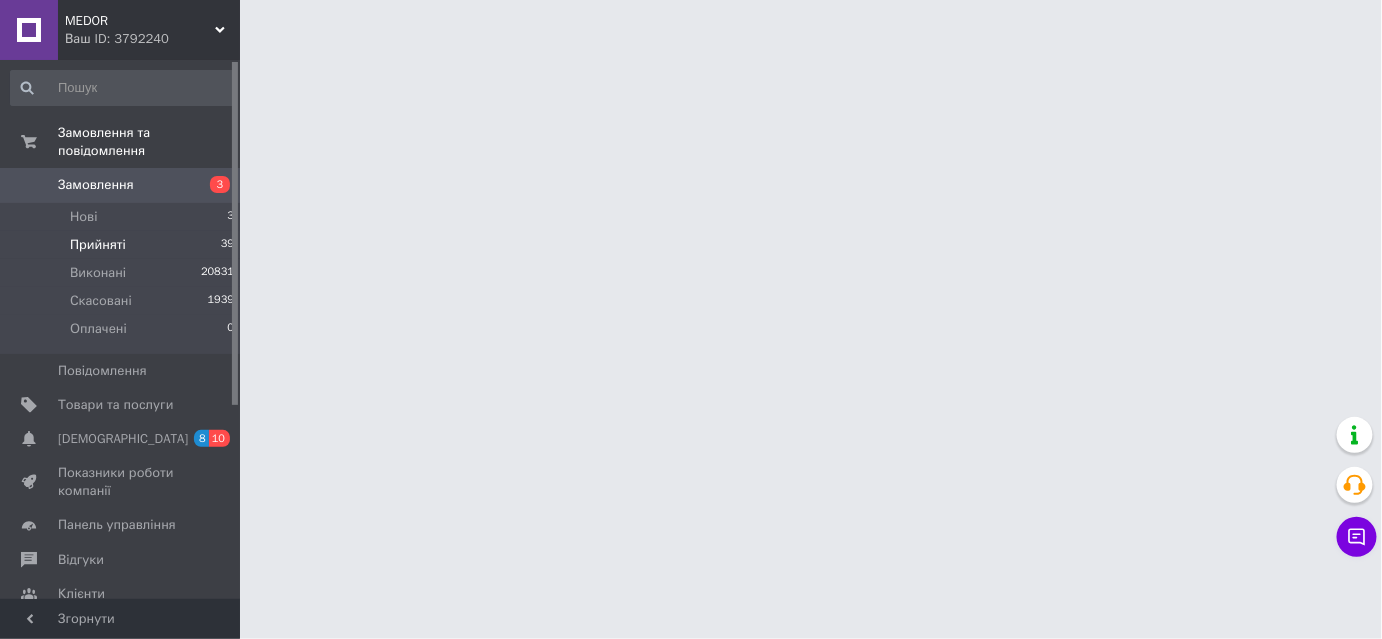 scroll, scrollTop: 0, scrollLeft: 0, axis: both 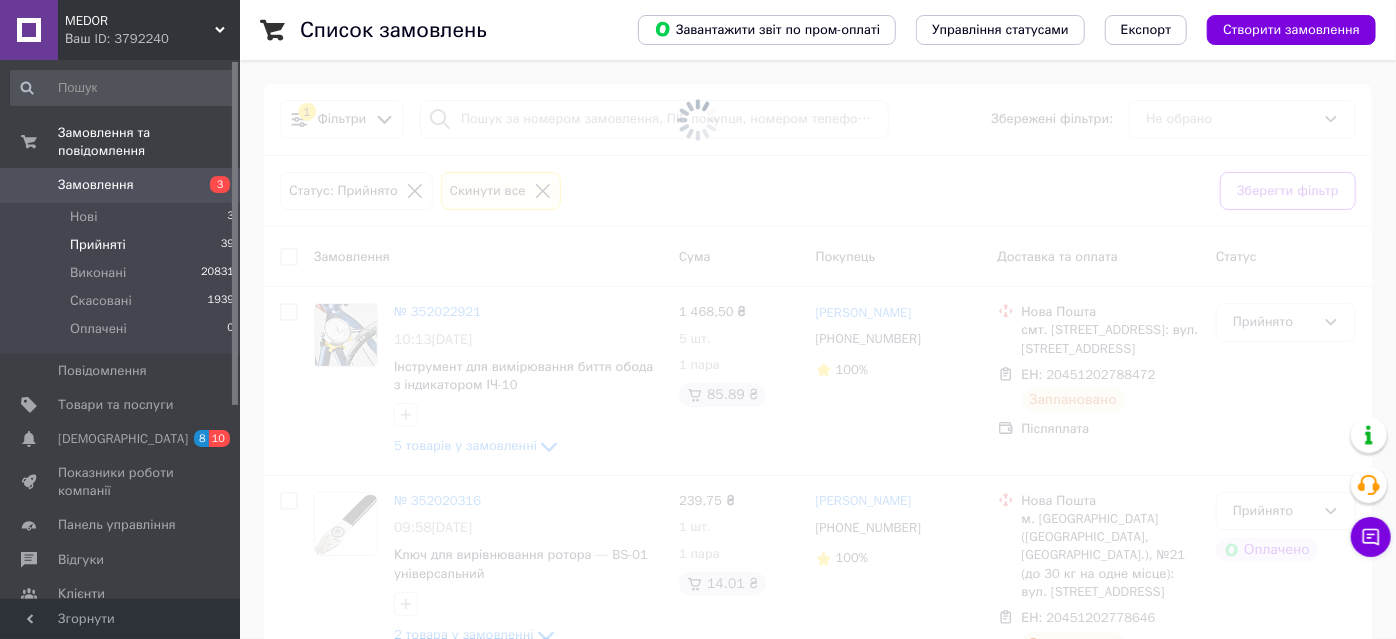 click on "Прийняті 39" at bounding box center [123, 245] 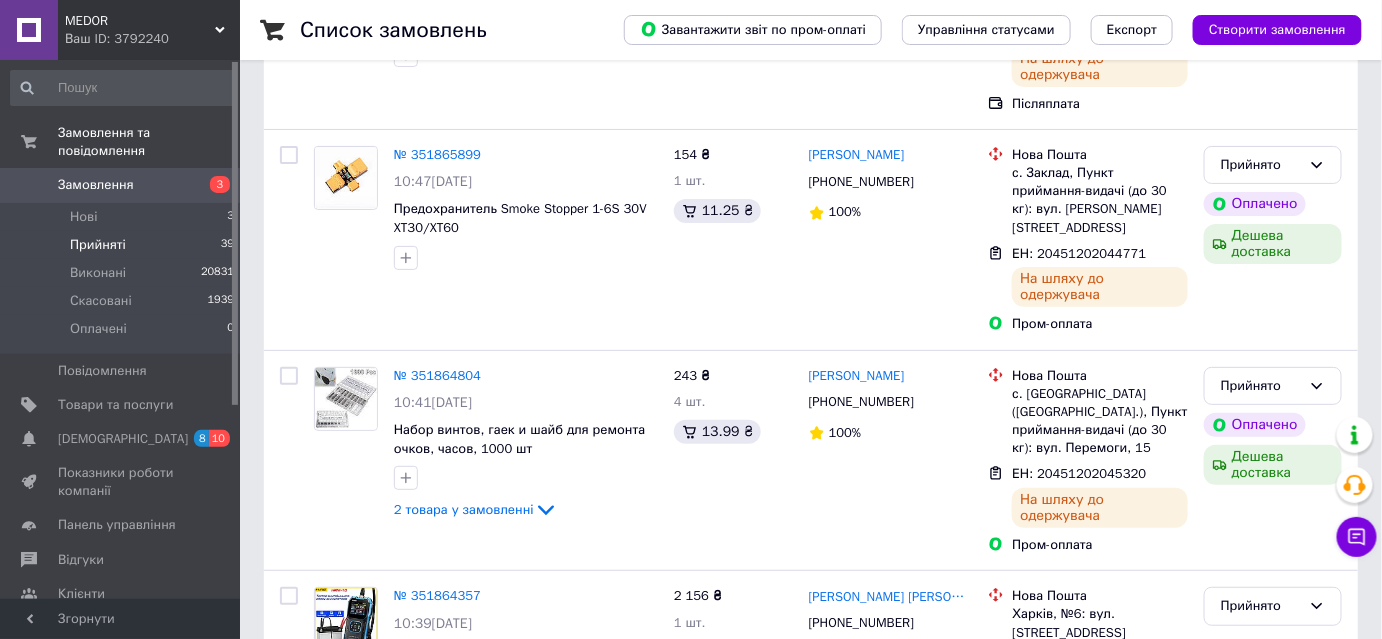 scroll, scrollTop: 8032, scrollLeft: 0, axis: vertical 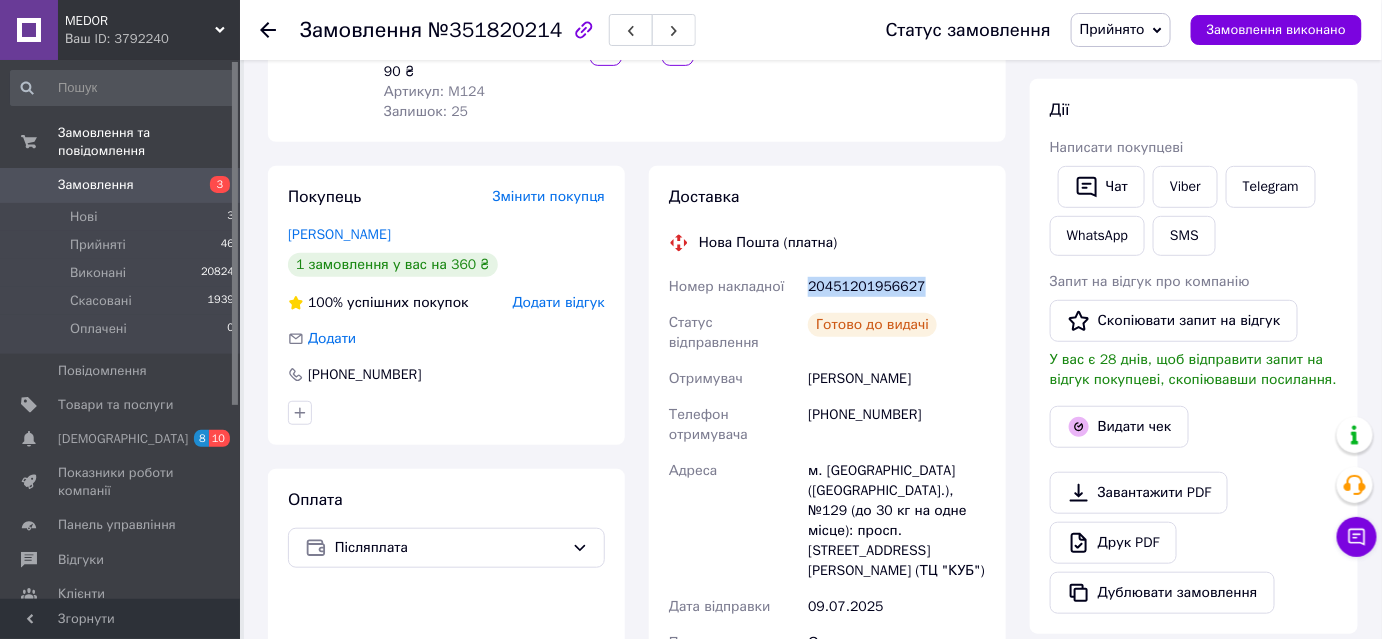 drag, startPoint x: 808, startPoint y: 284, endPoint x: 912, endPoint y: 294, distance: 104.47966 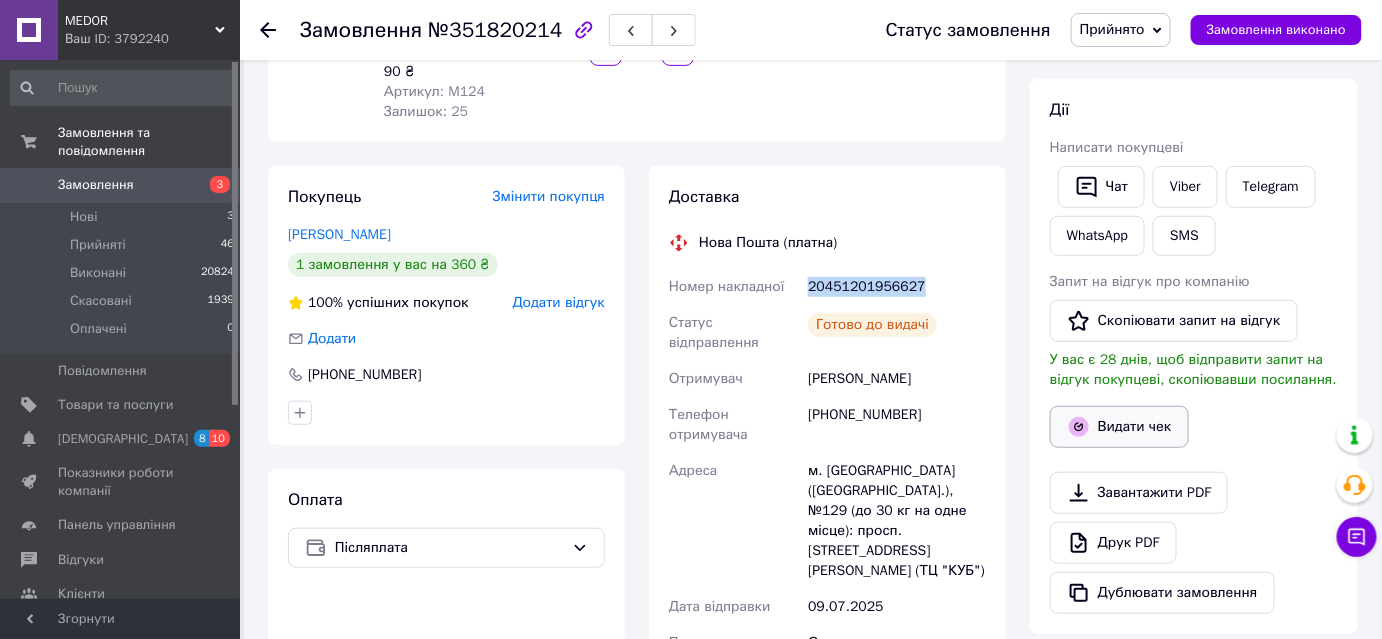 click on "Видати чек" at bounding box center [1119, 427] 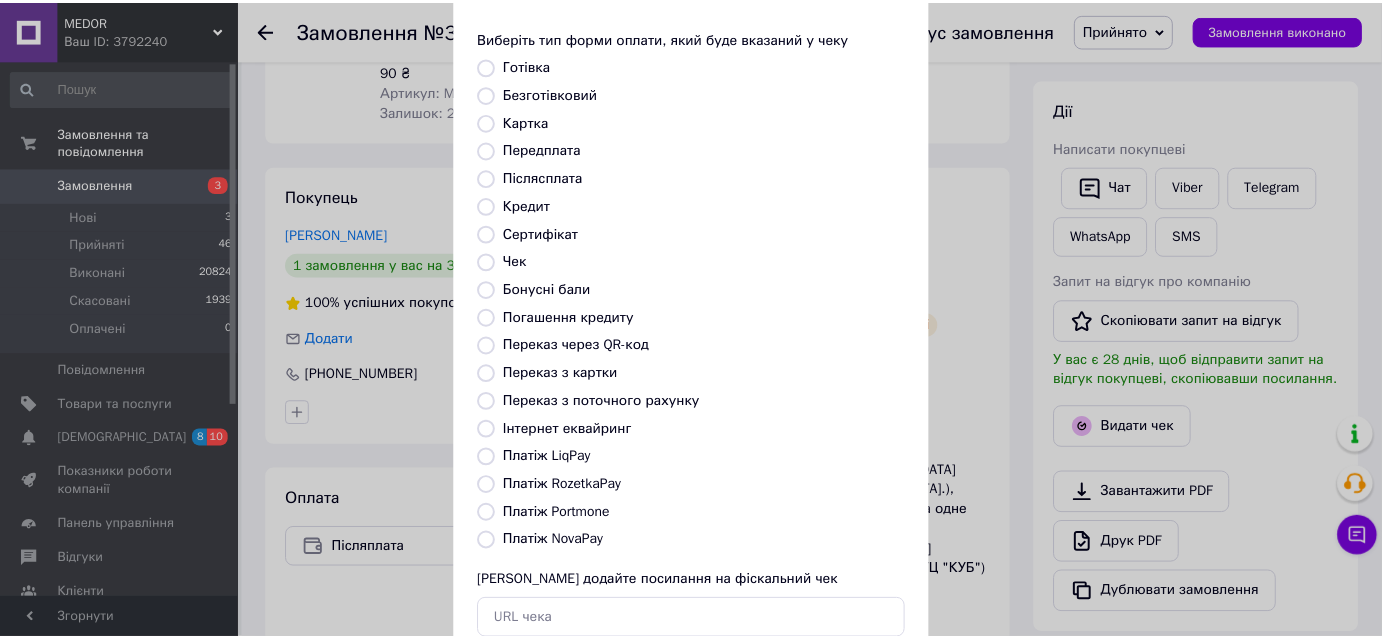 scroll, scrollTop: 219, scrollLeft: 0, axis: vertical 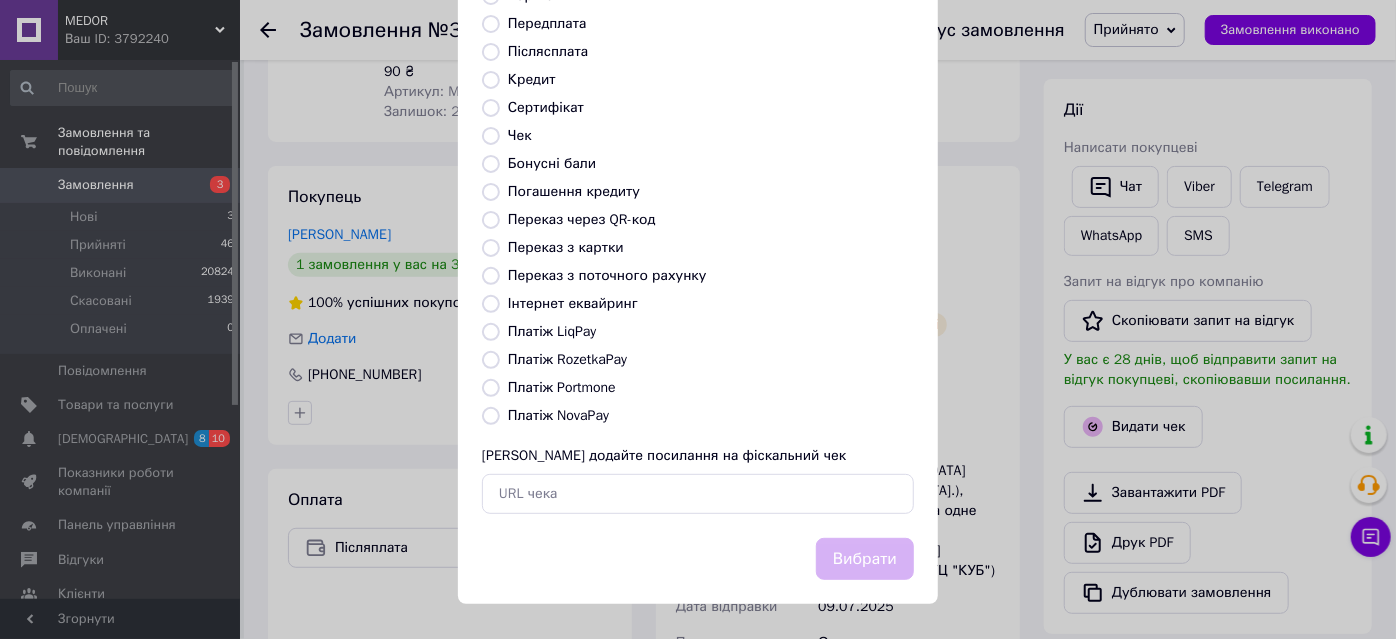 click on "Платіж NovaPay" at bounding box center (491, 416) 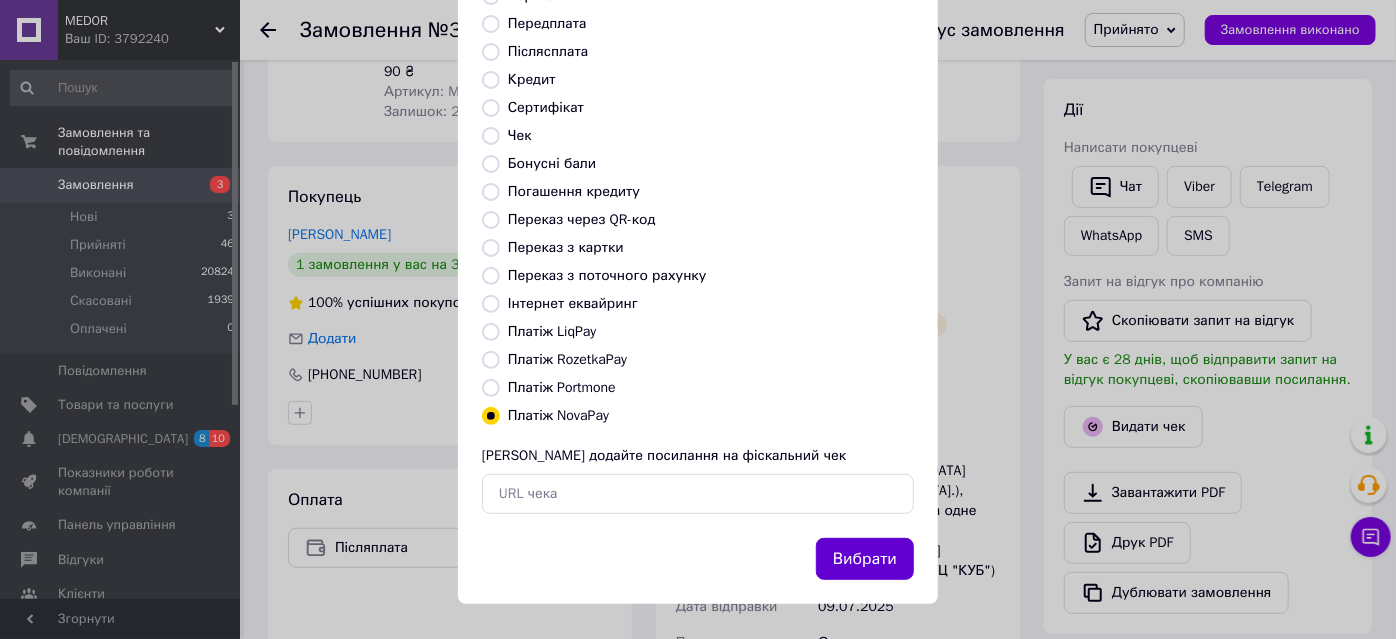 click on "Вибрати" at bounding box center [865, 559] 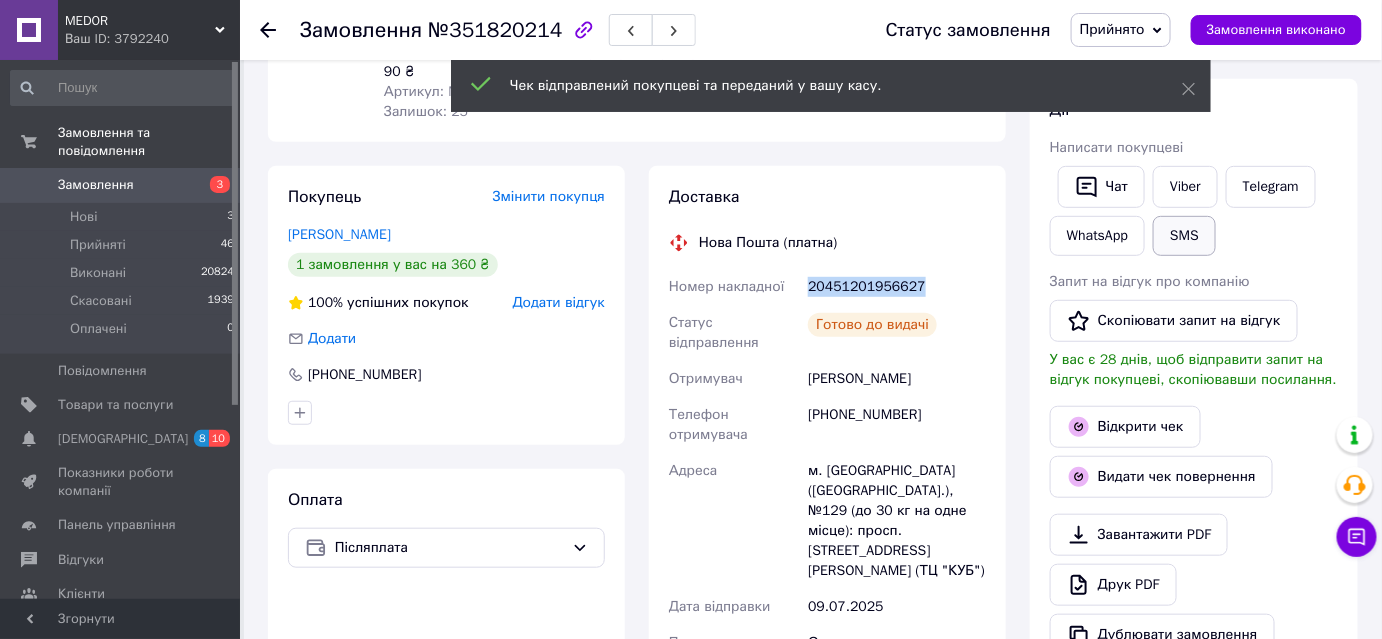 click on "SMS" at bounding box center [1184, 236] 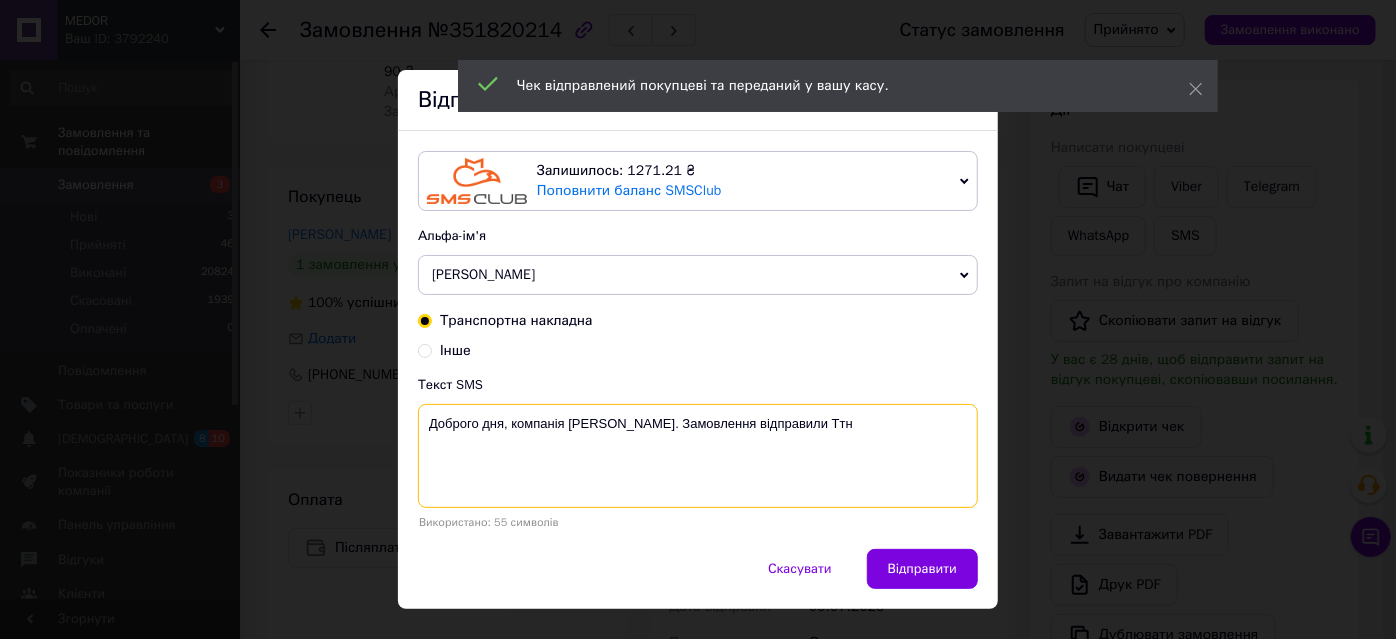 paste on "20451201956627" 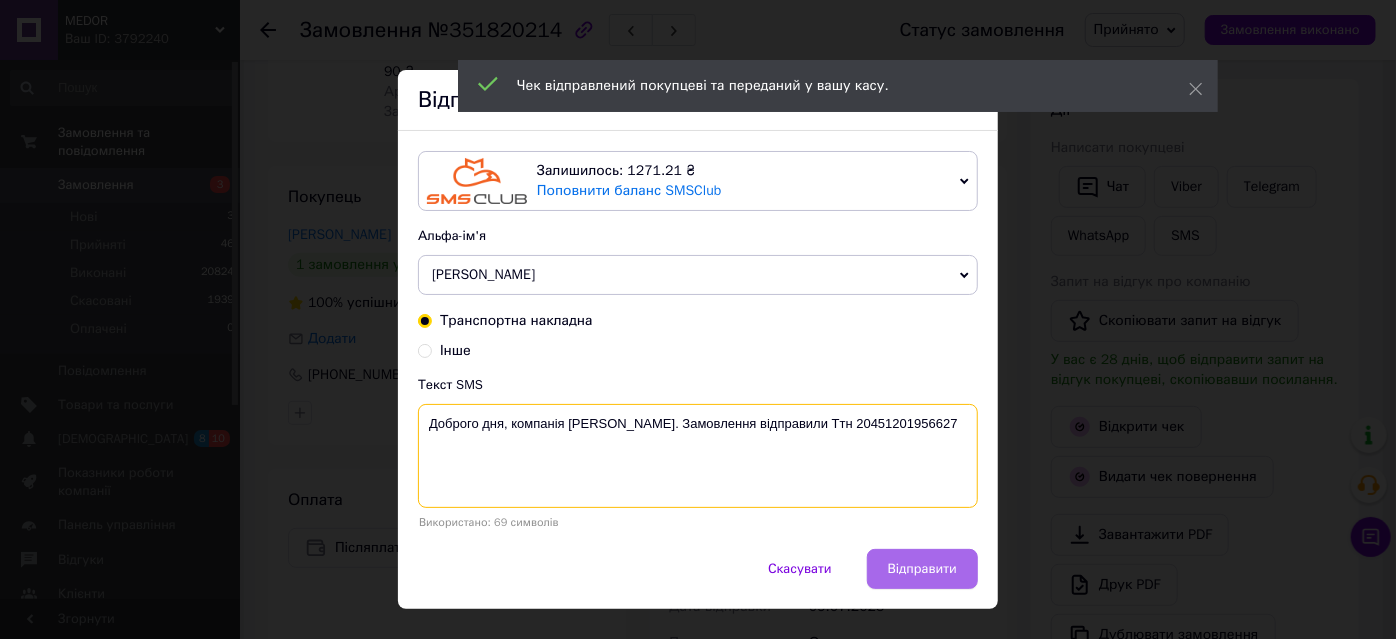 type on "Доброго дня, компанія [PERSON_NAME]. Замовлення відправили Ттн 20451201956627" 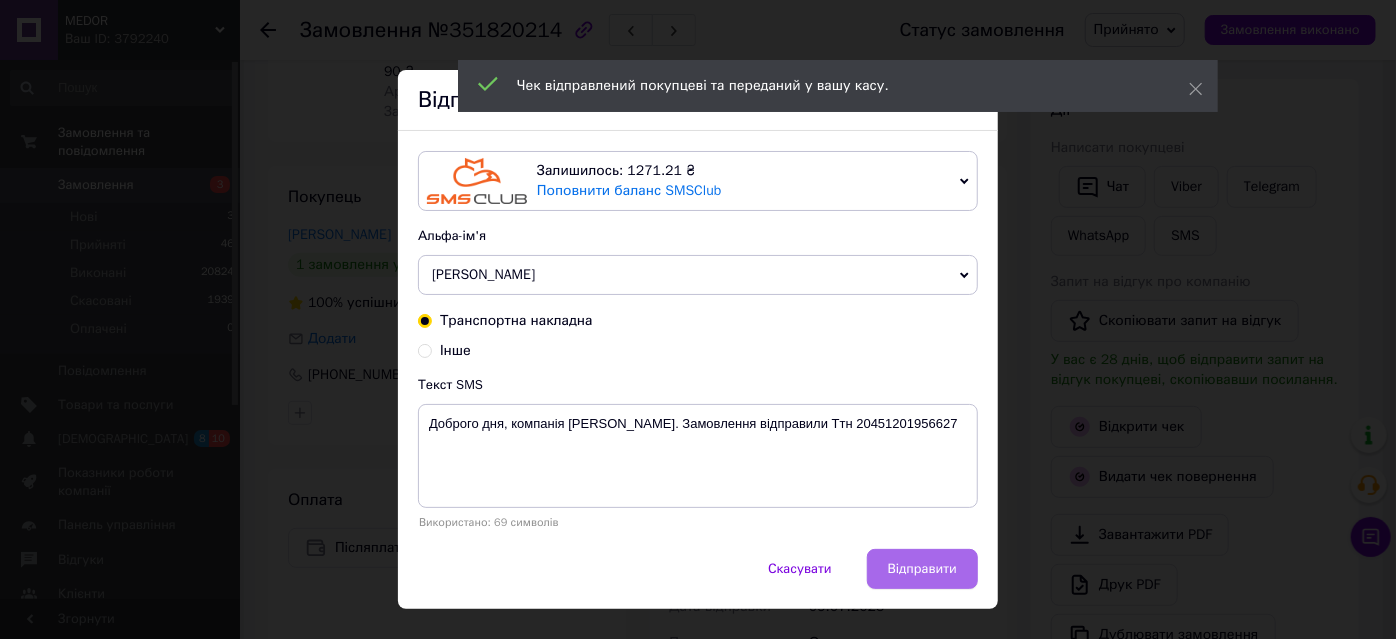 click on "Відправити" at bounding box center (922, 569) 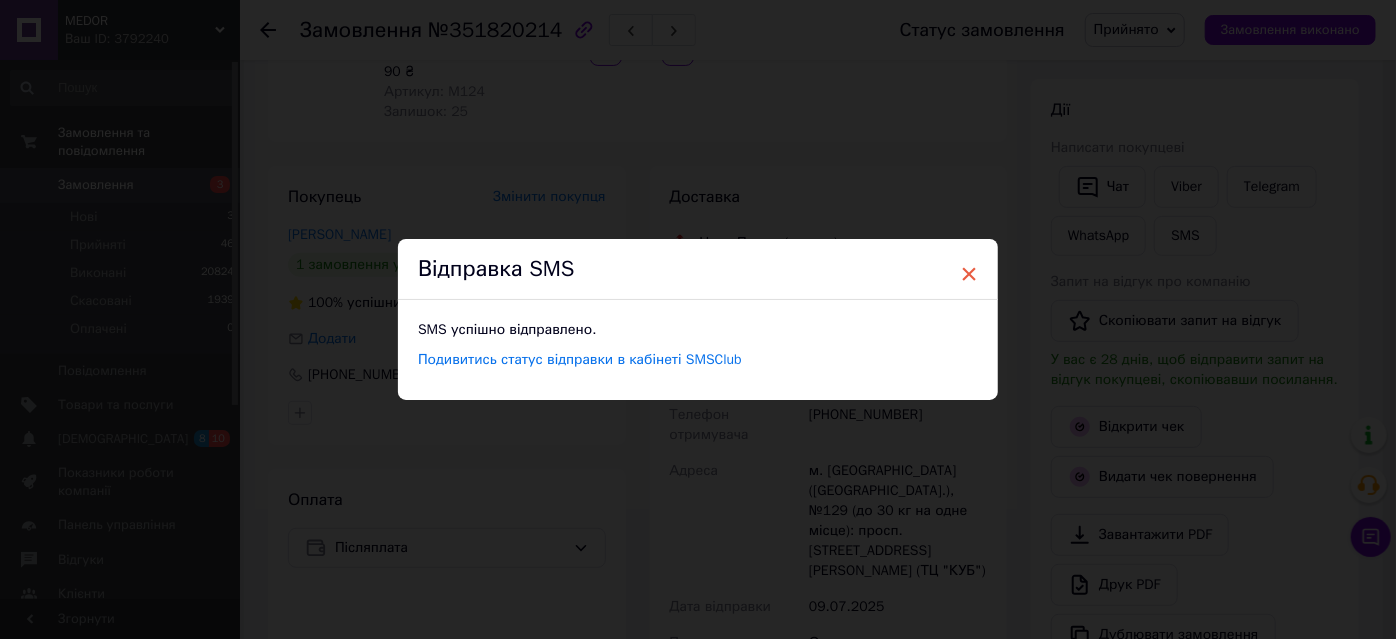 click on "×" at bounding box center (969, 274) 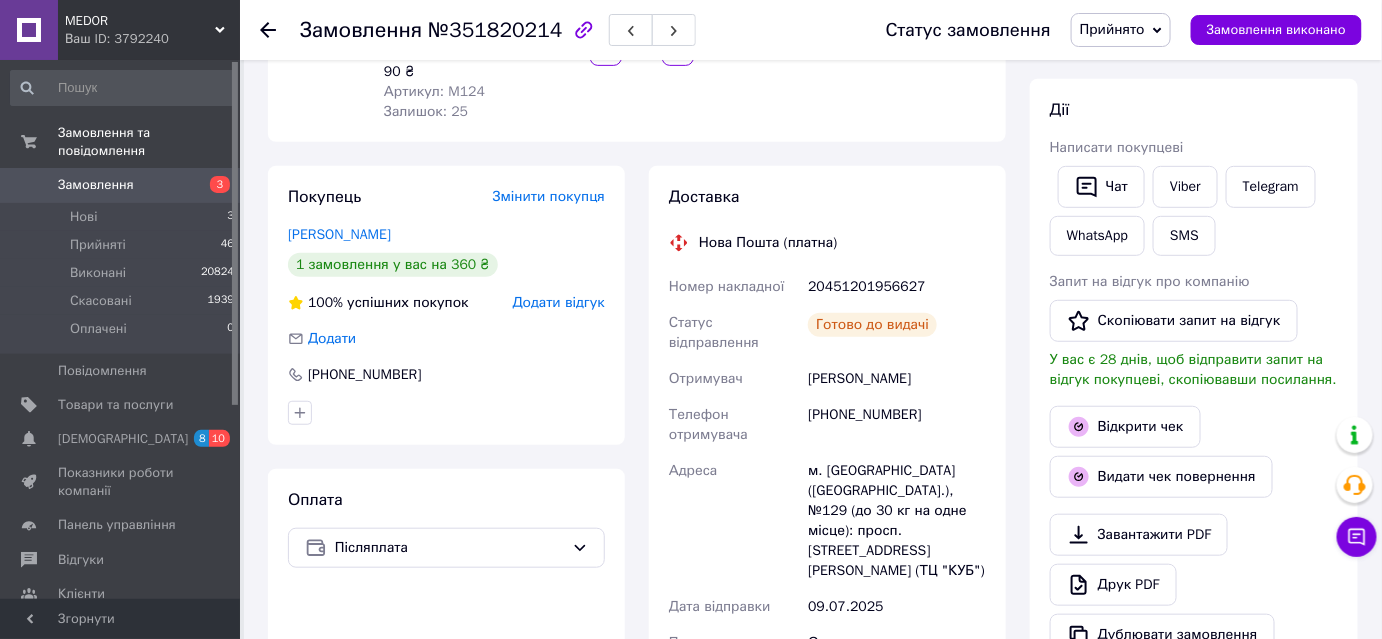 click on "Прийнято" at bounding box center [1112, 29] 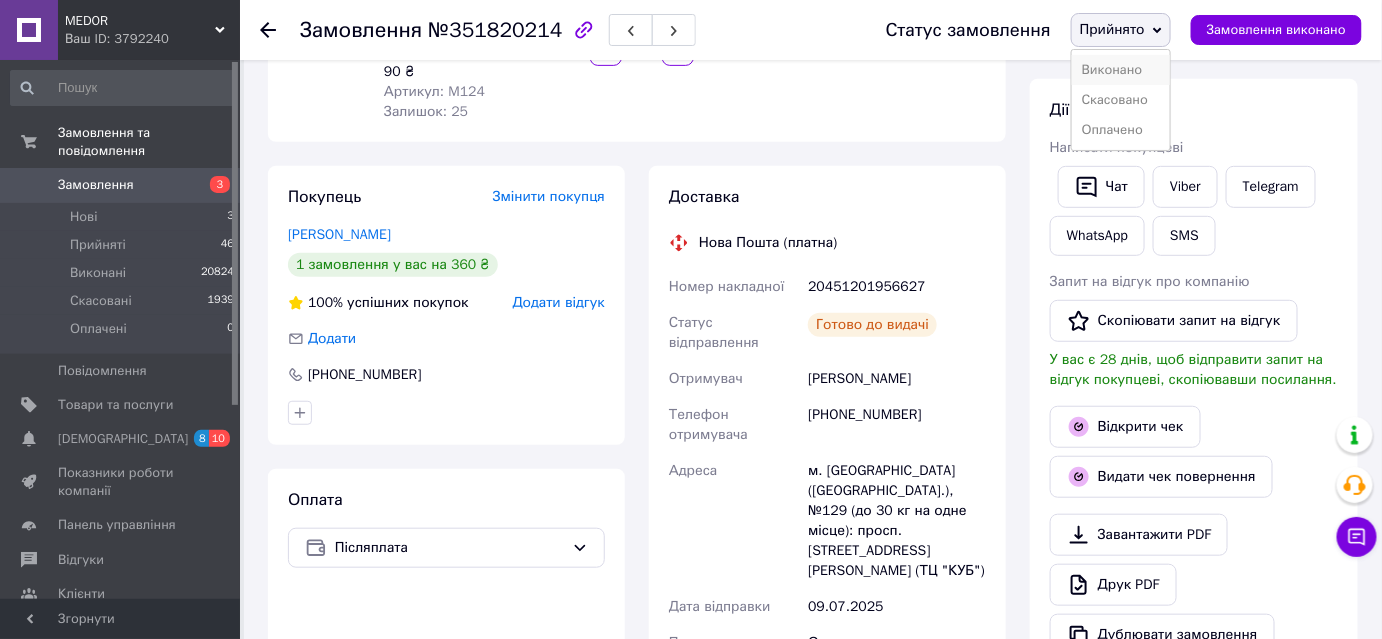 click on "Виконано" at bounding box center (1121, 70) 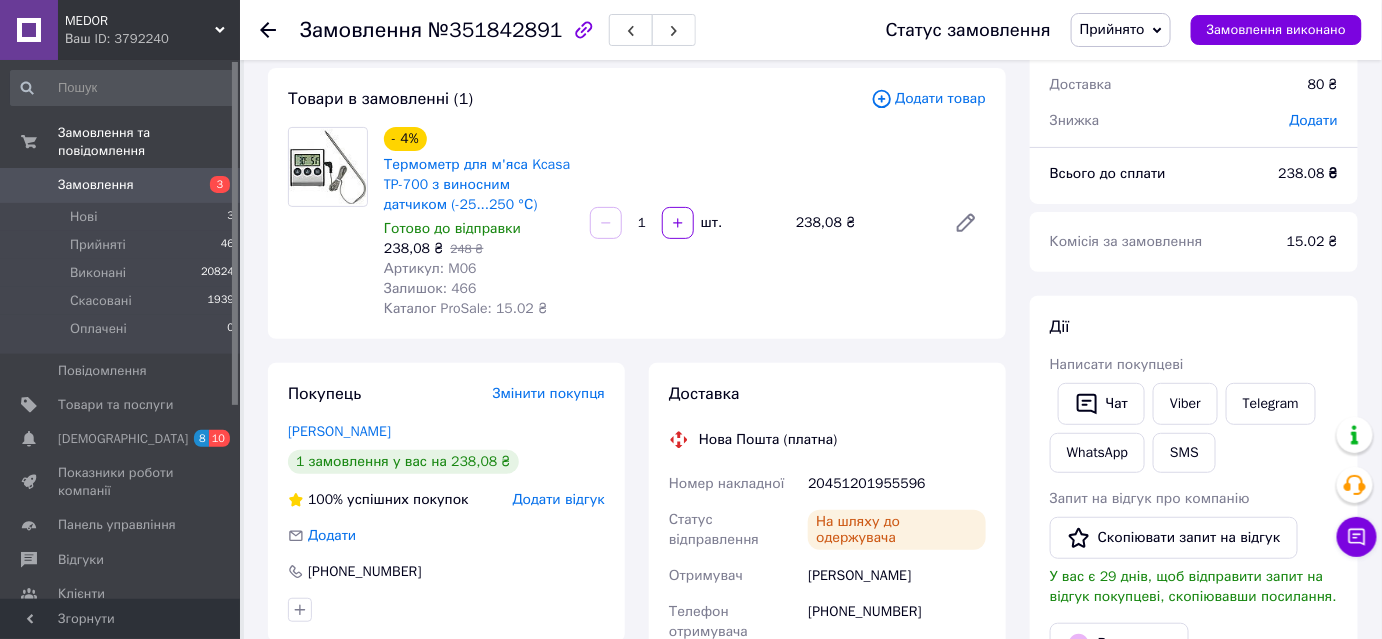 scroll, scrollTop: 181, scrollLeft: 0, axis: vertical 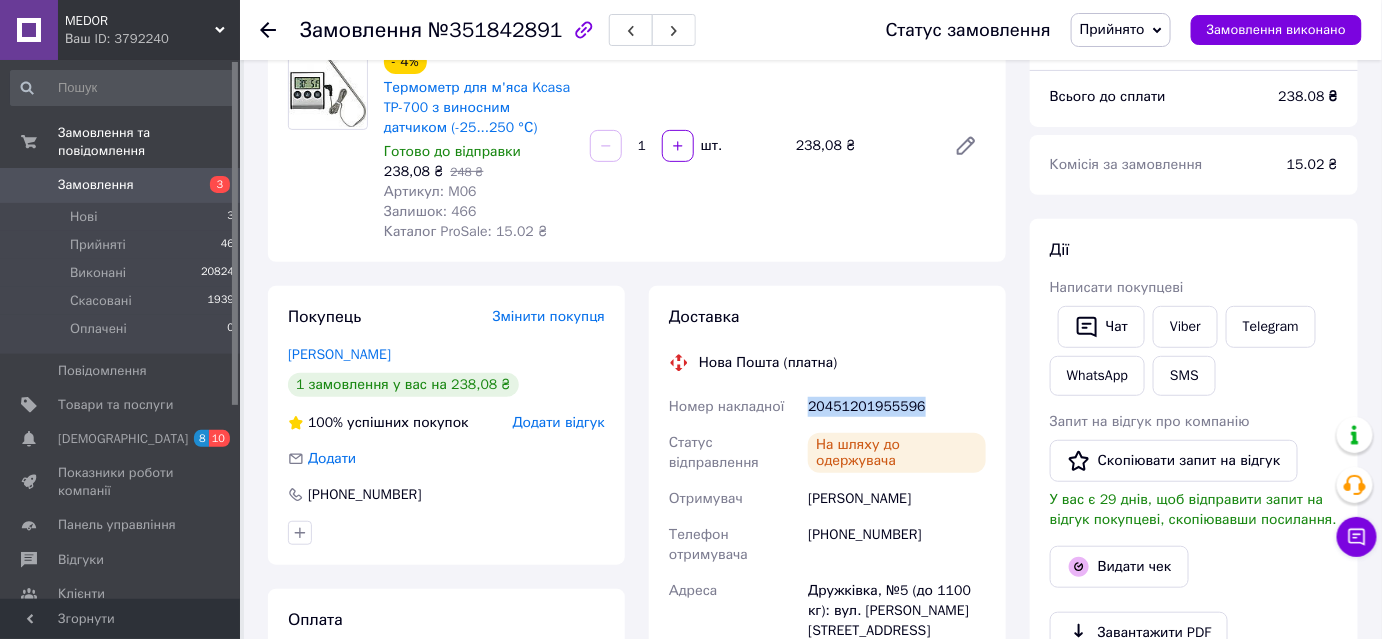 drag, startPoint x: 808, startPoint y: 403, endPoint x: 912, endPoint y: 410, distance: 104.23531 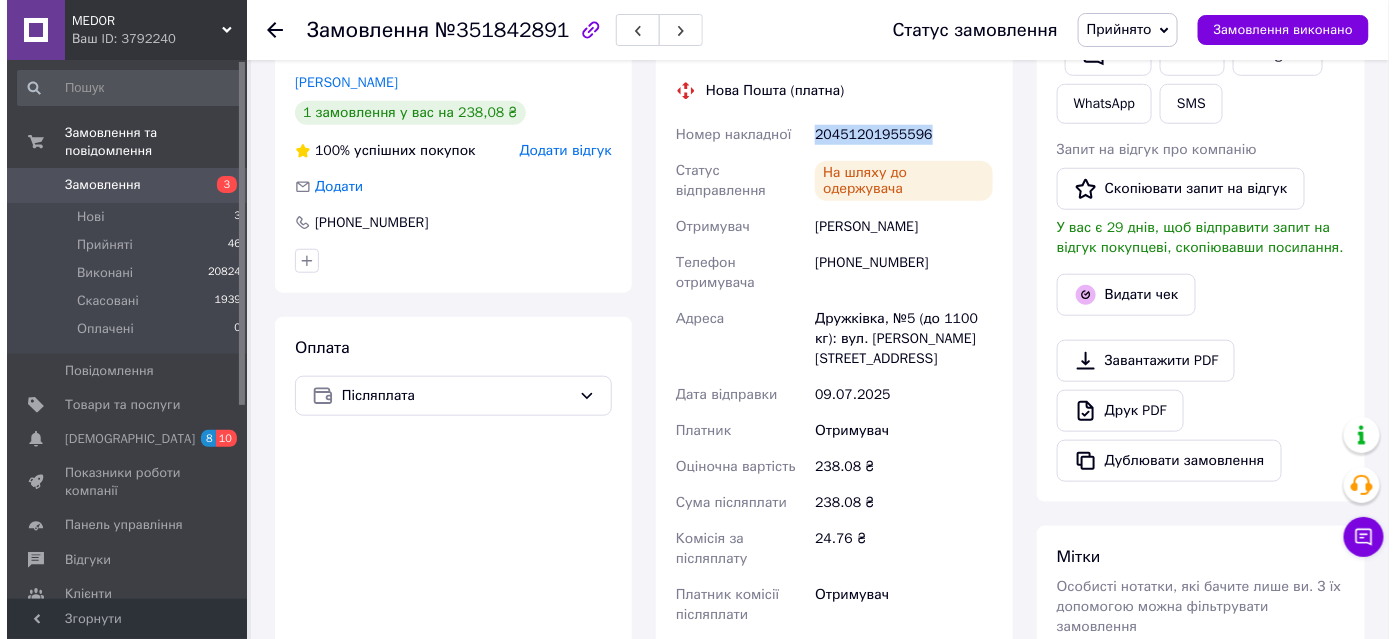 scroll, scrollTop: 454, scrollLeft: 0, axis: vertical 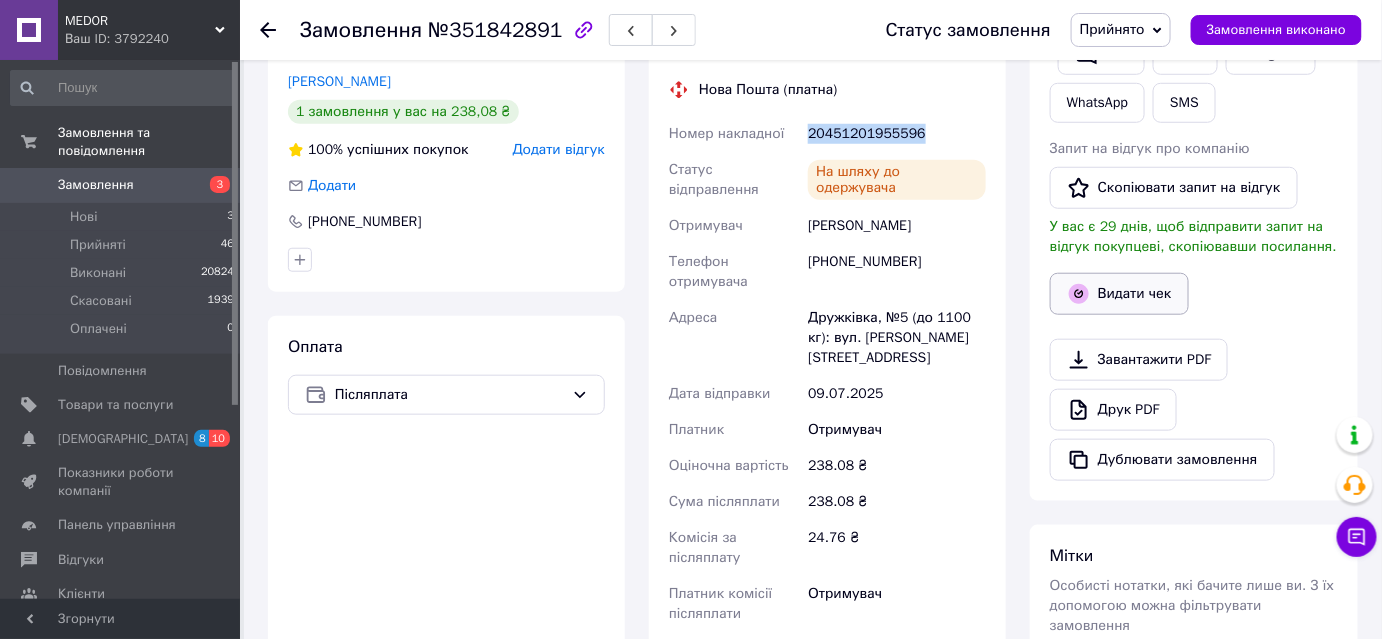 click on "Видати чек" at bounding box center [1119, 294] 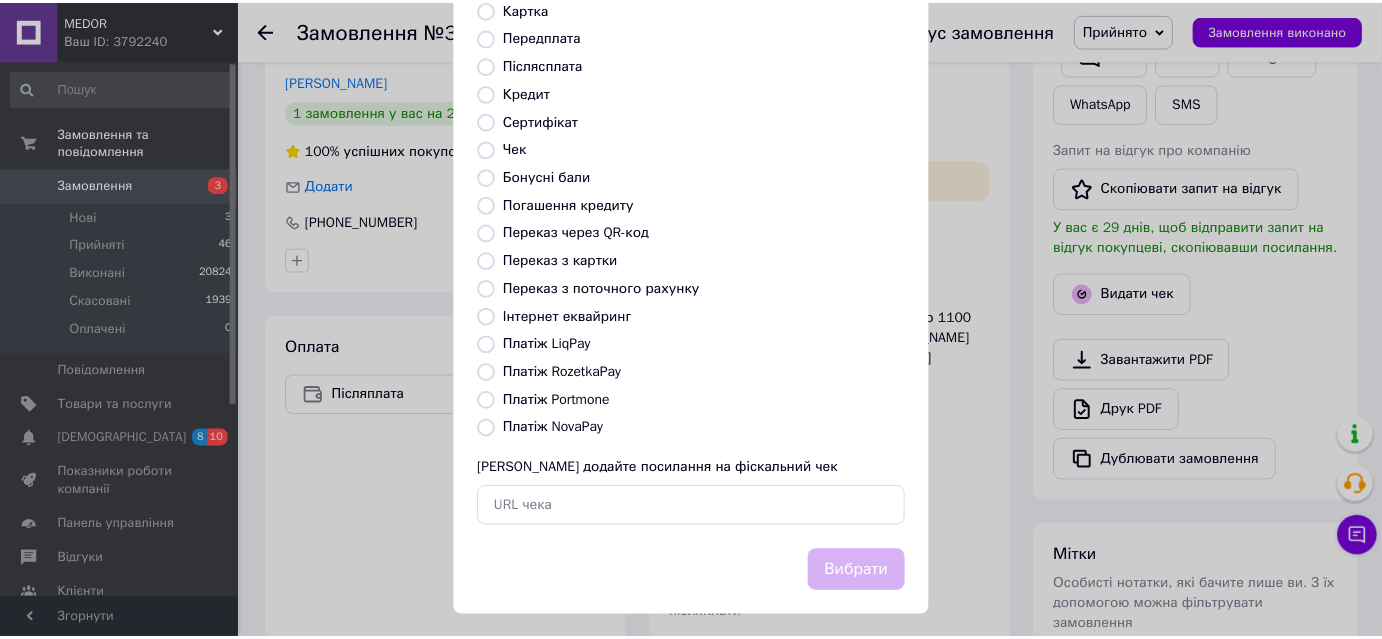 scroll, scrollTop: 219, scrollLeft: 0, axis: vertical 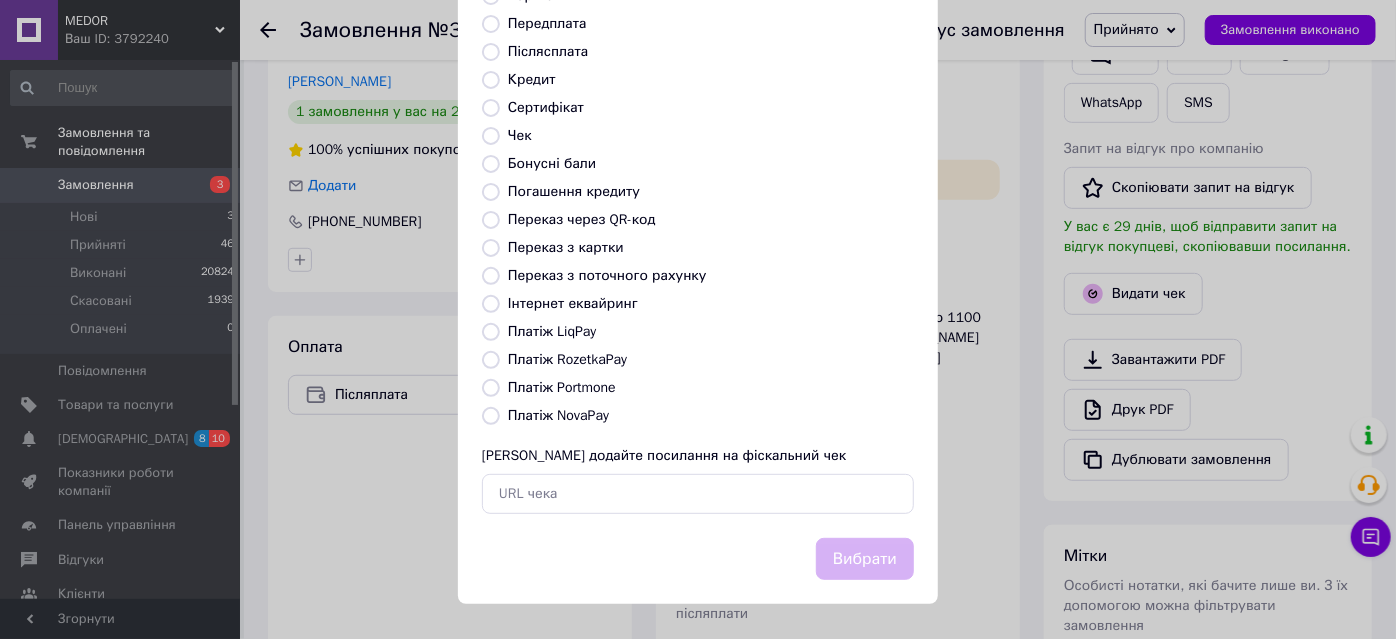 click on "Платіж NovaPay" at bounding box center [491, 416] 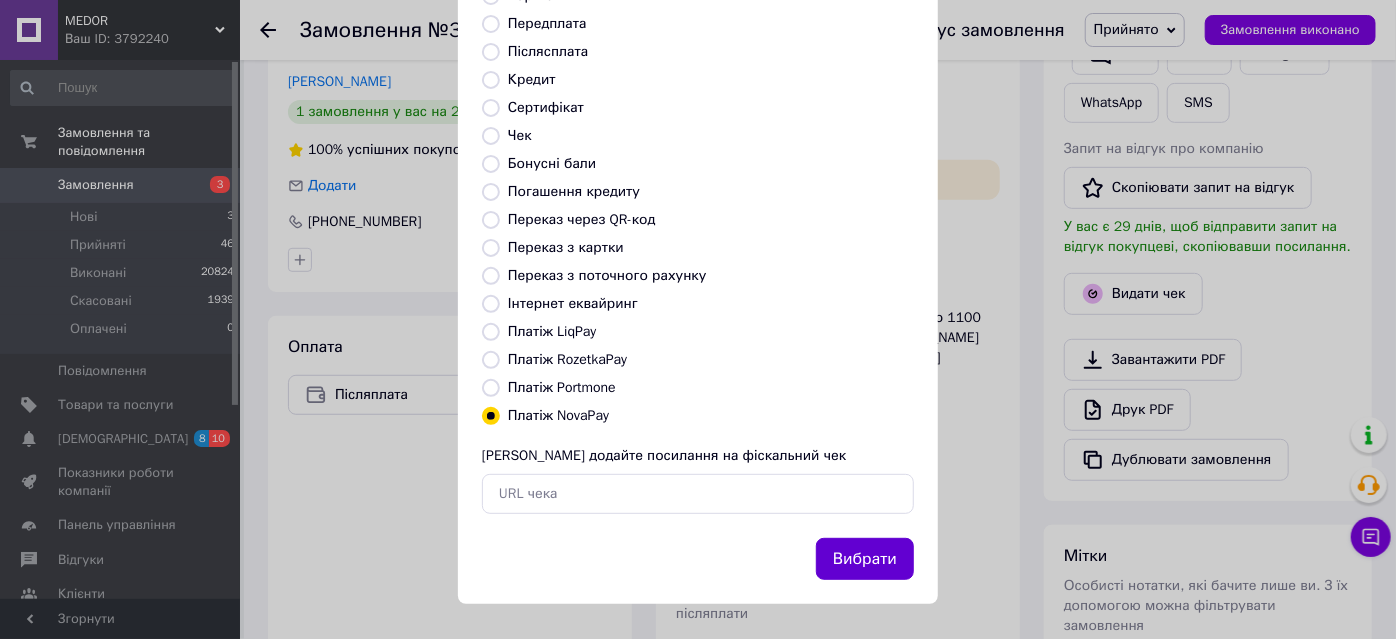 click on "Вибрати" at bounding box center (865, 559) 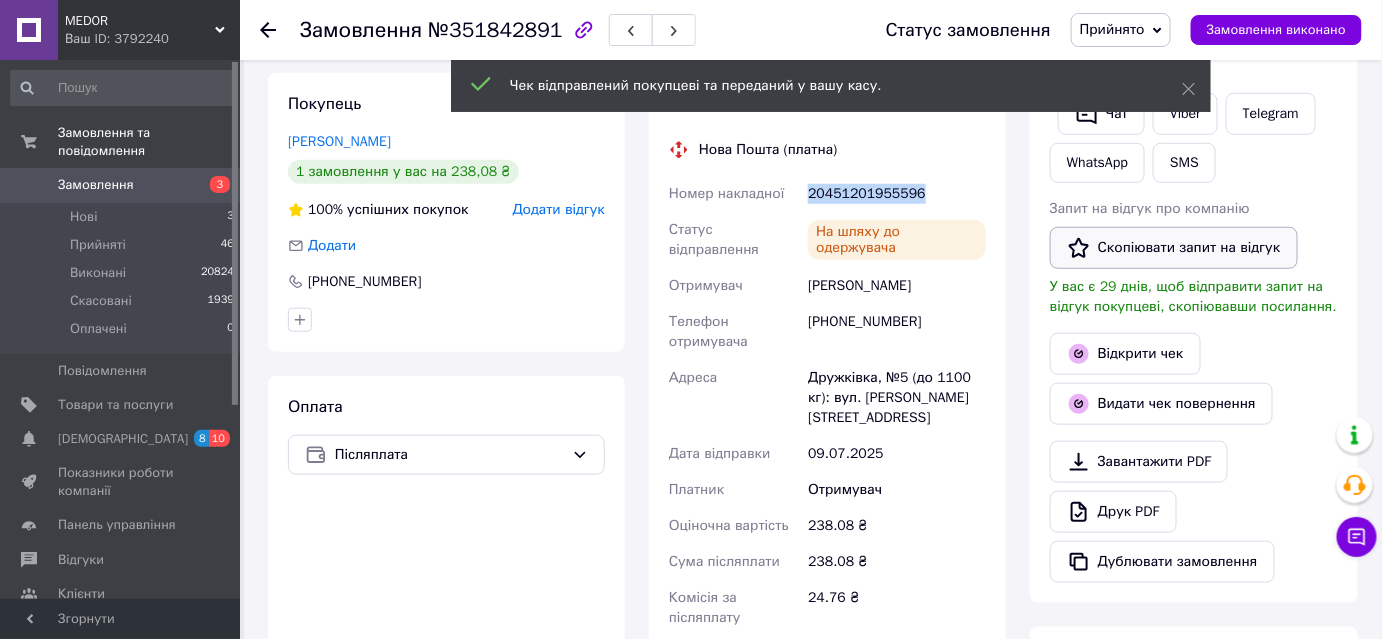 scroll, scrollTop: 363, scrollLeft: 0, axis: vertical 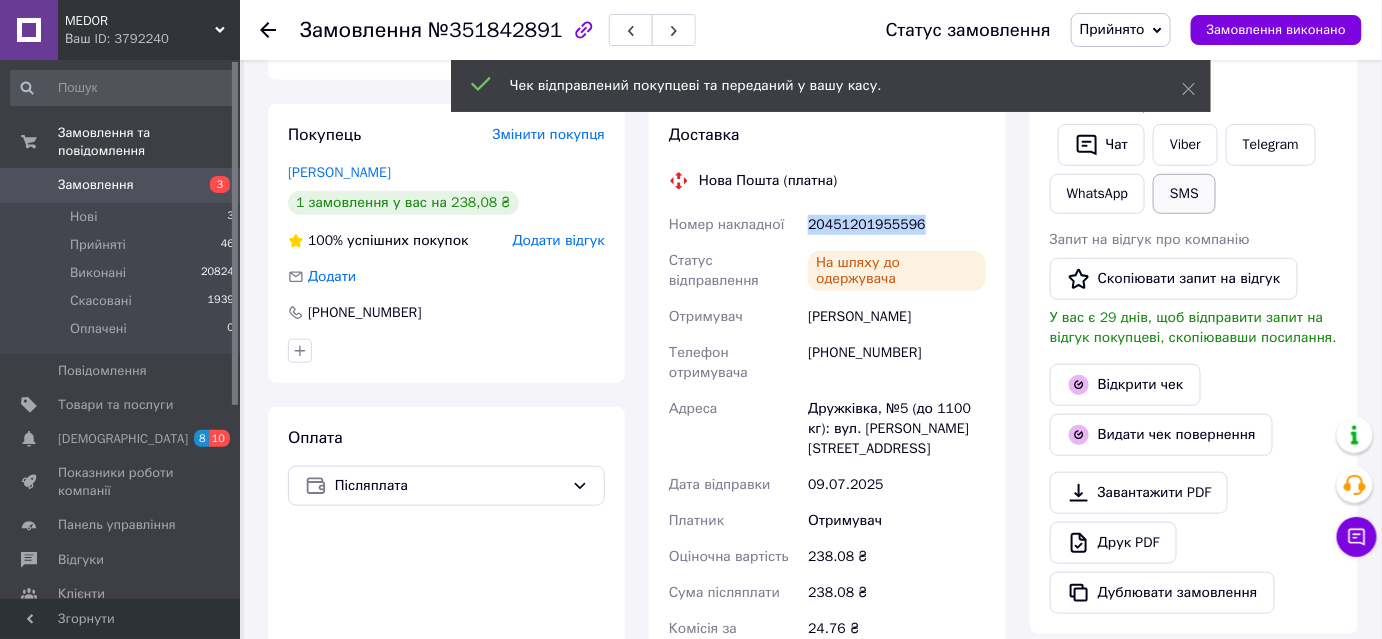 click on "SMS" at bounding box center (1184, 194) 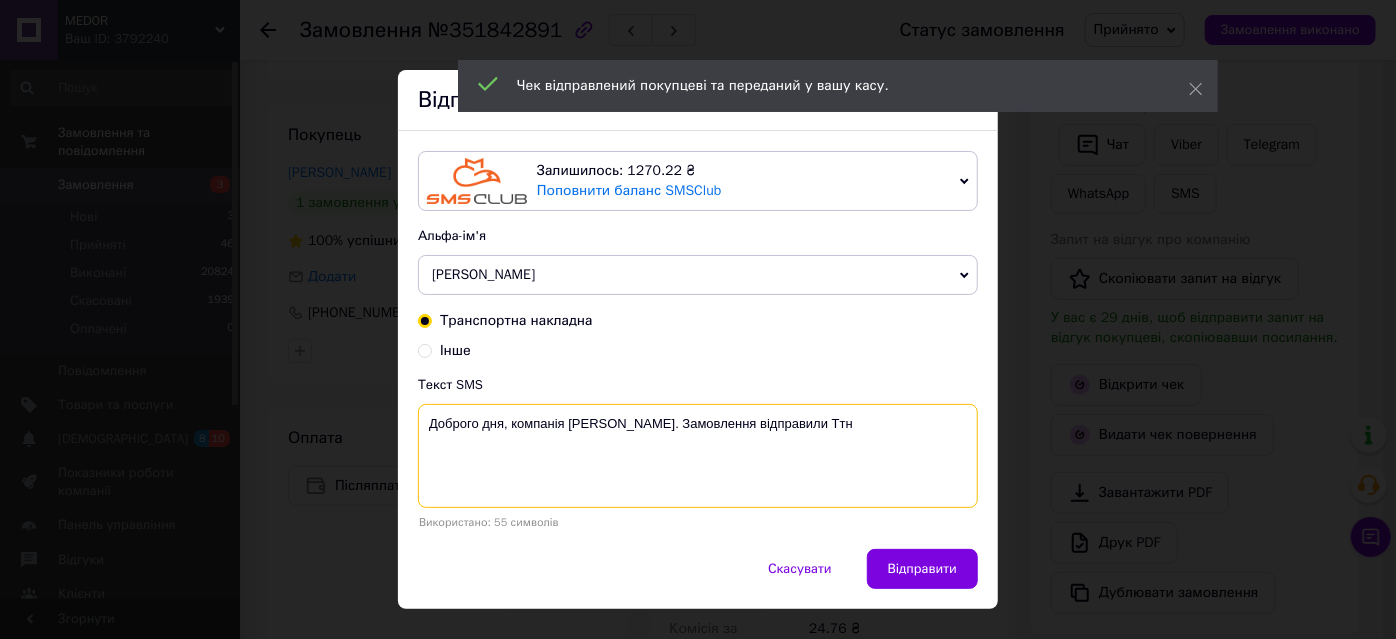 paste on "20451201955596" 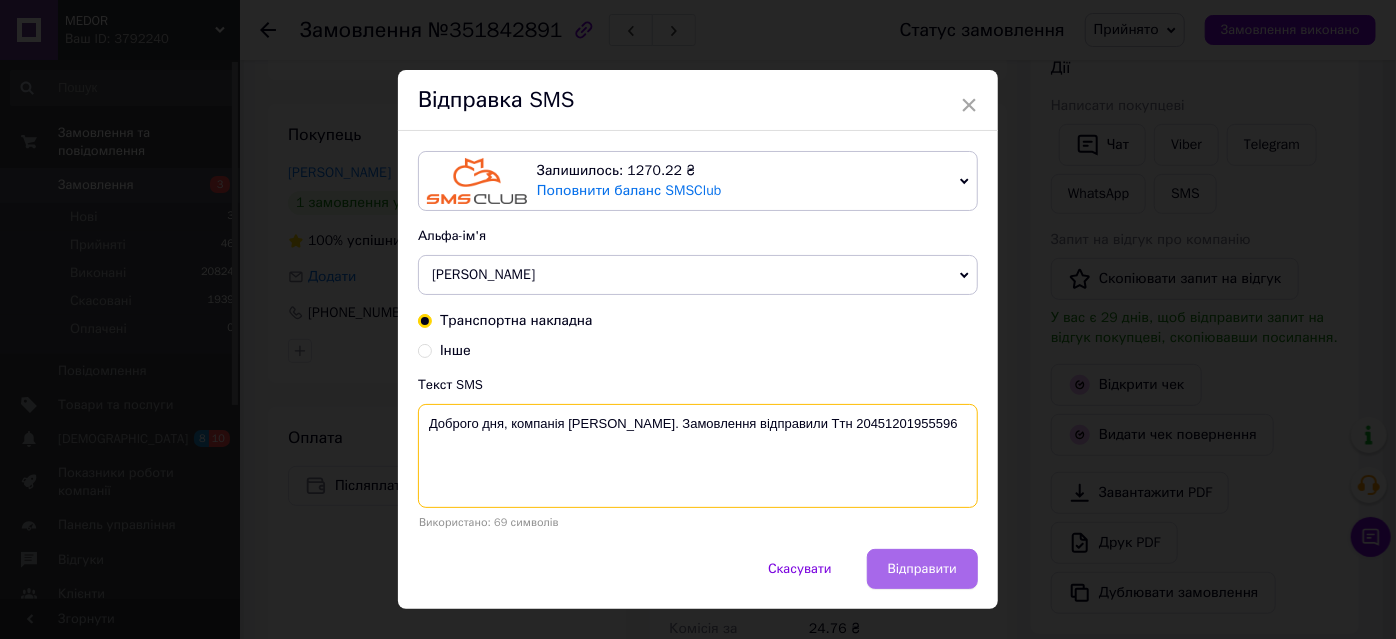 type on "Доброго дня, компанія Medor. Замовлення відправили Ттн 20451201955596" 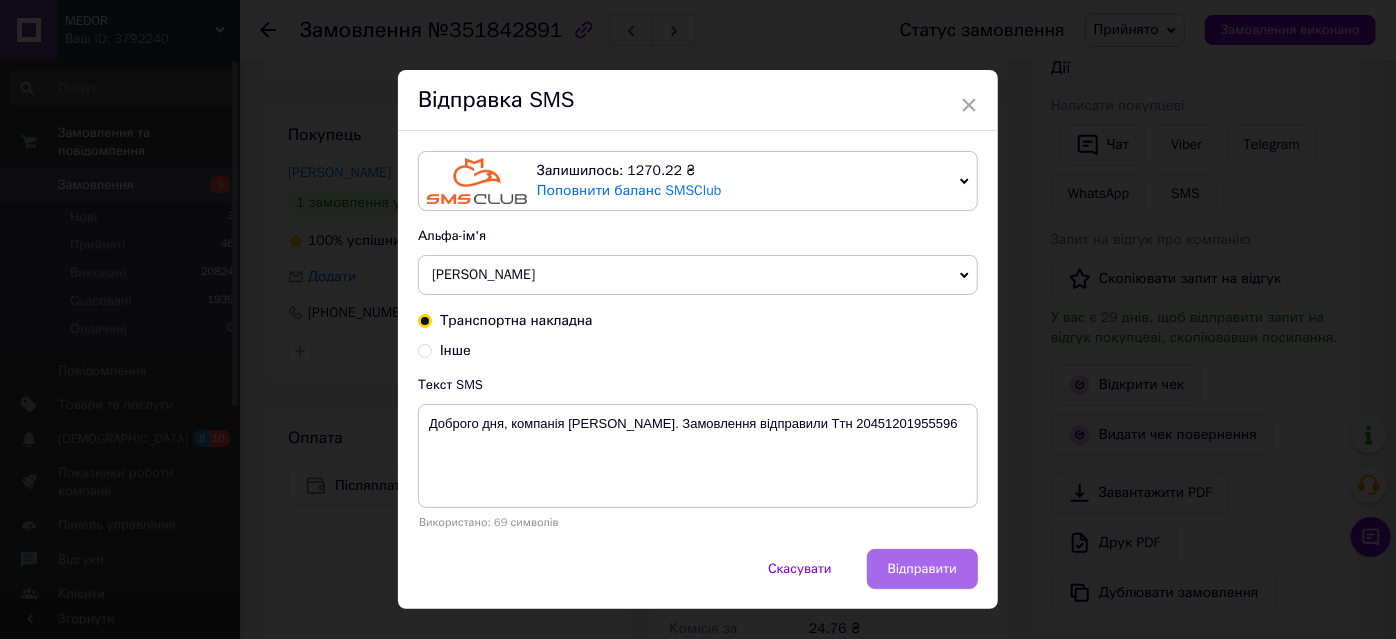 click on "Відправити" at bounding box center [922, 569] 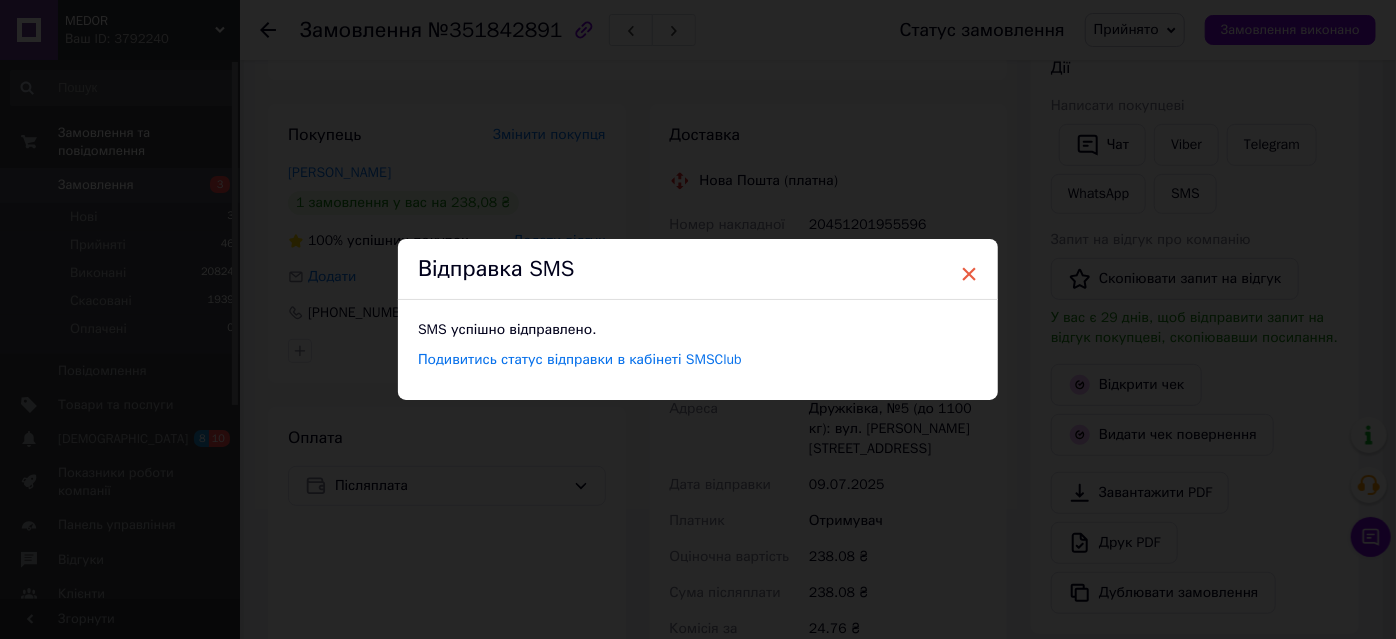 click on "×" at bounding box center (969, 274) 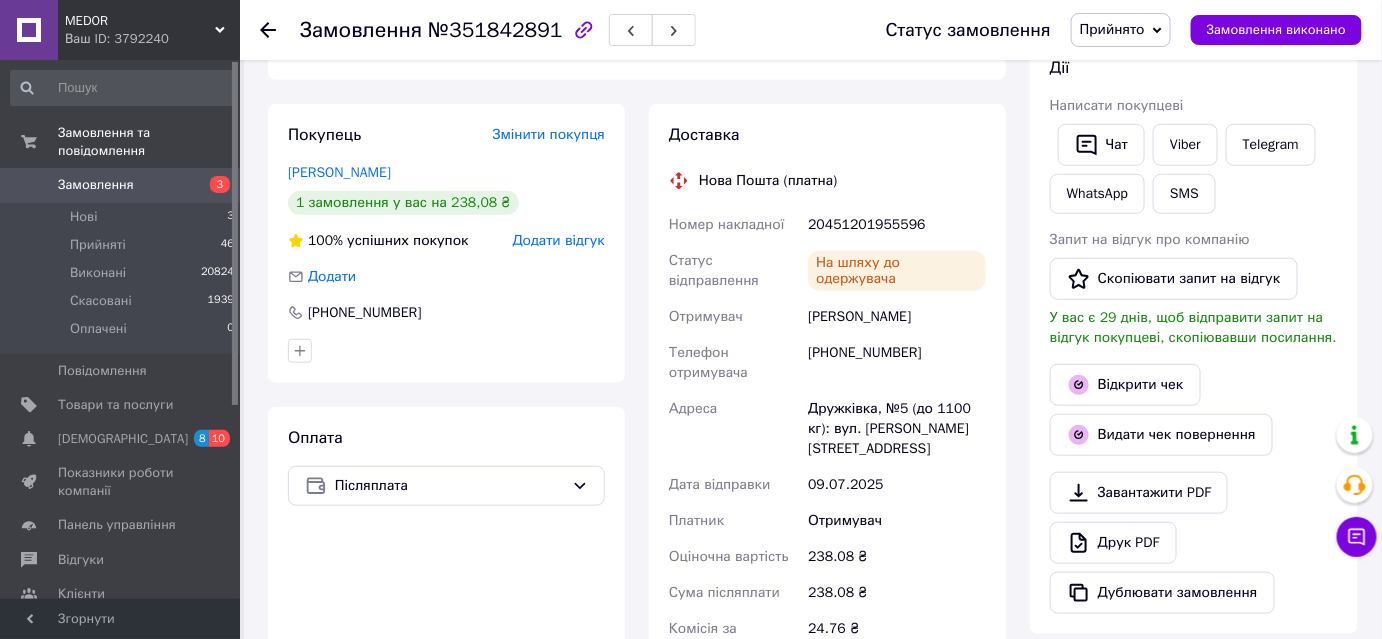 click on "Прийнято" at bounding box center [1121, 30] 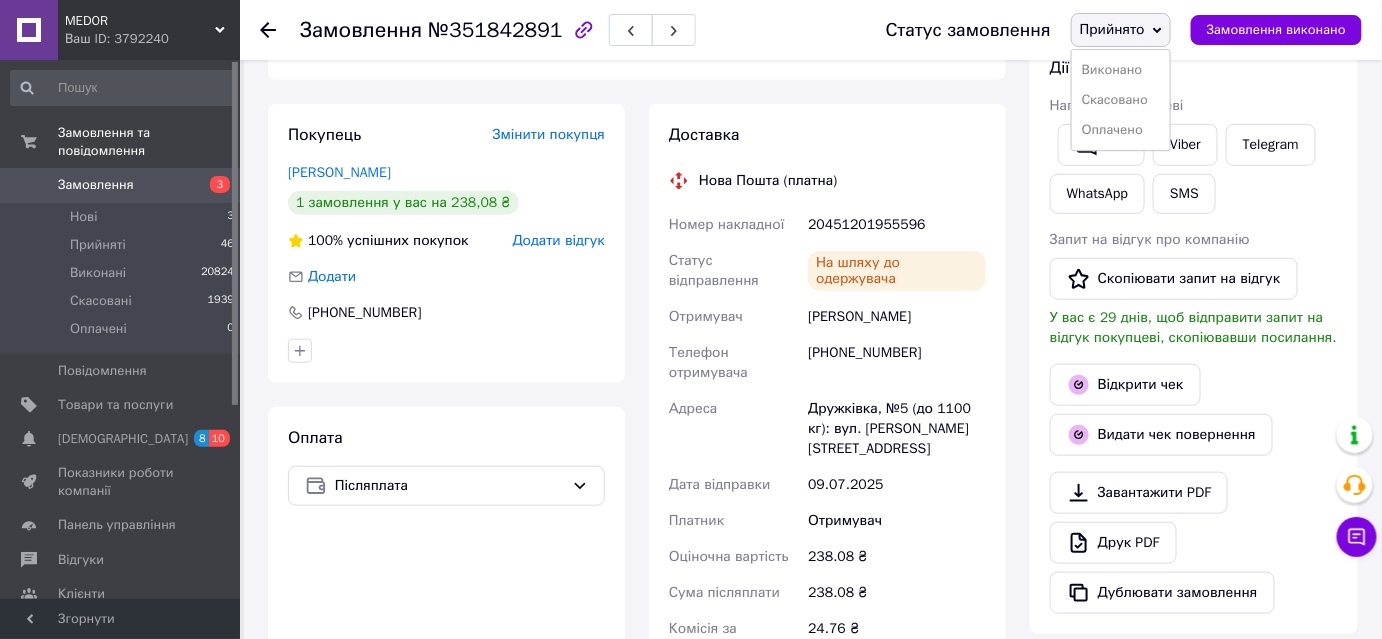 drag, startPoint x: 1136, startPoint y: 71, endPoint x: 1144, endPoint y: 81, distance: 12.806249 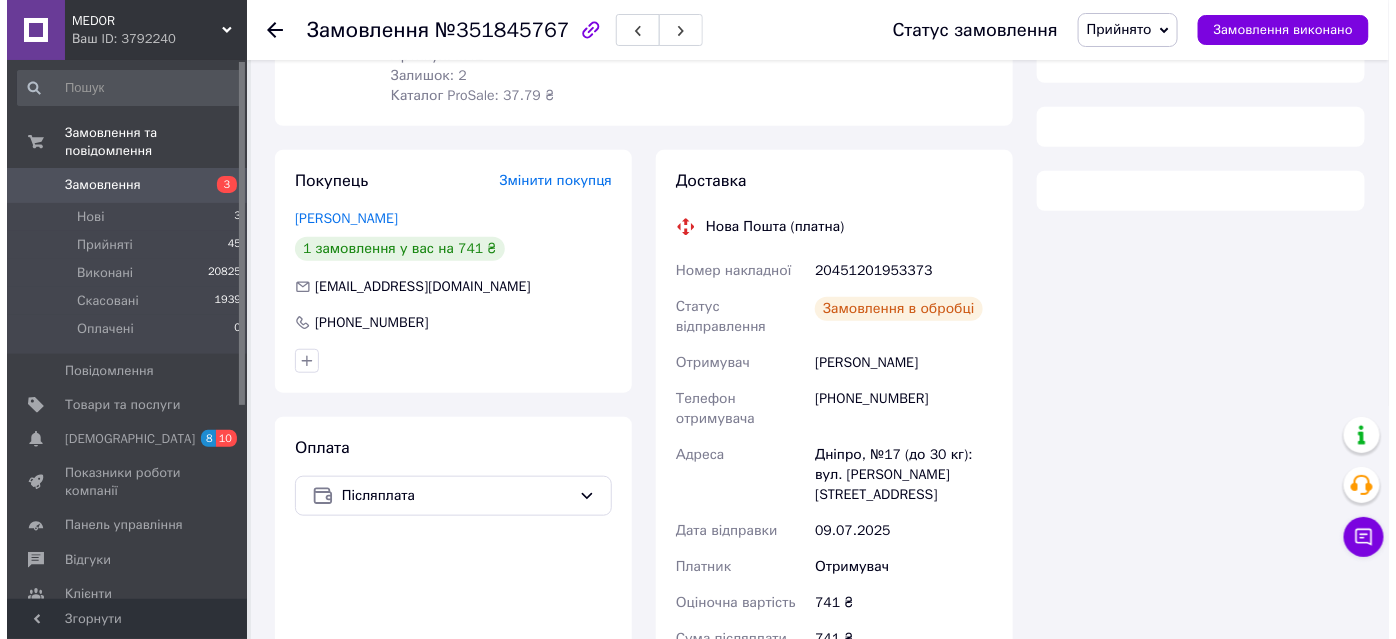 scroll, scrollTop: 454, scrollLeft: 0, axis: vertical 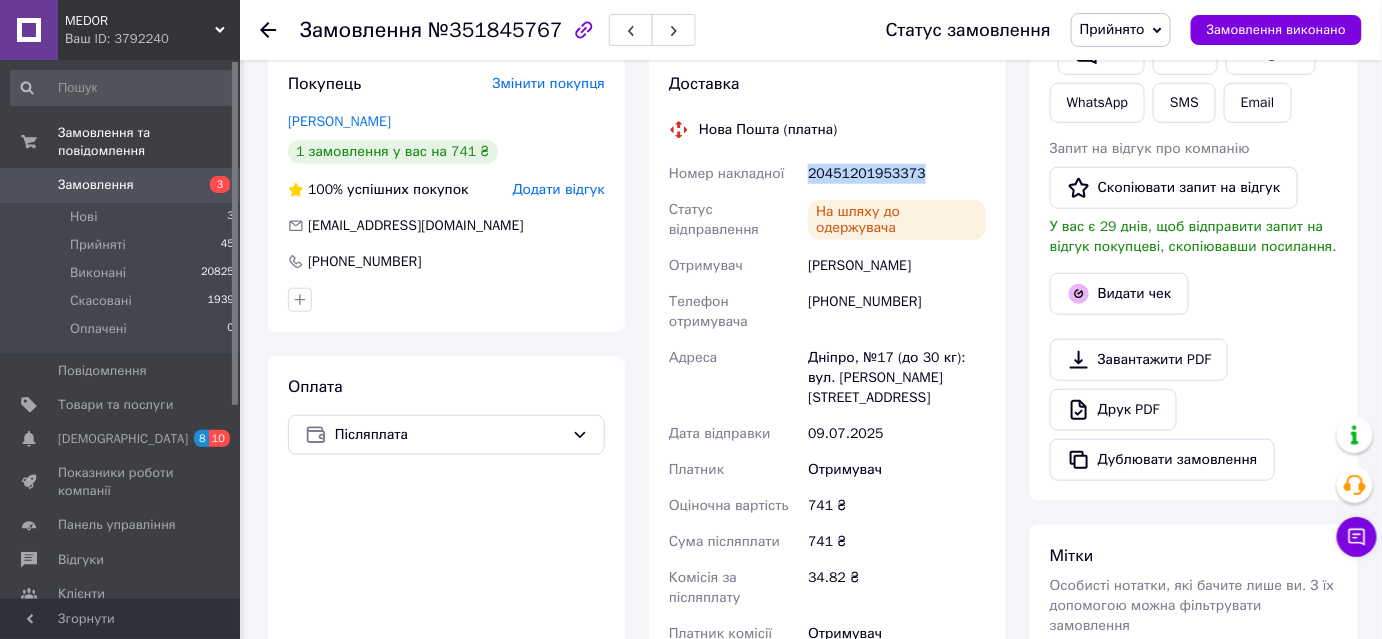 drag, startPoint x: 811, startPoint y: 172, endPoint x: 917, endPoint y: 175, distance: 106.04244 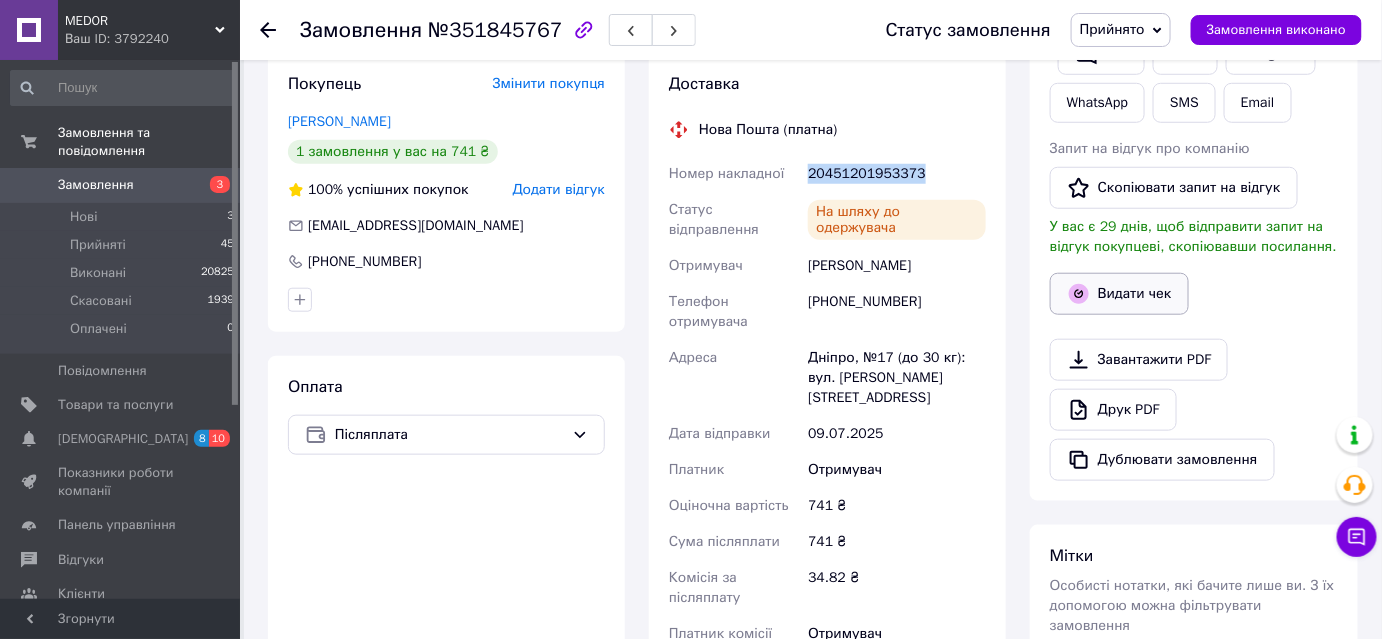 click on "Видати чек" at bounding box center (1119, 294) 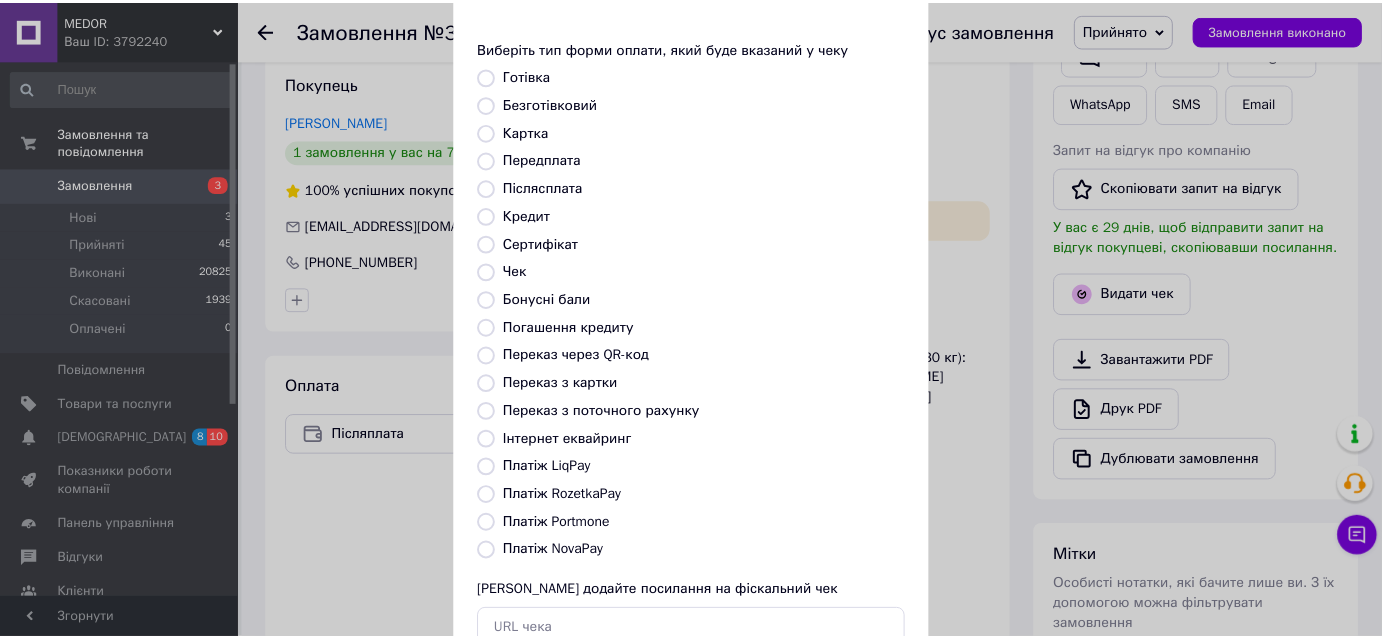 scroll, scrollTop: 181, scrollLeft: 0, axis: vertical 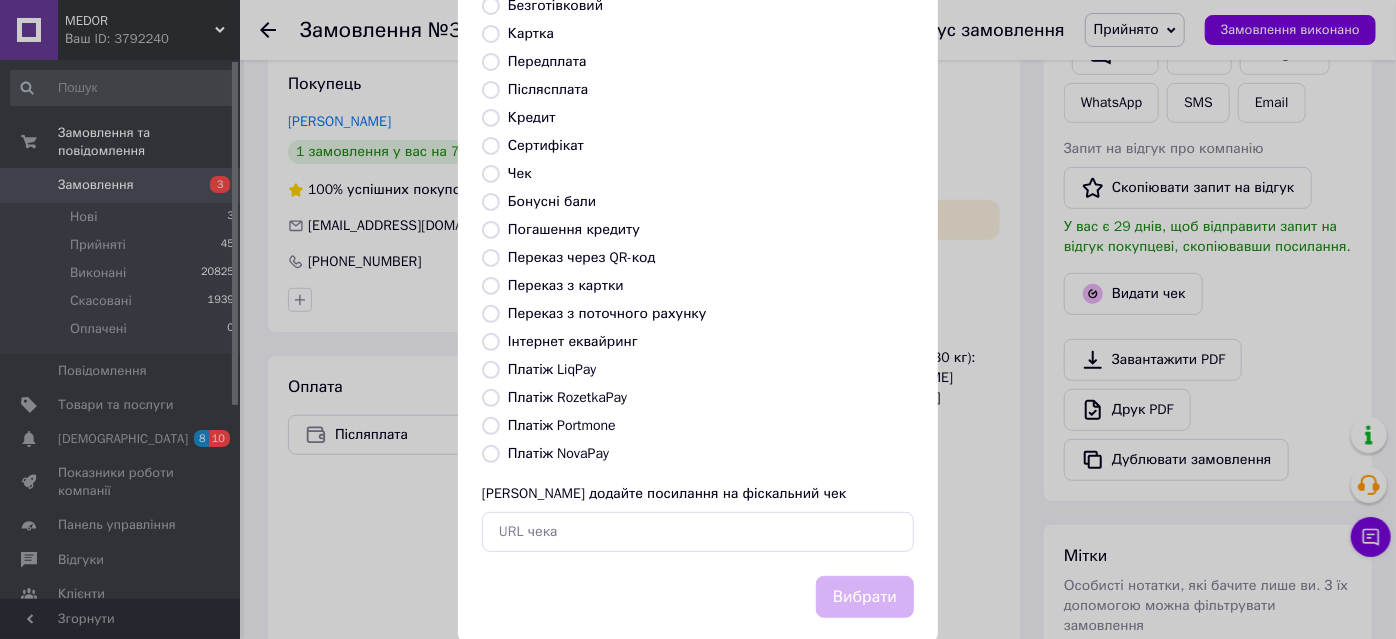 click on "Платіж NovaPay" at bounding box center (491, 454) 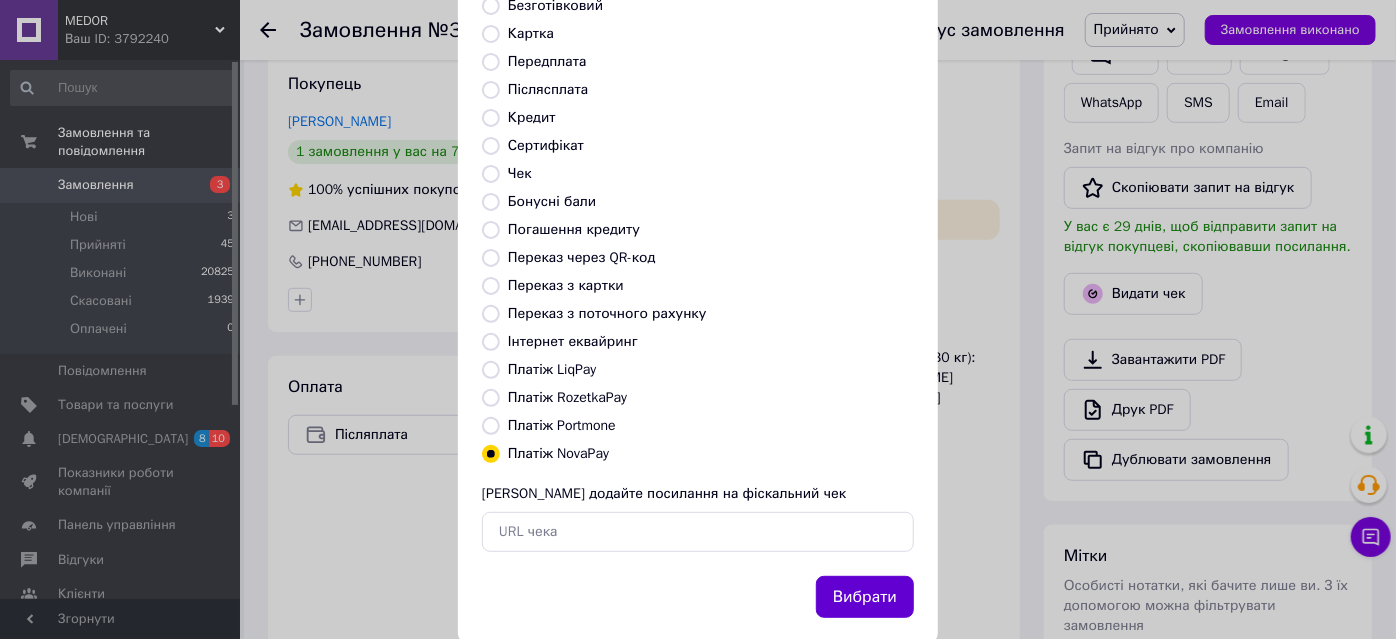 click on "Вибрати" at bounding box center (865, 597) 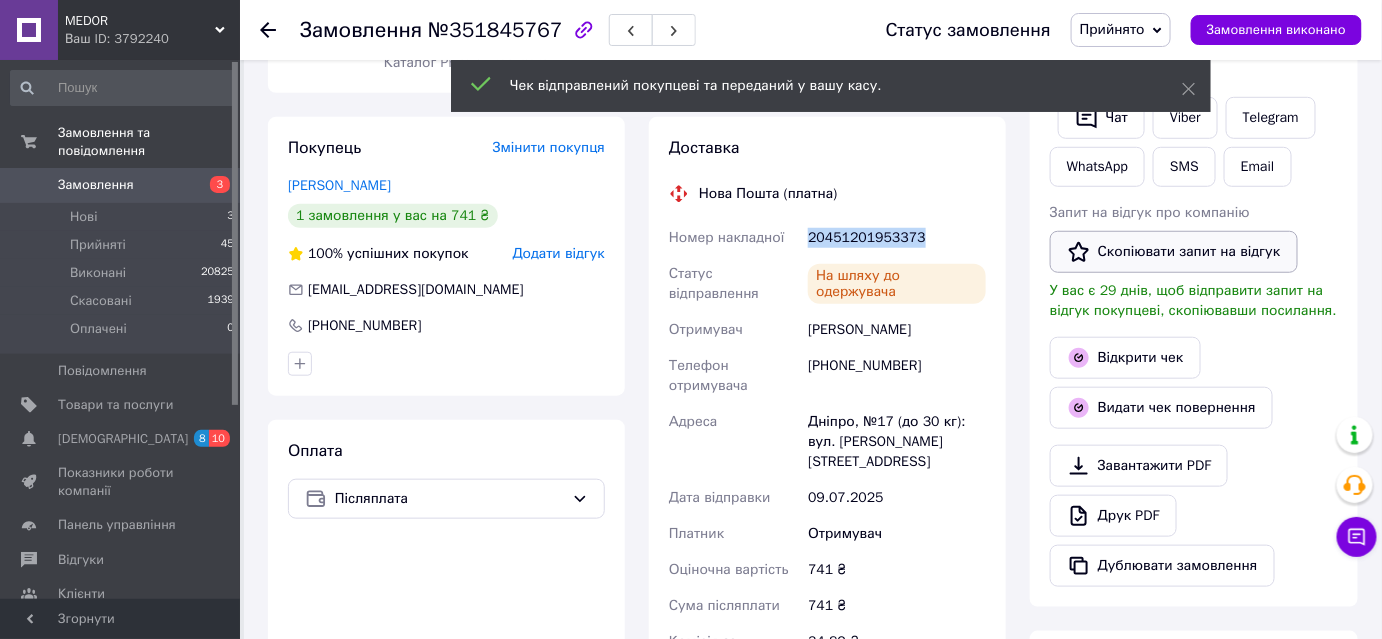 scroll, scrollTop: 363, scrollLeft: 0, axis: vertical 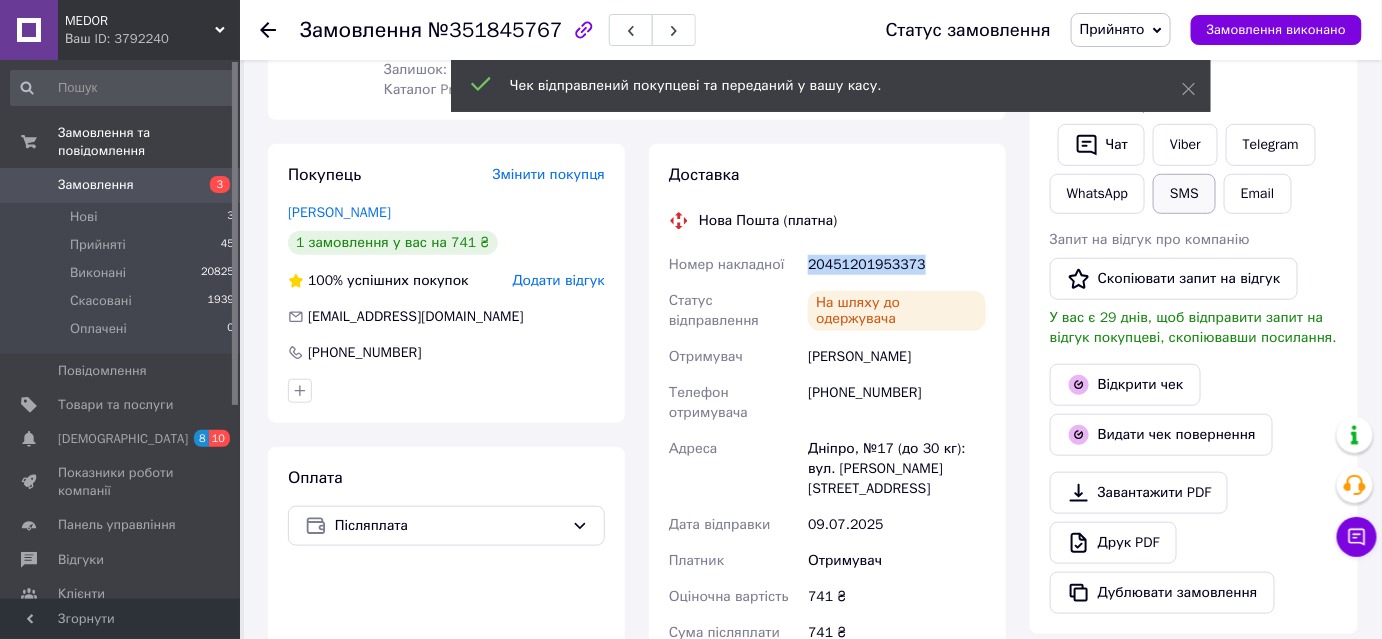click on "SMS" at bounding box center (1184, 194) 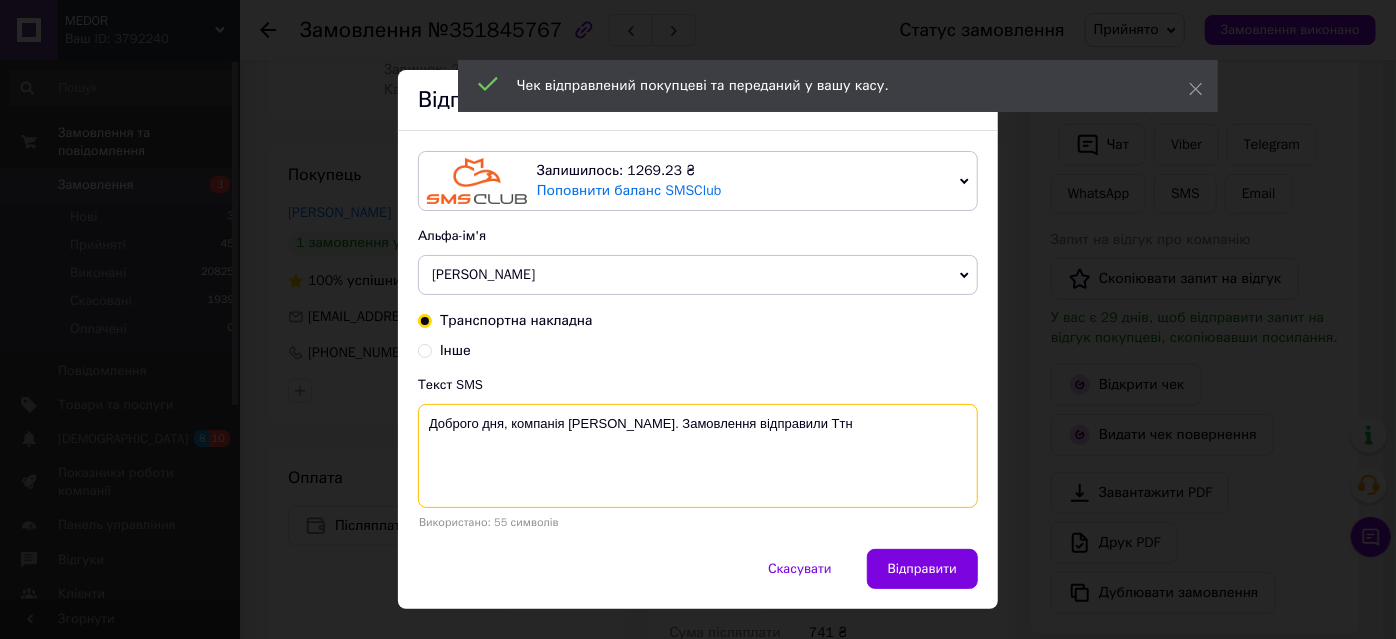 paste on "20451201953373" 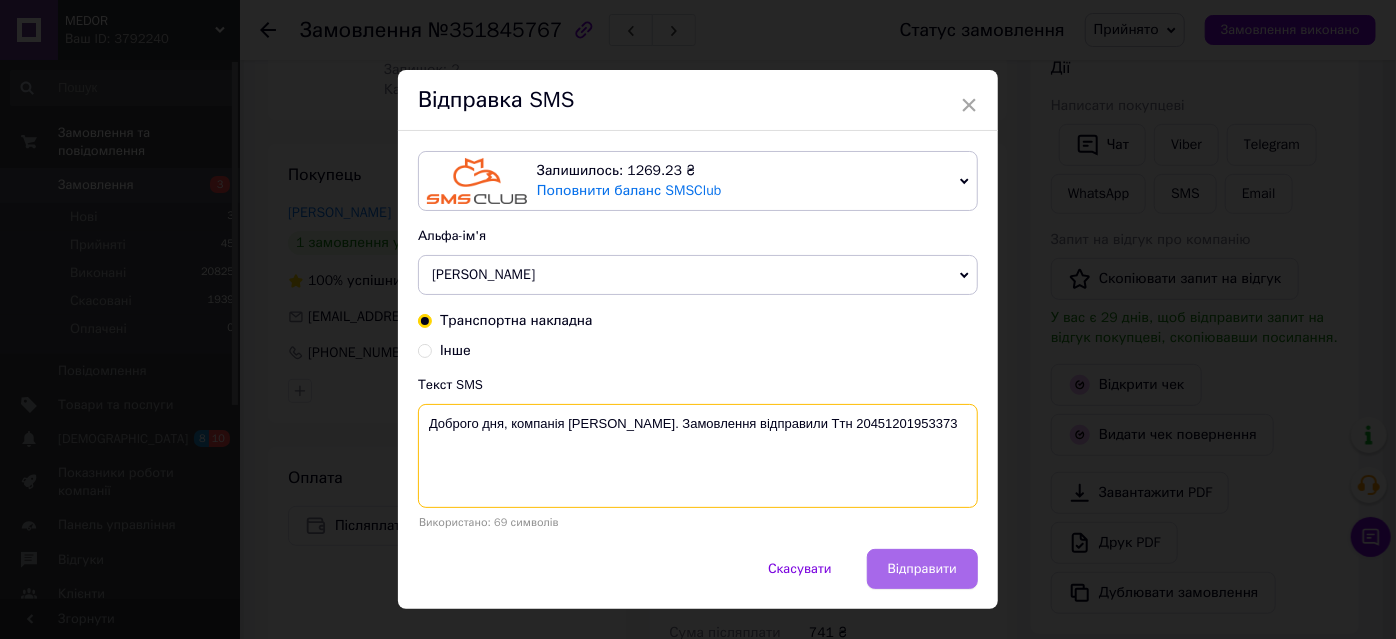 type on "Доброго дня, компанія Medor. Замовлення відправили Ттн 20451201953373" 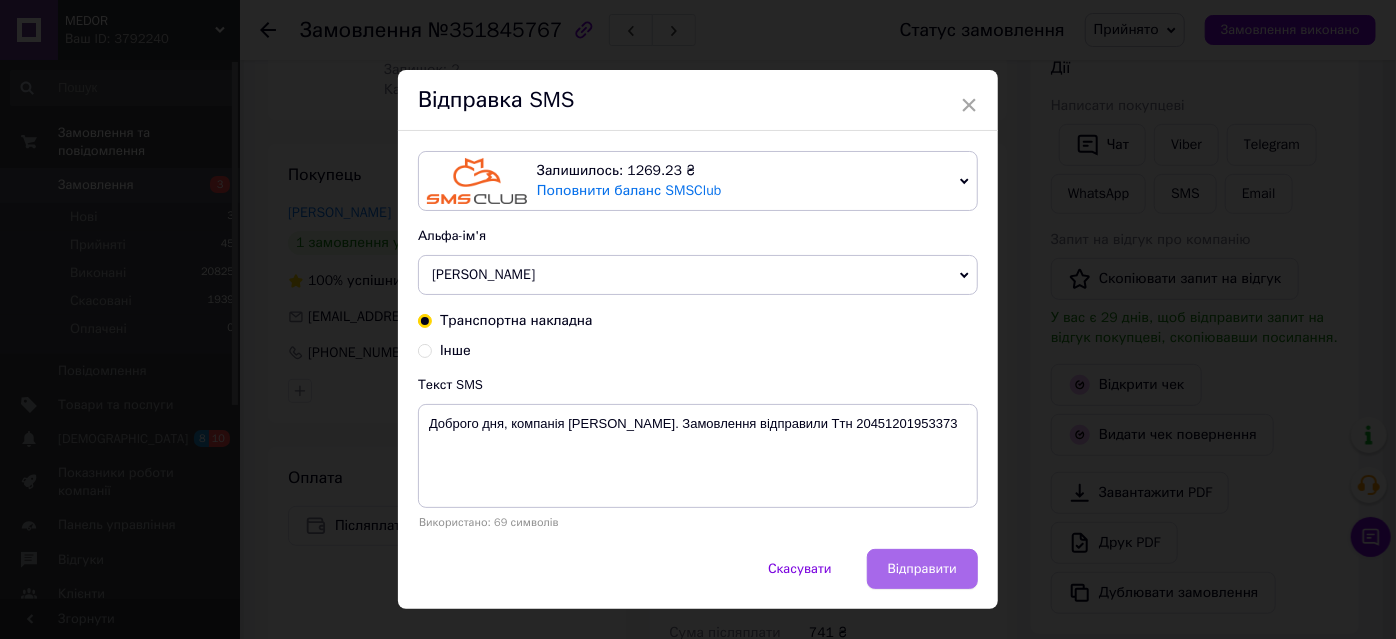 click on "Відправити" at bounding box center (922, 569) 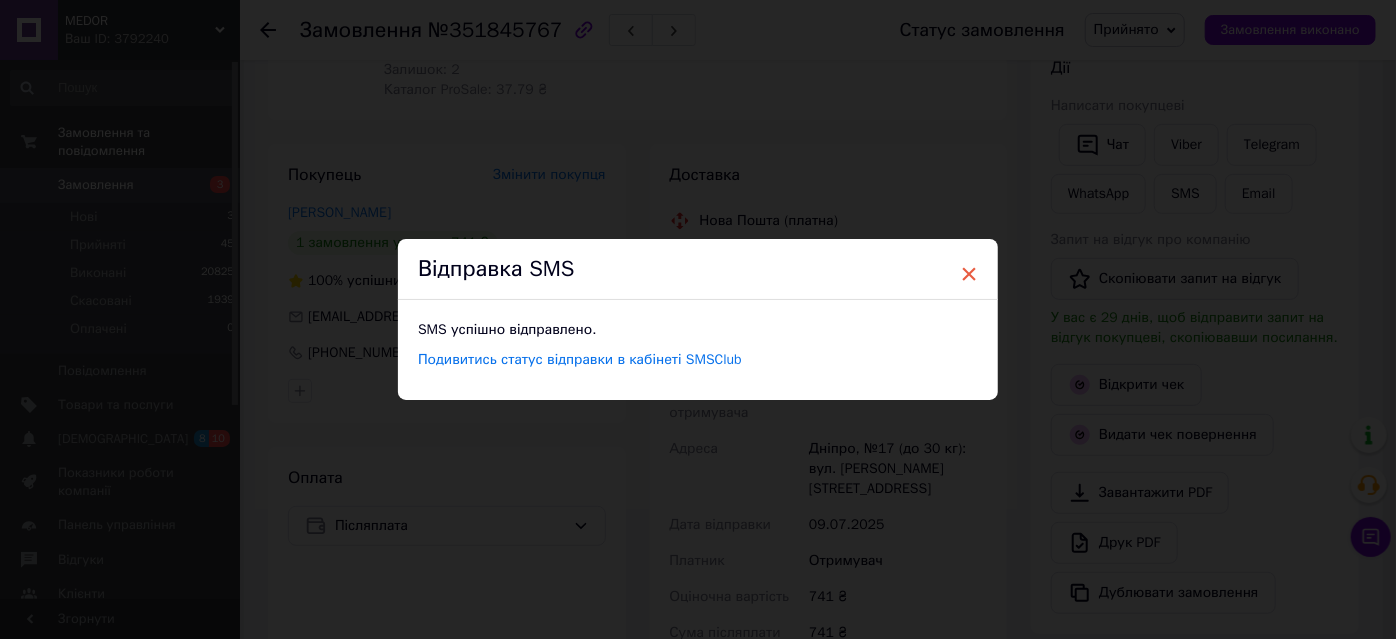 click on "×" at bounding box center (969, 274) 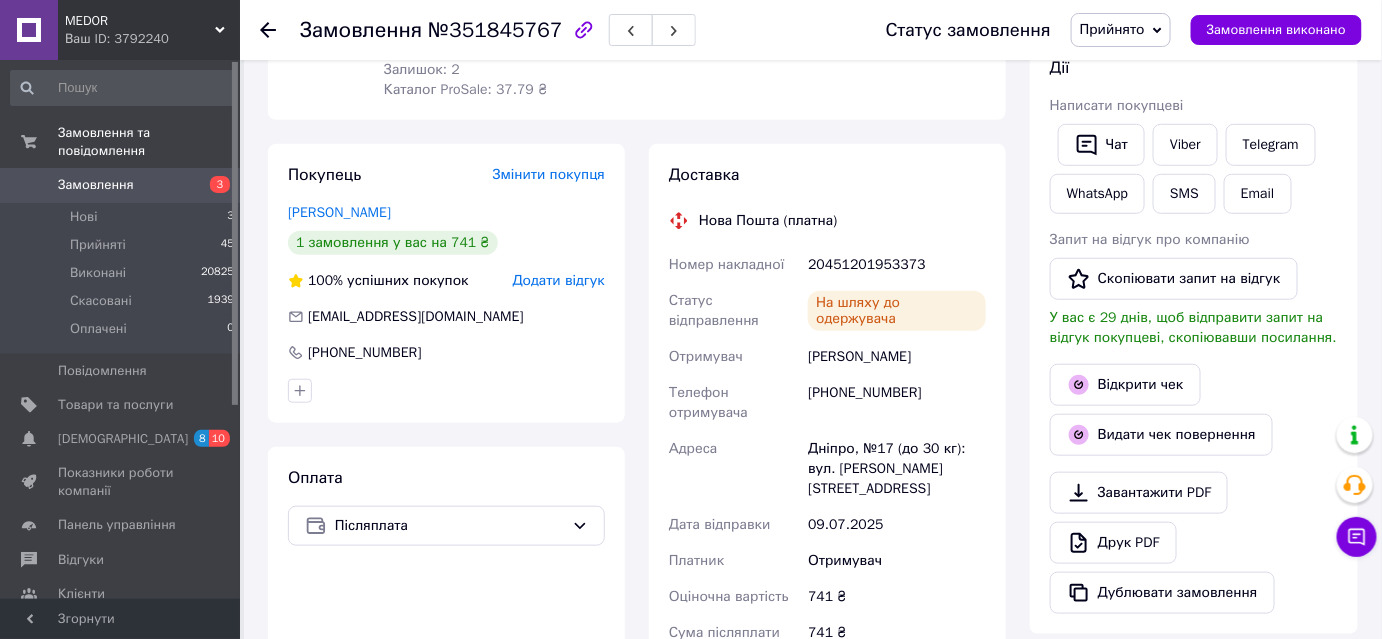 click on "Прийнято" at bounding box center (1112, 29) 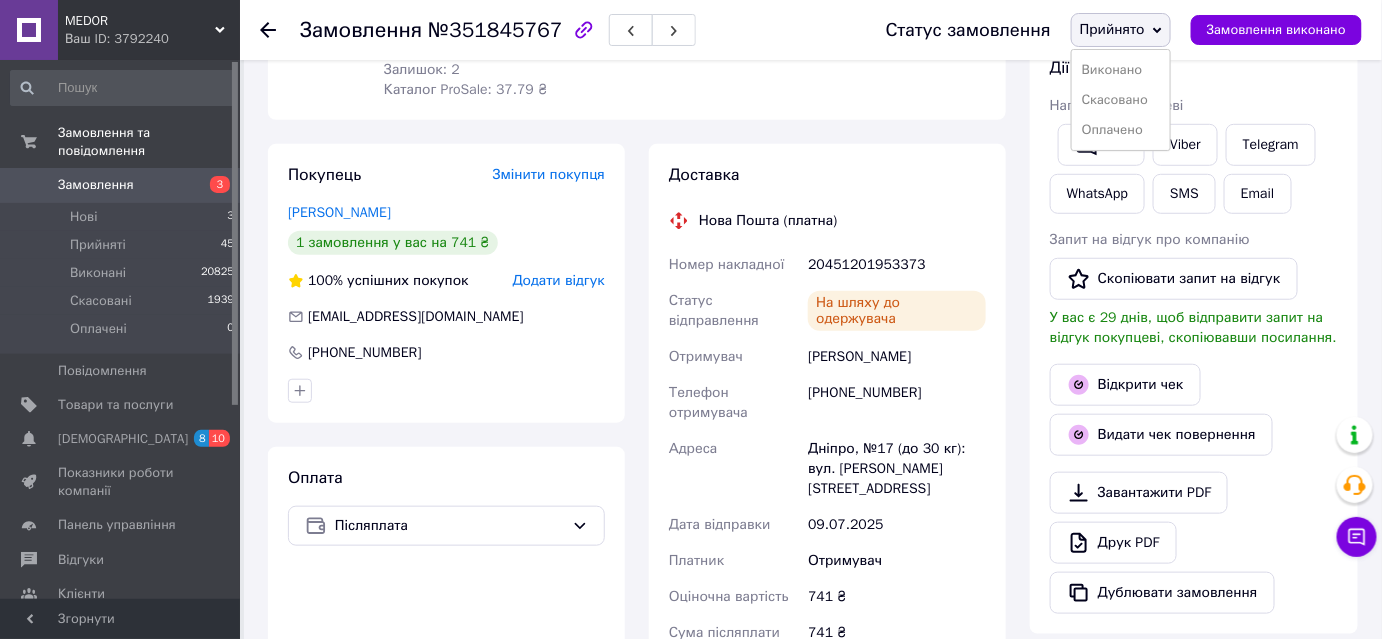 click on "Виконано" at bounding box center [1121, 70] 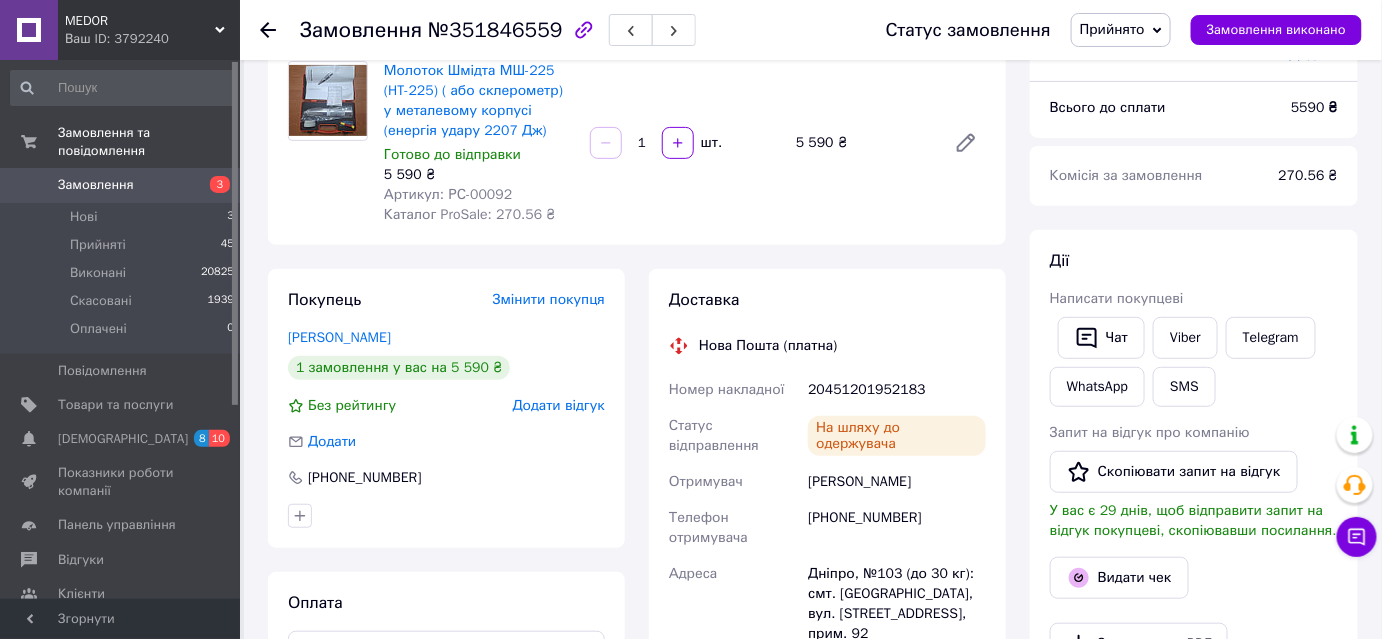 scroll, scrollTop: 181, scrollLeft: 0, axis: vertical 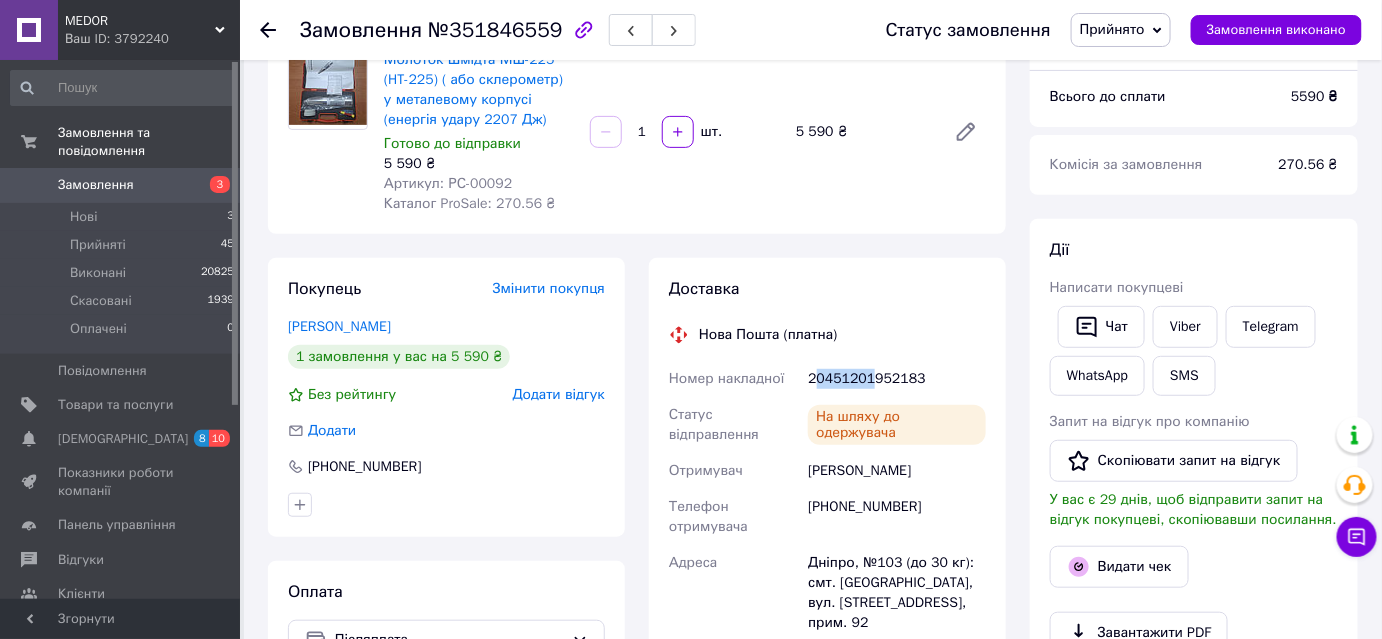 drag, startPoint x: 813, startPoint y: 373, endPoint x: 866, endPoint y: 383, distance: 53.935146 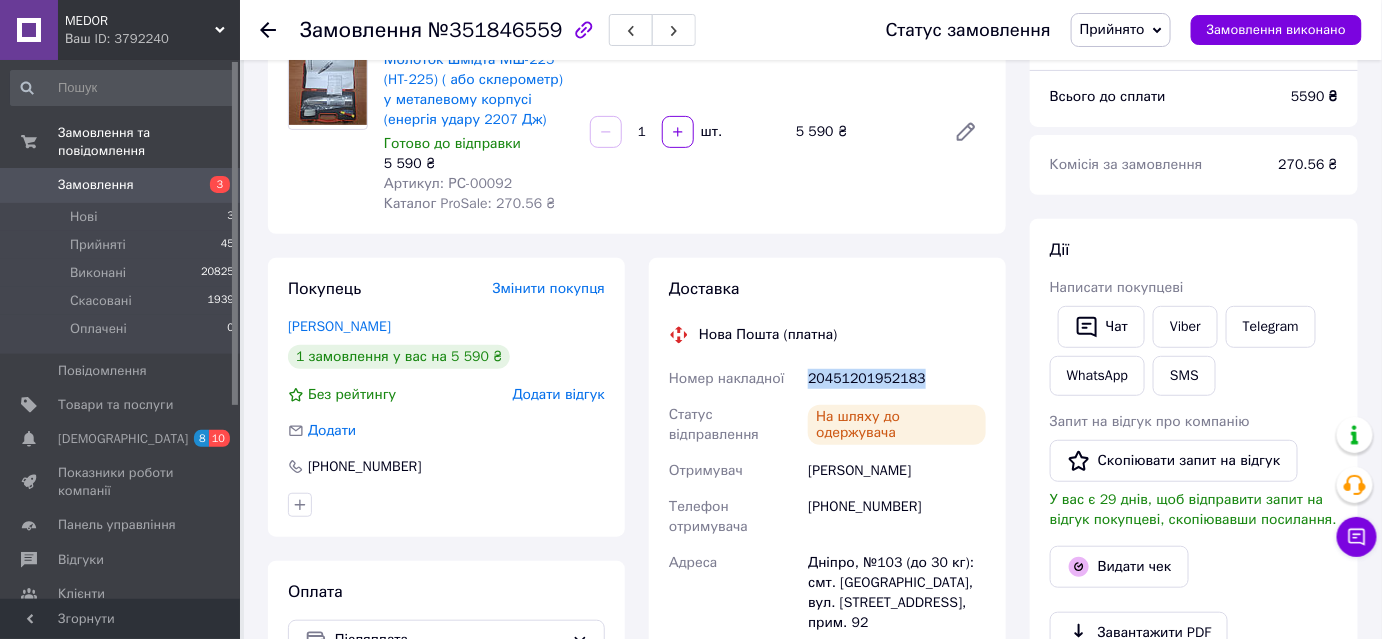 drag, startPoint x: 809, startPoint y: 381, endPoint x: 915, endPoint y: 381, distance: 106 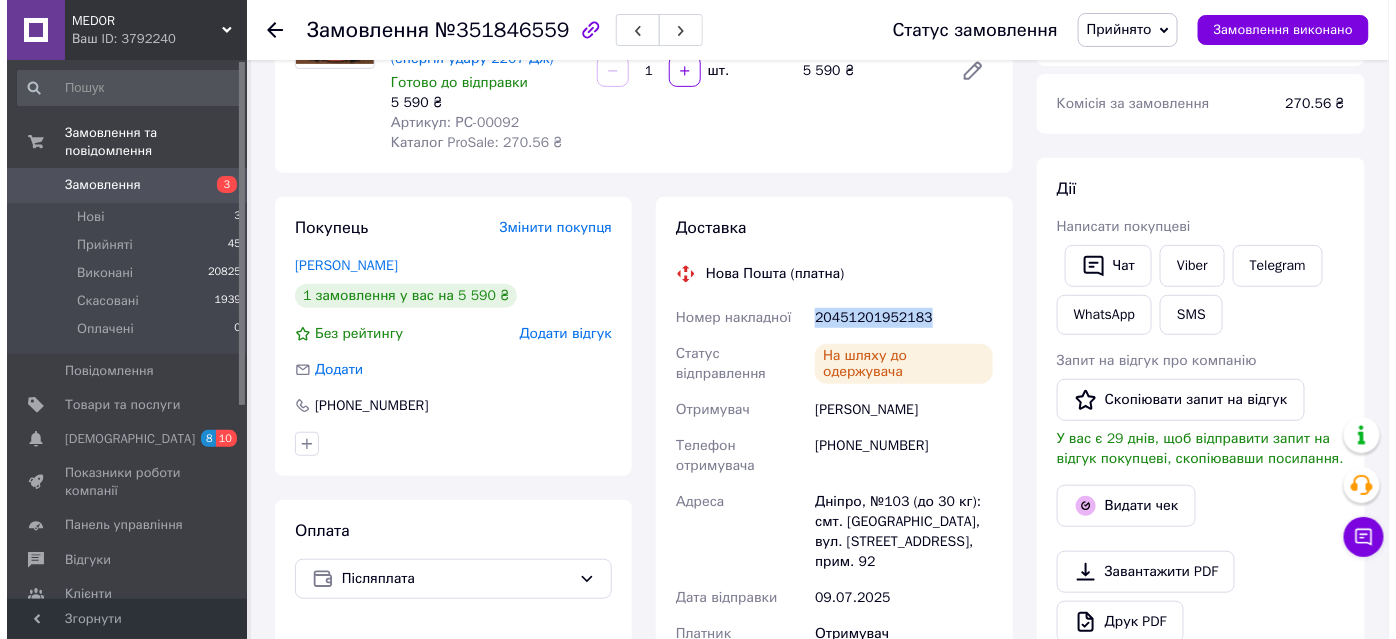 scroll, scrollTop: 272, scrollLeft: 0, axis: vertical 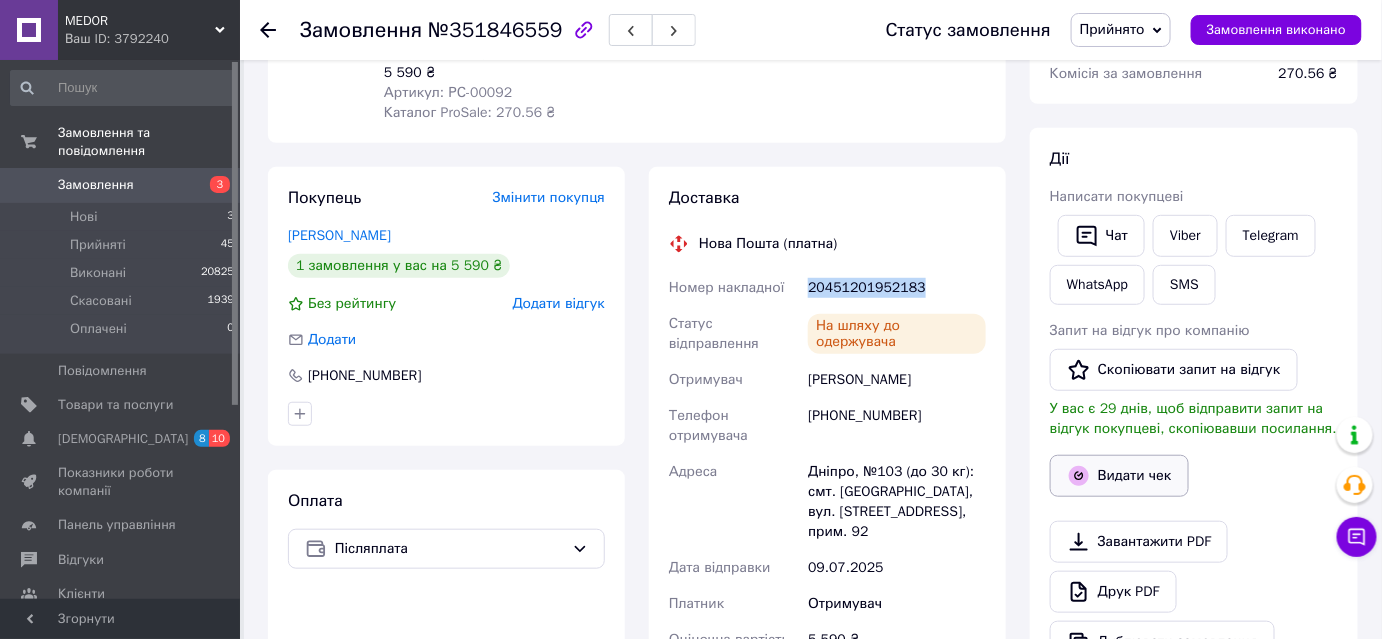click on "Видати чек" at bounding box center [1119, 476] 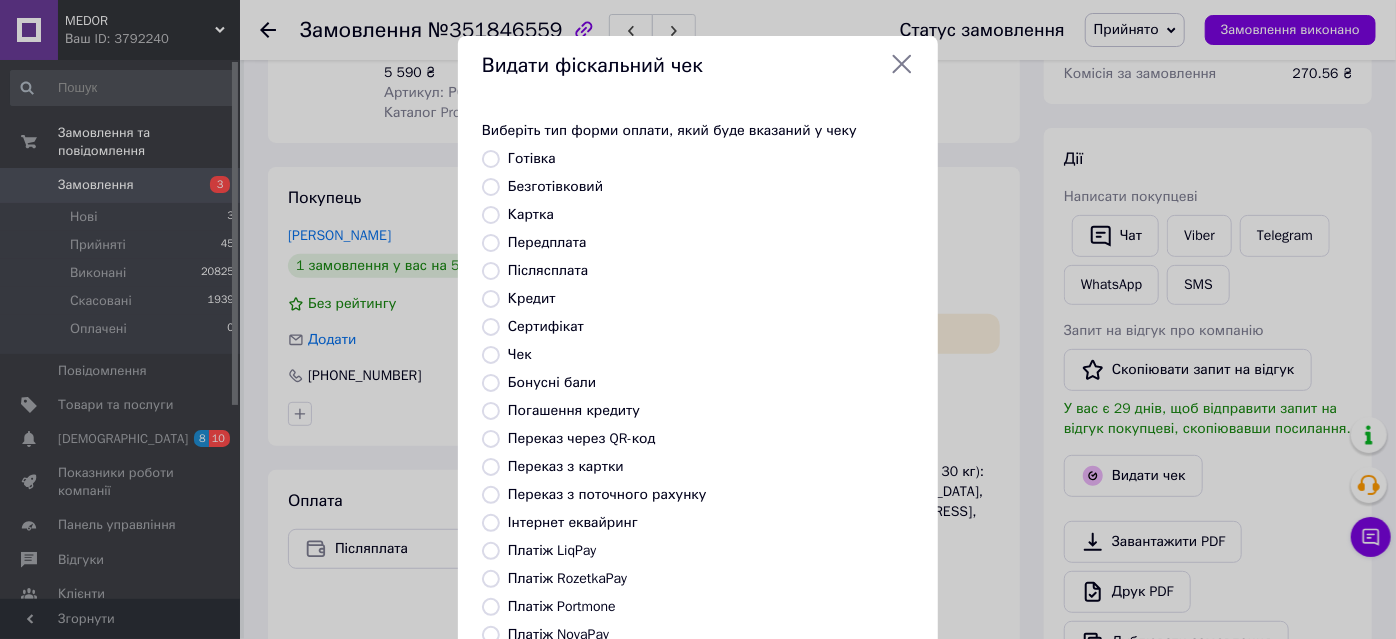 scroll, scrollTop: 90, scrollLeft: 0, axis: vertical 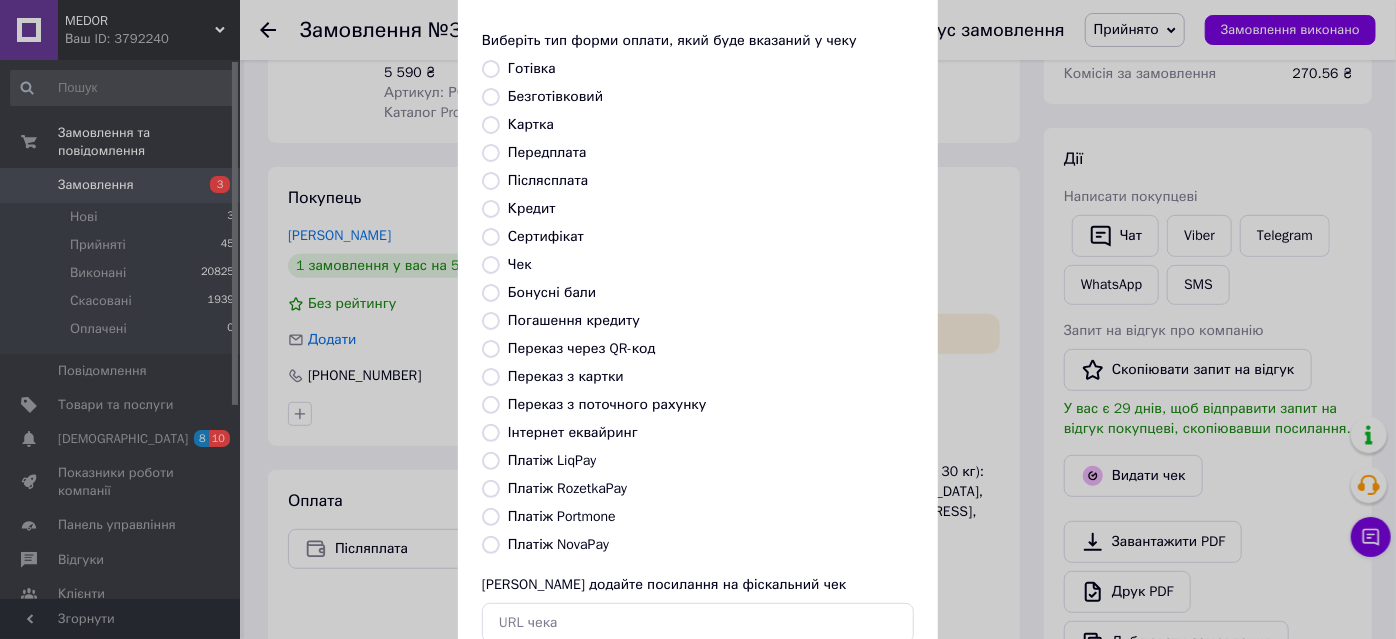 click on "Платіж NovaPay" at bounding box center [491, 545] 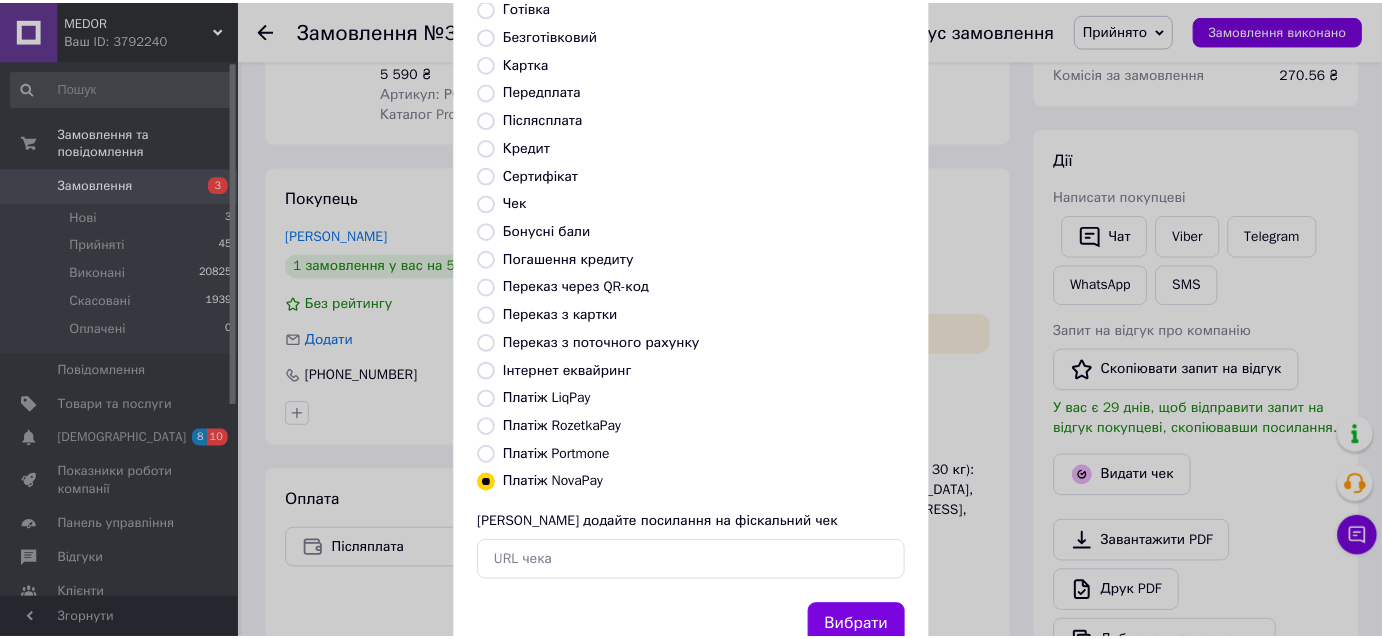 scroll, scrollTop: 219, scrollLeft: 0, axis: vertical 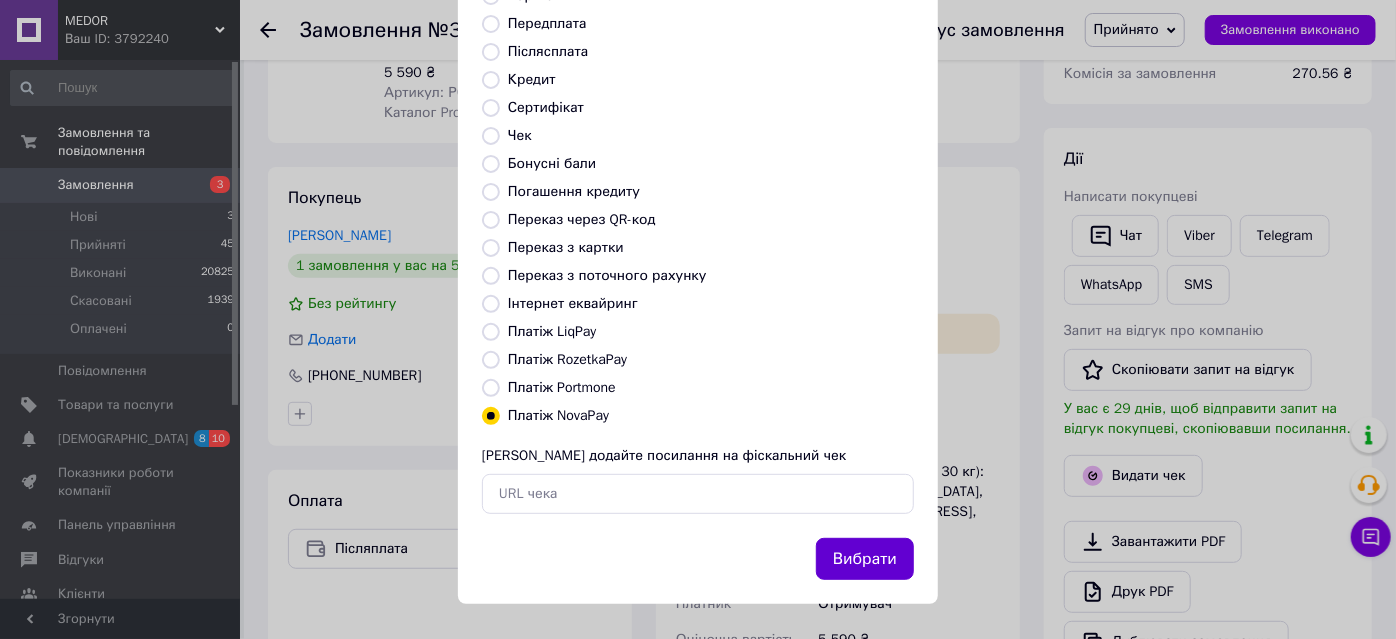 click on "Вибрати" at bounding box center (865, 559) 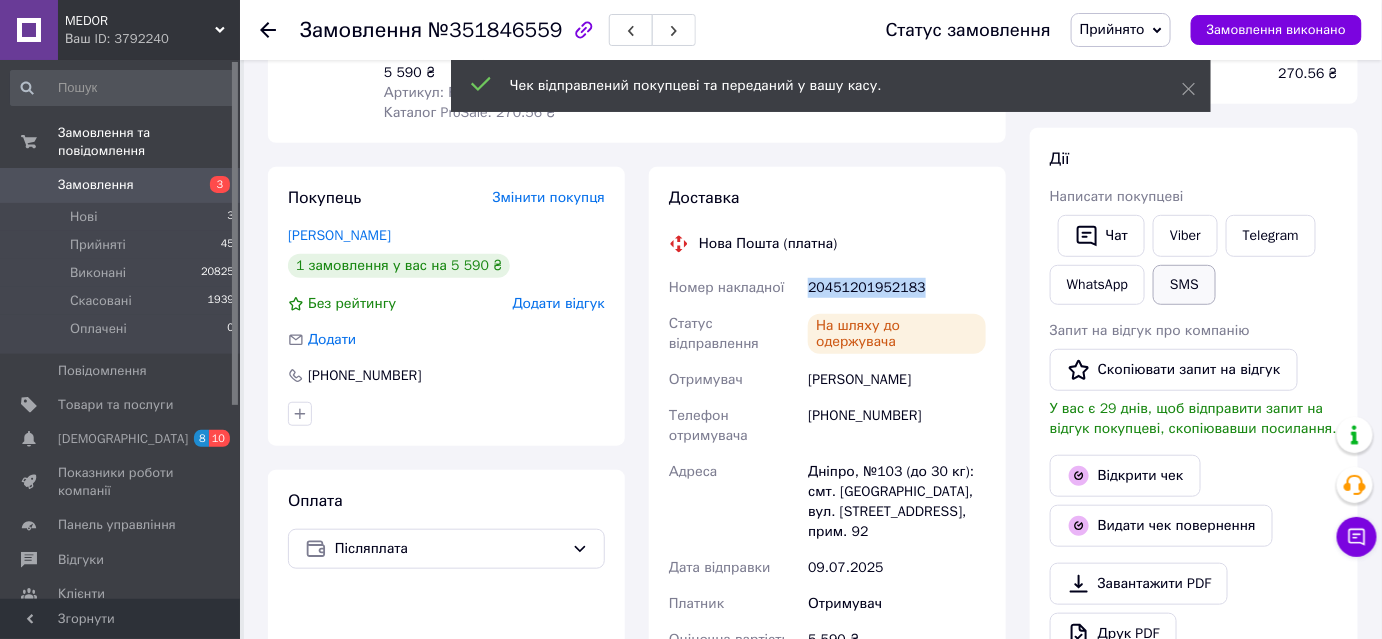 click on "SMS" at bounding box center (1184, 285) 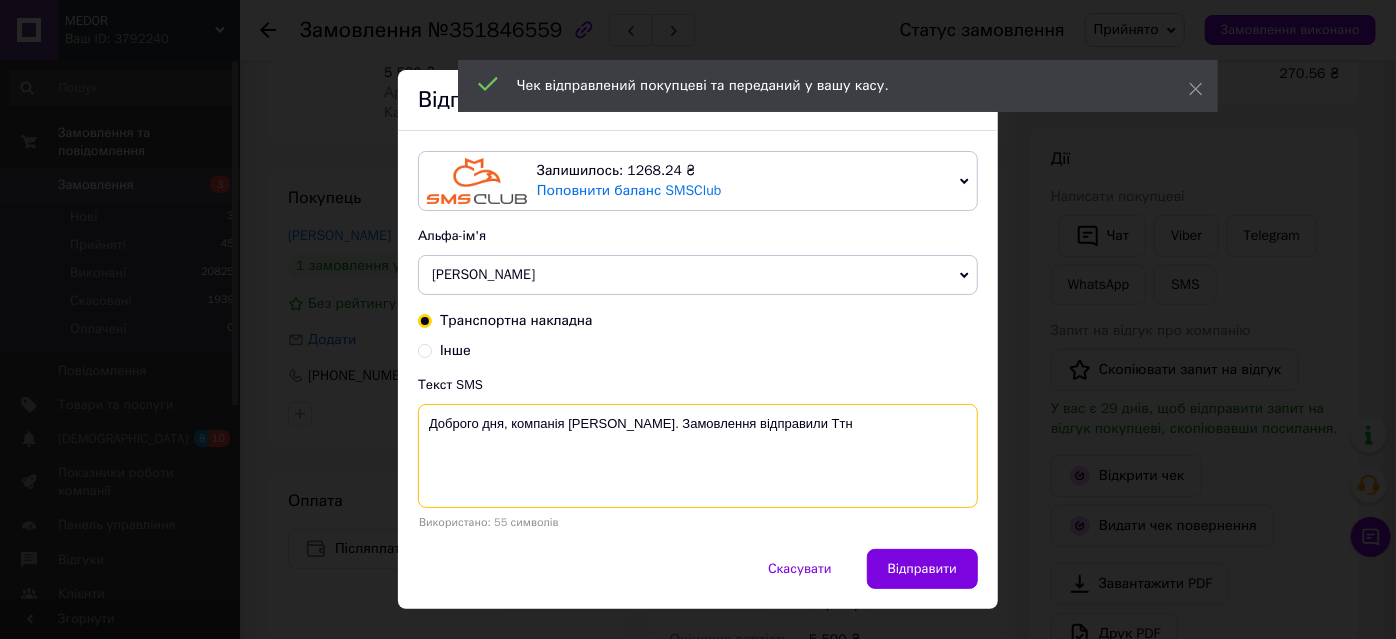 paste on "20451201952183" 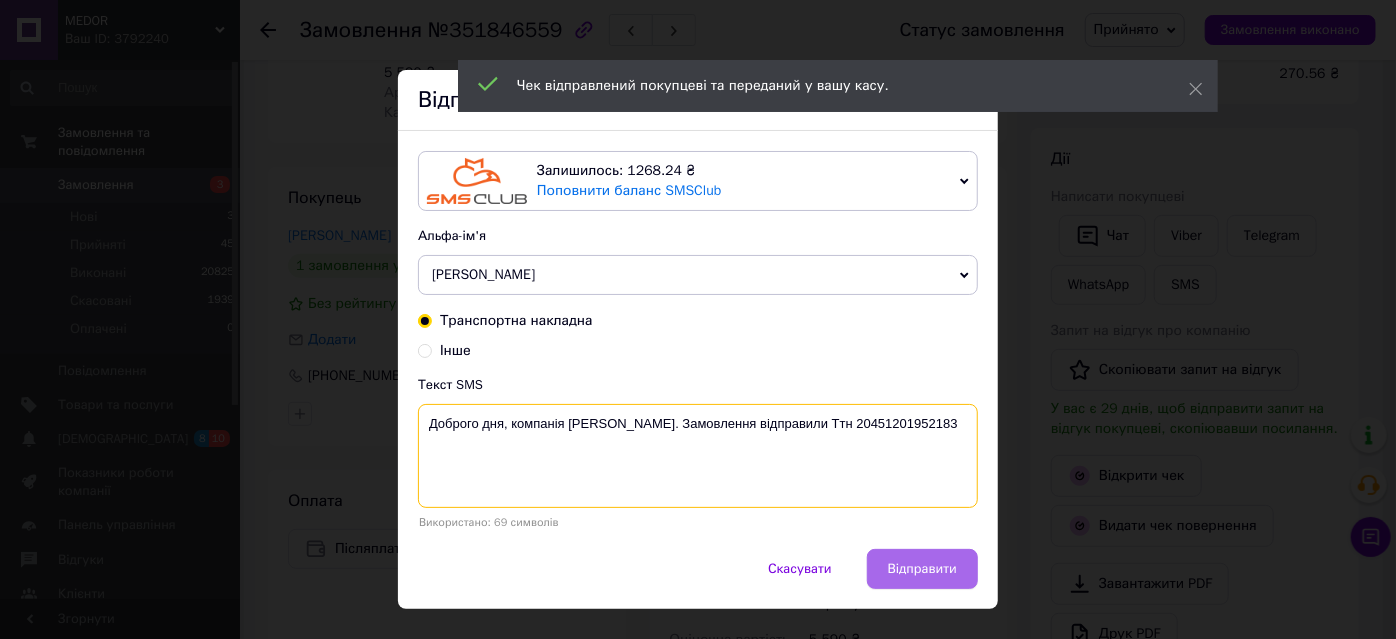 type on "Доброго дня, компанія Medor. Замовлення відправили Ттн 20451201952183" 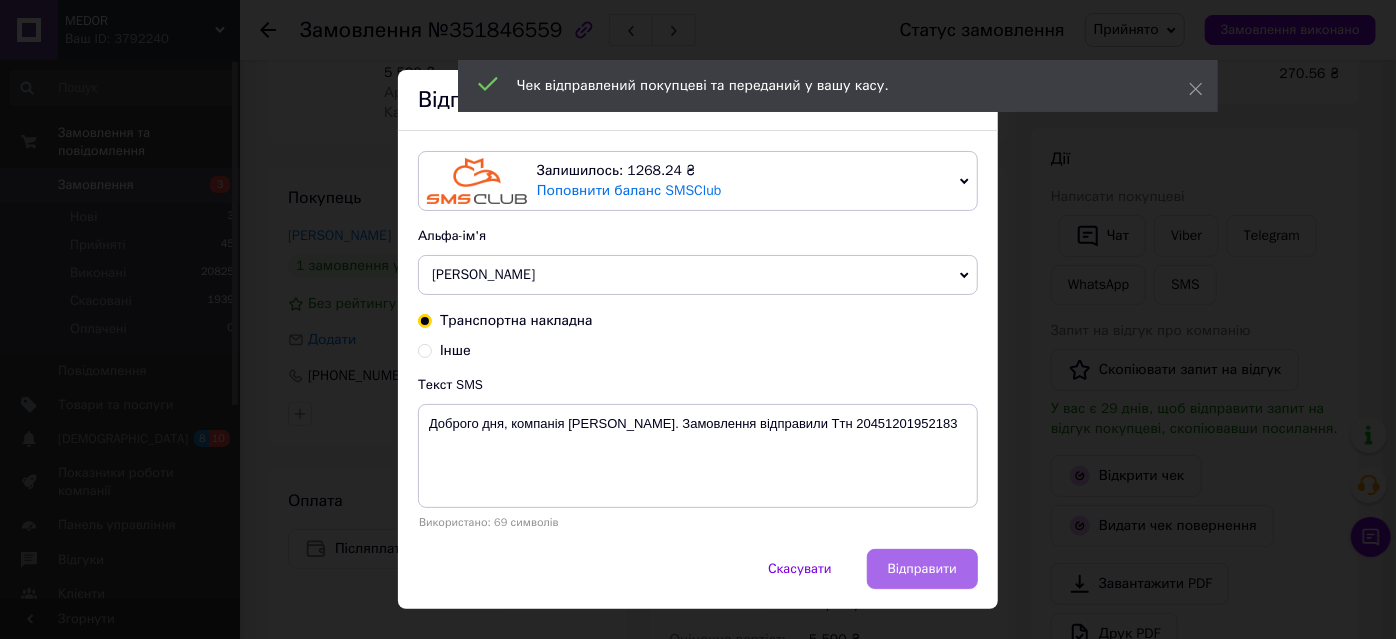 click on "Відправити" at bounding box center (922, 569) 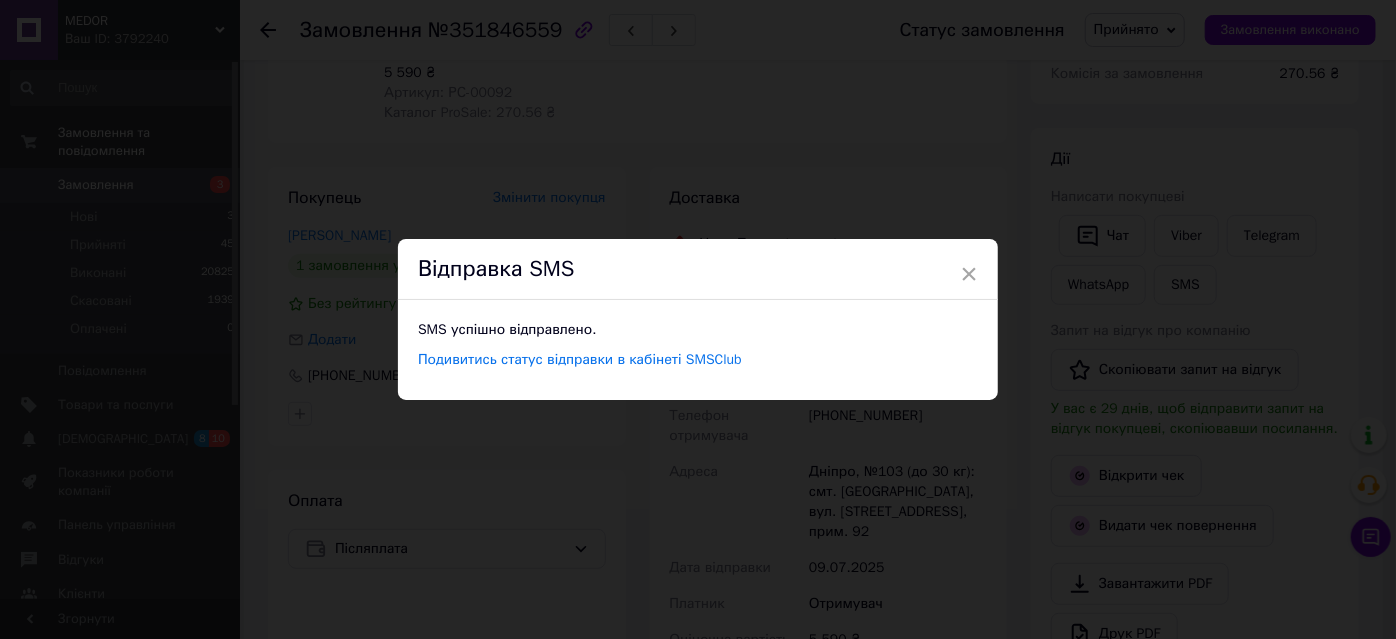 click on "×" at bounding box center [969, 274] 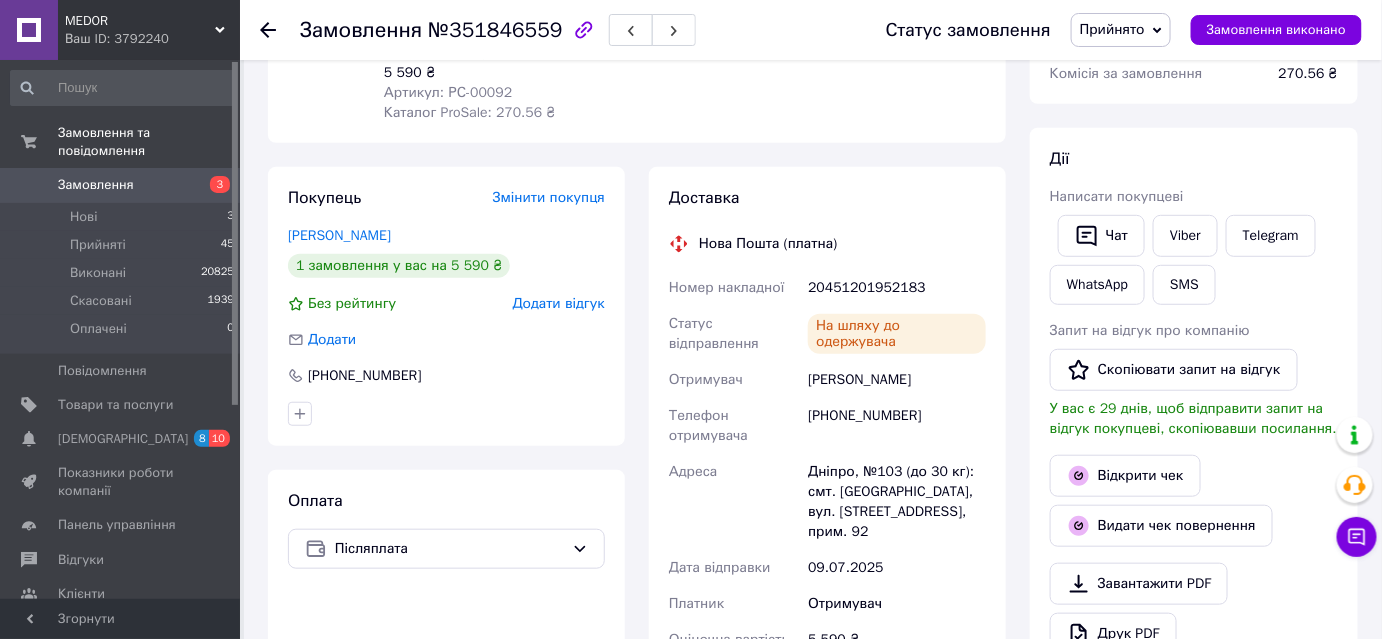 click on "Прийнято" at bounding box center [1112, 29] 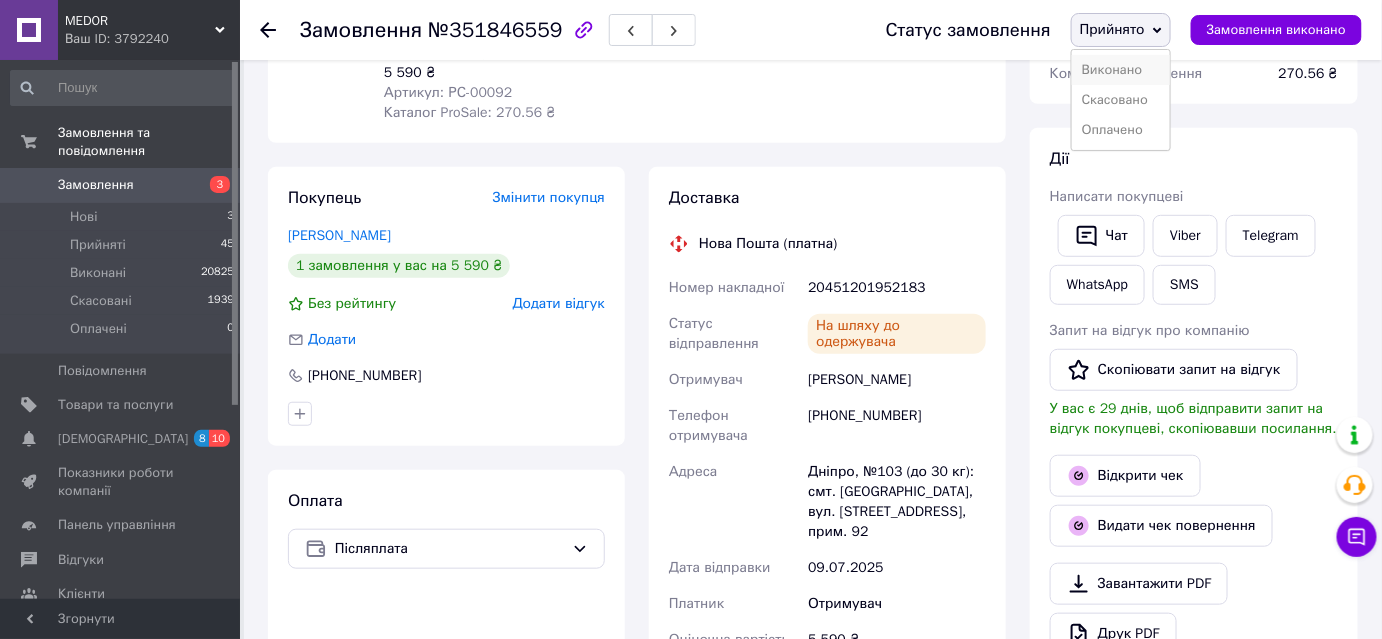 click on "Виконано" at bounding box center [1121, 70] 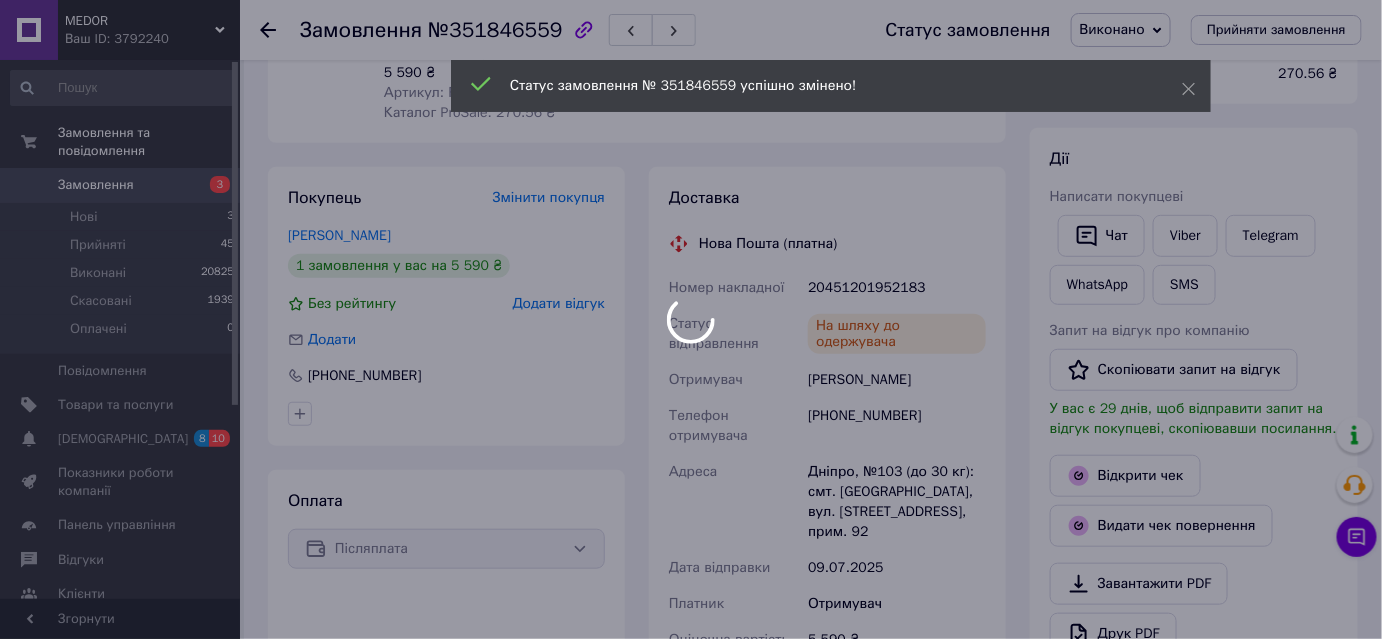 scroll, scrollTop: 4, scrollLeft: 0, axis: vertical 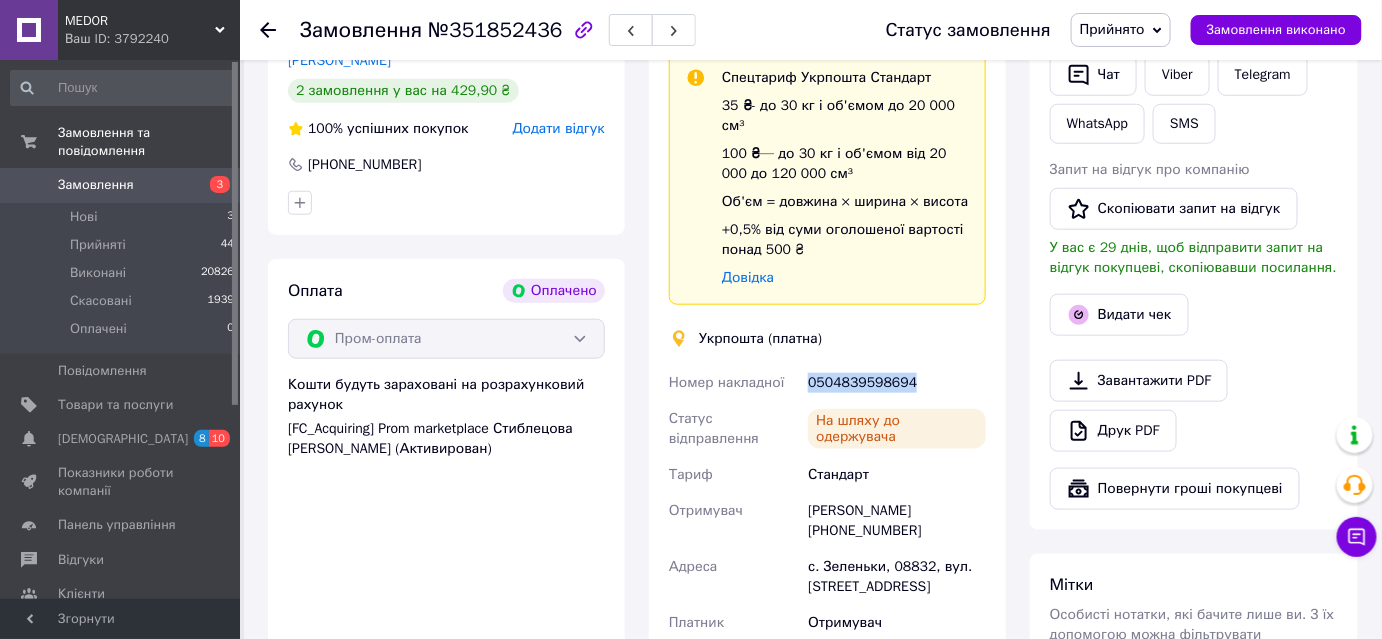 drag, startPoint x: 807, startPoint y: 358, endPoint x: 905, endPoint y: 359, distance: 98.005104 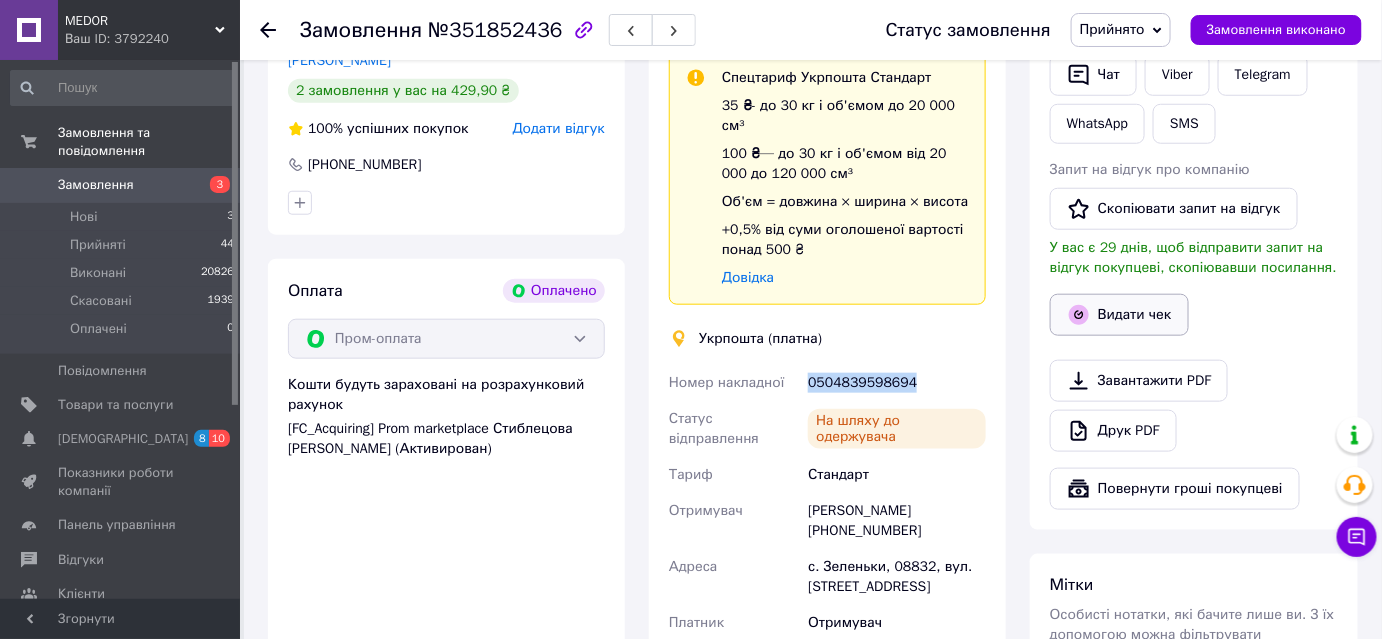 click on "Видати чек" at bounding box center [1119, 315] 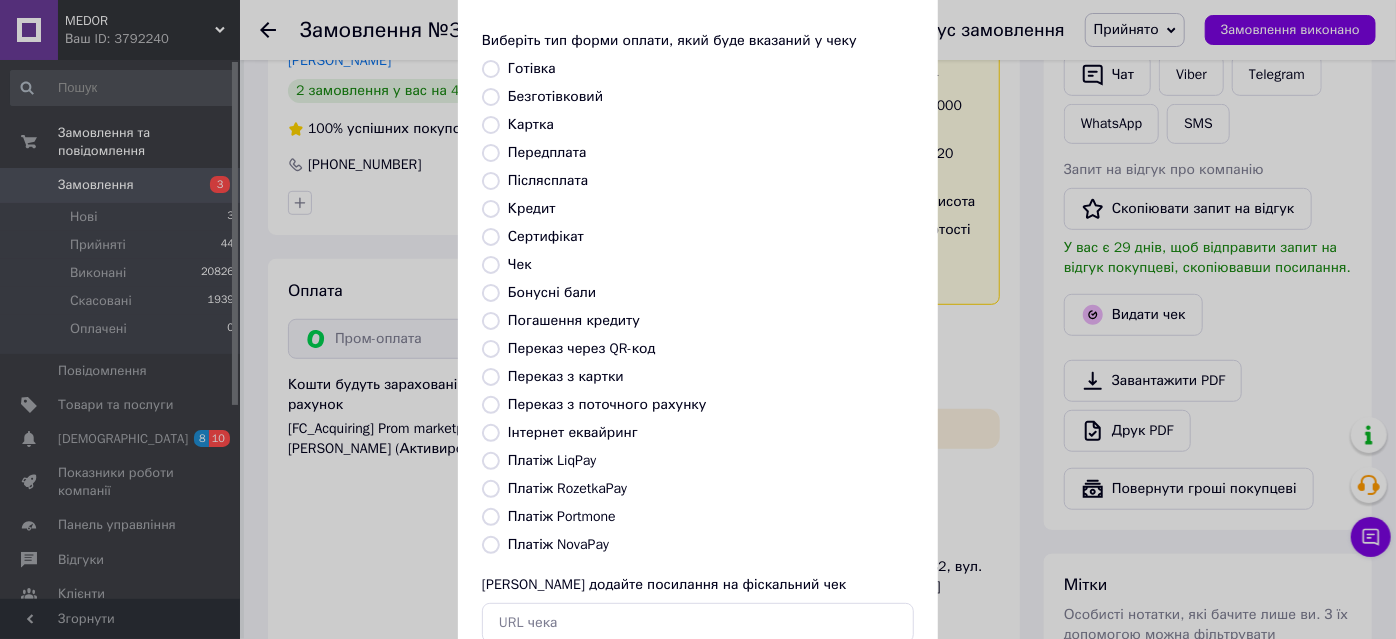 scroll, scrollTop: 90, scrollLeft: 0, axis: vertical 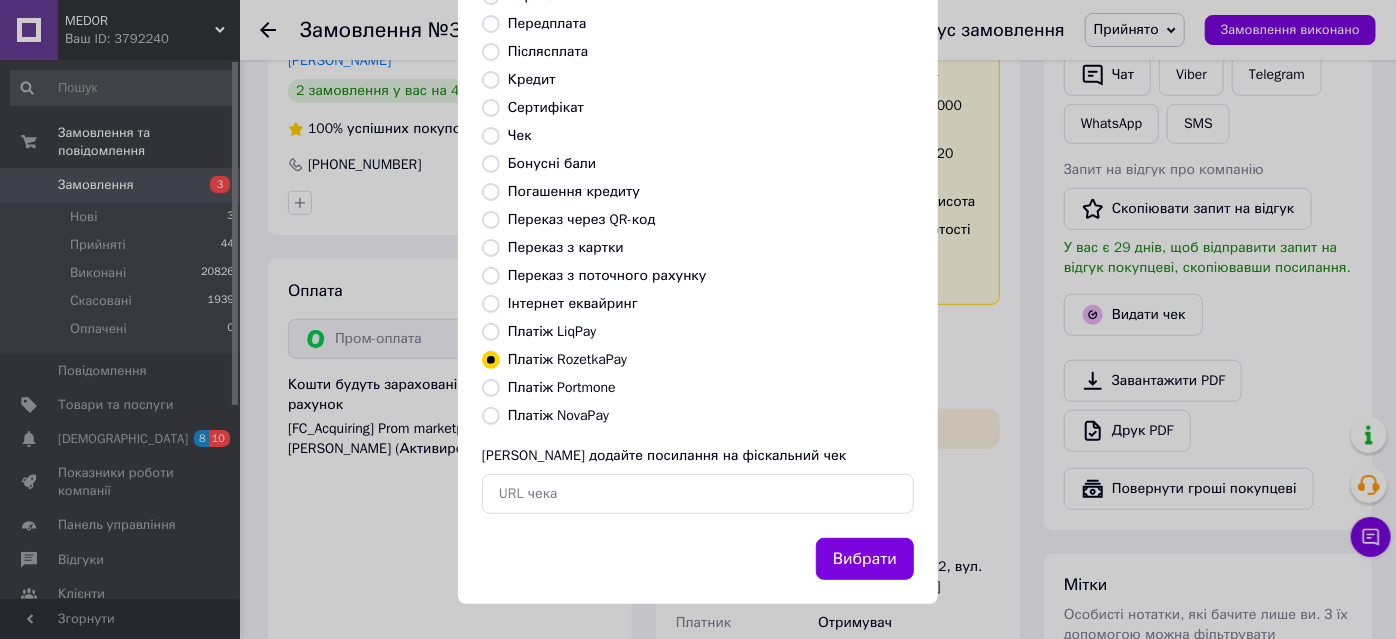 click on "Вибрати" at bounding box center (865, 559) 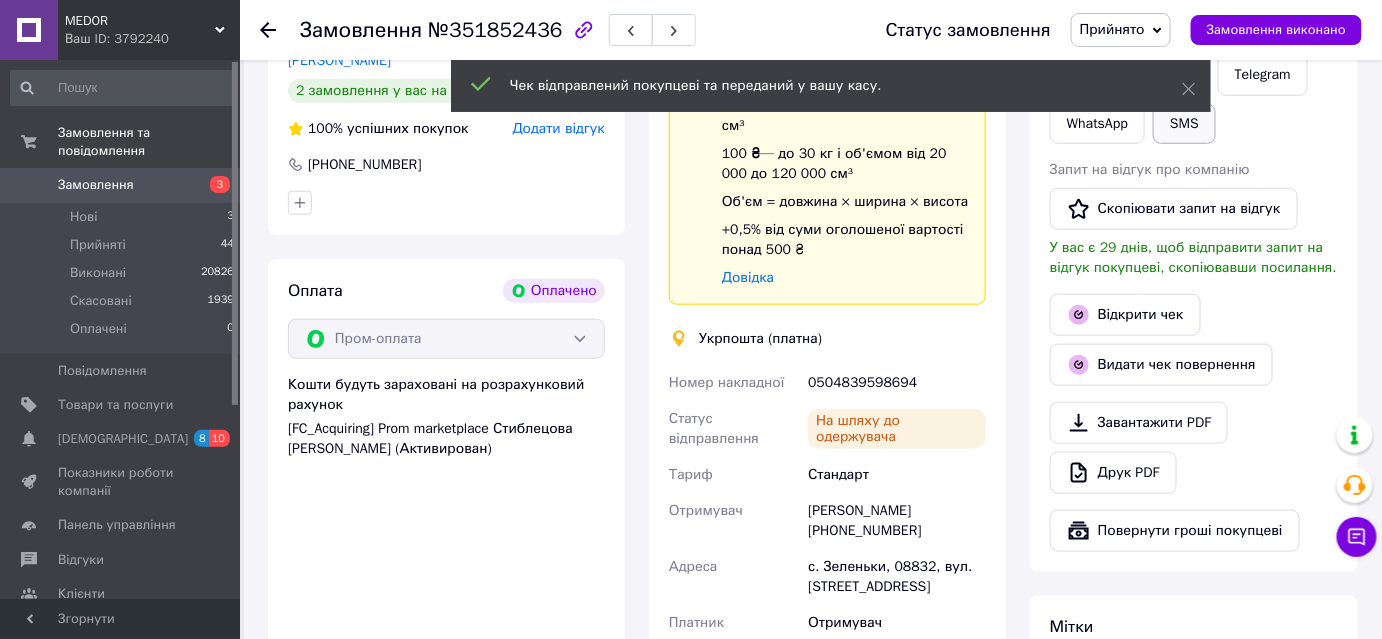 click on "Чек відправлений покупцеві та переданий у вашу касу." at bounding box center [831, 88] 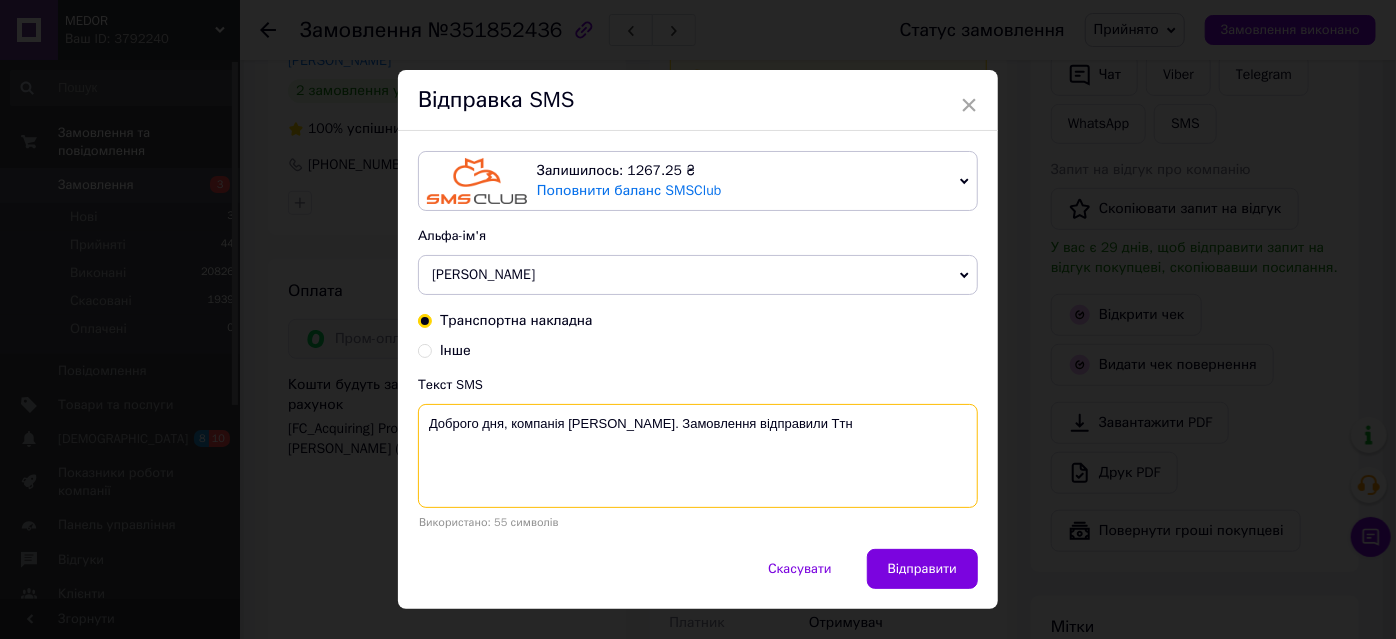 paste on "0504839598694" 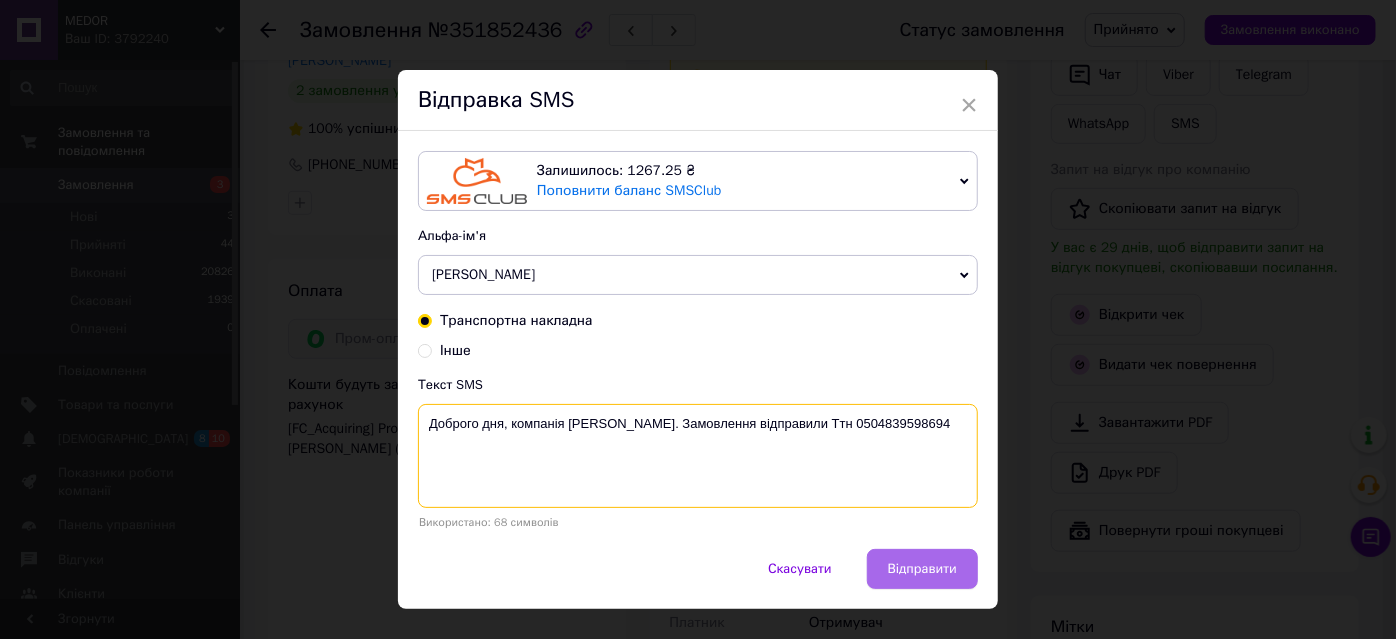 type on "Доброго дня, компанія Medor. Замовлення відправили Ттн 0504839598694" 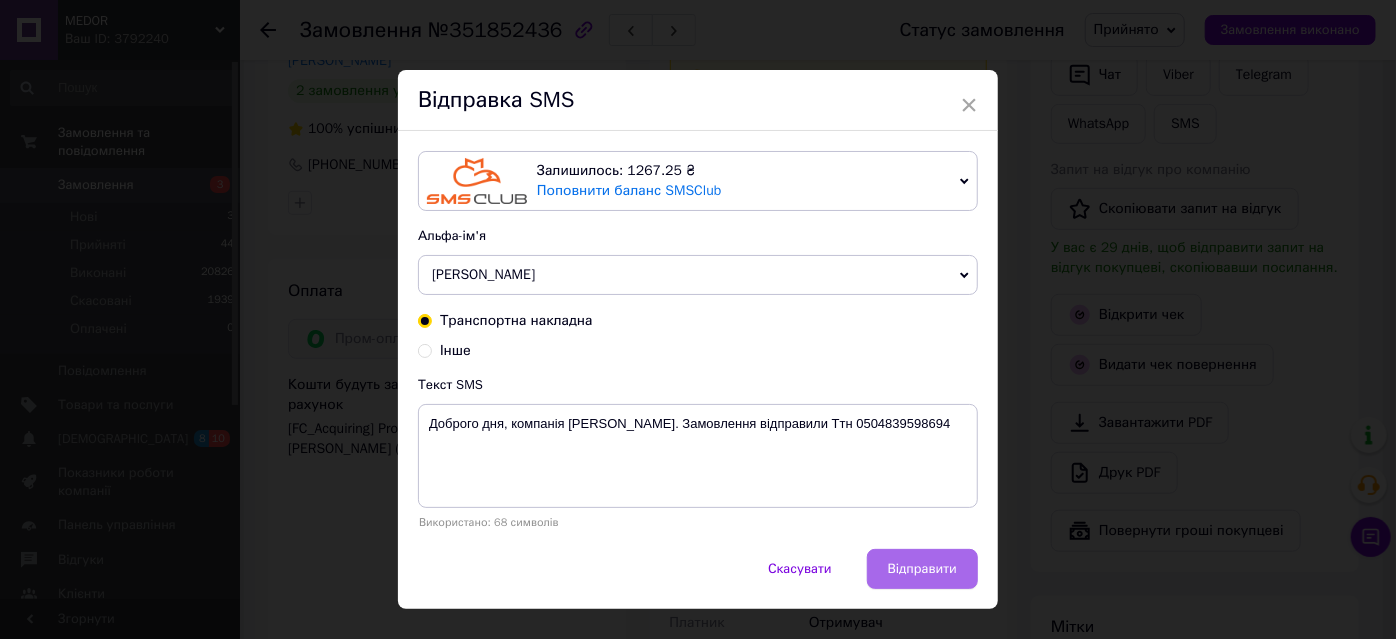 click on "Відправити" at bounding box center (922, 569) 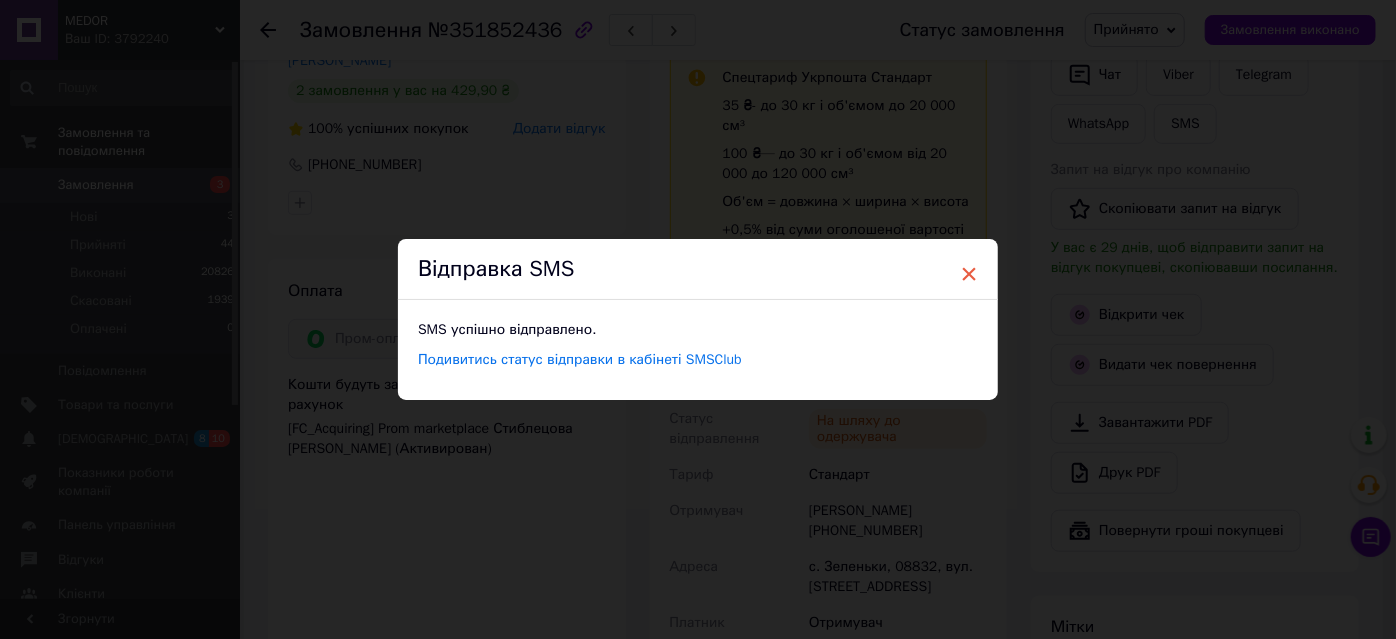 click on "×" at bounding box center (969, 274) 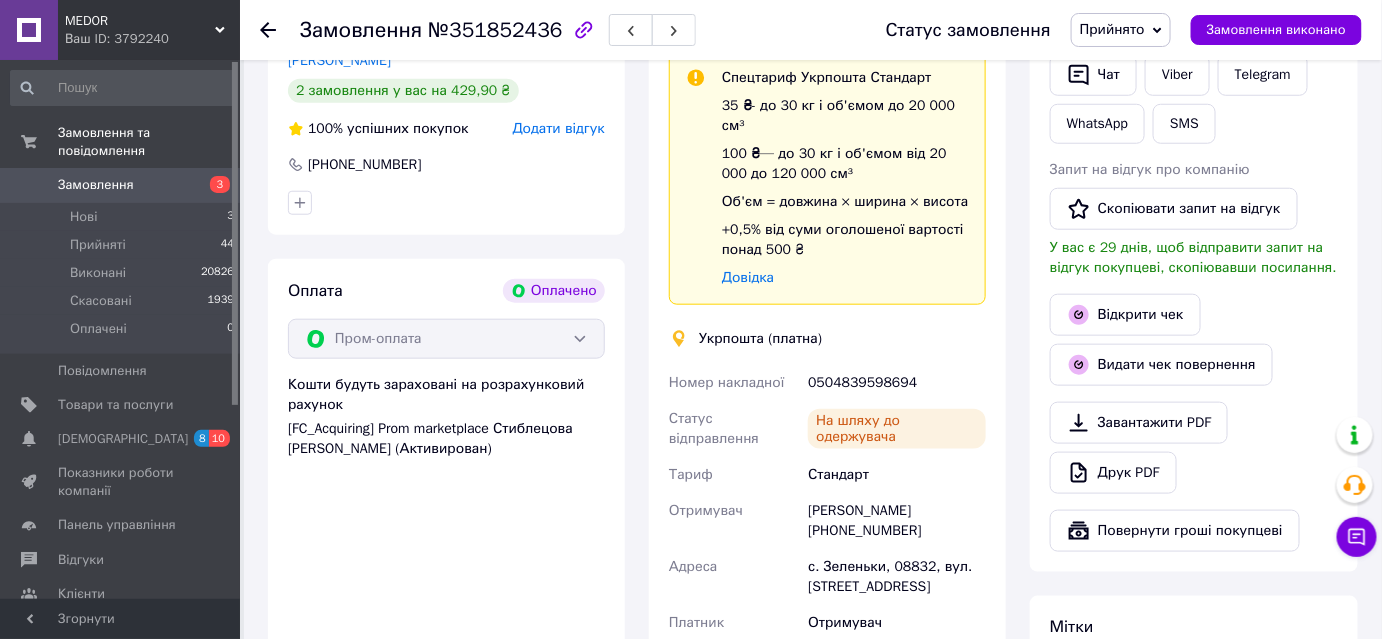 click on "Прийнято" at bounding box center (1112, 29) 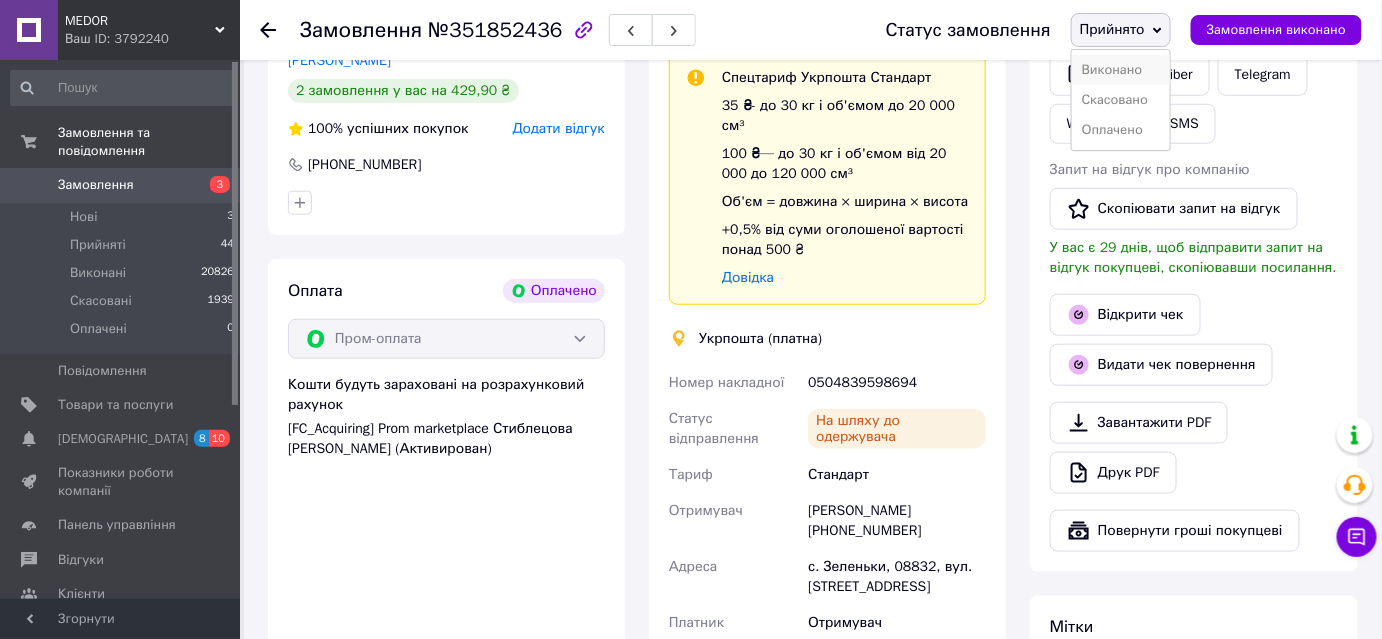 click on "Виконано" at bounding box center [1121, 70] 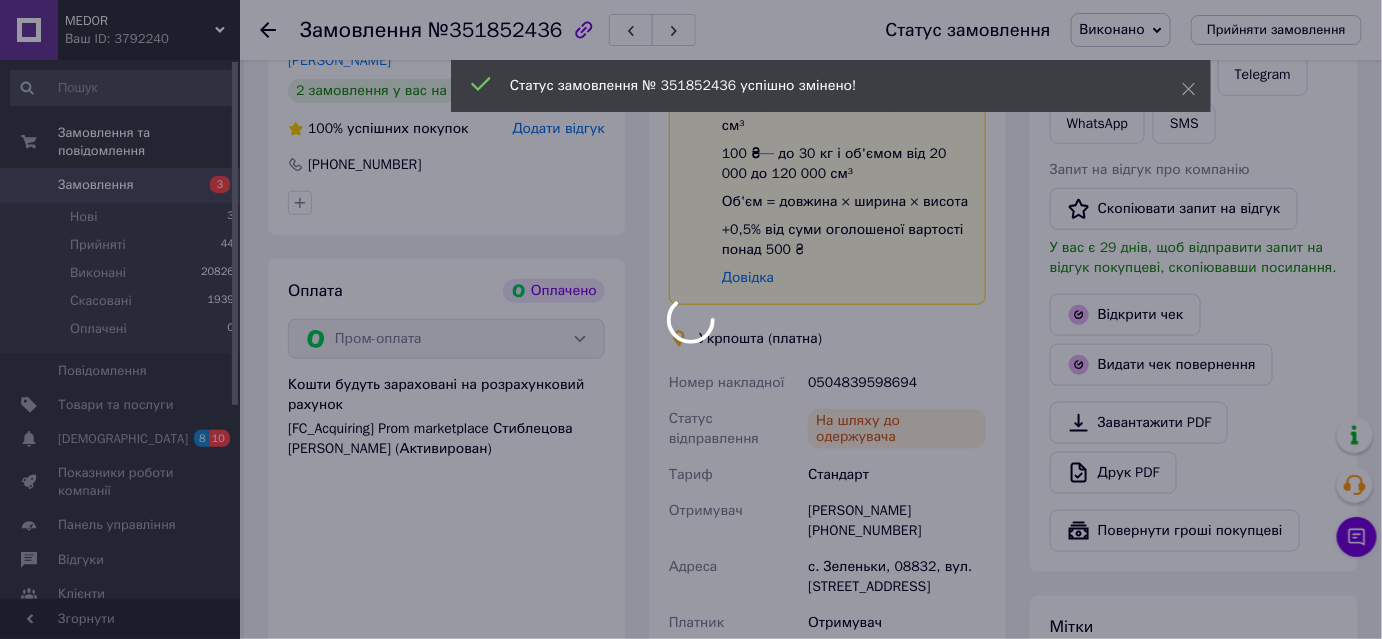 scroll, scrollTop: 56, scrollLeft: 0, axis: vertical 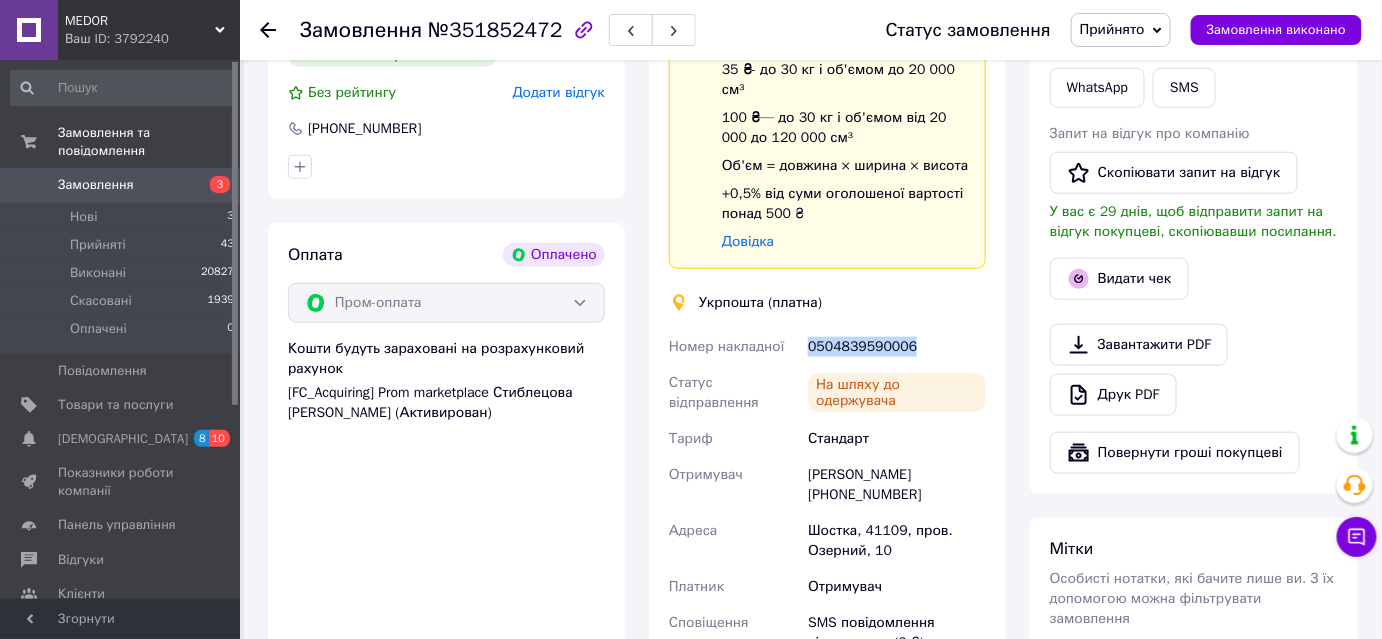 drag, startPoint x: 810, startPoint y: 329, endPoint x: 911, endPoint y: 332, distance: 101.04455 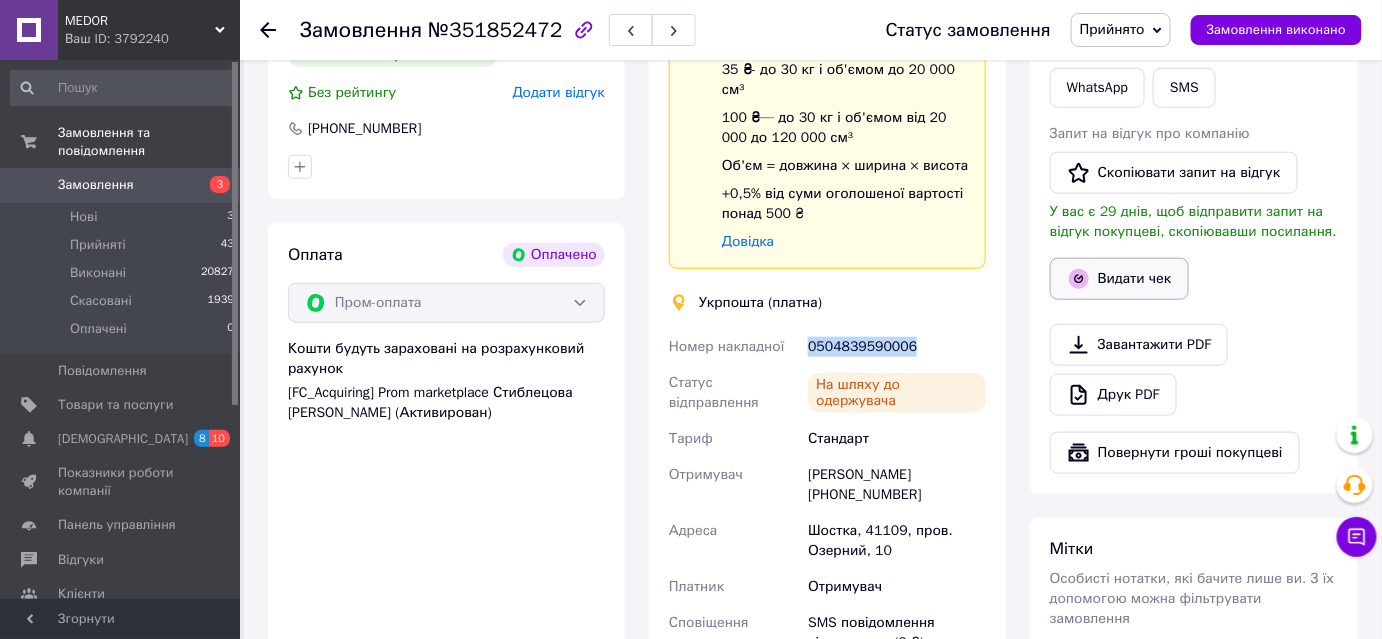 click on "Видати чек" at bounding box center [1119, 279] 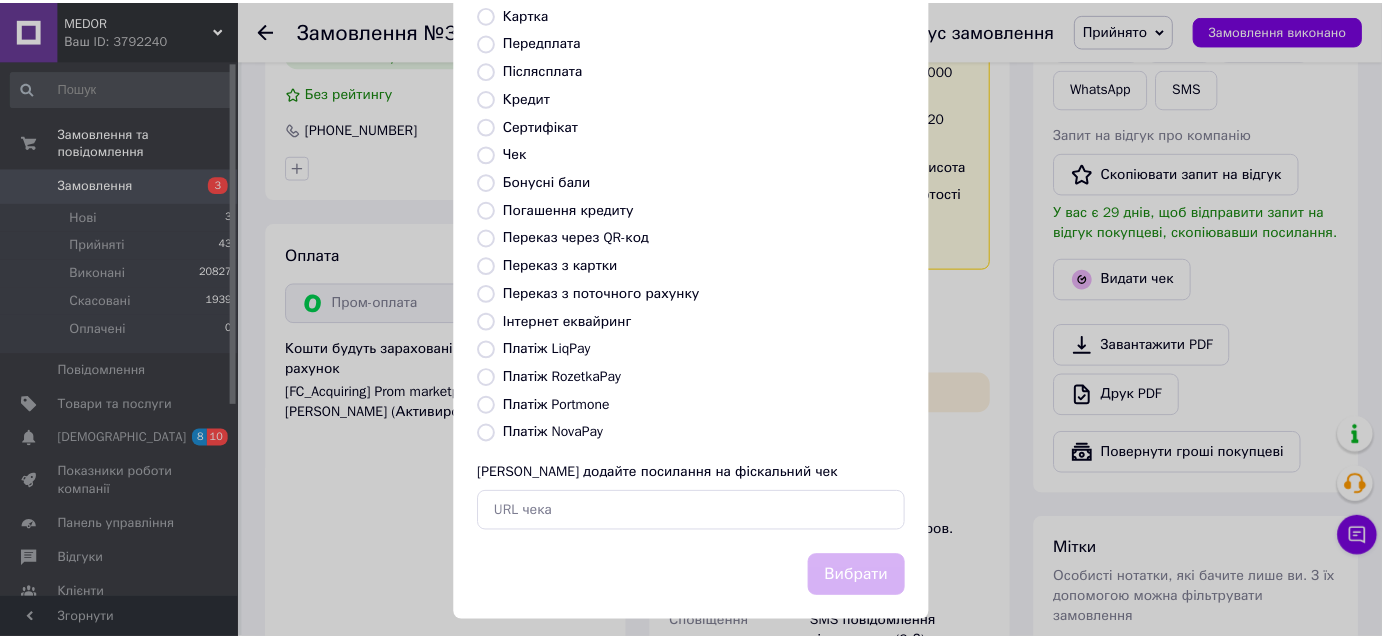 scroll, scrollTop: 219, scrollLeft: 0, axis: vertical 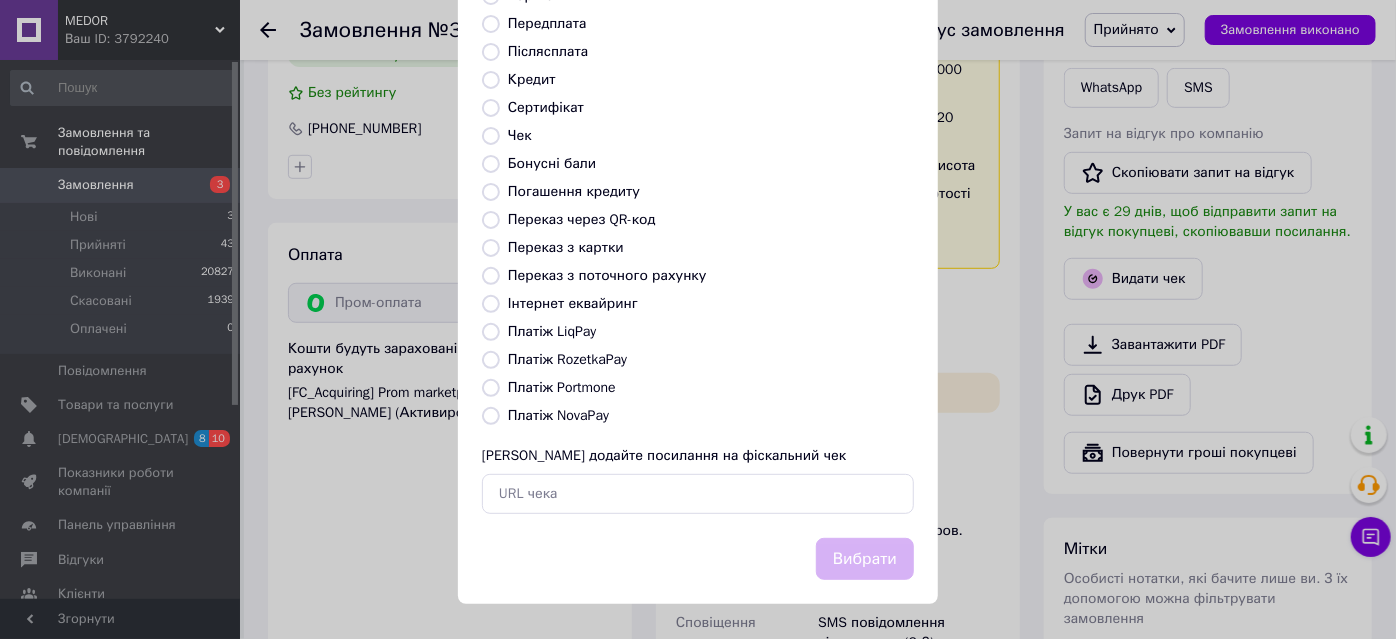 click at bounding box center [491, 360] 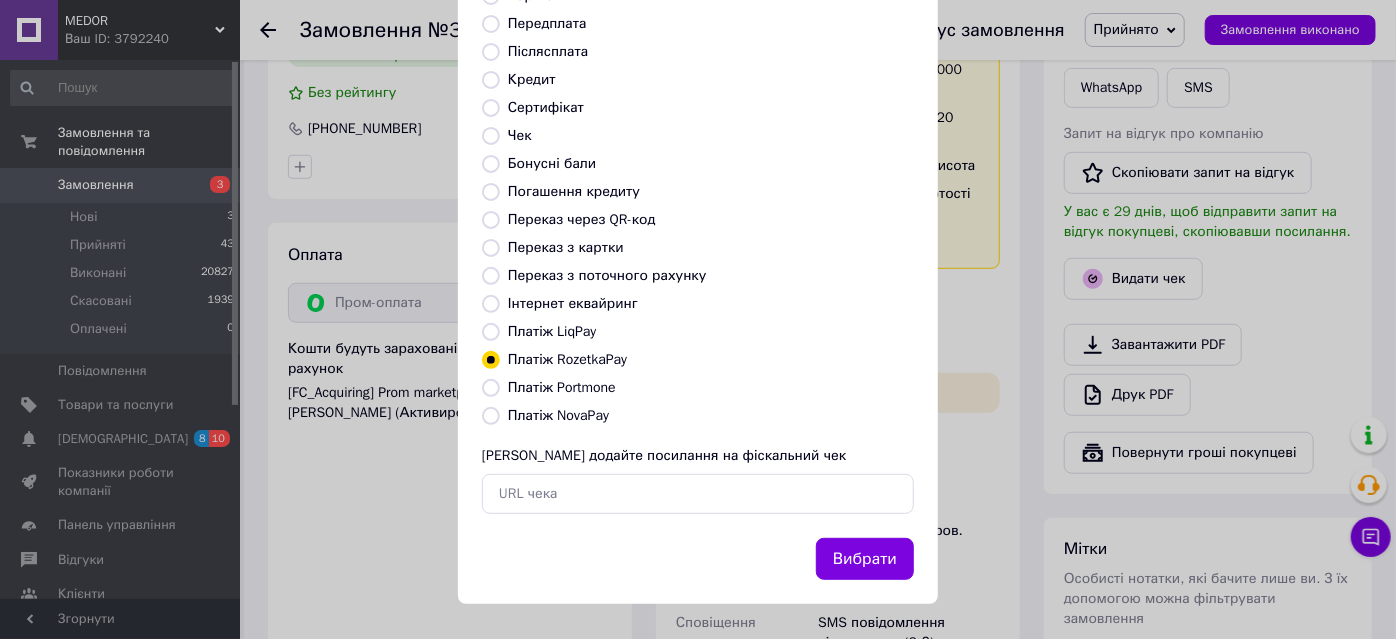 click on "Вибрати" at bounding box center (865, 559) 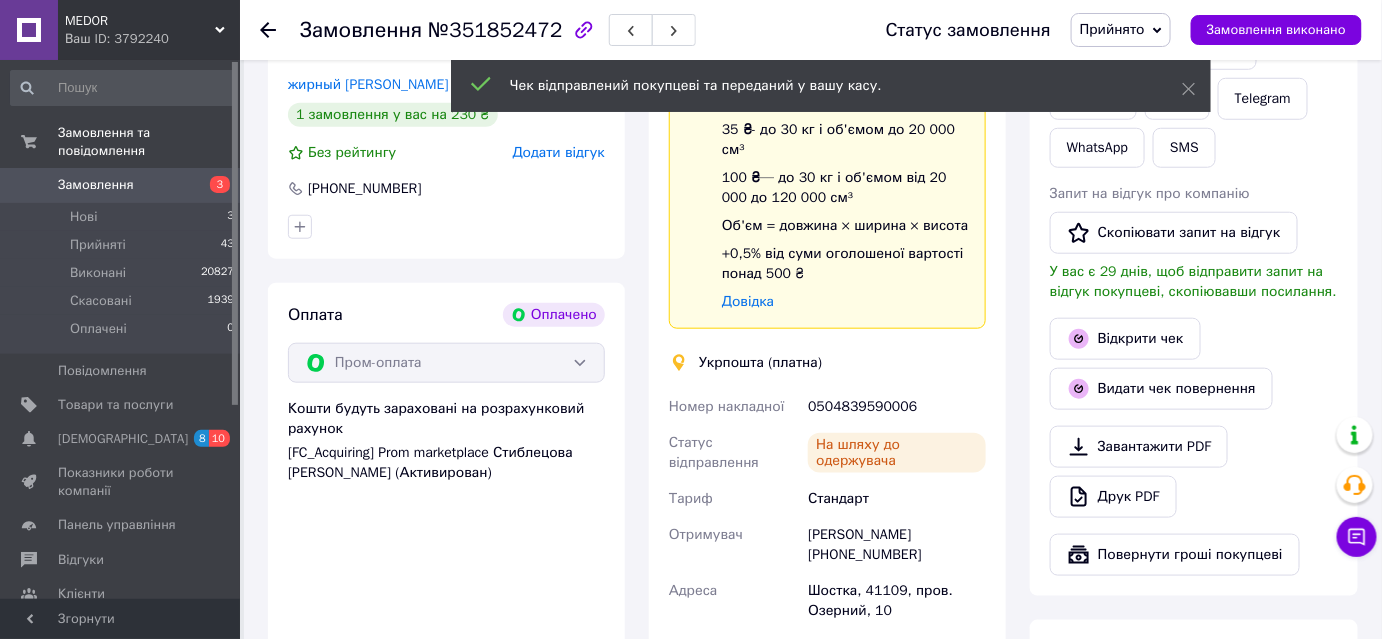 scroll, scrollTop: 454, scrollLeft: 0, axis: vertical 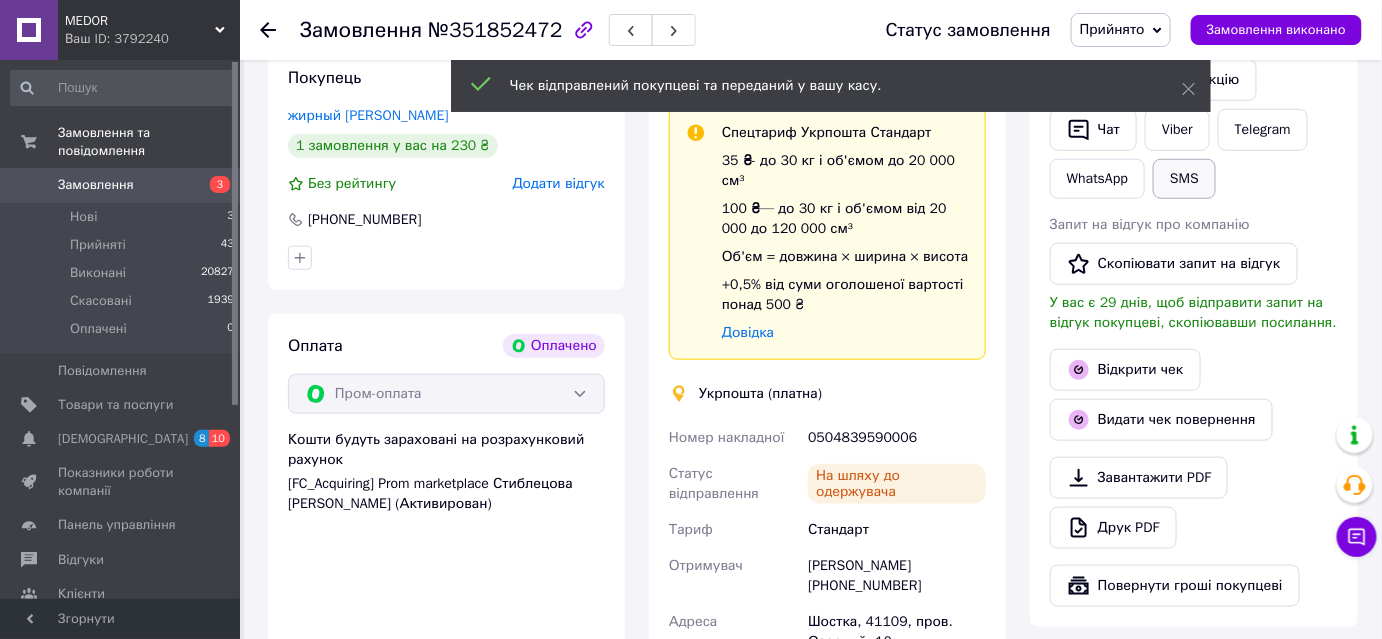 click on "SMS" at bounding box center (1184, 179) 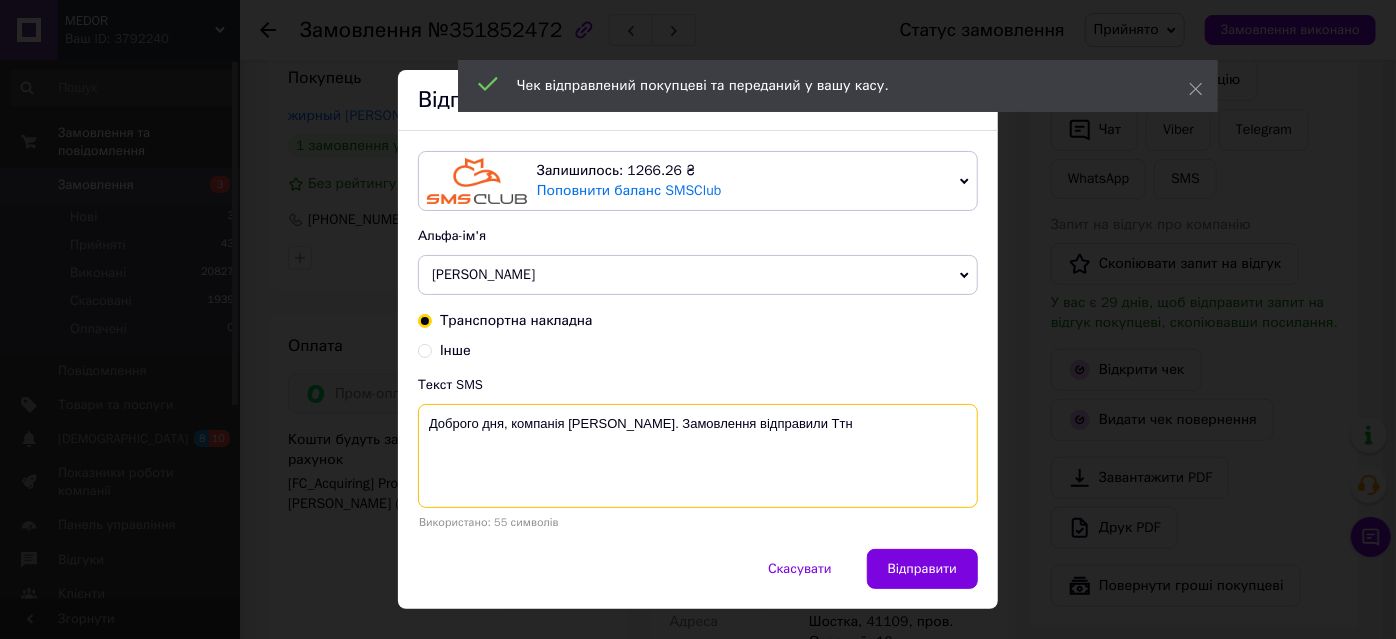 paste on "0504839590006" 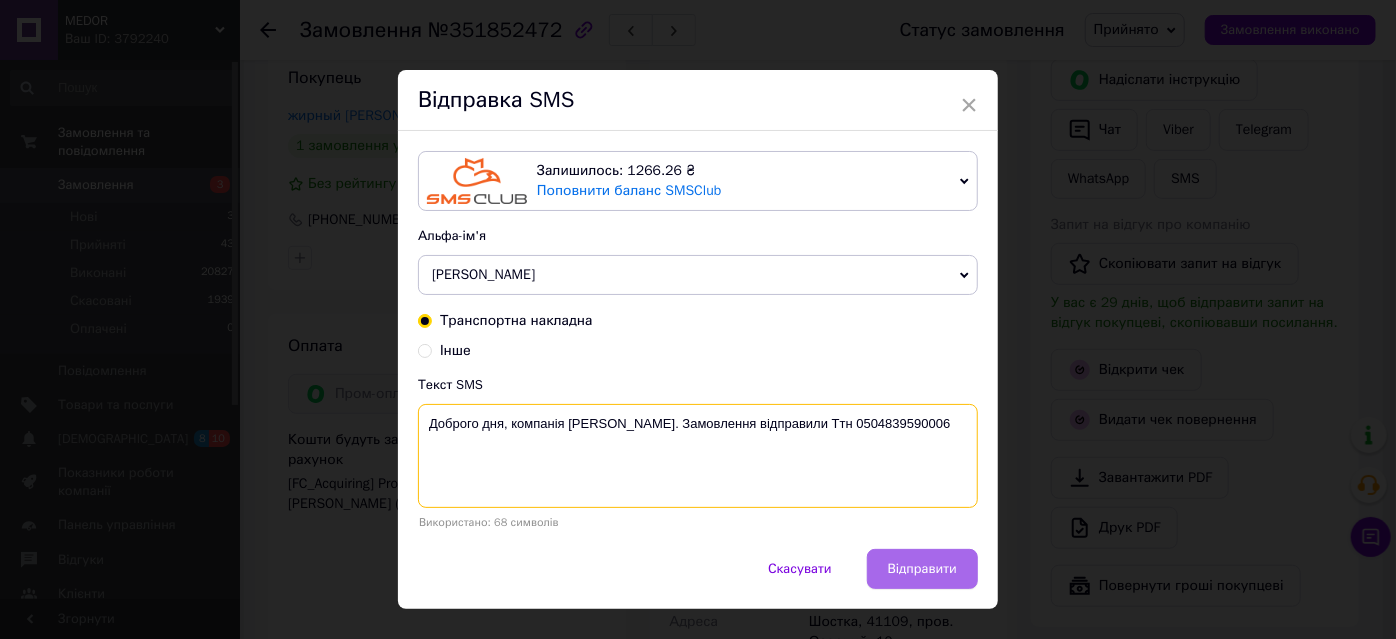 type on "Доброго дня, компанія [PERSON_NAME]. Замовлення відправили Ттн 0504839590006" 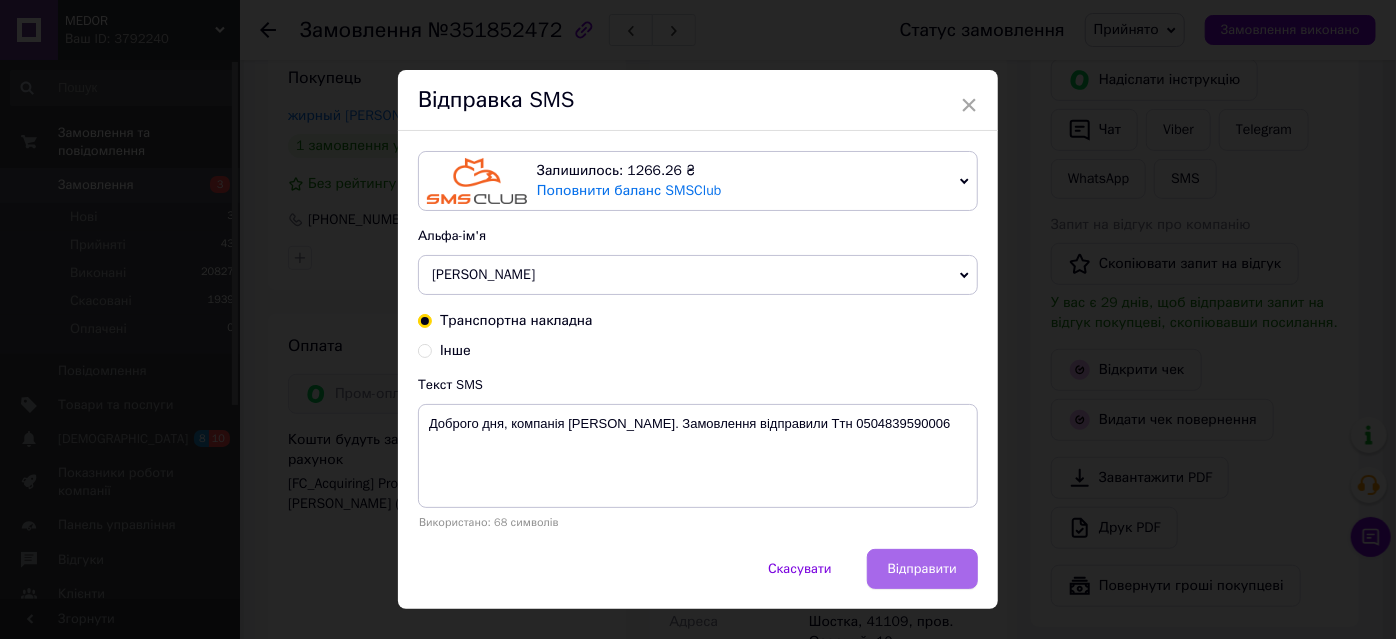 click on "Відправити" at bounding box center (922, 569) 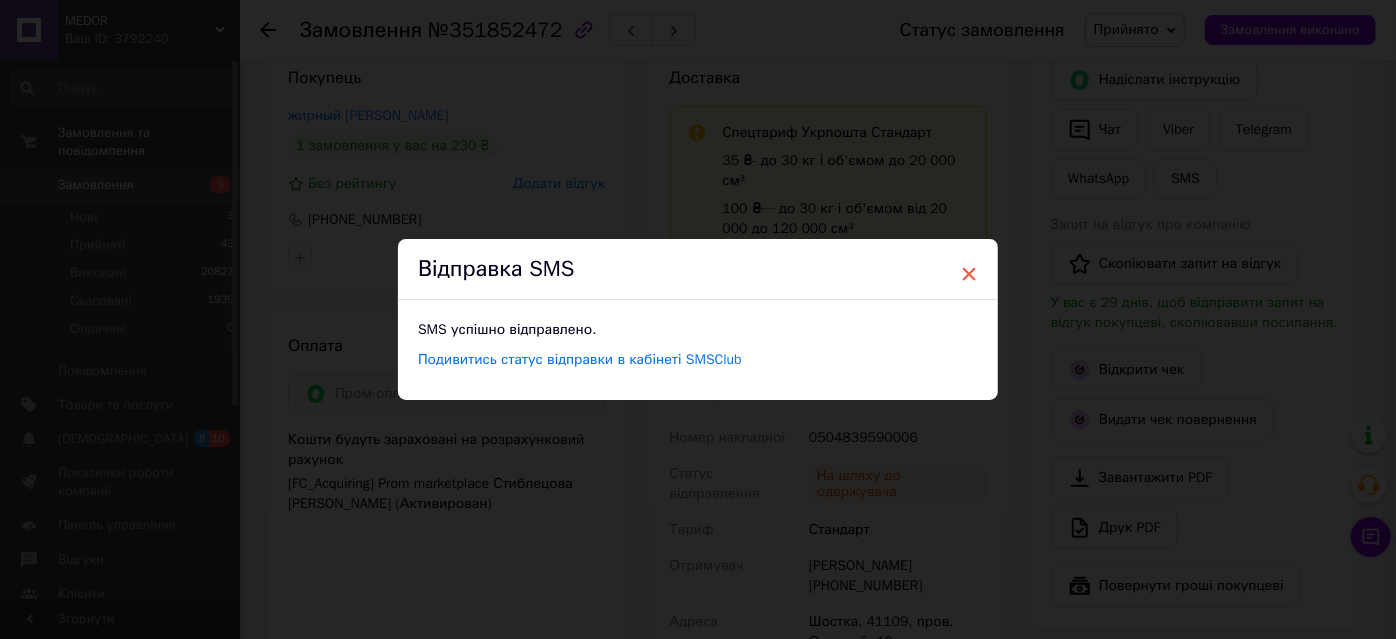 click on "×" at bounding box center (969, 274) 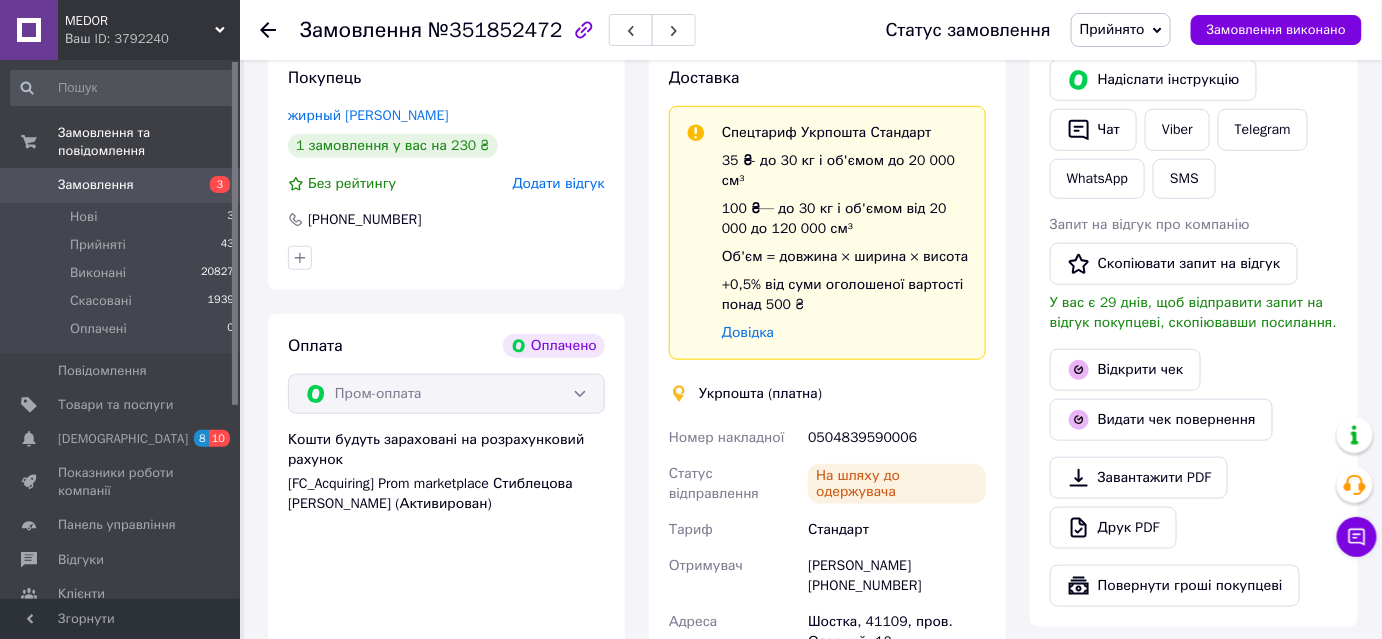 click on "Прийнято" at bounding box center [1112, 29] 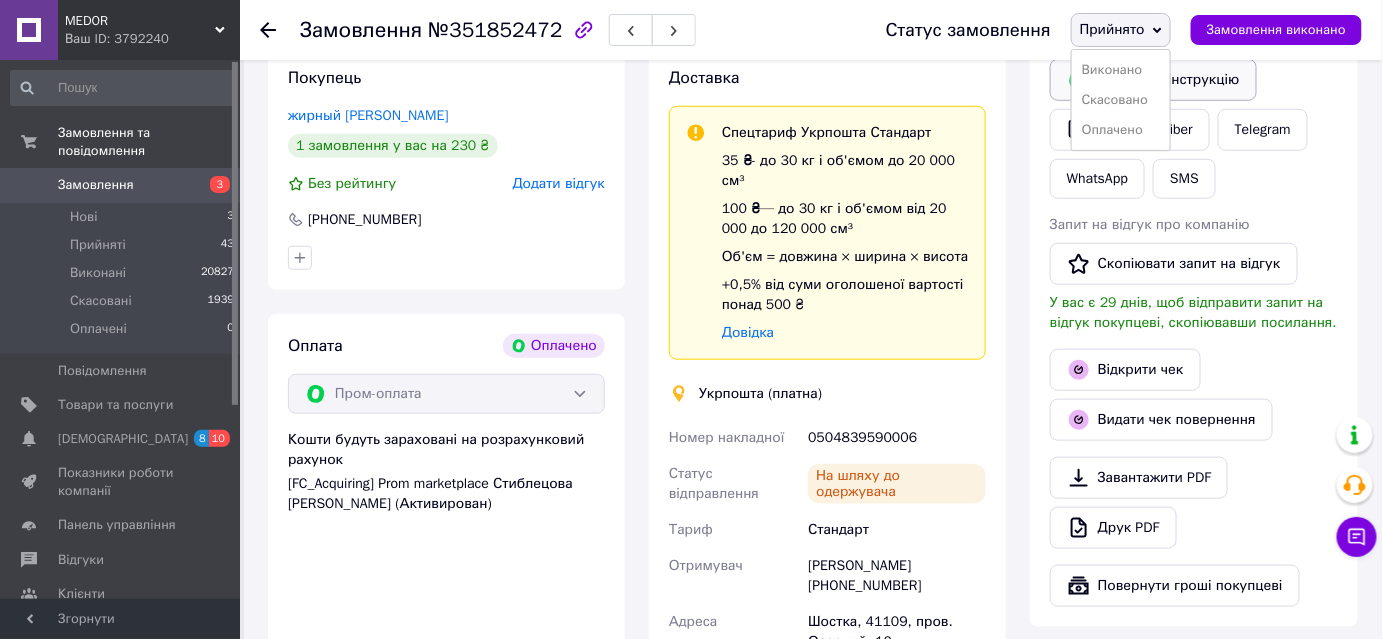 click on "Виконано" at bounding box center [1121, 70] 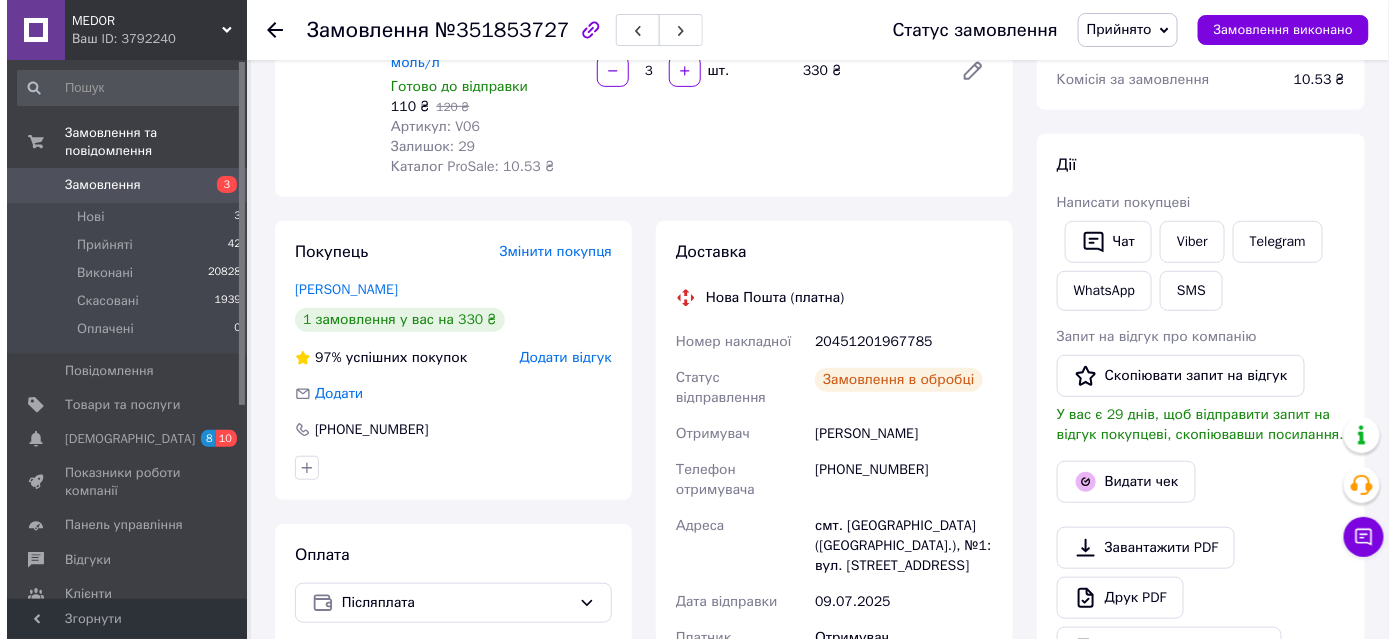 scroll, scrollTop: 272, scrollLeft: 0, axis: vertical 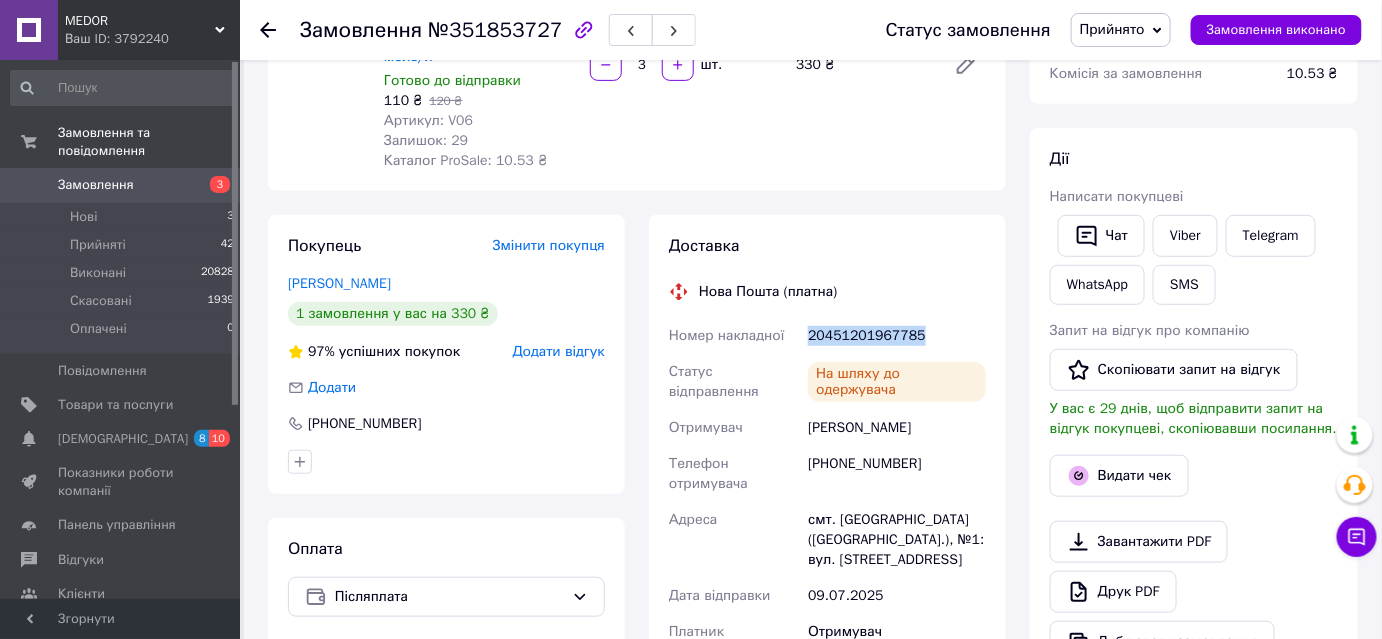 drag, startPoint x: 809, startPoint y: 306, endPoint x: 912, endPoint y: 323, distance: 104.393486 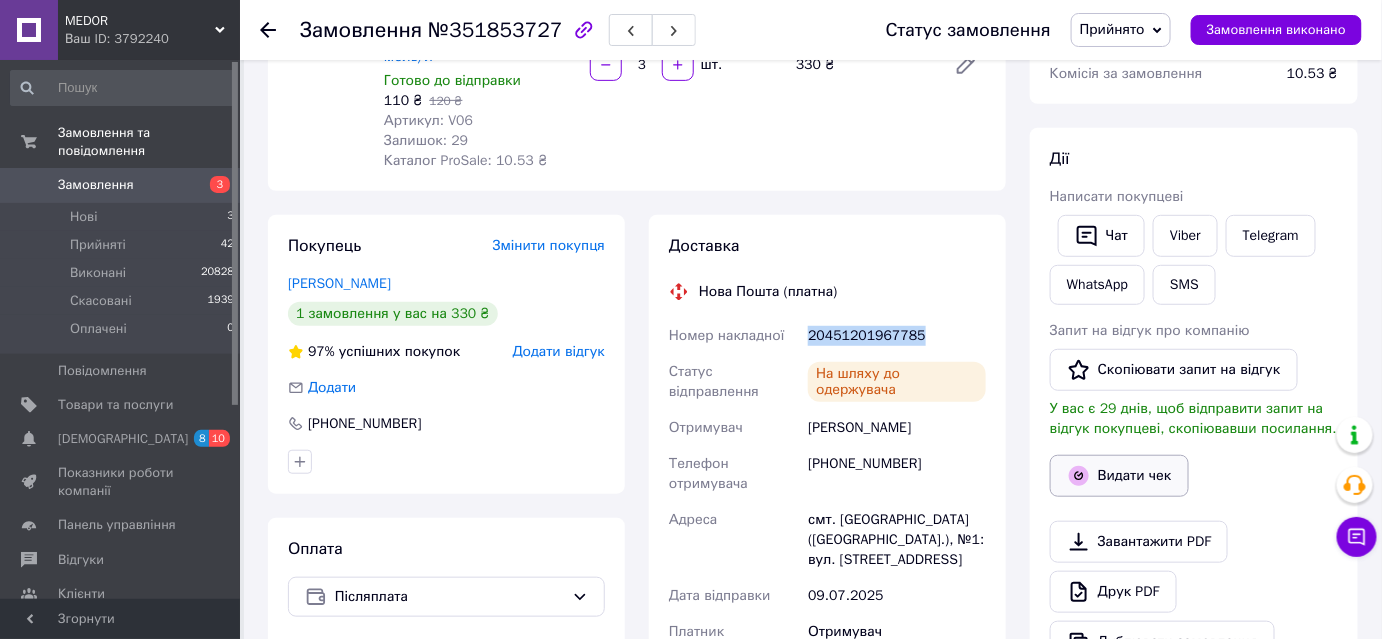 click on "Видати чек" at bounding box center [1119, 476] 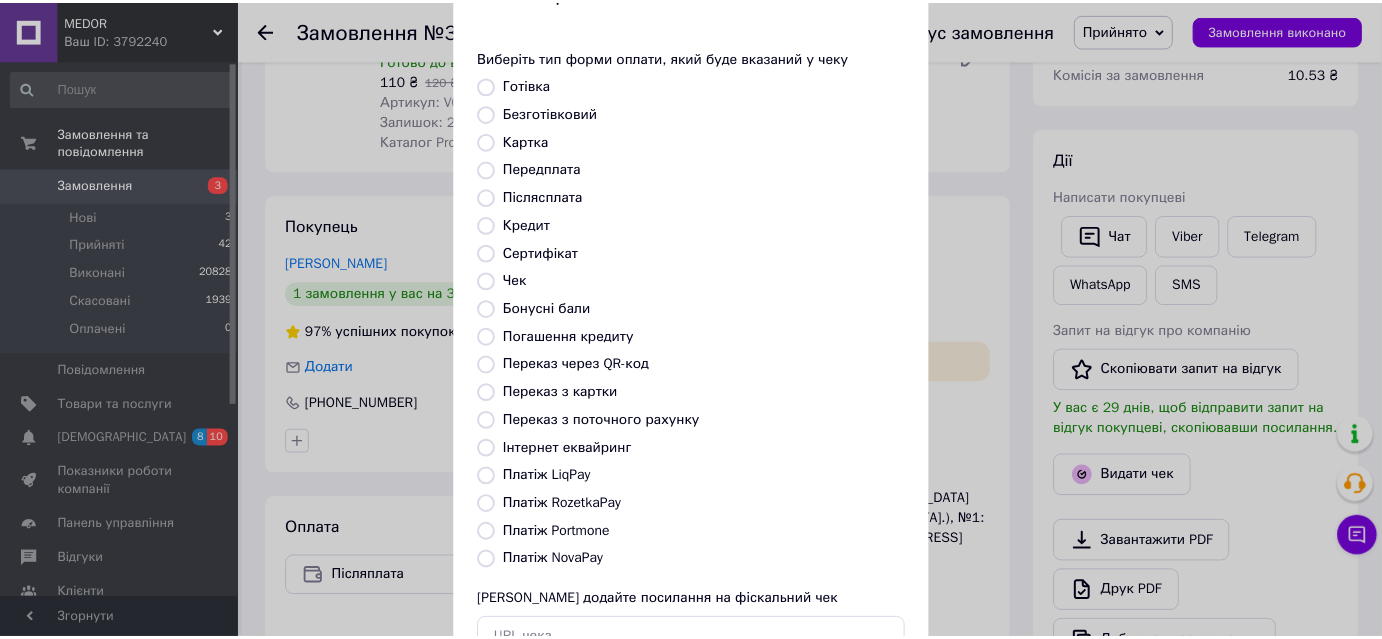 scroll, scrollTop: 219, scrollLeft: 0, axis: vertical 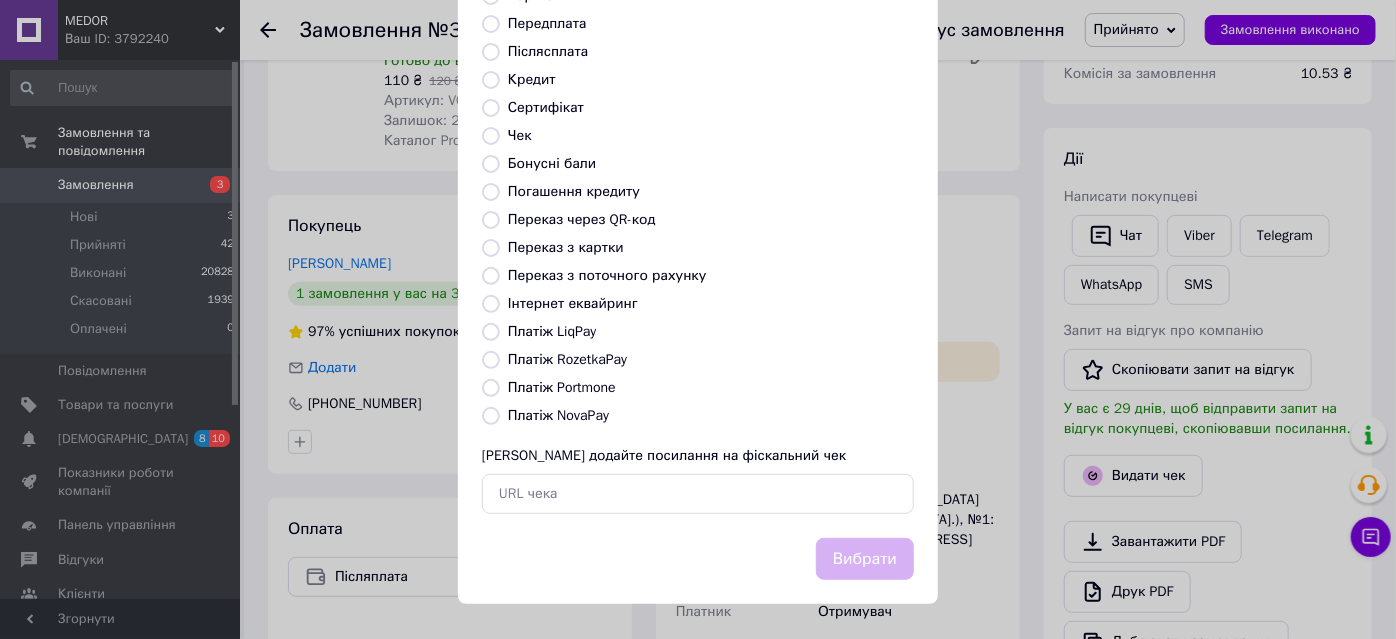click on "Платіж NovaPay" at bounding box center (491, 416) 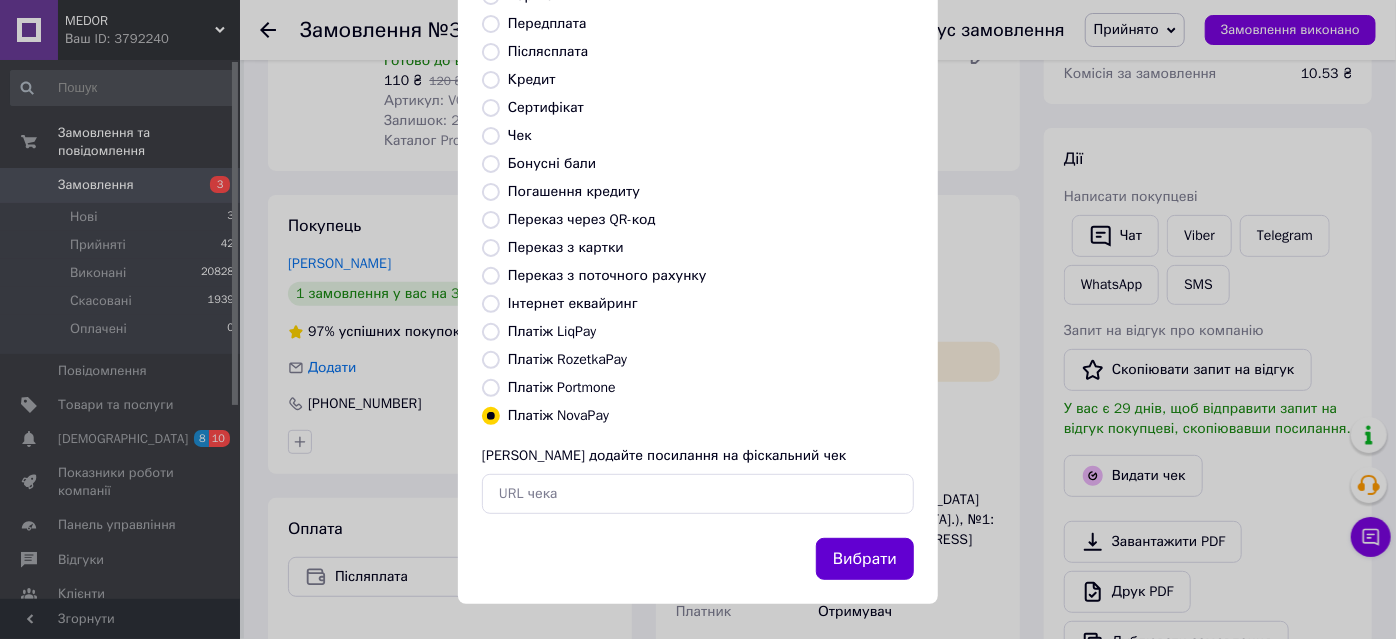 click on "Вибрати" at bounding box center [865, 559] 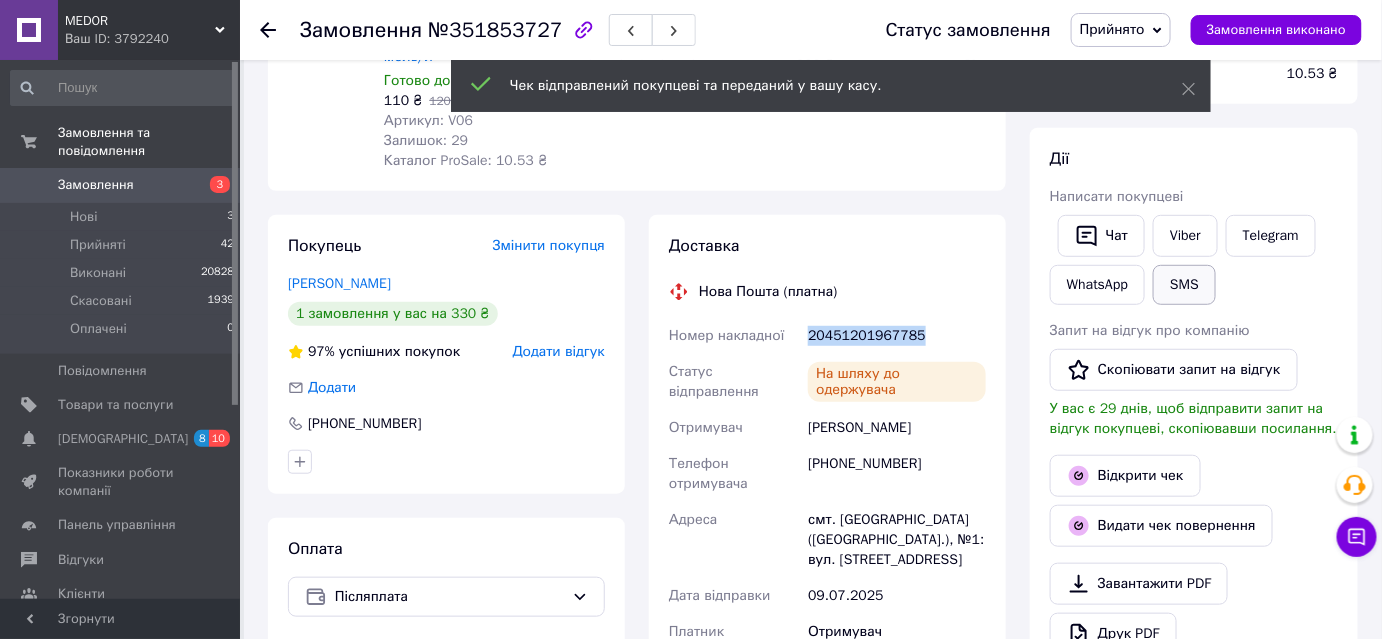 click on "SMS" at bounding box center (1184, 285) 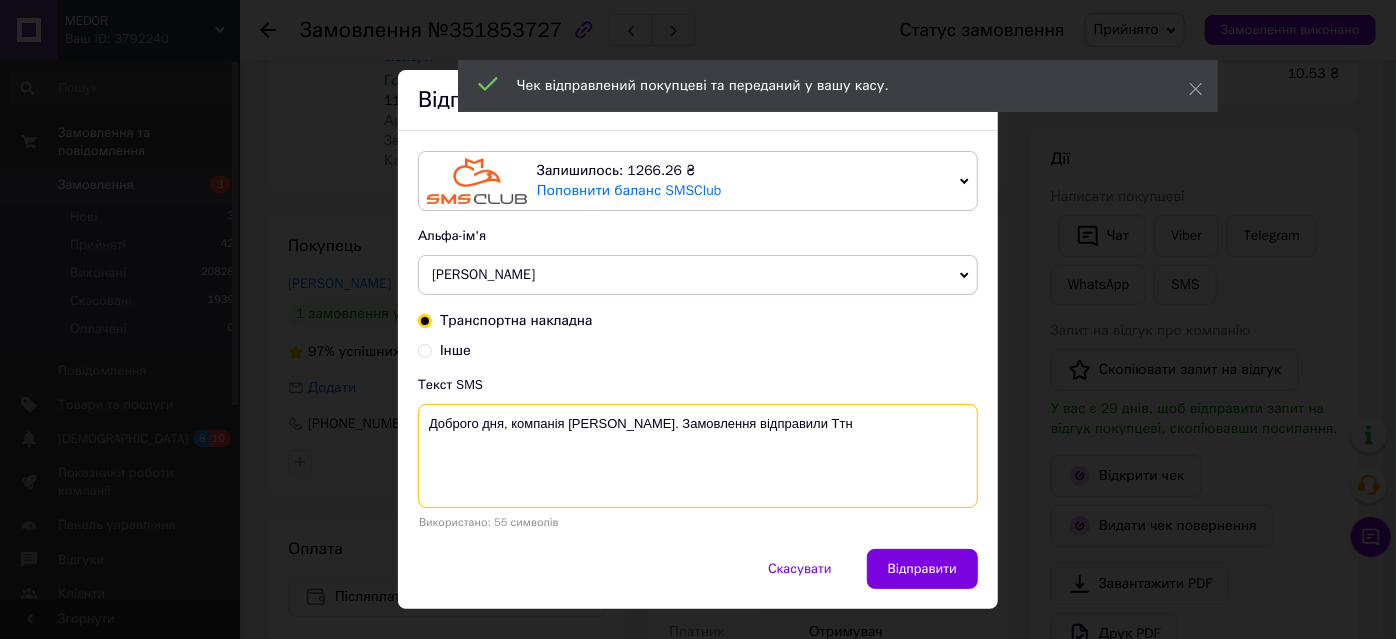 paste on "20451201967785" 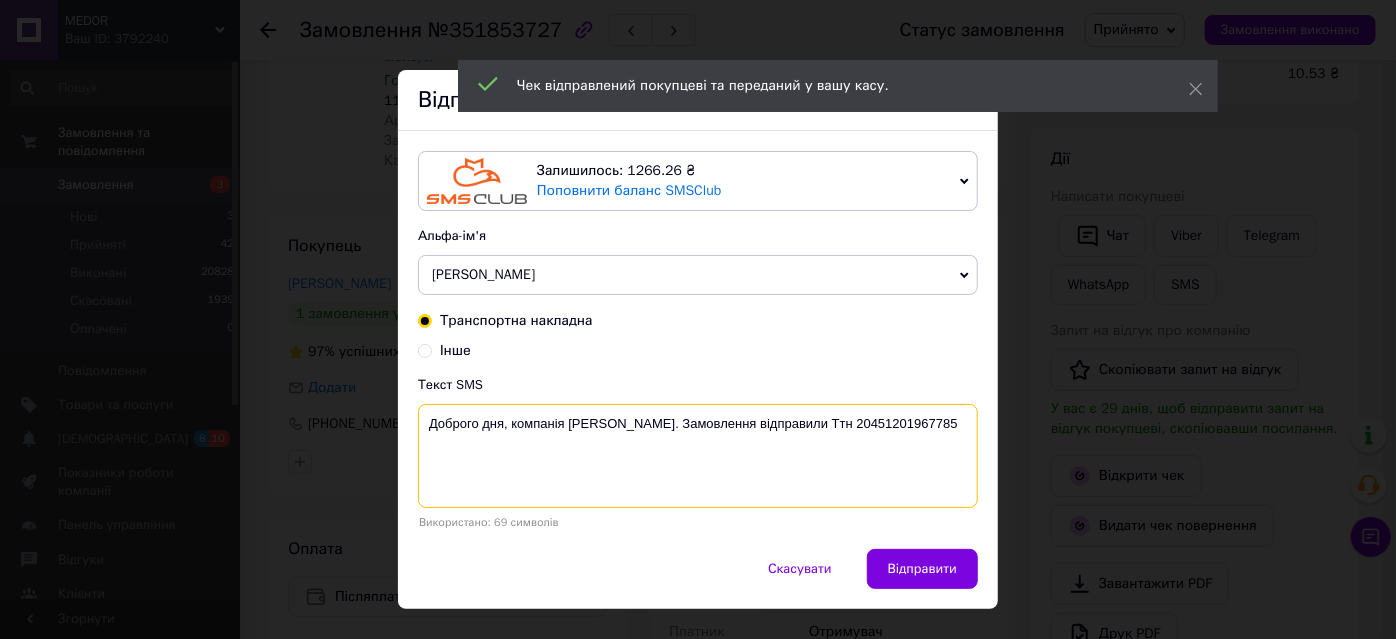 type on "Доброго дня, компанія Medor. Замовлення відправили Ттн 20451201967785" 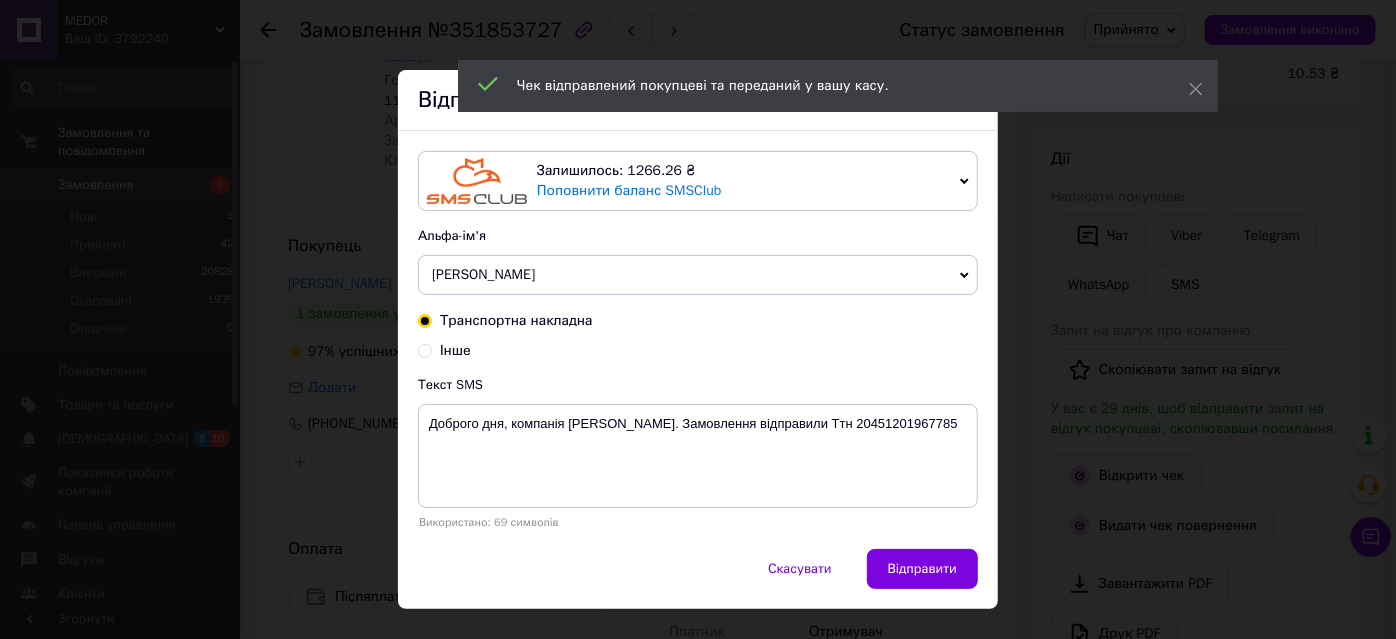 click on "Відправити" at bounding box center (922, 569) 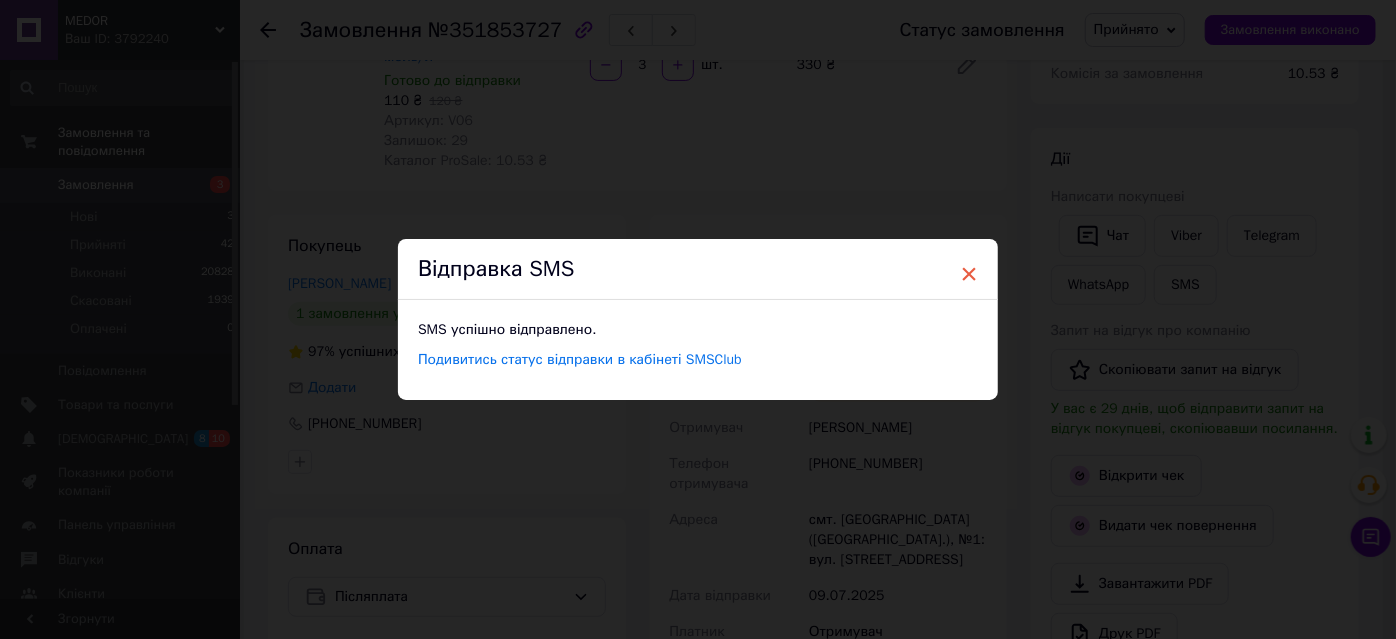 click on "×" at bounding box center (969, 274) 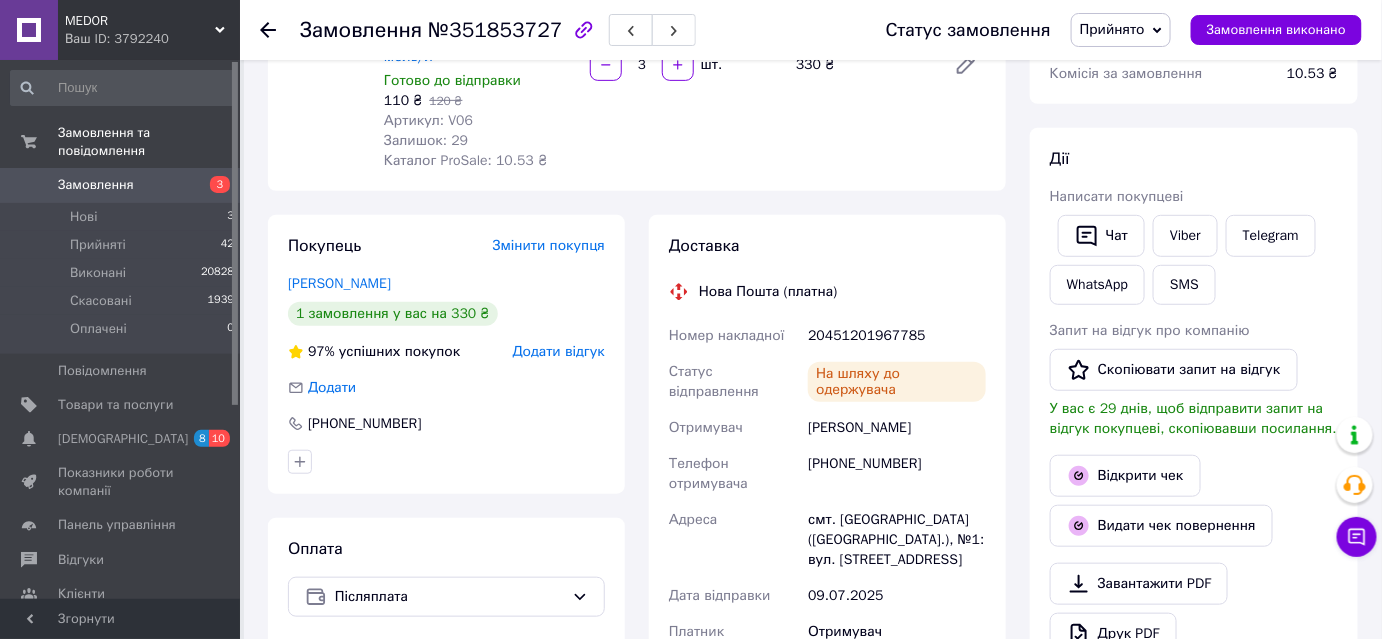 click on "Прийнято" at bounding box center [1121, 30] 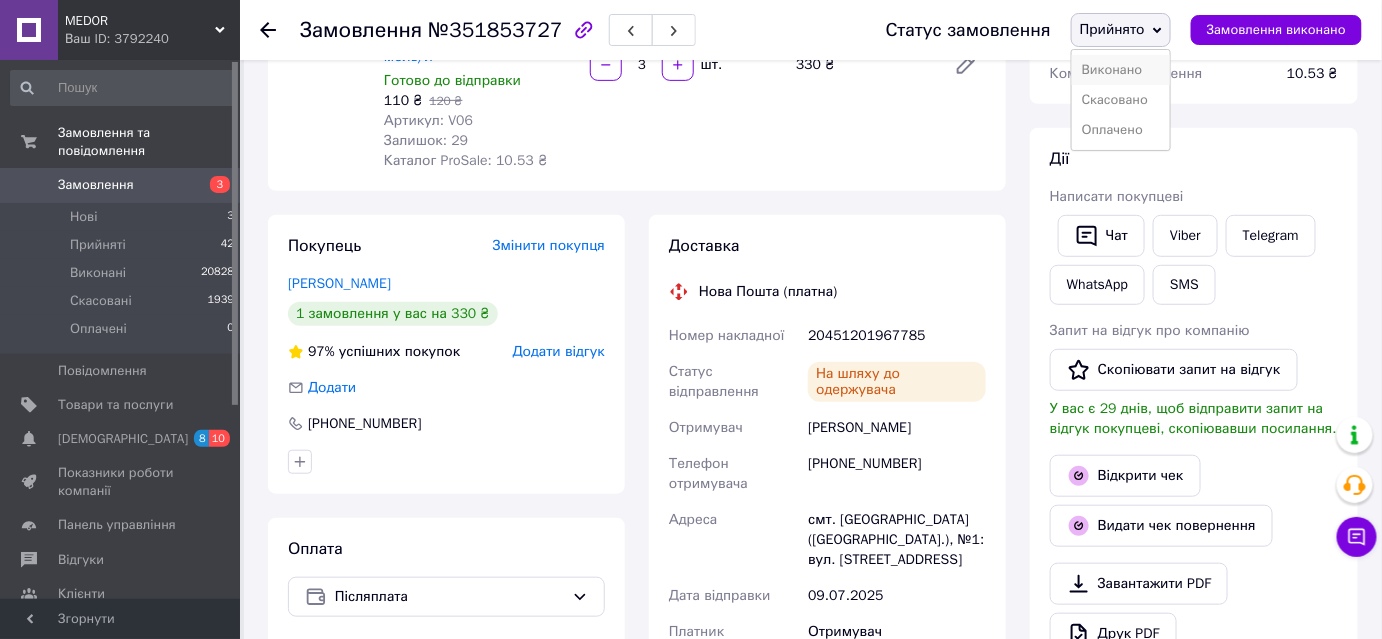 click on "Виконано" at bounding box center [1121, 70] 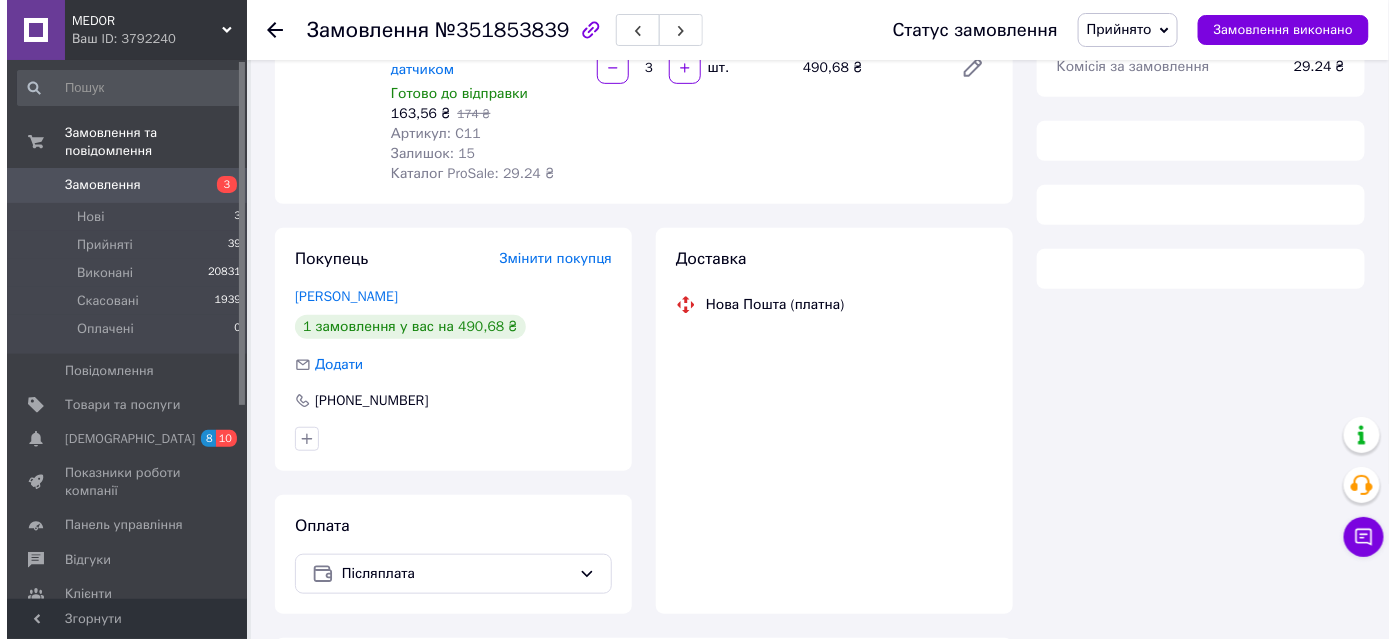 scroll, scrollTop: 320, scrollLeft: 0, axis: vertical 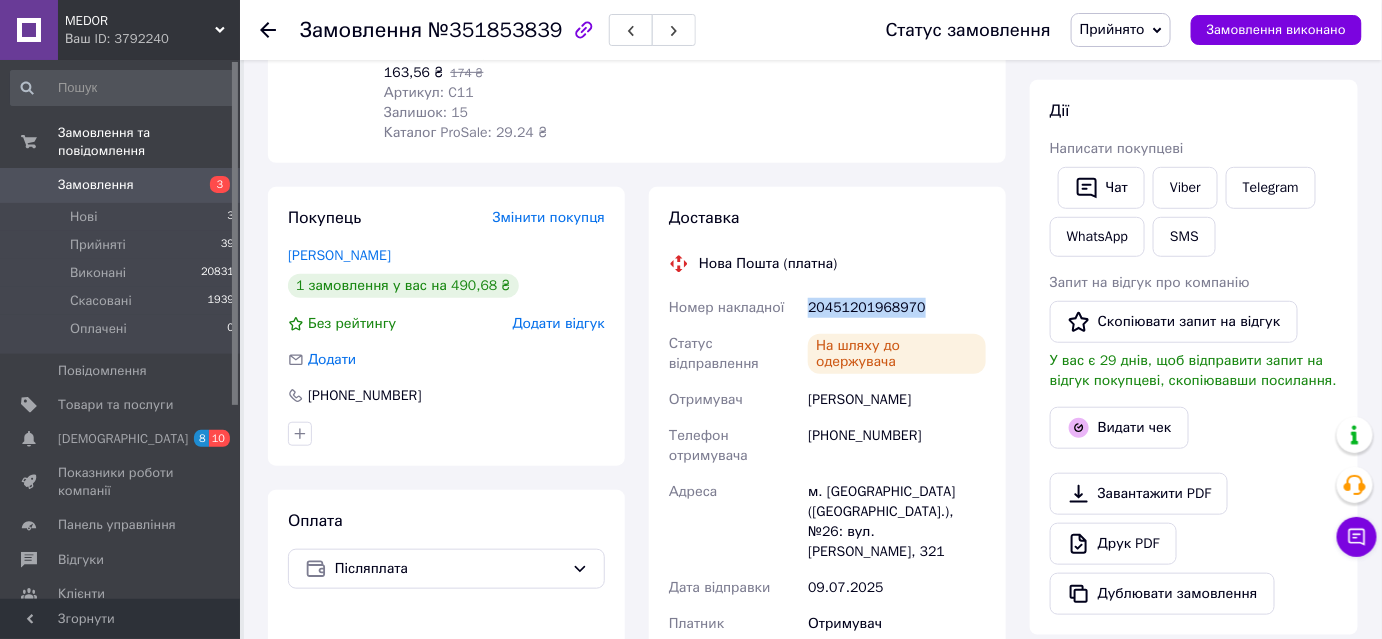 drag, startPoint x: 808, startPoint y: 284, endPoint x: 920, endPoint y: 282, distance: 112.01785 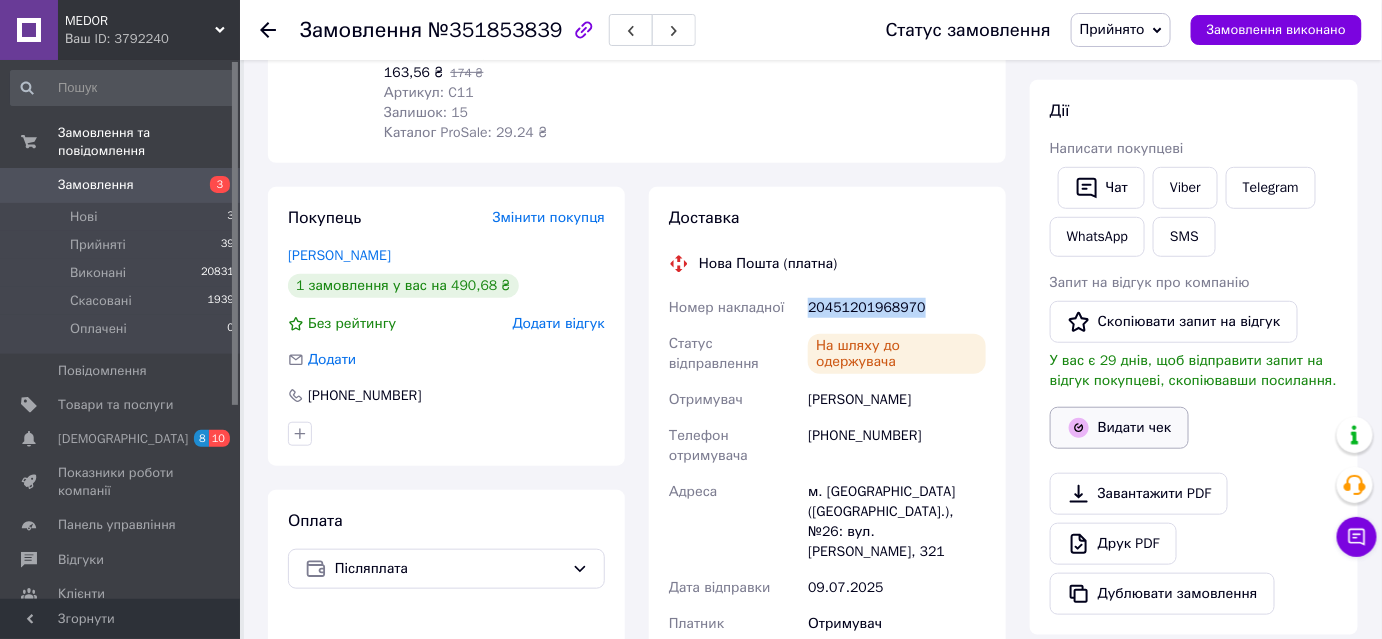 click on "Видати чек" at bounding box center (1119, 428) 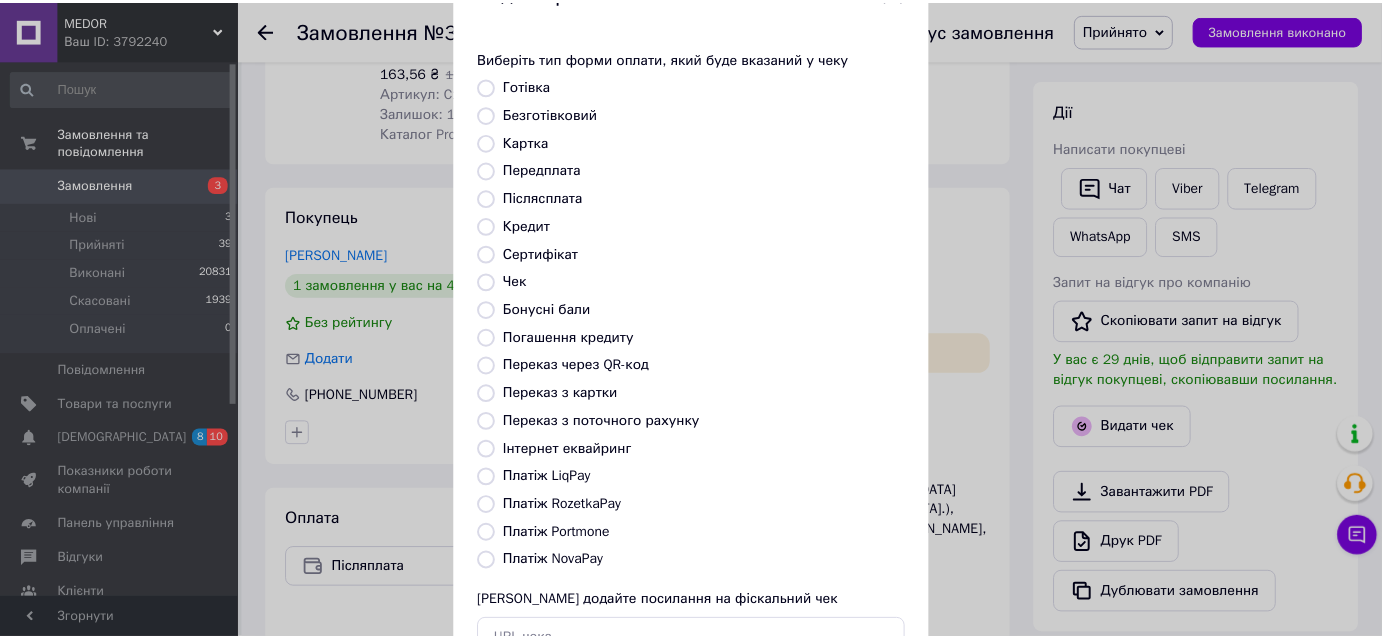 scroll, scrollTop: 181, scrollLeft: 0, axis: vertical 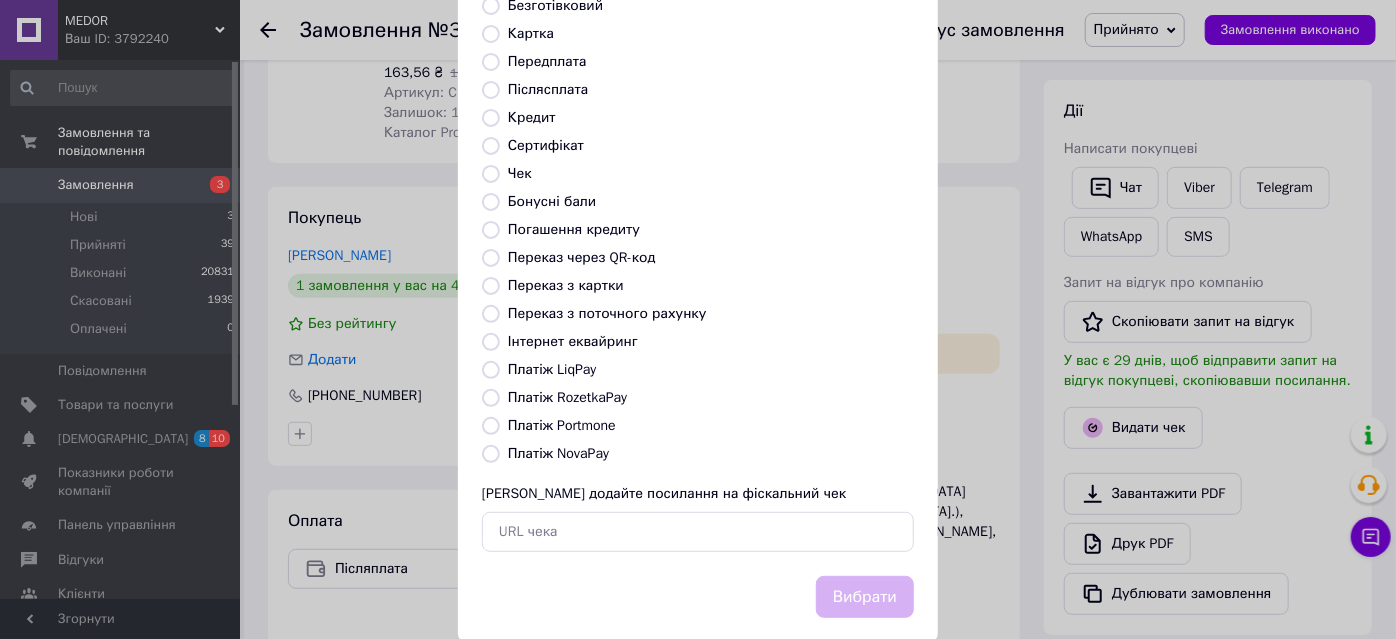 click on "Платіж NovaPay" at bounding box center [491, 454] 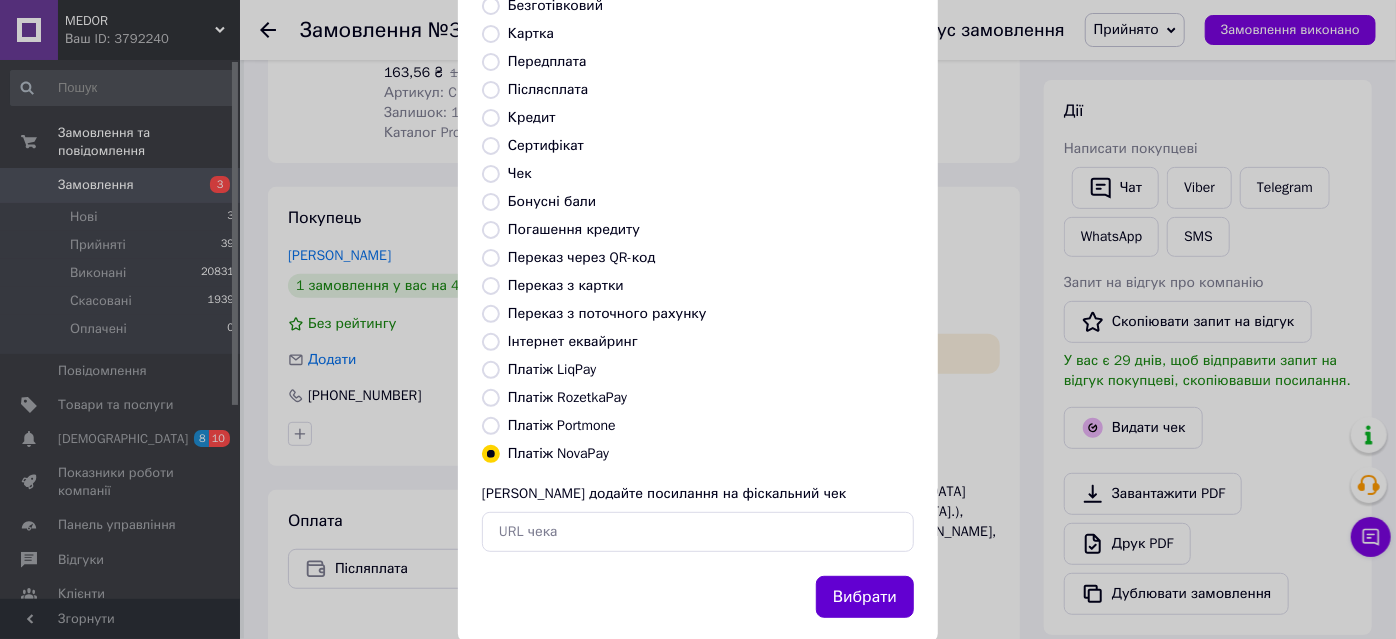 click on "Вибрати" at bounding box center [865, 597] 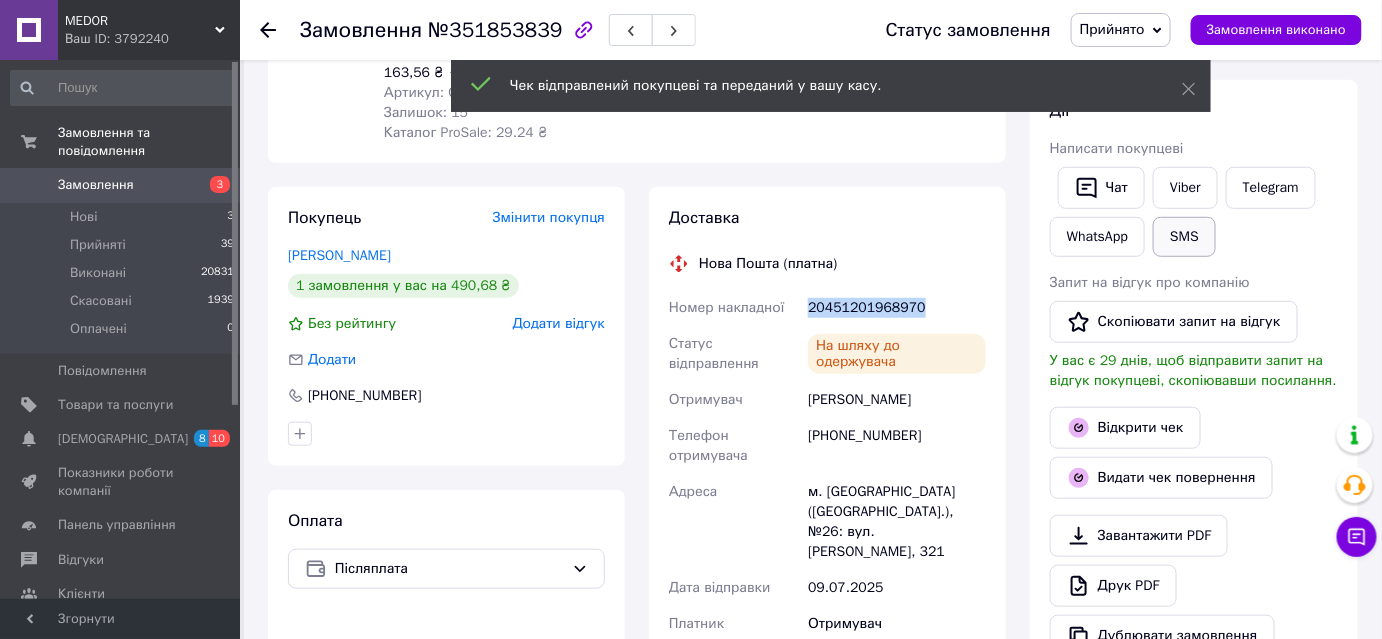 click on "SMS" at bounding box center [1184, 237] 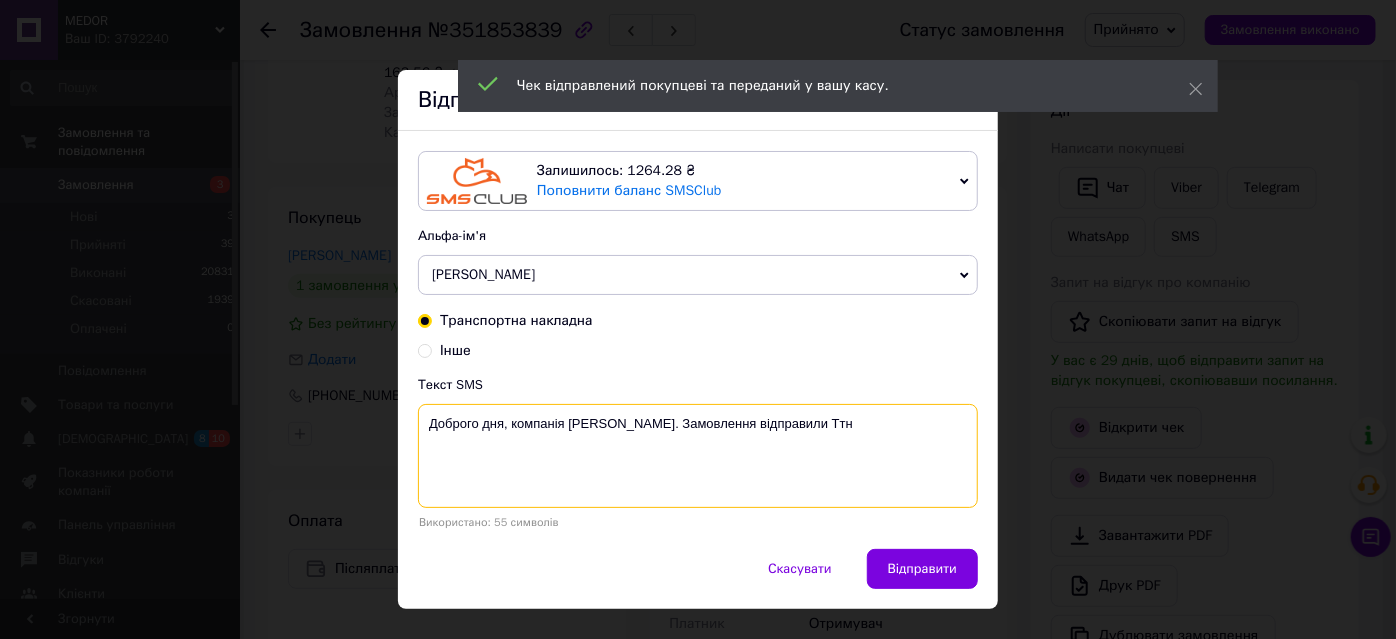 paste on "20451201968970" 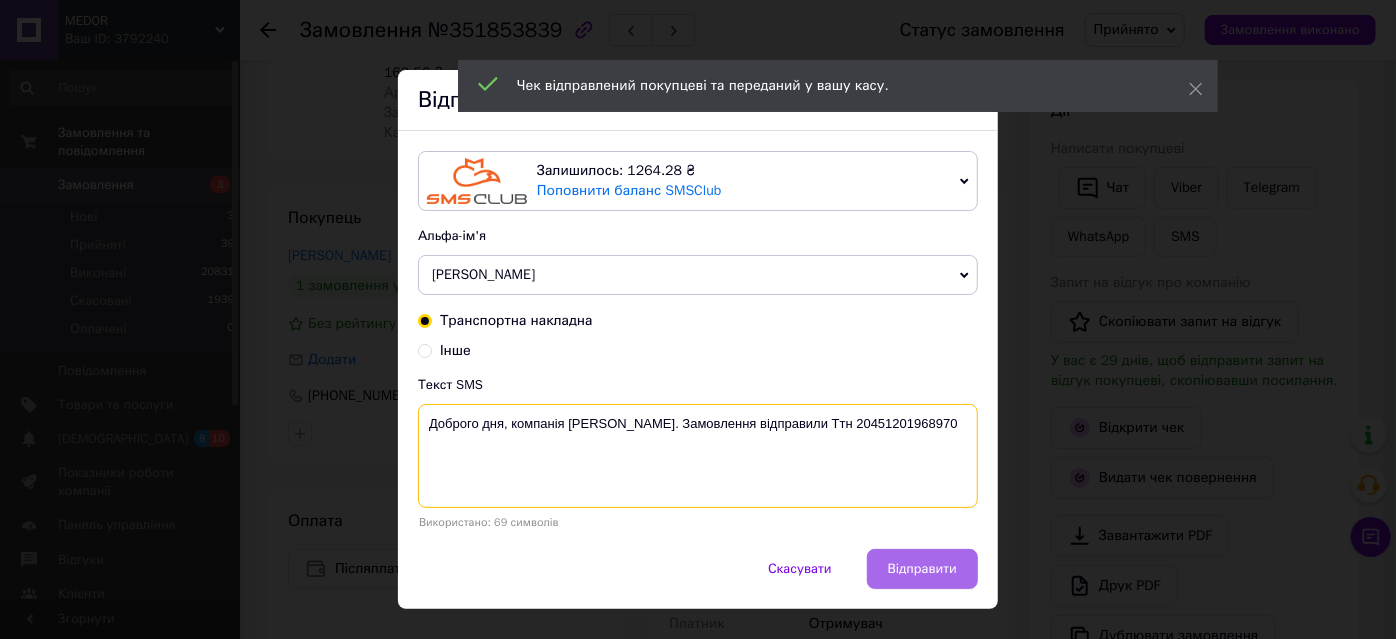 type on "Доброго дня, компанія Medor. Замовлення відправили Ттн 20451201968970" 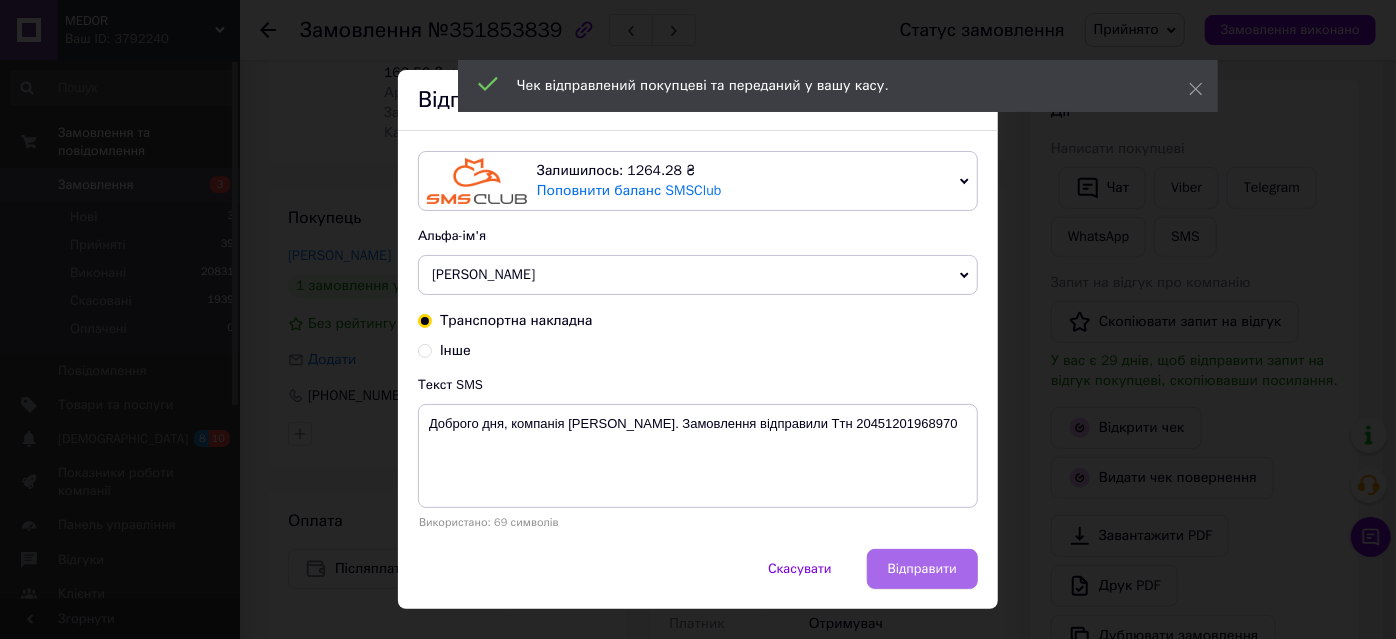 click on "Відправити" at bounding box center [922, 569] 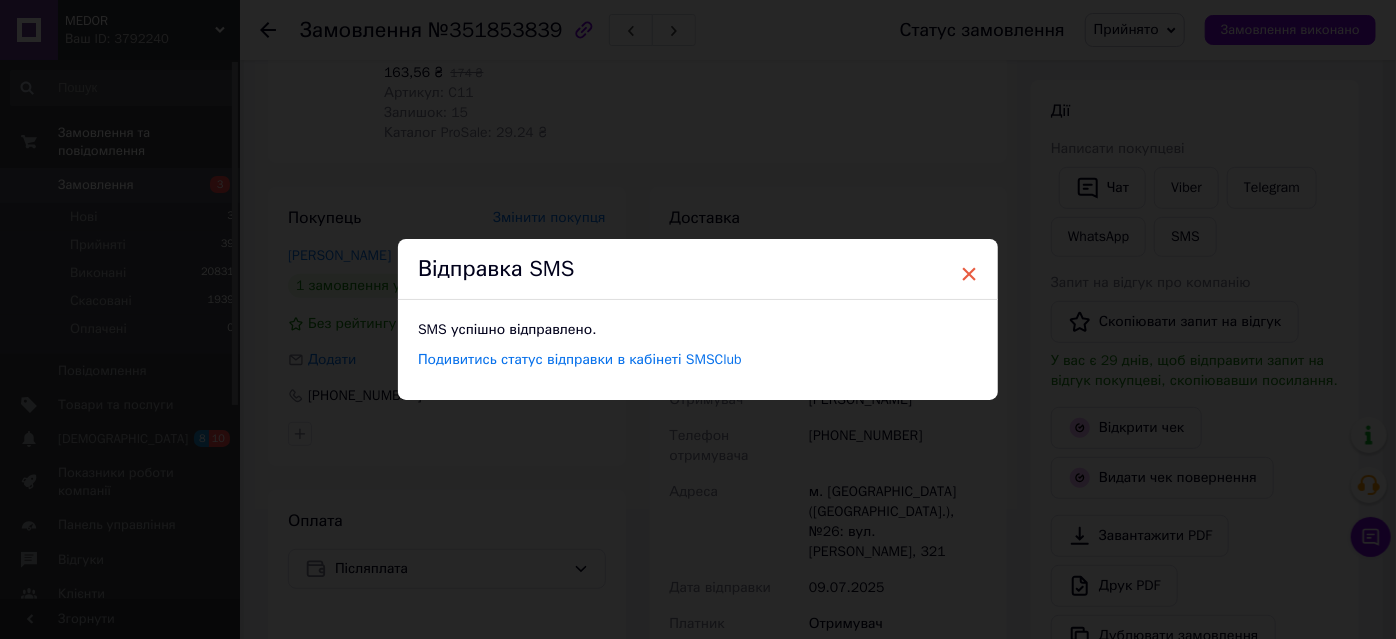 click on "×" at bounding box center (969, 274) 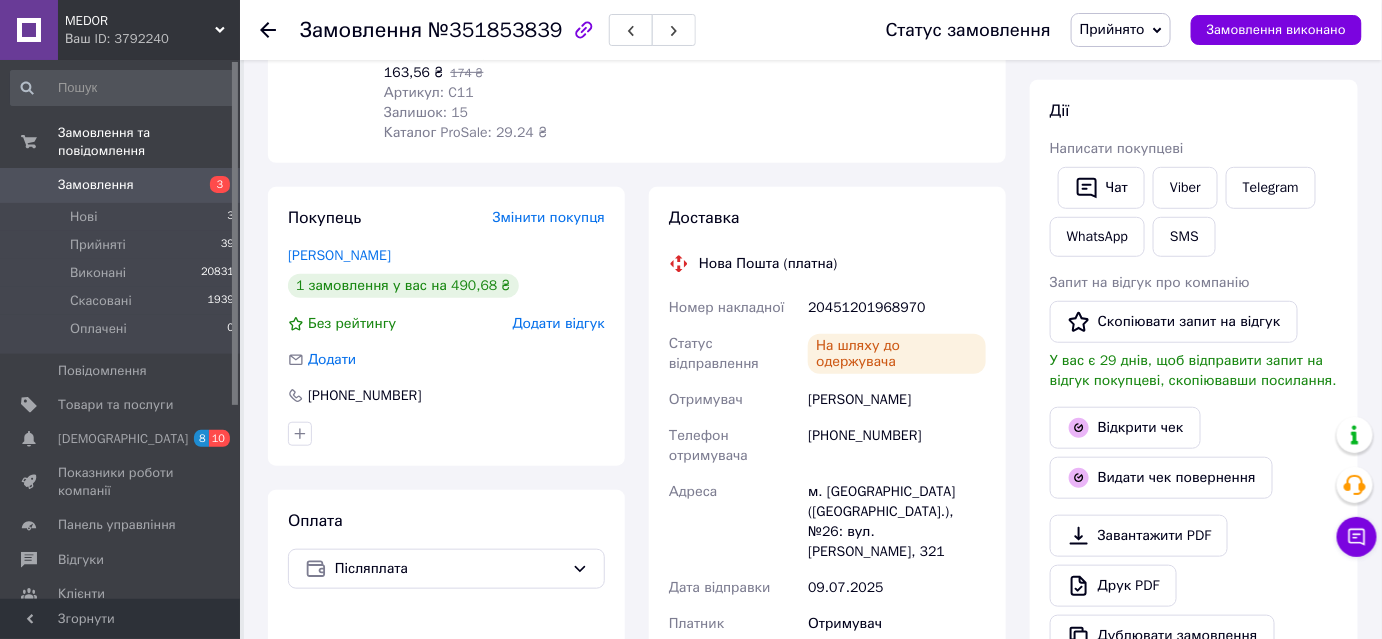 click on "Прийнято" at bounding box center (1112, 29) 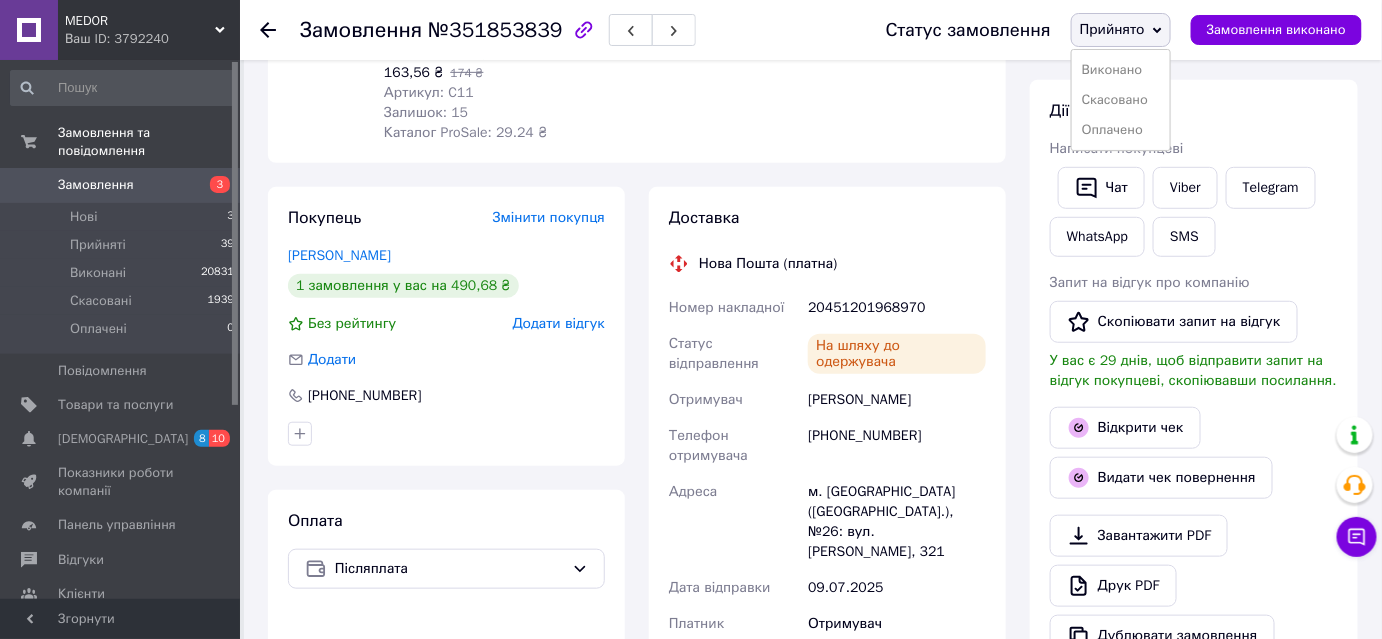 click on "Виконано" at bounding box center [1121, 70] 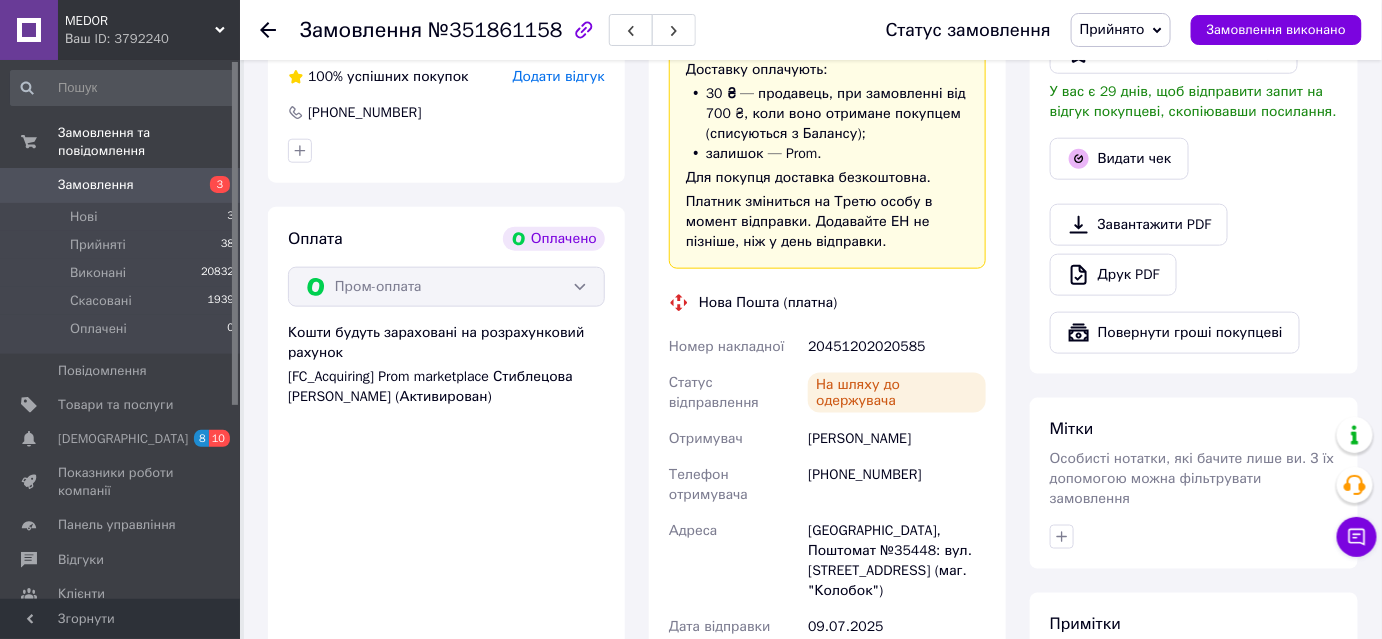 scroll, scrollTop: 727, scrollLeft: 0, axis: vertical 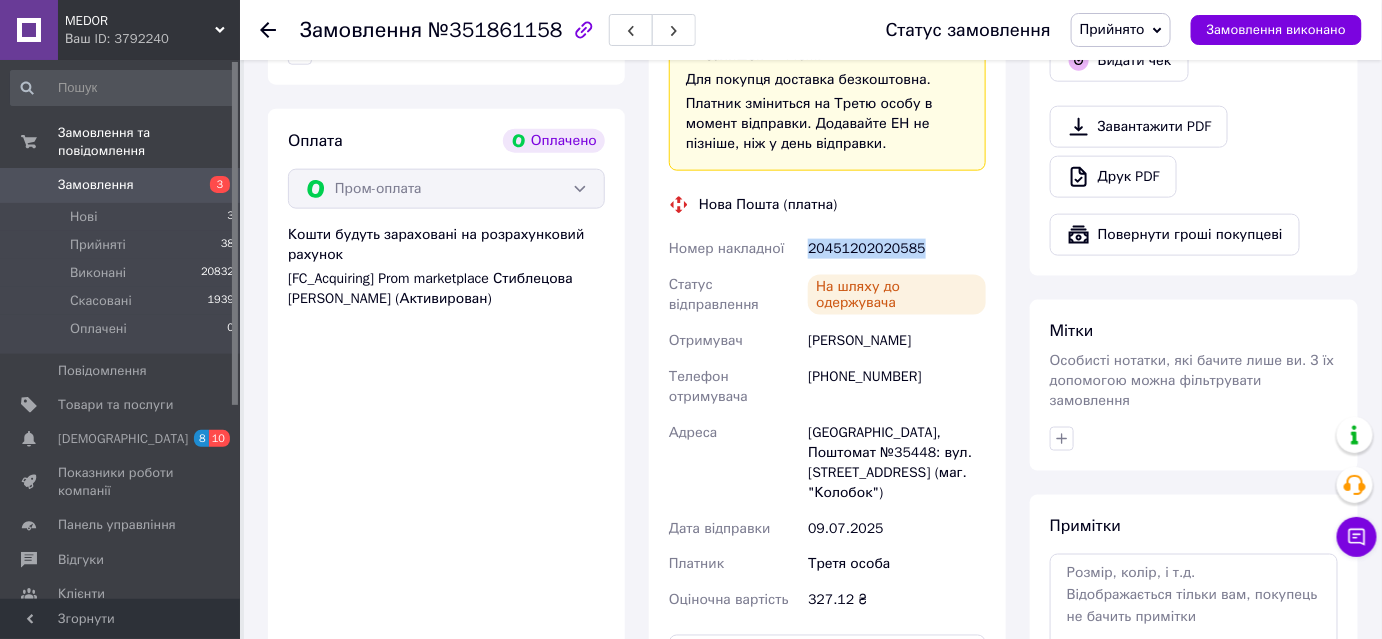 drag, startPoint x: 811, startPoint y: 230, endPoint x: 912, endPoint y: 230, distance: 101 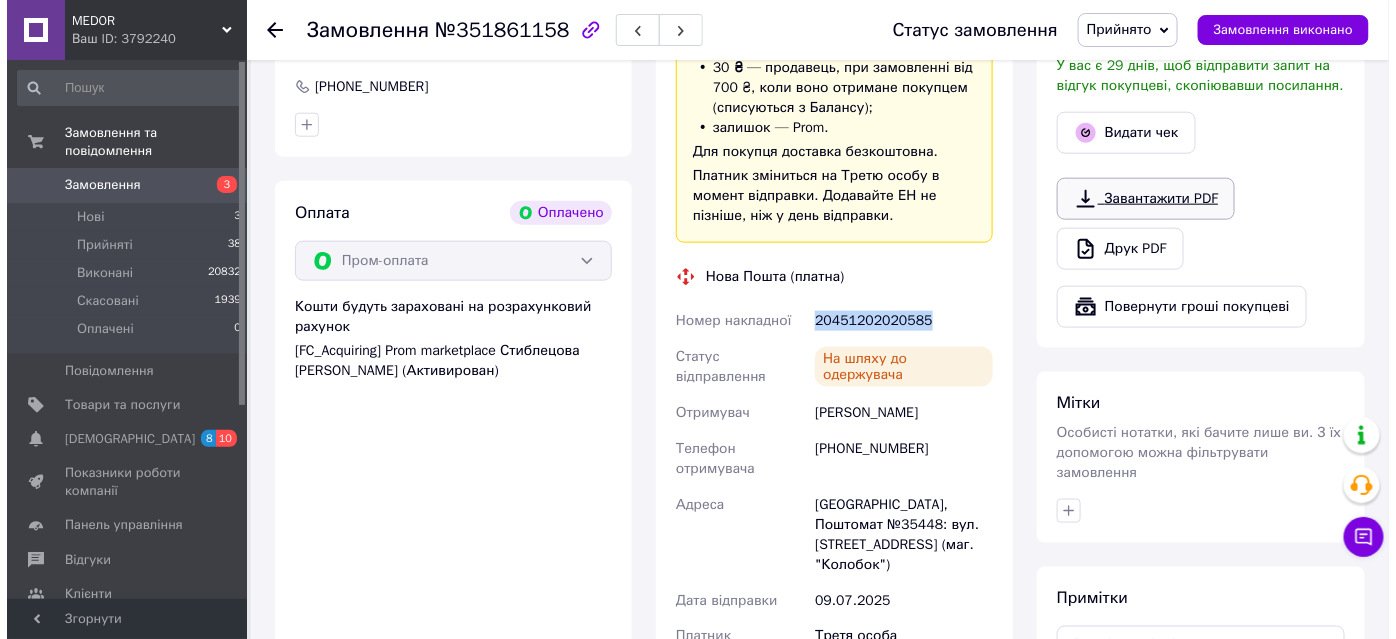 scroll, scrollTop: 545, scrollLeft: 0, axis: vertical 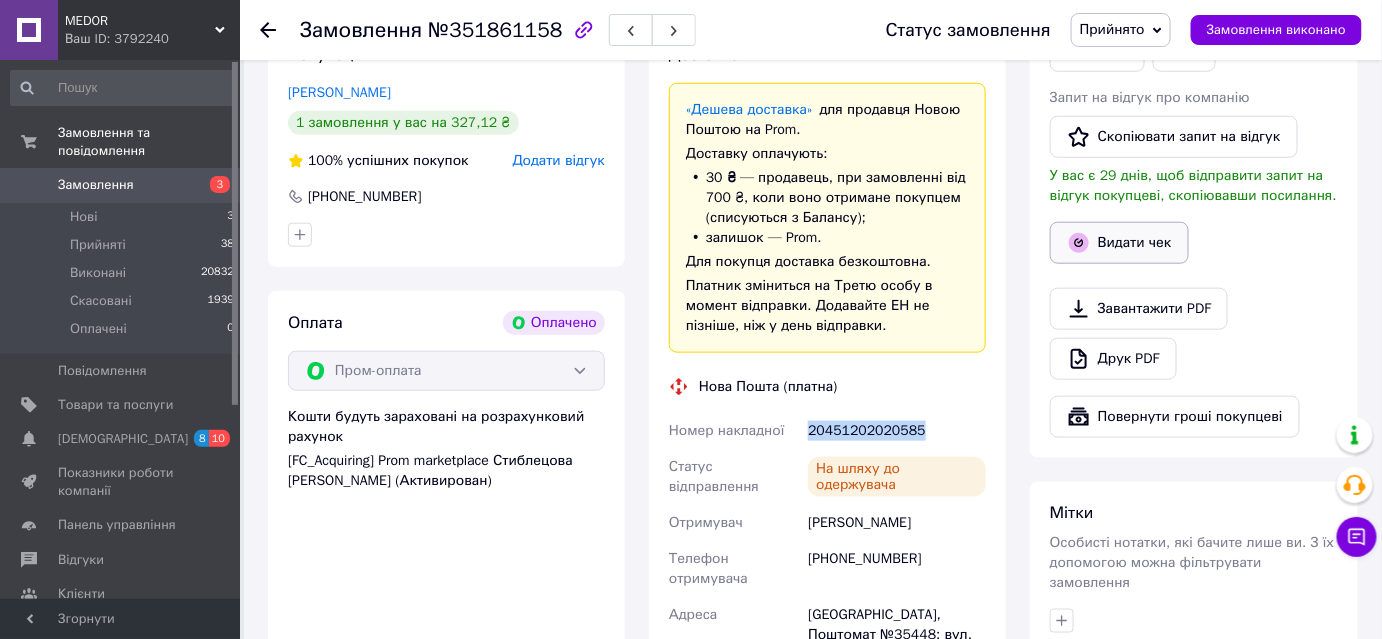 click on "Видати чек" at bounding box center (1119, 243) 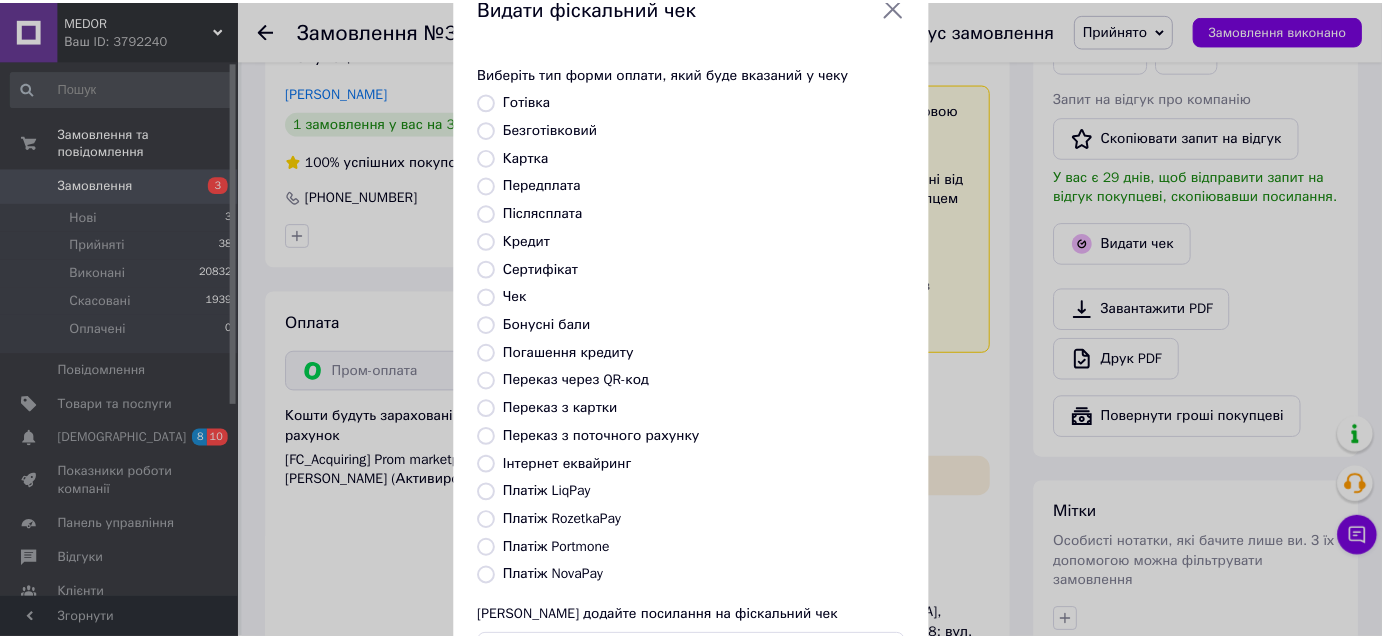 scroll, scrollTop: 181, scrollLeft: 0, axis: vertical 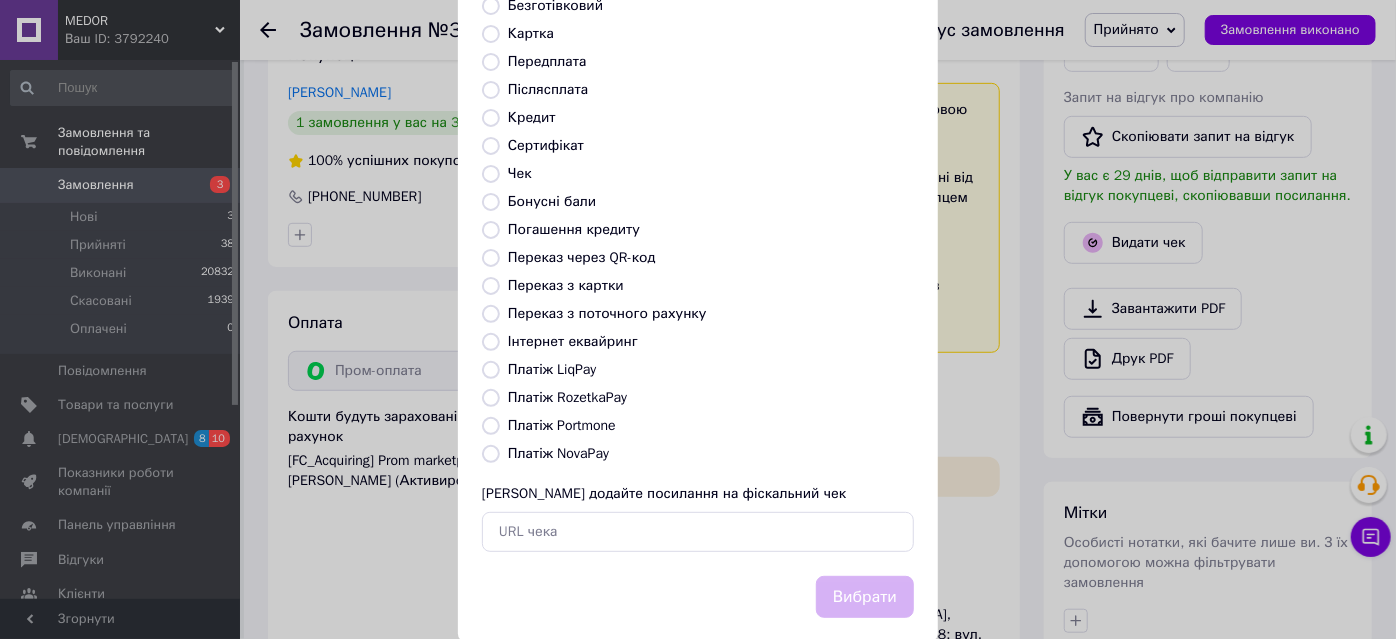 click on "Платіж RozetkaPay" at bounding box center (491, 398) 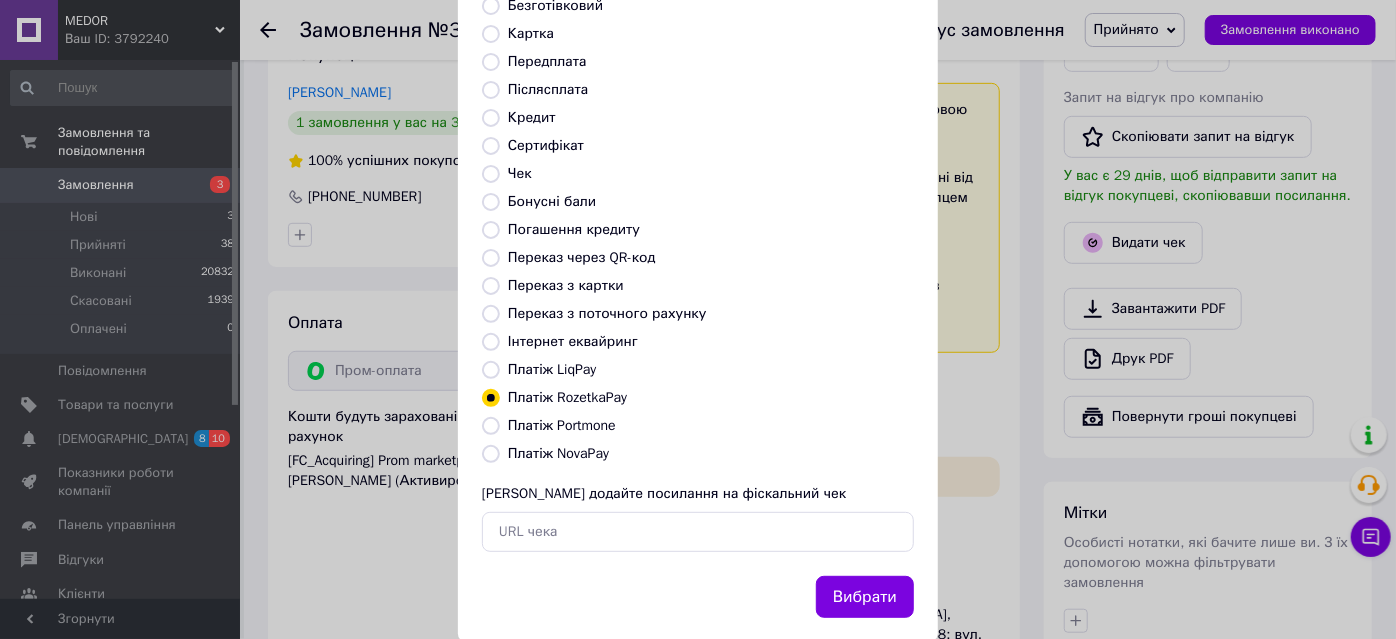 click on "Вибрати" at bounding box center [865, 597] 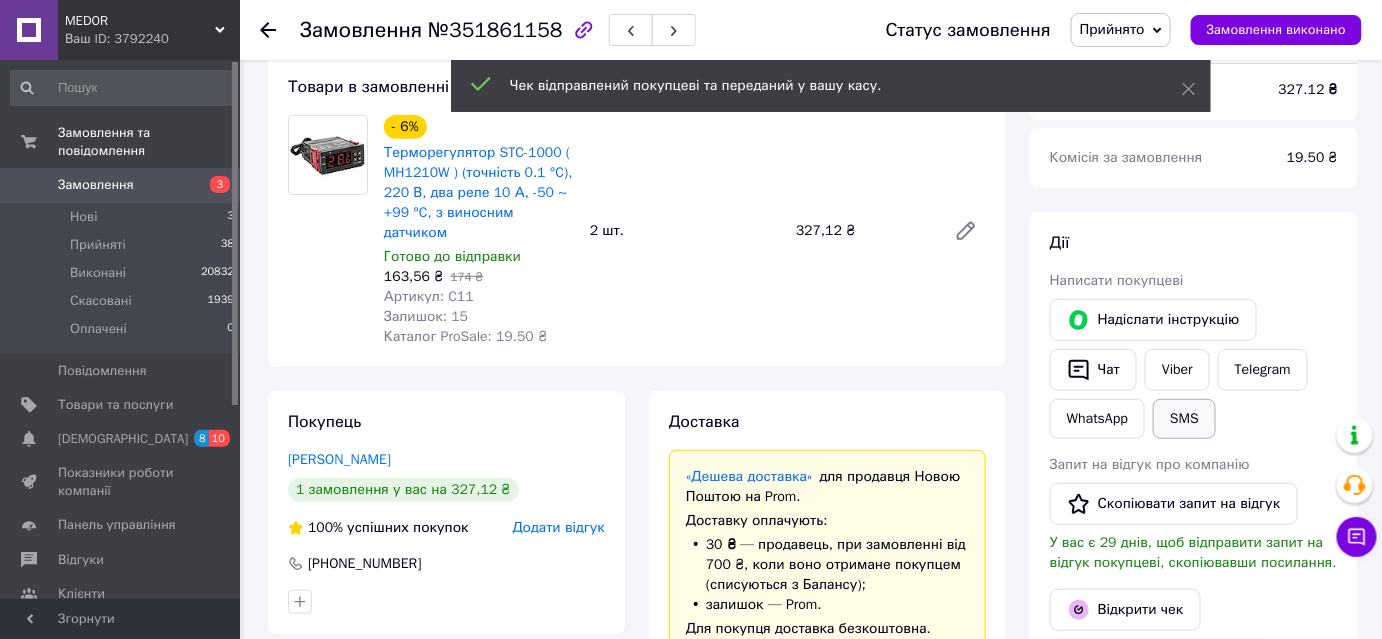 scroll, scrollTop: 181, scrollLeft: 0, axis: vertical 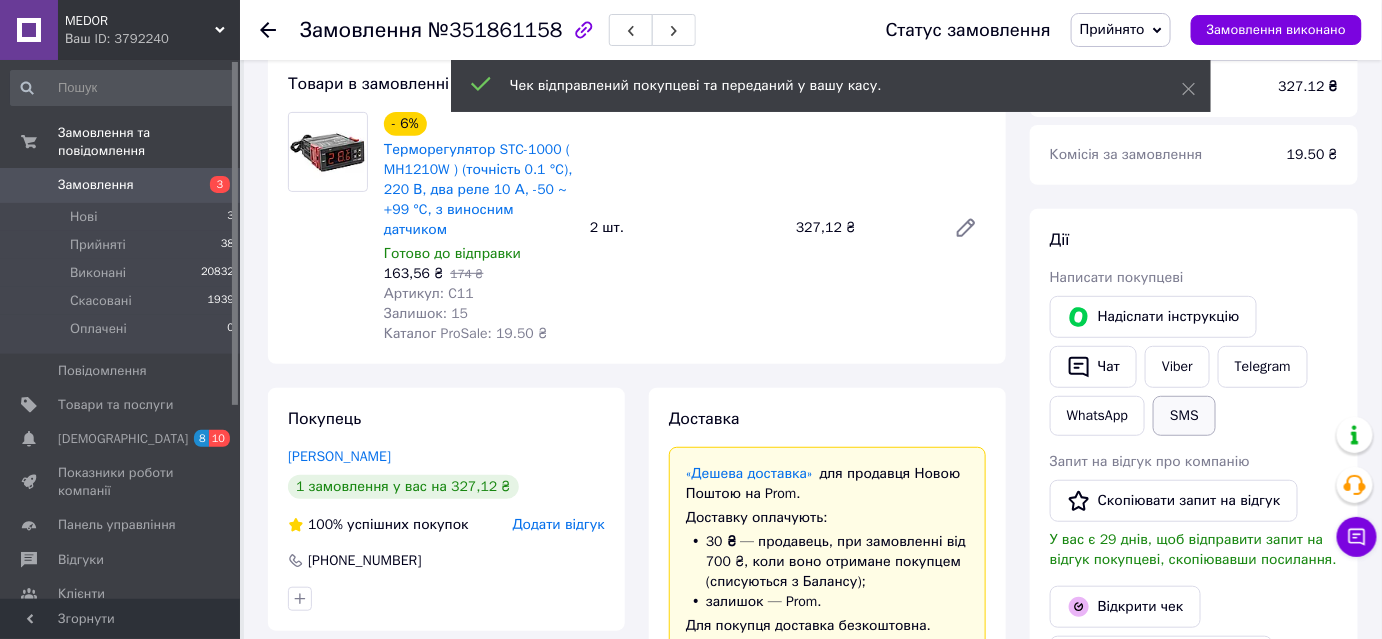 click on "SMS" at bounding box center (1184, 416) 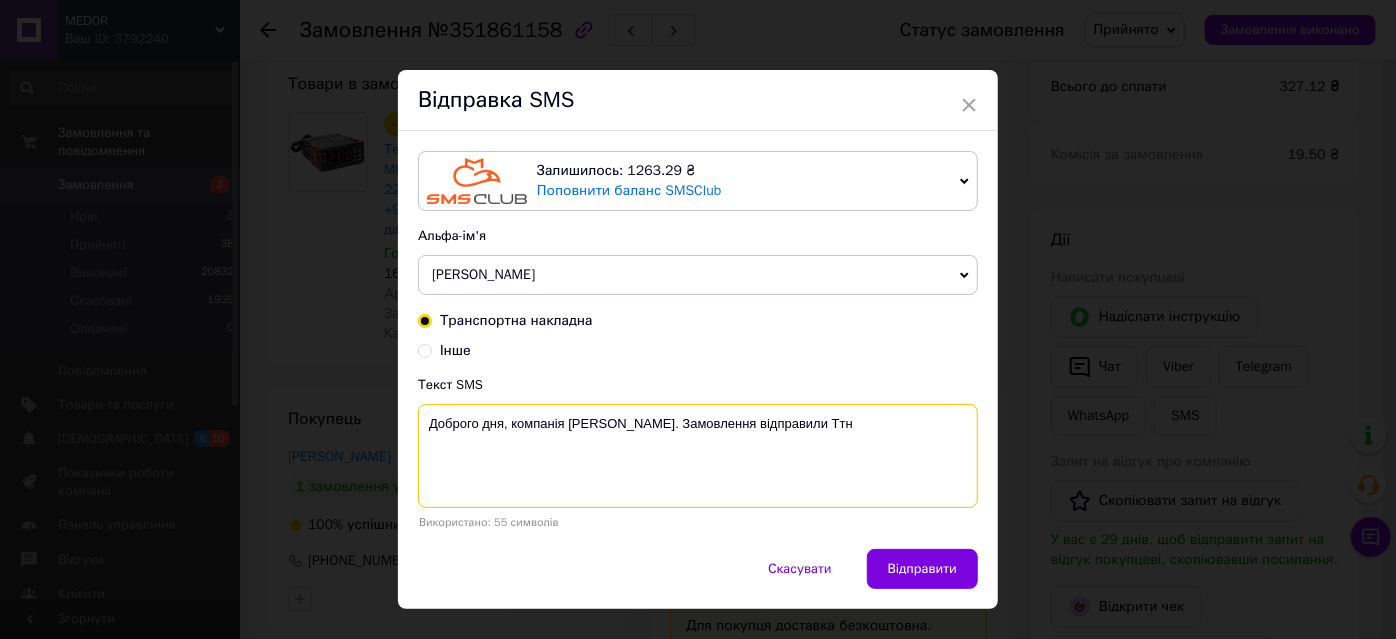 paste on "20451202020585" 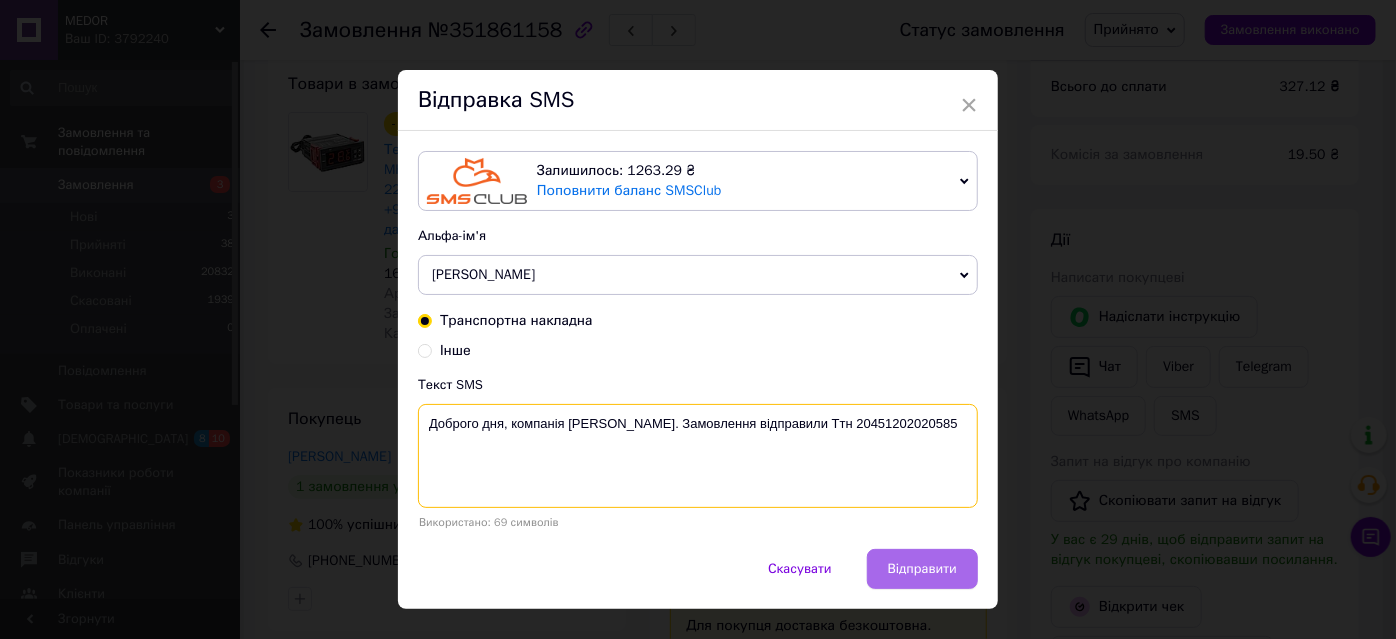 type on "Доброго дня, компанія Medor. Замовлення відправили Ттн 20451202020585" 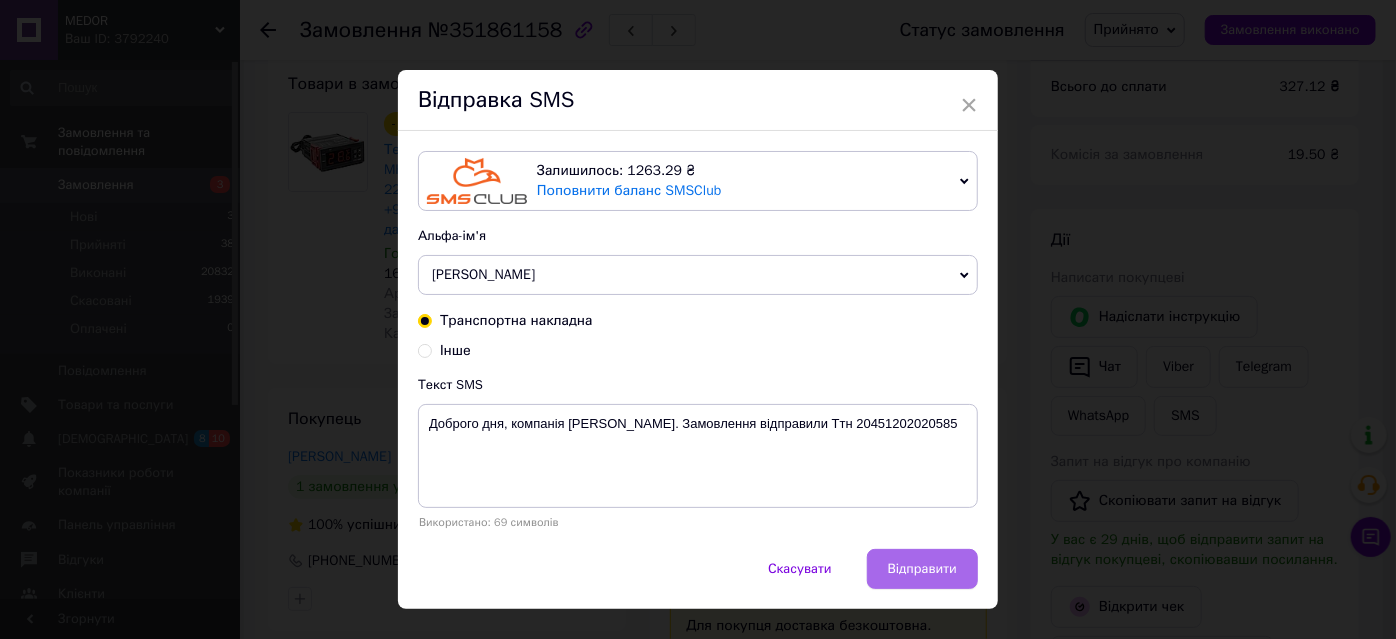 click on "Відправити" at bounding box center (922, 569) 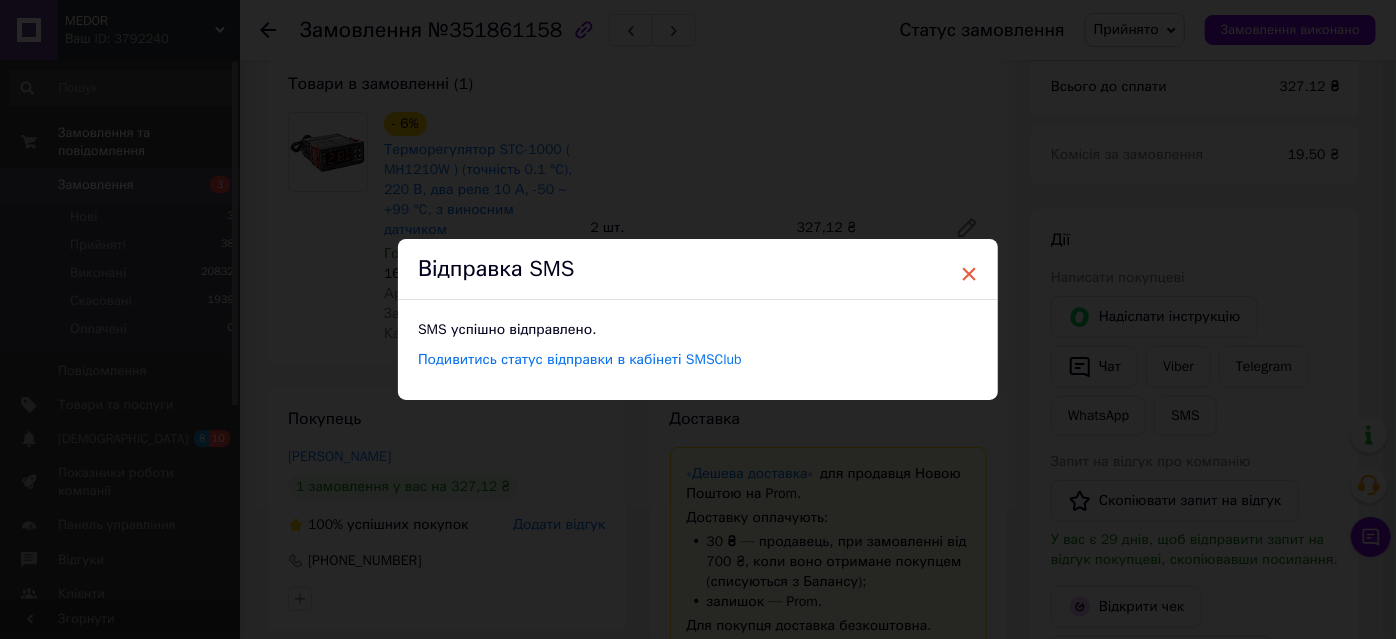 click on "×" at bounding box center [969, 274] 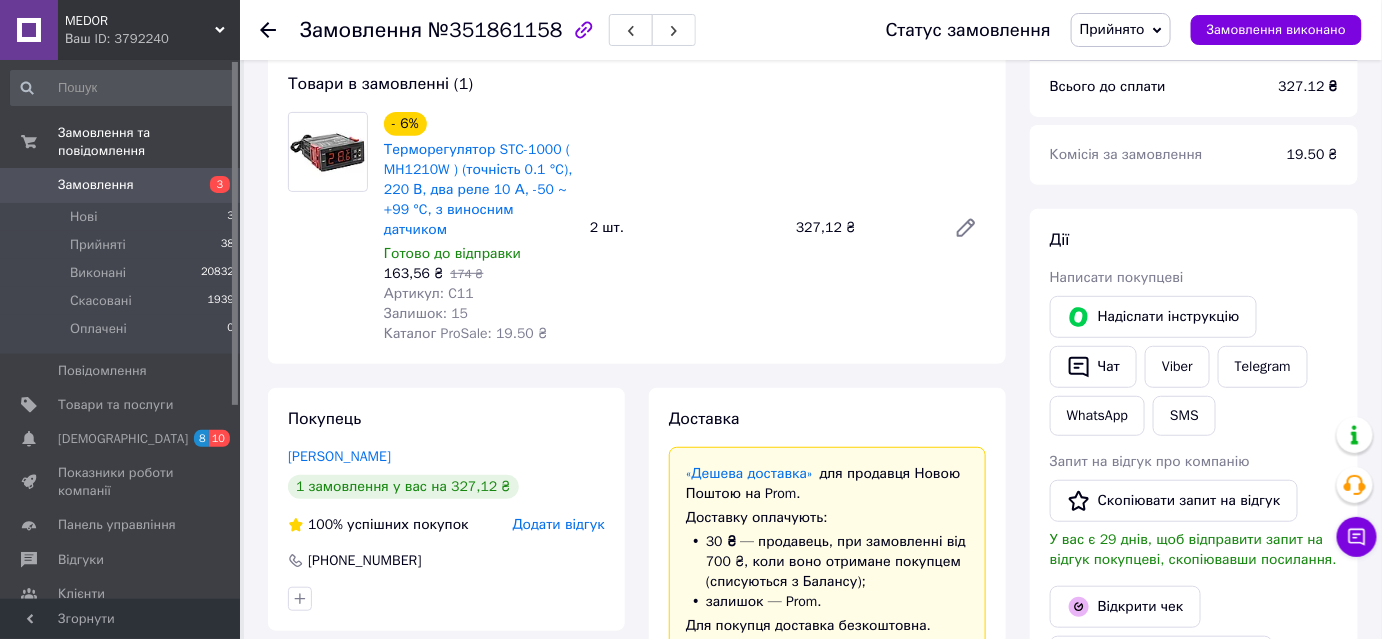 click on "Прийнято" at bounding box center [1112, 29] 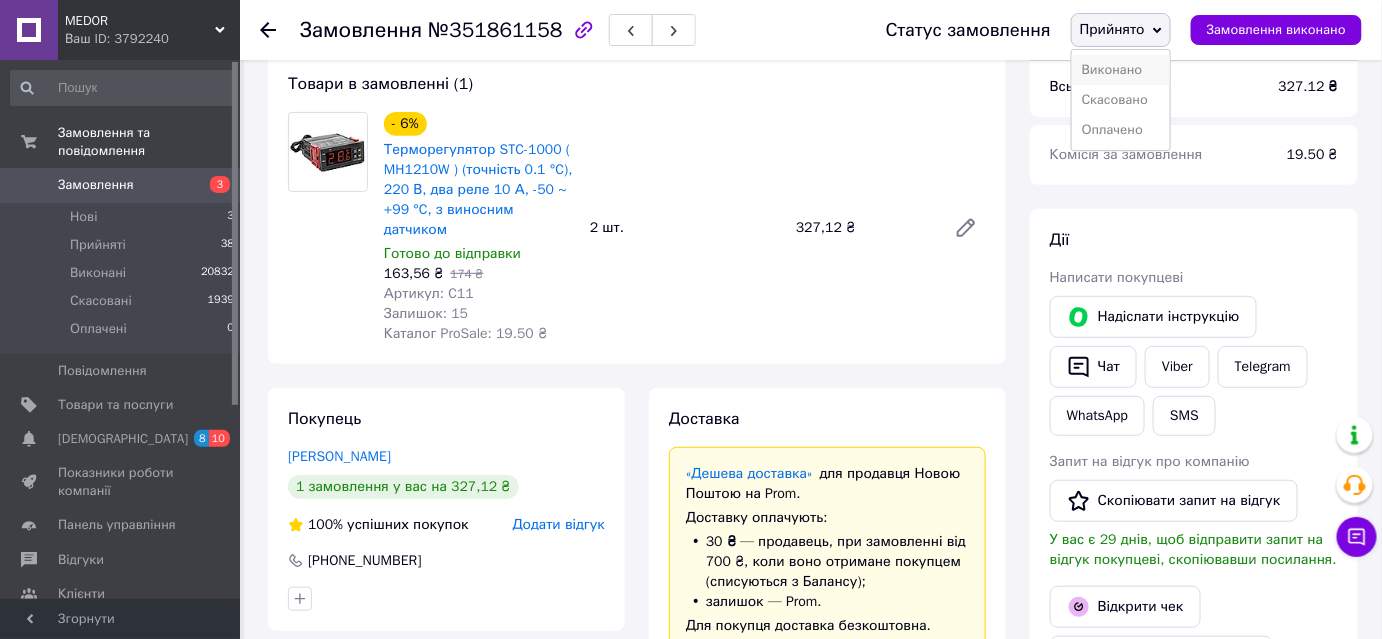click on "Виконано" at bounding box center (1121, 70) 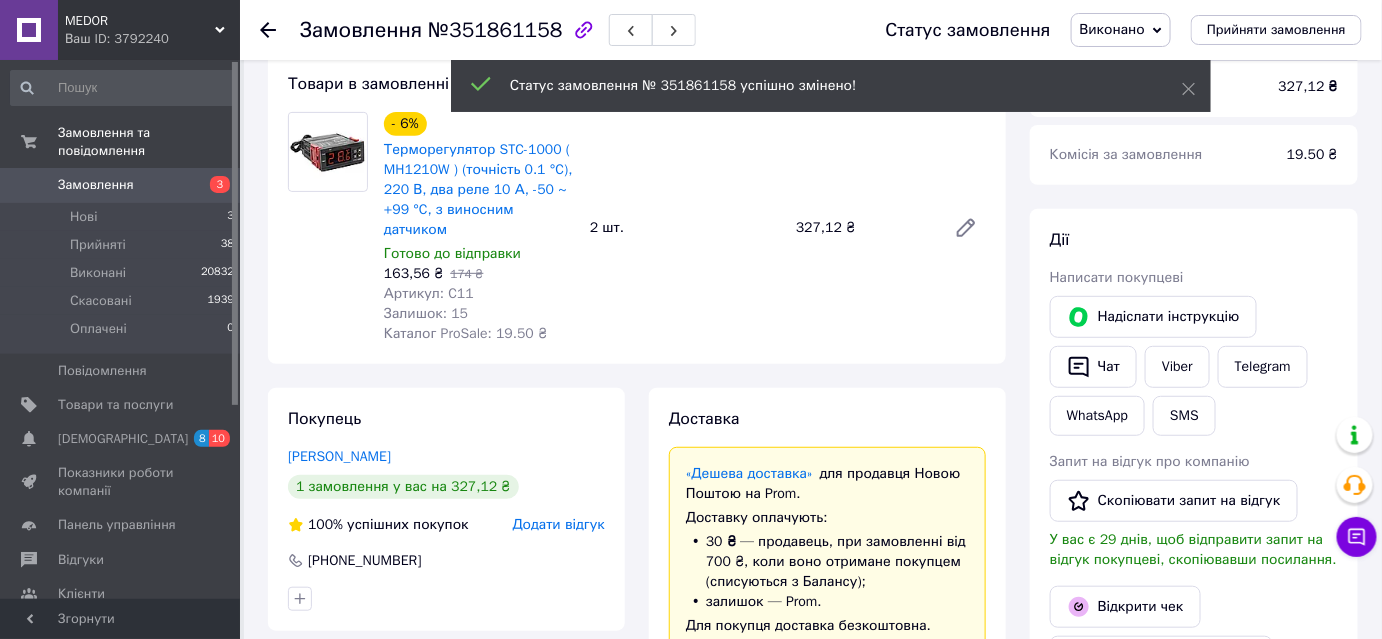scroll, scrollTop: 108, scrollLeft: 0, axis: vertical 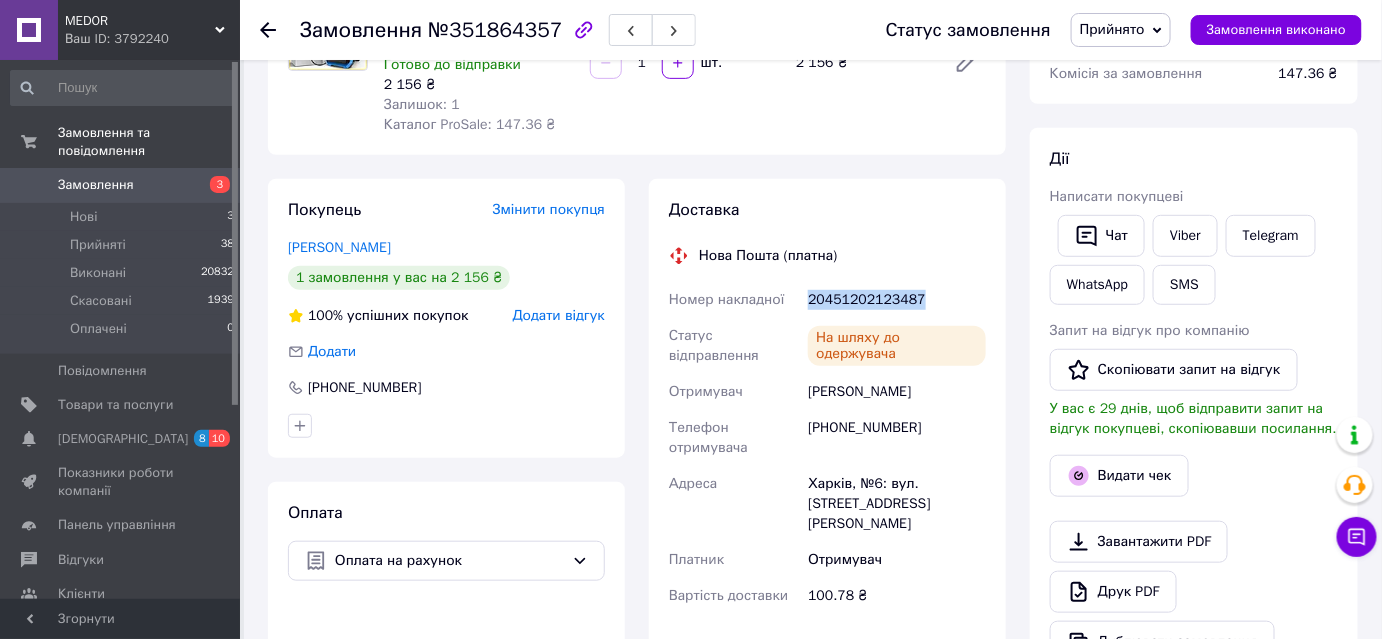 drag, startPoint x: 810, startPoint y: 299, endPoint x: 917, endPoint y: 300, distance: 107.00467 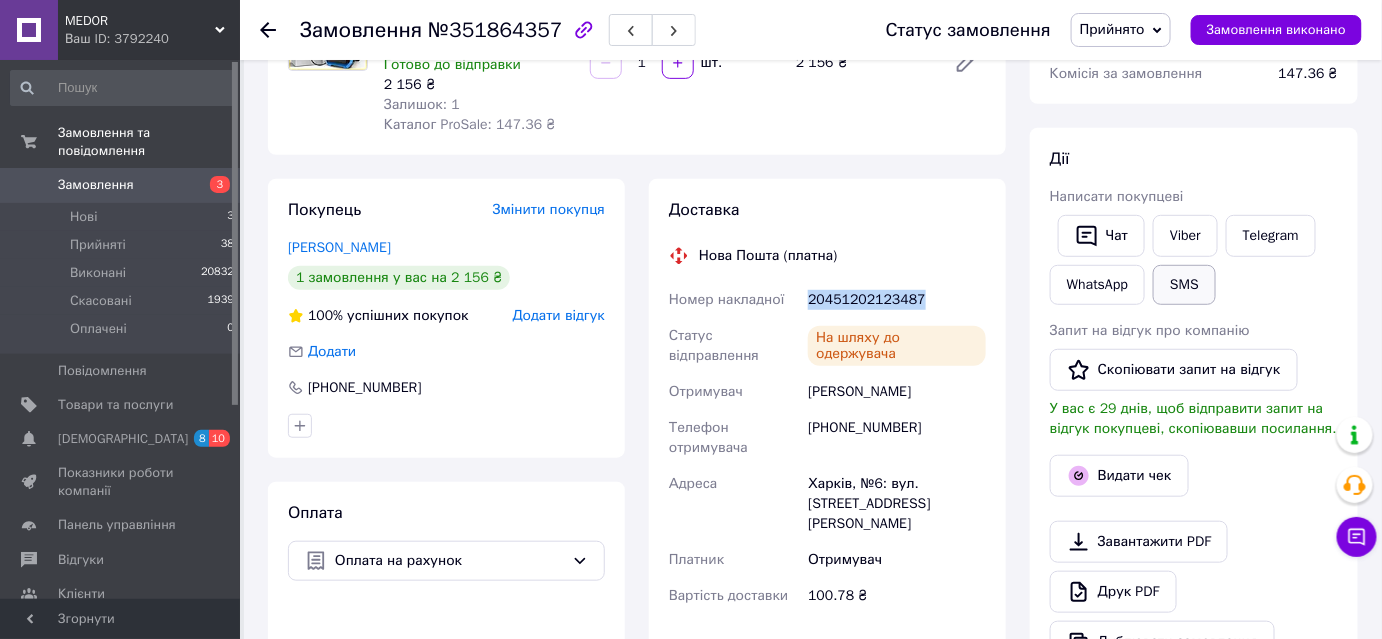 click on "SMS" at bounding box center (1184, 285) 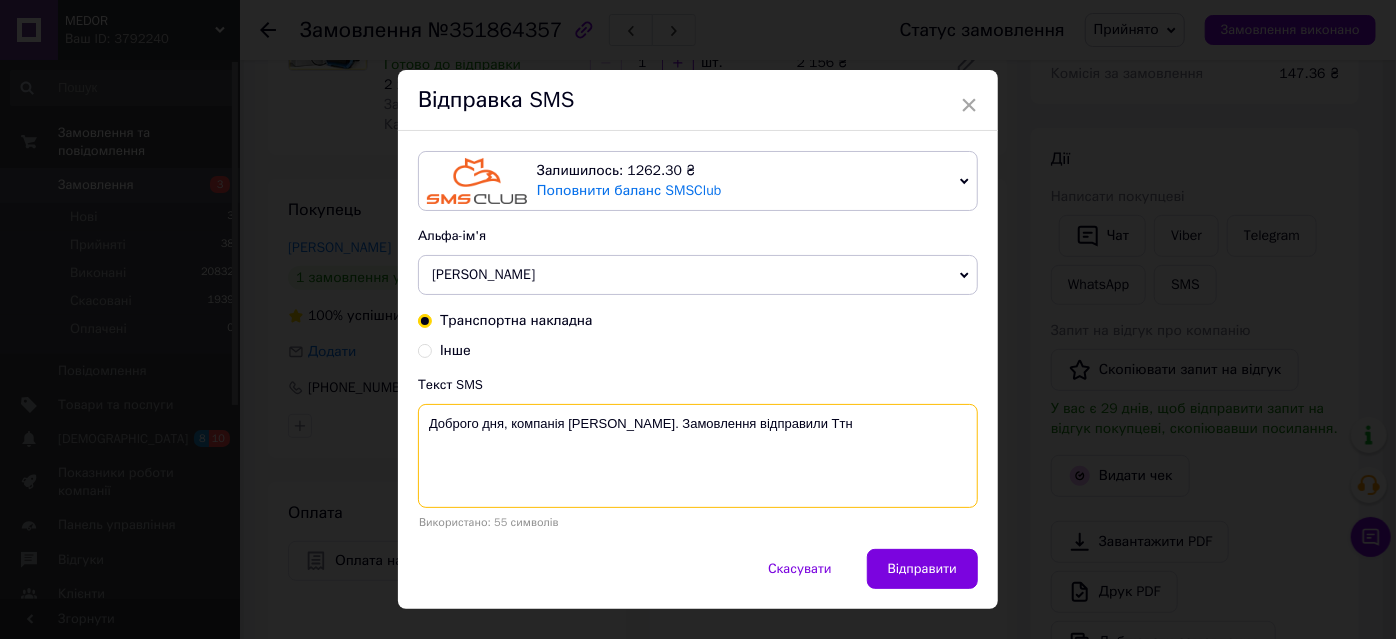 paste on "20451202123487" 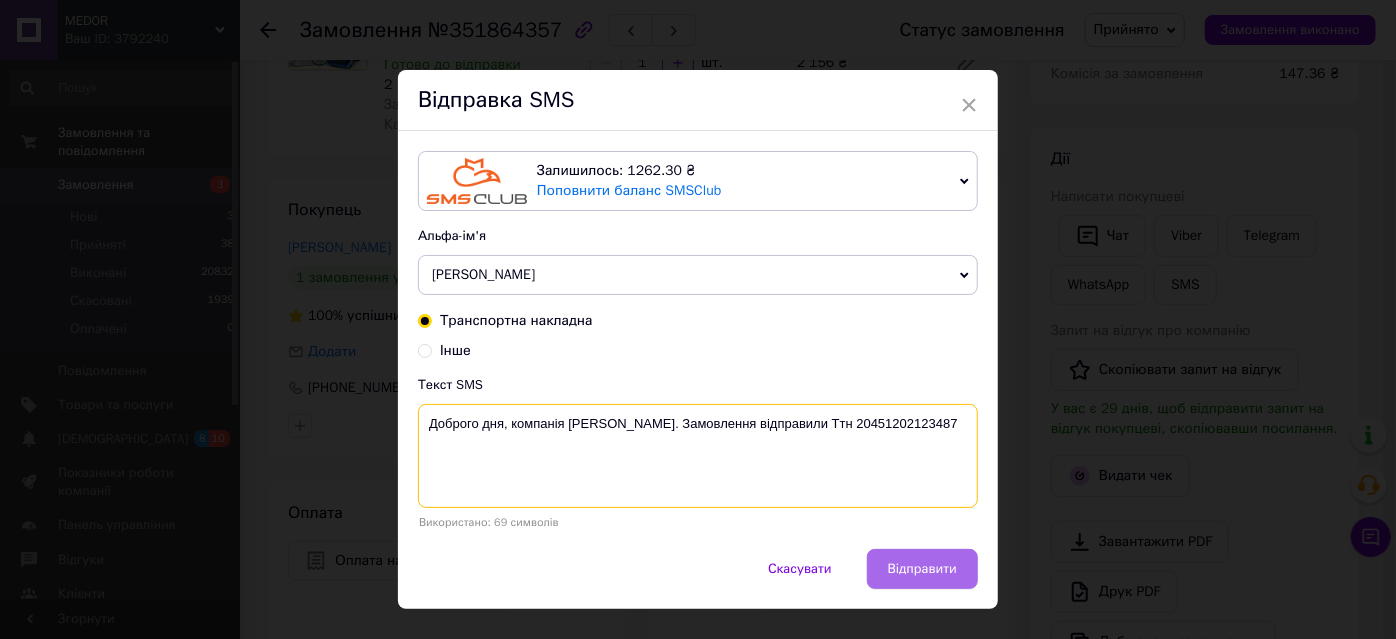 type on "Доброго дня, компанія Medor. Замовлення відправили Ттн 20451202123487" 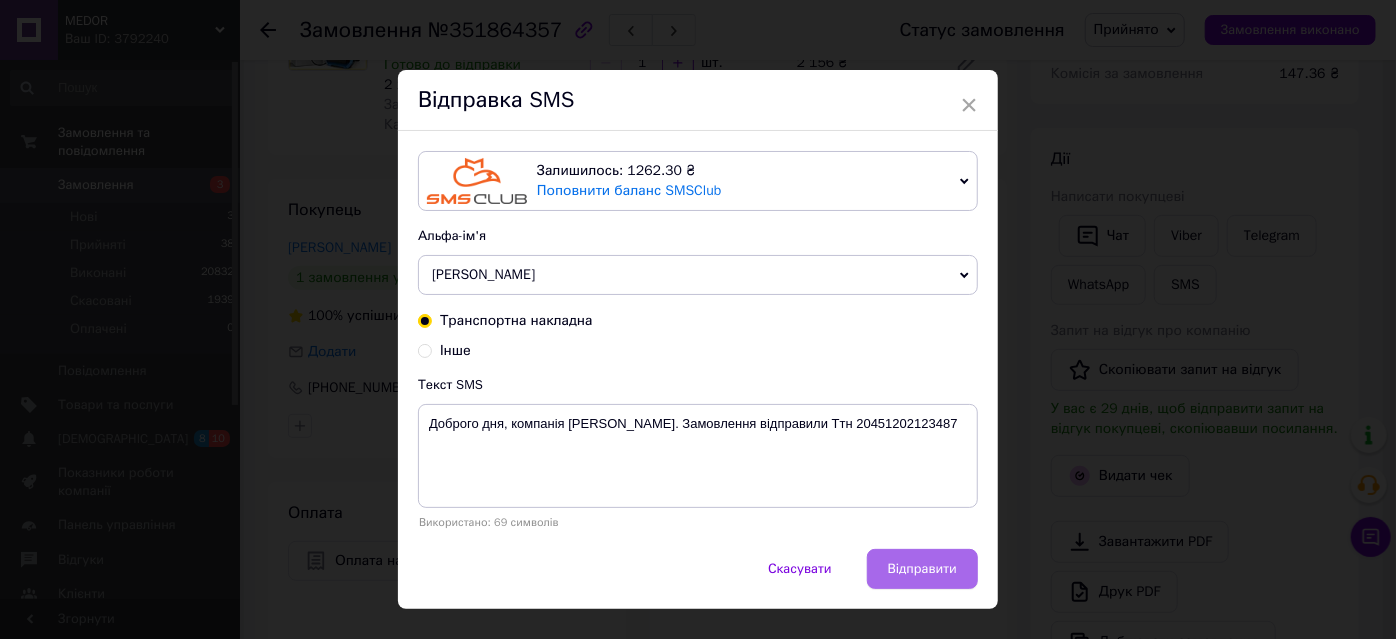 click on "Відправити" at bounding box center [922, 569] 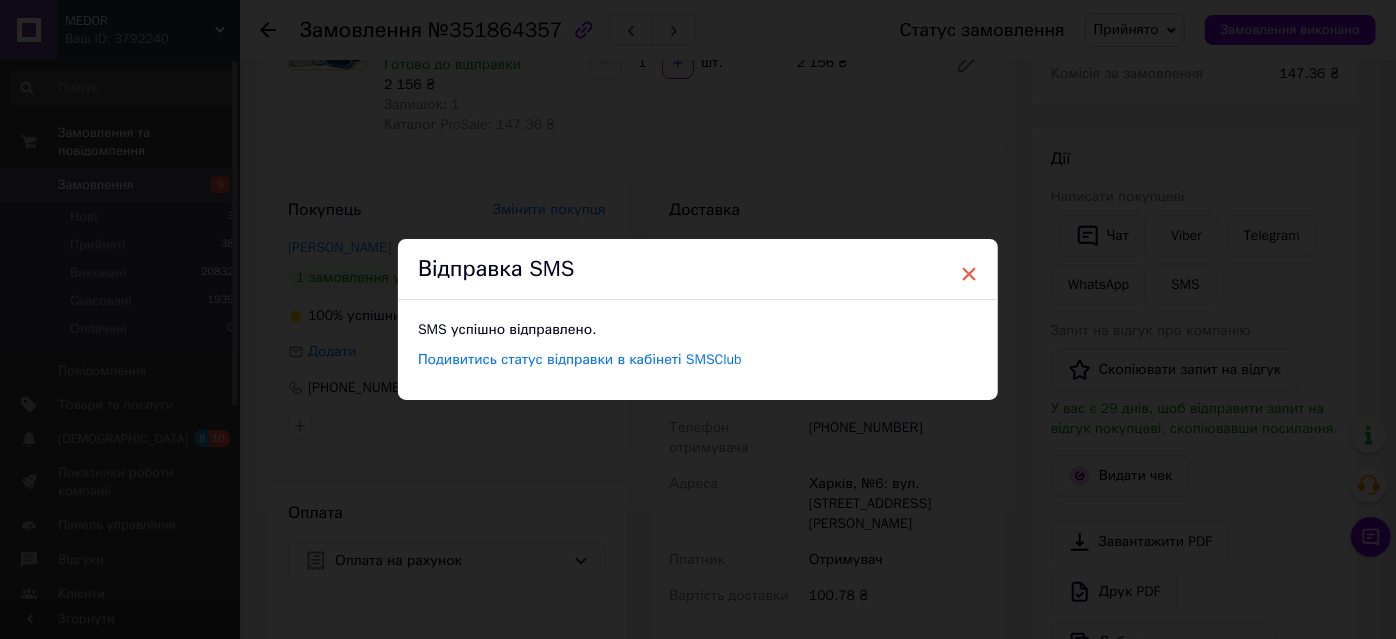 click on "×" at bounding box center (969, 274) 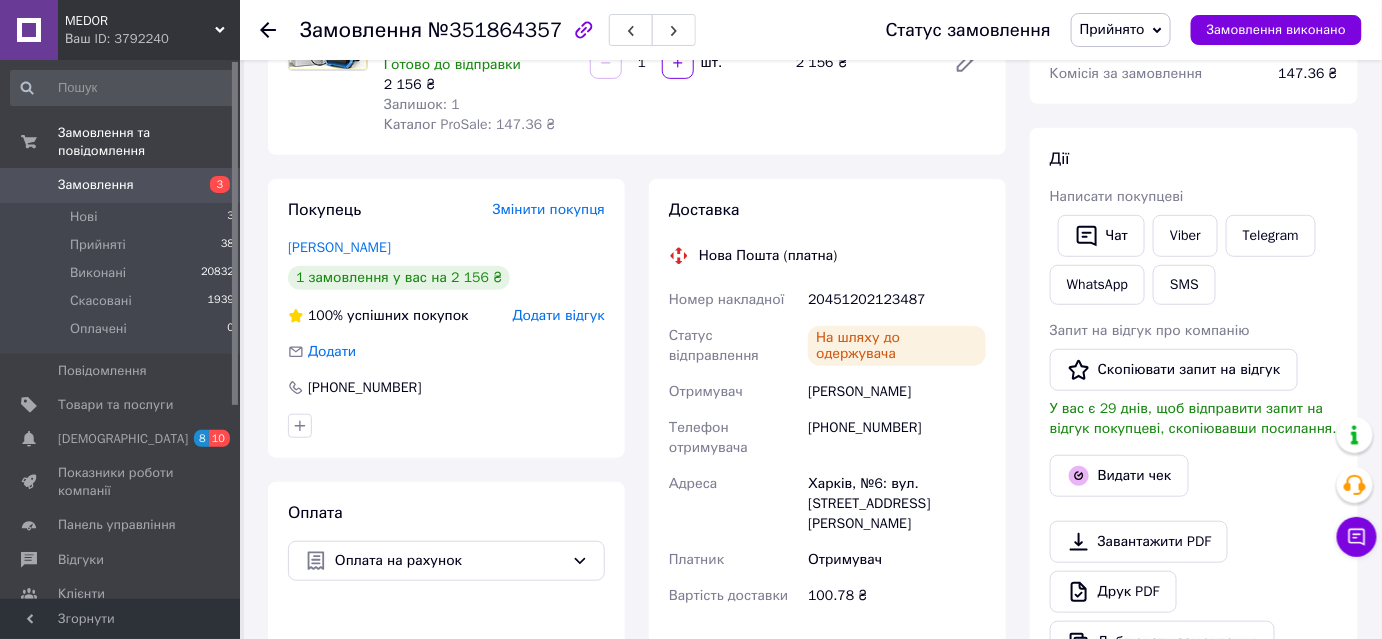 click on "Прийнято" at bounding box center (1112, 29) 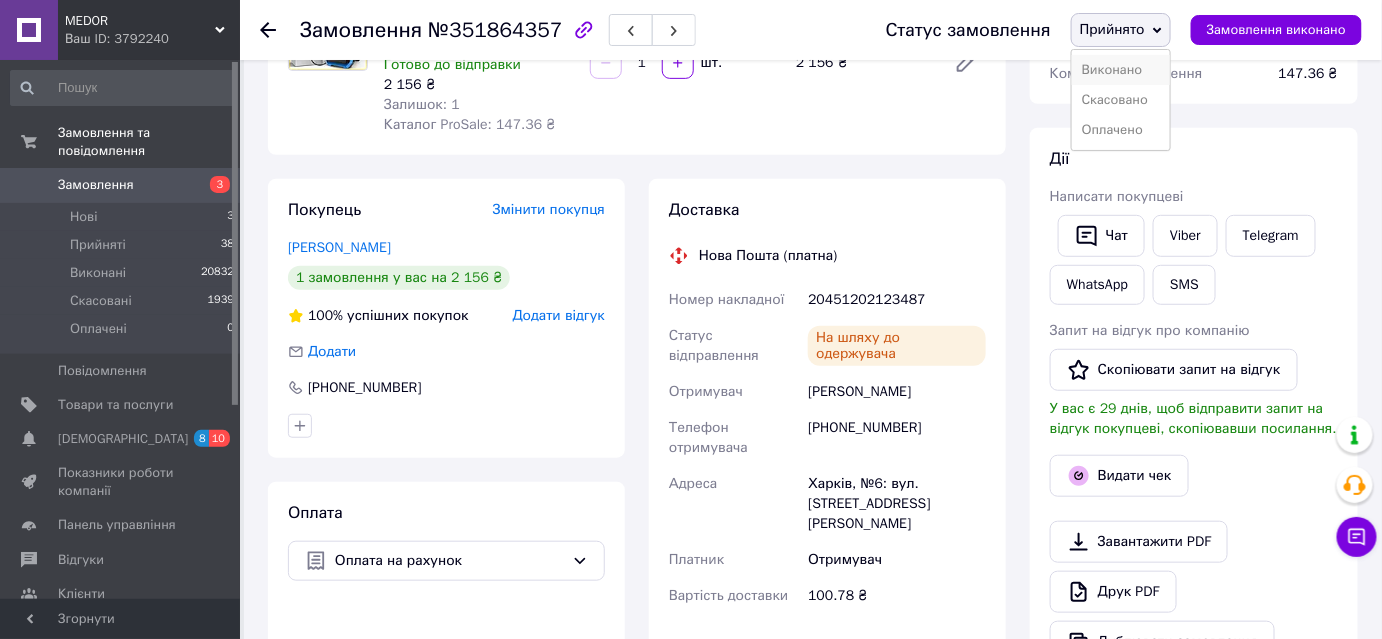 click on "Виконано" at bounding box center [1121, 70] 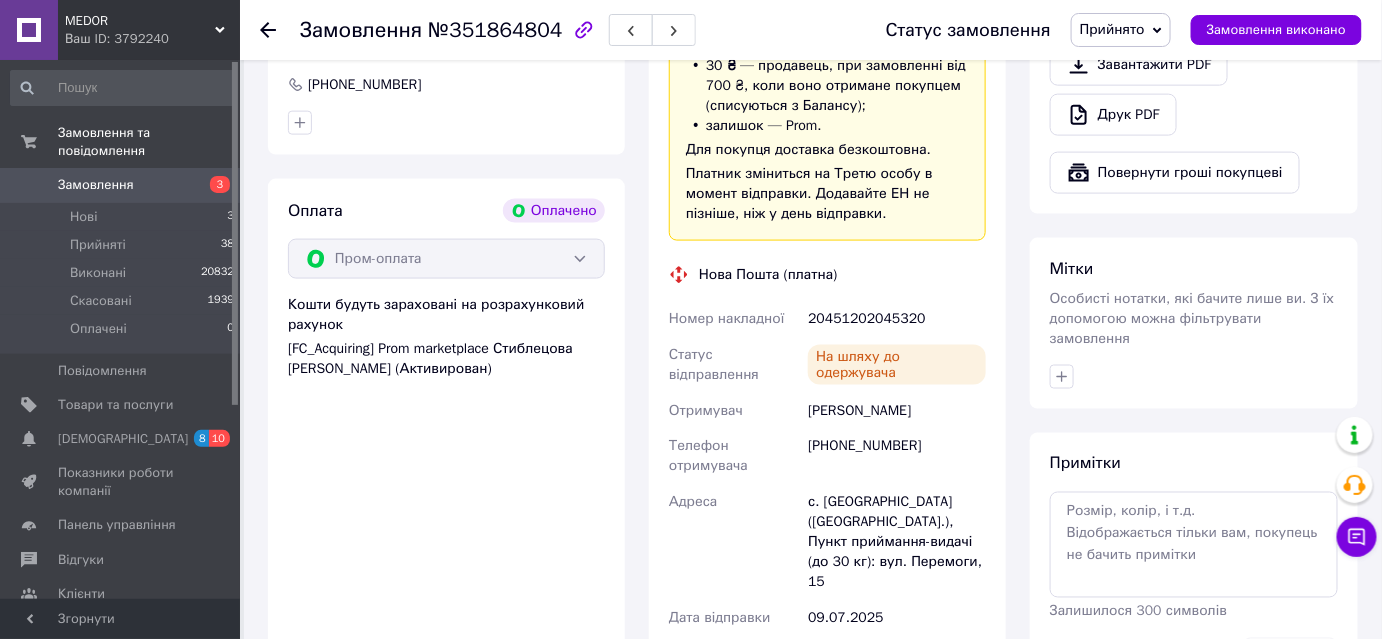 scroll, scrollTop: 1000, scrollLeft: 0, axis: vertical 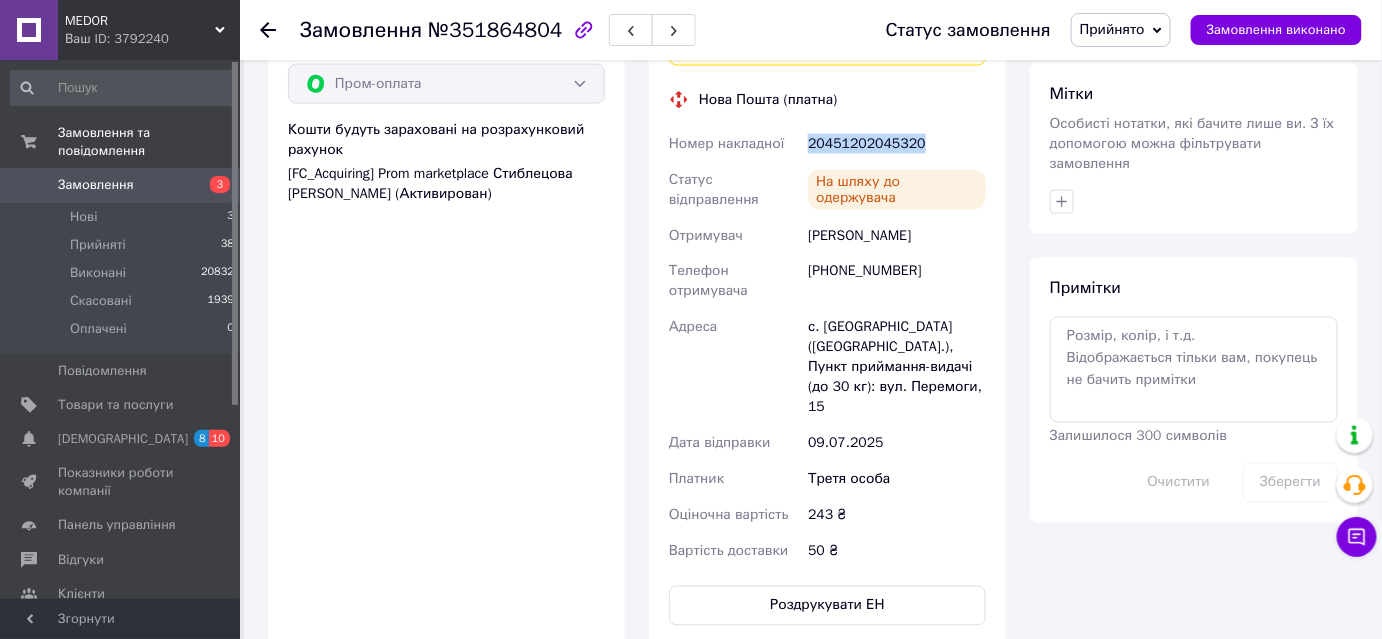 drag, startPoint x: 810, startPoint y: 140, endPoint x: 912, endPoint y: 154, distance: 102.9563 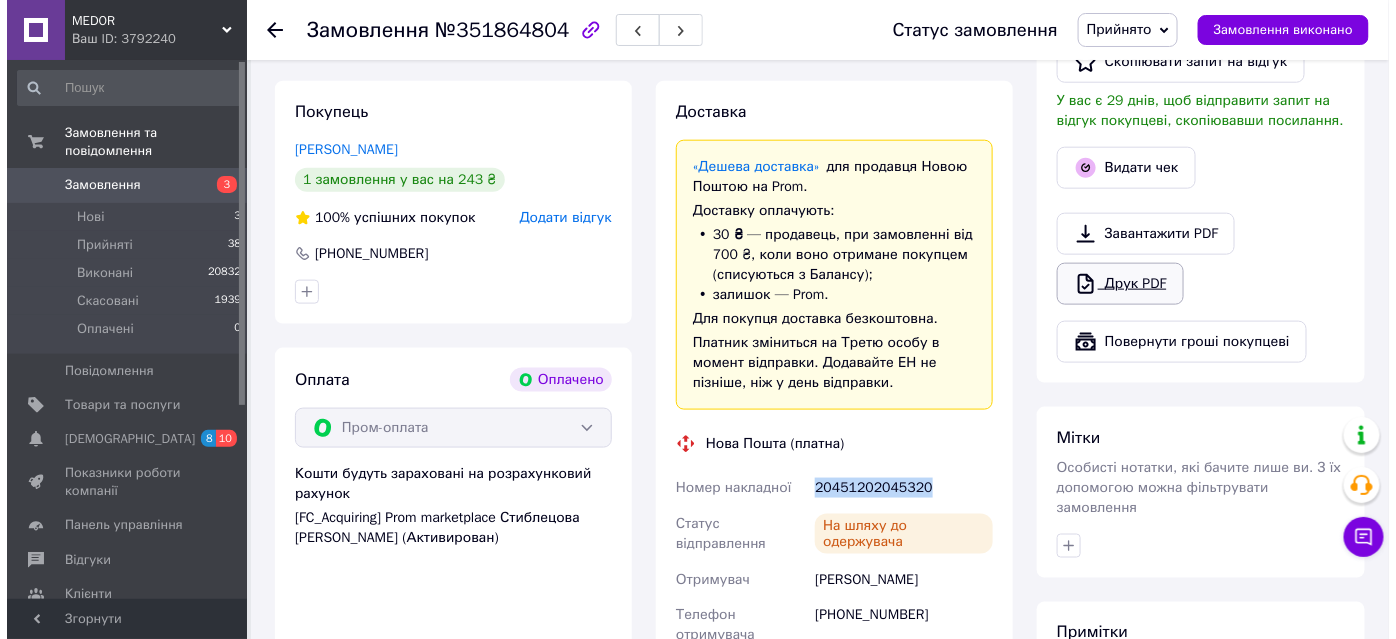 scroll, scrollTop: 636, scrollLeft: 0, axis: vertical 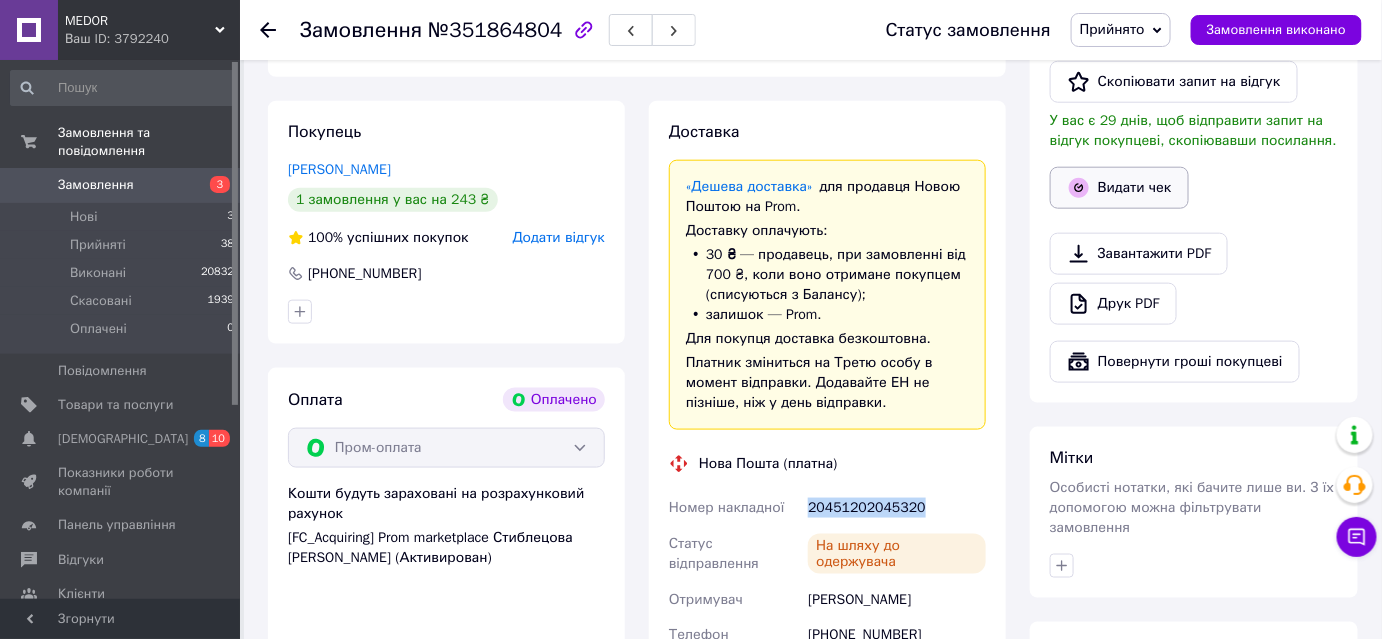 click on "Видати чек" at bounding box center [1119, 188] 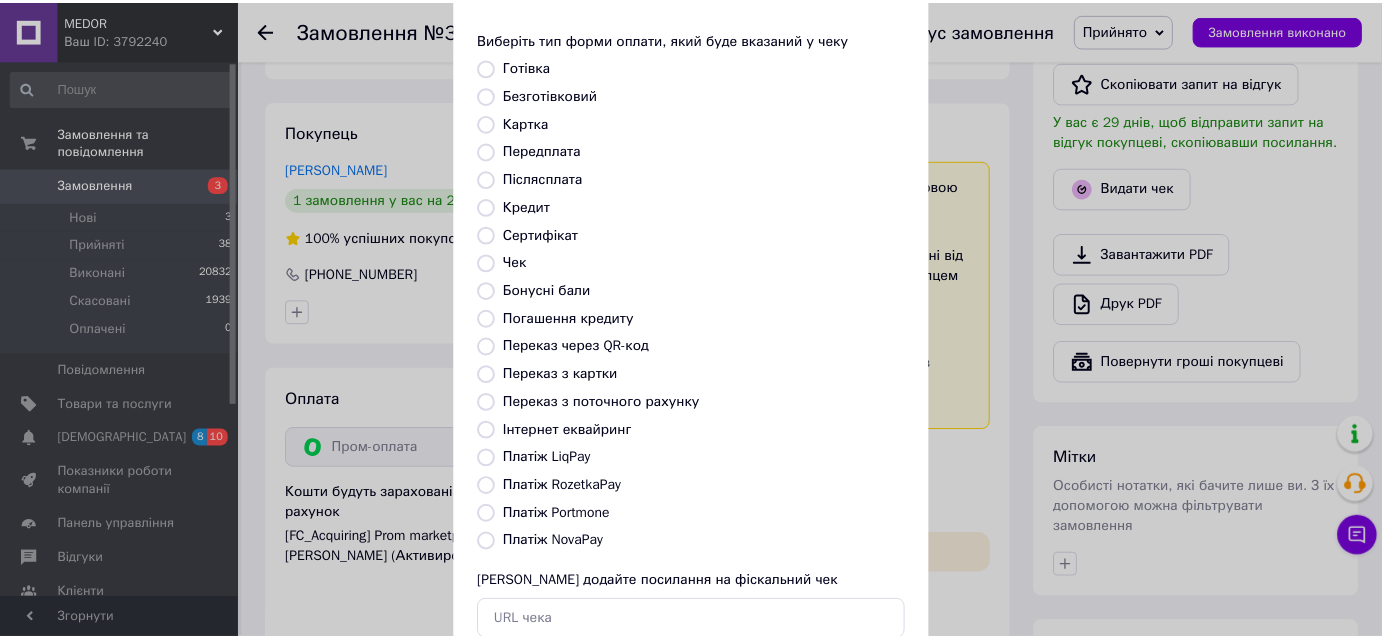 scroll, scrollTop: 219, scrollLeft: 0, axis: vertical 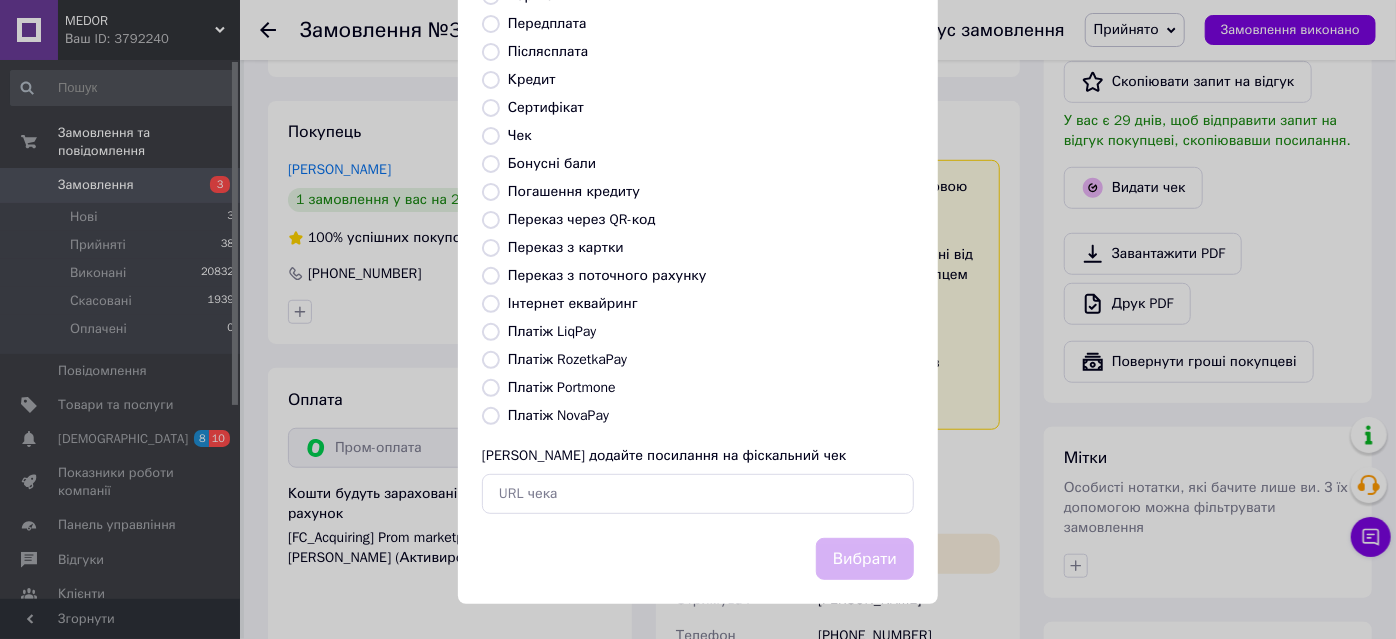 click on "Платіж RozetkaPay" at bounding box center (491, 360) 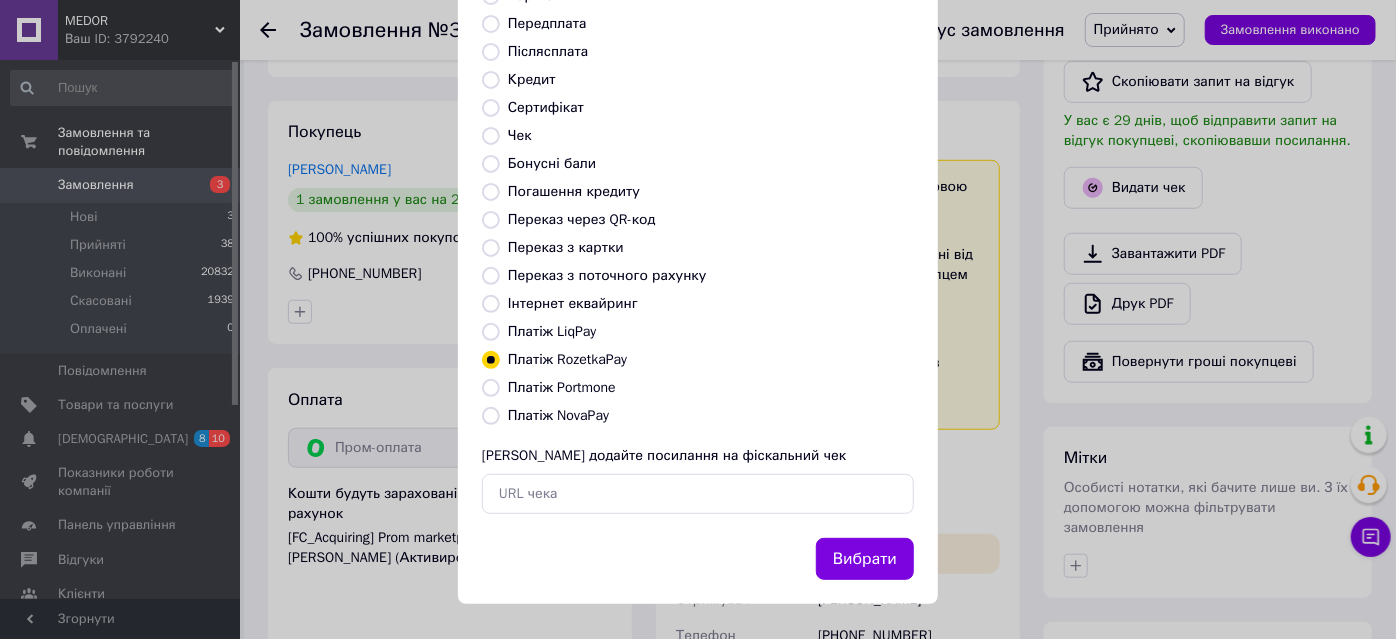click on "Вибрати" at bounding box center (865, 559) 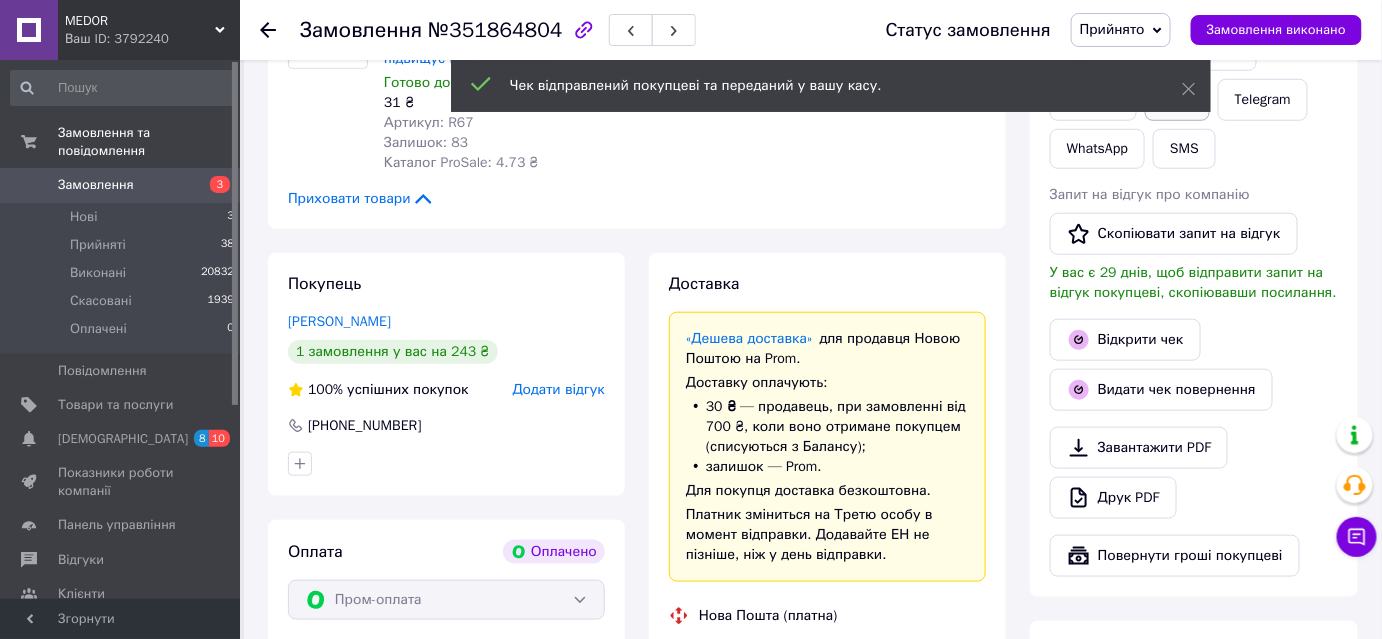 scroll, scrollTop: 363, scrollLeft: 0, axis: vertical 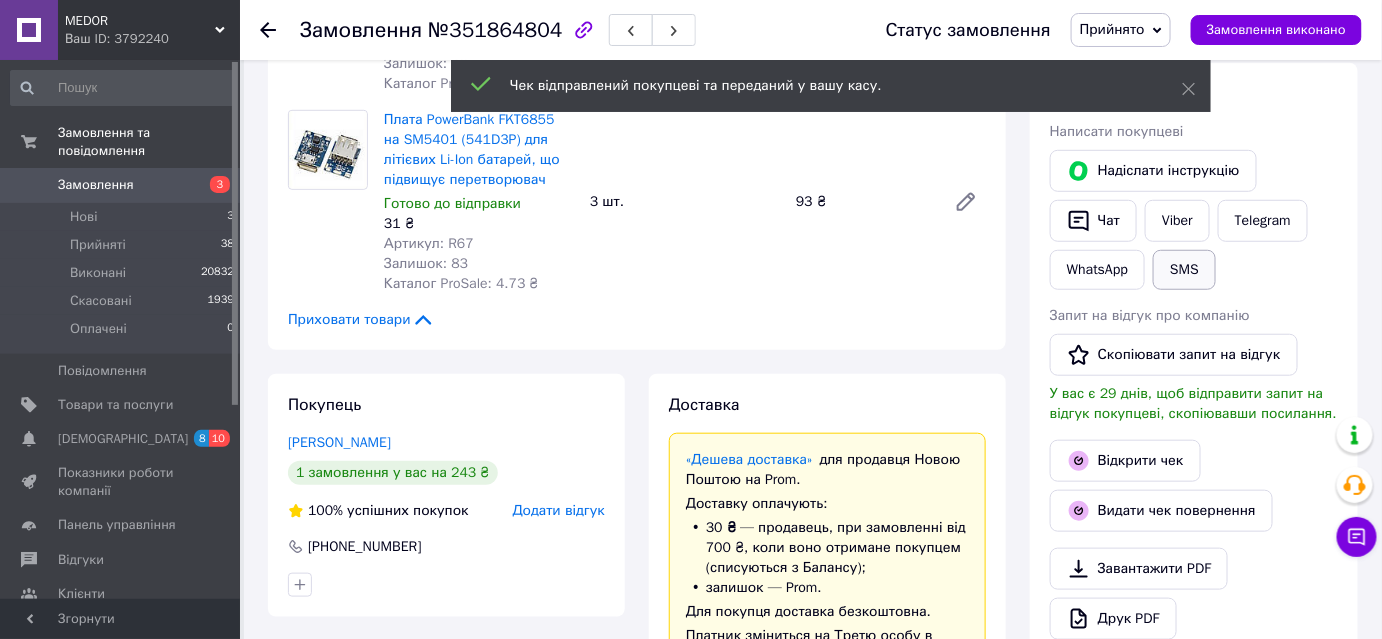 click on "SMS" at bounding box center (1184, 270) 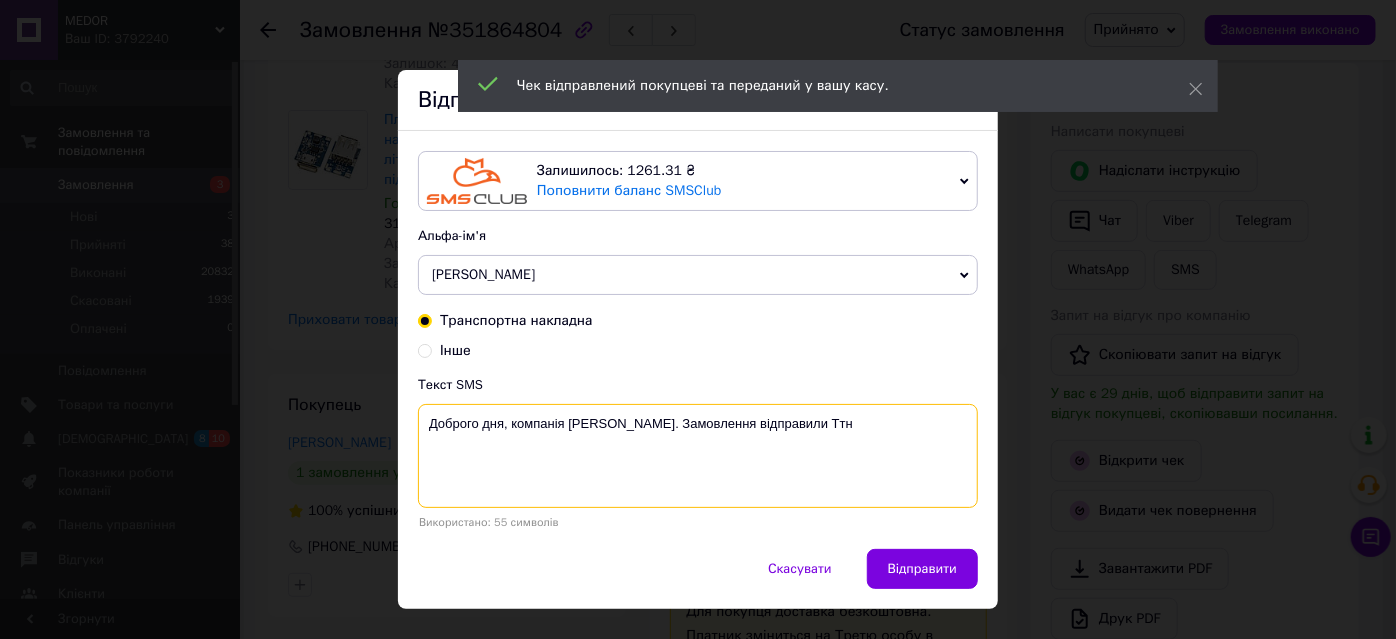 paste on "20451202045320" 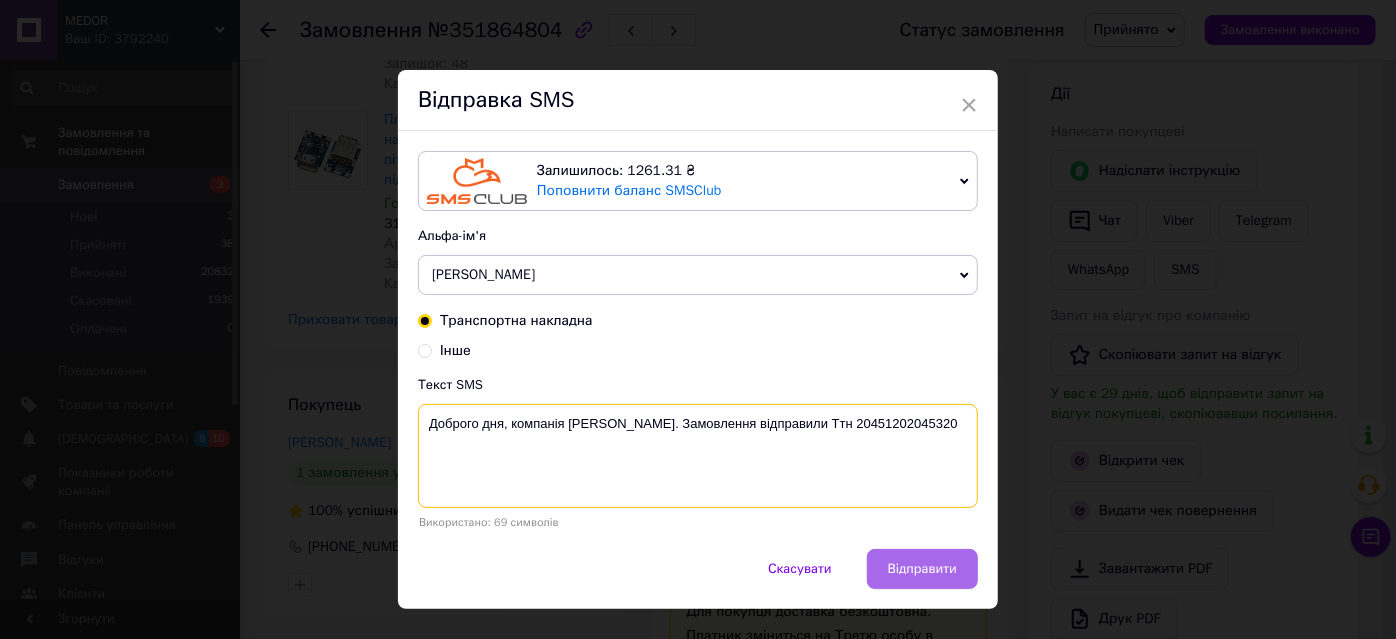 type on "Доброго дня, компанія Medor. Замовлення відправили Ттн 20451202045320" 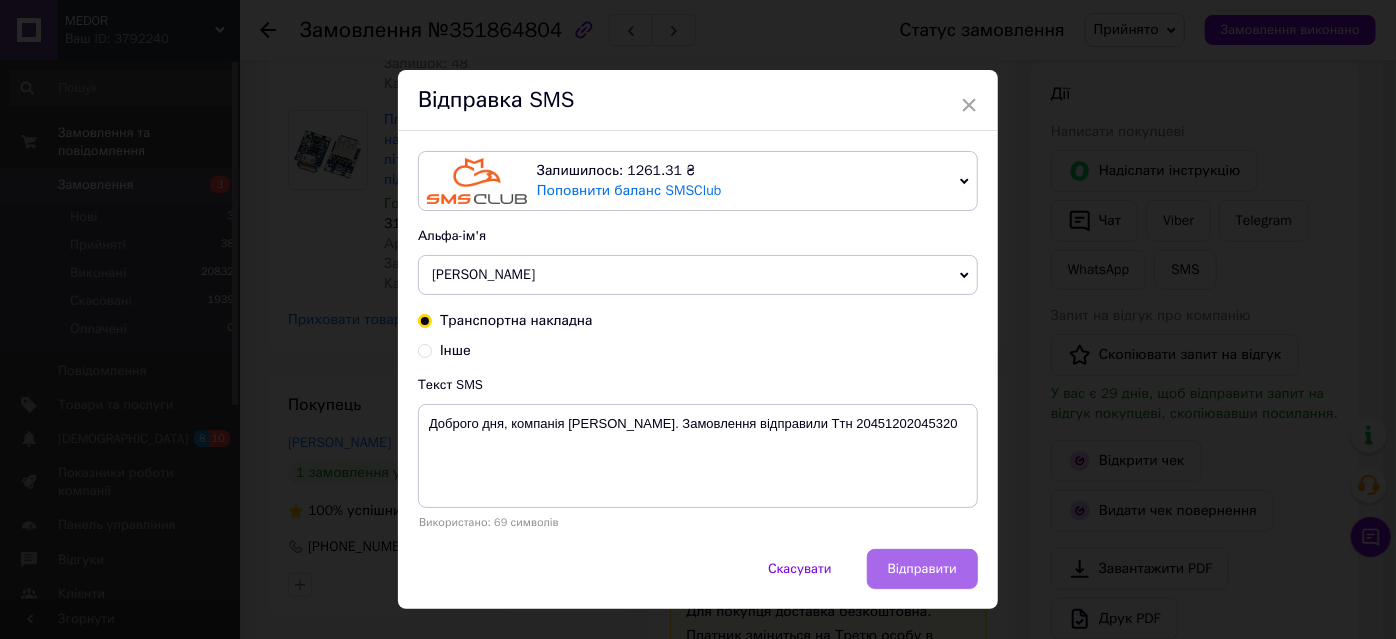 click on "Відправити" at bounding box center (922, 569) 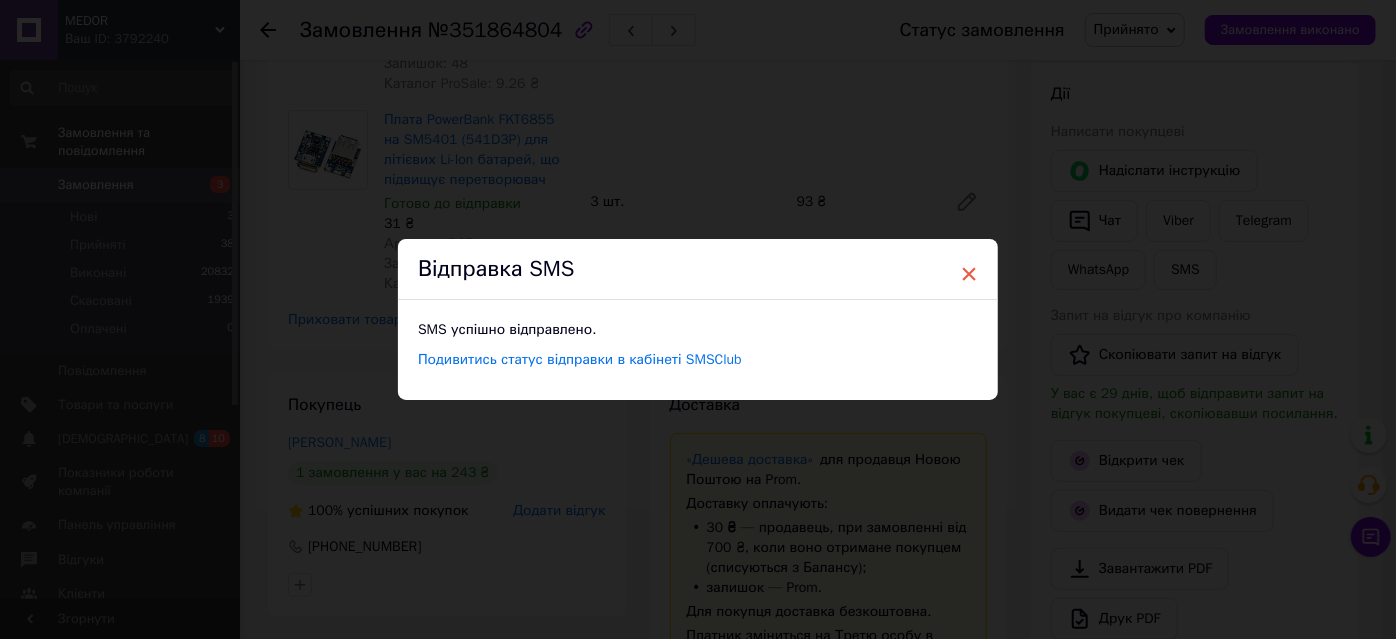 click on "×" at bounding box center (969, 274) 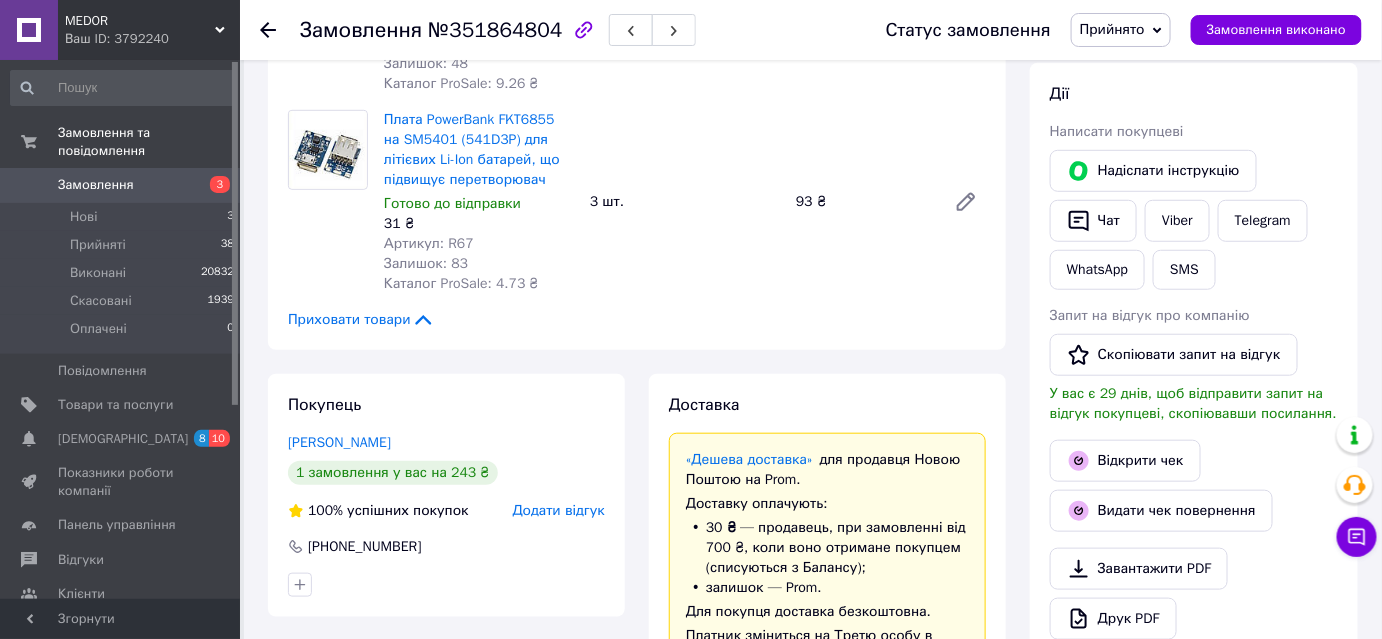 click on "Прийнято" at bounding box center [1112, 29] 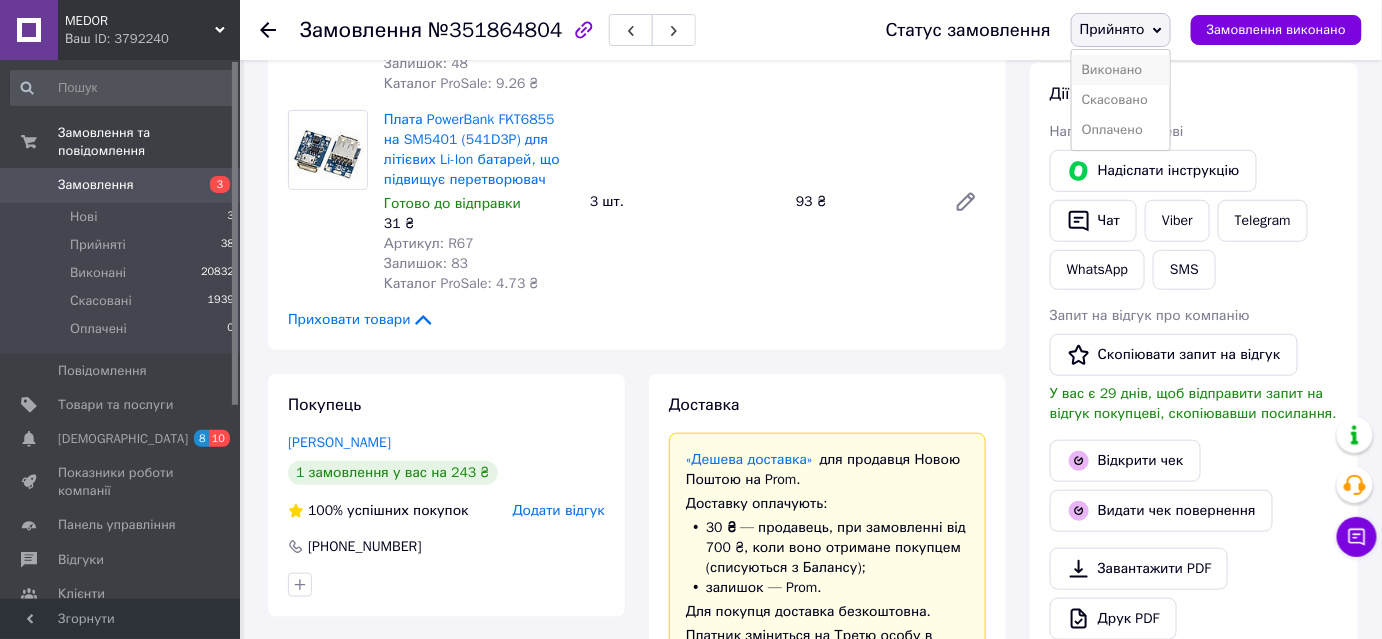 click on "Виконано" at bounding box center (1121, 70) 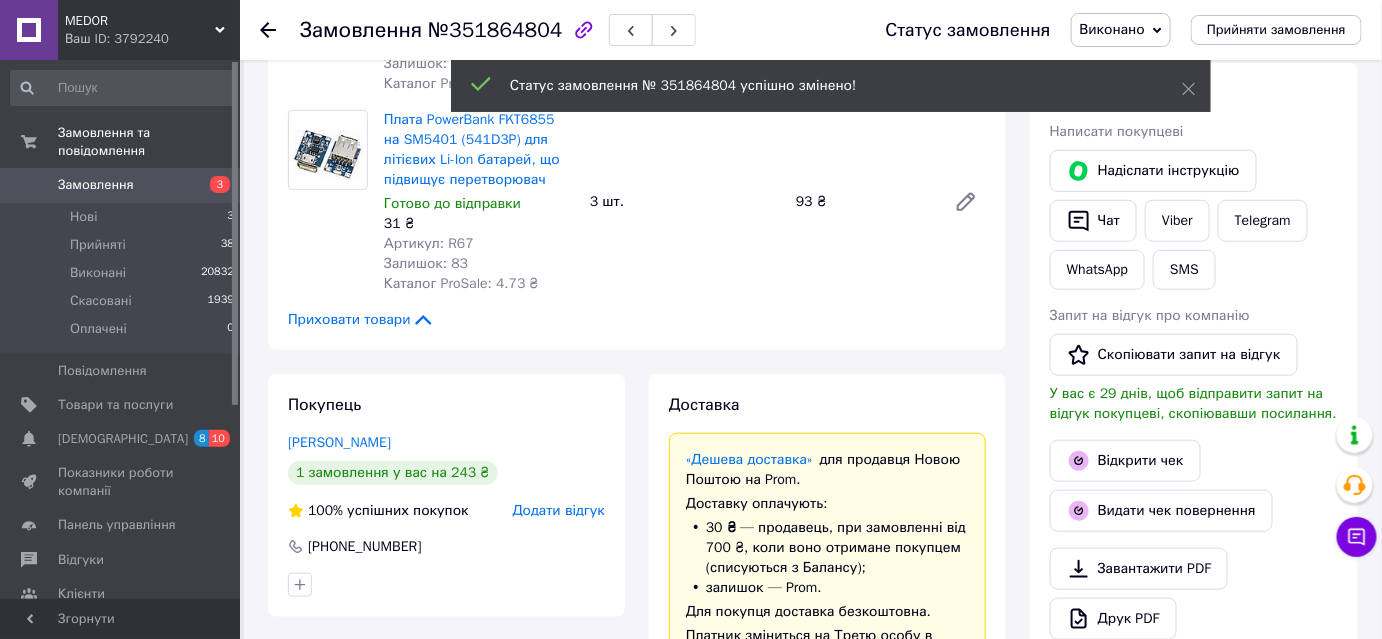 scroll, scrollTop: 136, scrollLeft: 0, axis: vertical 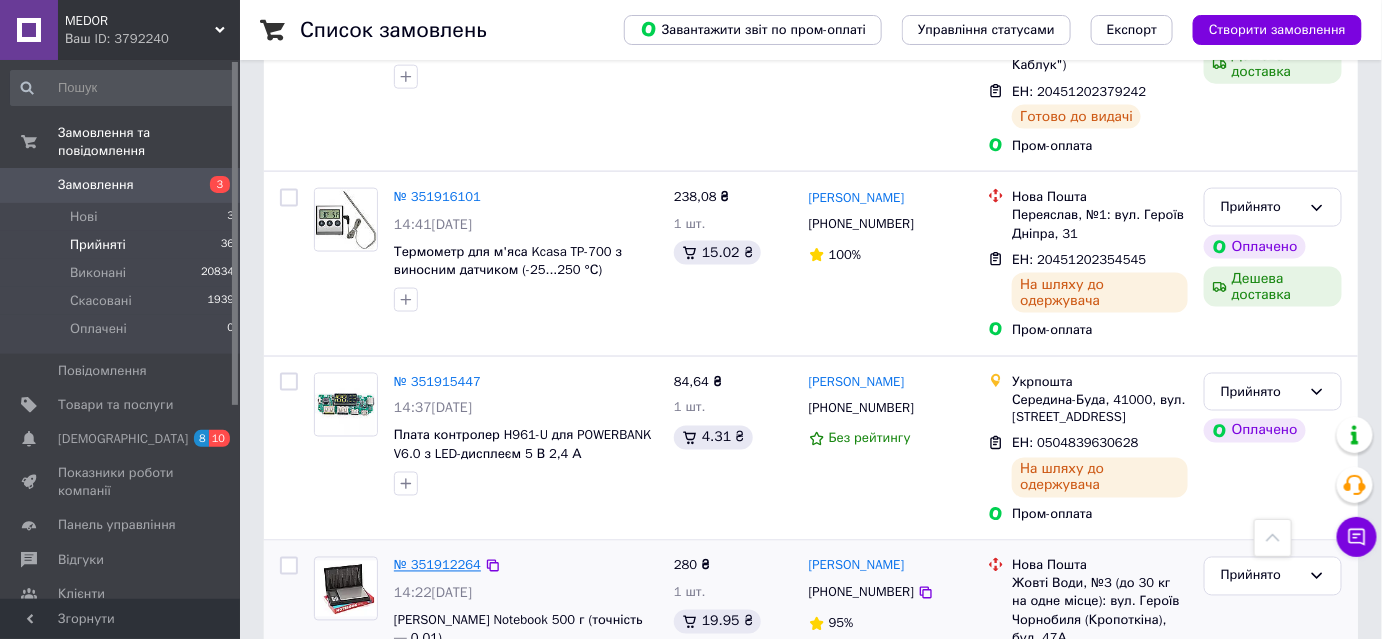 drag, startPoint x: 458, startPoint y: 233, endPoint x: 438, endPoint y: 237, distance: 20.396078 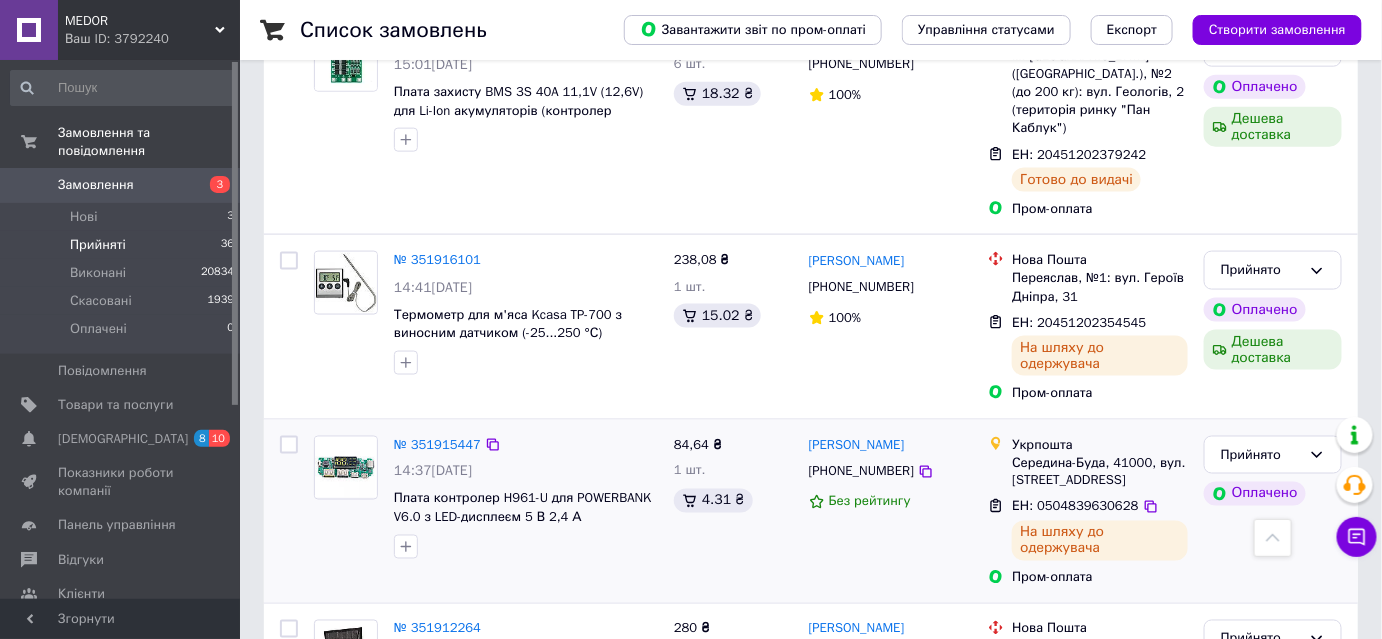 scroll, scrollTop: 5839, scrollLeft: 0, axis: vertical 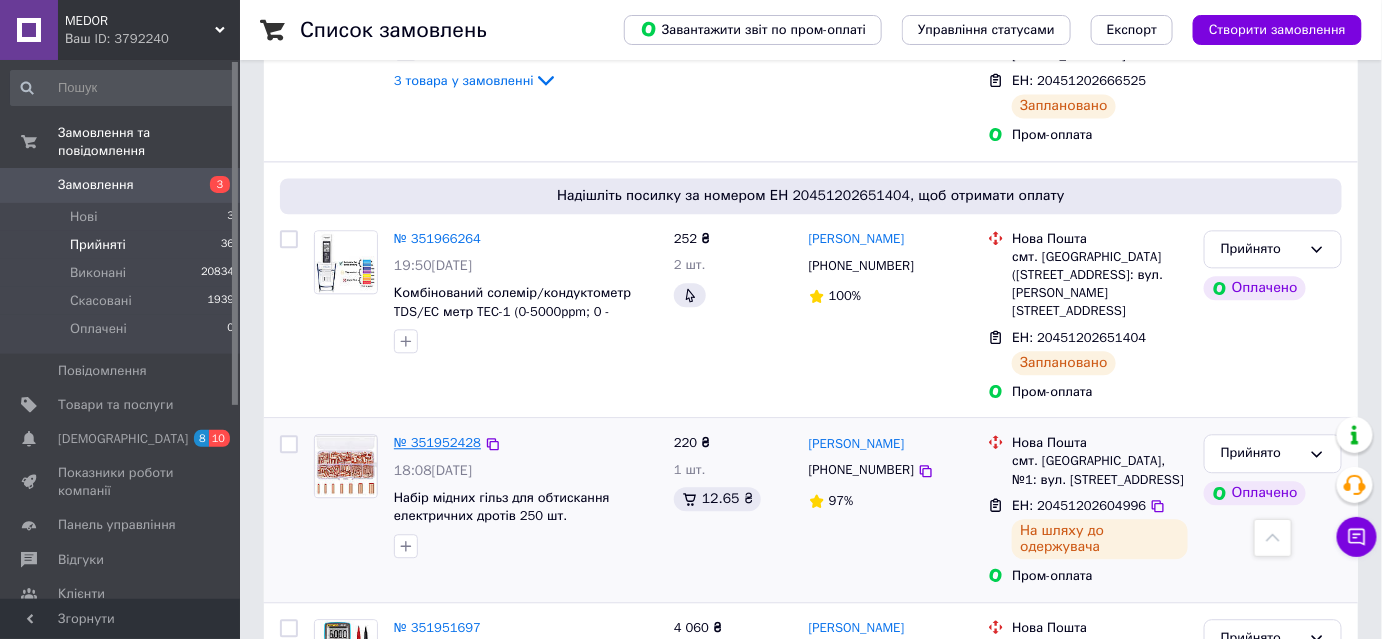 drag, startPoint x: 436, startPoint y: 236, endPoint x: 413, endPoint y: 227, distance: 24.698177 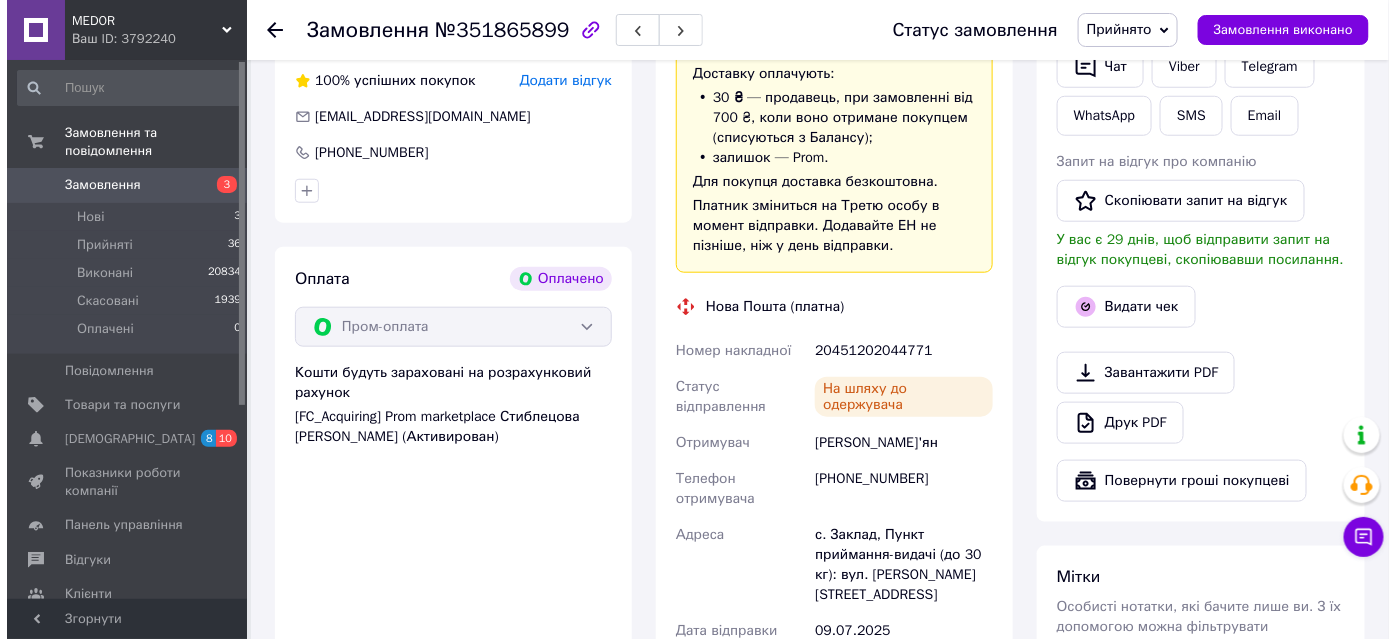 scroll, scrollTop: 545, scrollLeft: 0, axis: vertical 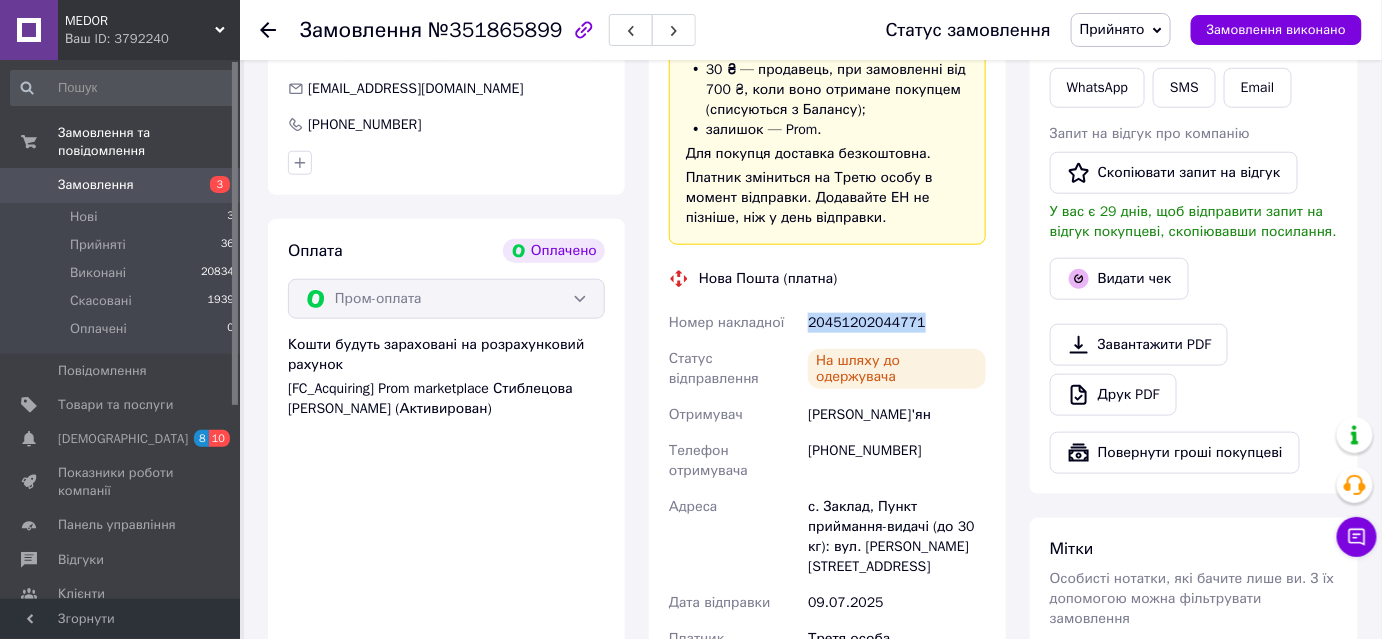 drag, startPoint x: 809, startPoint y: 323, endPoint x: 914, endPoint y: 330, distance: 105.23308 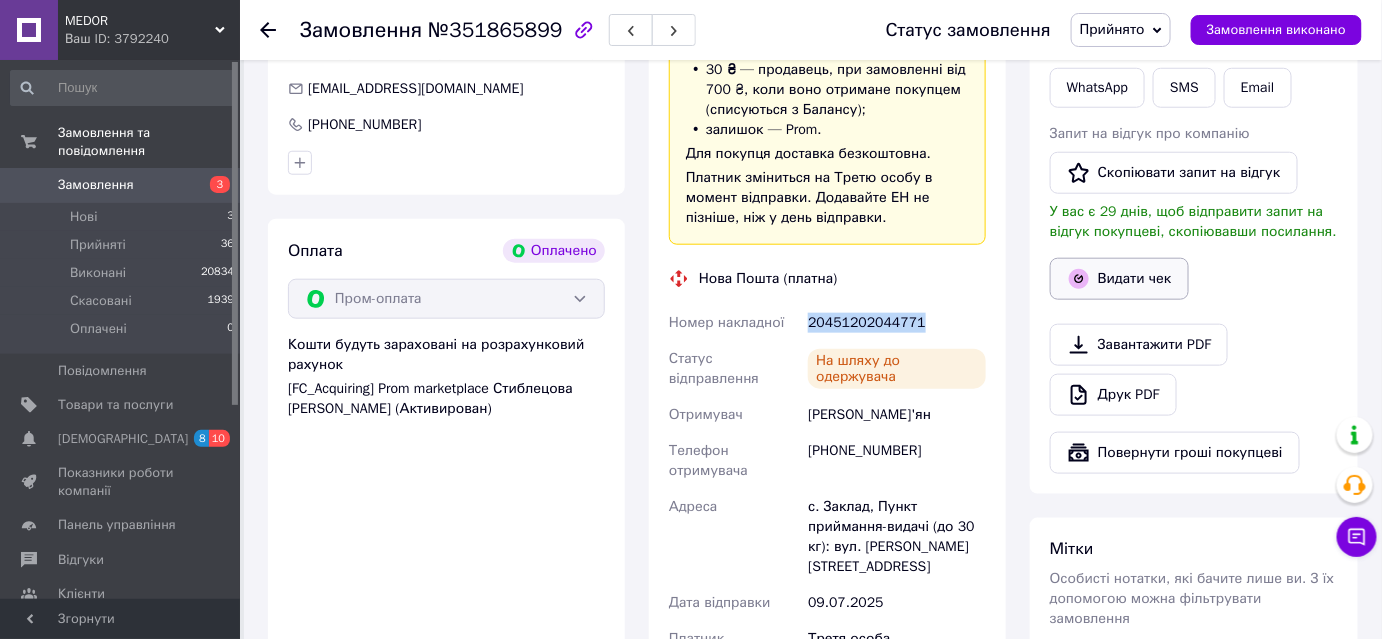 click on "Видати чек" at bounding box center (1119, 279) 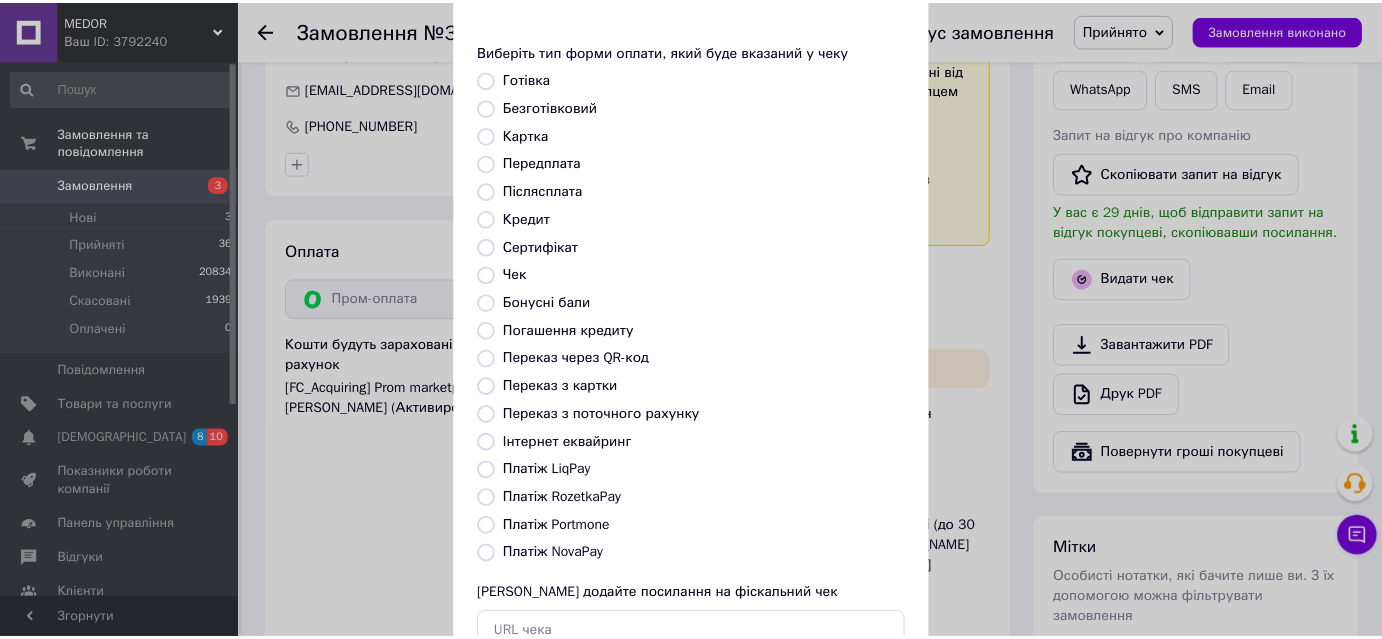 scroll, scrollTop: 219, scrollLeft: 0, axis: vertical 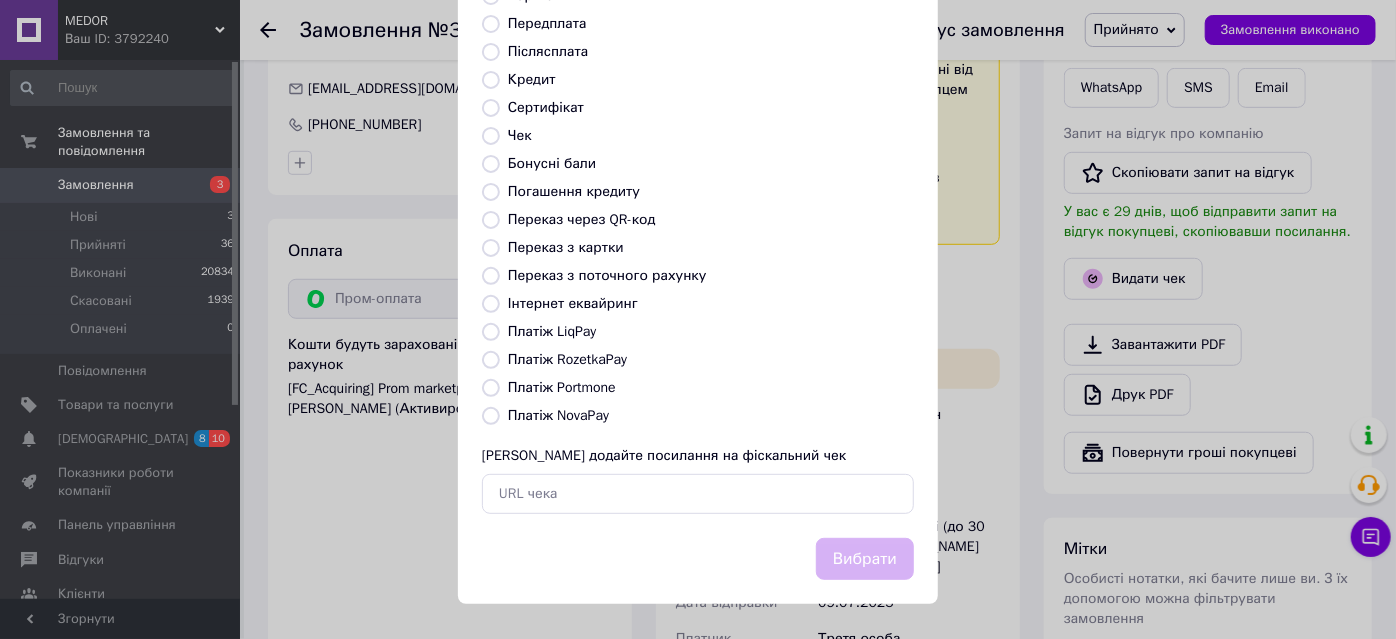 click on "Платіж RozetkaPay" at bounding box center [491, 360] 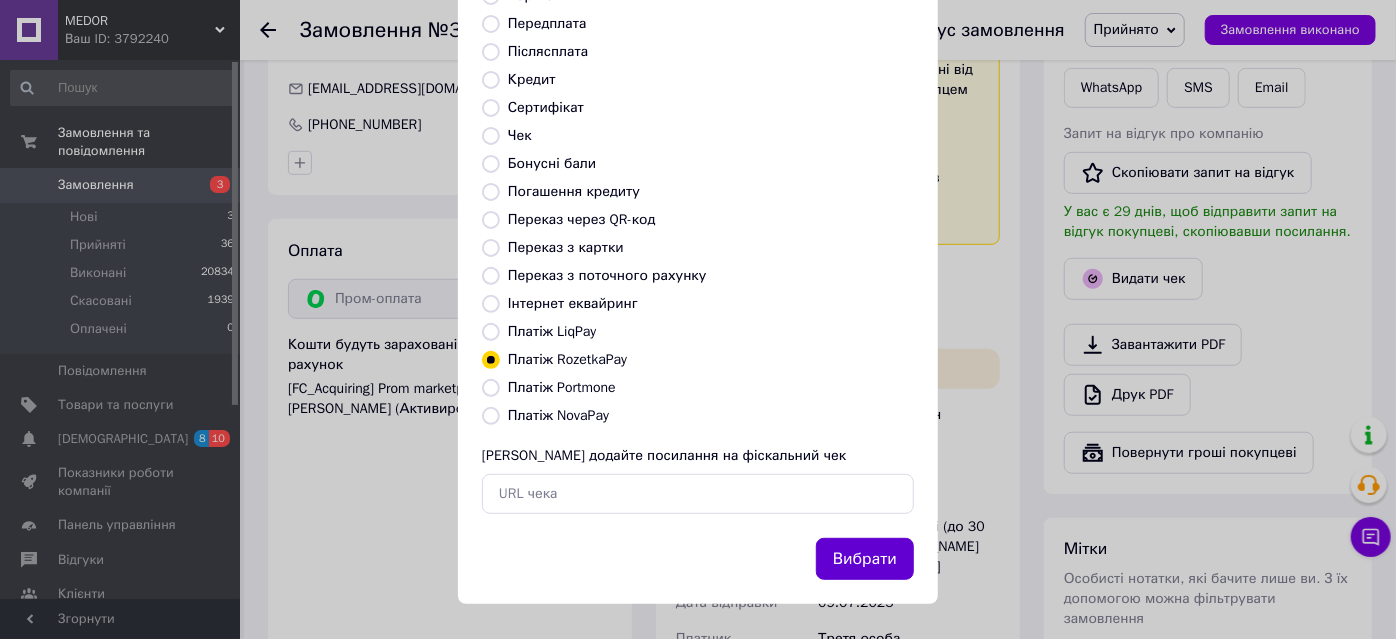 click on "Вибрати" at bounding box center [865, 559] 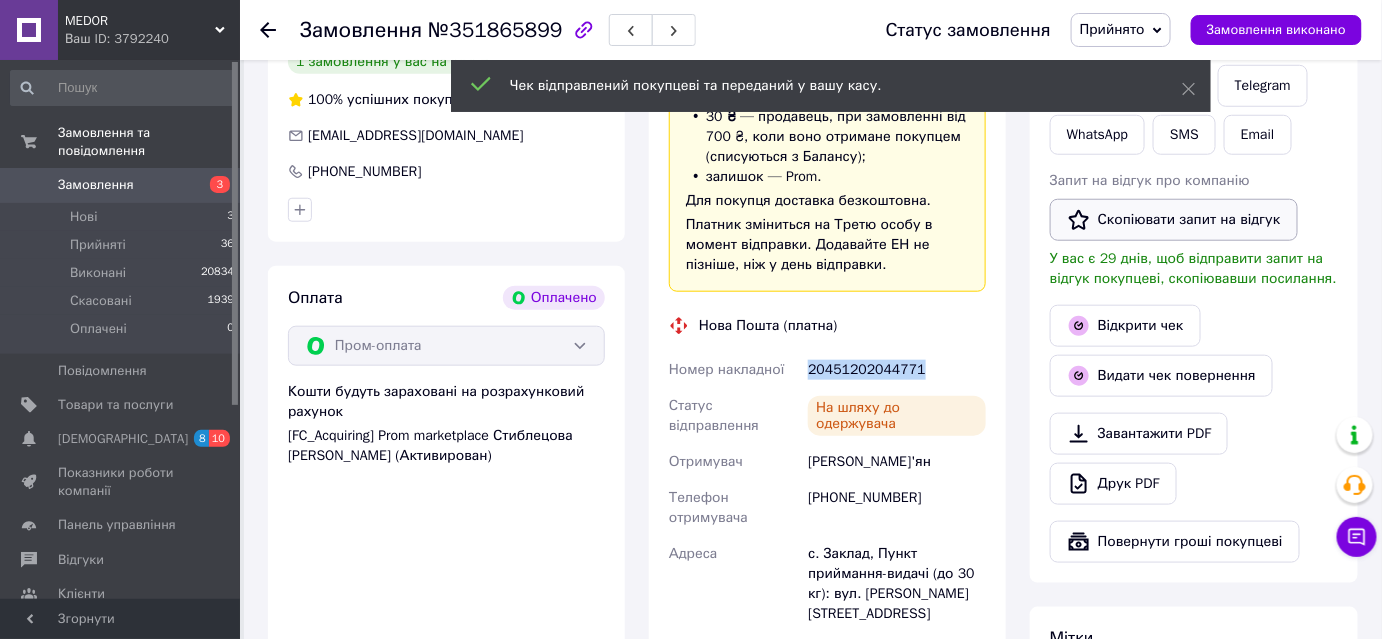 scroll, scrollTop: 454, scrollLeft: 0, axis: vertical 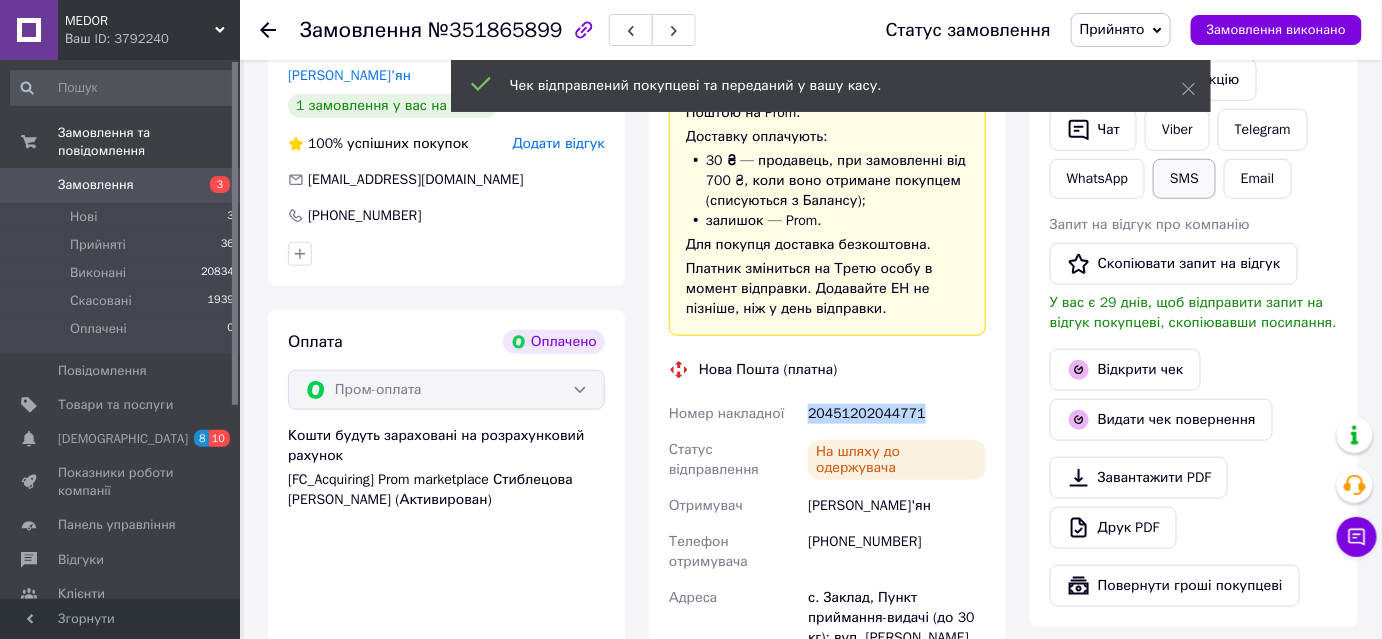 click on "SMS" at bounding box center (1184, 179) 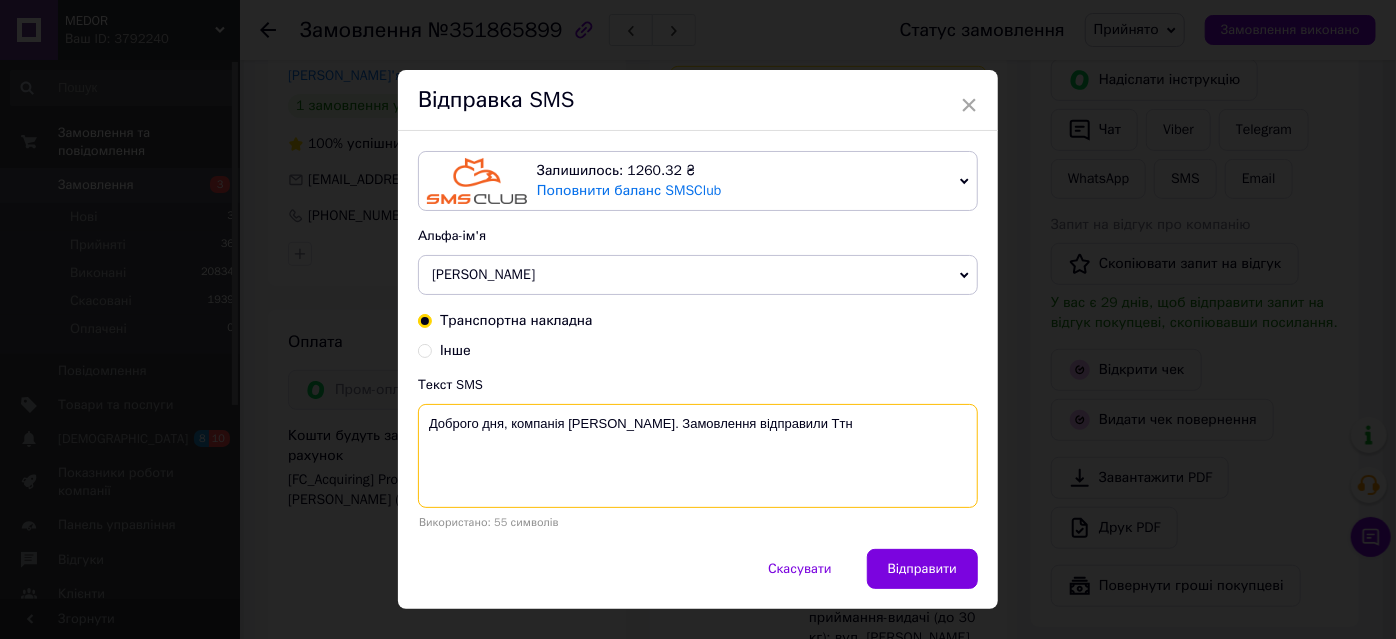 paste on "20451202044771" 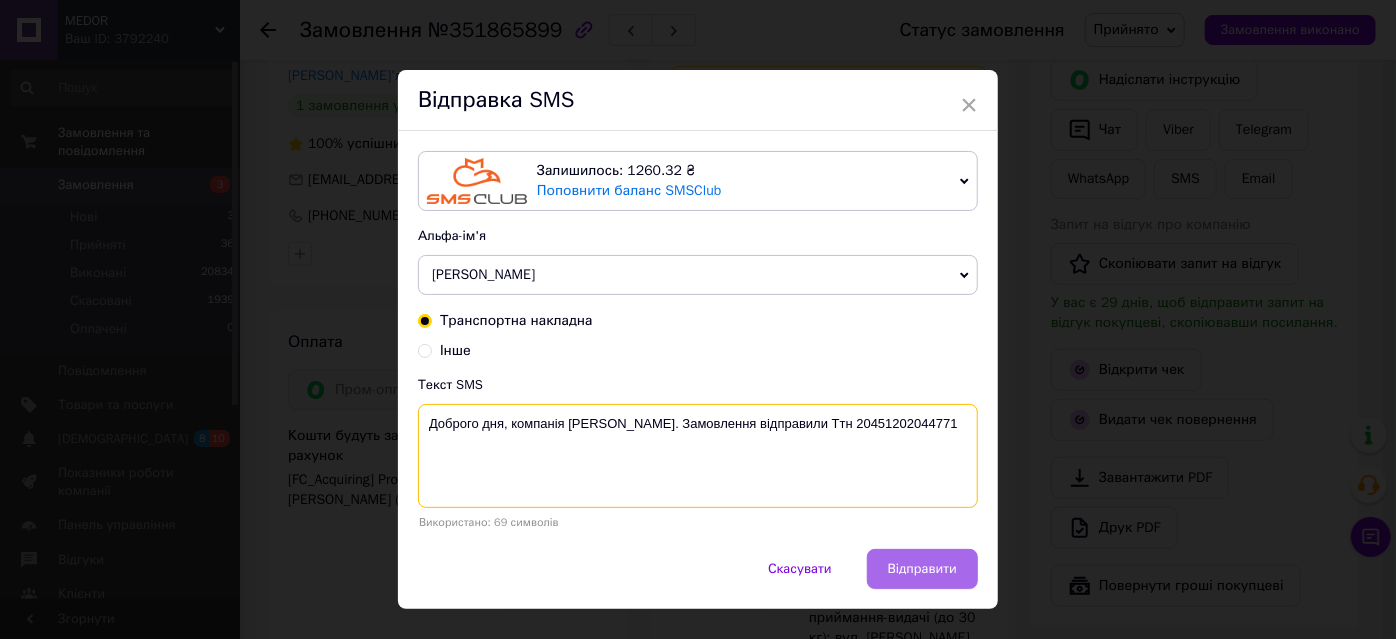 type on "Доброго дня, компанія [PERSON_NAME]. Замовлення відправили Ттн 20451202044771" 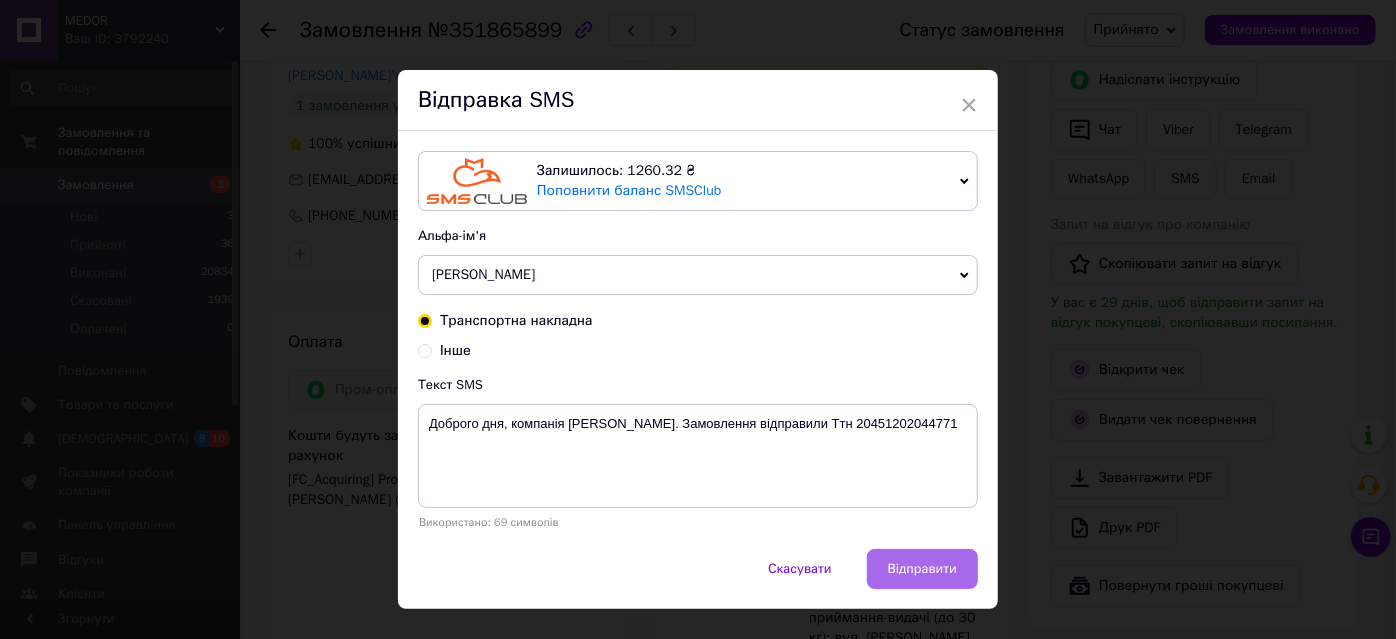 click on "Відправити" at bounding box center (922, 569) 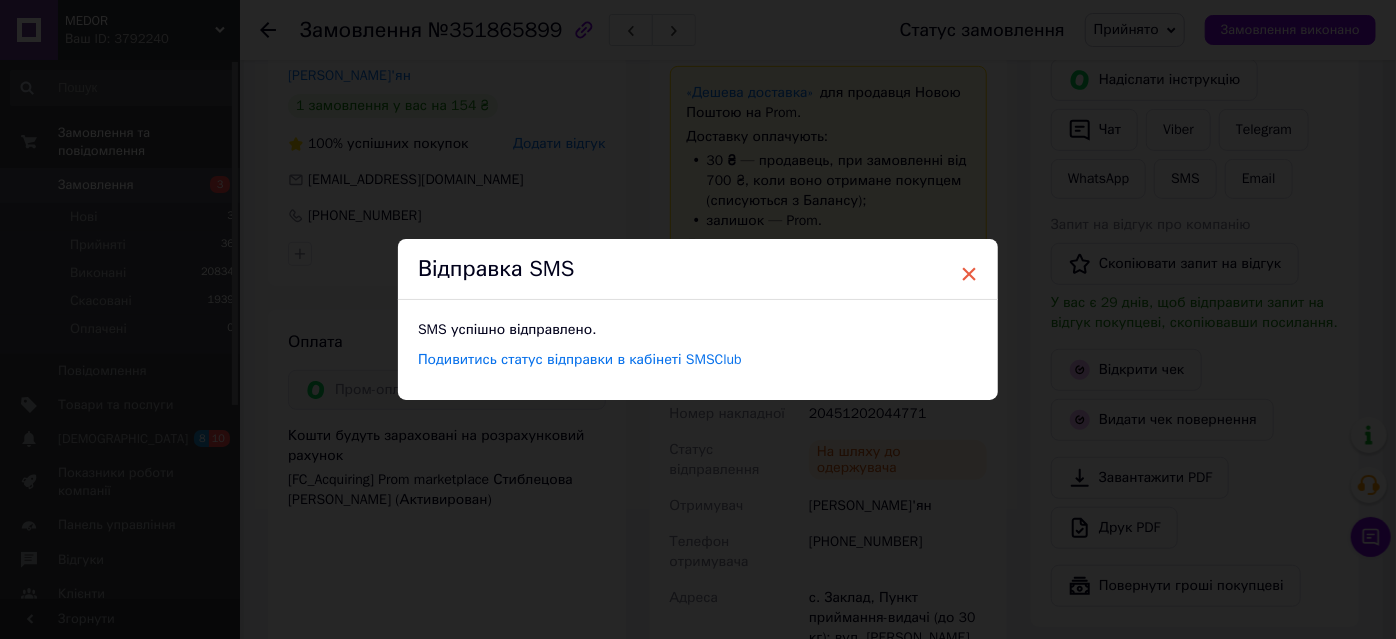 click on "×" at bounding box center [969, 274] 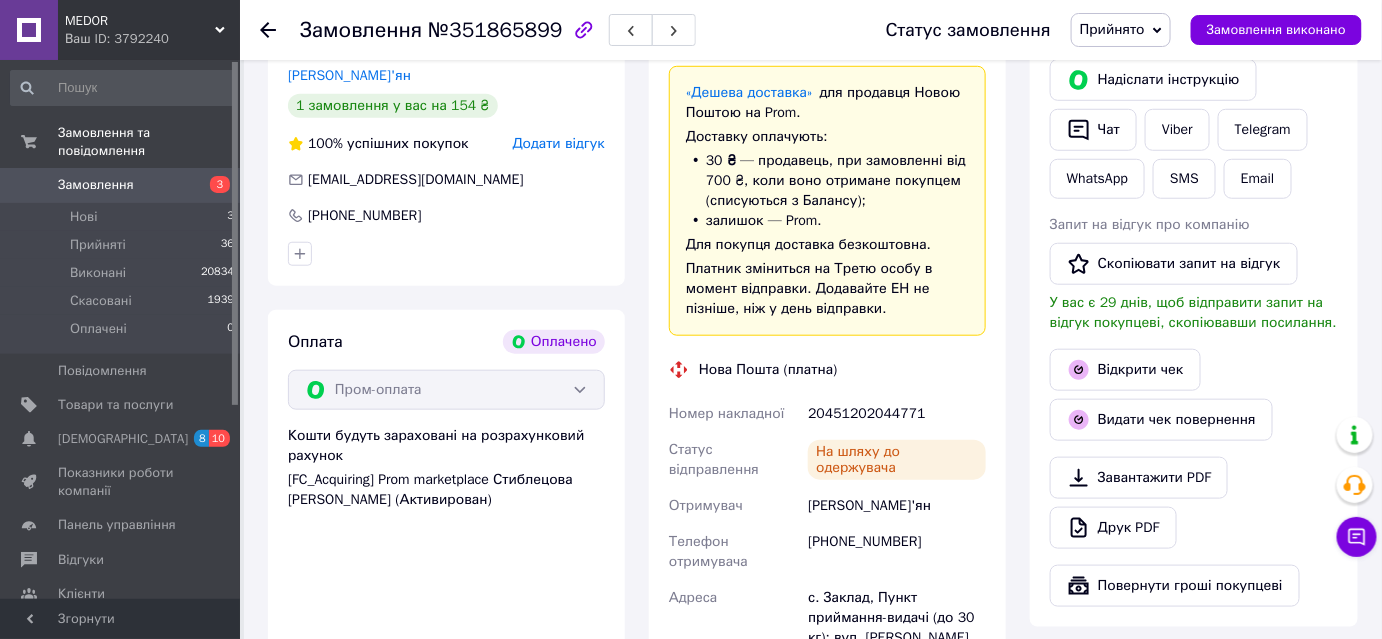 click on "Прийнято" at bounding box center [1112, 29] 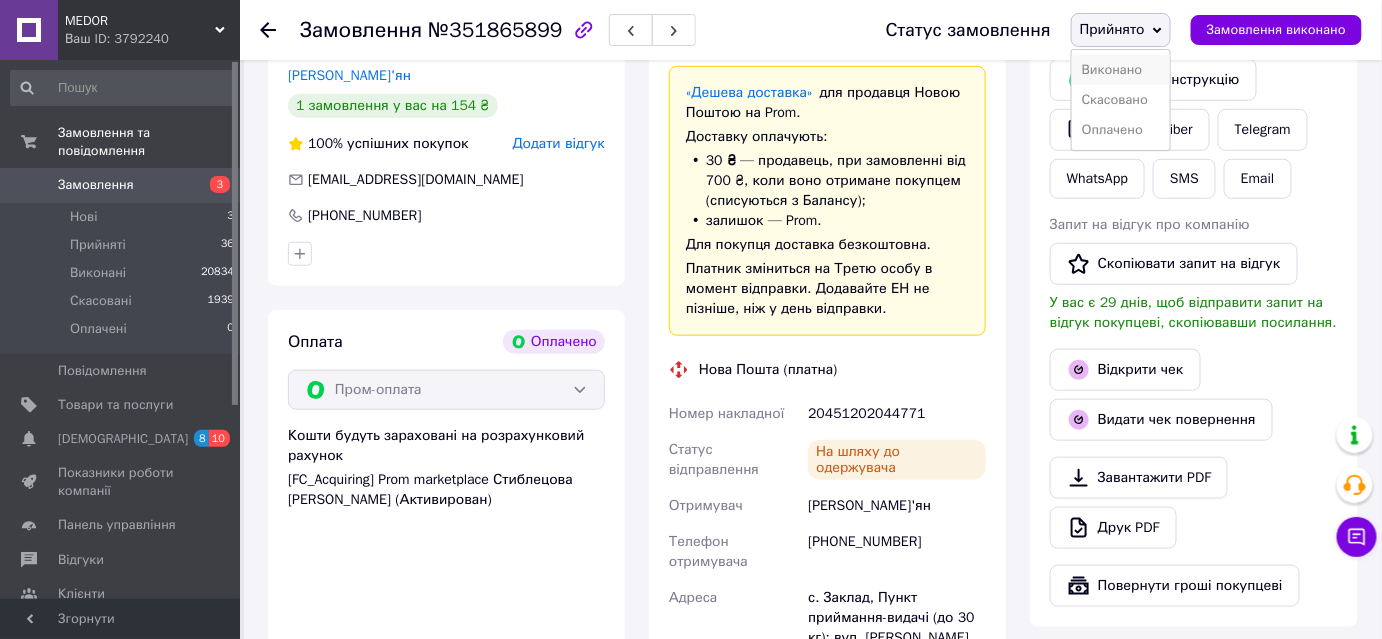 click on "Виконано" at bounding box center [1121, 70] 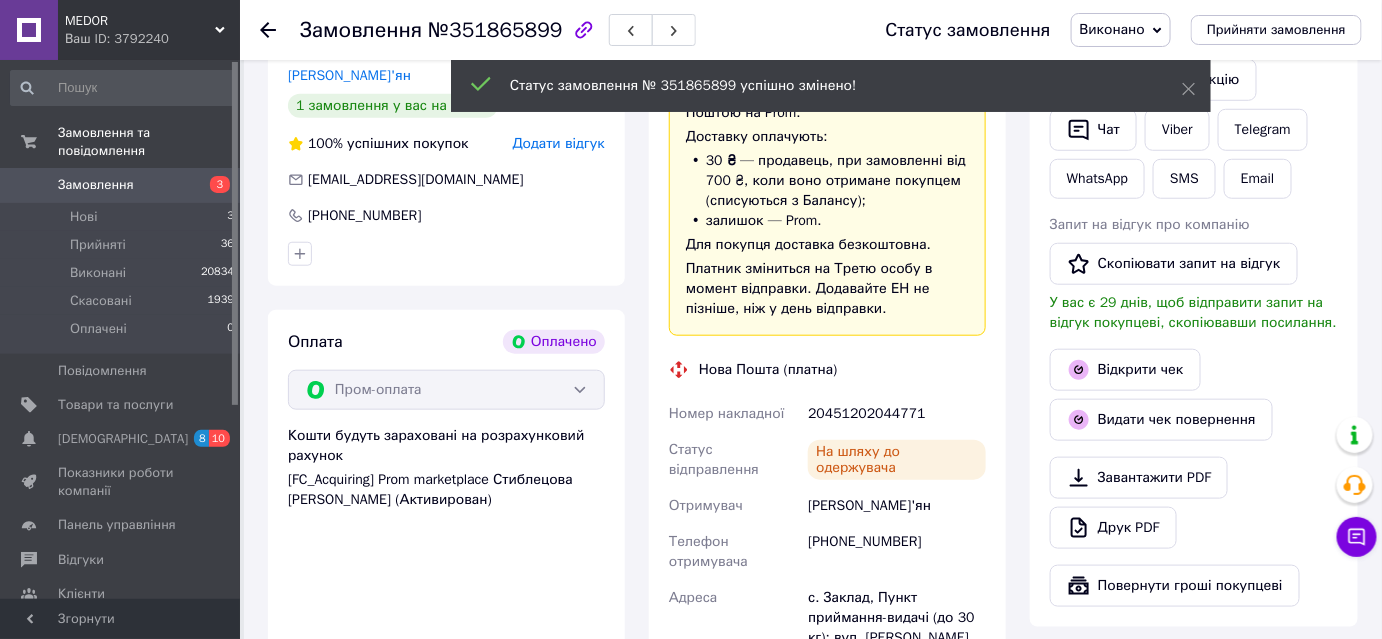 scroll, scrollTop: 68, scrollLeft: 0, axis: vertical 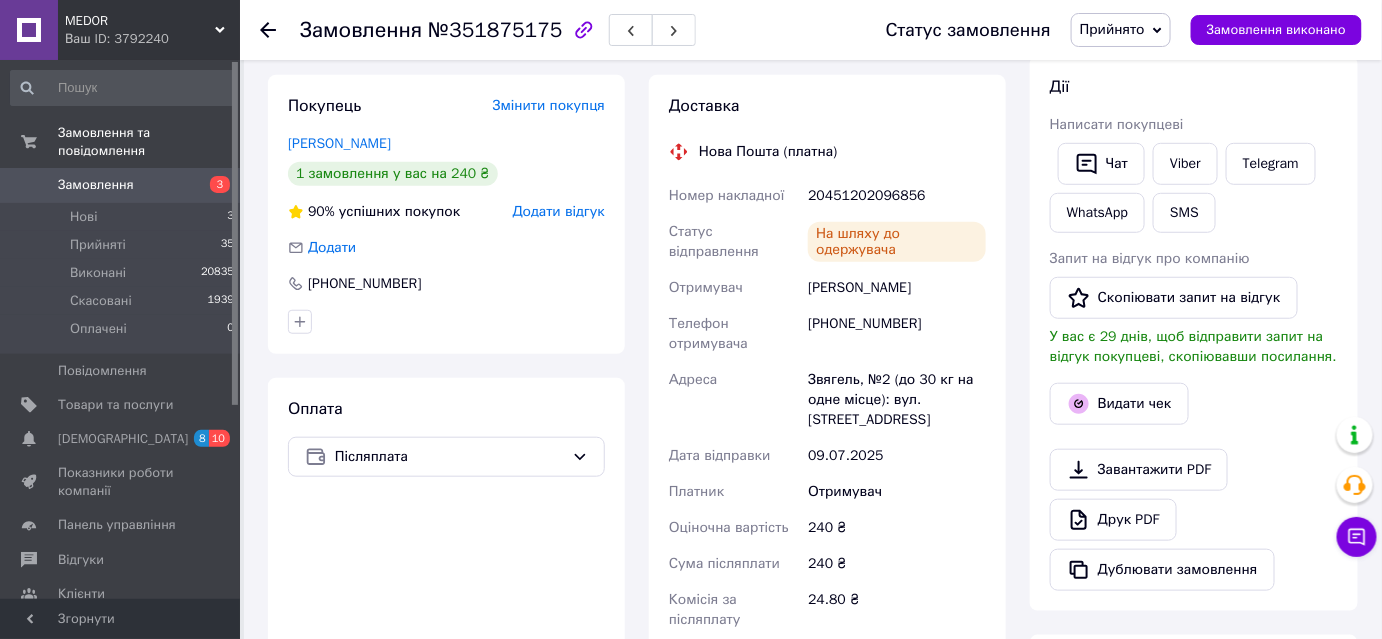 click on "20451202096856" at bounding box center (897, 196) 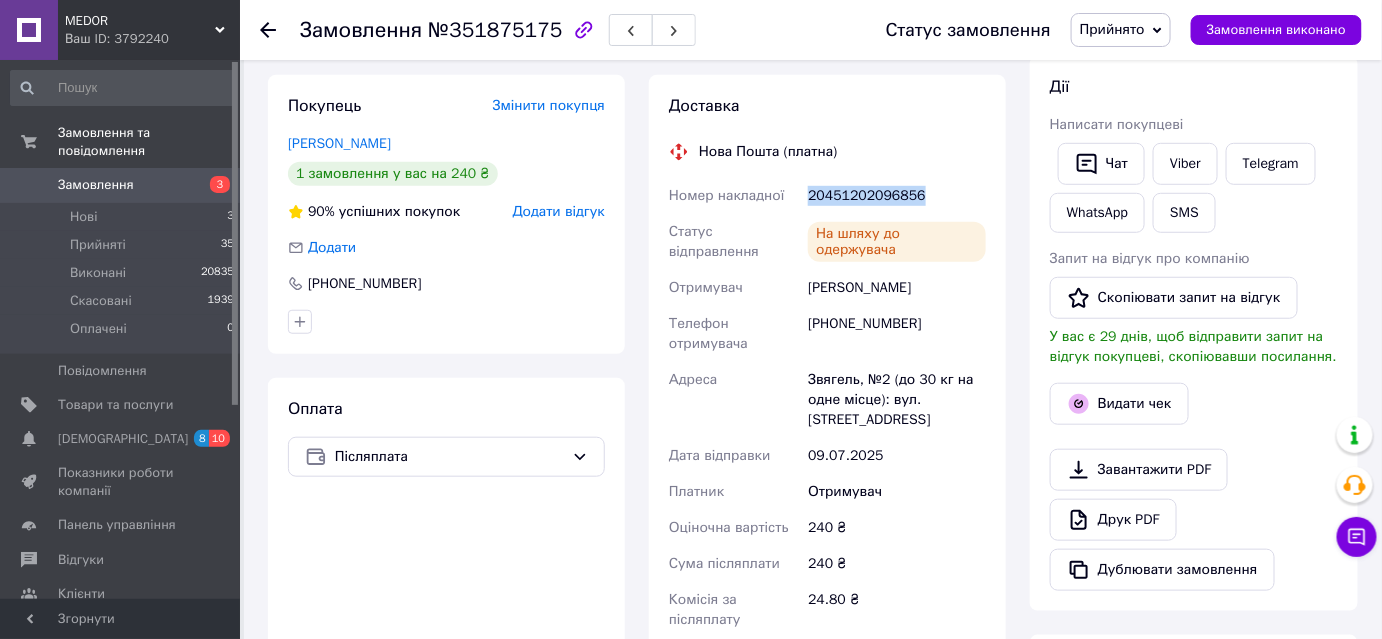 drag, startPoint x: 812, startPoint y: 191, endPoint x: 914, endPoint y: 198, distance: 102.239914 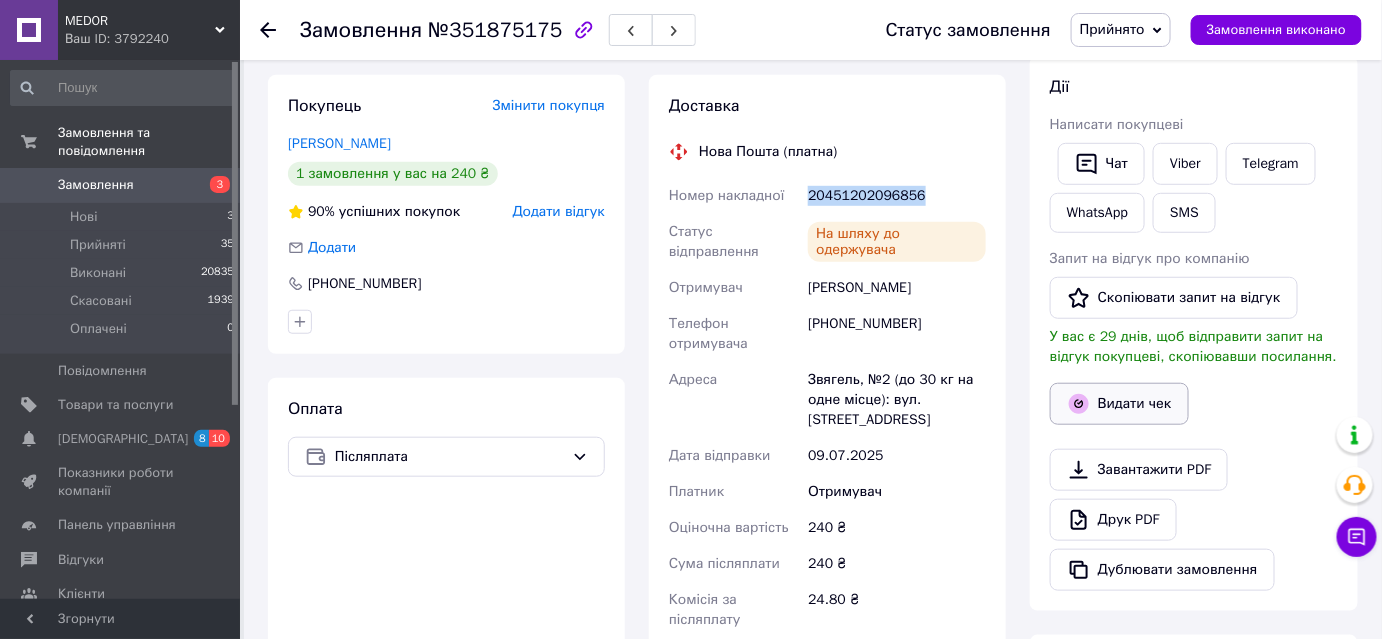 click on "Видати чек" at bounding box center (1119, 404) 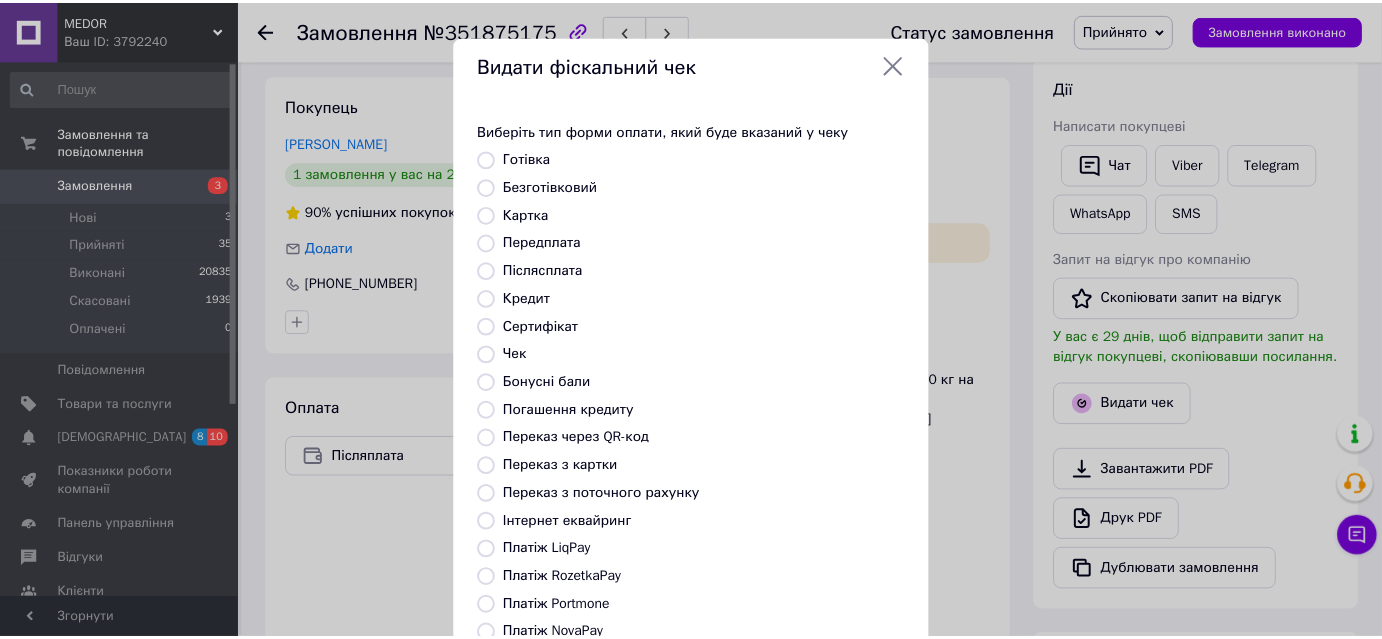scroll, scrollTop: 219, scrollLeft: 0, axis: vertical 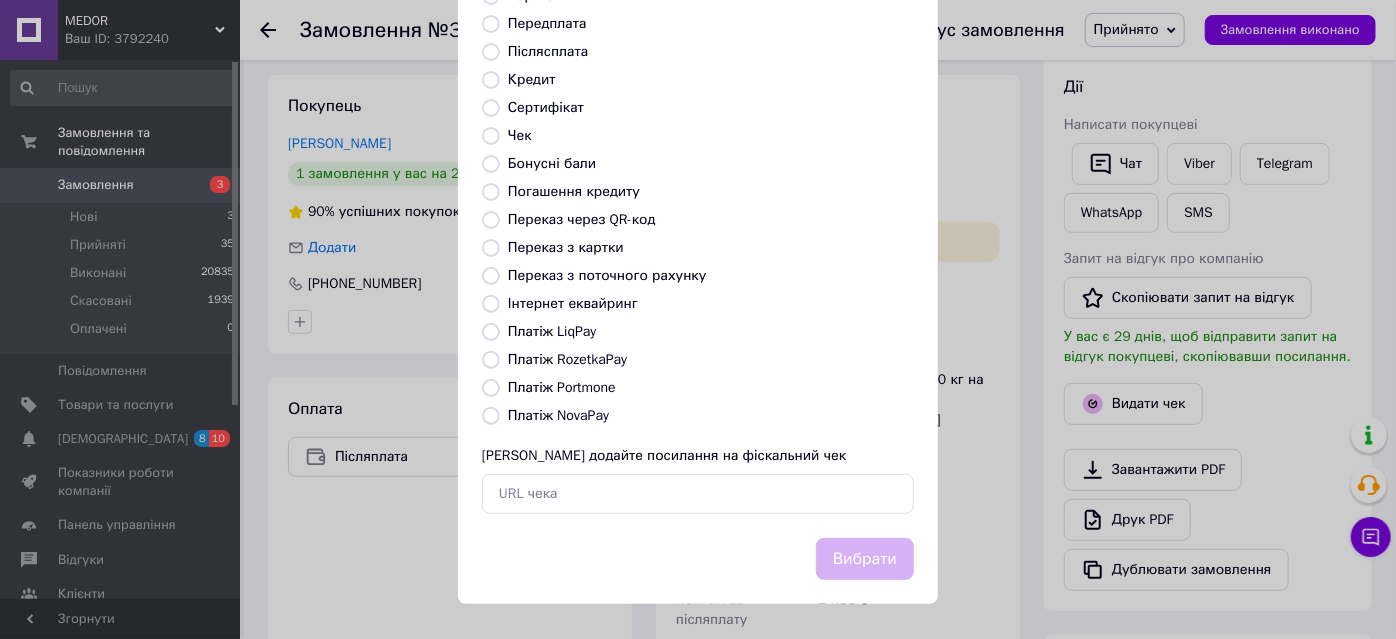 click on "Платіж NovaPay" at bounding box center (491, 416) 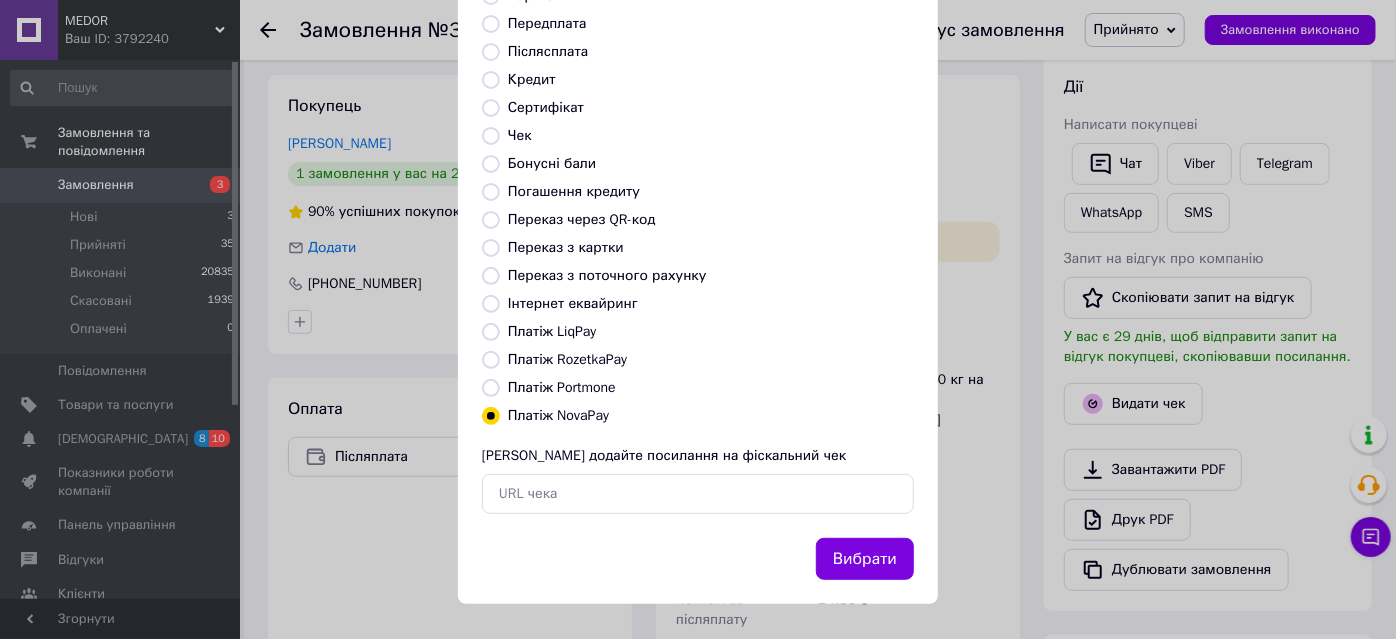 click on "Вибрати" at bounding box center (865, 559) 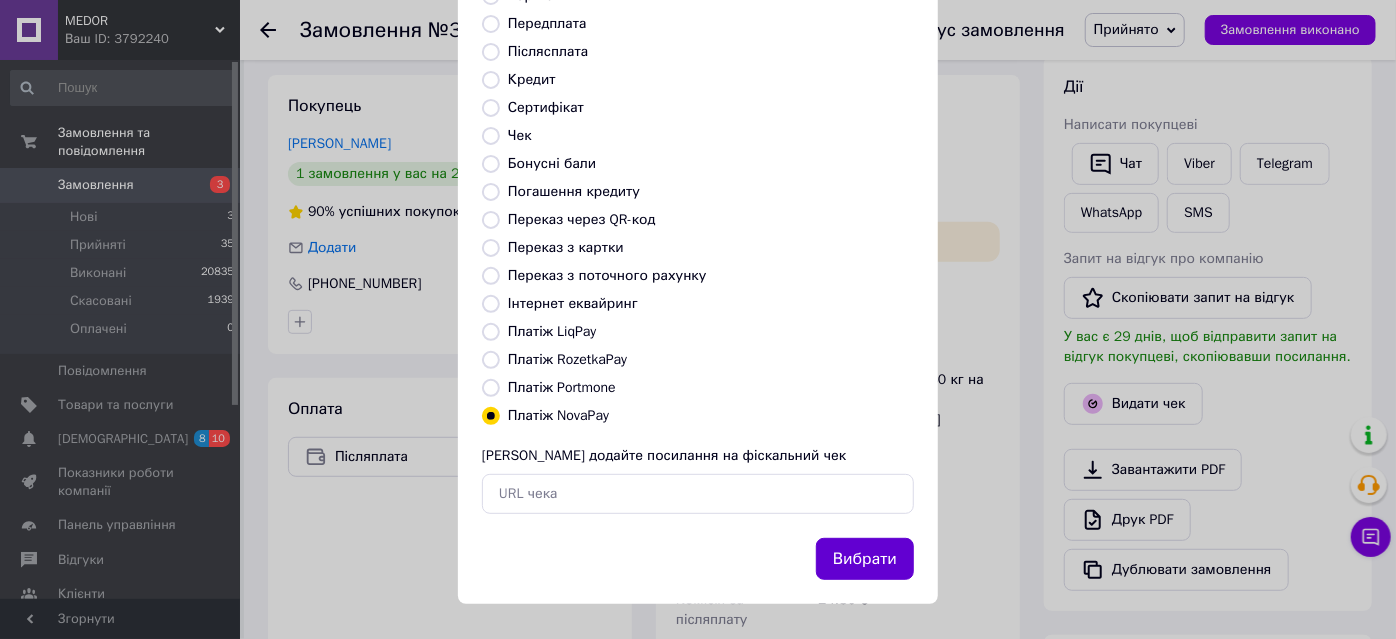 click on "Вибрати" at bounding box center (865, 559) 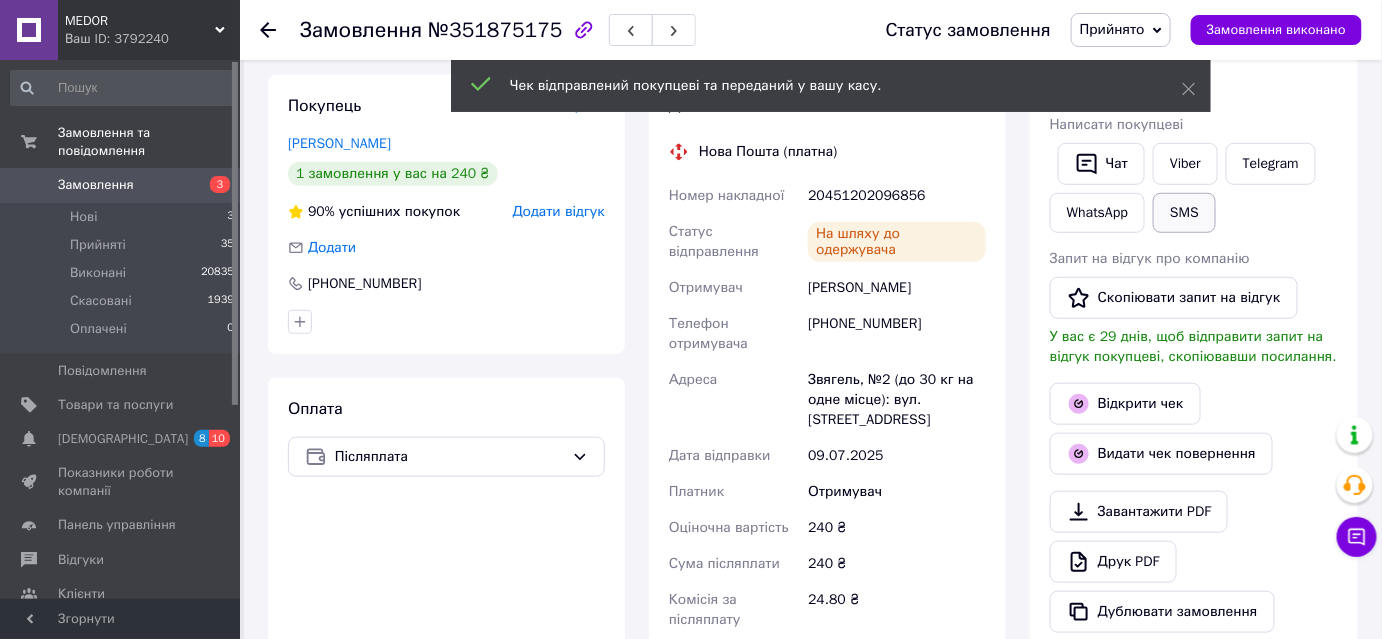 click on "SMS" at bounding box center (1184, 213) 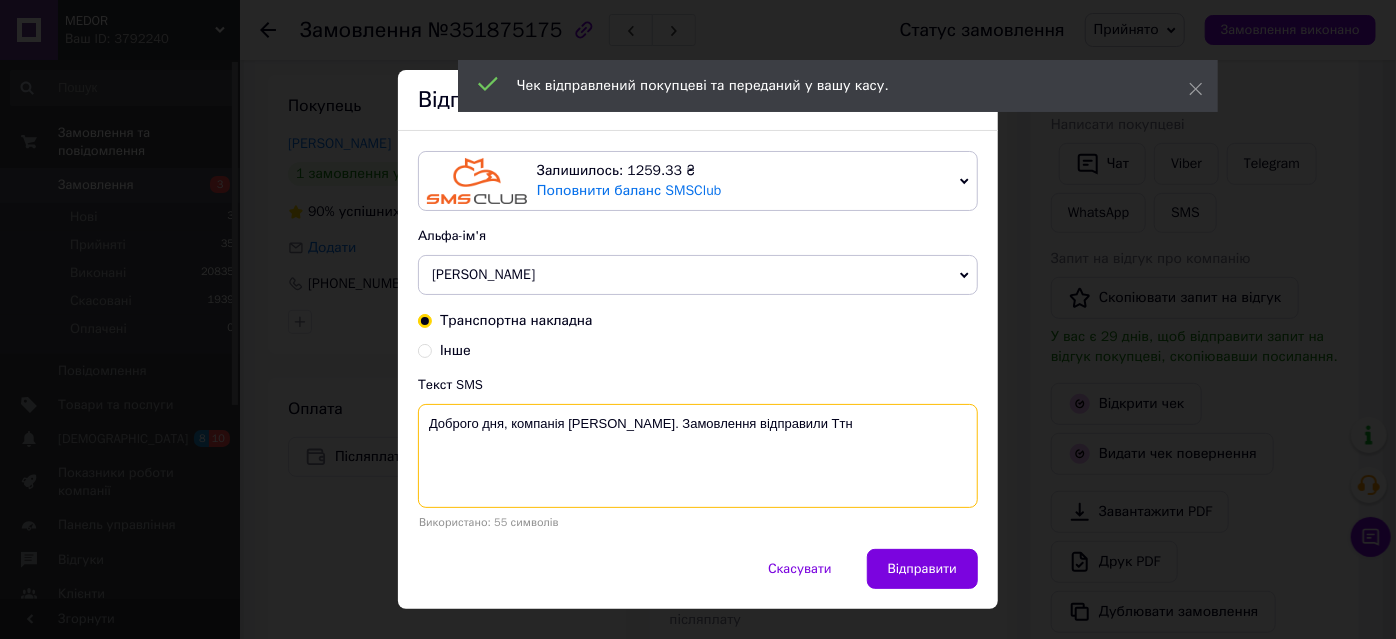 paste on "20451202096856" 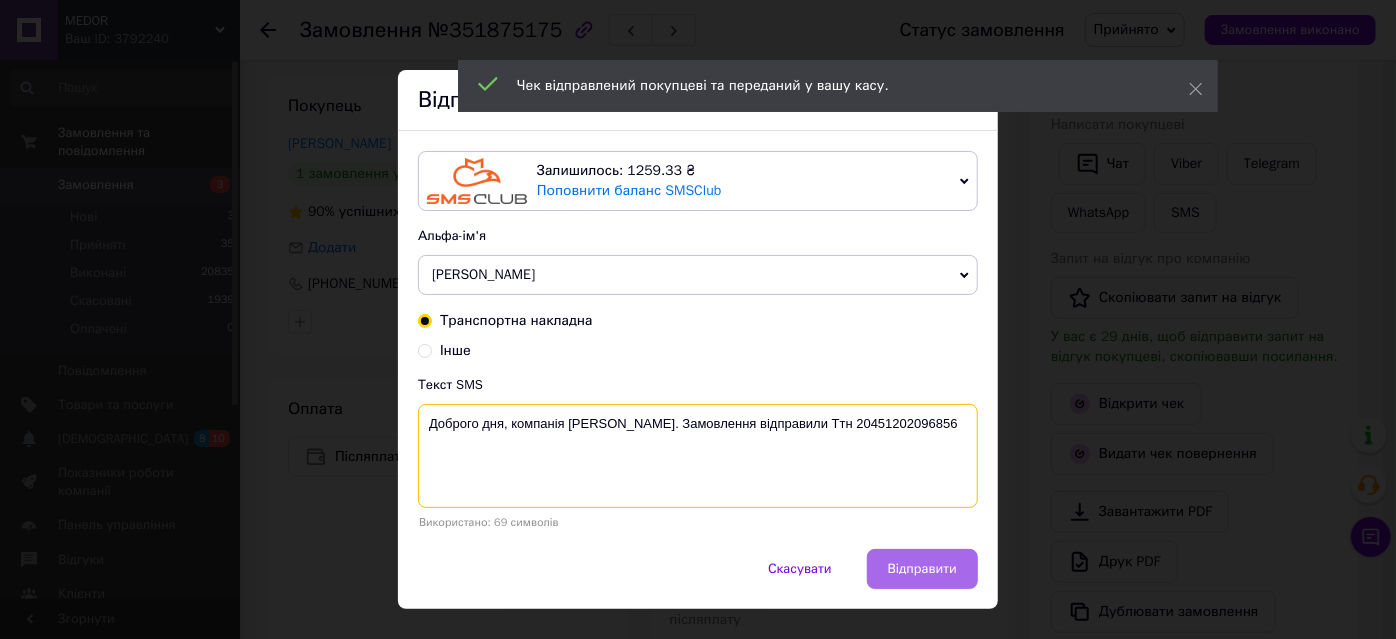 type on "Доброго дня, компанія Medor. Замовлення відправили Ттн 20451202096856" 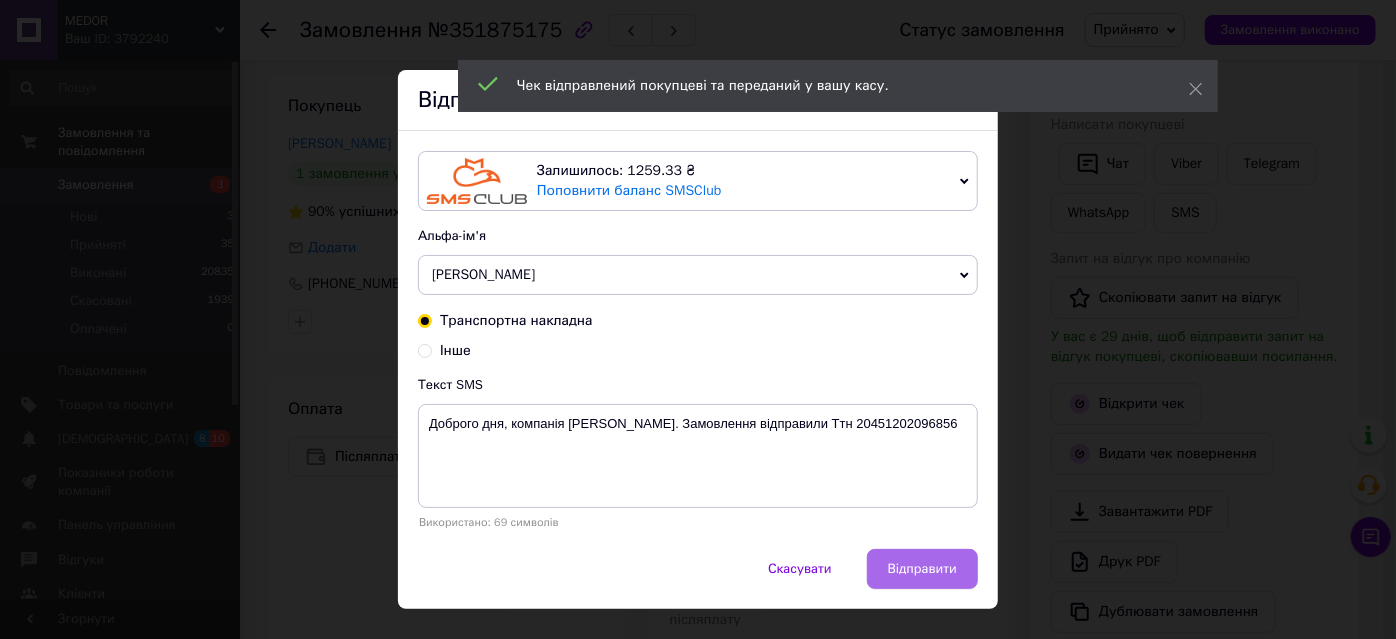 click on "Відправити" at bounding box center (922, 569) 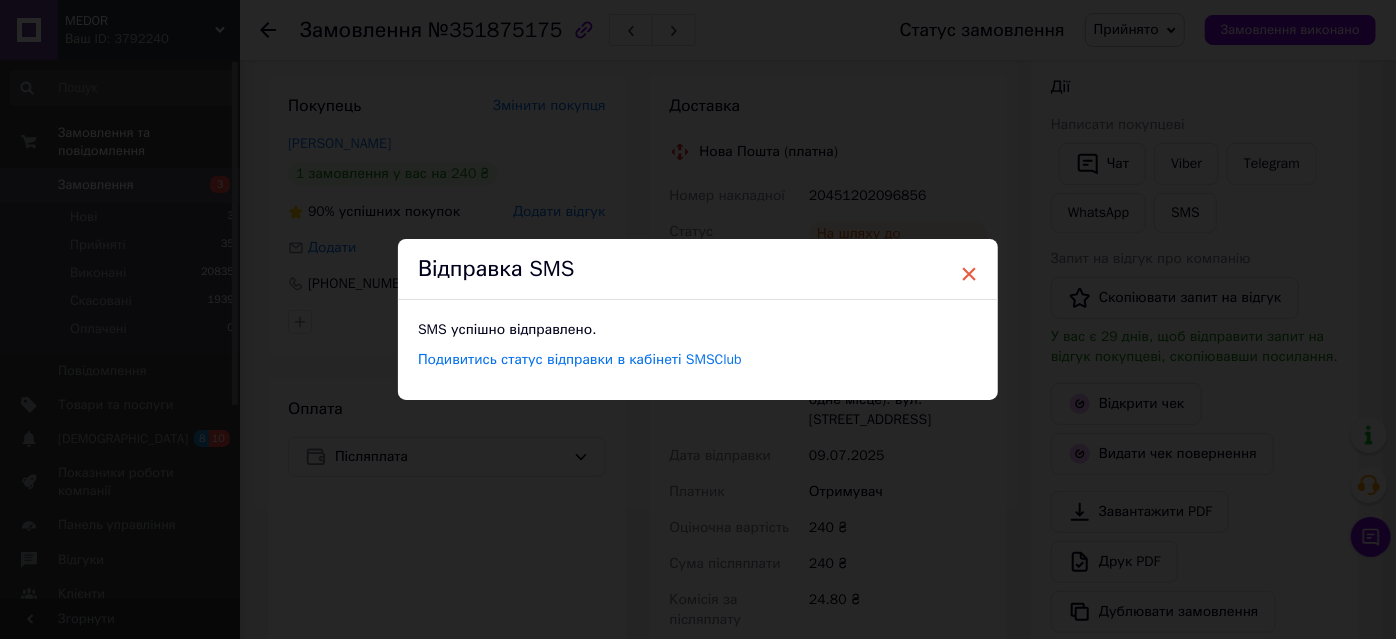 click on "×" at bounding box center [969, 274] 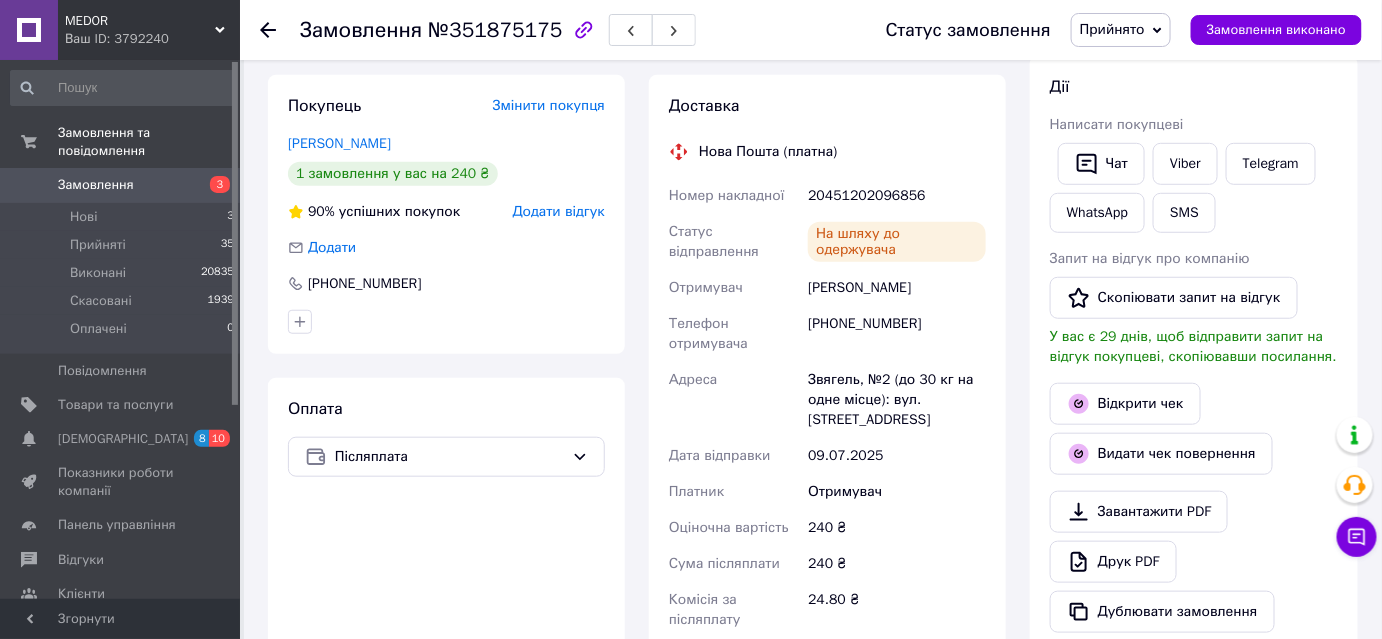 click on "Прийнято" at bounding box center (1112, 29) 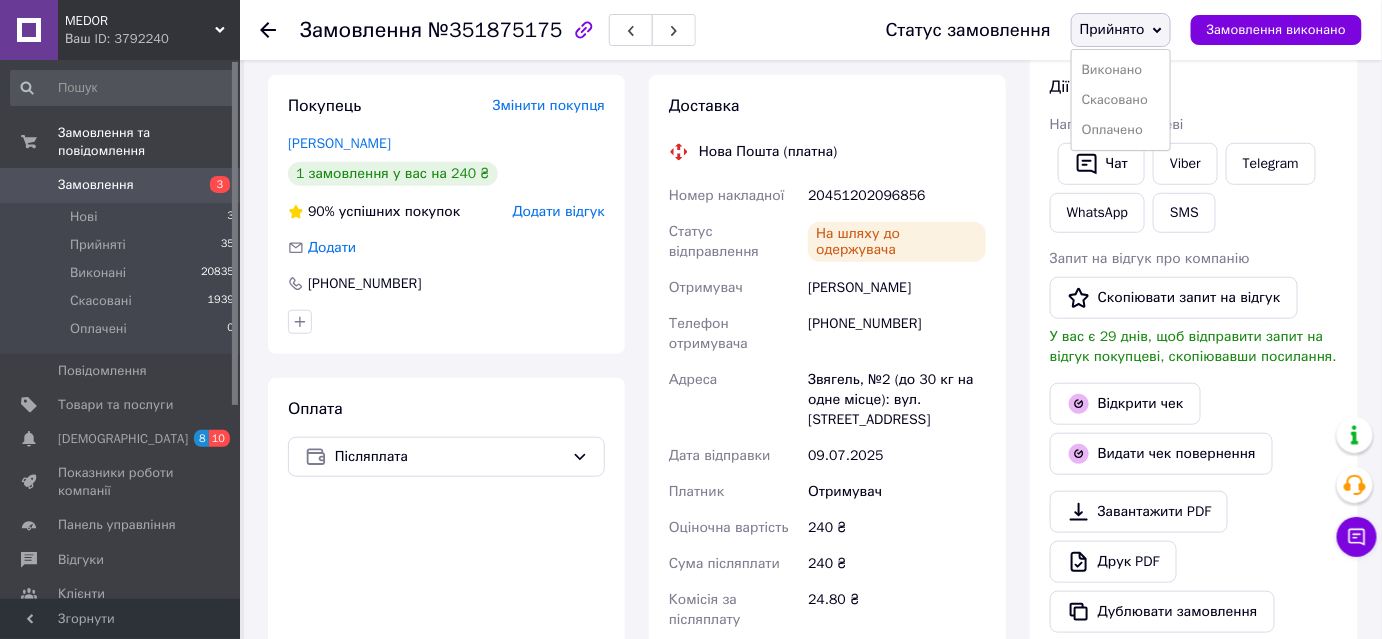 drag, startPoint x: 1130, startPoint y: 64, endPoint x: 1133, endPoint y: 74, distance: 10.440307 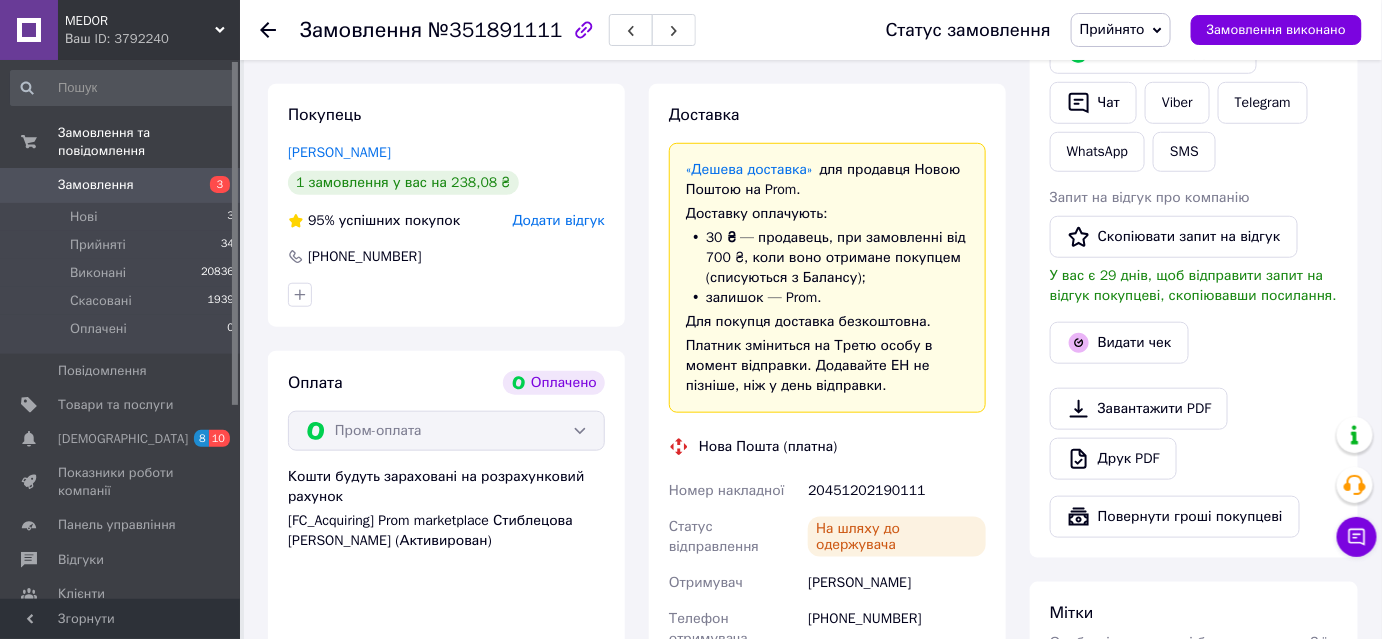 scroll, scrollTop: 636, scrollLeft: 0, axis: vertical 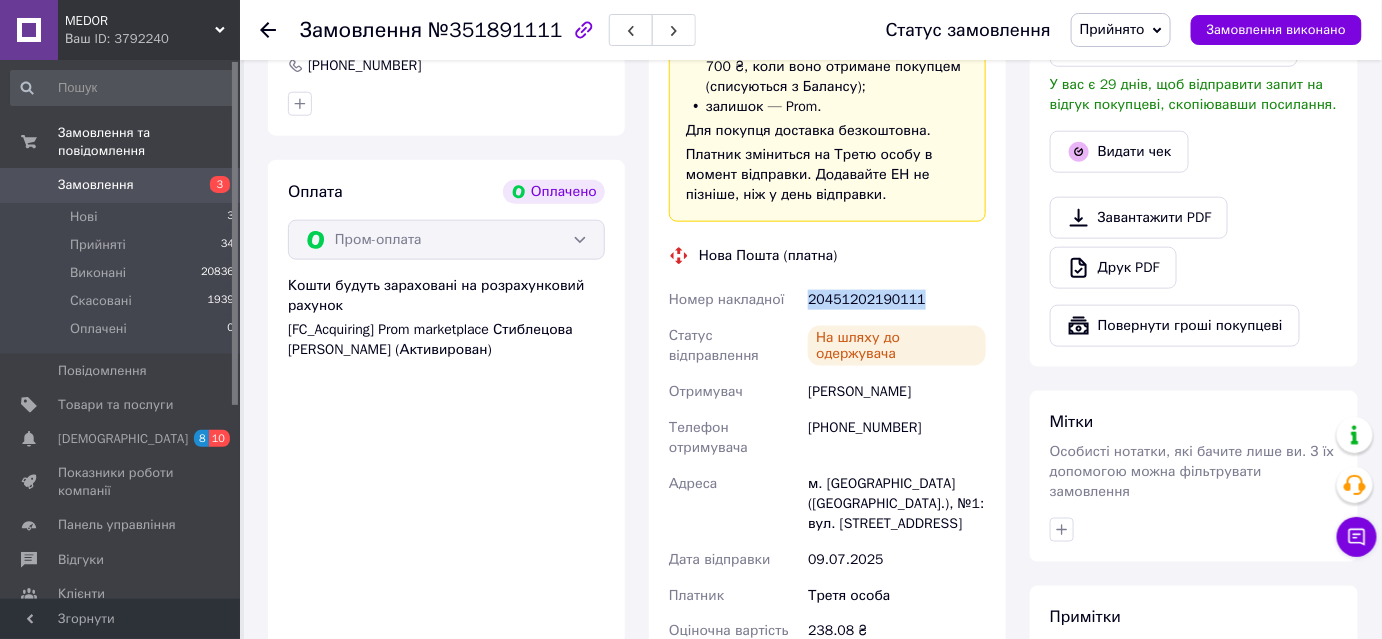 drag, startPoint x: 809, startPoint y: 294, endPoint x: 923, endPoint y: 298, distance: 114.07015 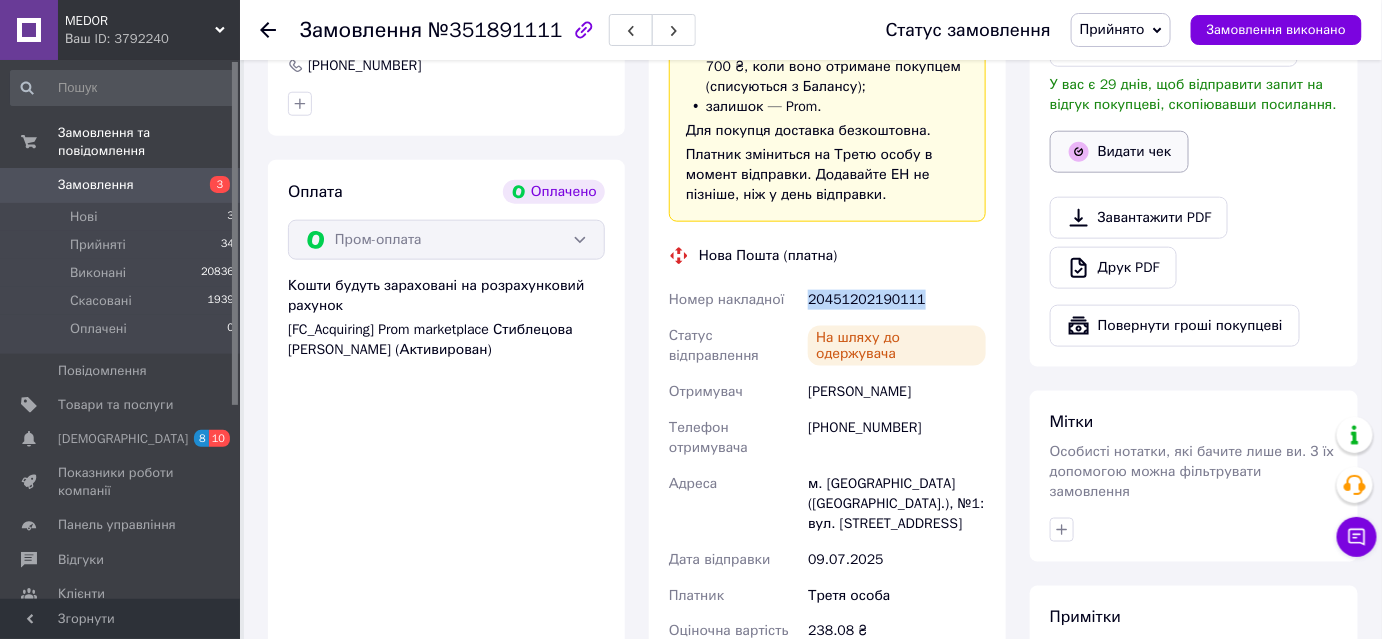 click on "Видати чек" at bounding box center (1119, 152) 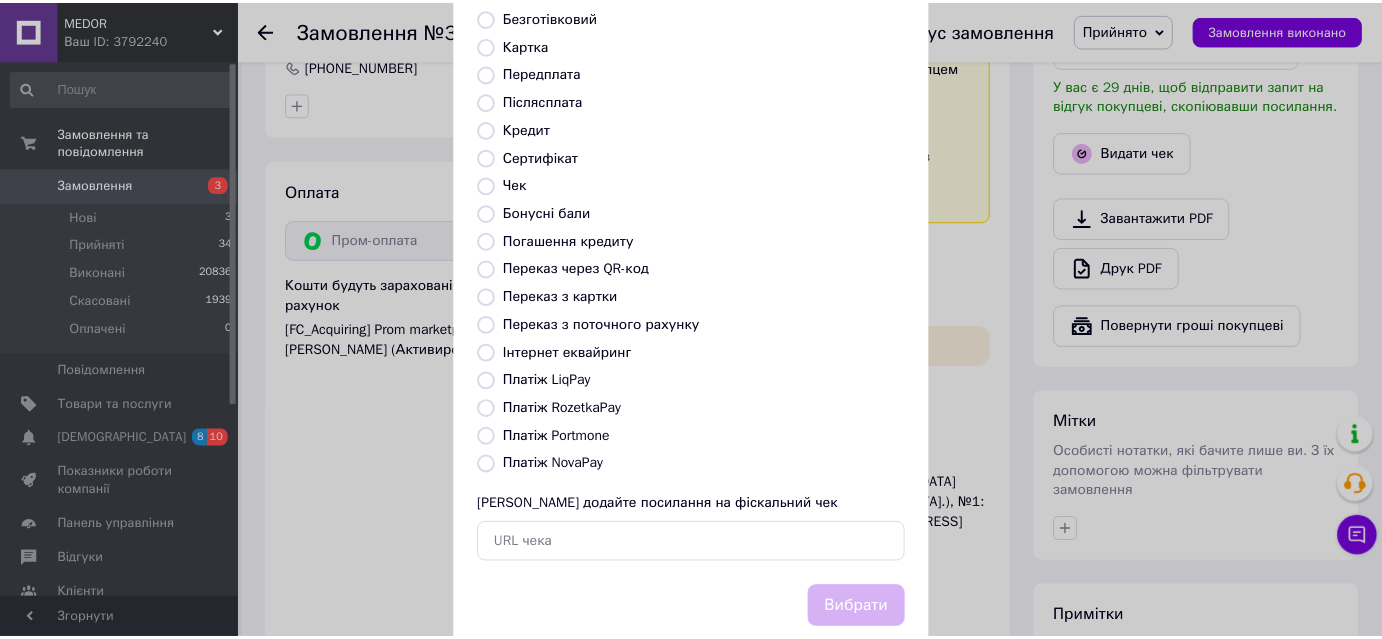 scroll, scrollTop: 181, scrollLeft: 0, axis: vertical 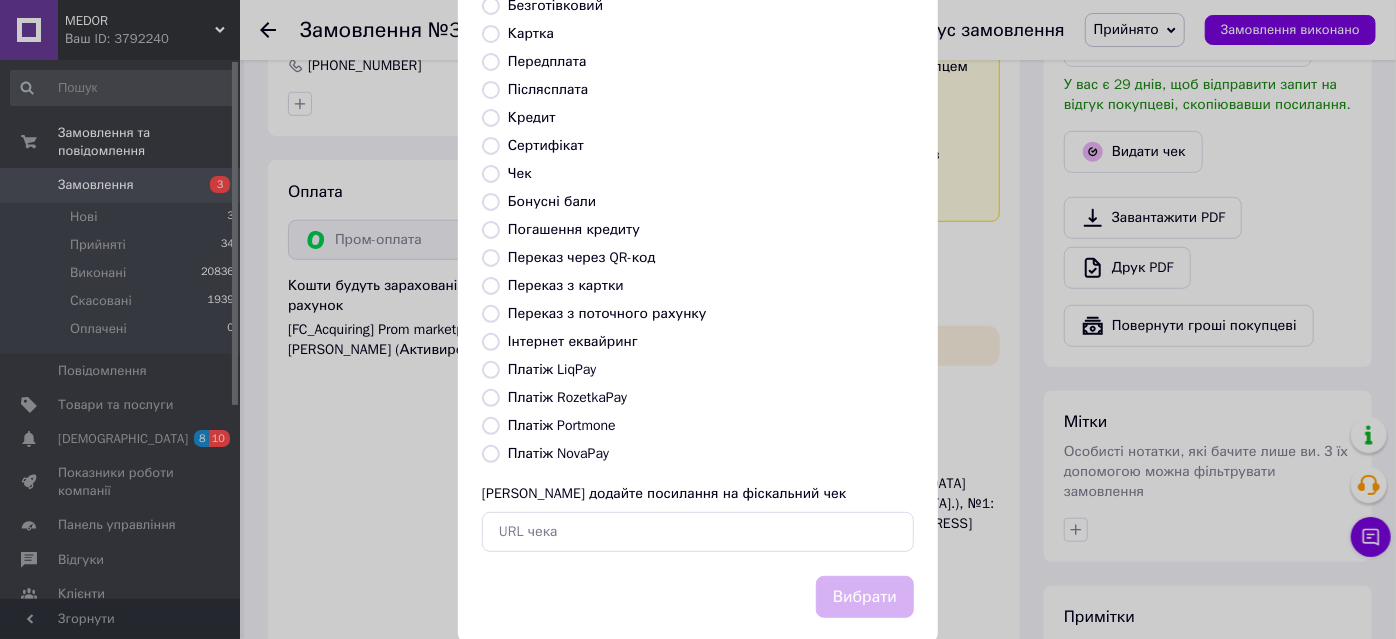 click on "Платіж RozetkaPay" at bounding box center [491, 398] 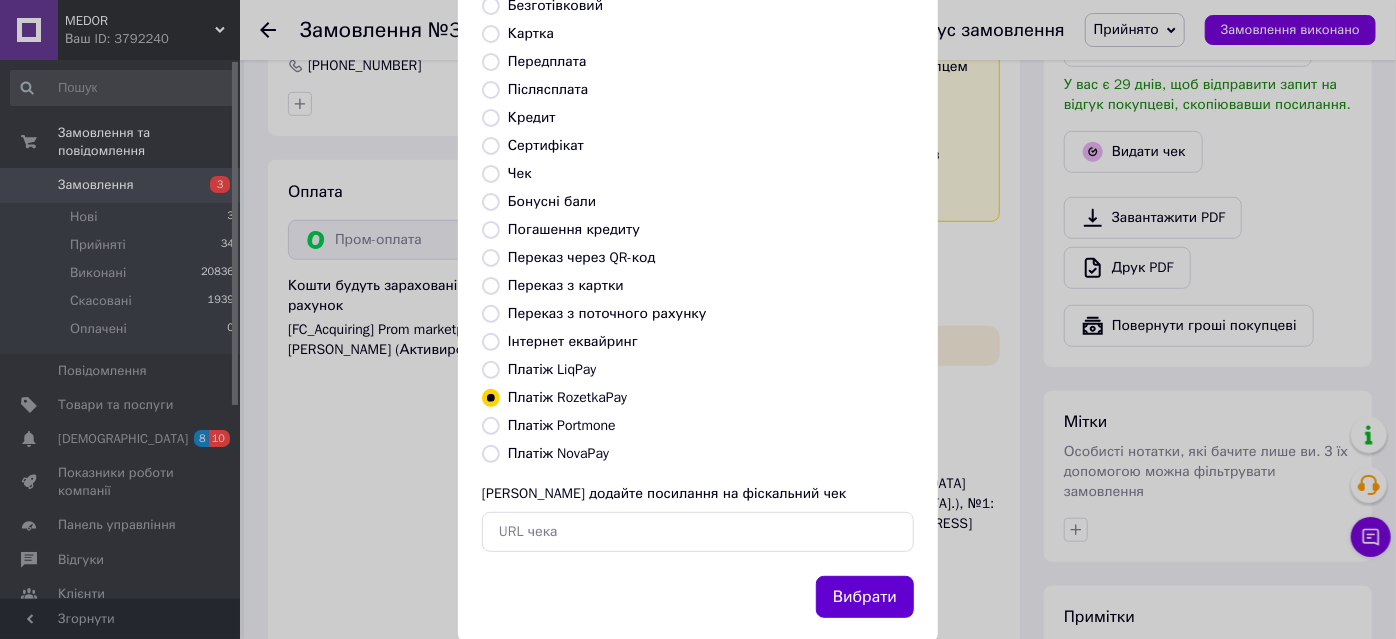 click on "Вибрати" at bounding box center [865, 597] 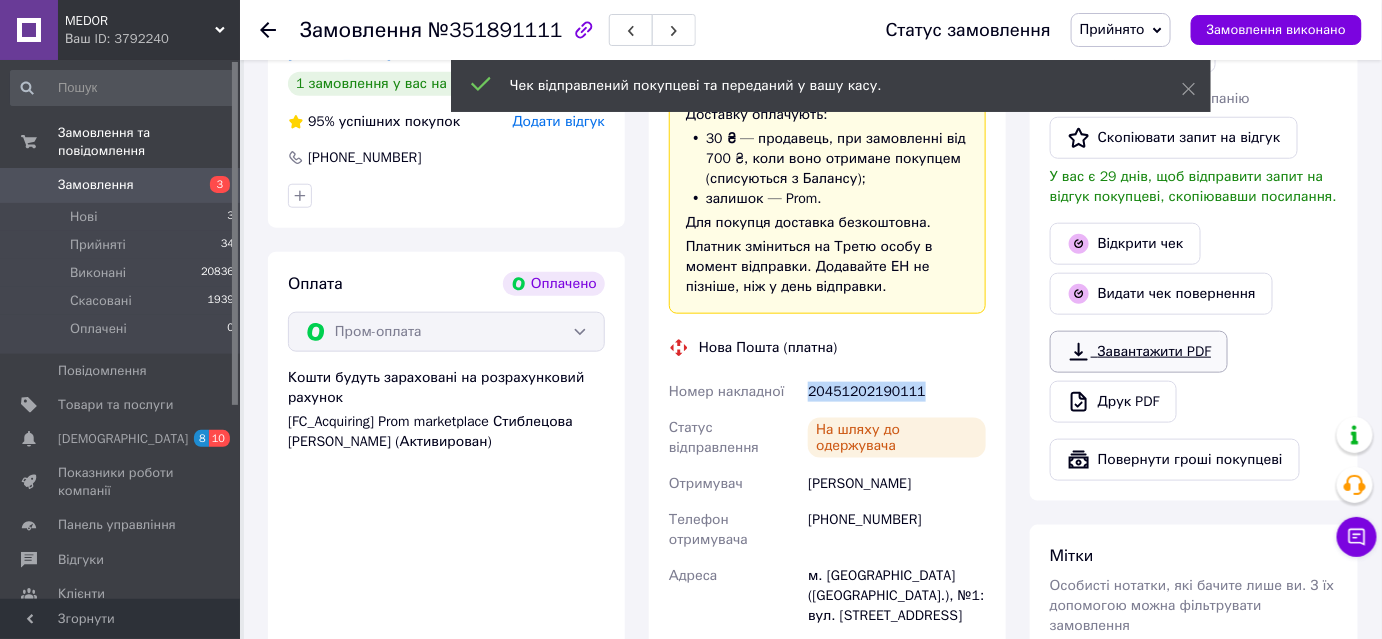 scroll, scrollTop: 454, scrollLeft: 0, axis: vertical 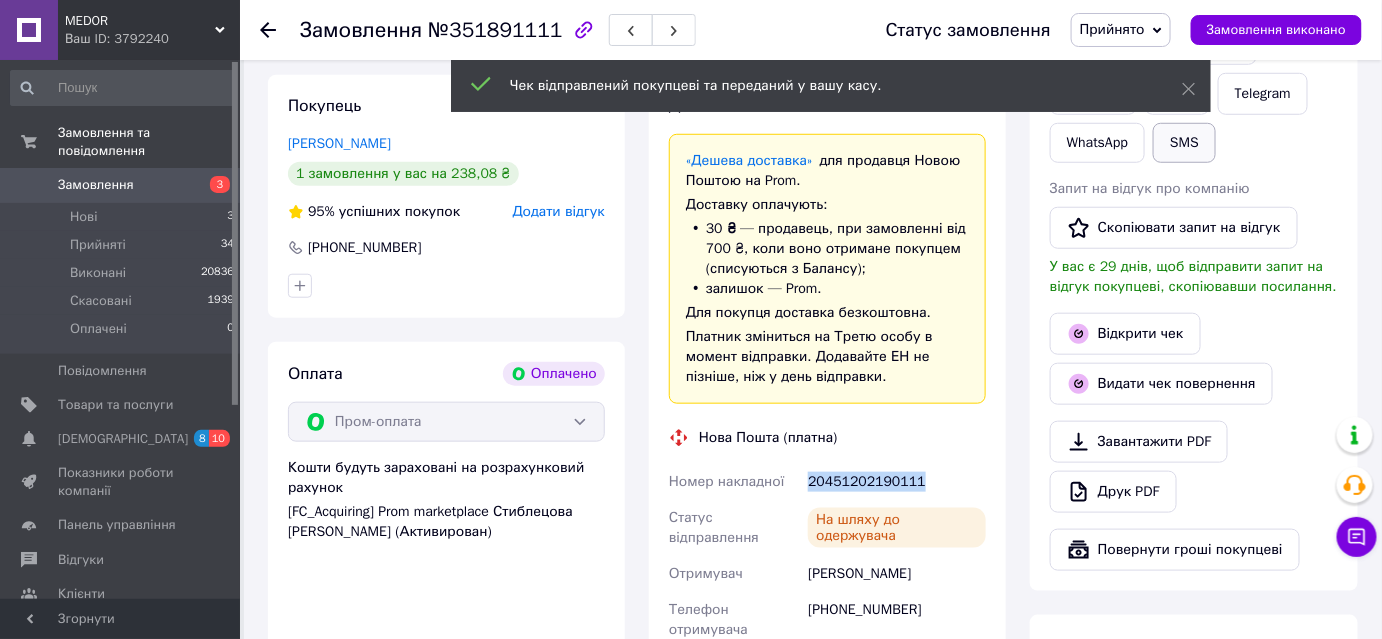 click on "SMS" at bounding box center [1184, 143] 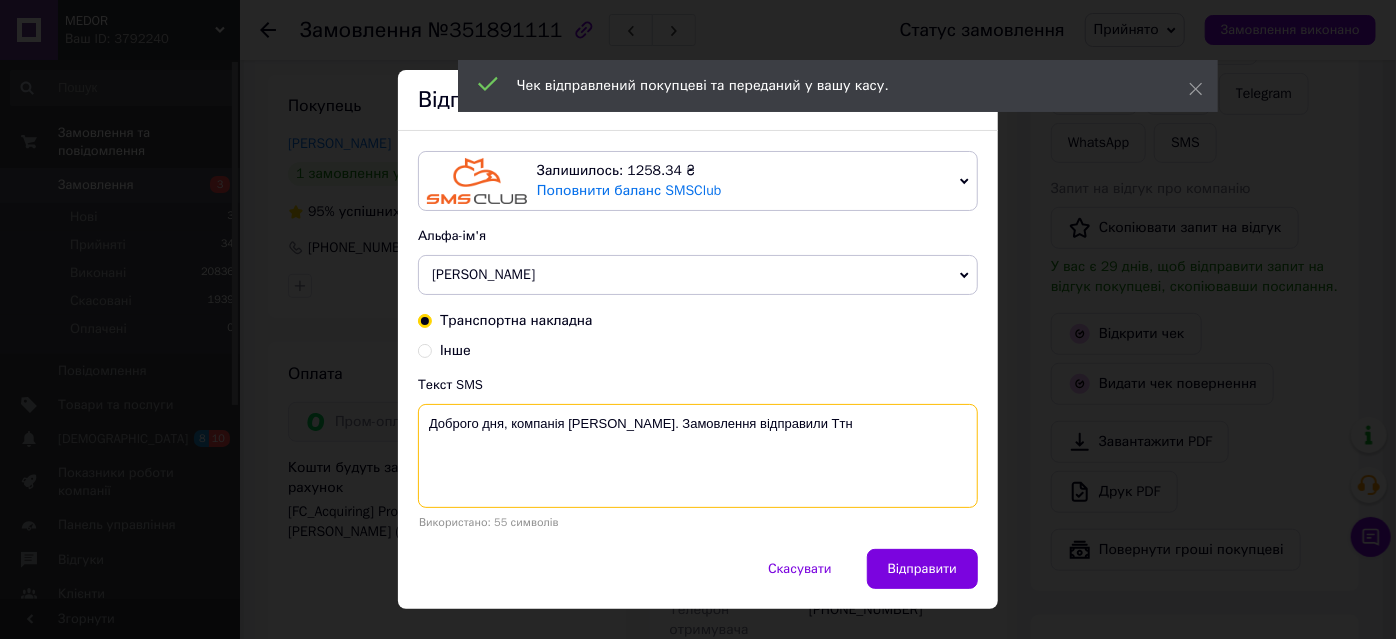 paste on "20451202190111" 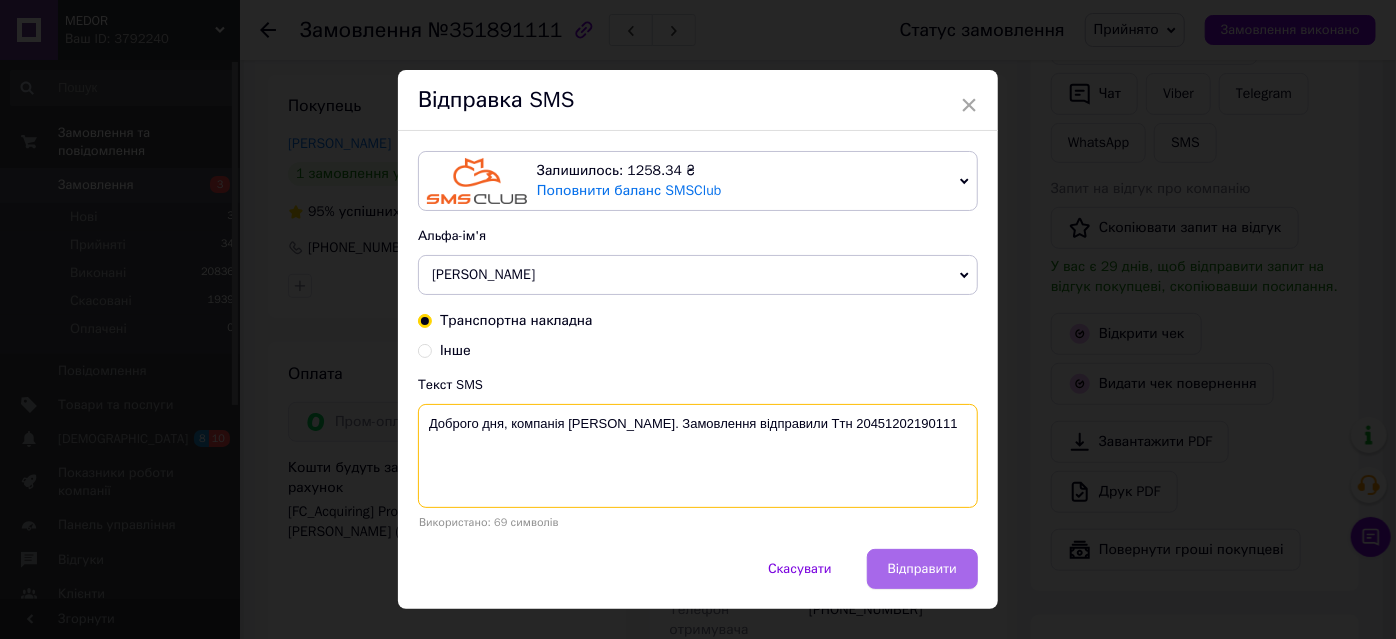 type on "Доброго дня, компанія Medor. Замовлення відправили Ттн 20451202190111" 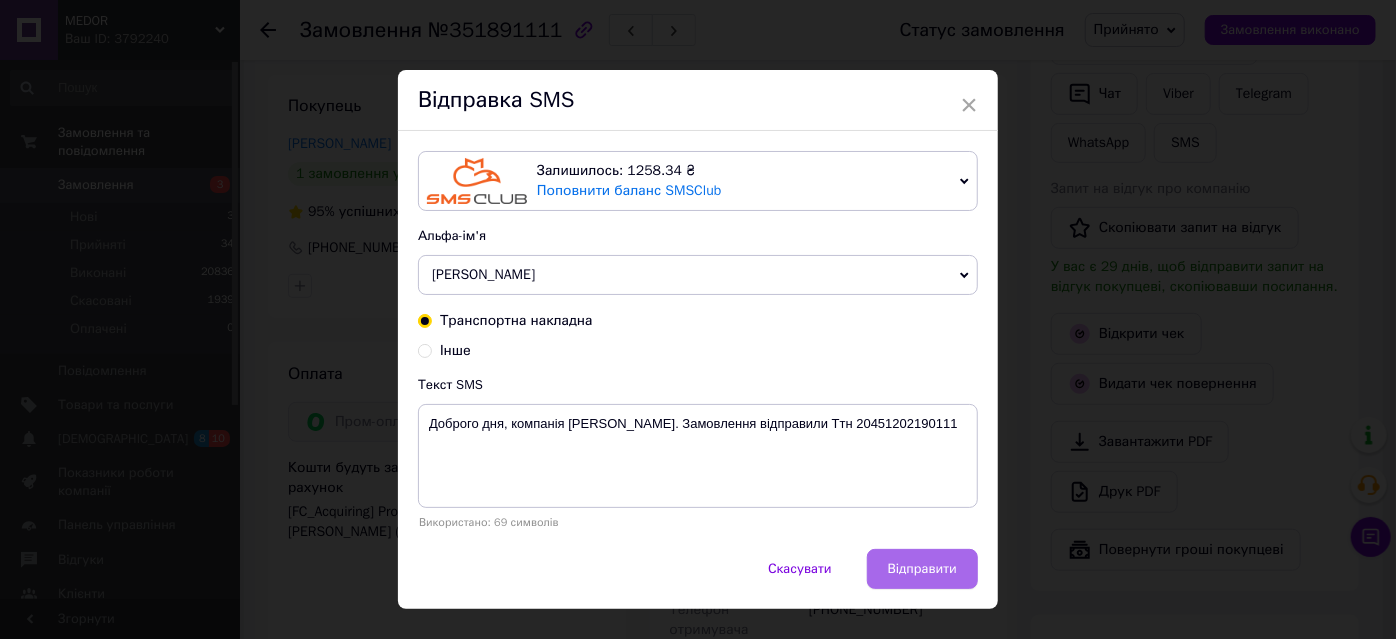 click on "Відправити" at bounding box center [922, 569] 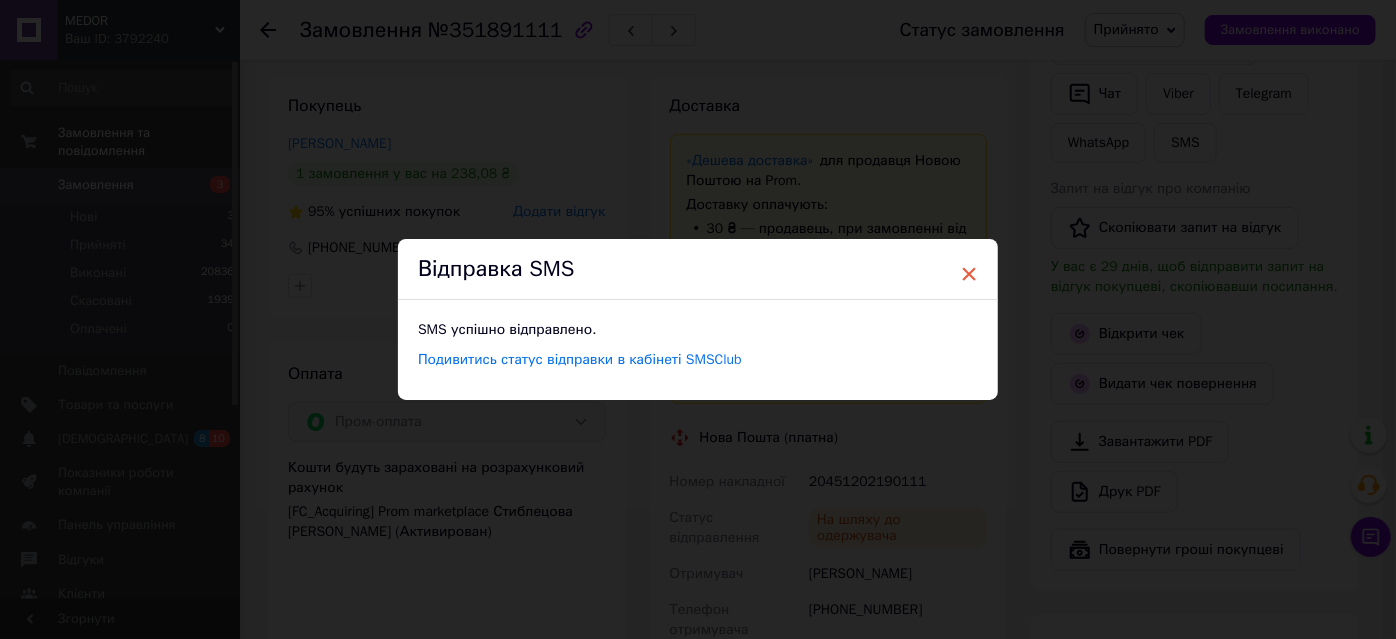 click on "×" at bounding box center (969, 274) 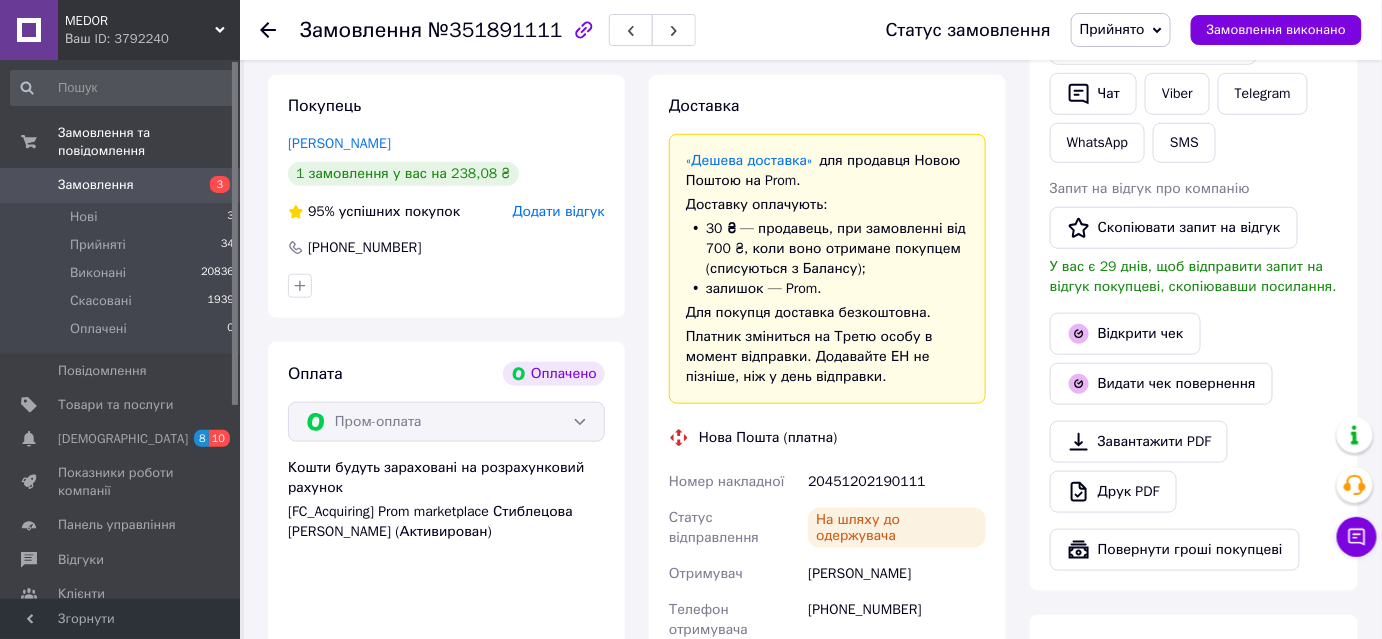 click on "Прийнято" at bounding box center (1112, 29) 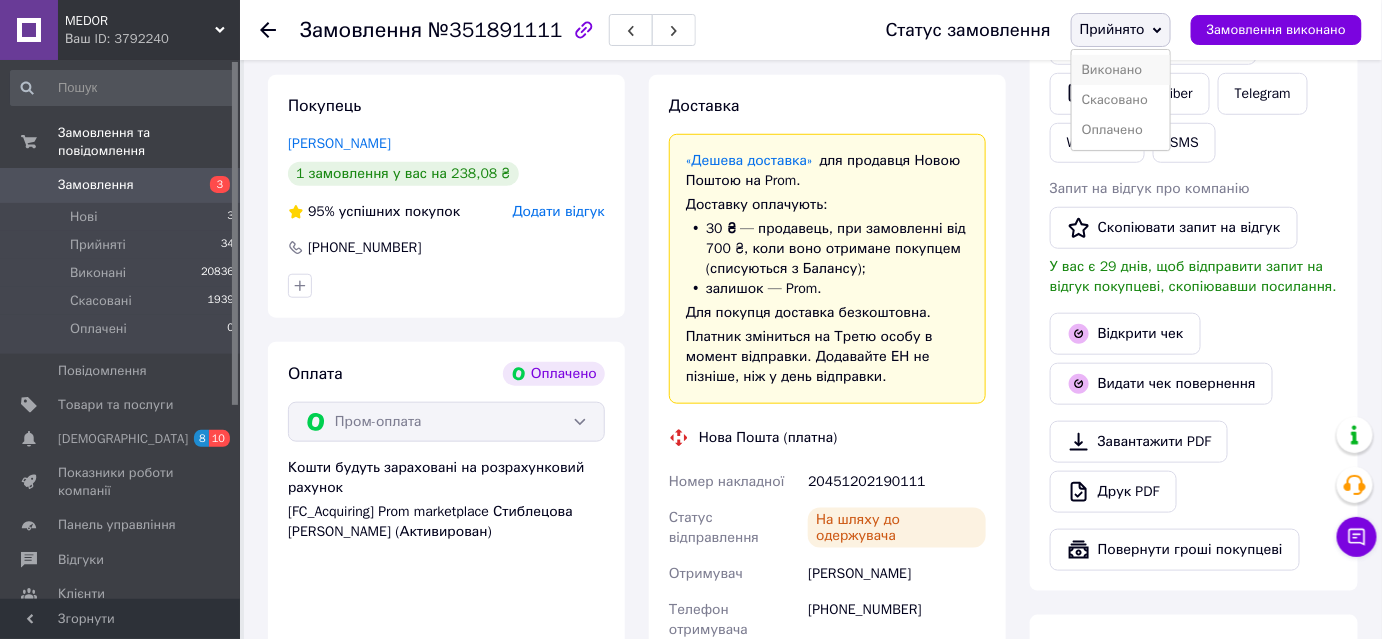 click on "Виконано" at bounding box center [1121, 70] 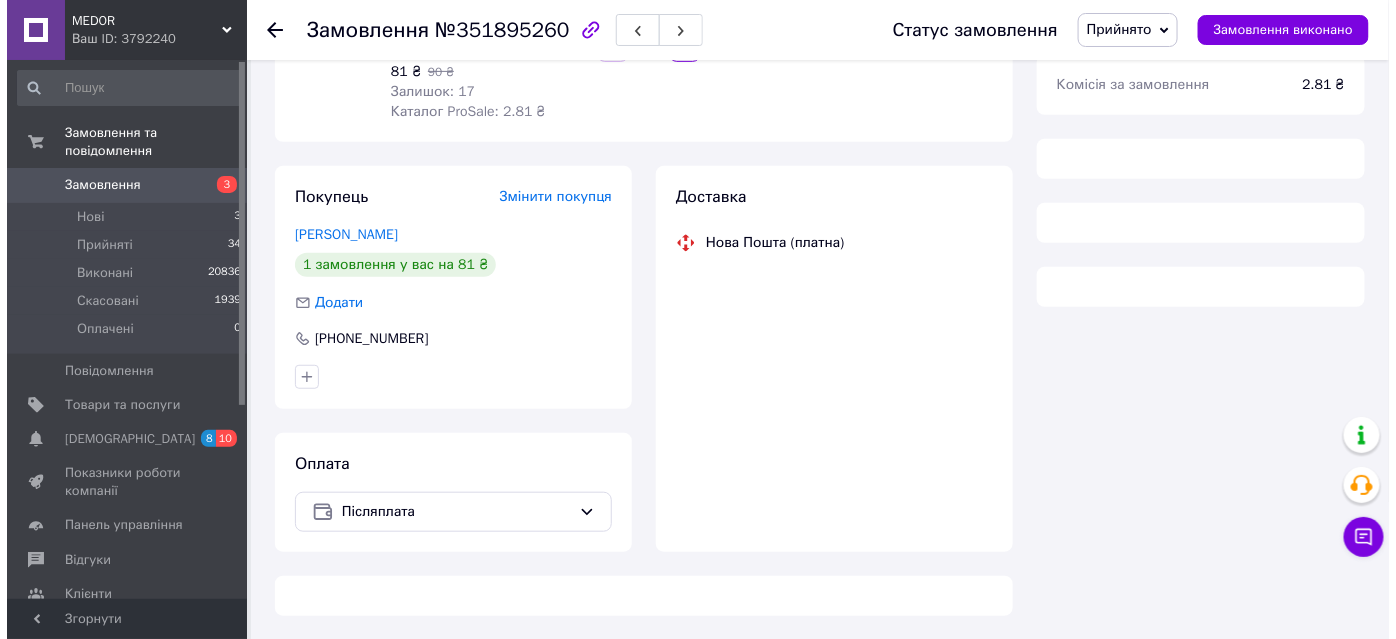 scroll, scrollTop: 272, scrollLeft: 0, axis: vertical 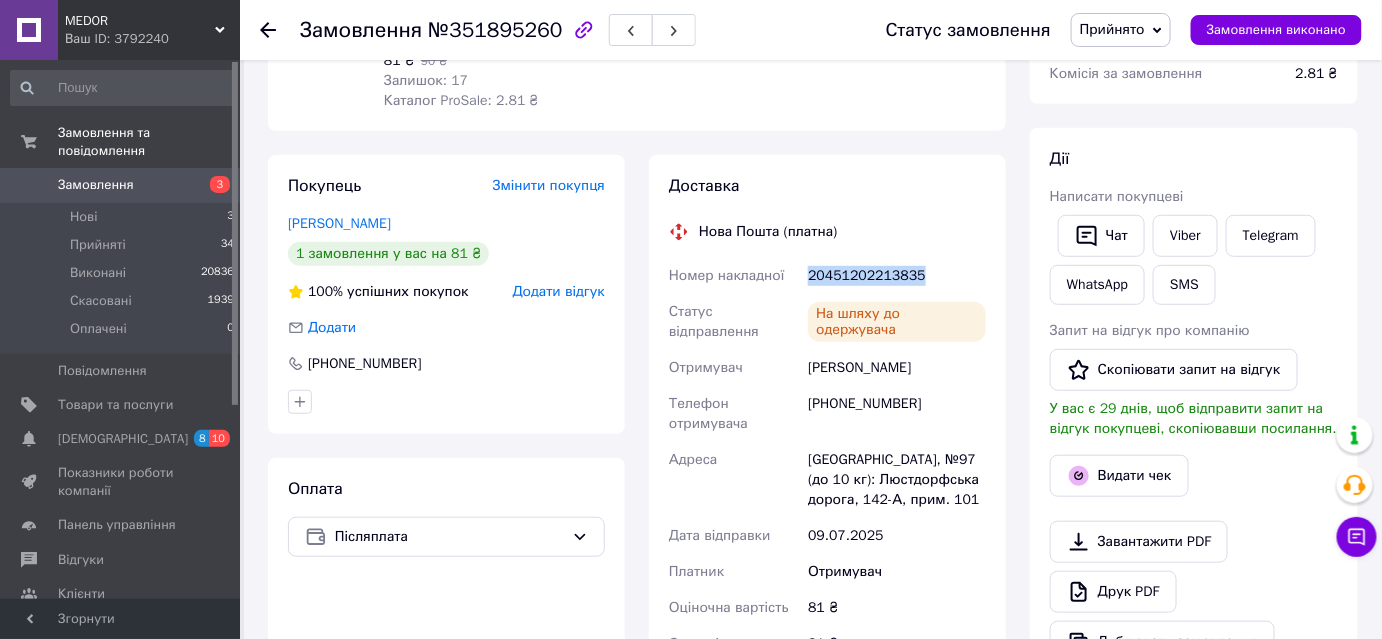 drag, startPoint x: 808, startPoint y: 268, endPoint x: 917, endPoint y: 269, distance: 109.004585 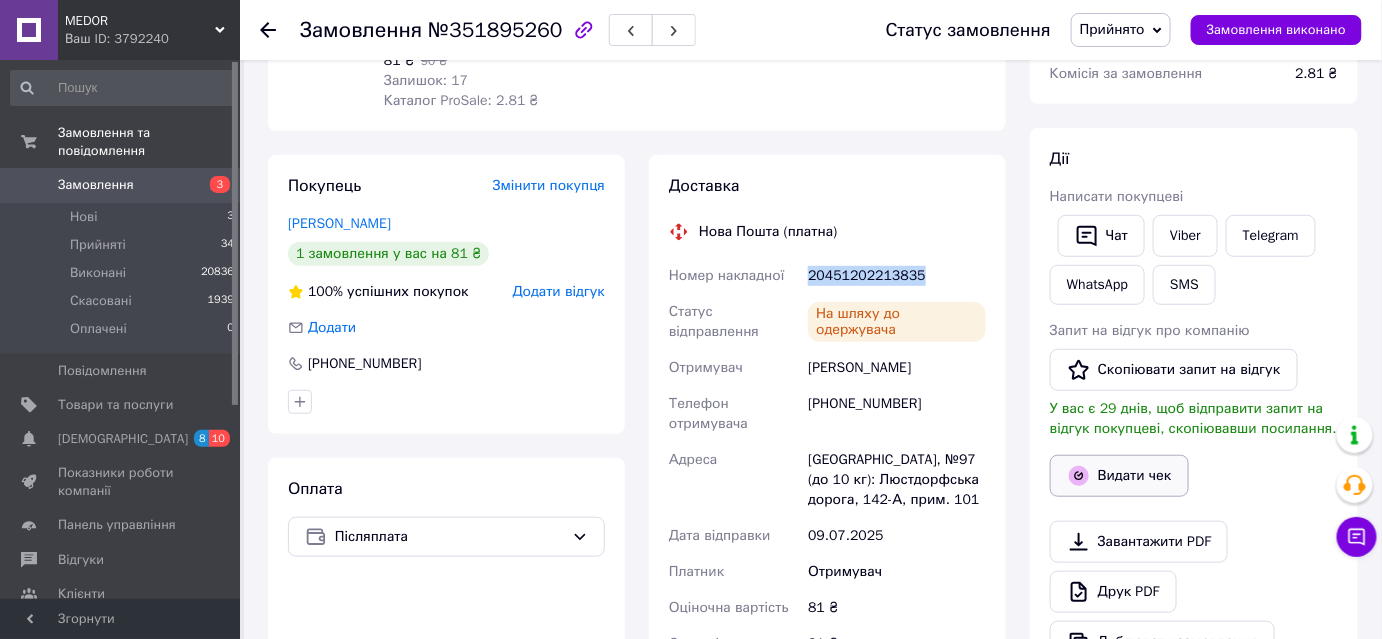 click on "Видати чек" at bounding box center [1119, 476] 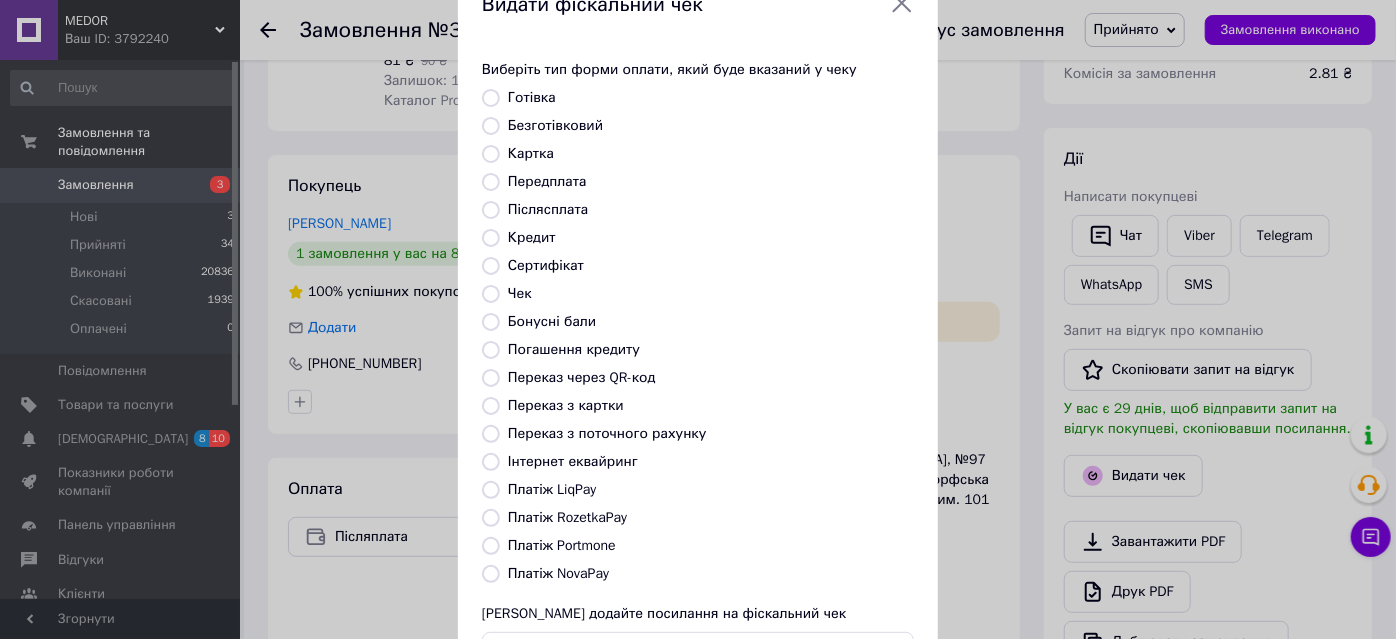 scroll, scrollTop: 90, scrollLeft: 0, axis: vertical 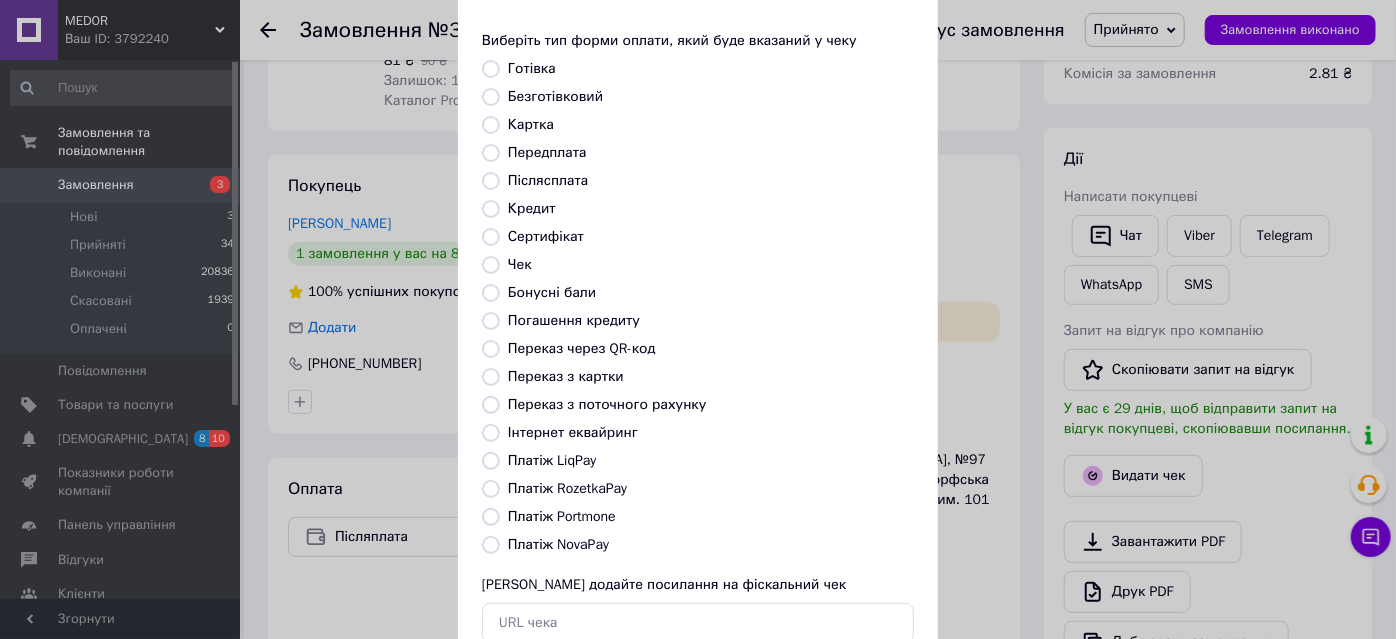 click on "Платіж NovaPay" at bounding box center [491, 545] 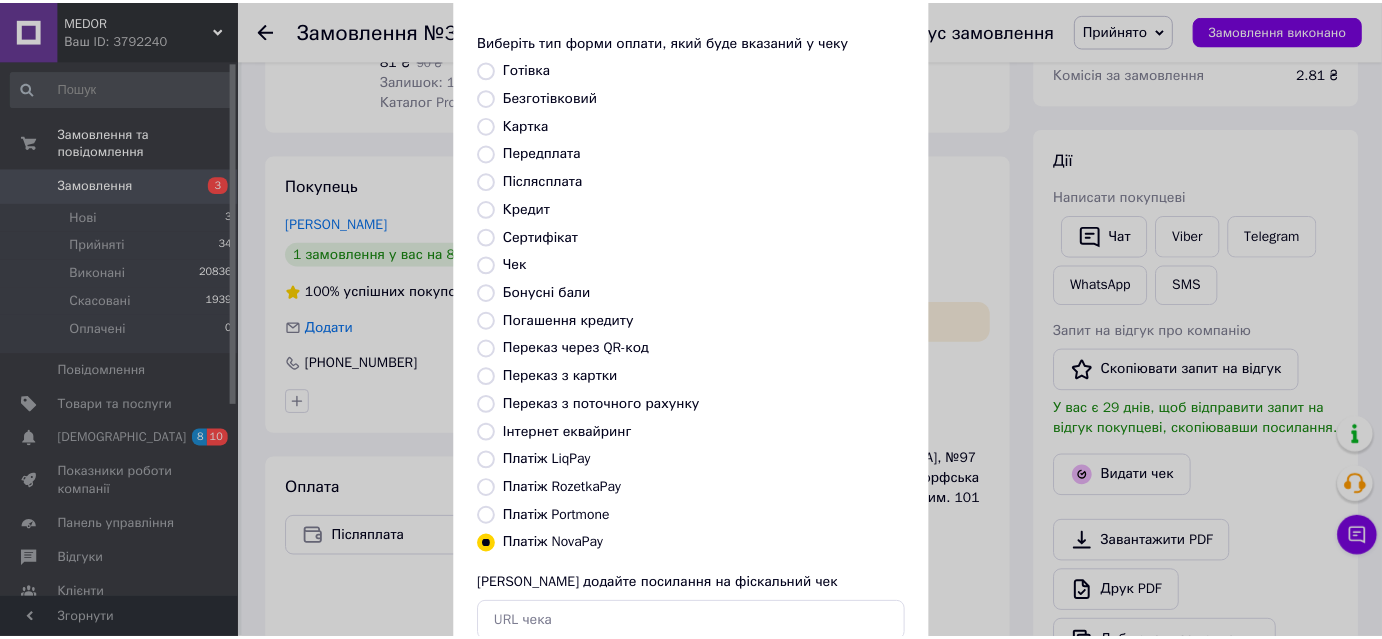 scroll, scrollTop: 219, scrollLeft: 0, axis: vertical 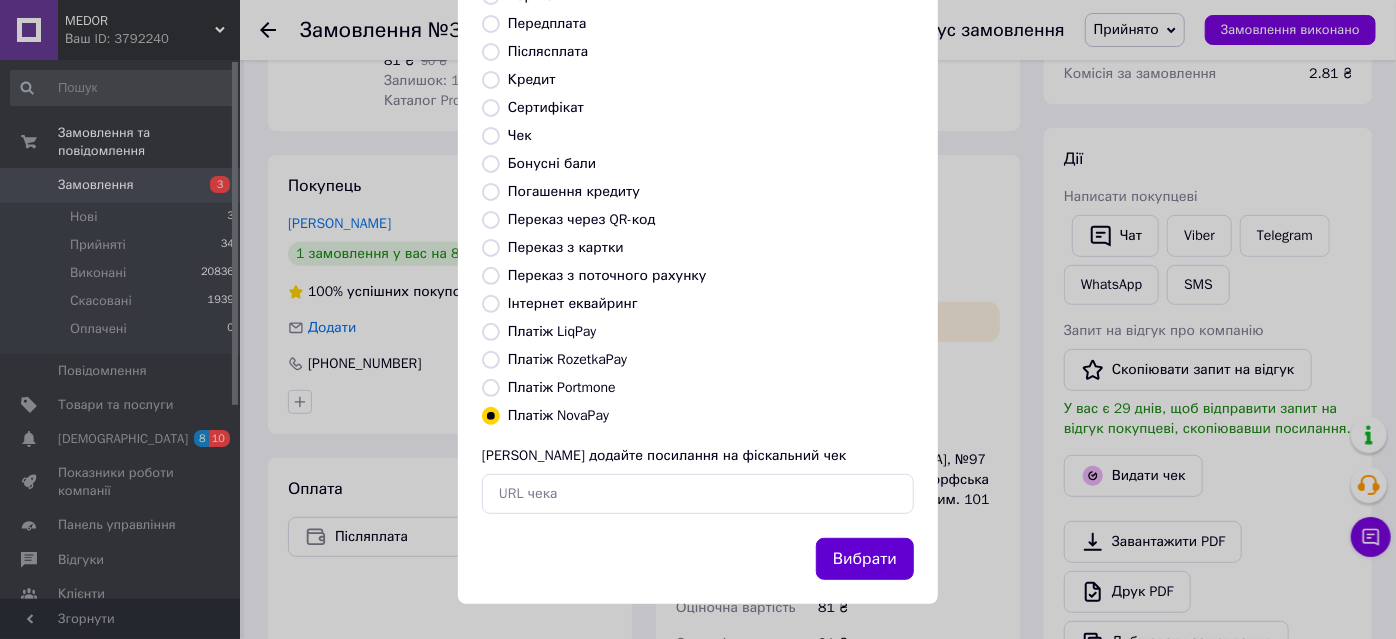 click on "Вибрати" at bounding box center (865, 559) 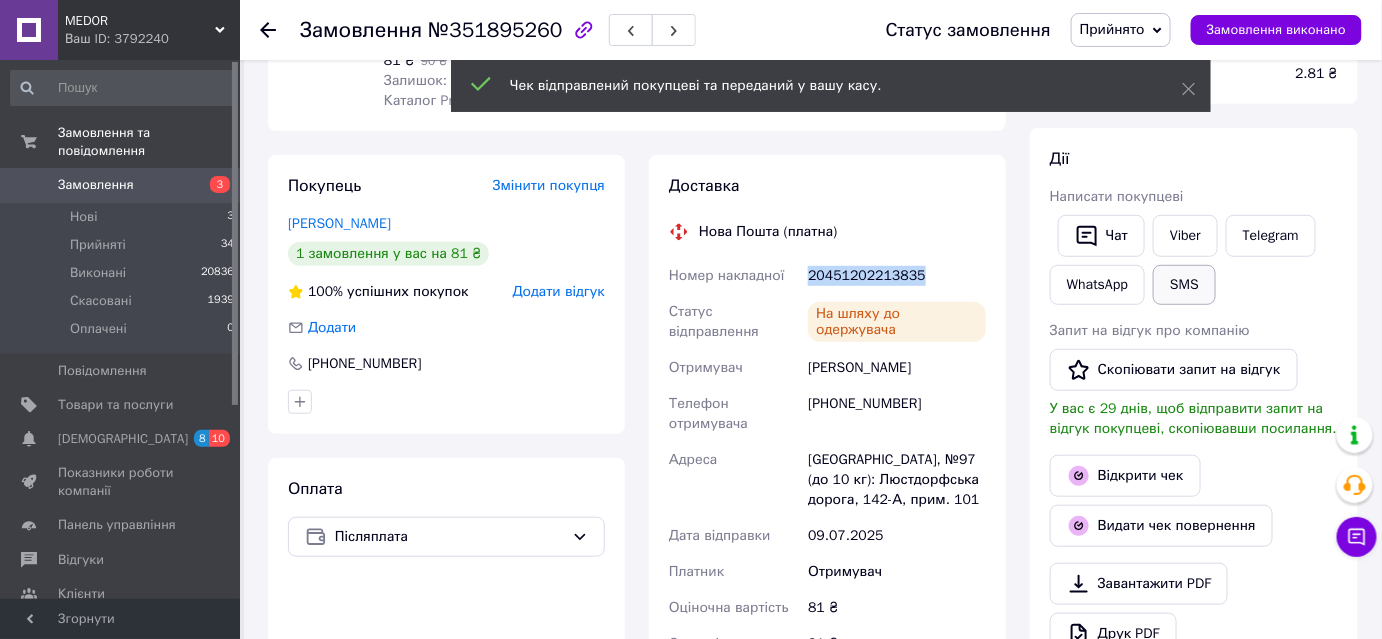 click on "SMS" at bounding box center (1184, 285) 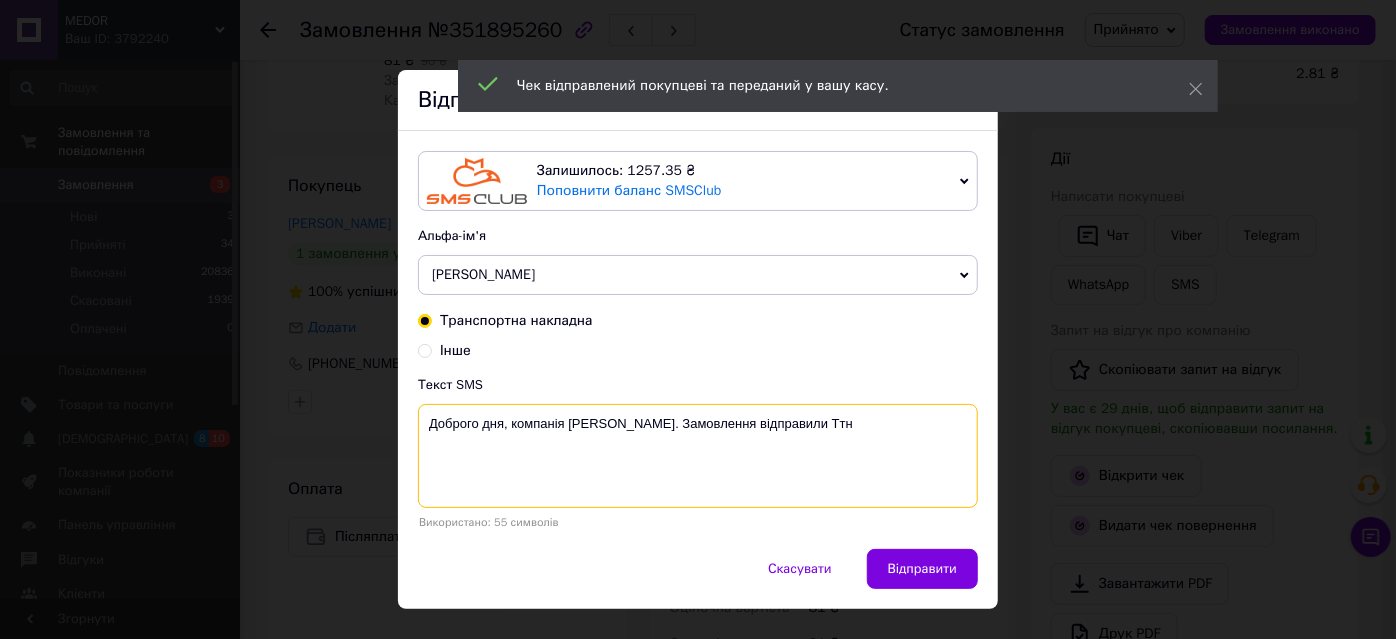 paste on "20451202213835" 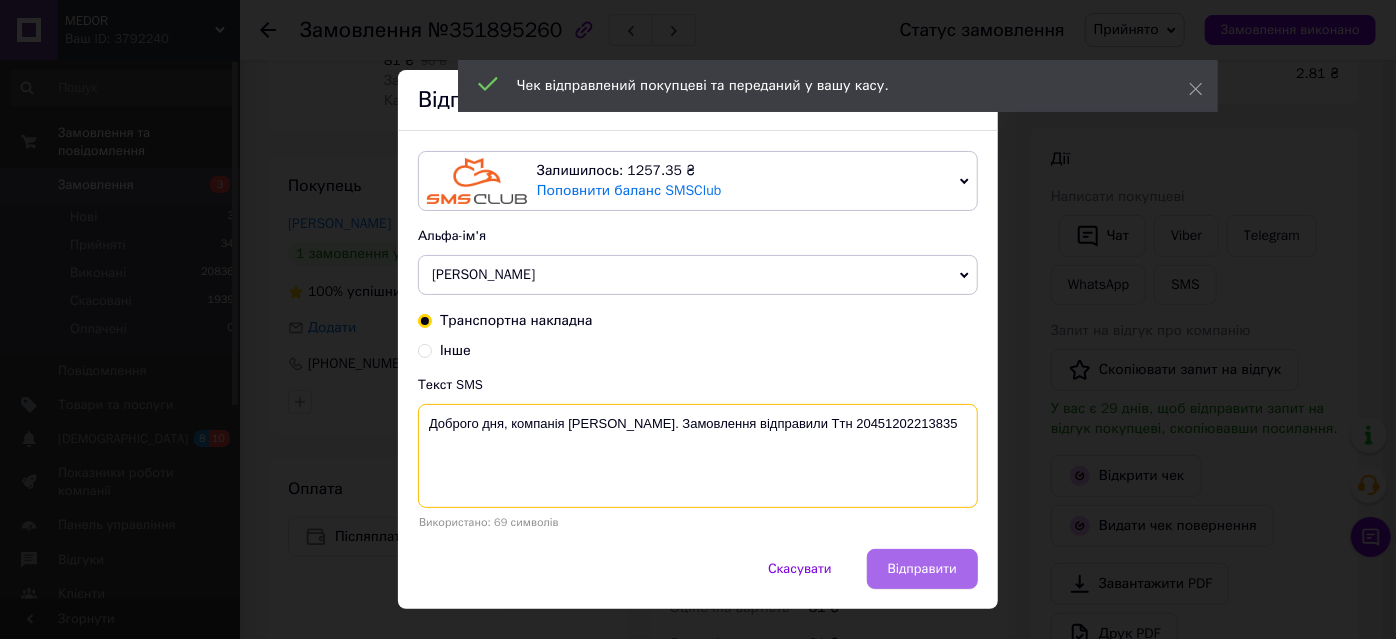 type on "Доброго дня, компанія [PERSON_NAME]. Замовлення відправили Ттн 20451202213835" 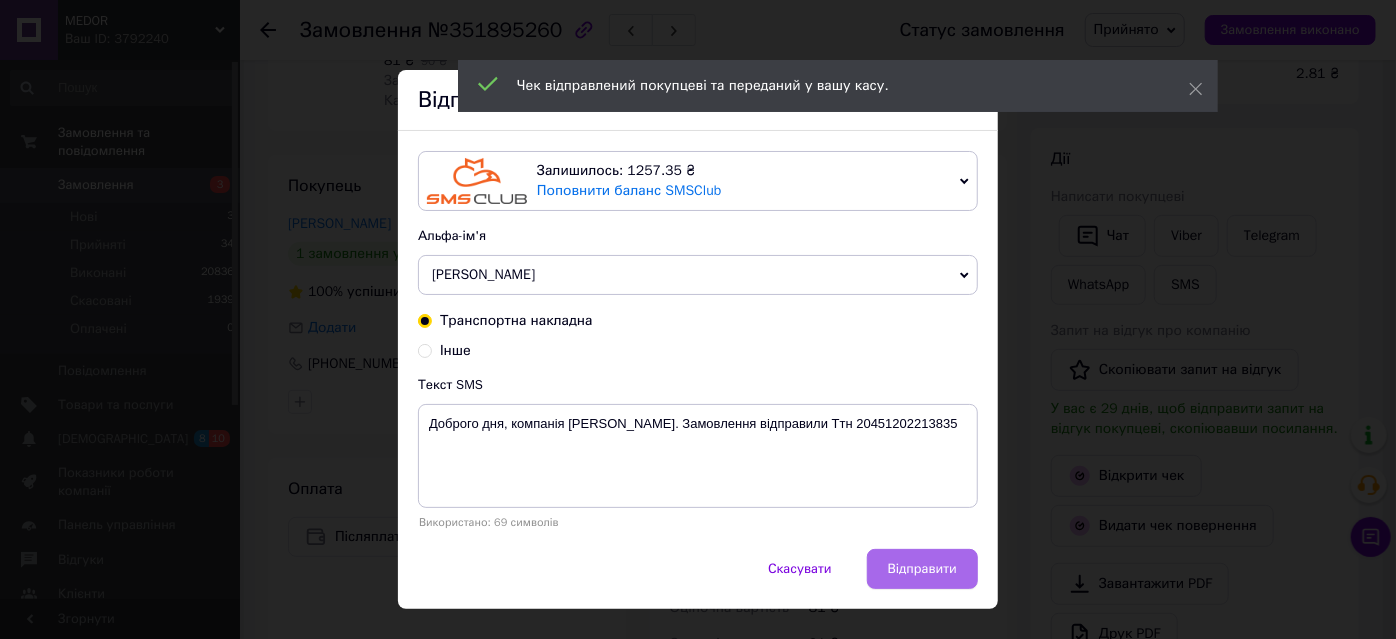 click on "Відправити" at bounding box center (922, 569) 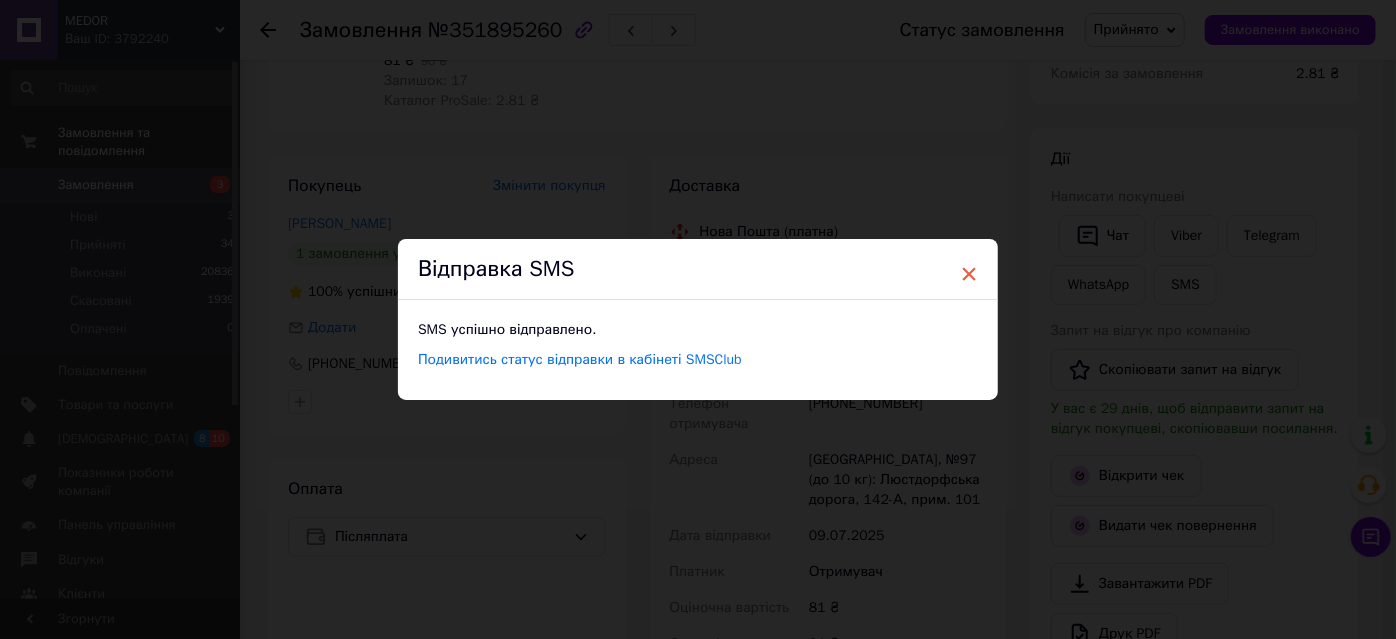 click on "×" at bounding box center [969, 274] 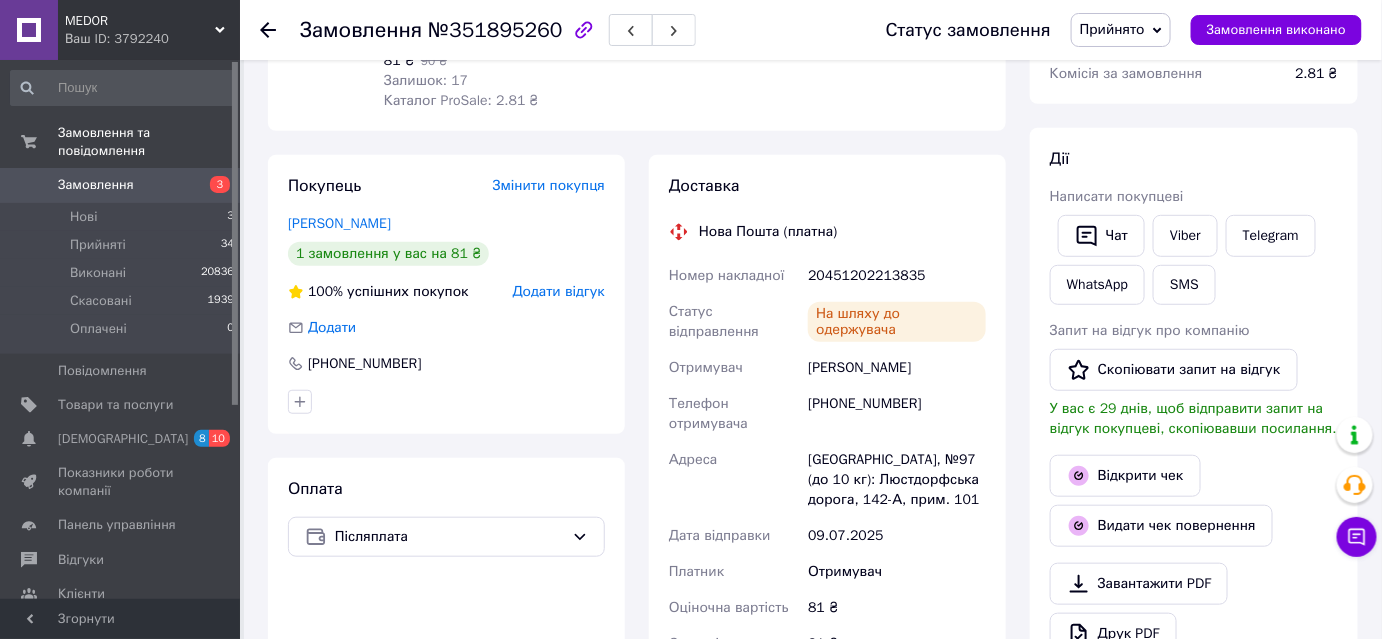 click on "Прийнято" at bounding box center (1112, 29) 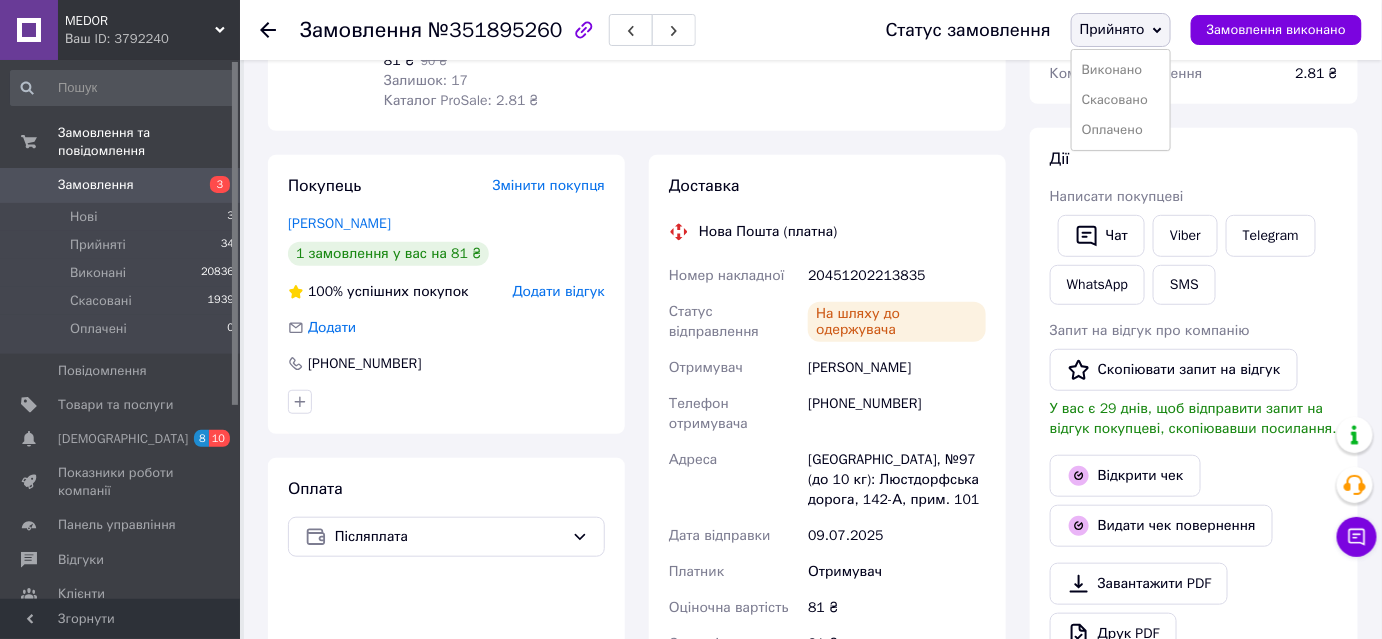 click on "Виконано" at bounding box center [1121, 70] 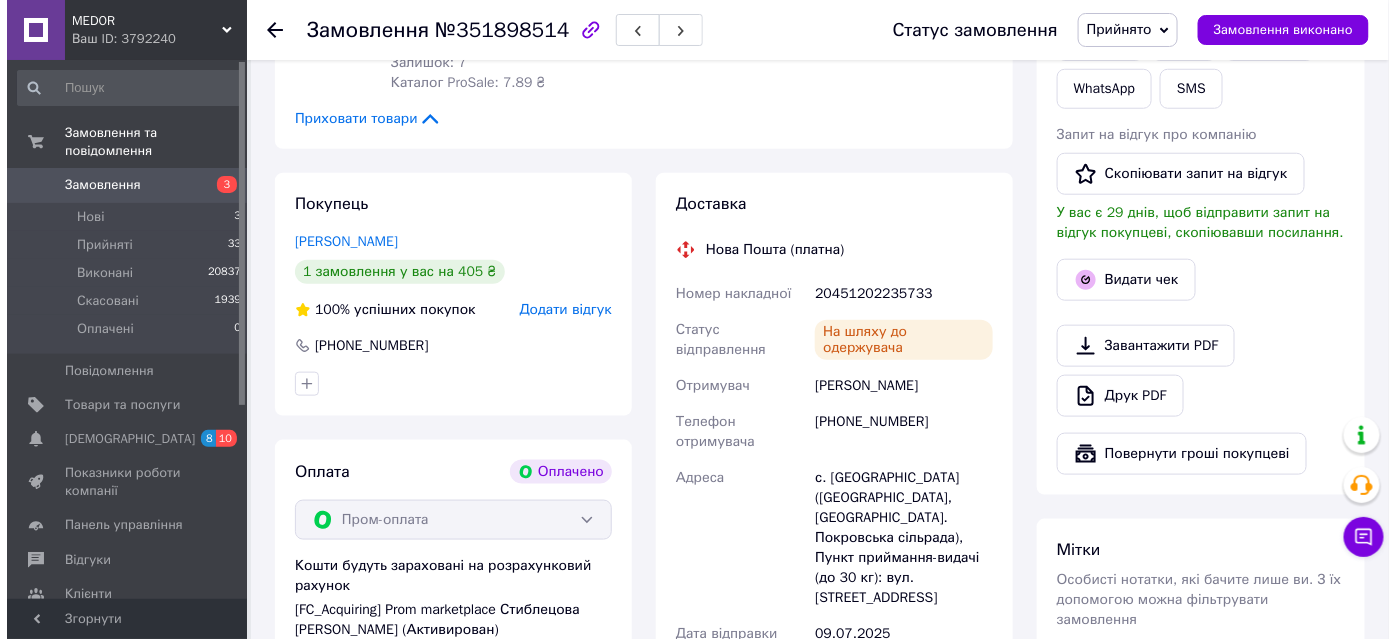 scroll, scrollTop: 545, scrollLeft: 0, axis: vertical 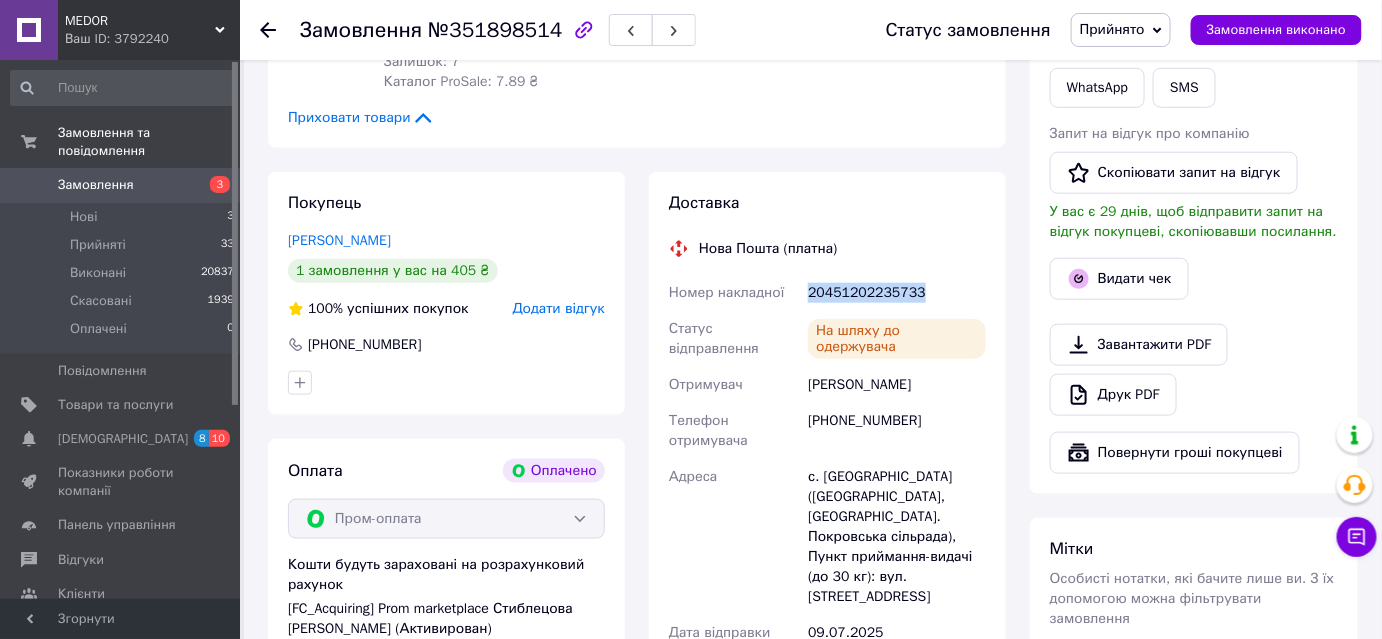 drag, startPoint x: 808, startPoint y: 276, endPoint x: 911, endPoint y: 272, distance: 103.077644 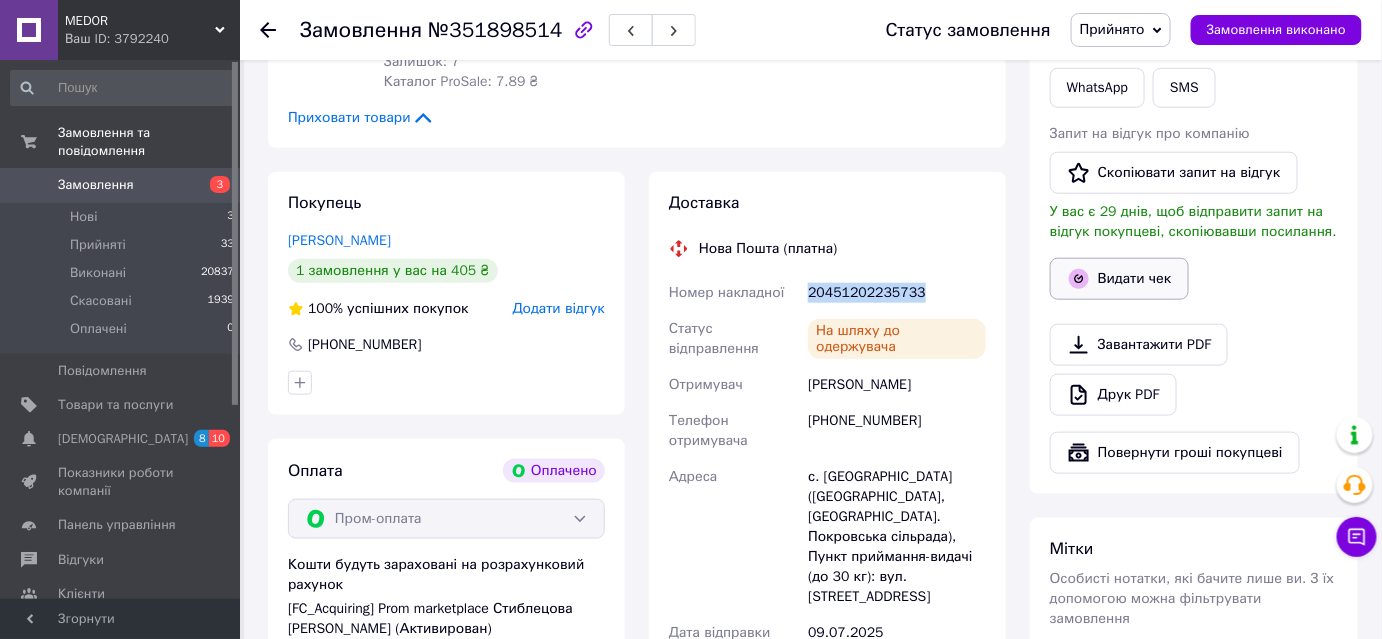 click on "Видати чек" at bounding box center (1119, 279) 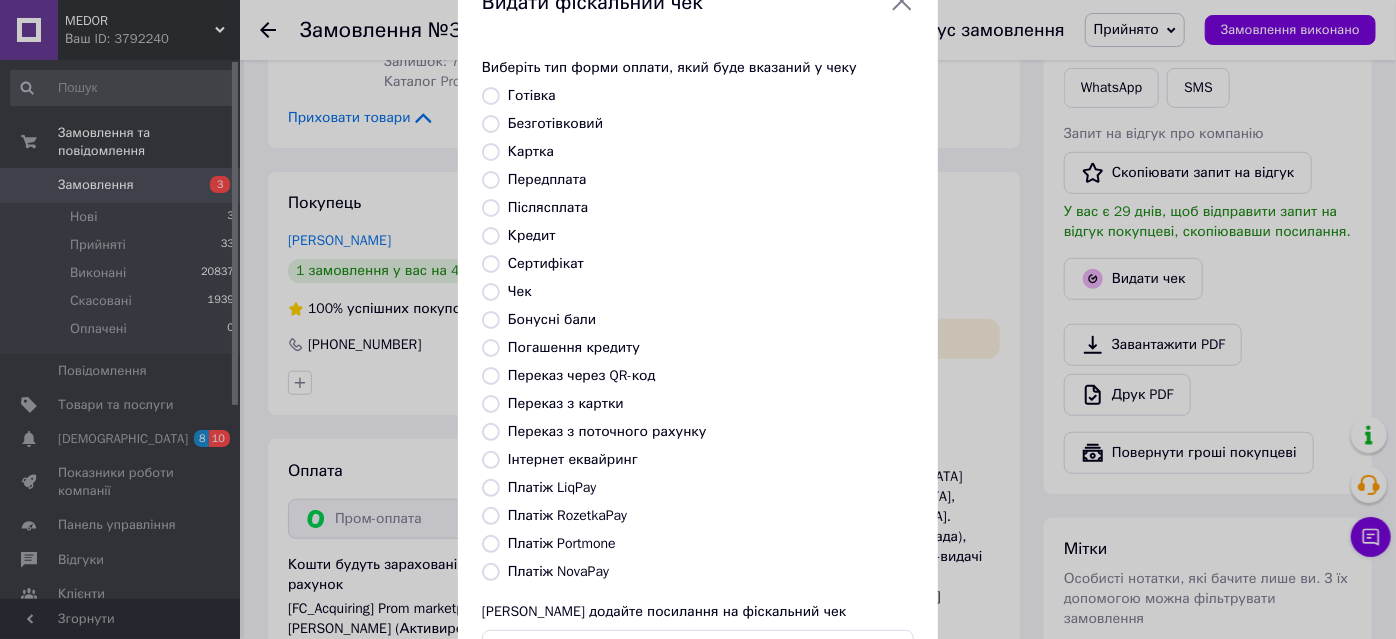 scroll, scrollTop: 90, scrollLeft: 0, axis: vertical 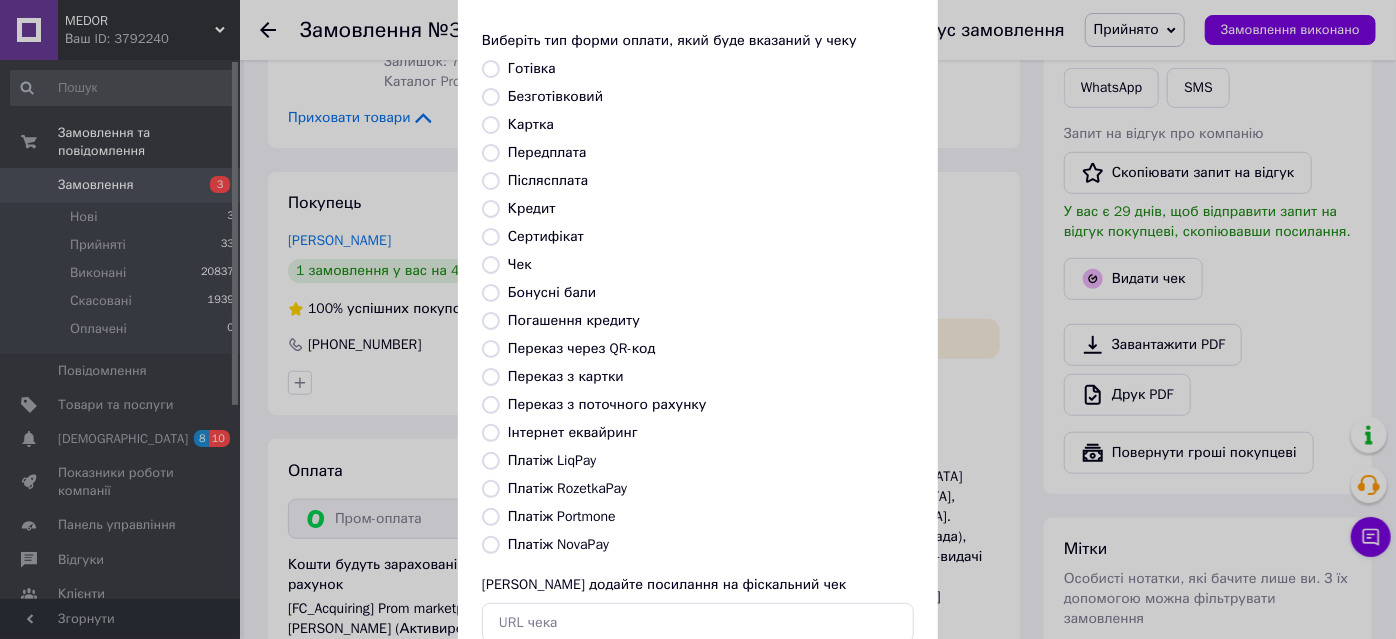 click on "Платіж RozetkaPay" at bounding box center (491, 489) 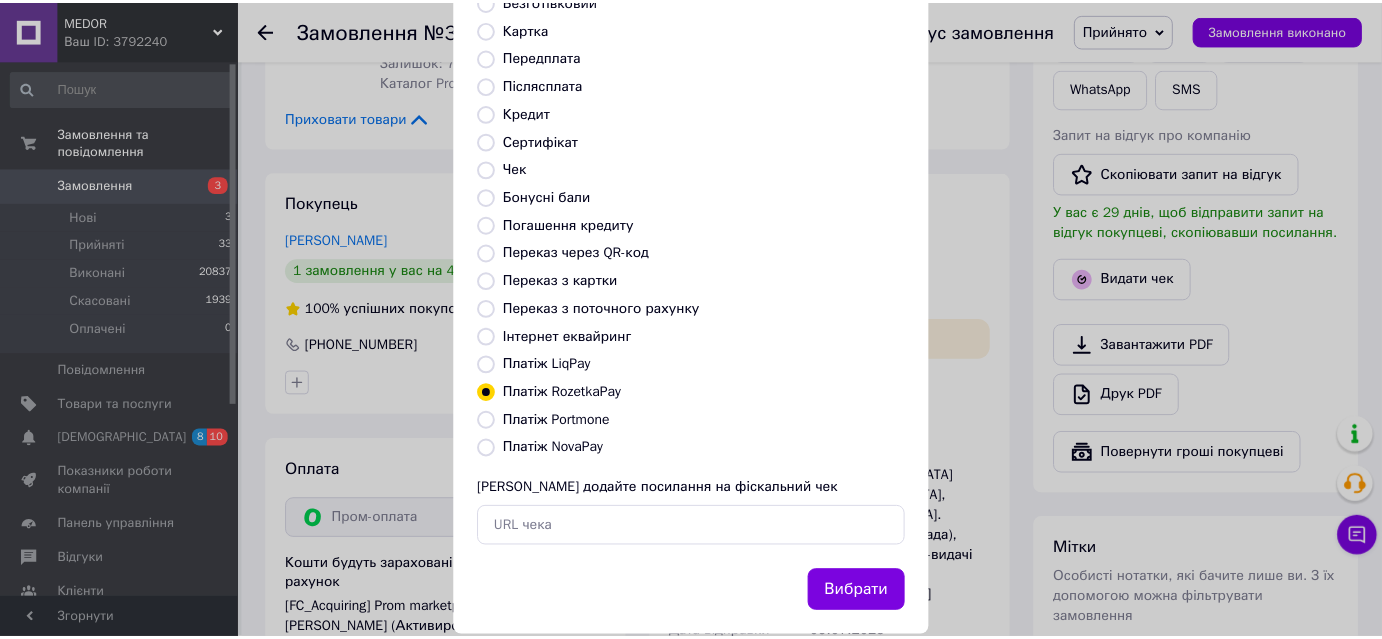scroll, scrollTop: 219, scrollLeft: 0, axis: vertical 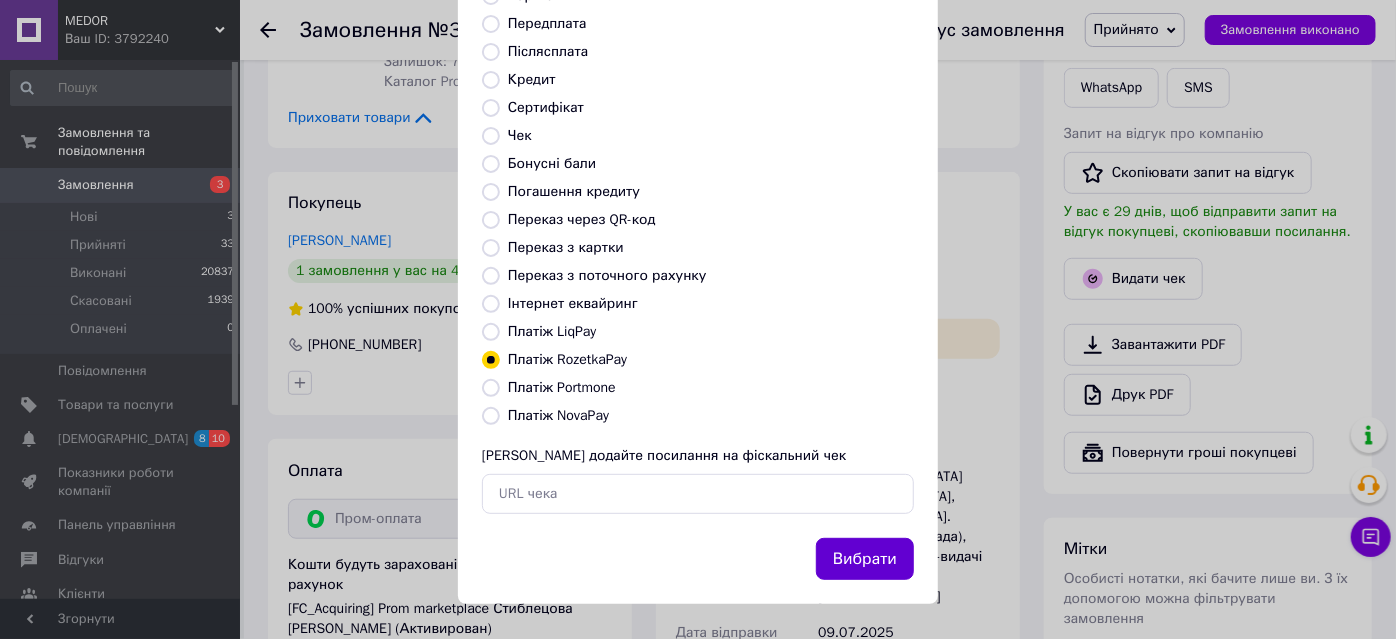 click on "Вибрати" at bounding box center (865, 559) 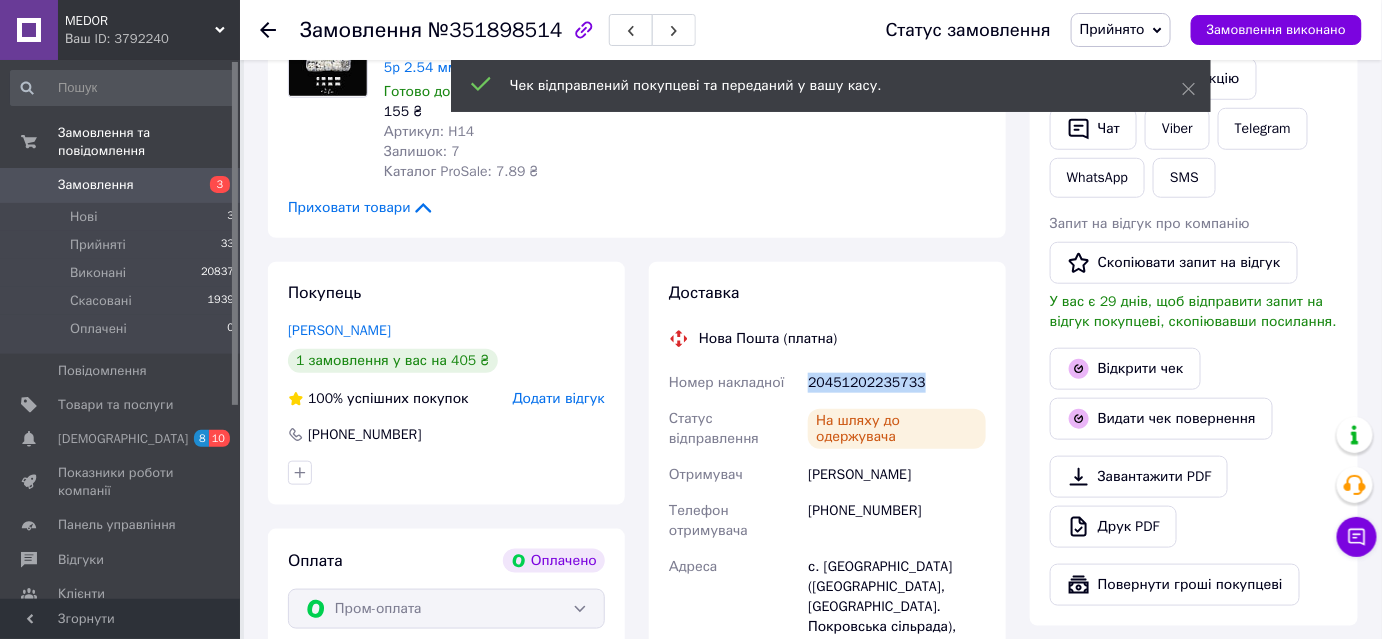 scroll, scrollTop: 454, scrollLeft: 0, axis: vertical 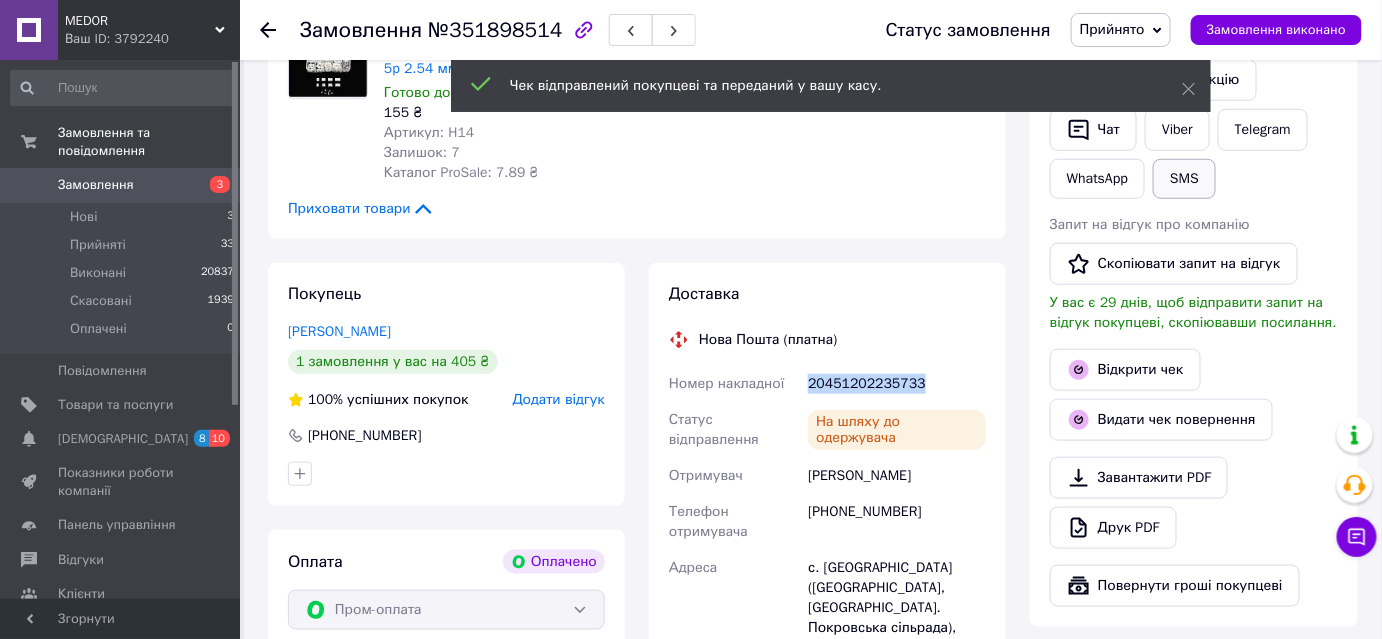 click on "SMS" at bounding box center [1184, 179] 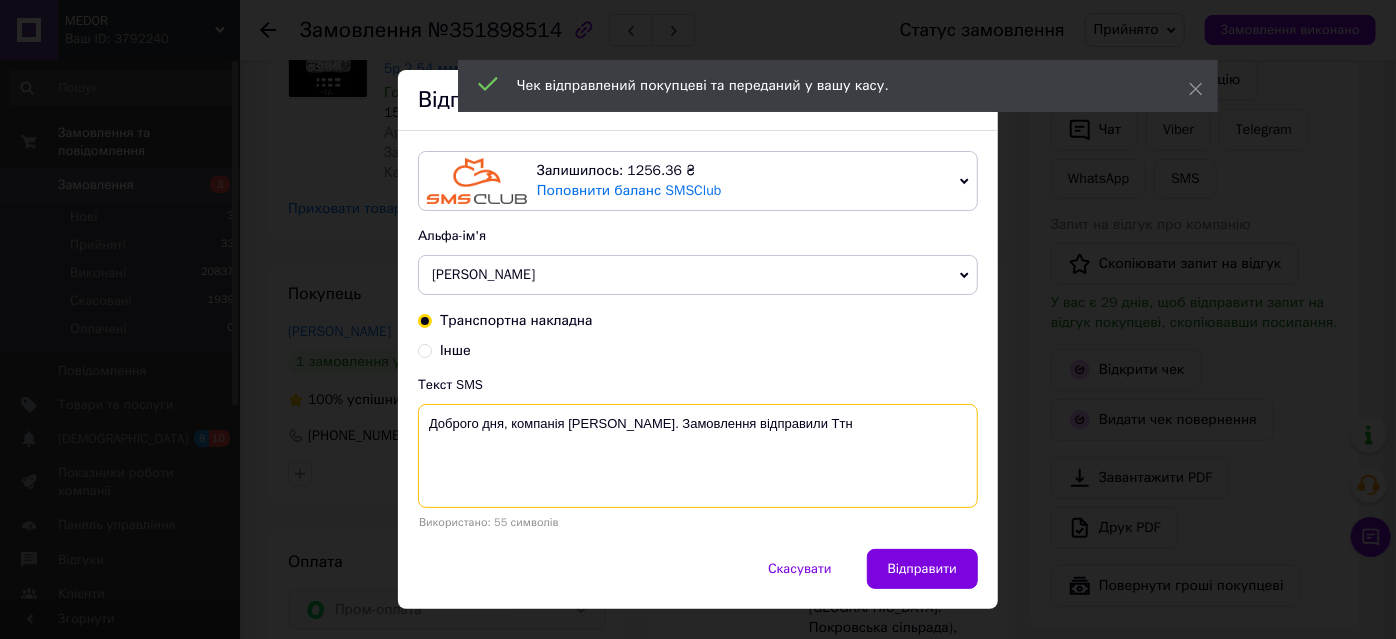 paste on "20451202235733" 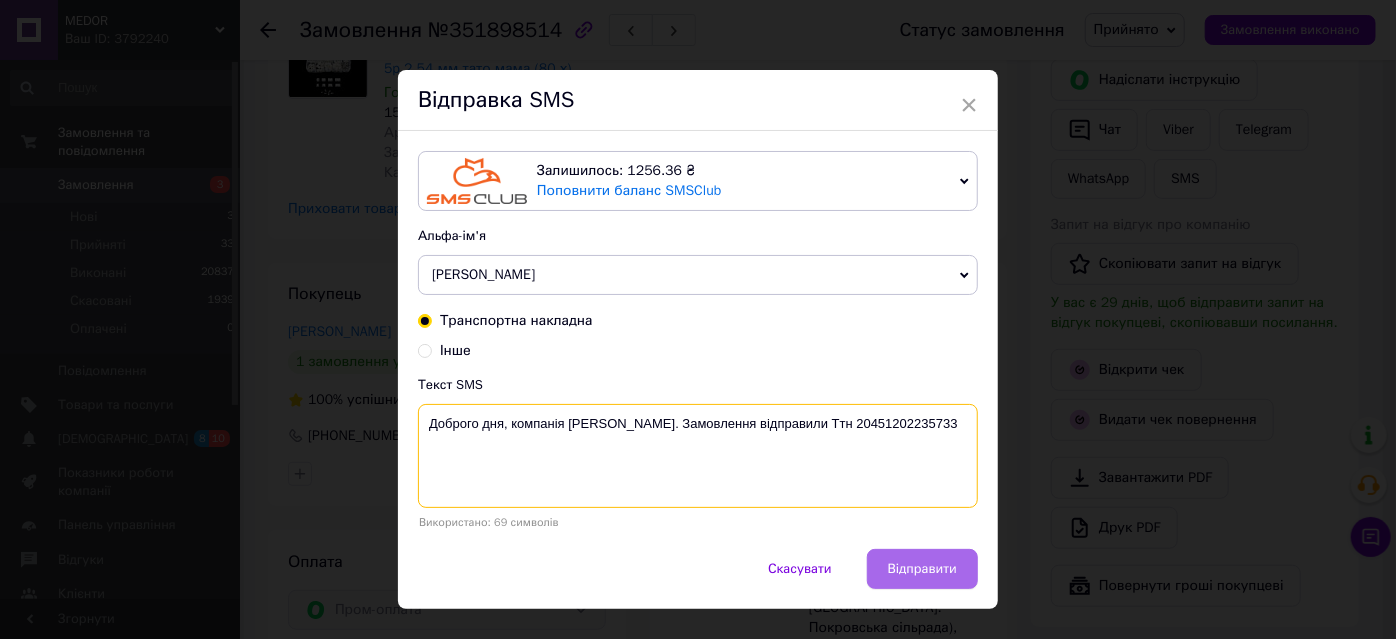 type on "Доброго дня, компанія Medor. Замовлення відправили Ттн 20451202235733" 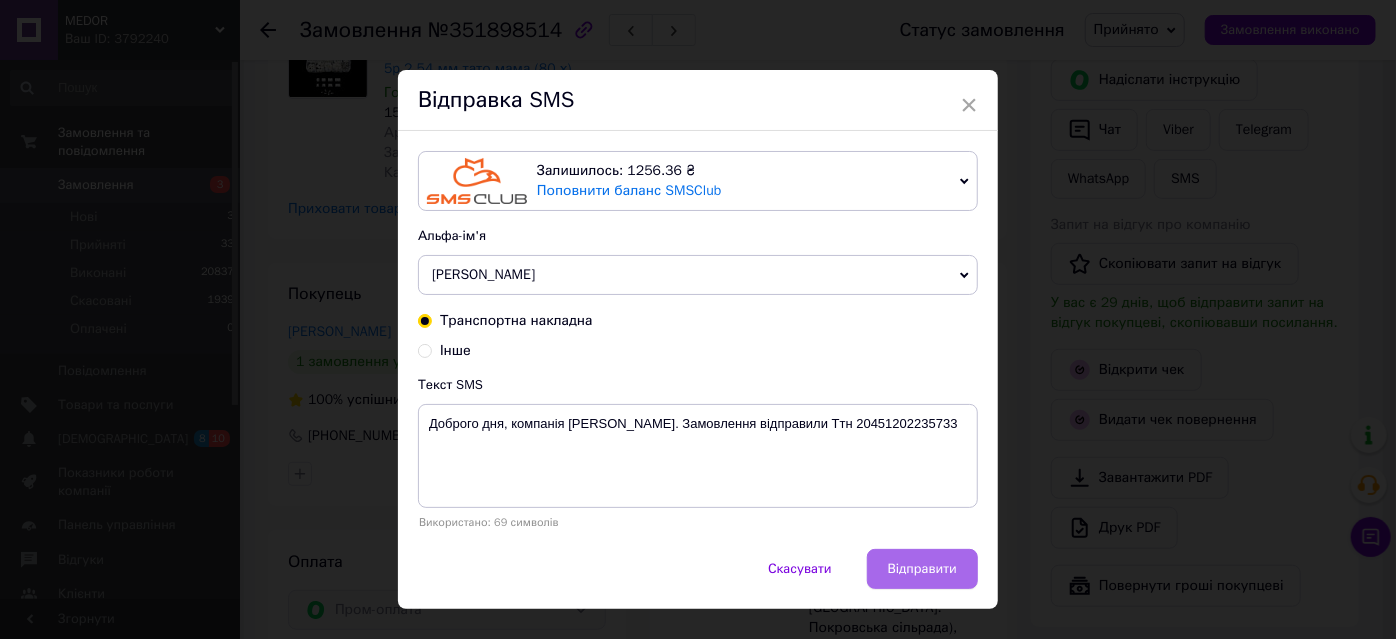 click on "Відправити" at bounding box center (922, 569) 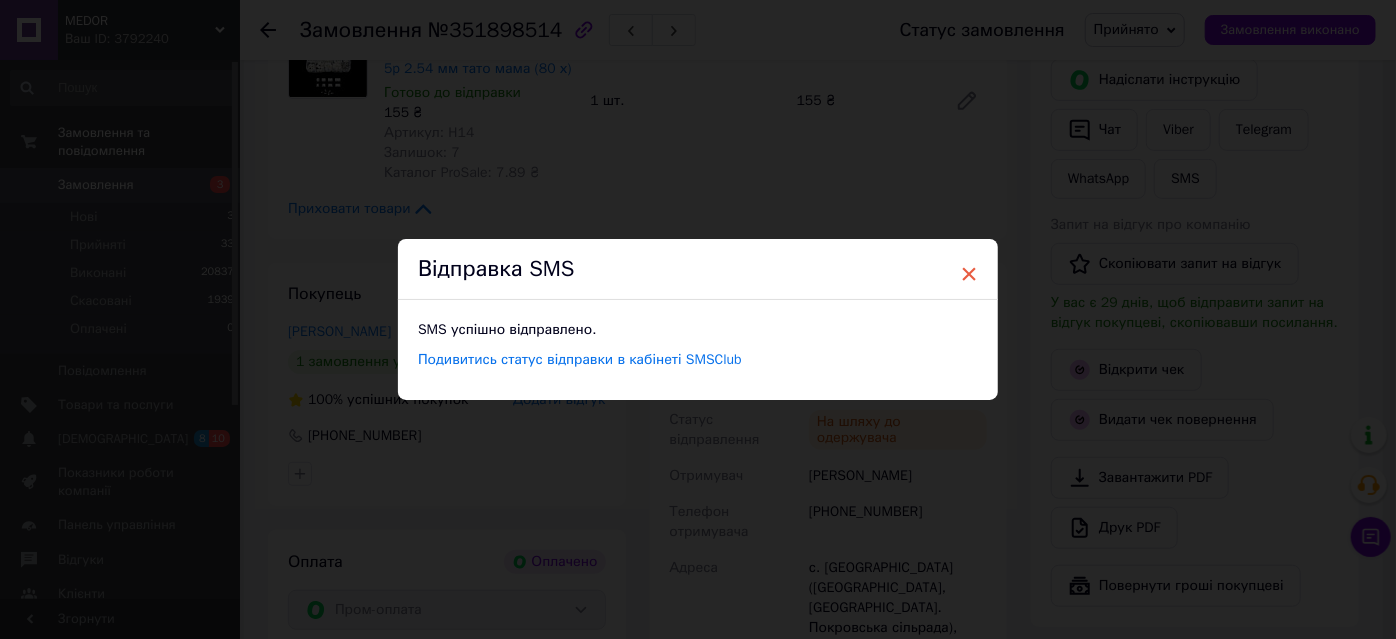 click on "×" at bounding box center [969, 274] 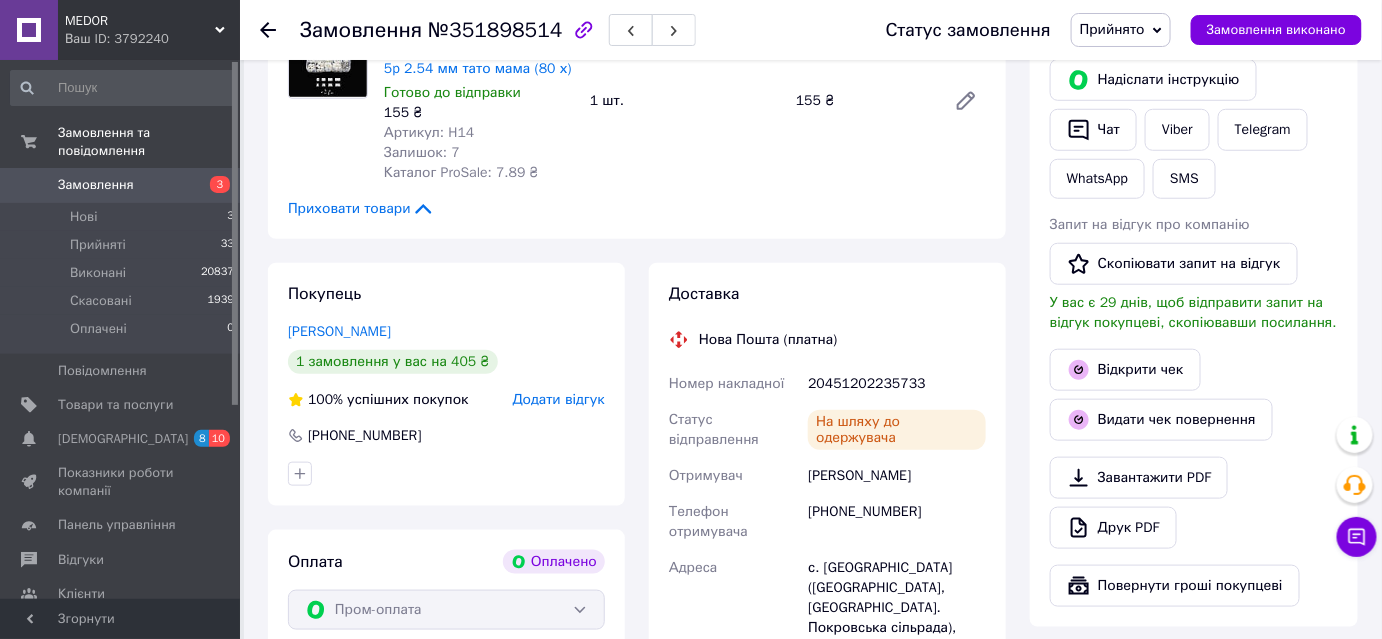 click on "Прийнято" at bounding box center [1112, 29] 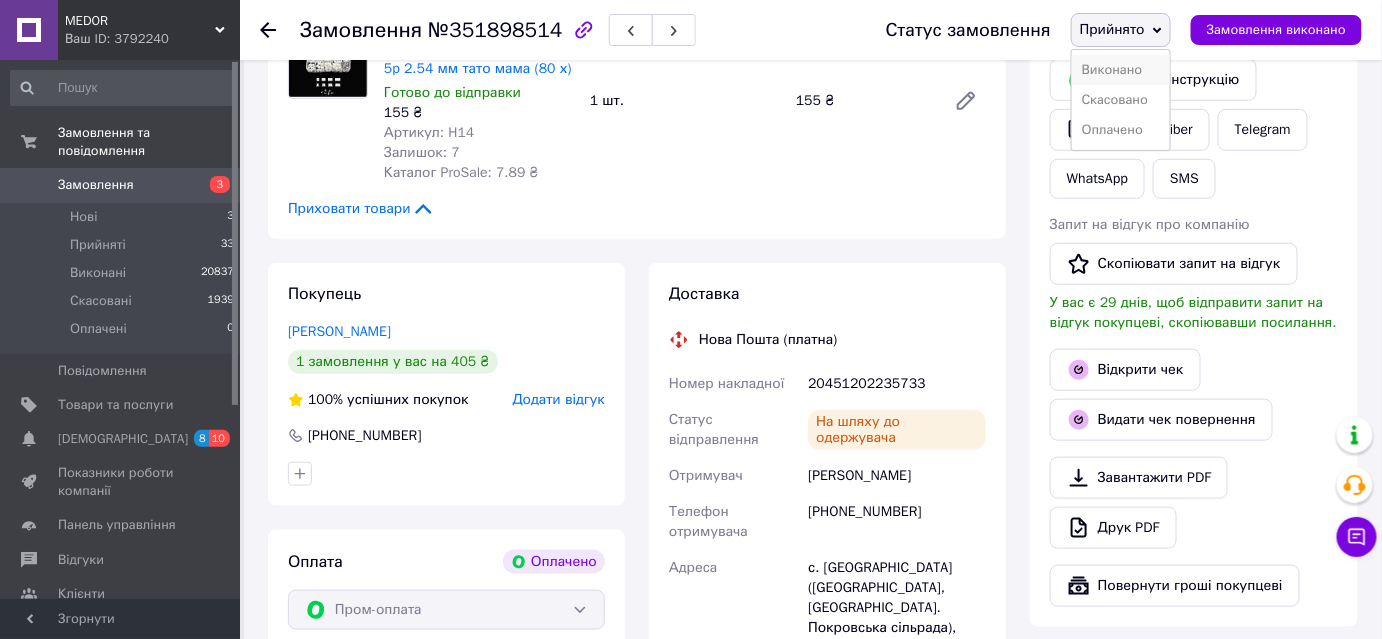 click on "Виконано" at bounding box center [1121, 70] 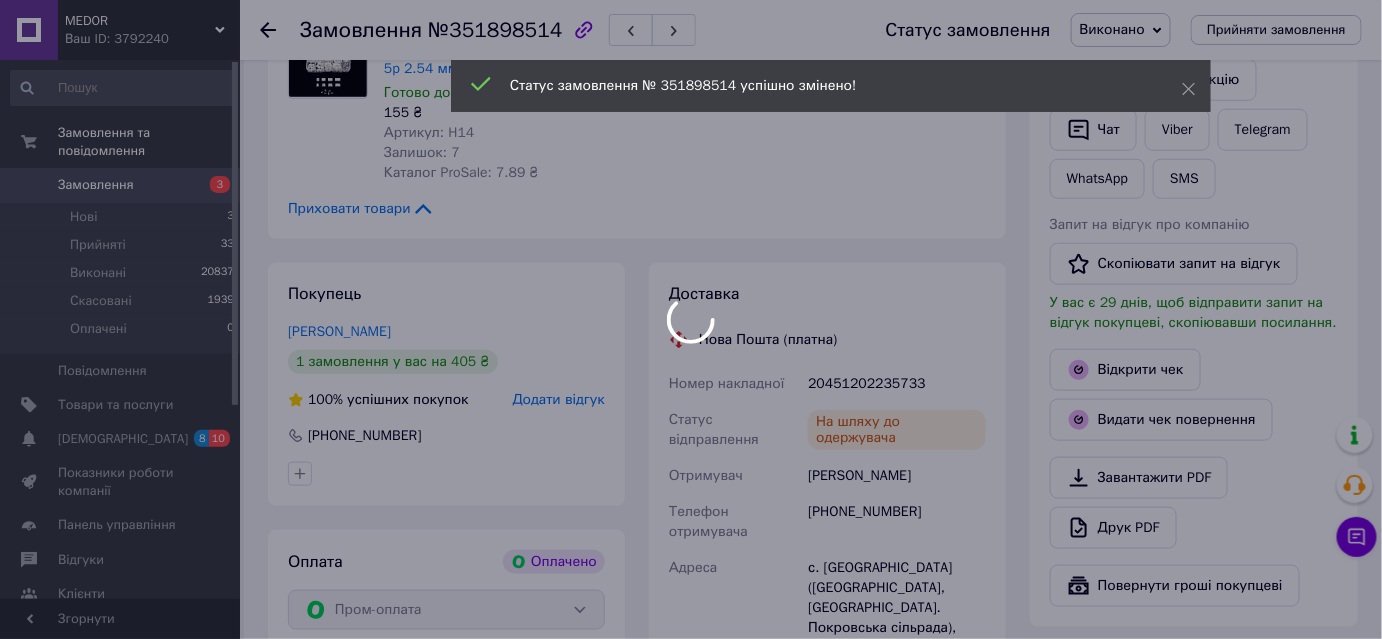 scroll, scrollTop: 40, scrollLeft: 0, axis: vertical 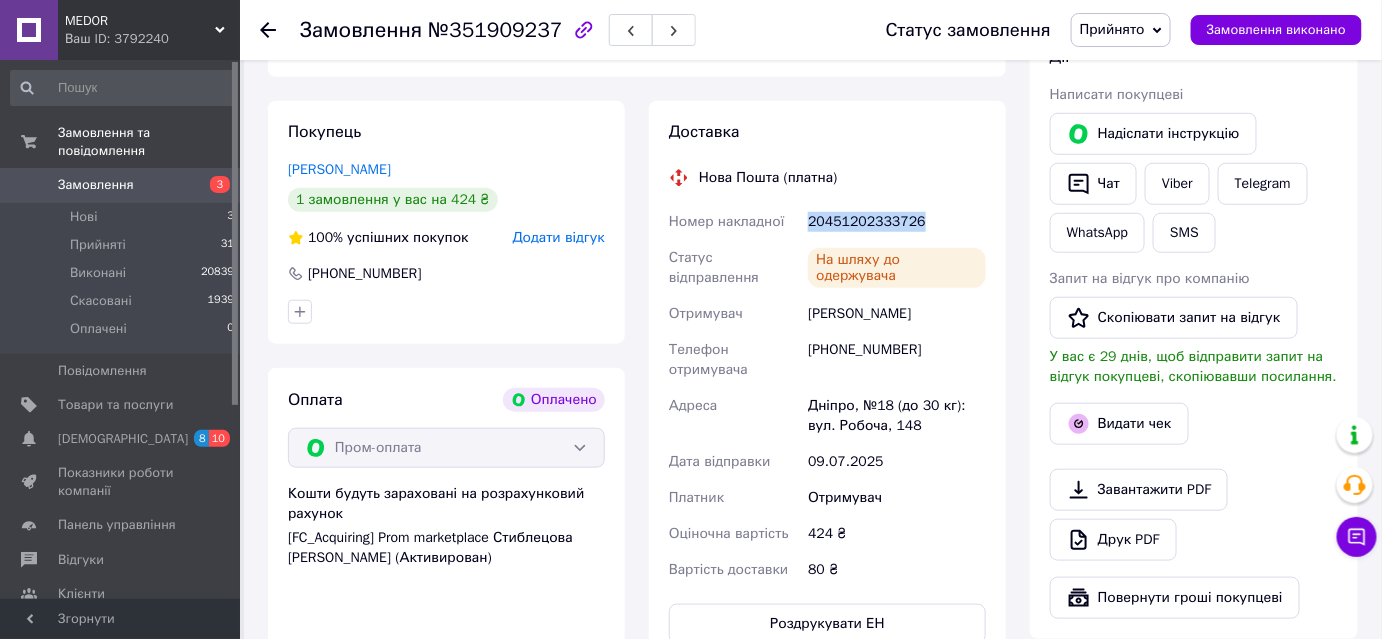 drag, startPoint x: 808, startPoint y: 220, endPoint x: 917, endPoint y: 228, distance: 109.29318 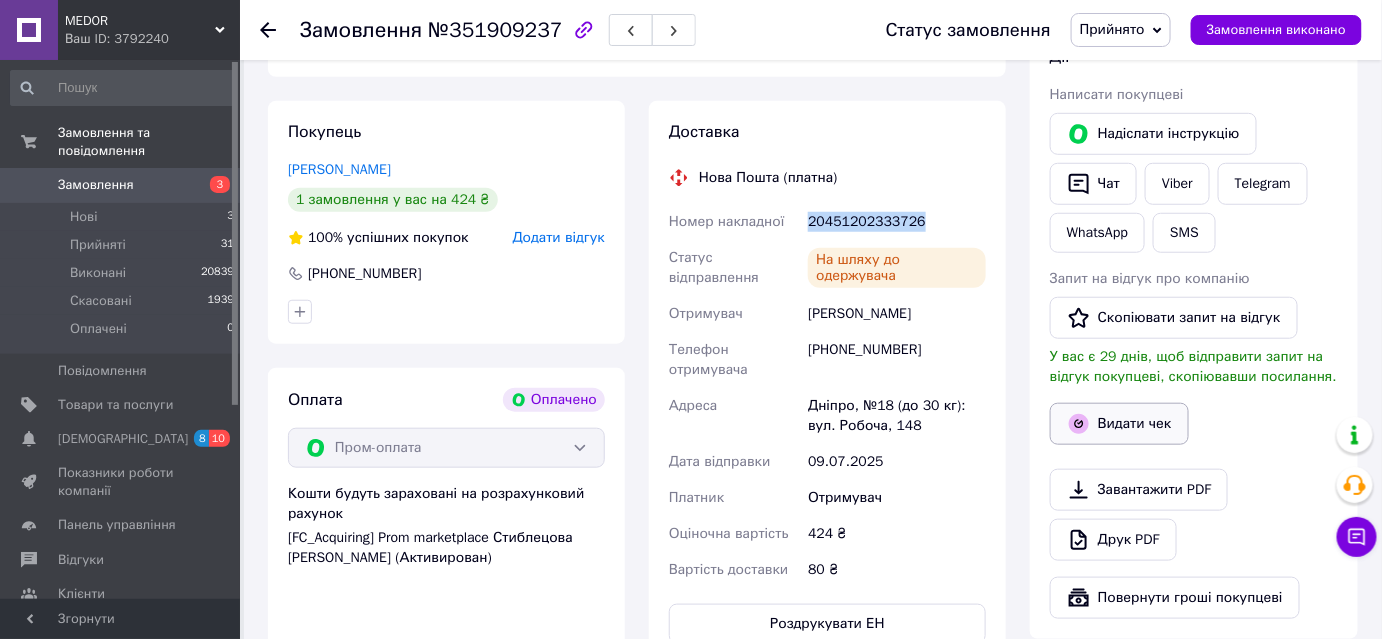 click on "Видати чек" at bounding box center [1119, 424] 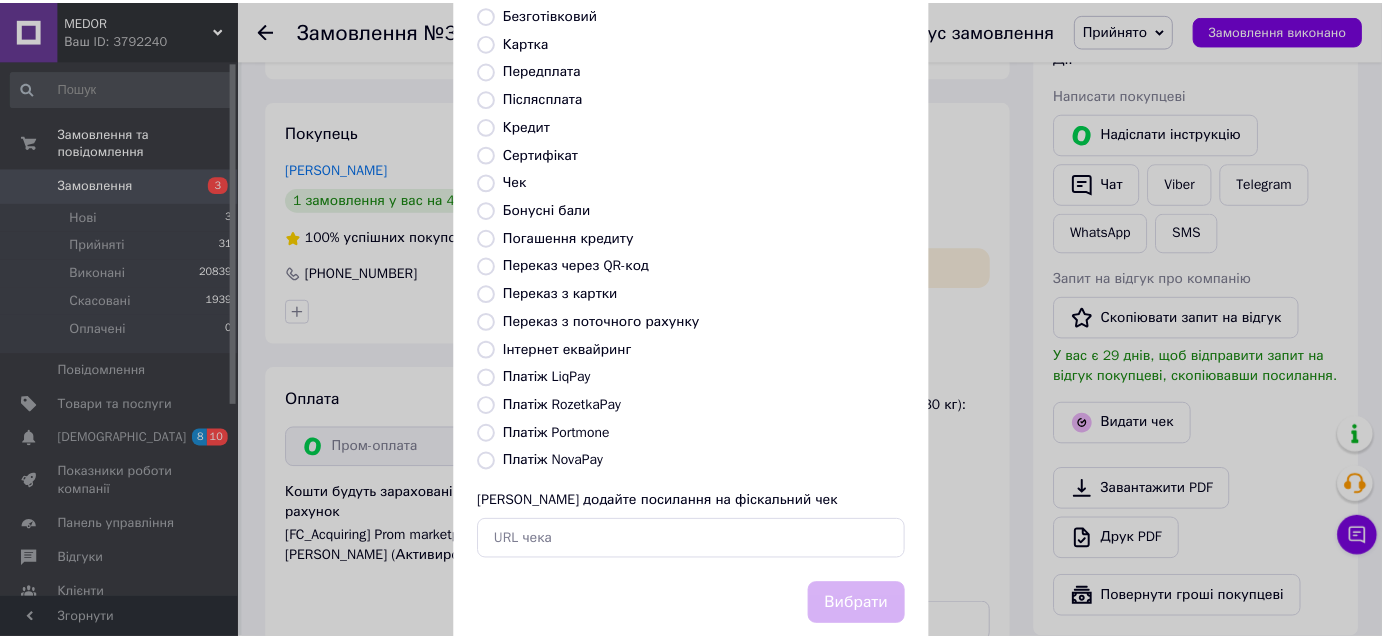 scroll, scrollTop: 181, scrollLeft: 0, axis: vertical 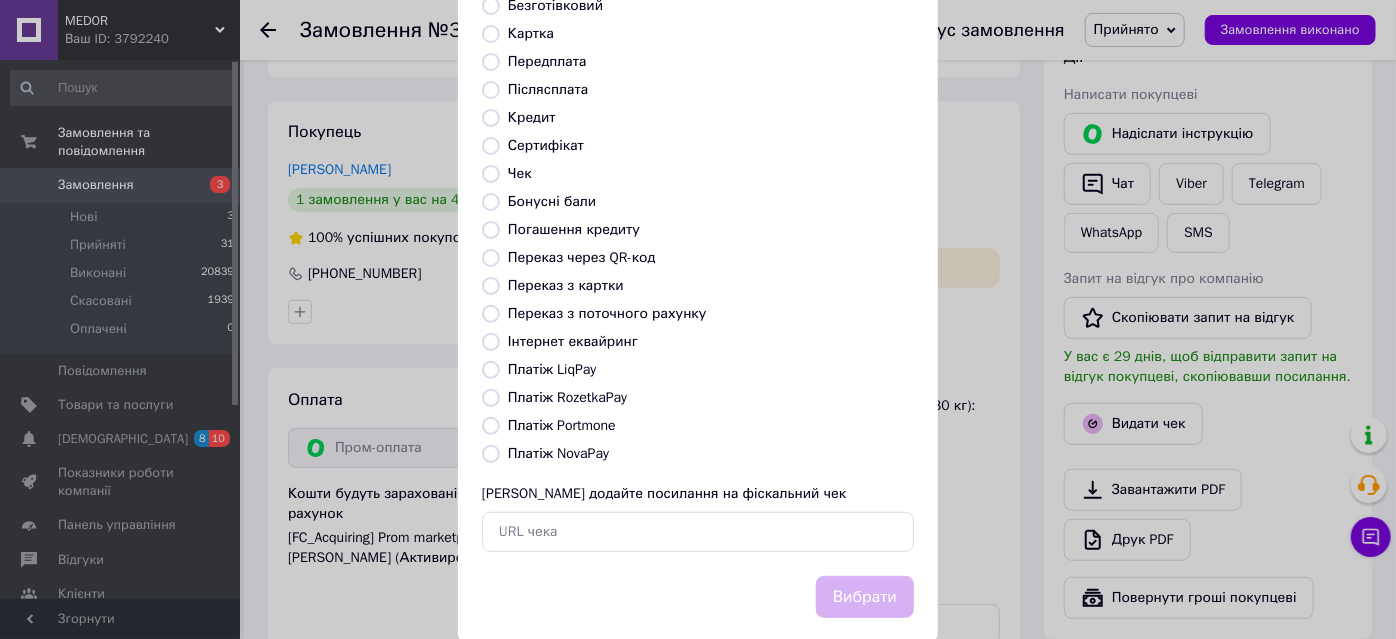 drag, startPoint x: 490, startPoint y: 393, endPoint x: 509, endPoint y: 400, distance: 20.248457 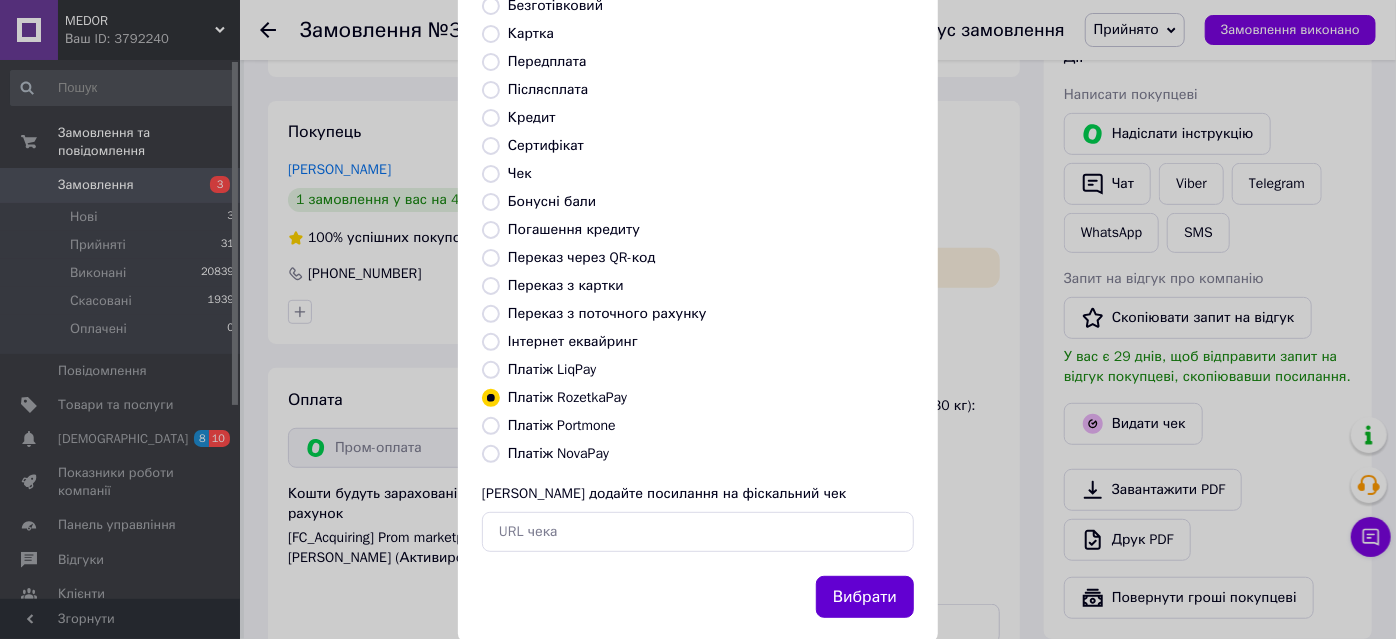 click on "Вибрати" at bounding box center [865, 597] 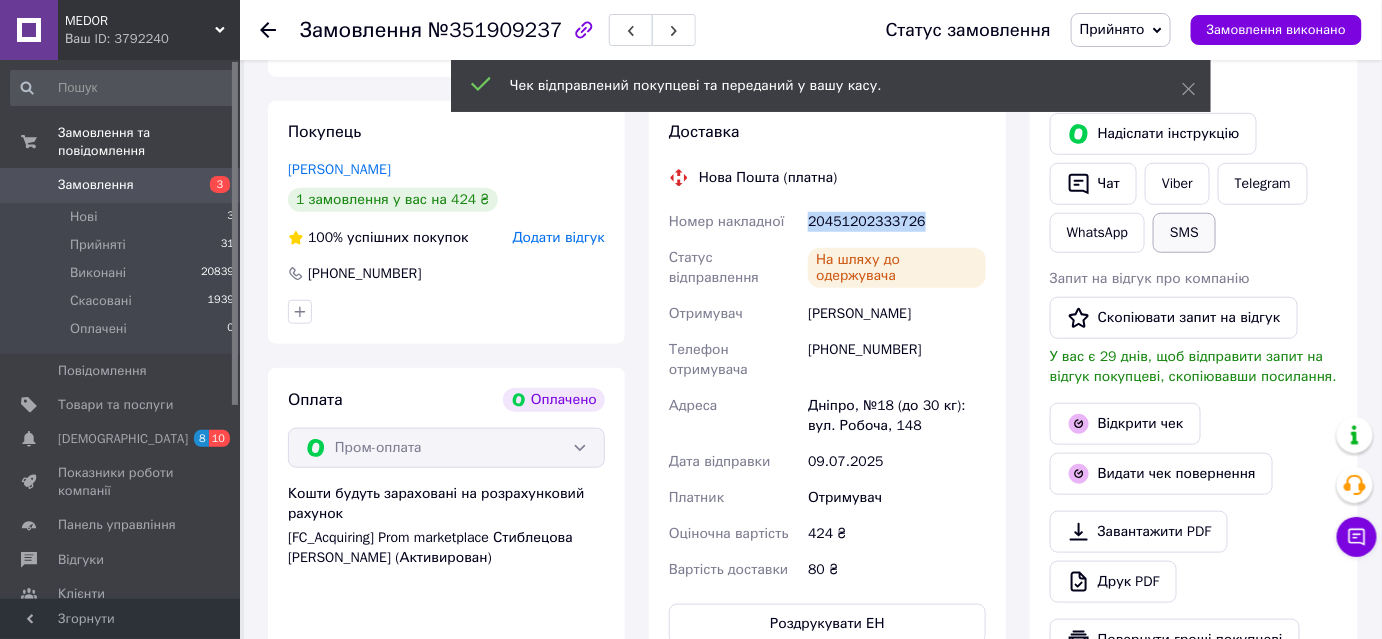 click on "SMS" at bounding box center [1184, 233] 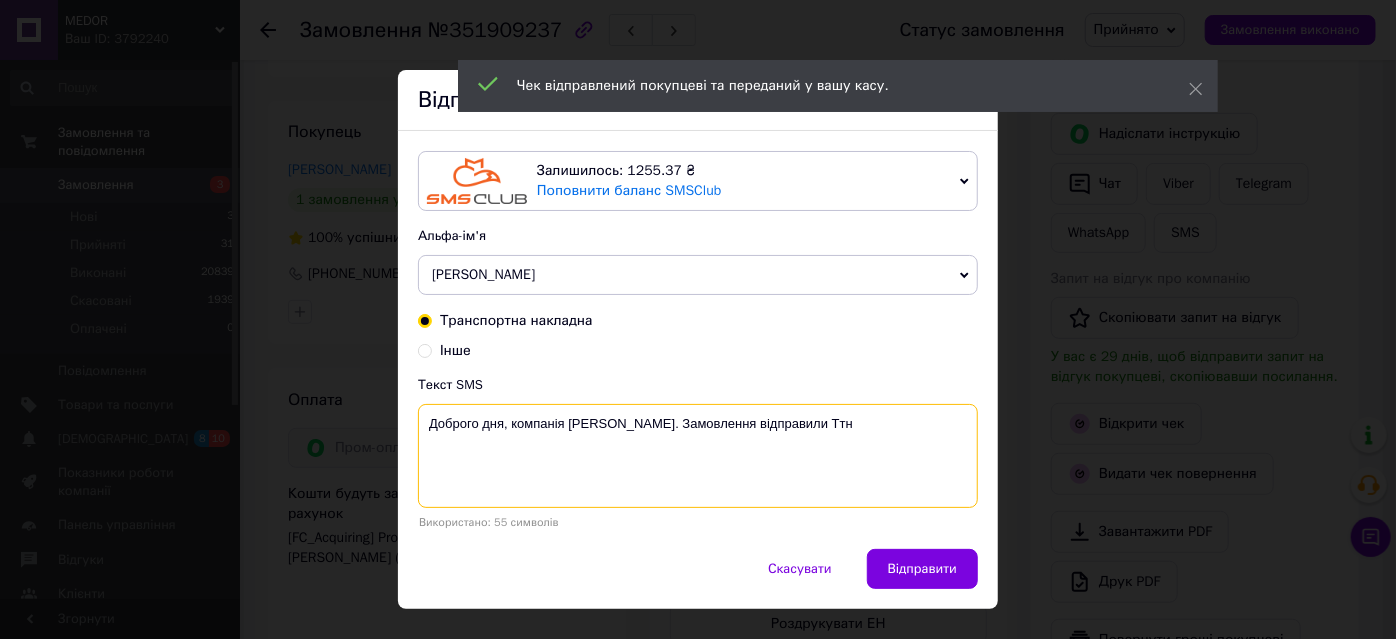 paste on "20451202333726" 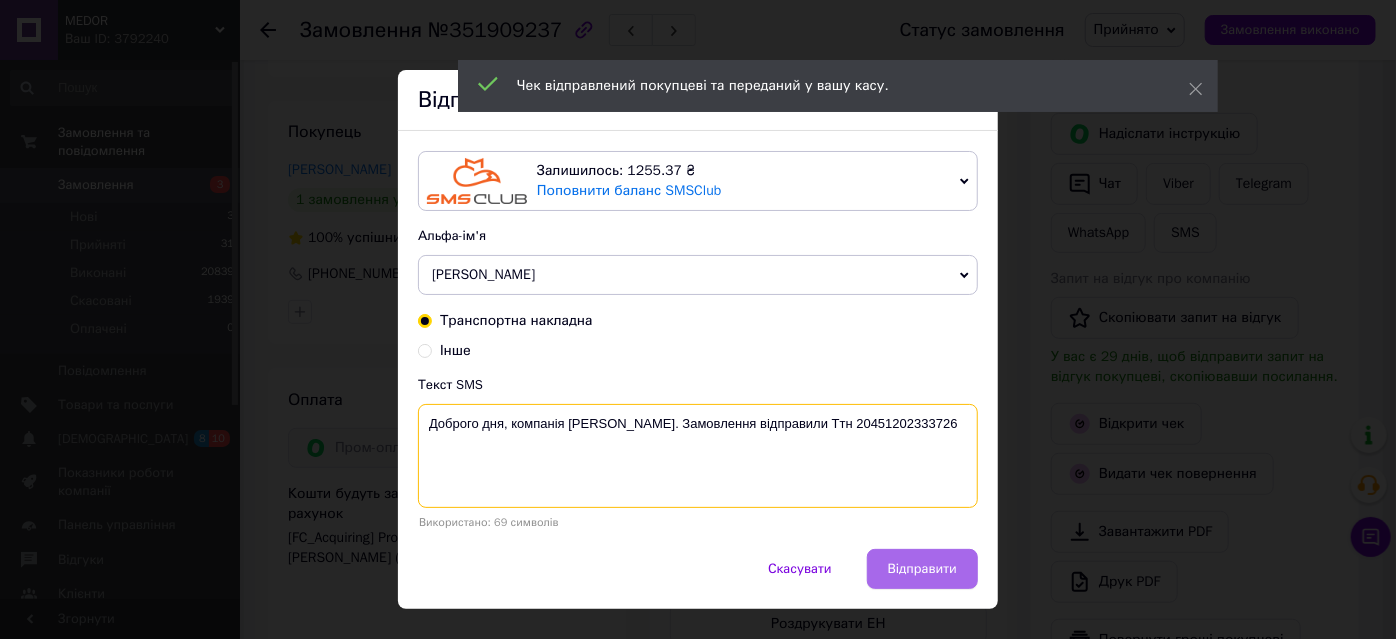 type on "Доброго дня, компанія Medor. Замовлення відправили Ттн 20451202333726" 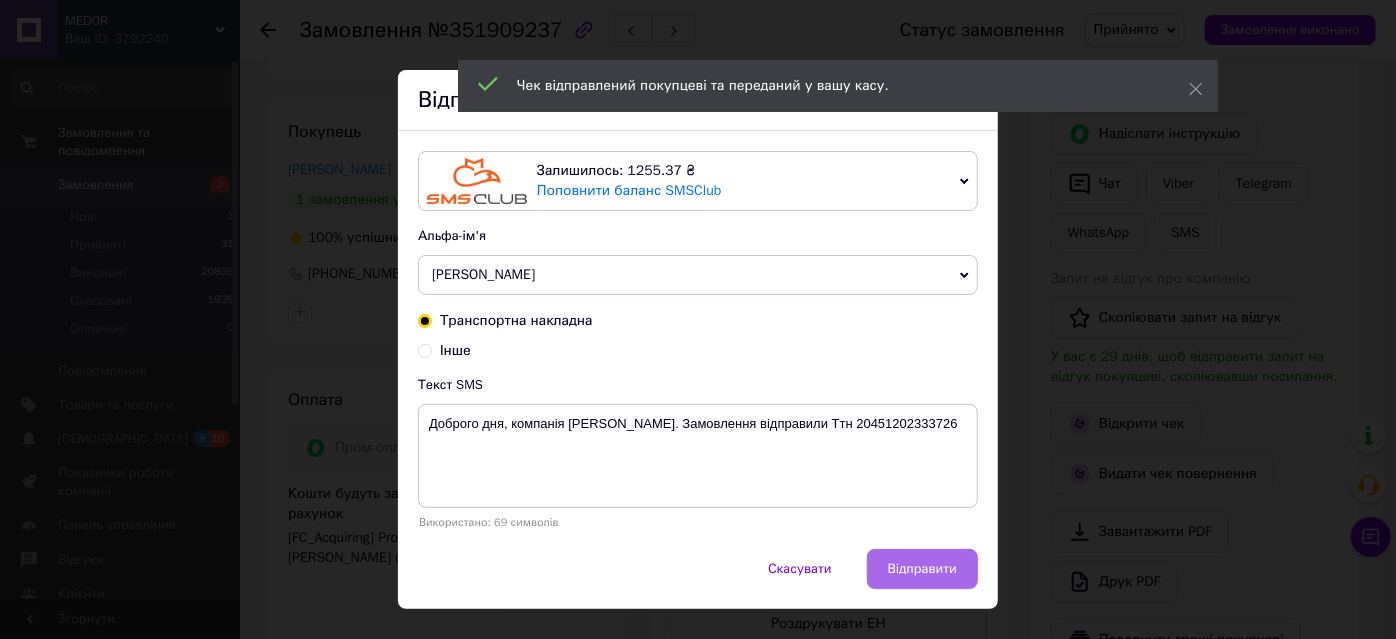 click on "Відправити" at bounding box center (922, 569) 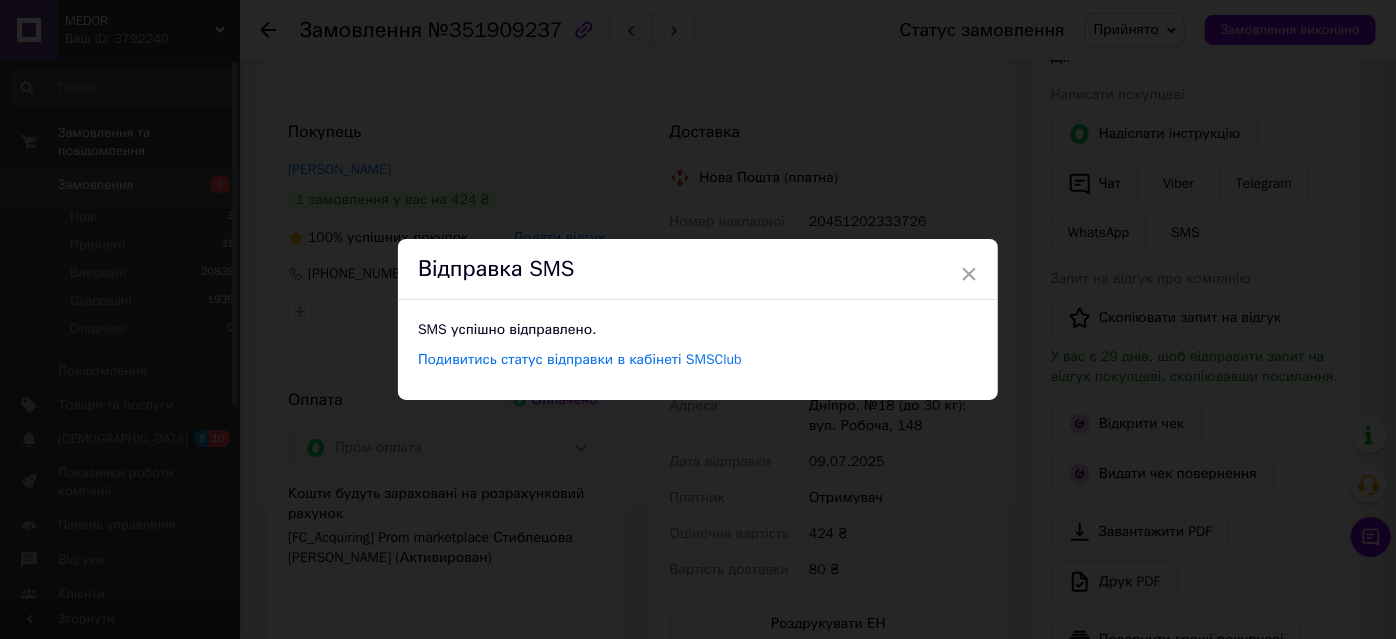 click on "×" at bounding box center (969, 274) 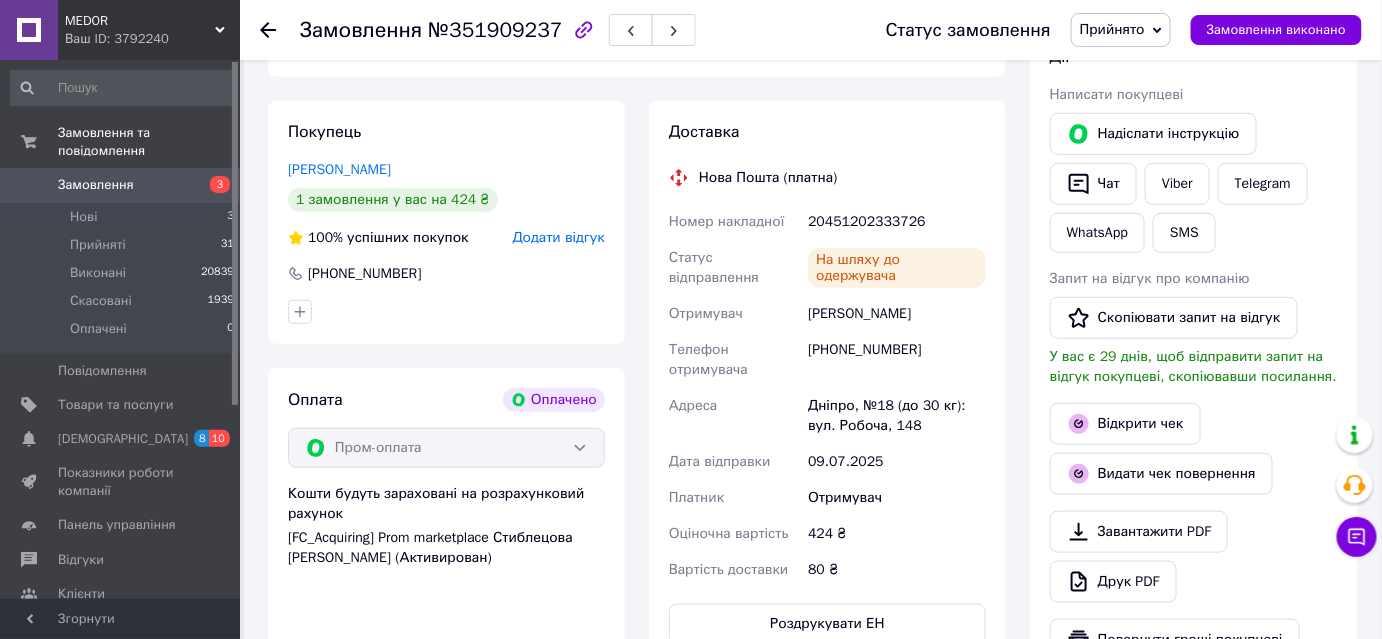 click on "Прийнято" at bounding box center [1112, 29] 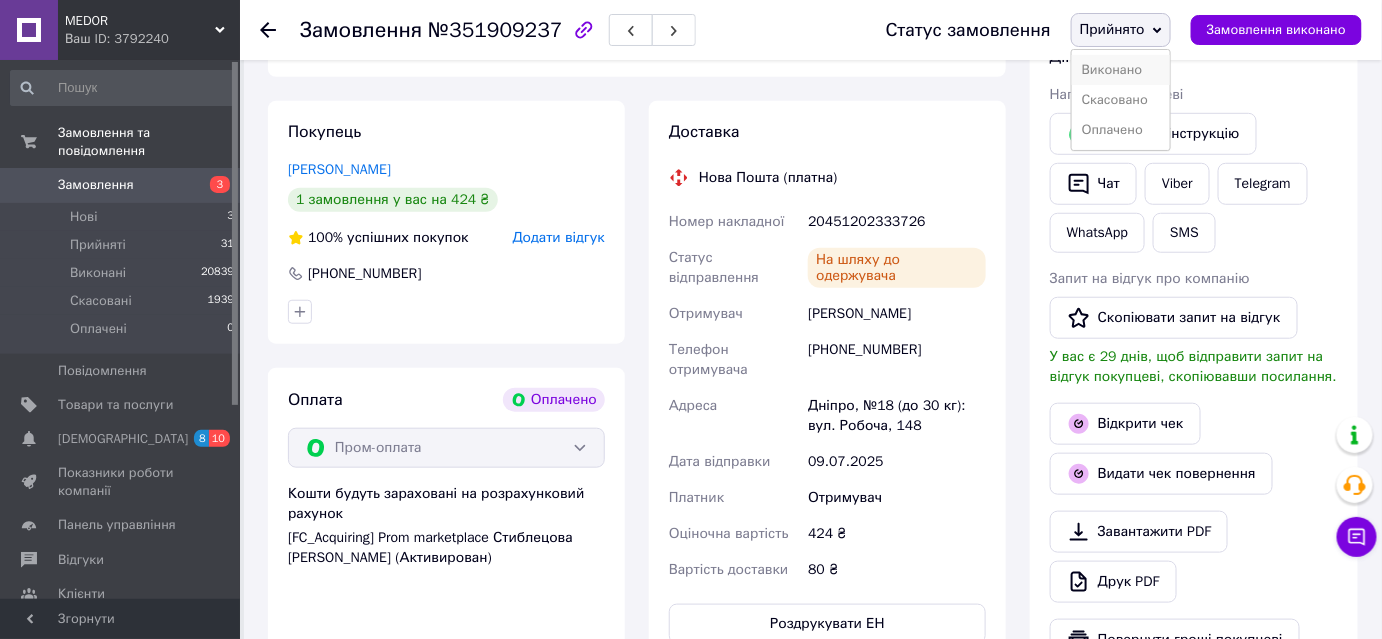 click on "Виконано" at bounding box center (1121, 70) 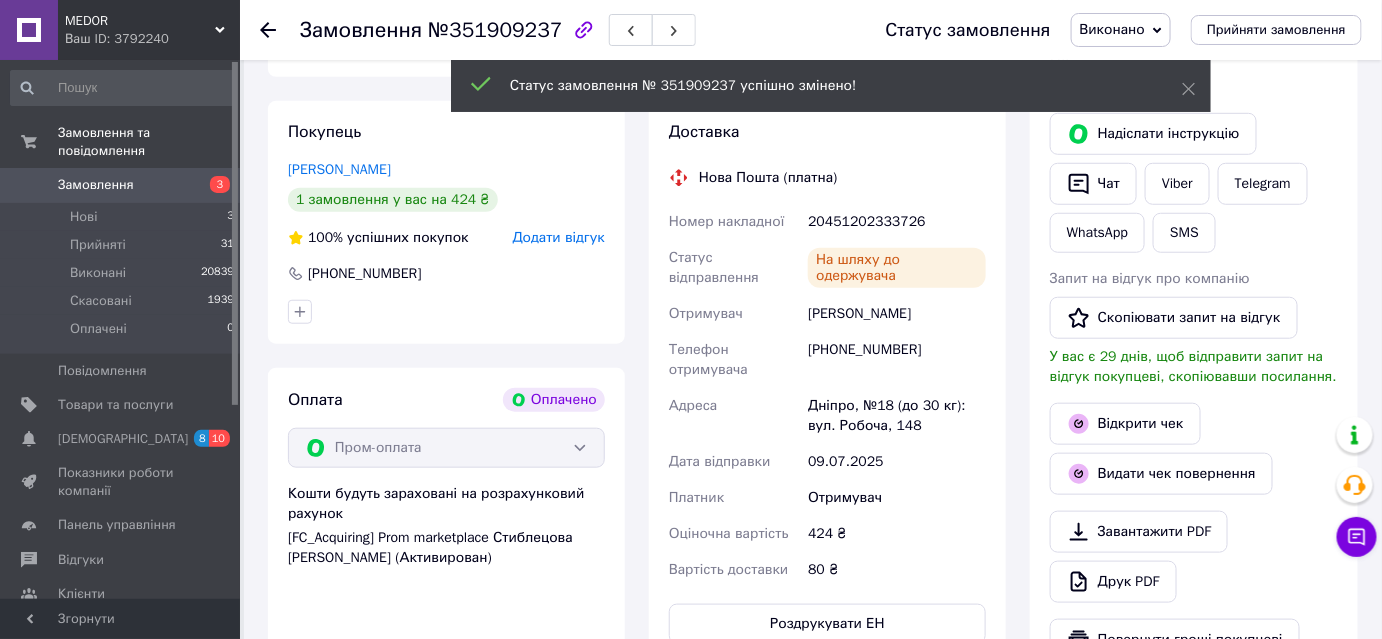 scroll, scrollTop: 68, scrollLeft: 0, axis: vertical 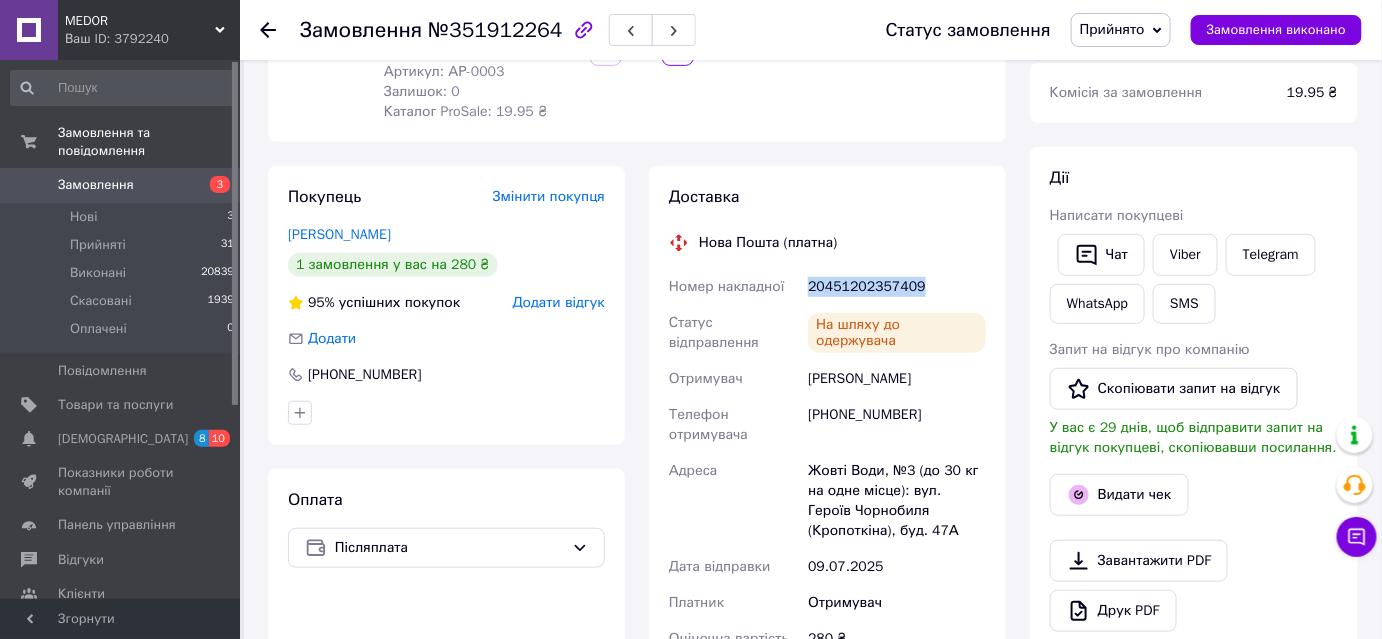 drag, startPoint x: 807, startPoint y: 287, endPoint x: 916, endPoint y: 290, distance: 109.041275 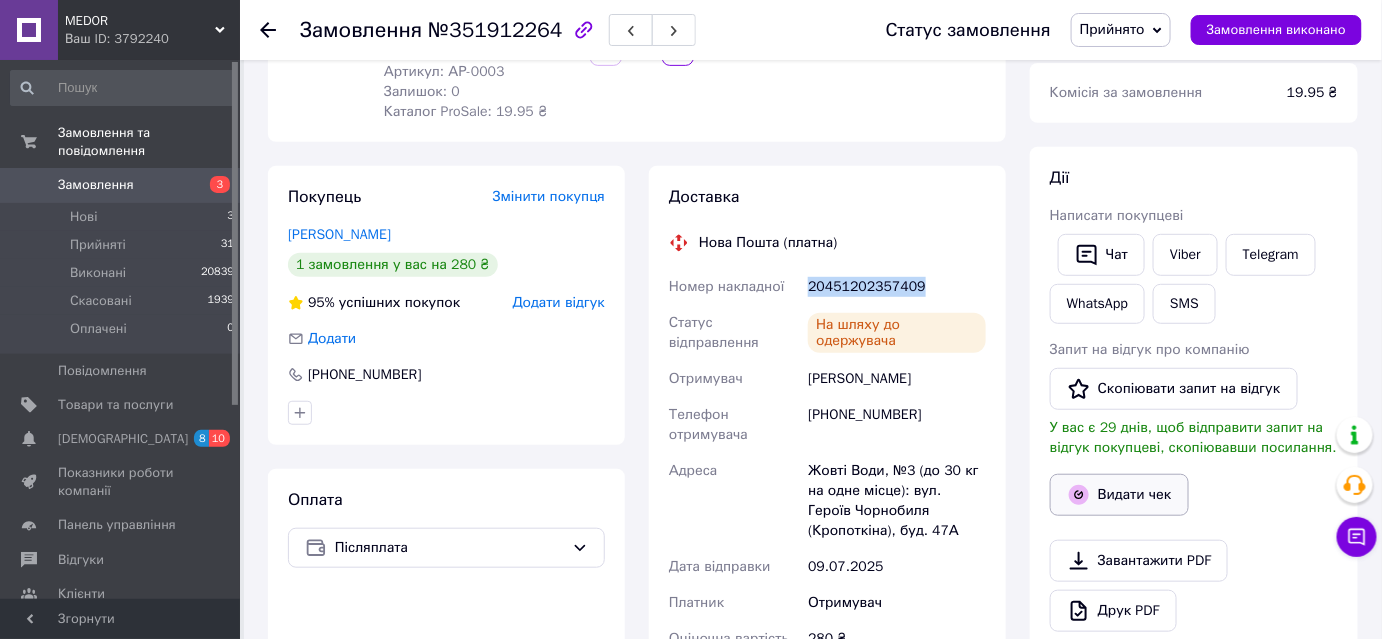 click on "Видати чек" at bounding box center [1119, 495] 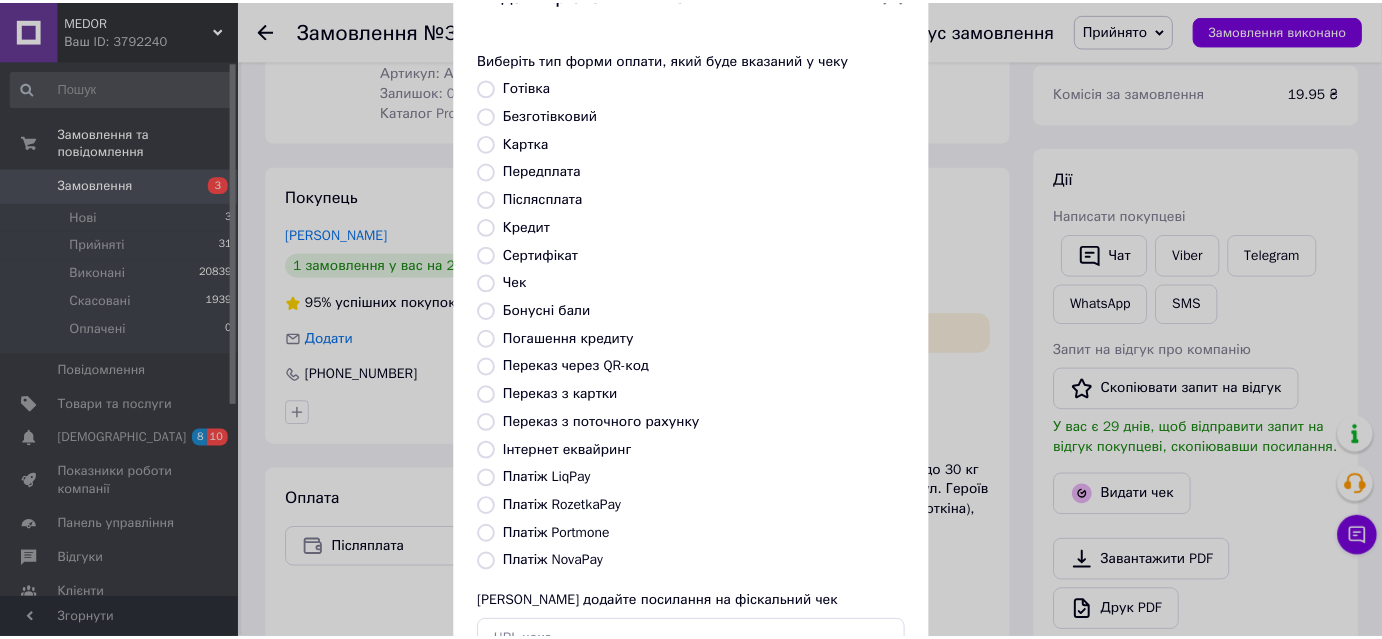 scroll, scrollTop: 181, scrollLeft: 0, axis: vertical 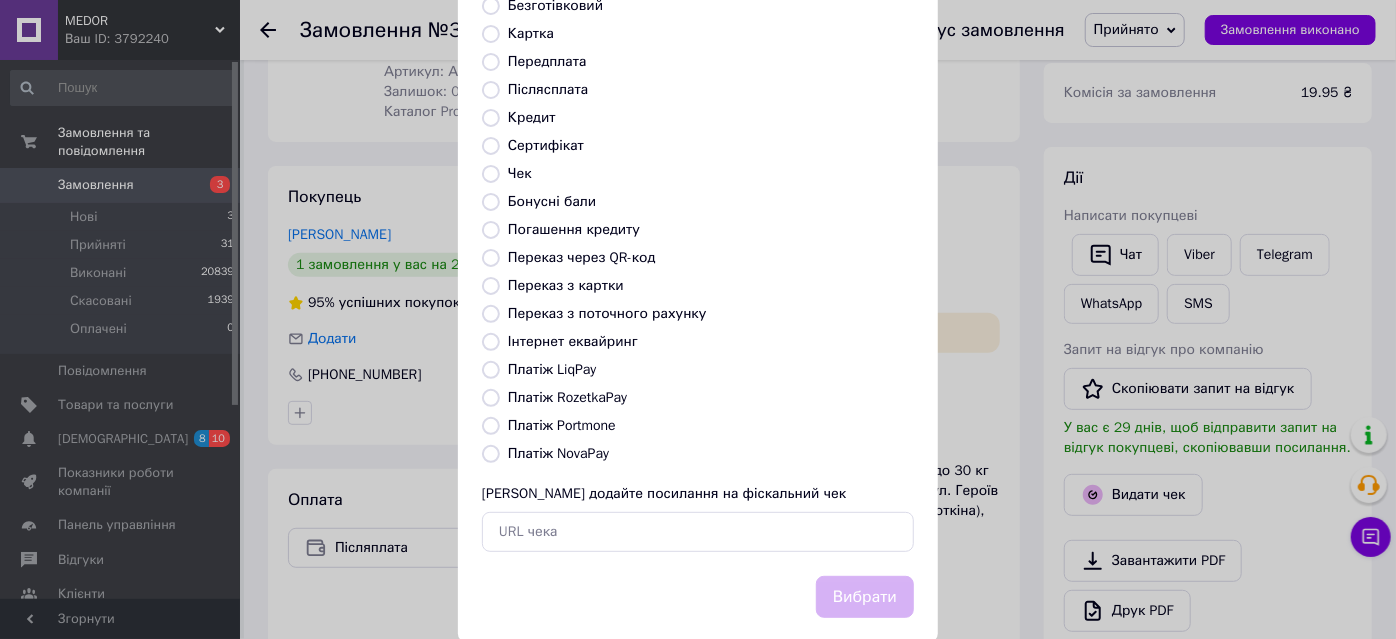 click on "Платіж NovaPay" at bounding box center [491, 454] 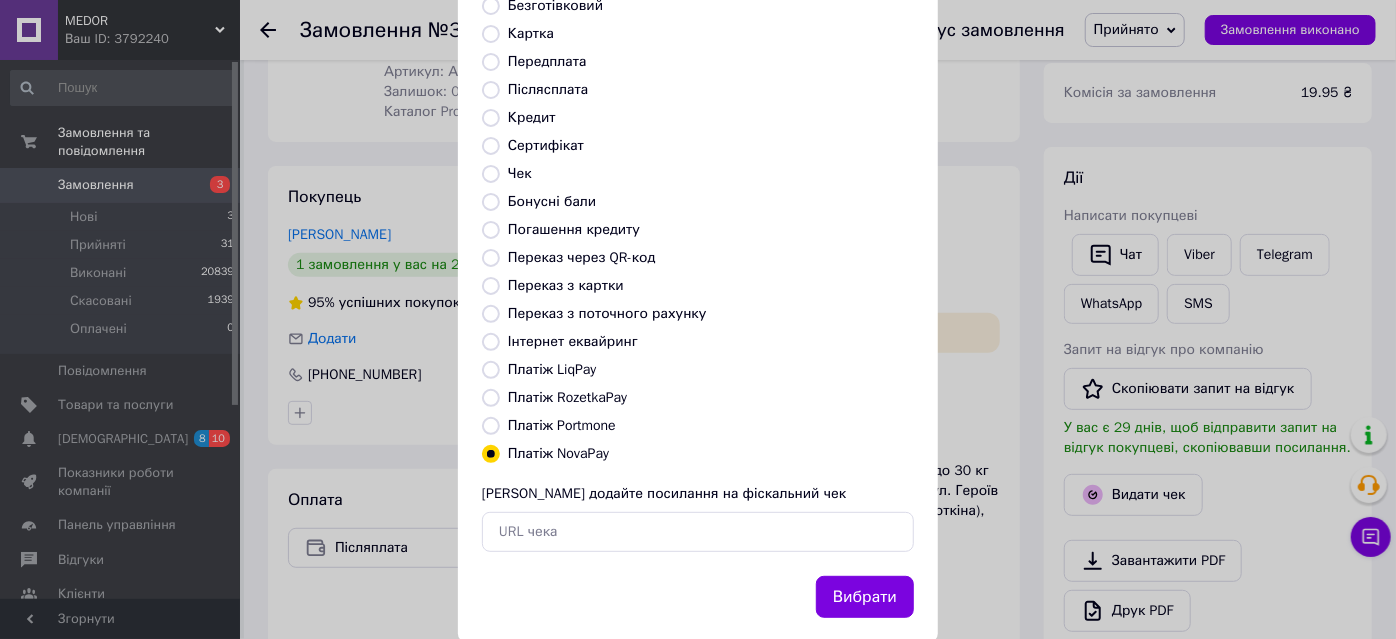 click on "Вибрати" at bounding box center [865, 597] 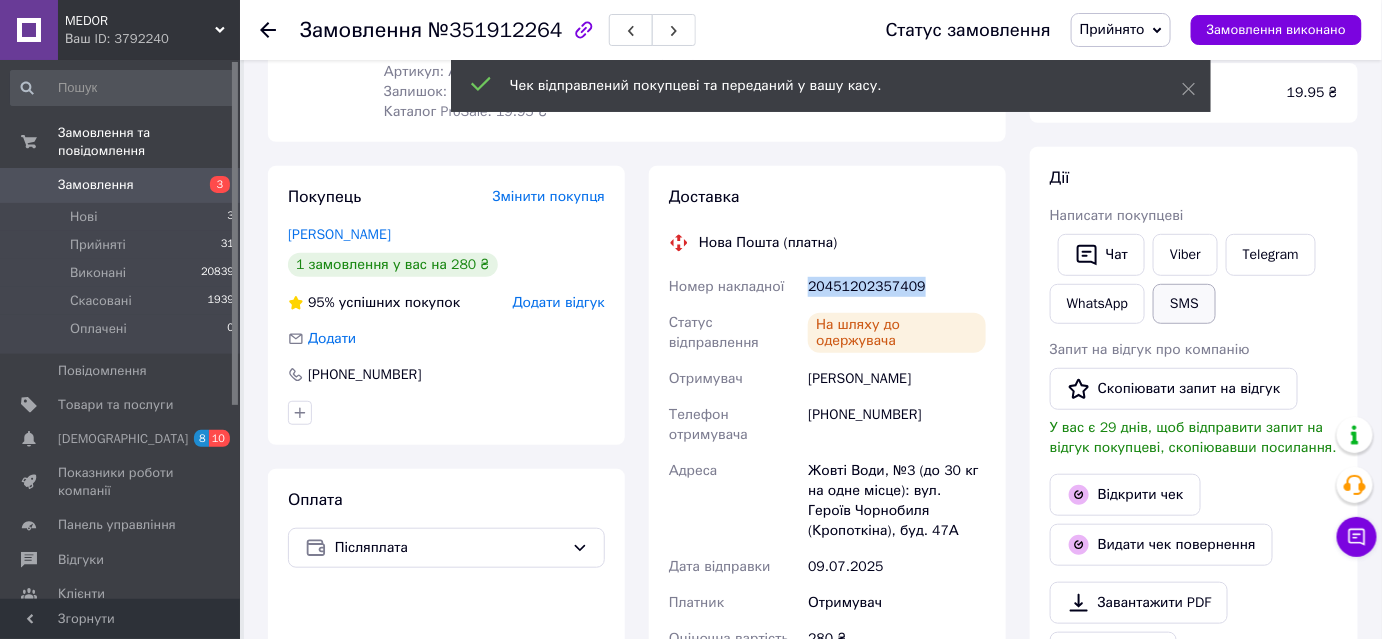 click on "SMS" at bounding box center (1184, 304) 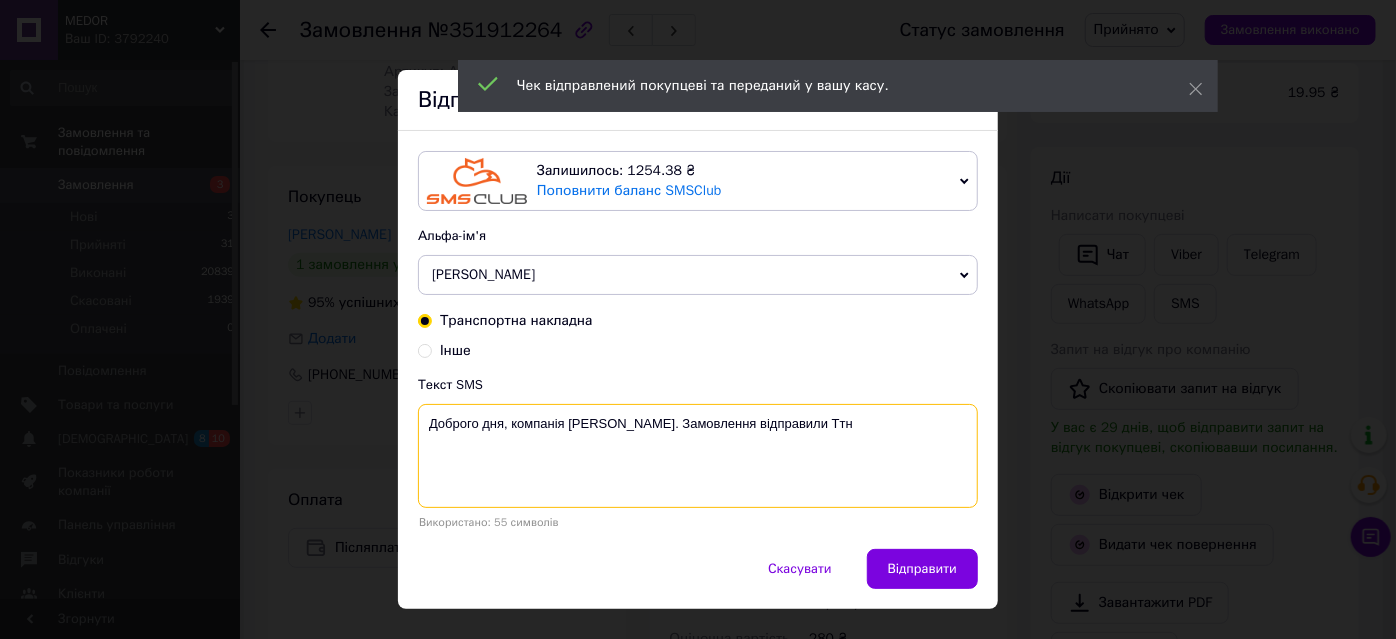 paste on "20451202357409" 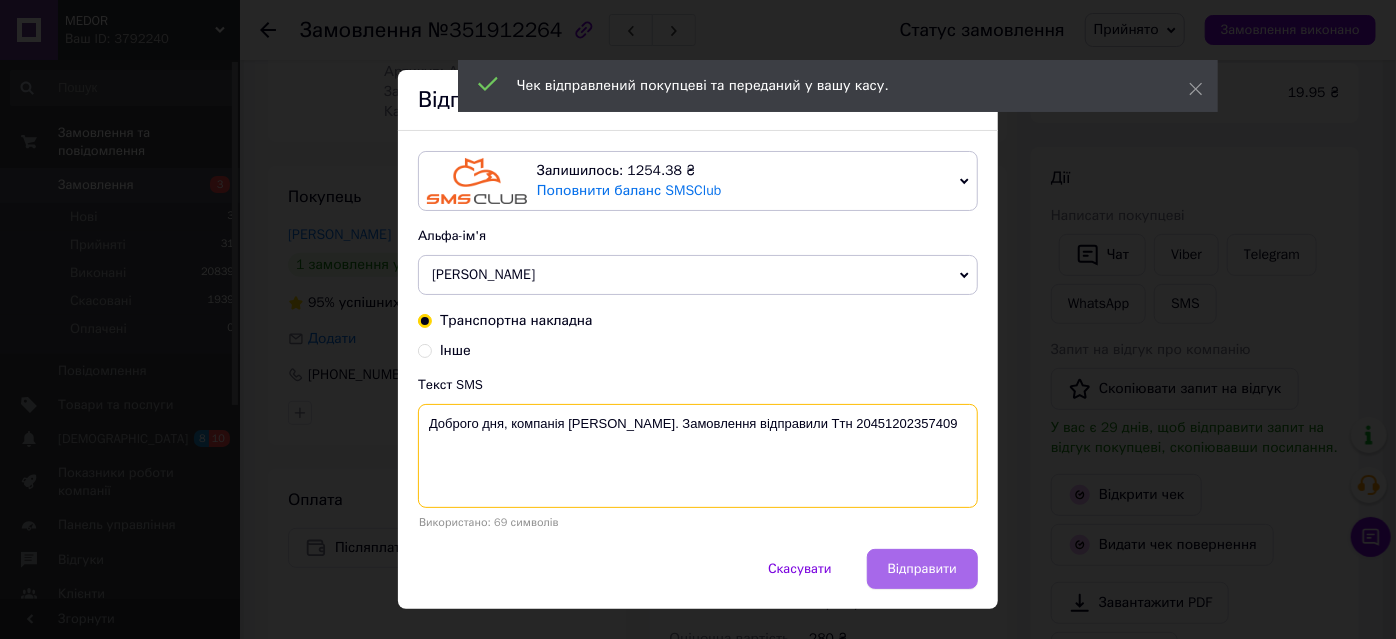 type on "Доброго дня, компанія Medor. Замовлення відправили Ттн 20451202357409" 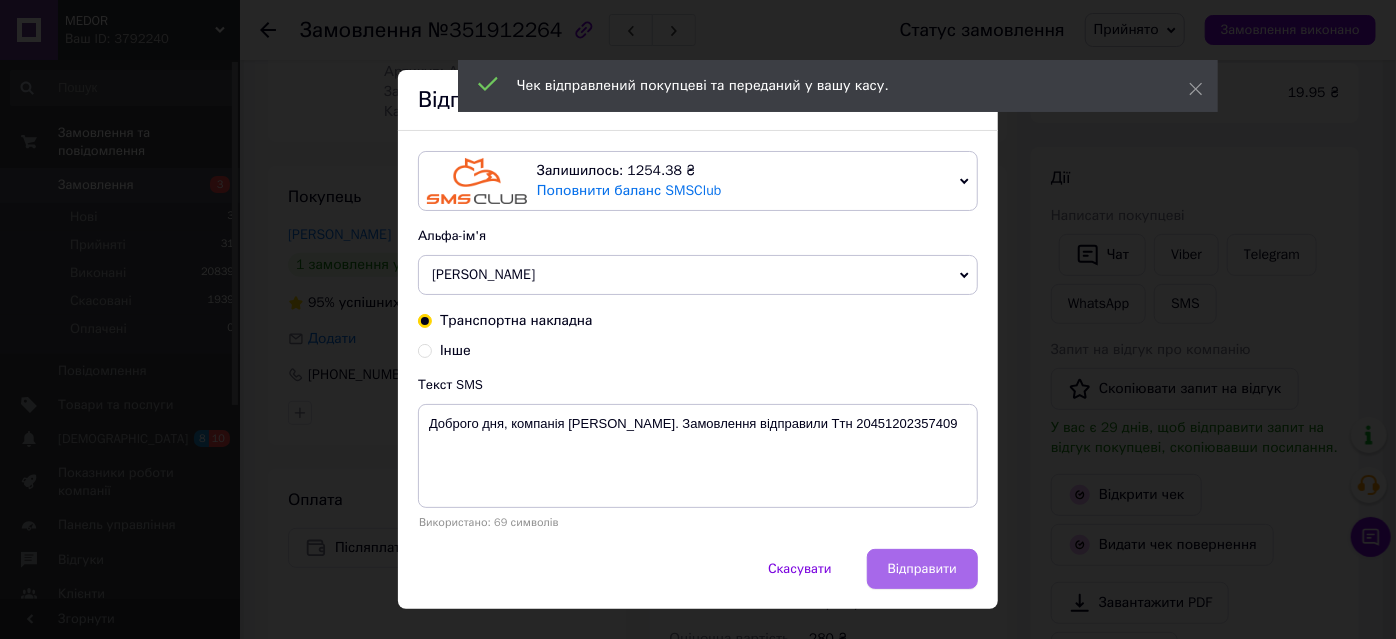 click on "Відправити" at bounding box center [922, 569] 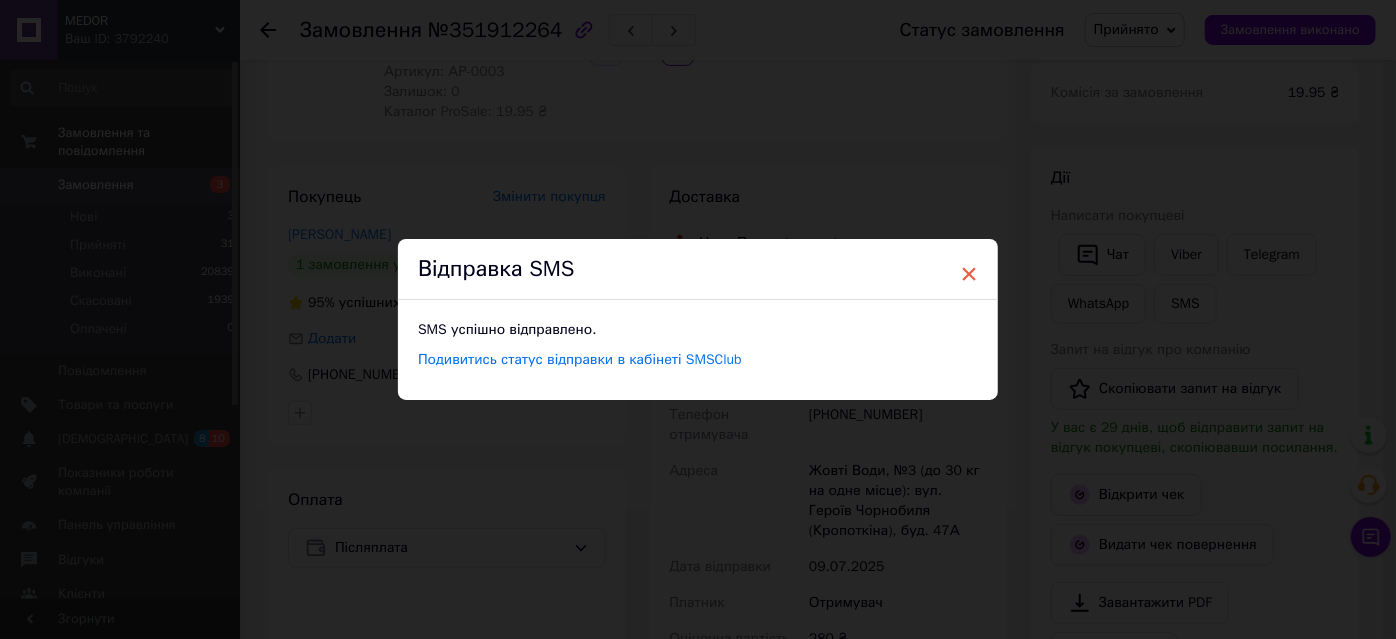 click on "×" at bounding box center (969, 274) 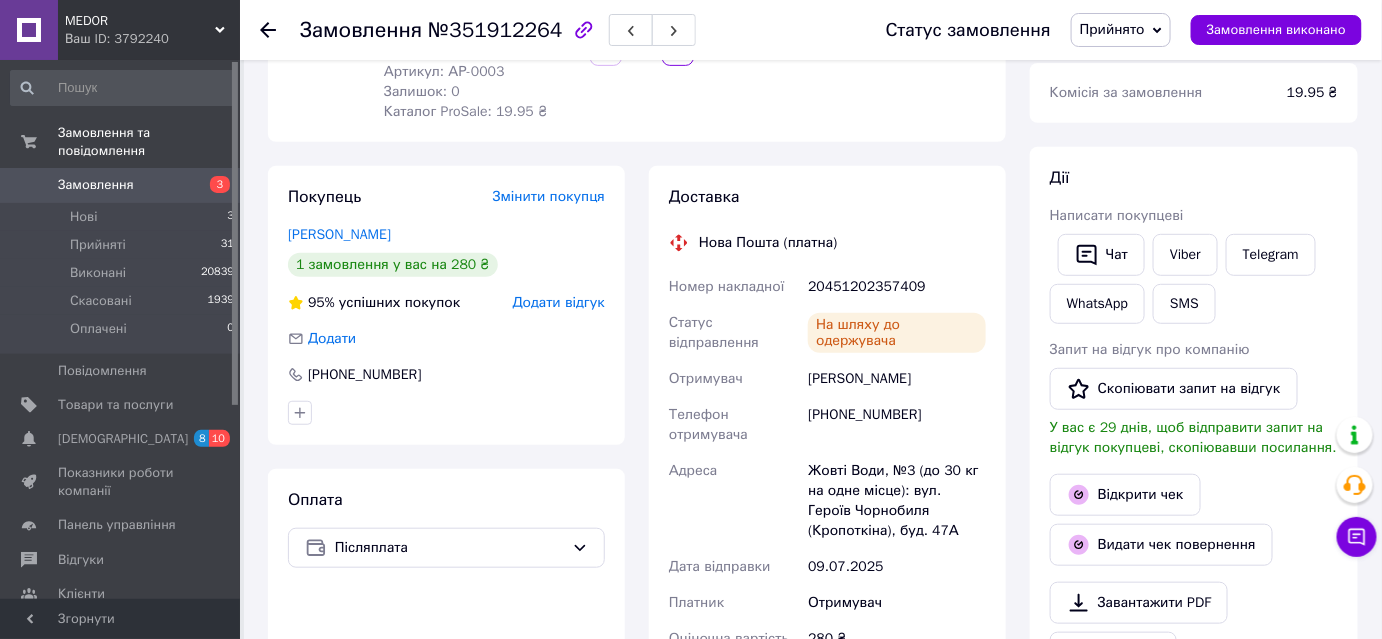 click on "Прийнято" at bounding box center [1121, 30] 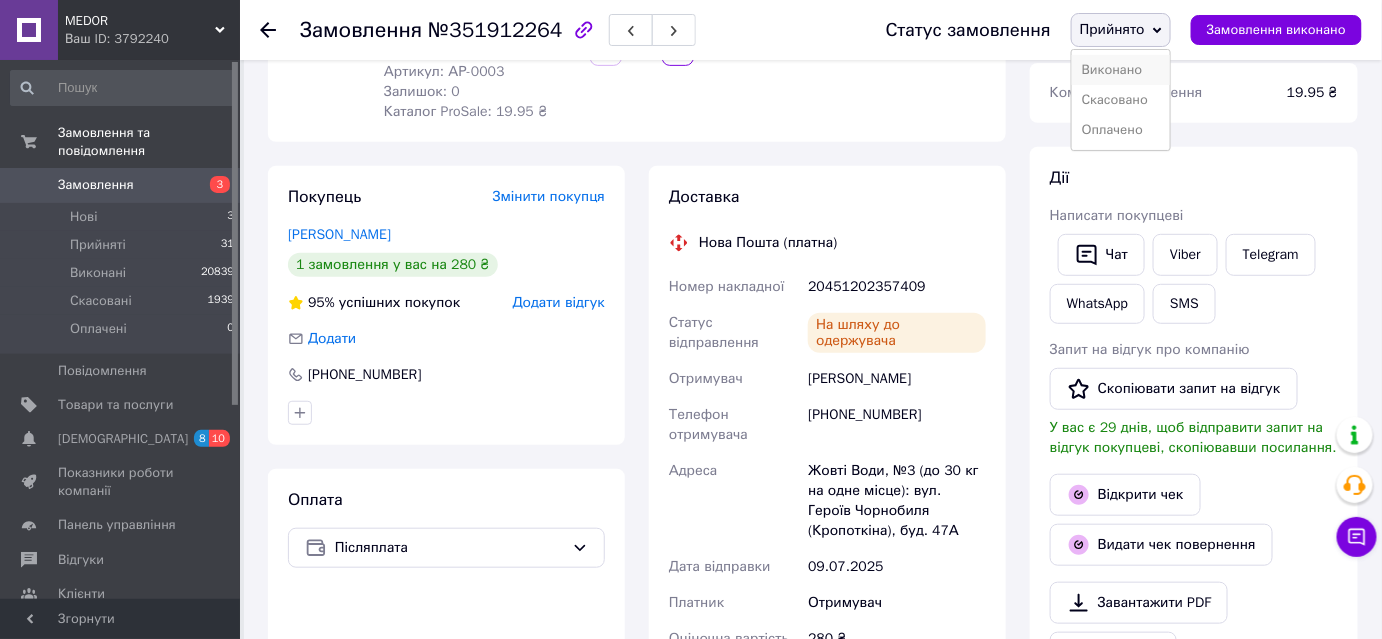 click on "Виконано" at bounding box center (1121, 70) 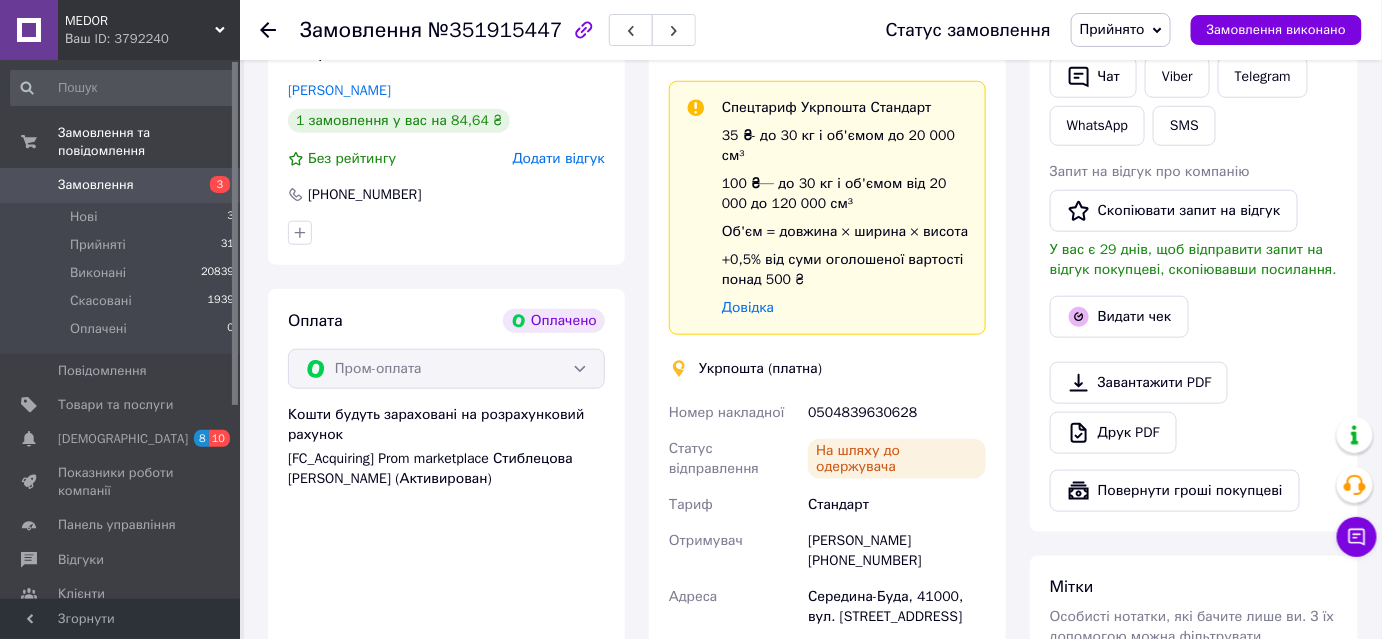scroll, scrollTop: 510, scrollLeft: 0, axis: vertical 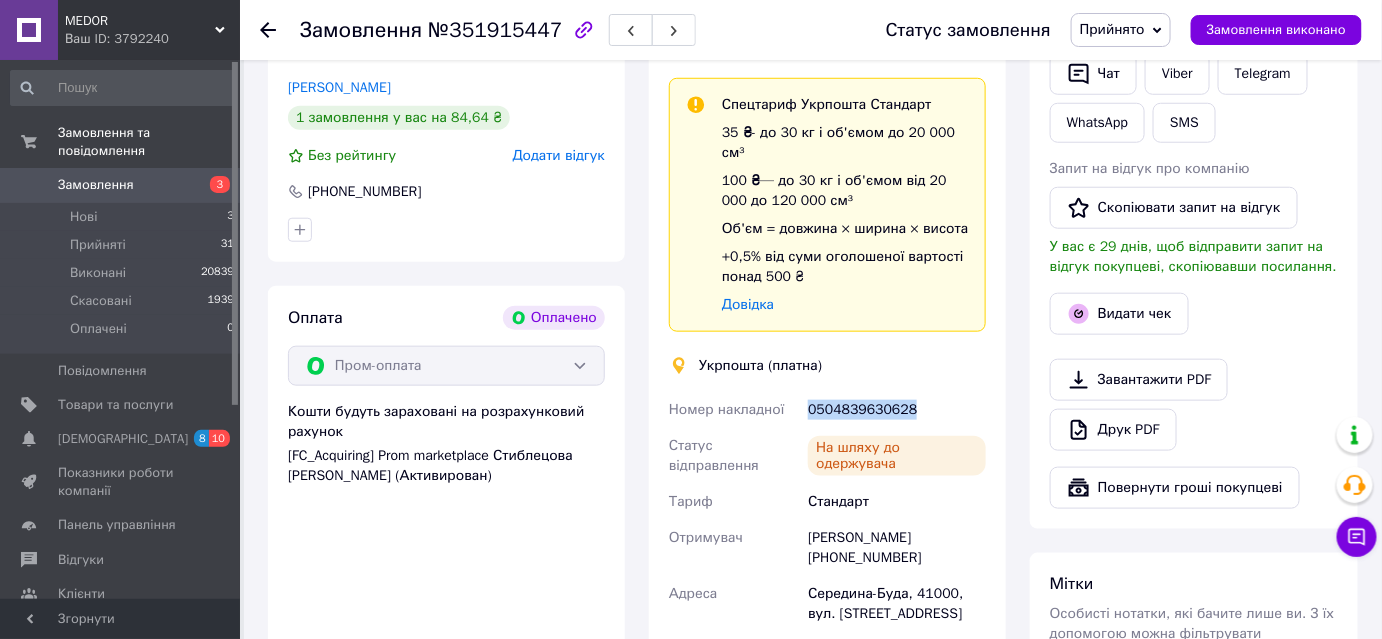 drag, startPoint x: 812, startPoint y: 389, endPoint x: 904, endPoint y: 388, distance: 92.00543 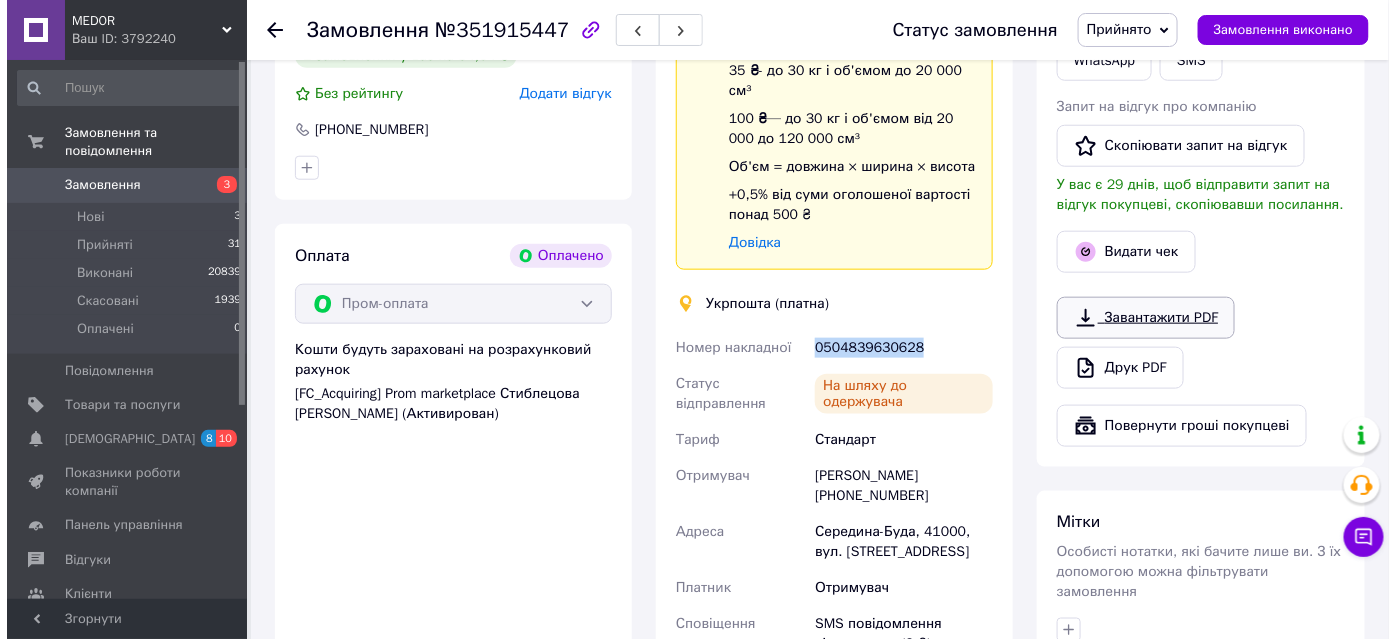 scroll, scrollTop: 601, scrollLeft: 0, axis: vertical 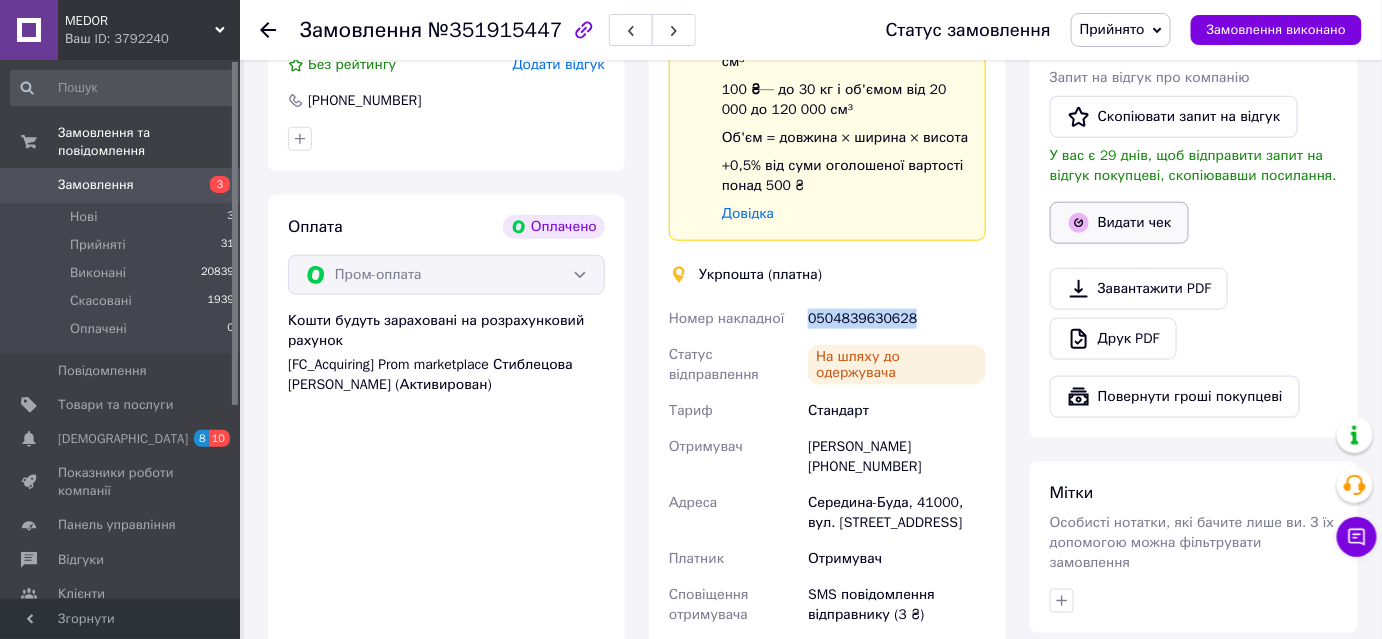 click 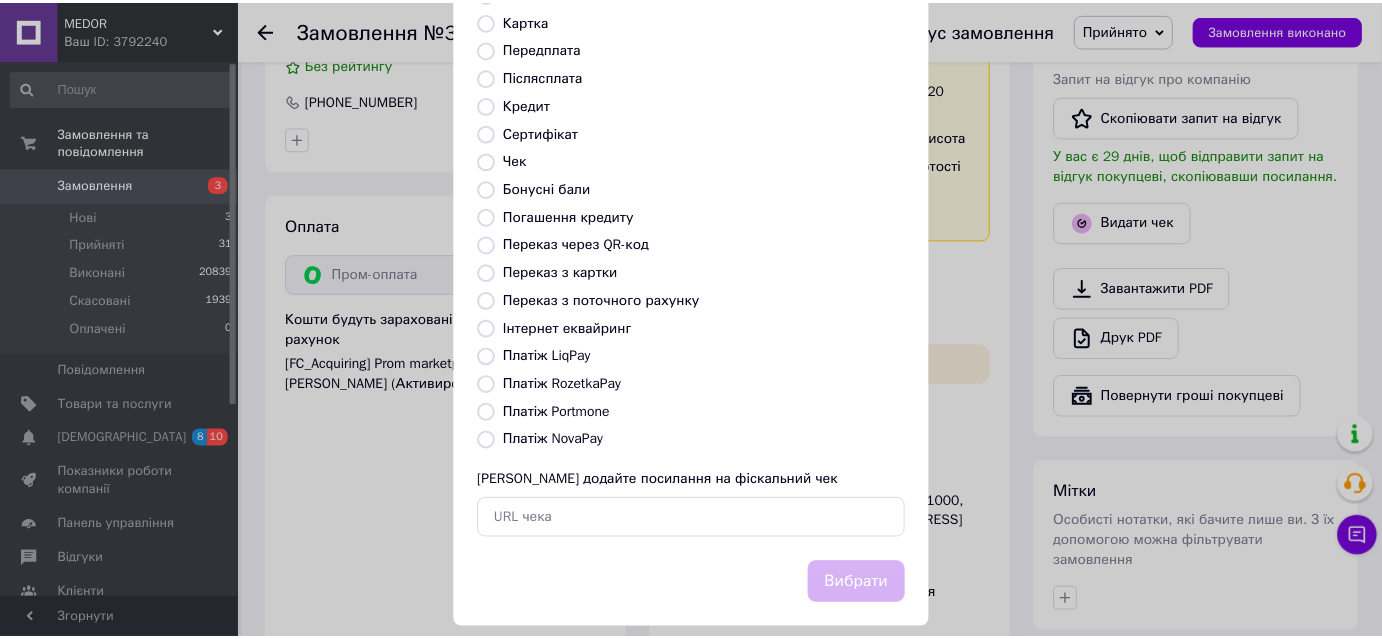 scroll, scrollTop: 219, scrollLeft: 0, axis: vertical 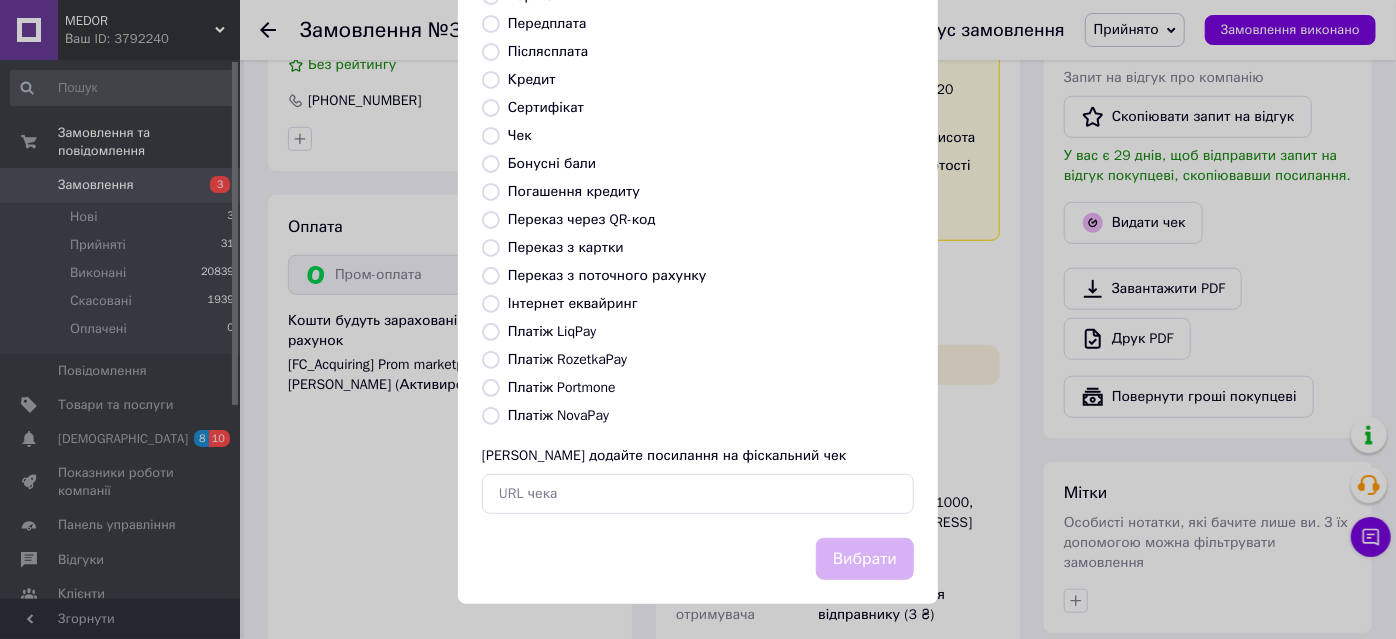 click on "Платіж RozetkaPay" at bounding box center [491, 360] 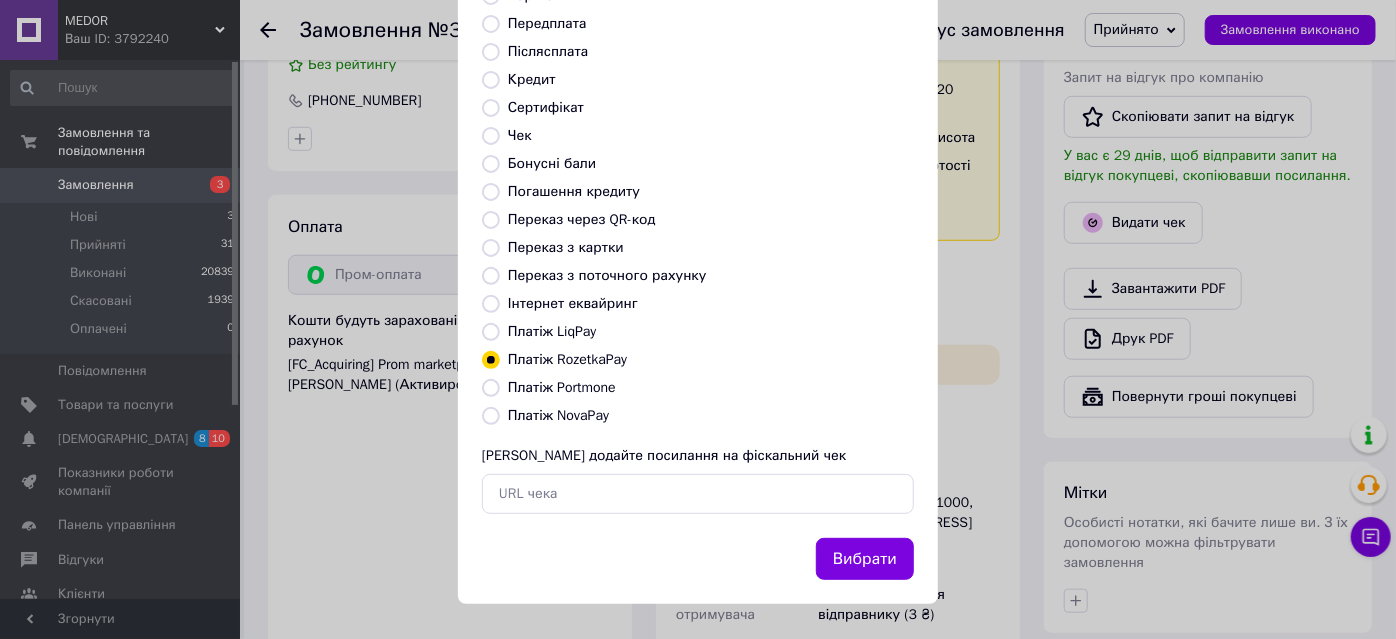 click on "Вибрати" at bounding box center [865, 559] 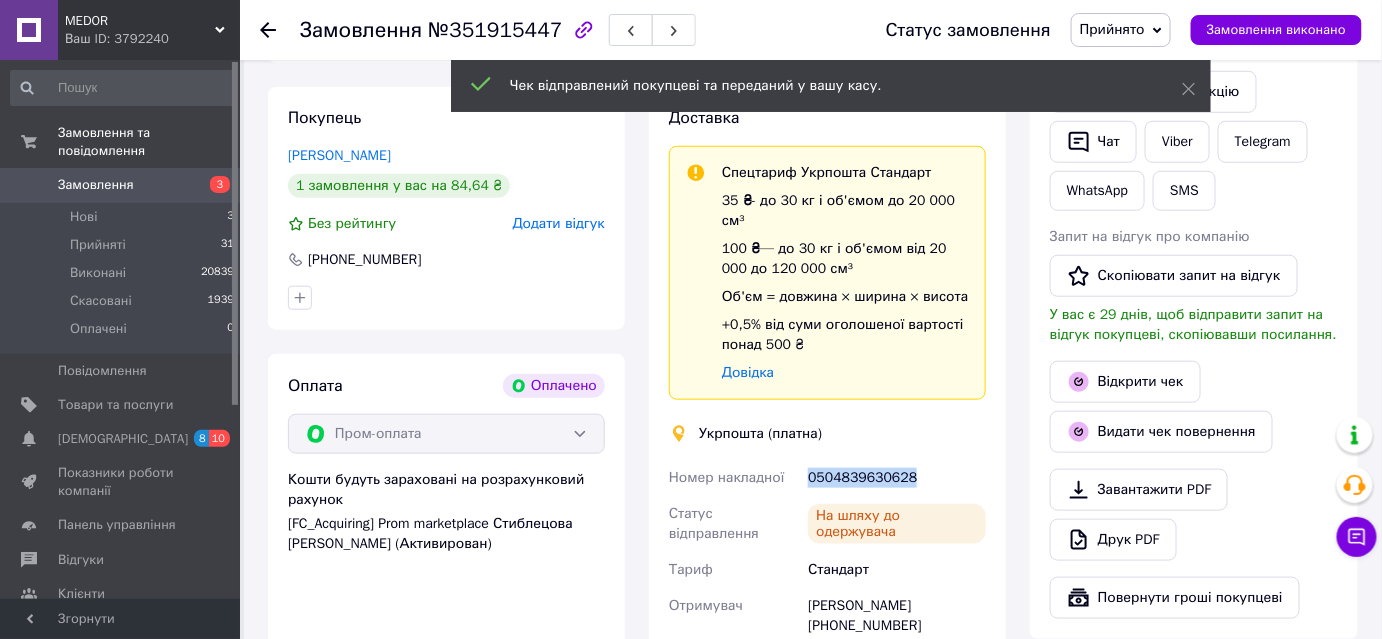scroll, scrollTop: 328, scrollLeft: 0, axis: vertical 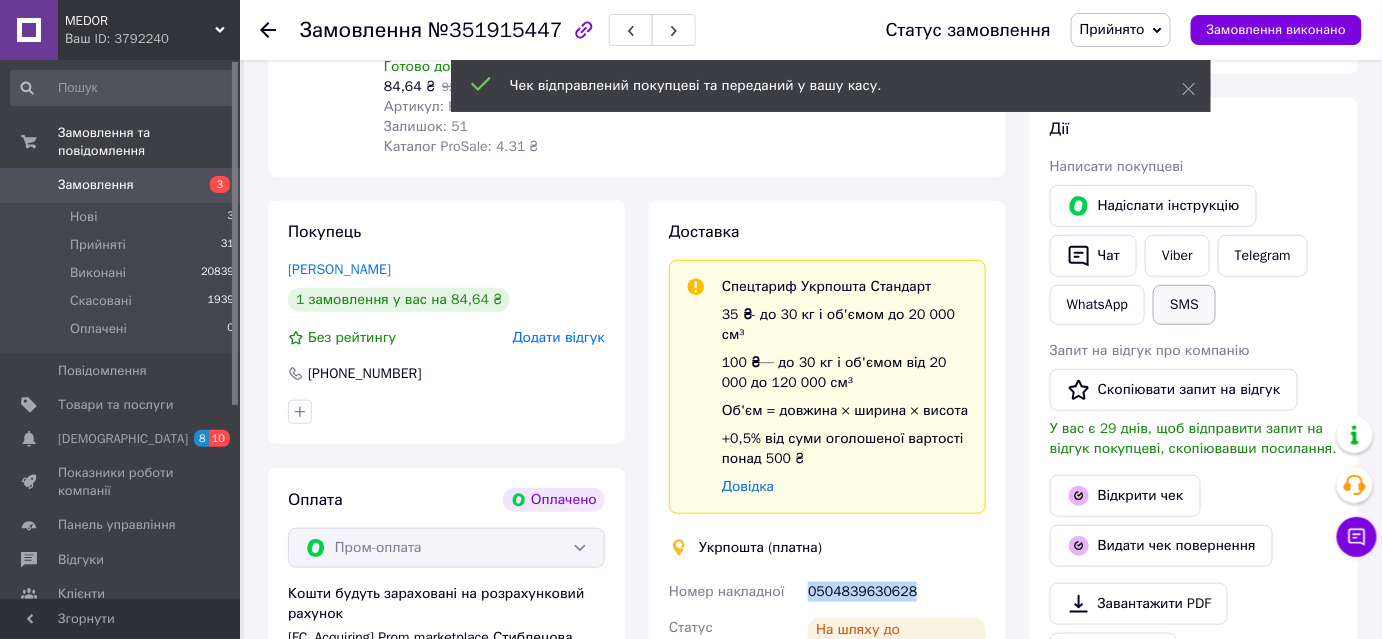 click on "SMS" at bounding box center (1184, 305) 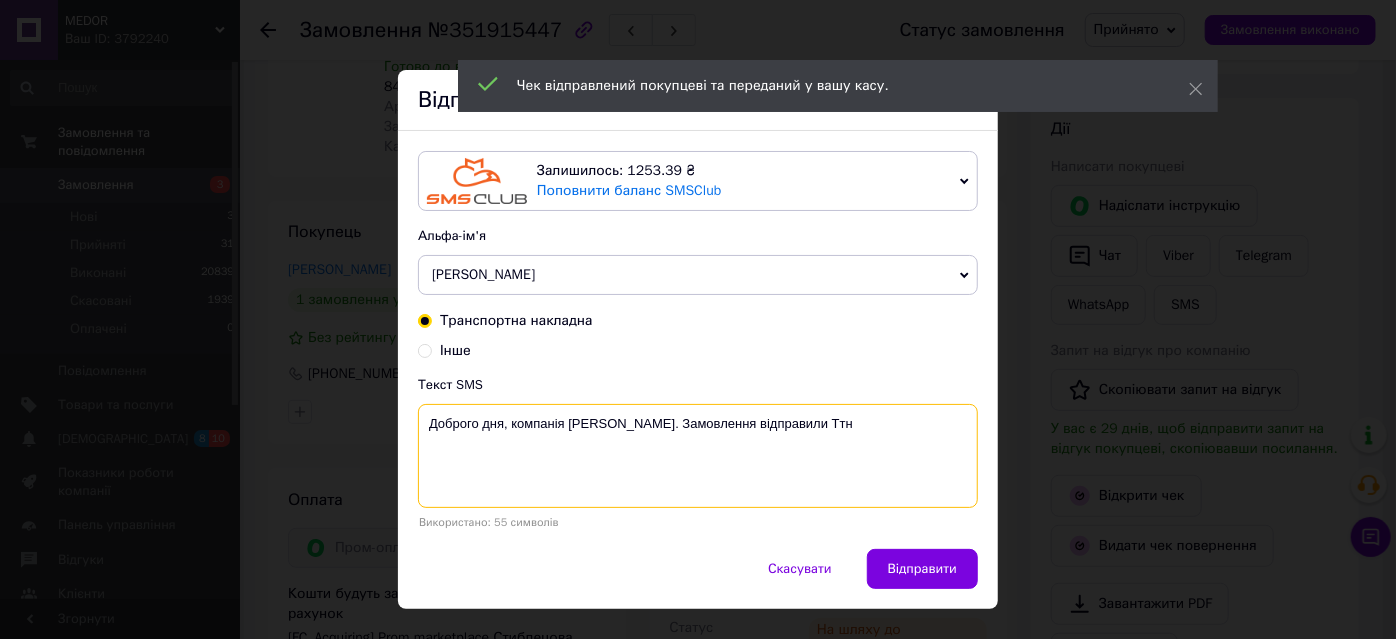 paste on "0504839630628" 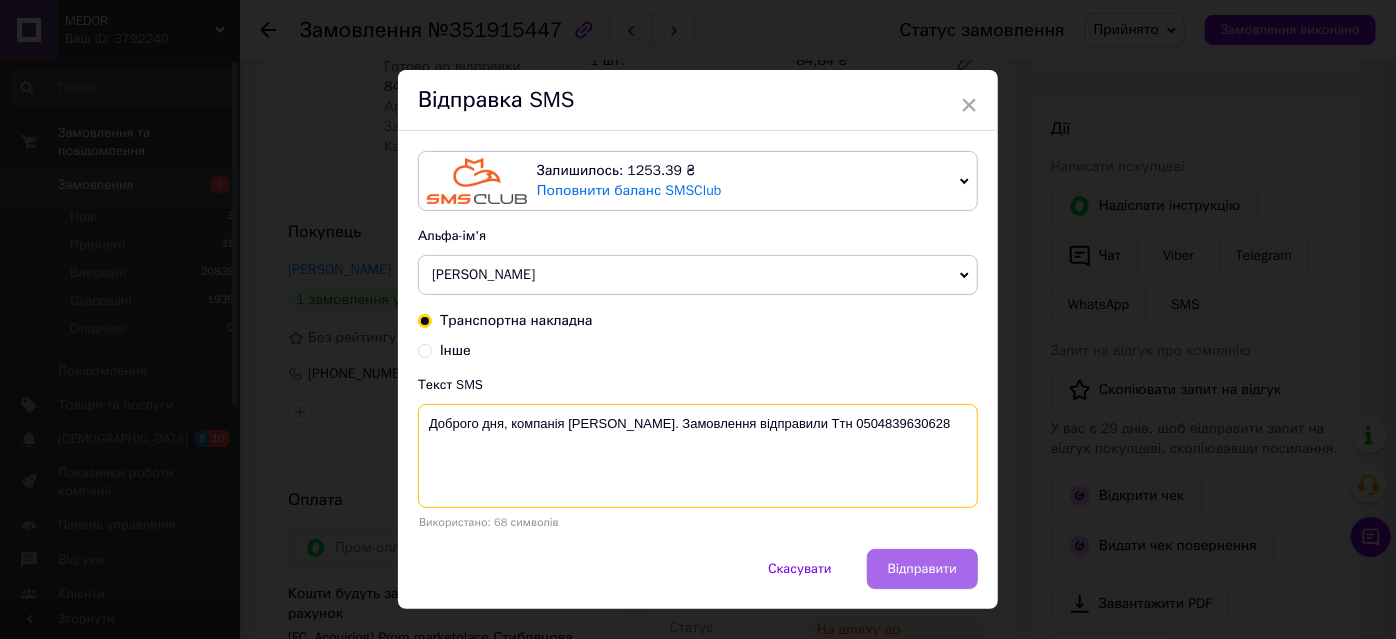 type on "Доброго дня, компанія Medor. Замовлення відправили Ттн 0504839630628" 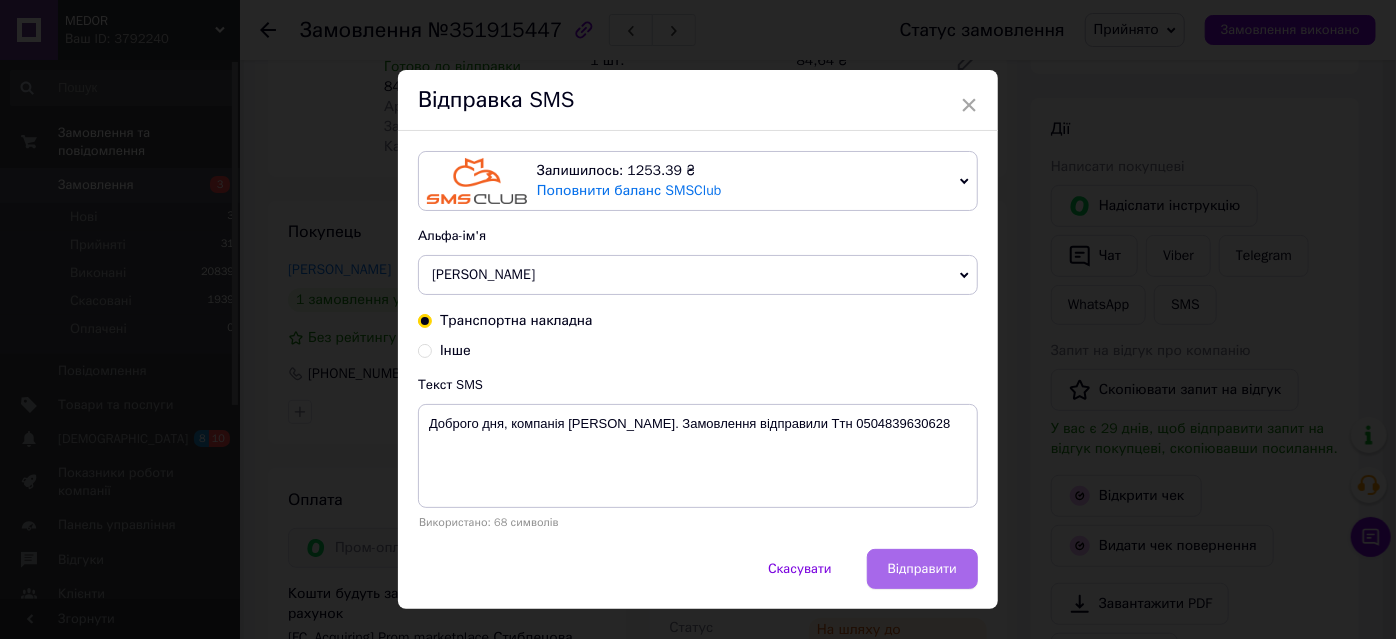 click on "Відправити" at bounding box center (922, 569) 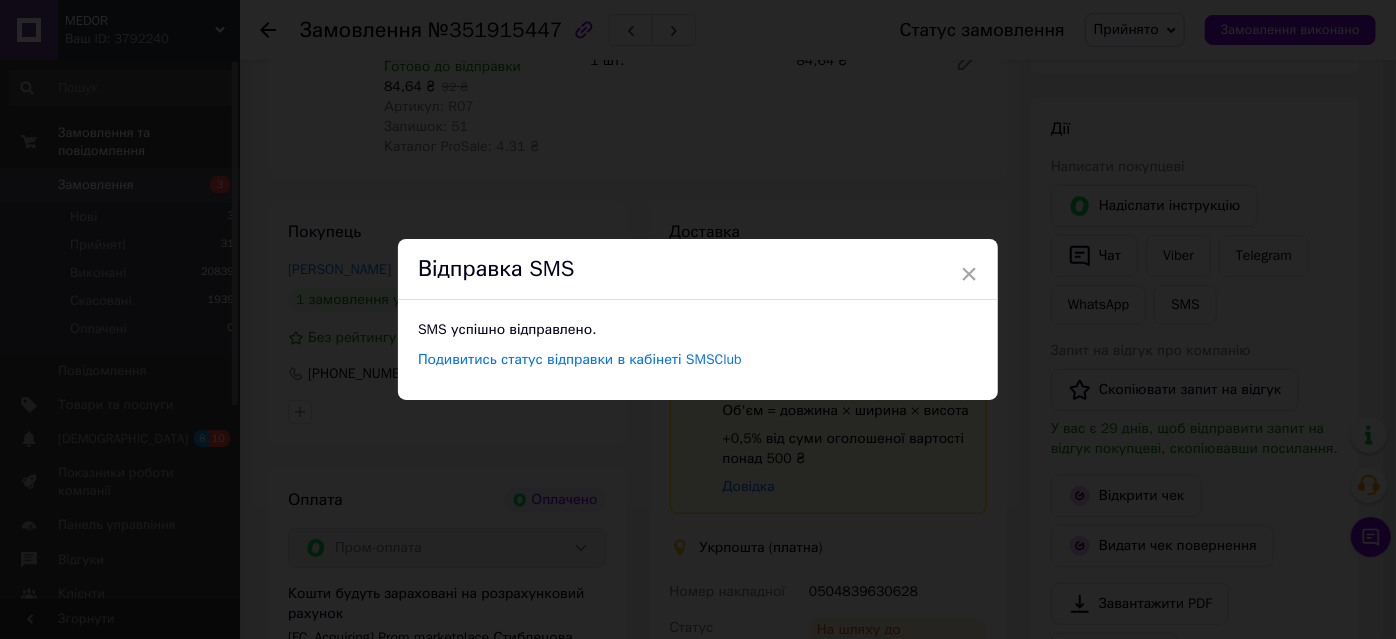 drag, startPoint x: 970, startPoint y: 278, endPoint x: 1000, endPoint y: 241, distance: 47.63402 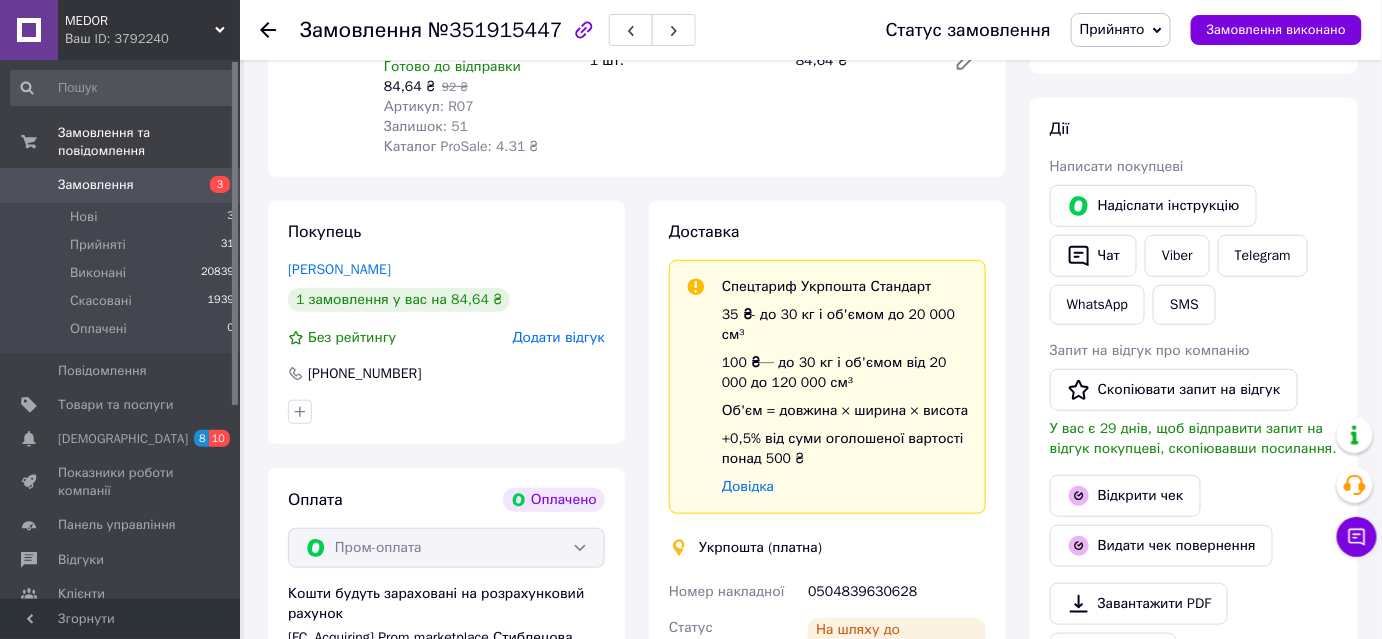 click on "Прийнято" at bounding box center [1112, 29] 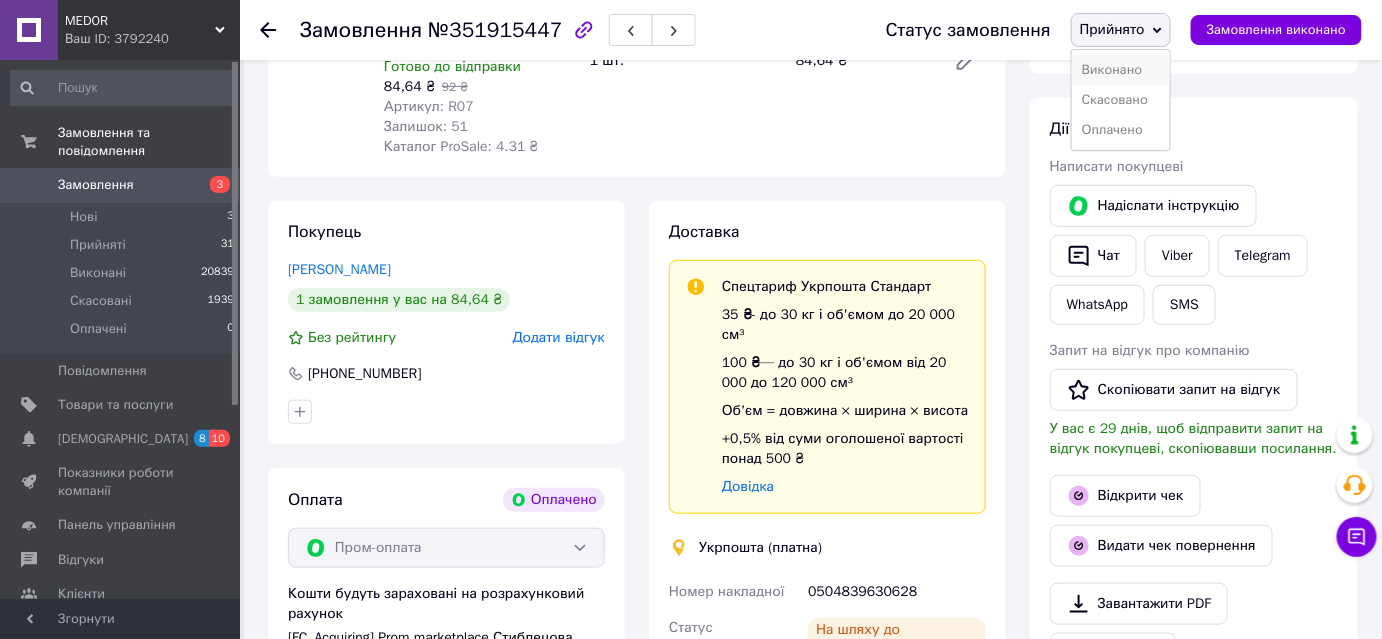 click on "Виконано" at bounding box center (1121, 70) 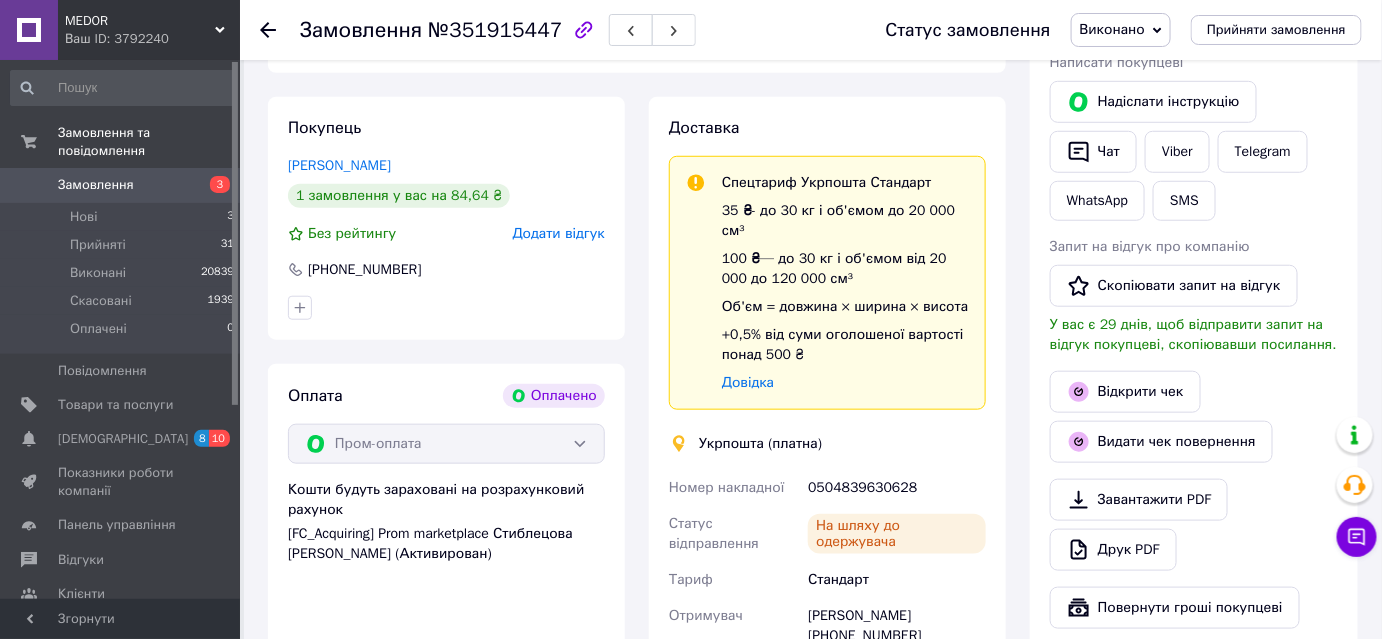 scroll, scrollTop: 510, scrollLeft: 0, axis: vertical 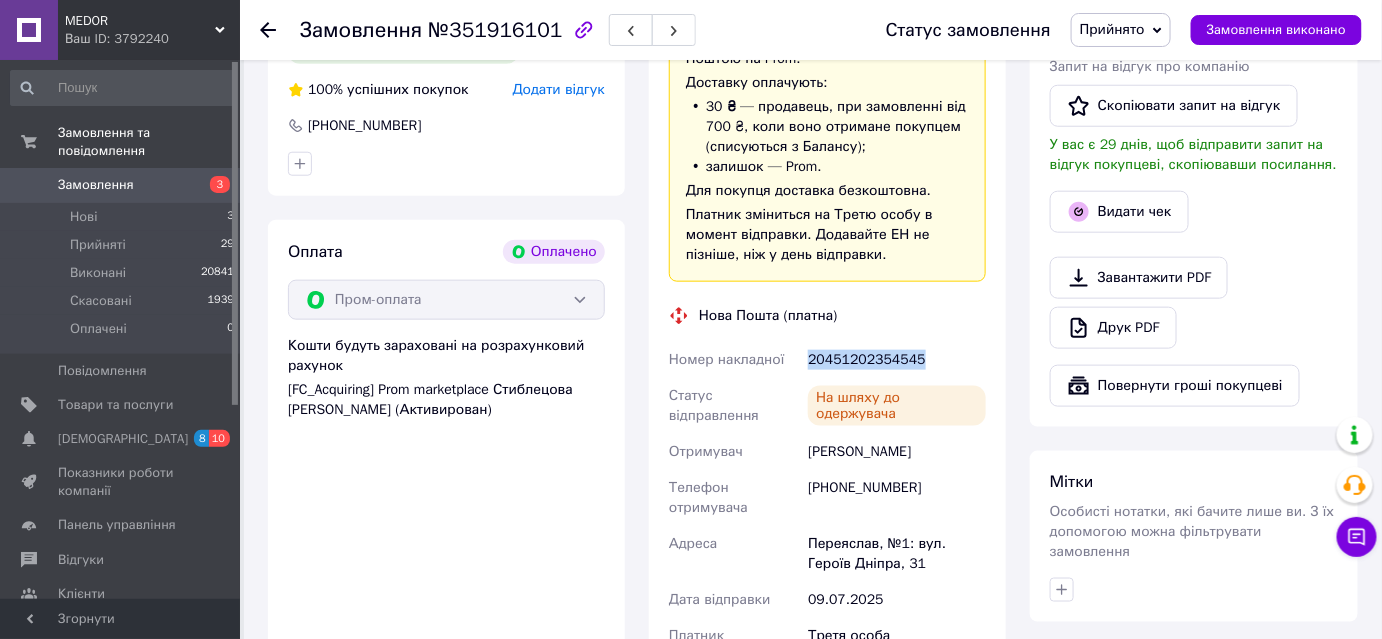 drag, startPoint x: 808, startPoint y: 356, endPoint x: 923, endPoint y: 363, distance: 115.212845 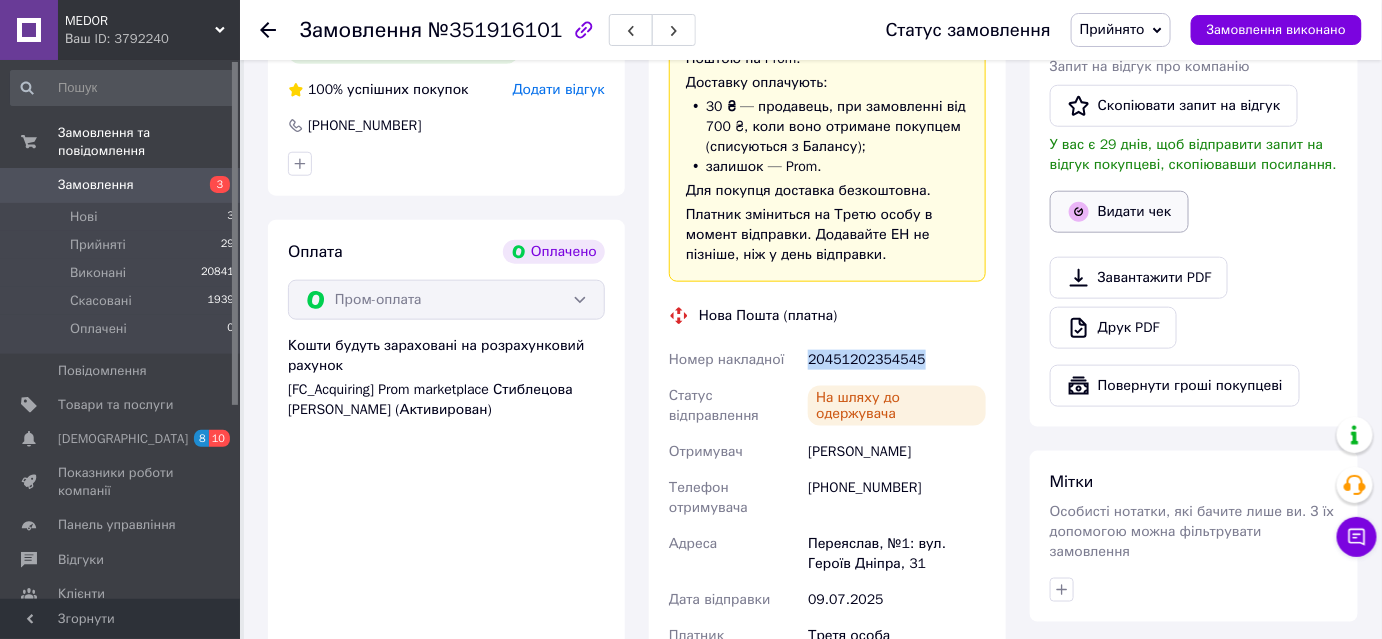 click on "Видати чек" at bounding box center (1119, 212) 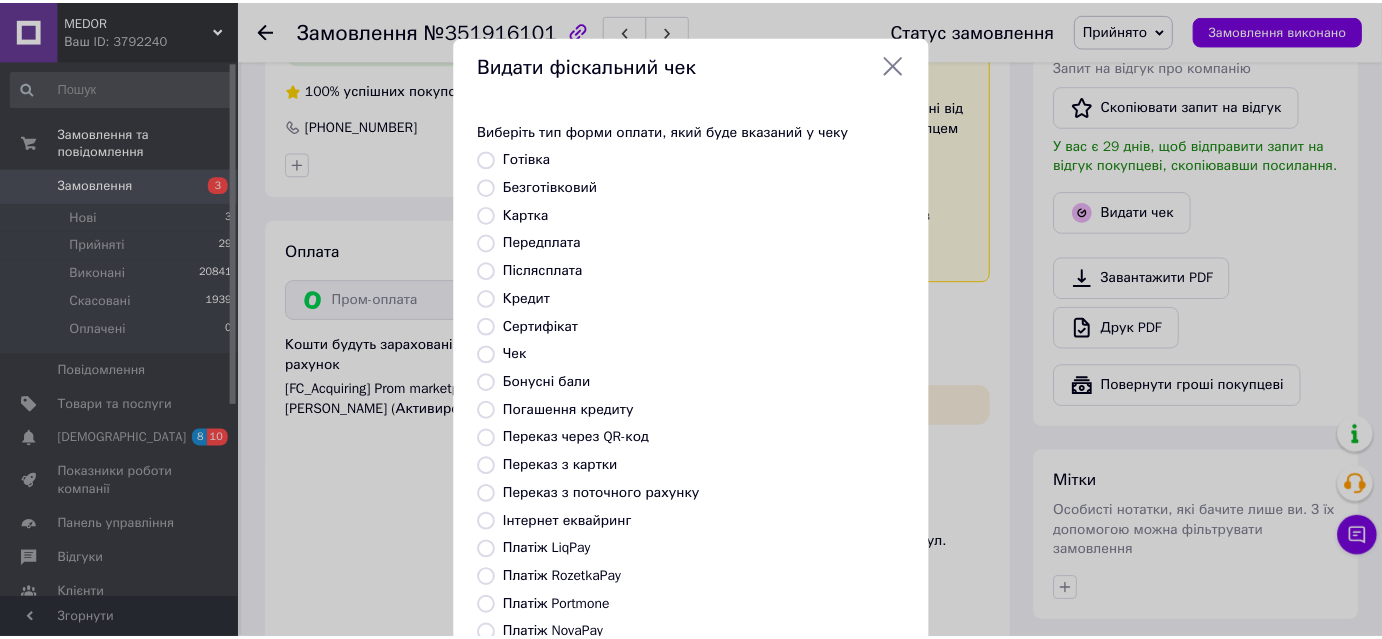 scroll, scrollTop: 219, scrollLeft: 0, axis: vertical 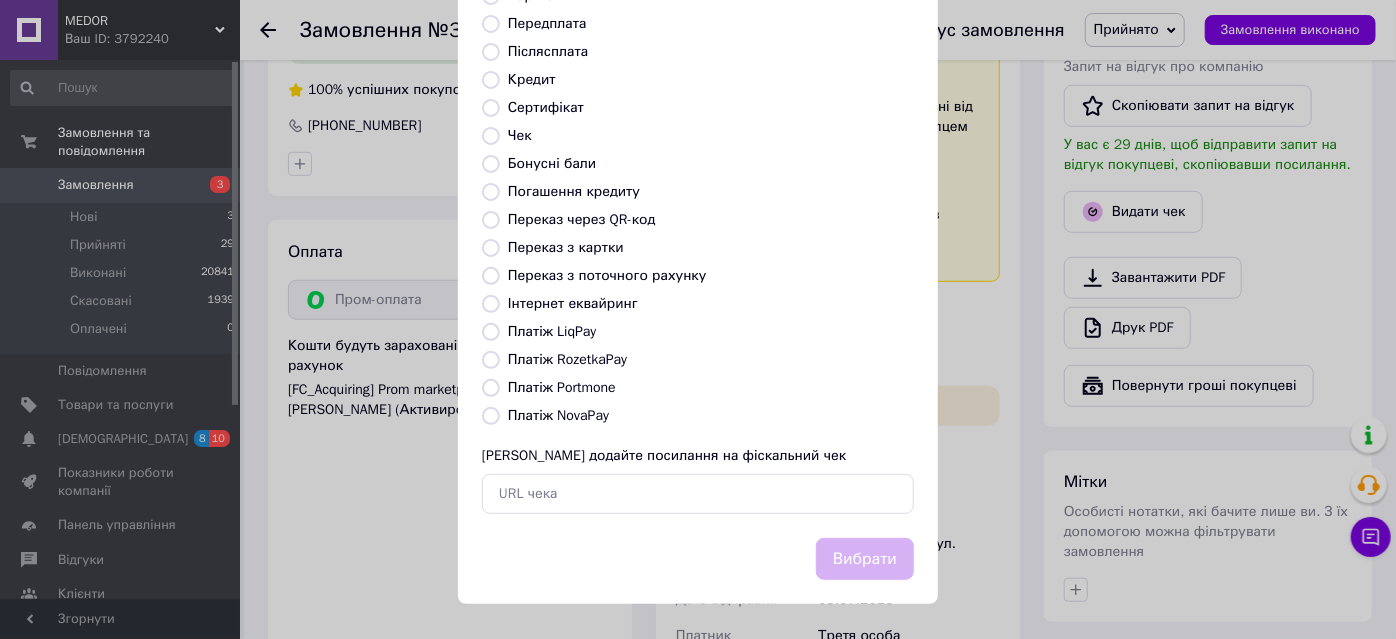 click on "Платіж RozetkaPay" at bounding box center [491, 360] 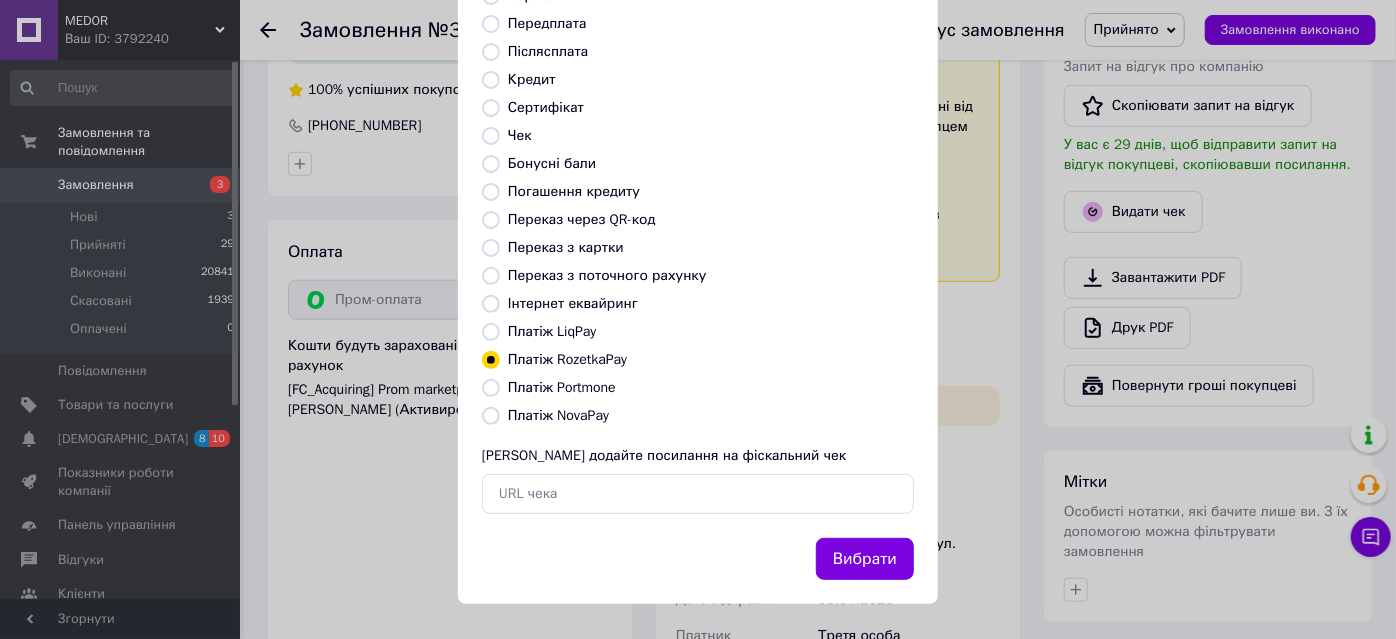 click on "Вибрати" at bounding box center [865, 559] 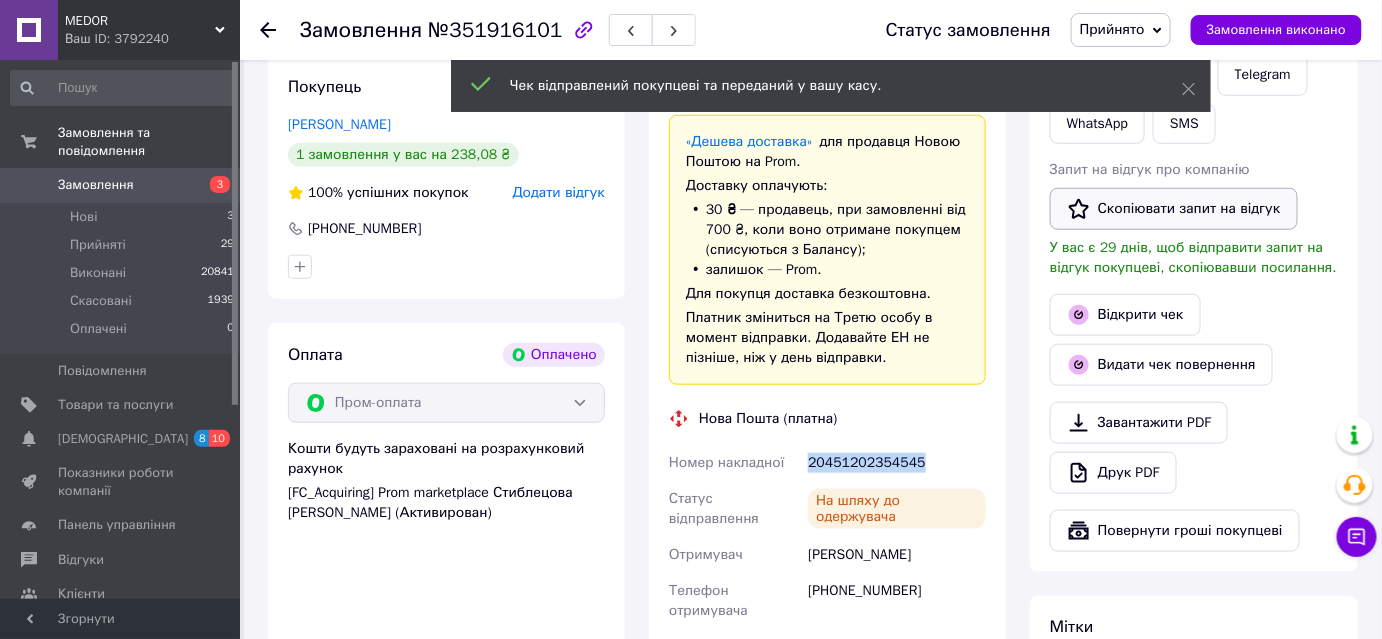 scroll, scrollTop: 394, scrollLeft: 0, axis: vertical 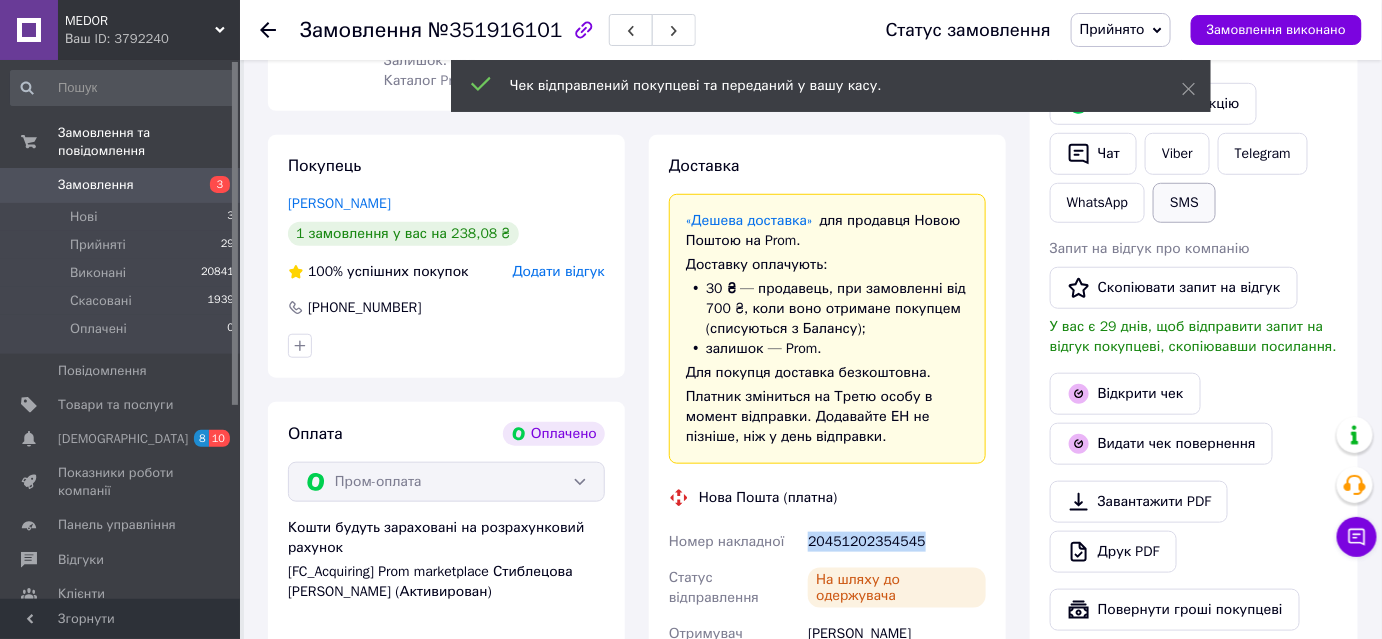 click on "SMS" at bounding box center [1184, 203] 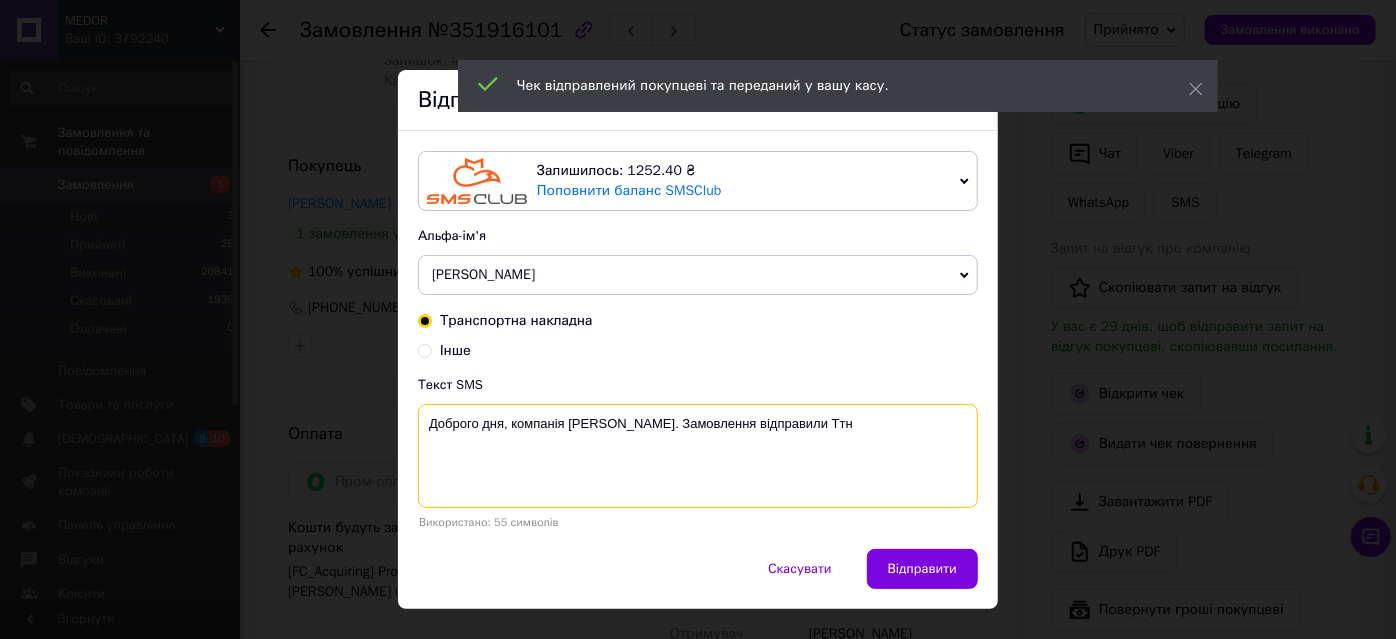 paste on "20451202354545" 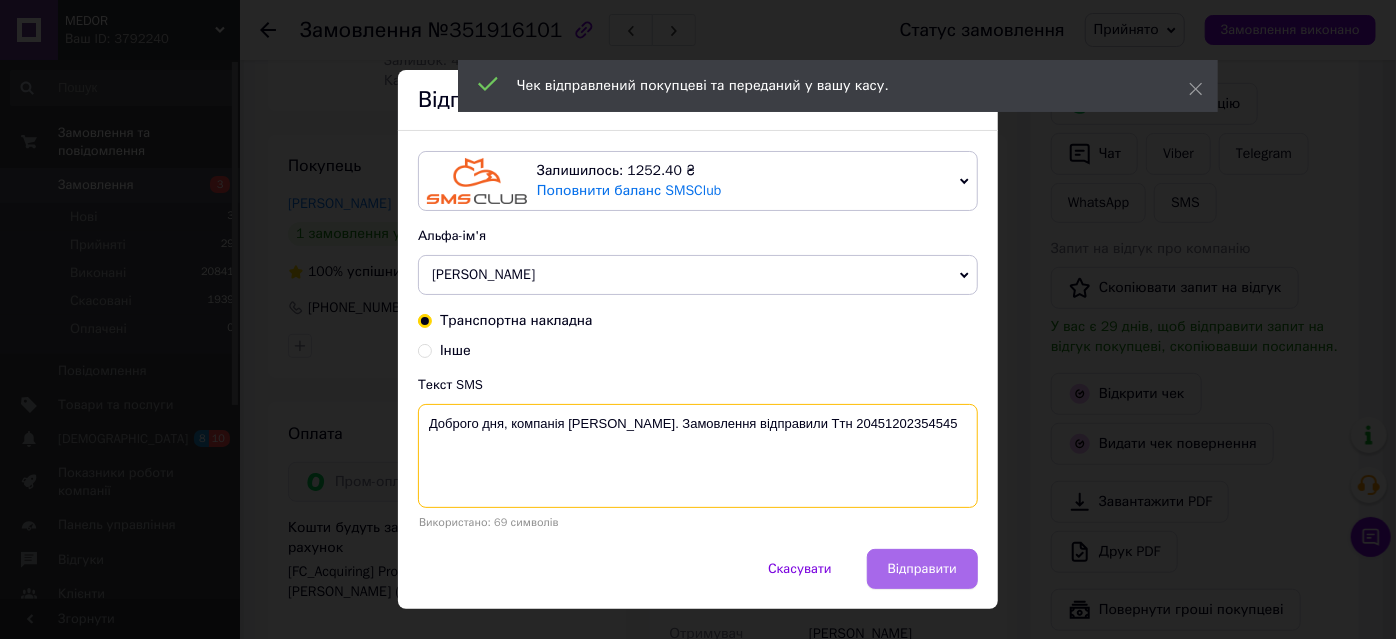 type on "Доброго дня, компанія Medor. Замовлення відправили Ттн 20451202354545" 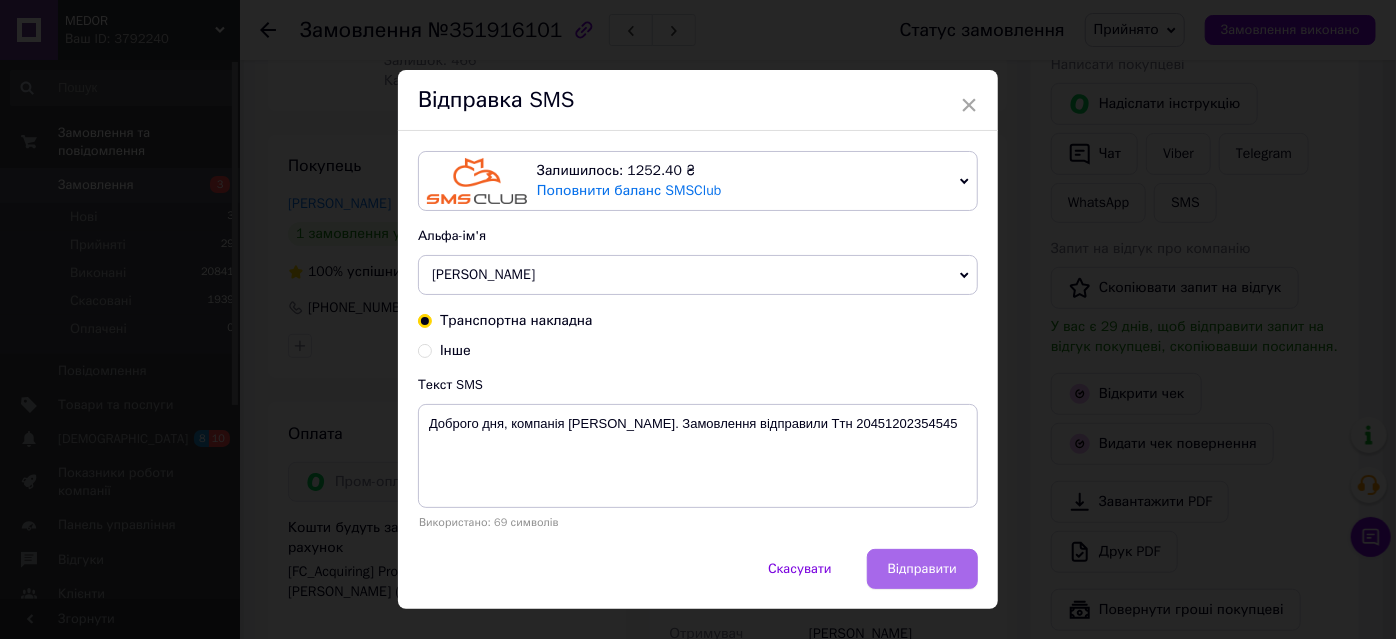 click on "Відправити" at bounding box center [922, 569] 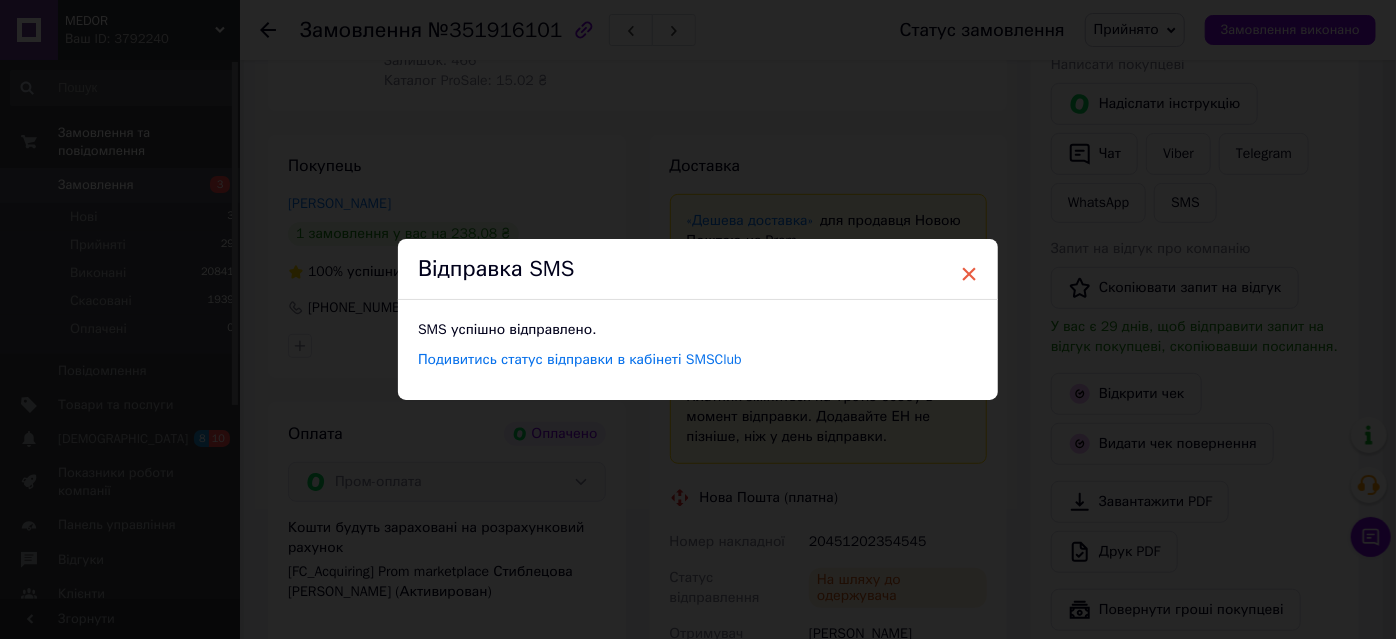 click on "×" at bounding box center (969, 274) 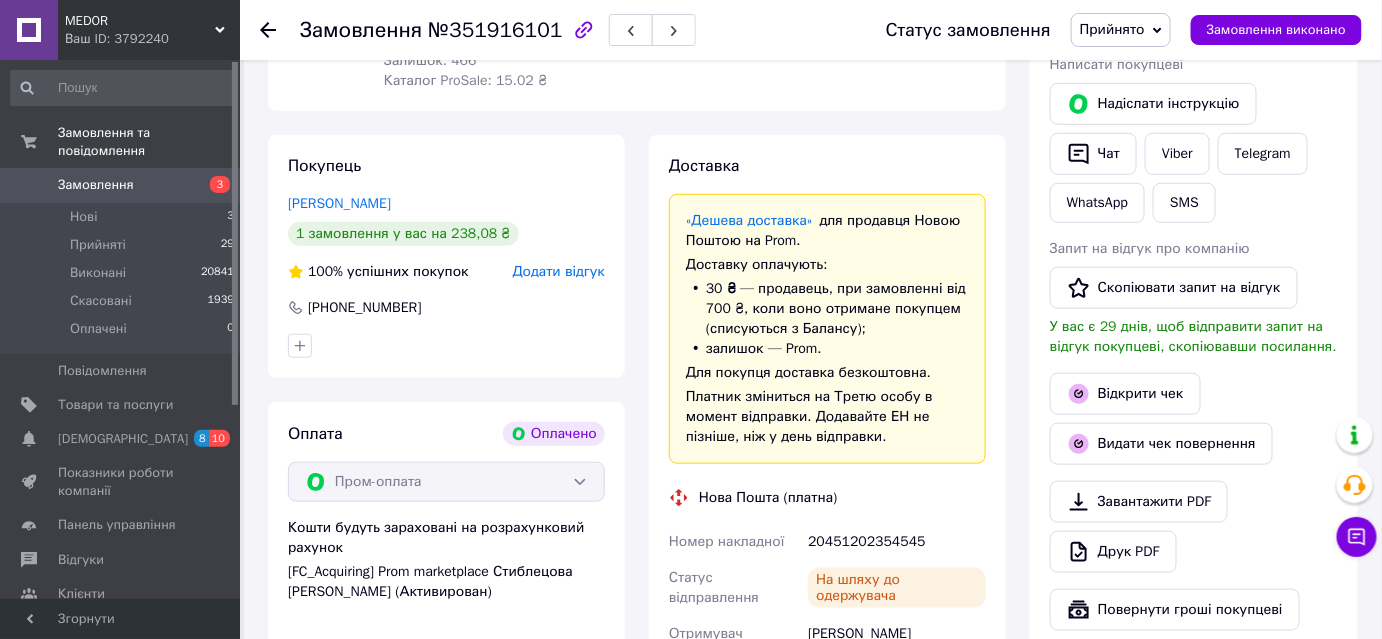 click on "Прийнято" at bounding box center (1121, 30) 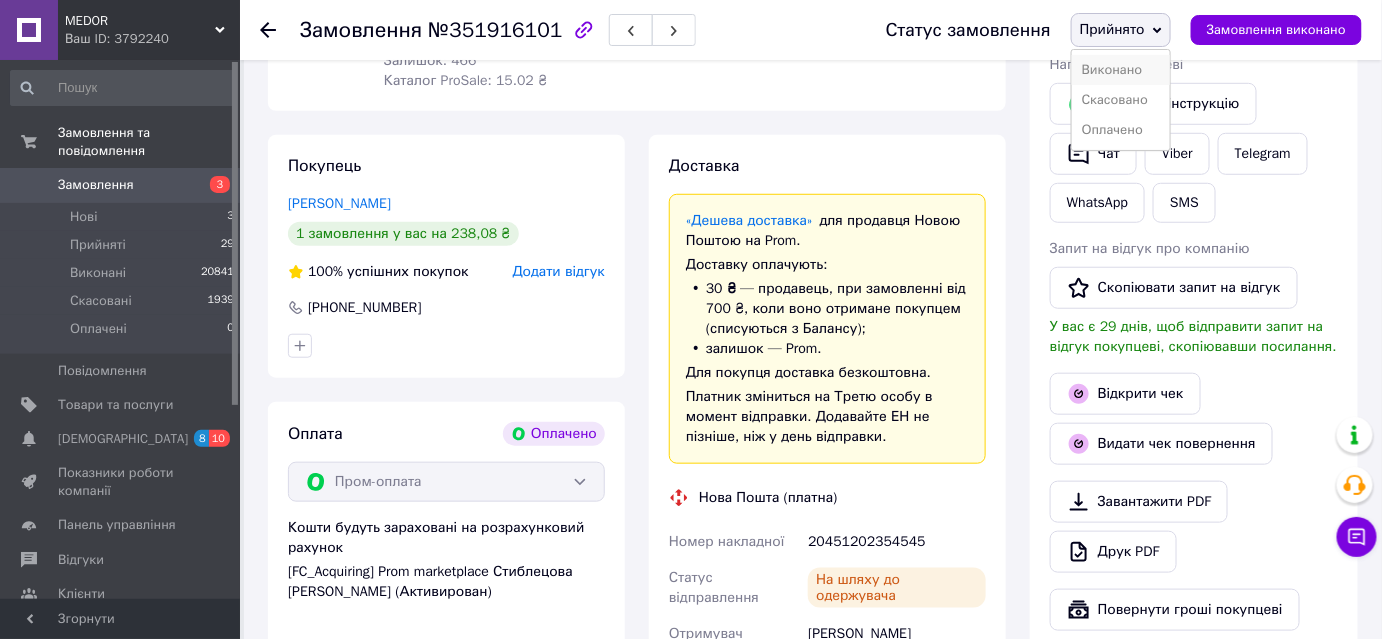 click on "Виконано" at bounding box center [1121, 70] 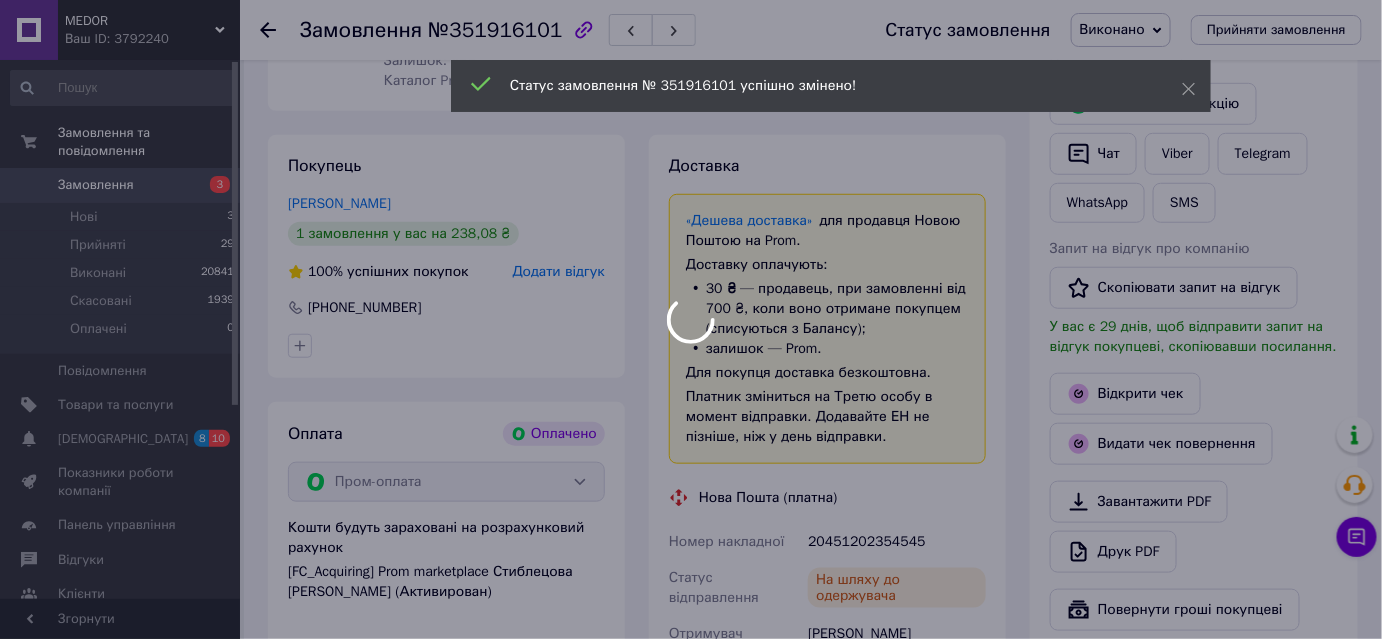 scroll, scrollTop: 88, scrollLeft: 0, axis: vertical 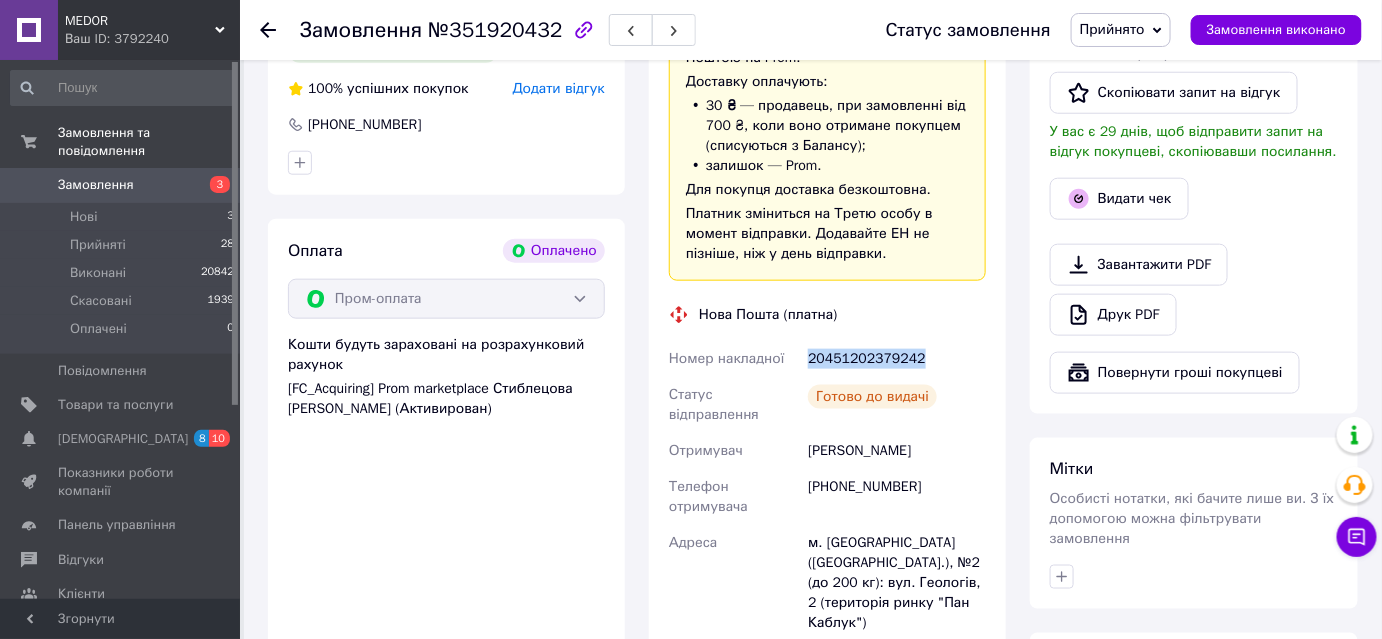 drag, startPoint x: 810, startPoint y: 358, endPoint x: 921, endPoint y: 362, distance: 111.07205 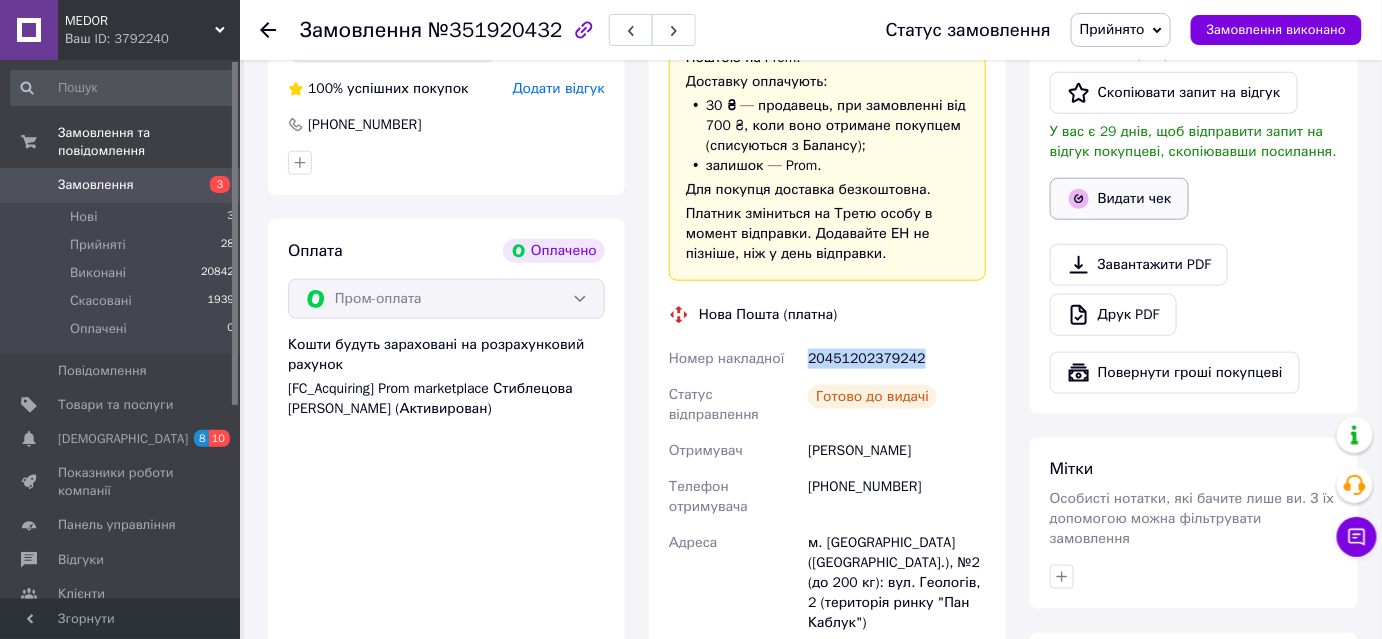 click on "Видати чек" at bounding box center (1119, 199) 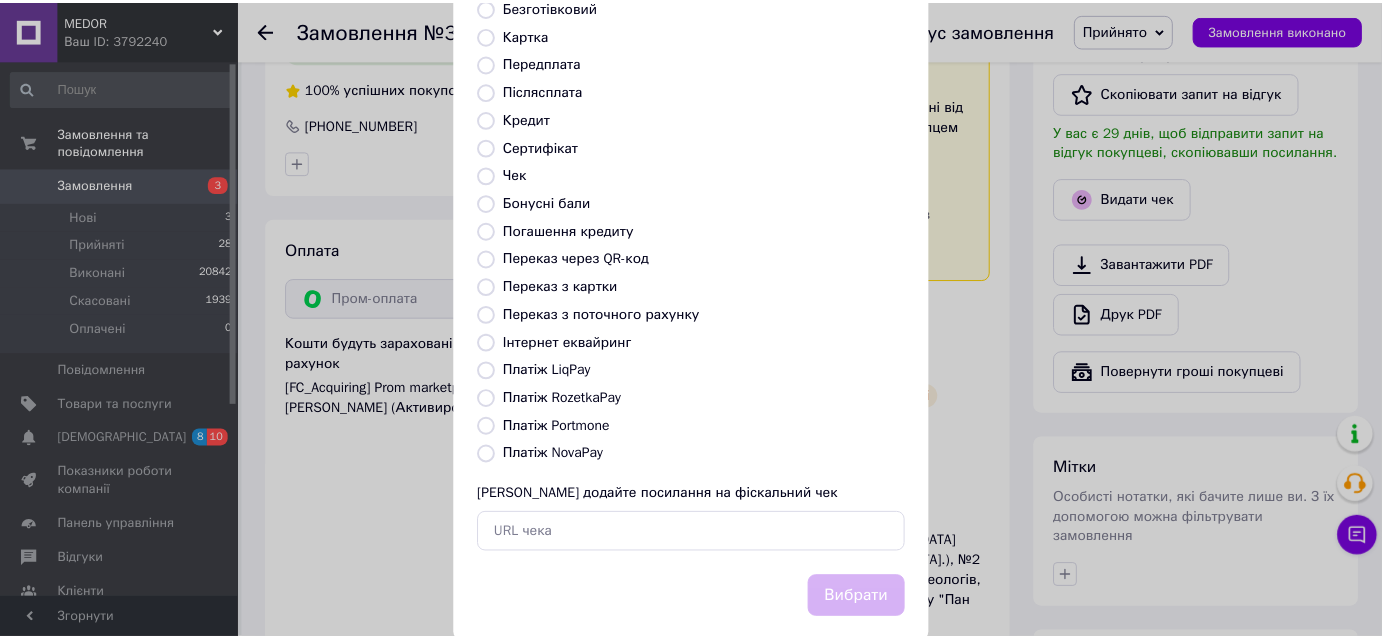 scroll, scrollTop: 181, scrollLeft: 0, axis: vertical 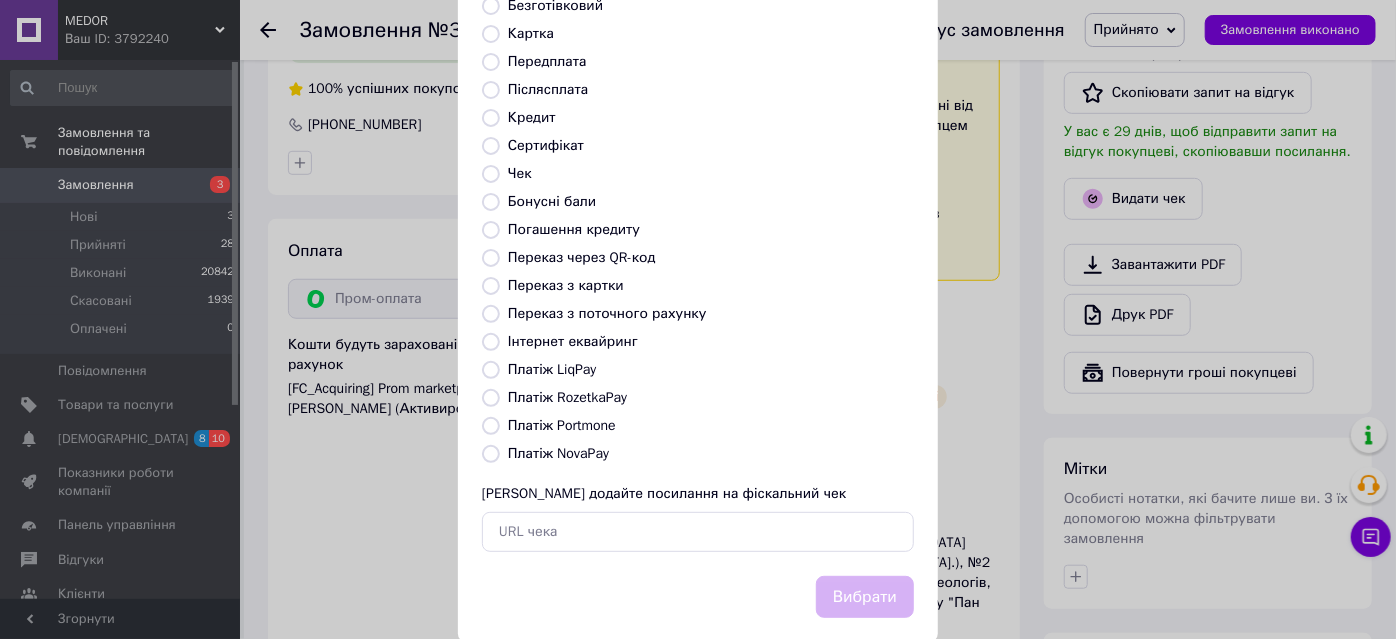 click on "Платіж RozetkaPay" at bounding box center (711, 398) 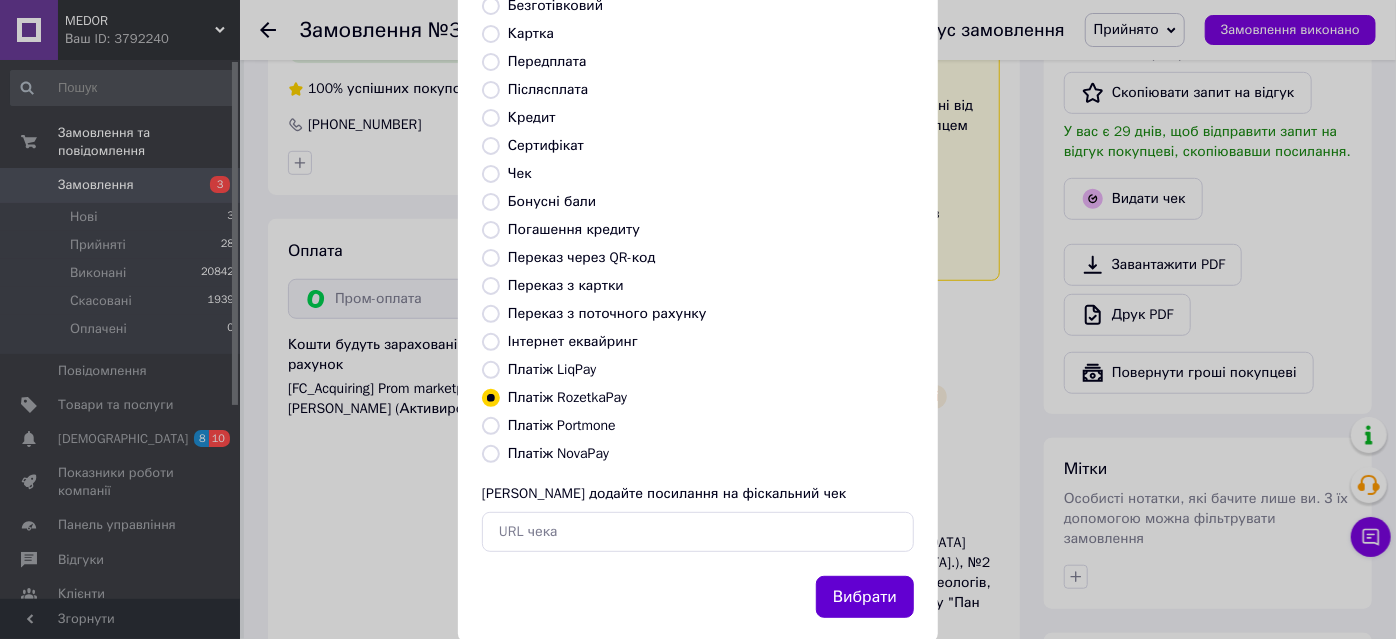 drag, startPoint x: 880, startPoint y: 618, endPoint x: 890, endPoint y: 608, distance: 14.142136 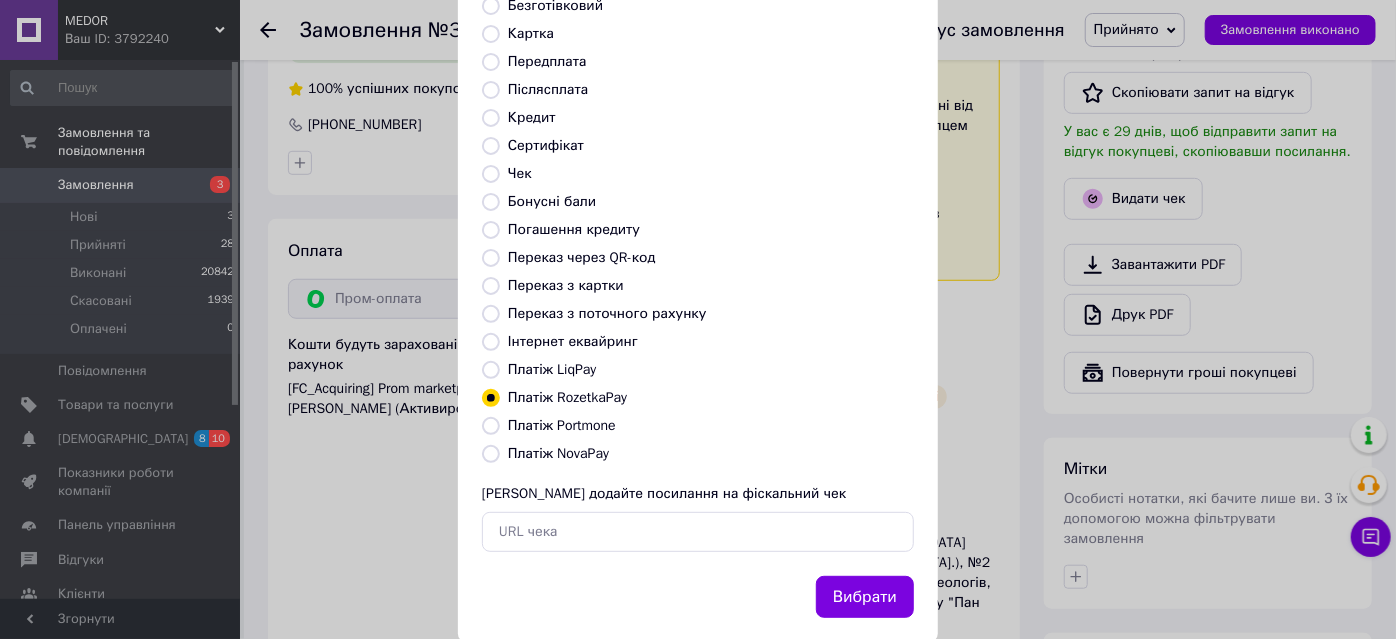 click on "Вибрати" at bounding box center (865, 597) 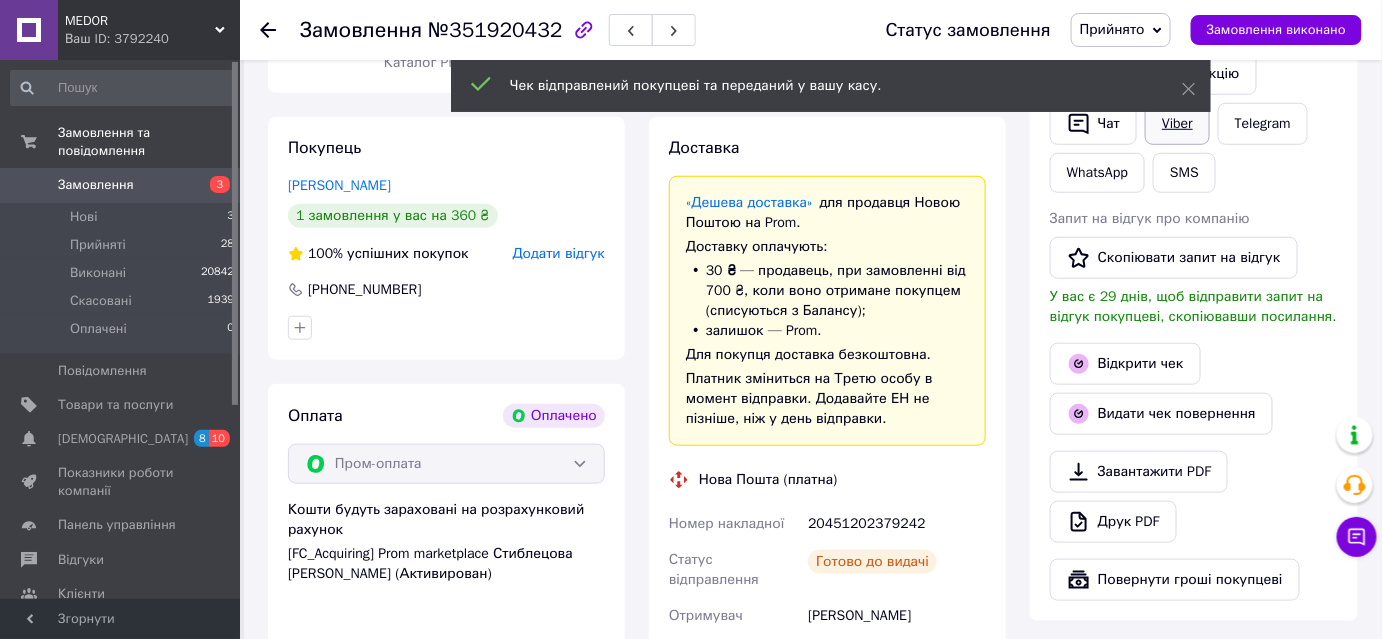 scroll, scrollTop: 316, scrollLeft: 0, axis: vertical 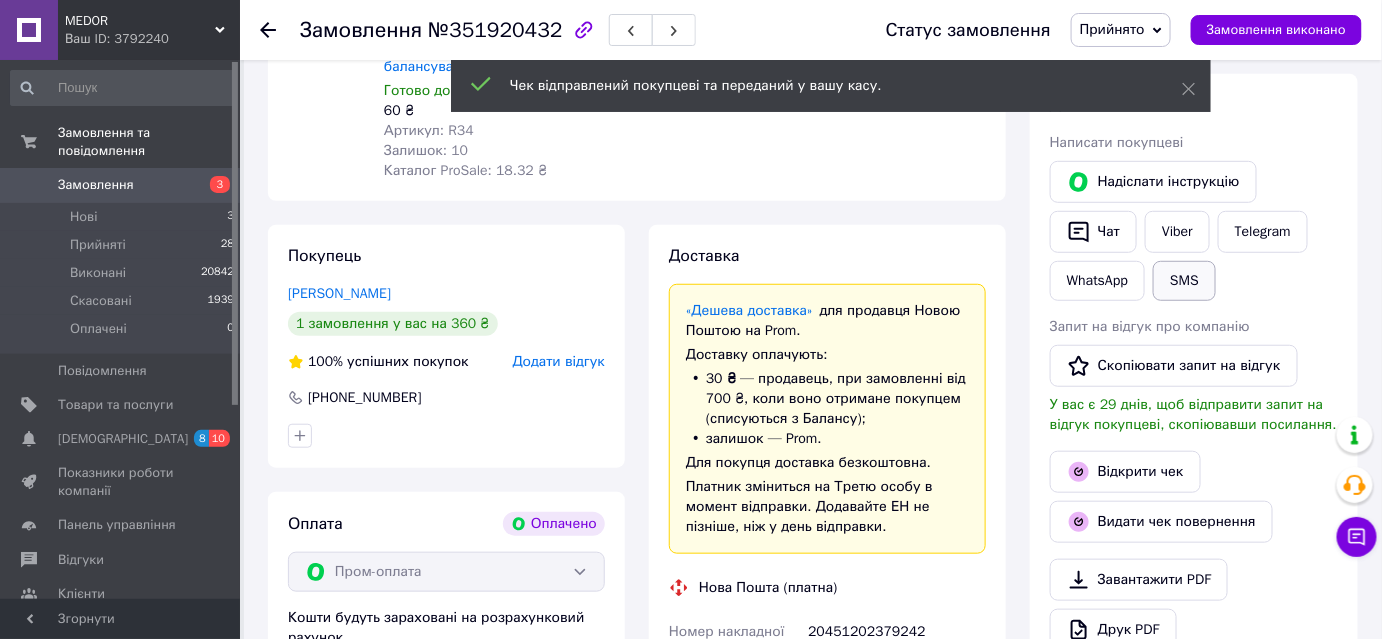 click on "SMS" at bounding box center (1184, 281) 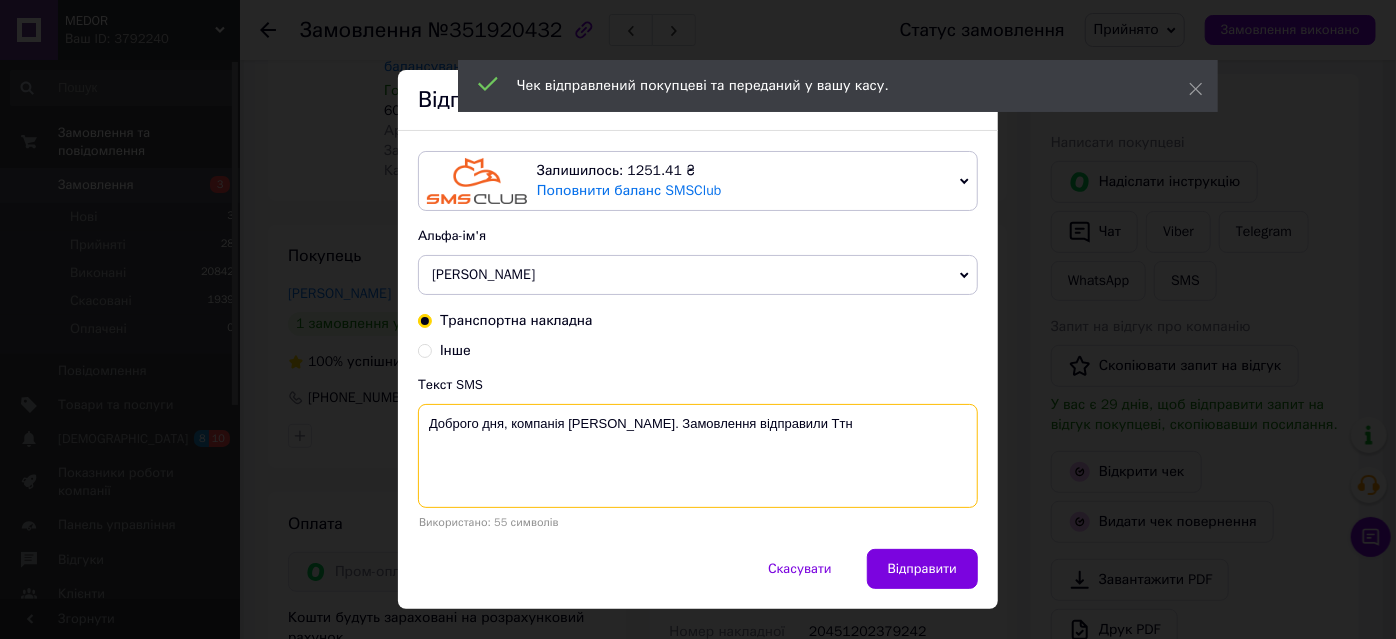 paste on "20451202379242" 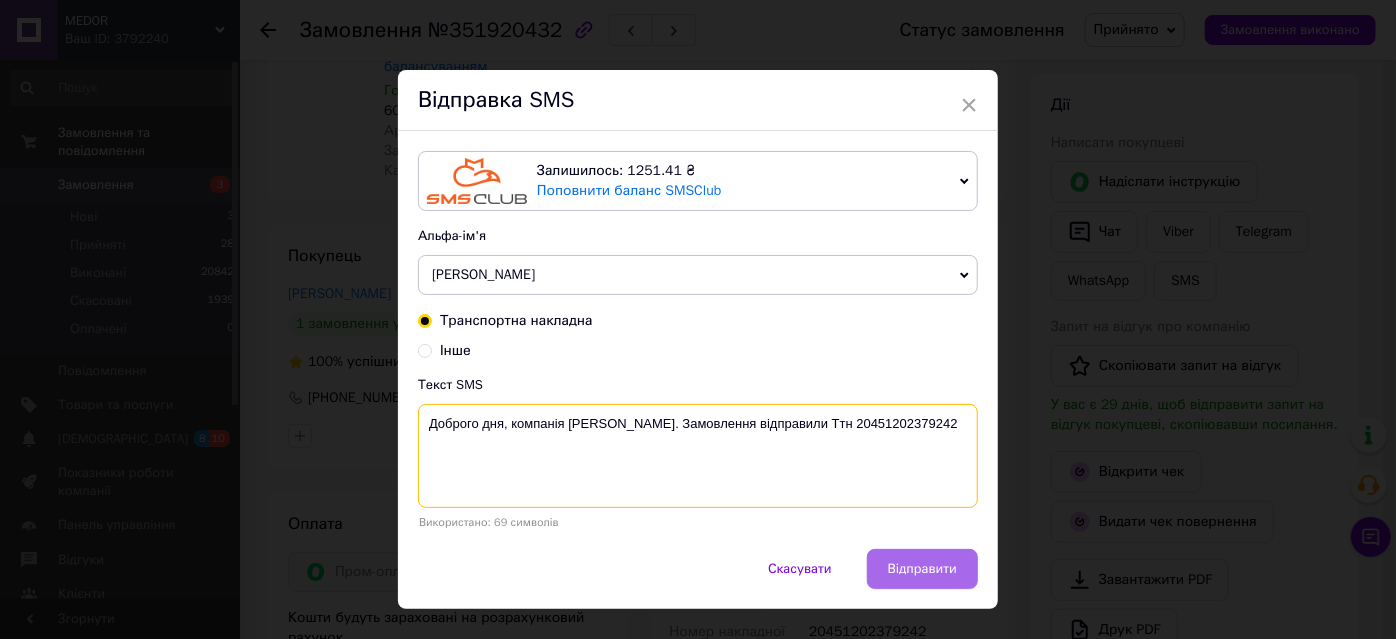 type on "Доброго дня, компанія Medor. Замовлення відправили Ттн 20451202379242" 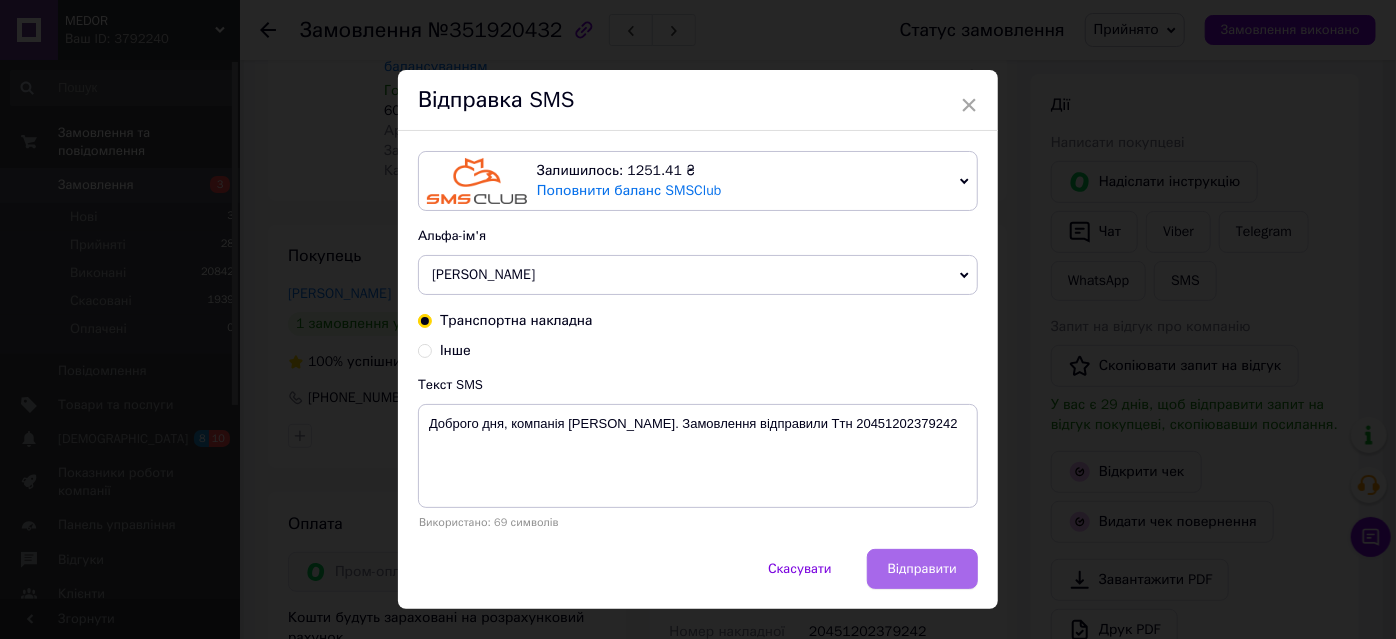 click on "Відправити" at bounding box center [922, 569] 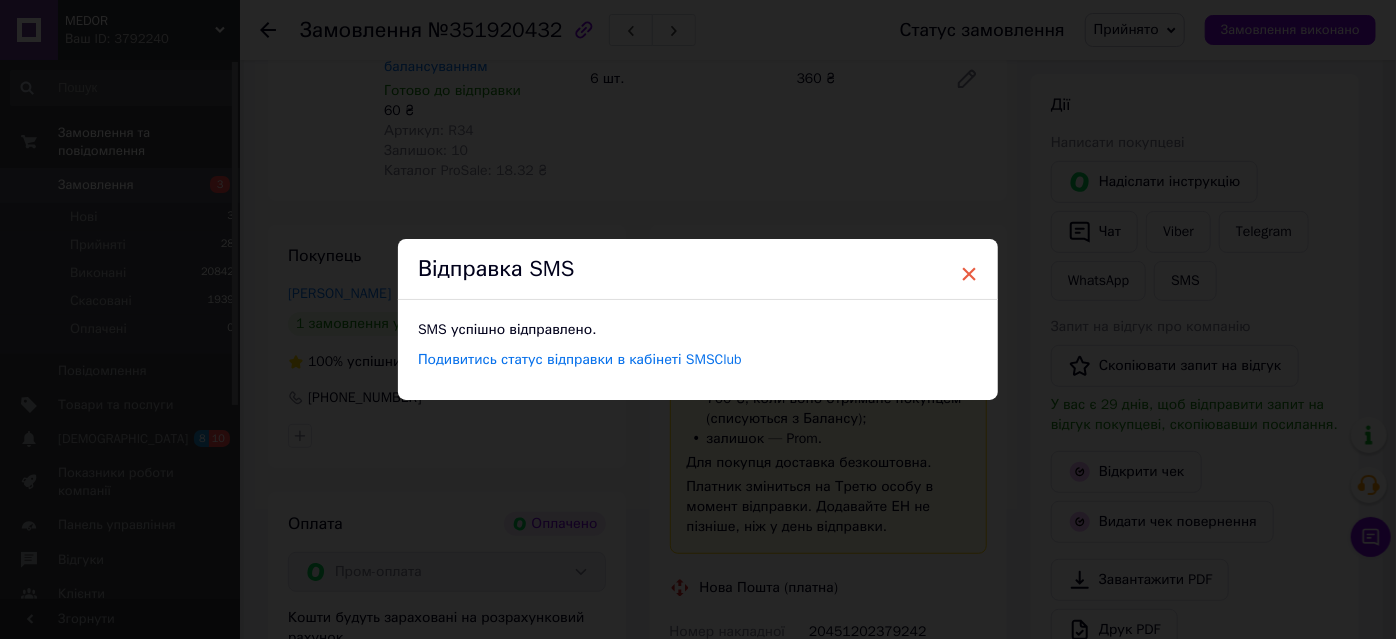 click on "×" at bounding box center [969, 274] 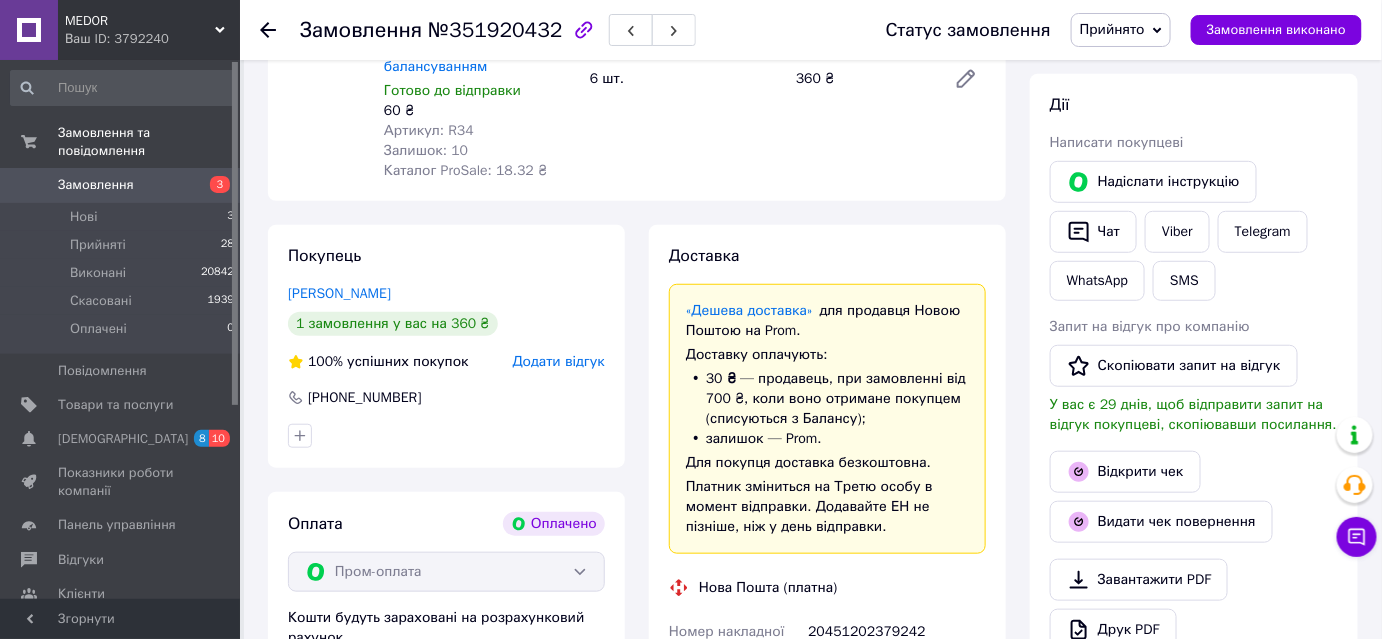 click on "Прийнято" at bounding box center (1112, 29) 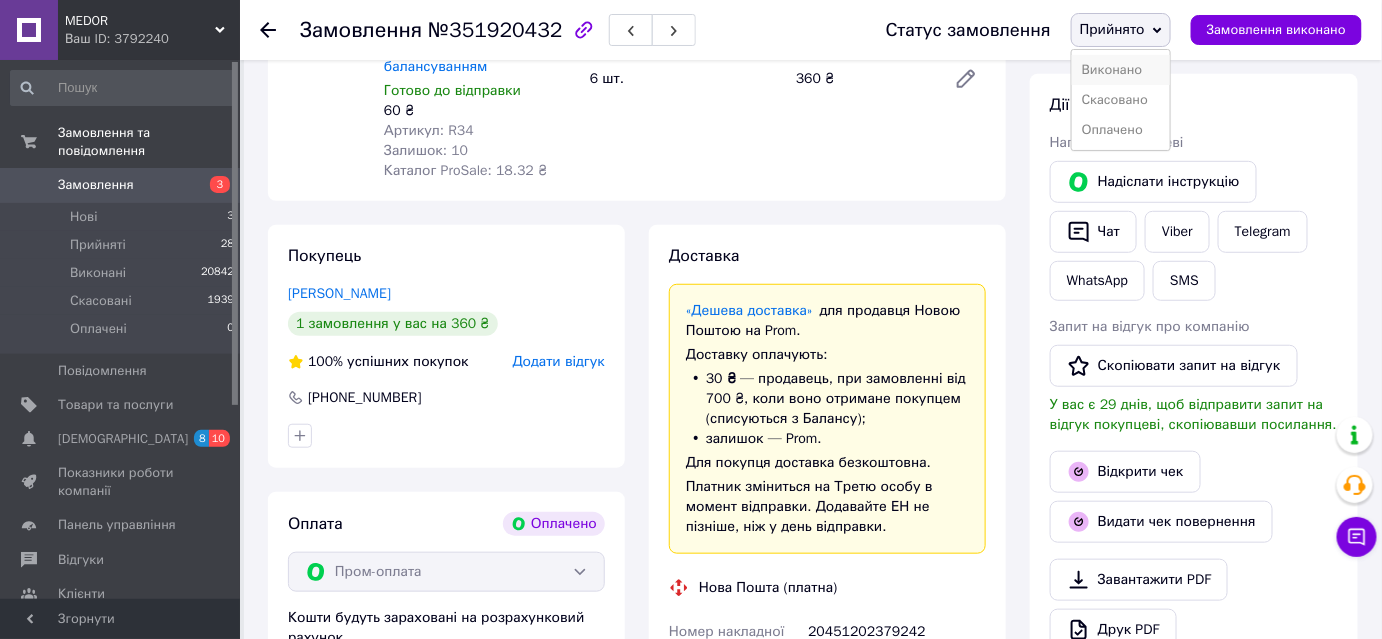 click on "Виконано" at bounding box center [1121, 70] 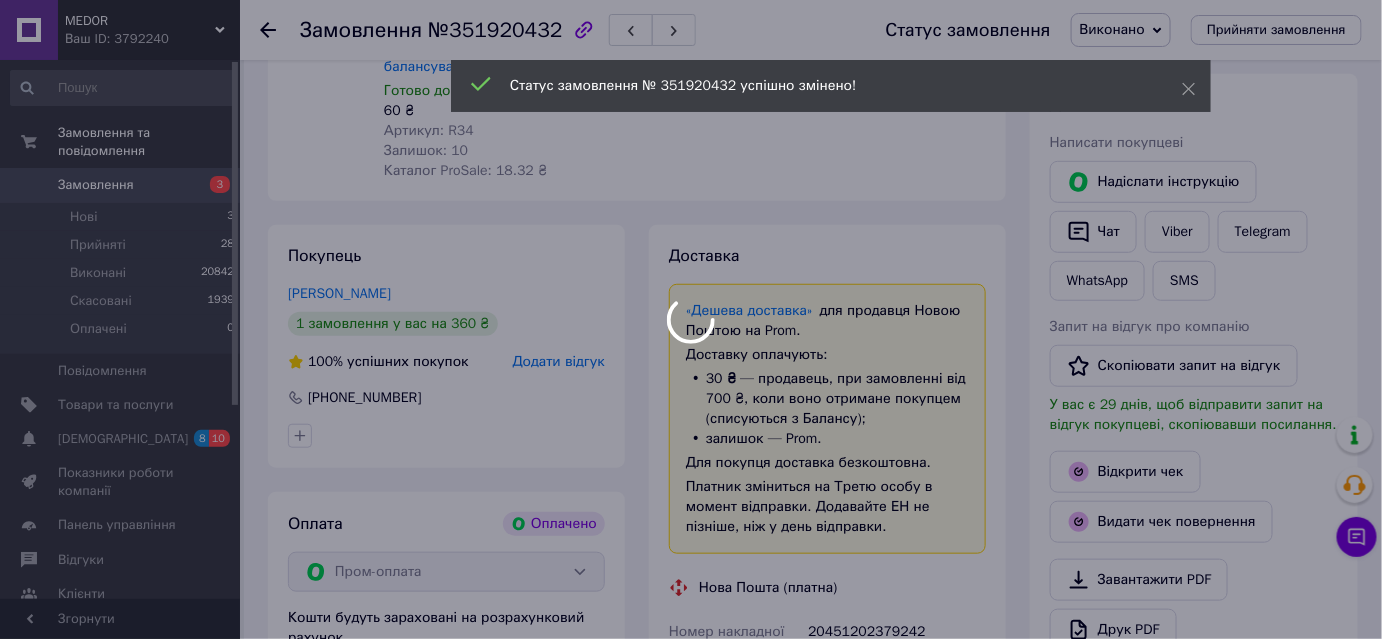 scroll, scrollTop: 80, scrollLeft: 0, axis: vertical 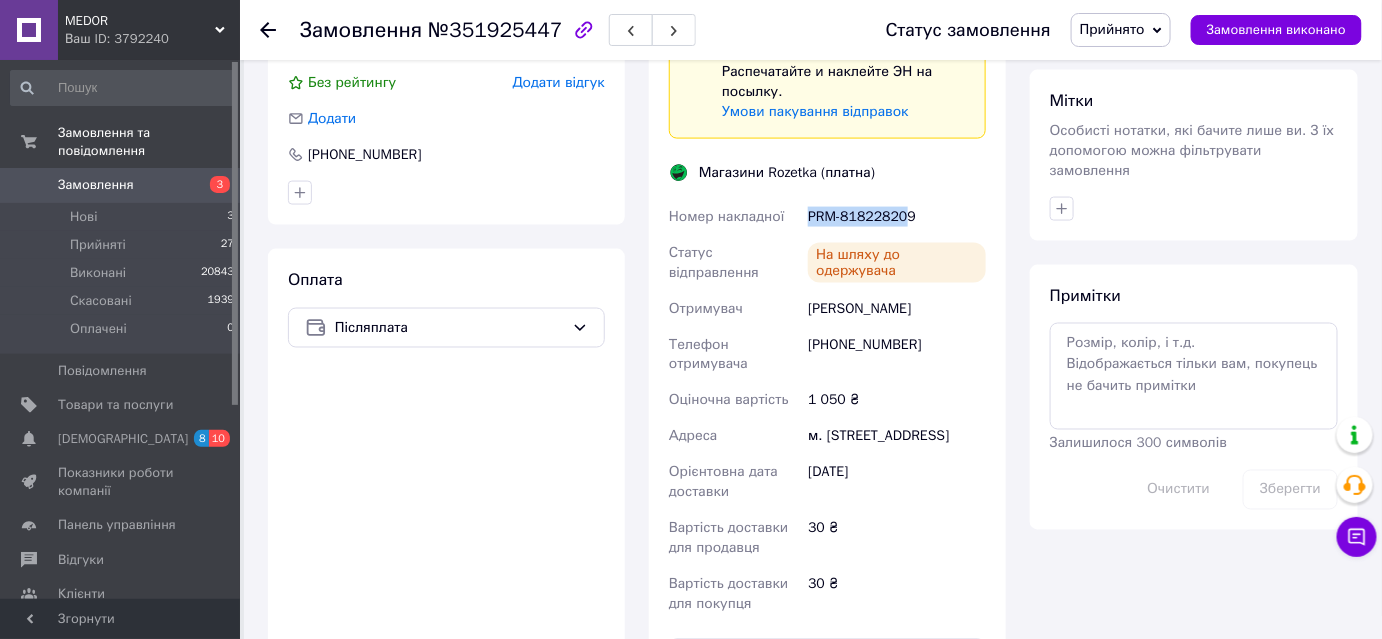 drag, startPoint x: 811, startPoint y: 210, endPoint x: 906, endPoint y: 214, distance: 95.084175 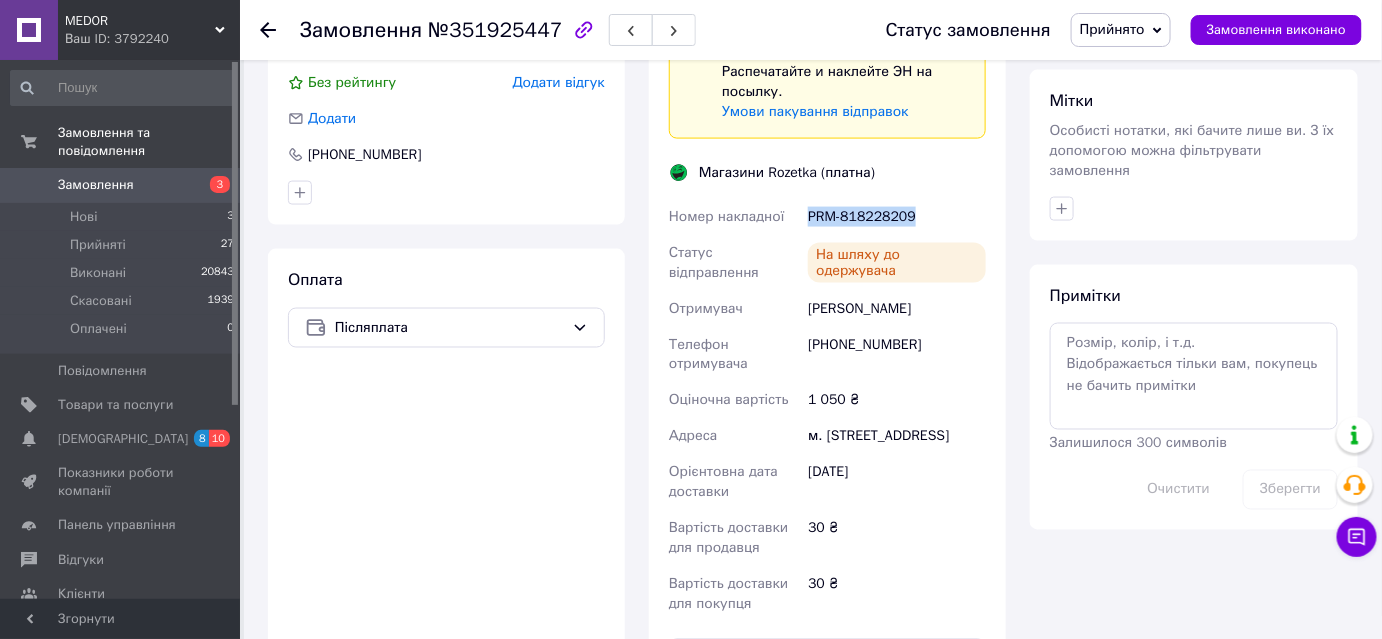 drag, startPoint x: 913, startPoint y: 216, endPoint x: 810, endPoint y: 212, distance: 103.077644 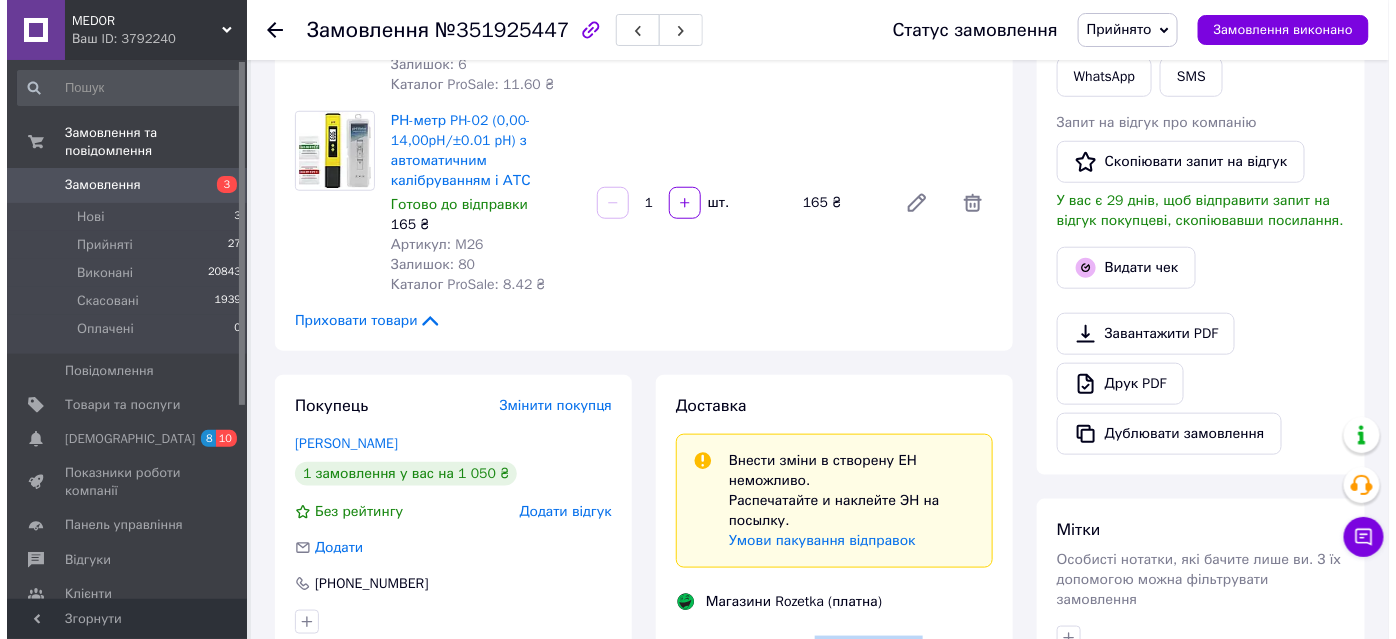 scroll, scrollTop: 636, scrollLeft: 0, axis: vertical 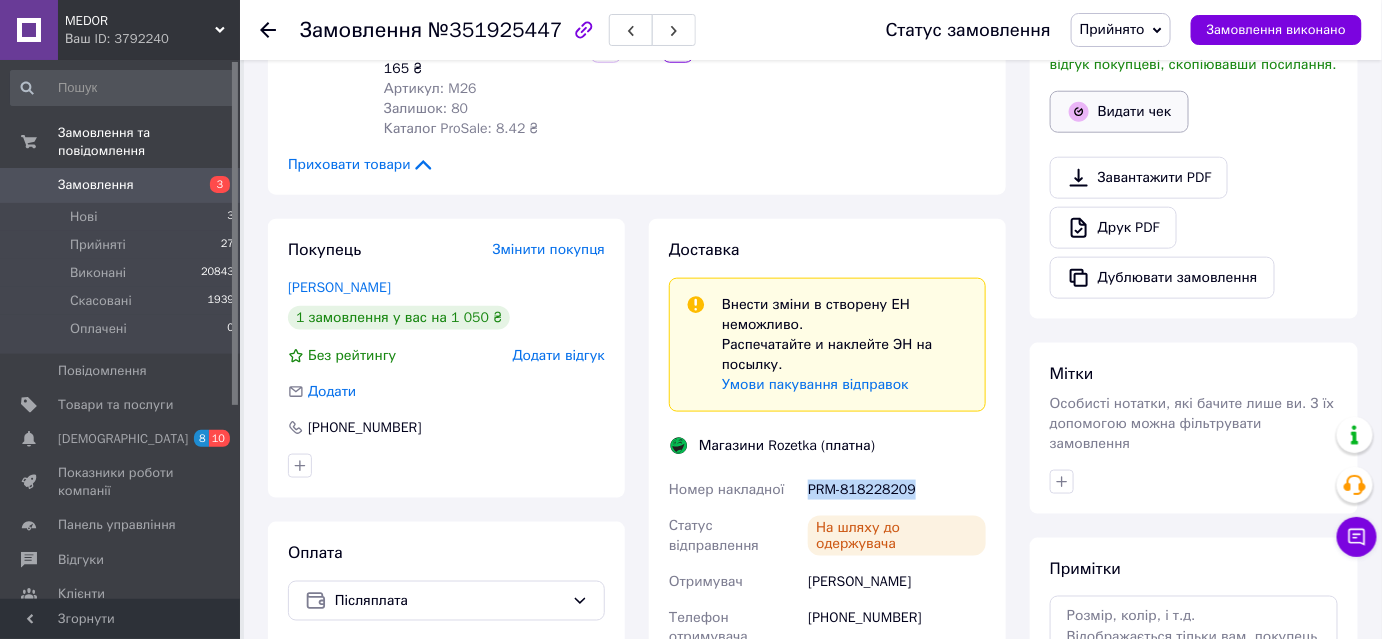 click on "Видати чек" at bounding box center (1119, 112) 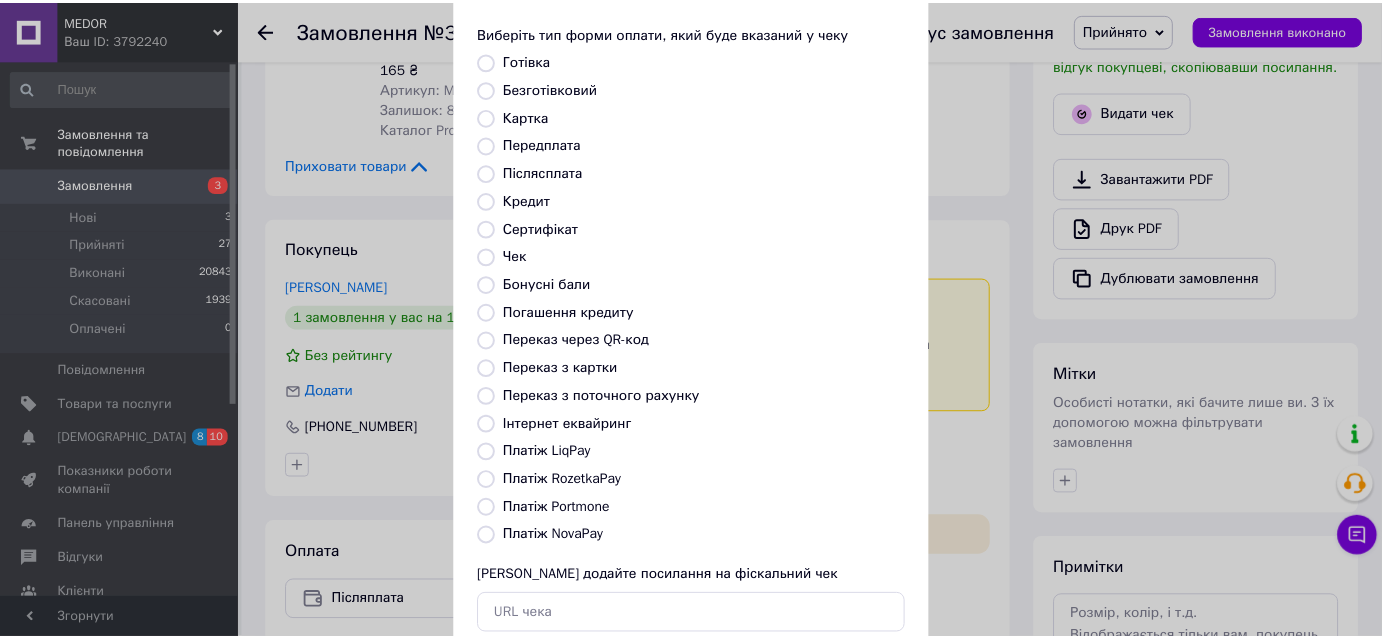 scroll, scrollTop: 219, scrollLeft: 0, axis: vertical 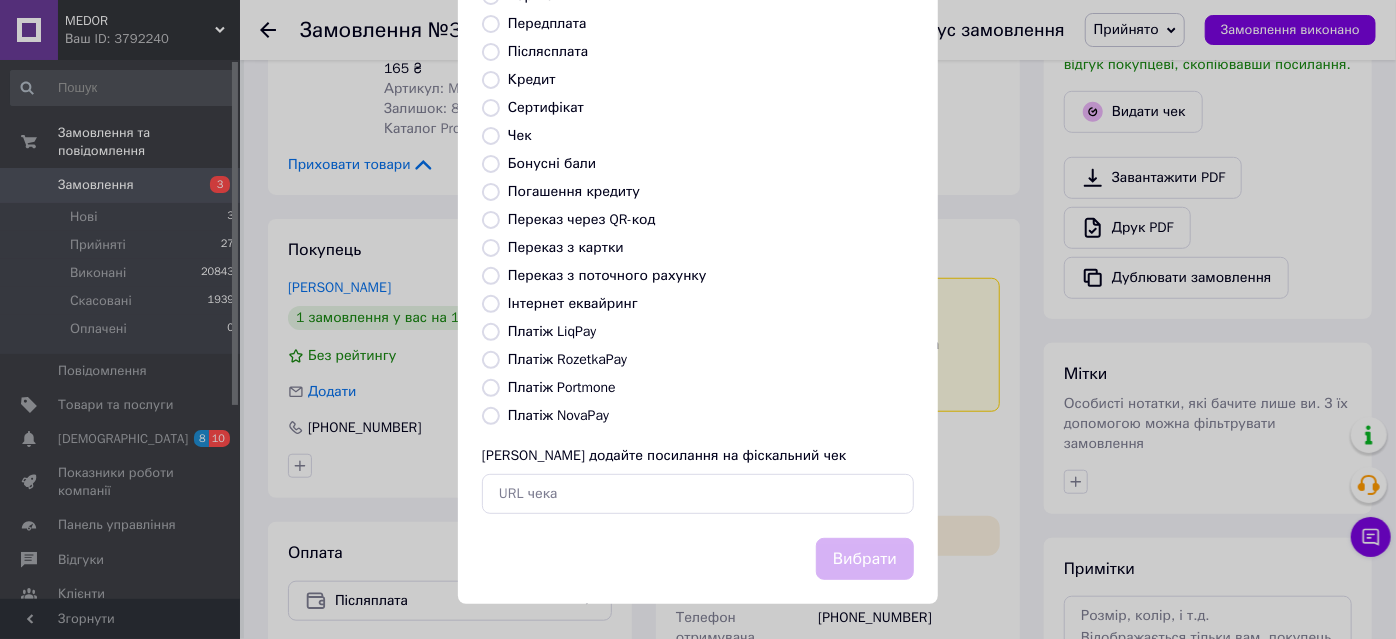 click on "Платіж RozetkaPay" at bounding box center (491, 360) 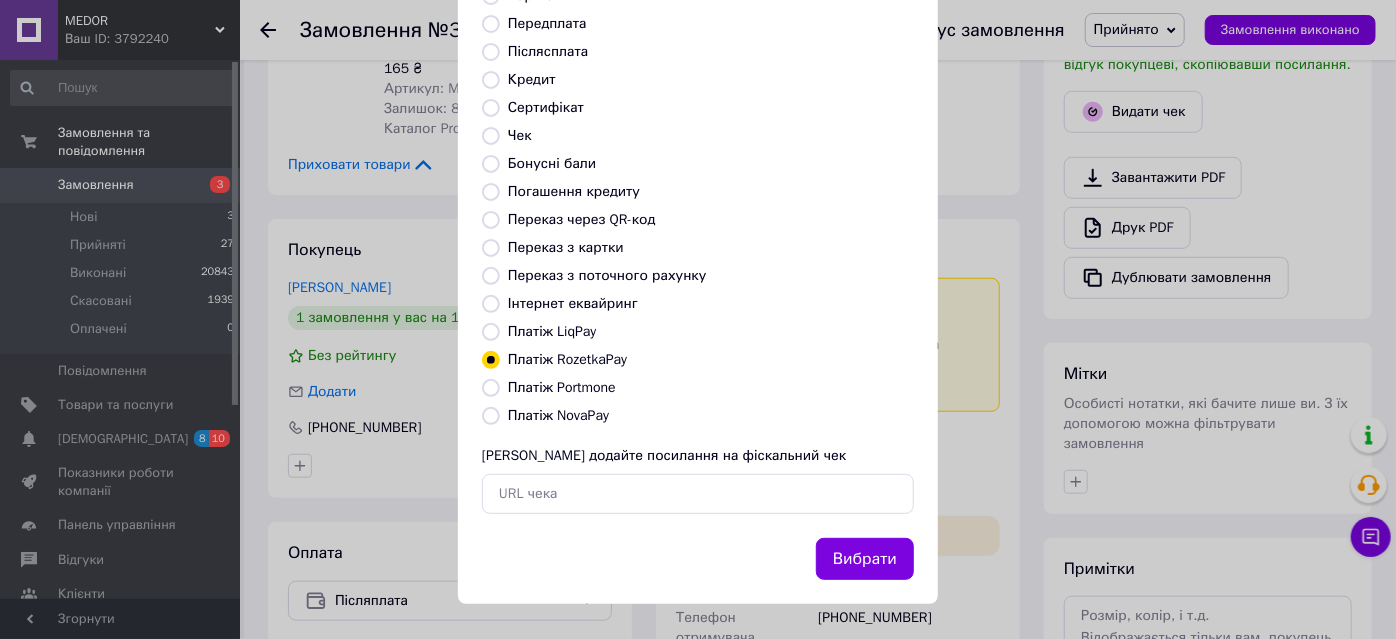 click on "Вибрати" at bounding box center [865, 559] 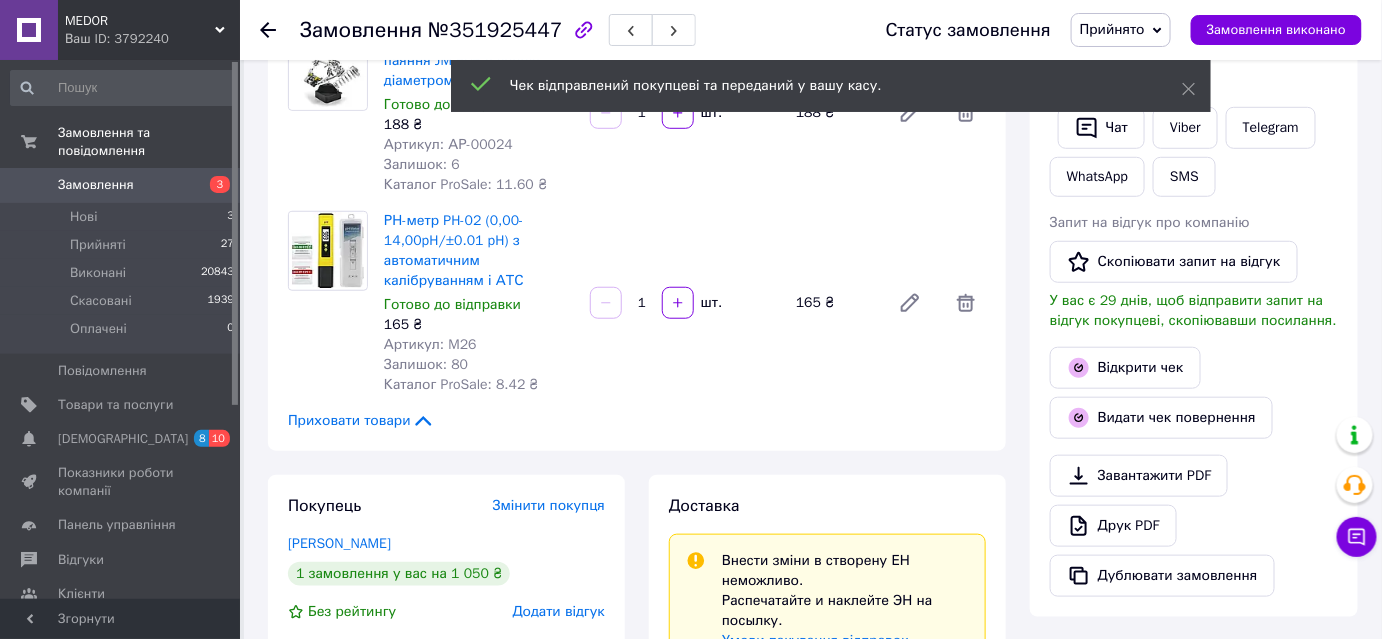 scroll, scrollTop: 363, scrollLeft: 0, axis: vertical 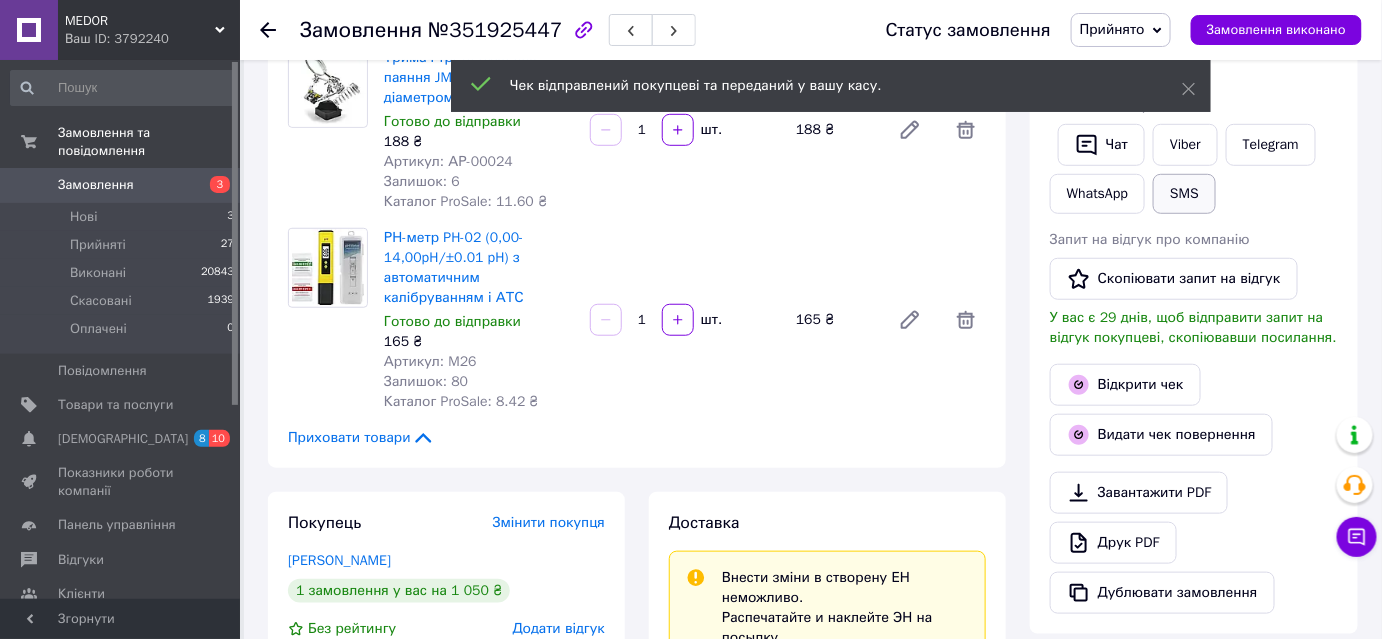 click on "SMS" at bounding box center (1184, 194) 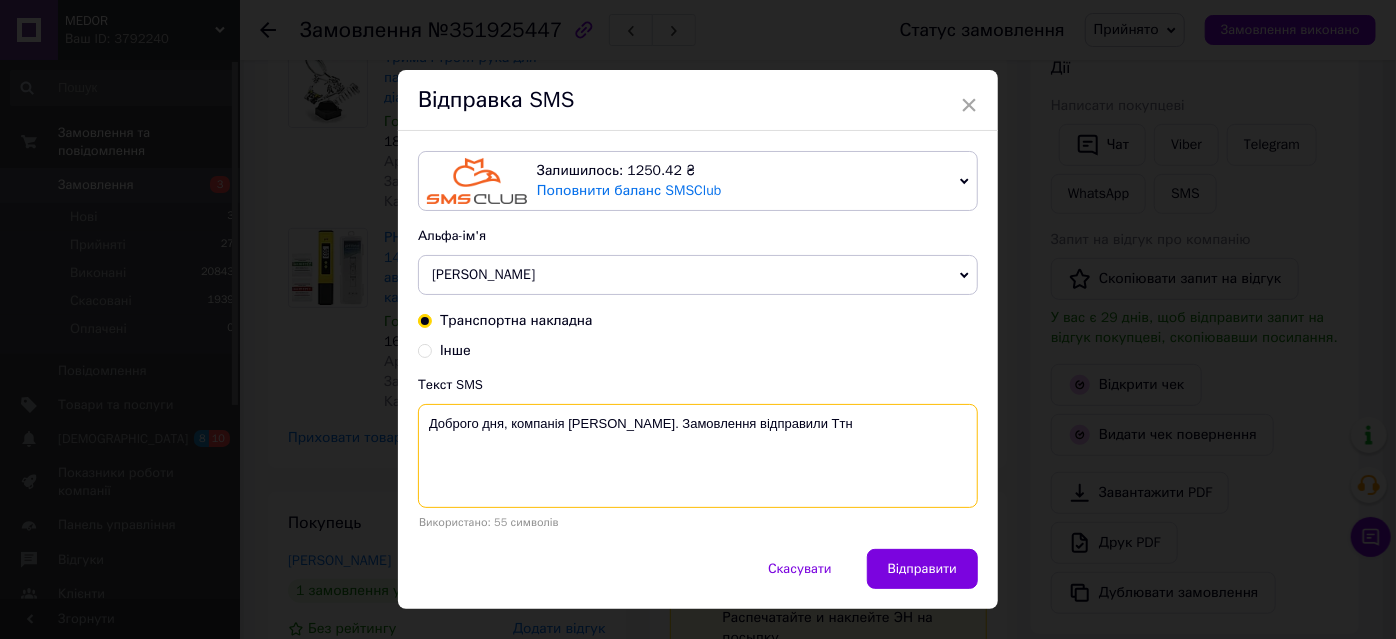 paste on "PRM-818228209" 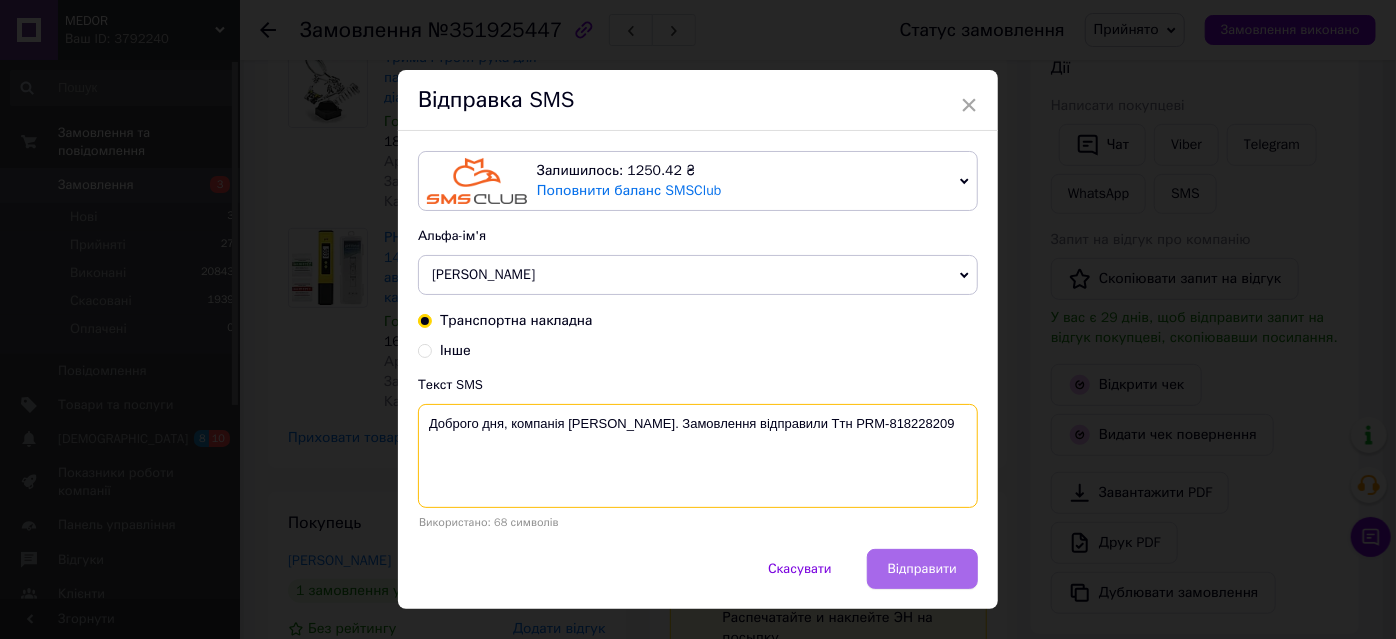 type on "Доброго дня, компанія Medor. Замовлення відправили Ттн PRM-818228209" 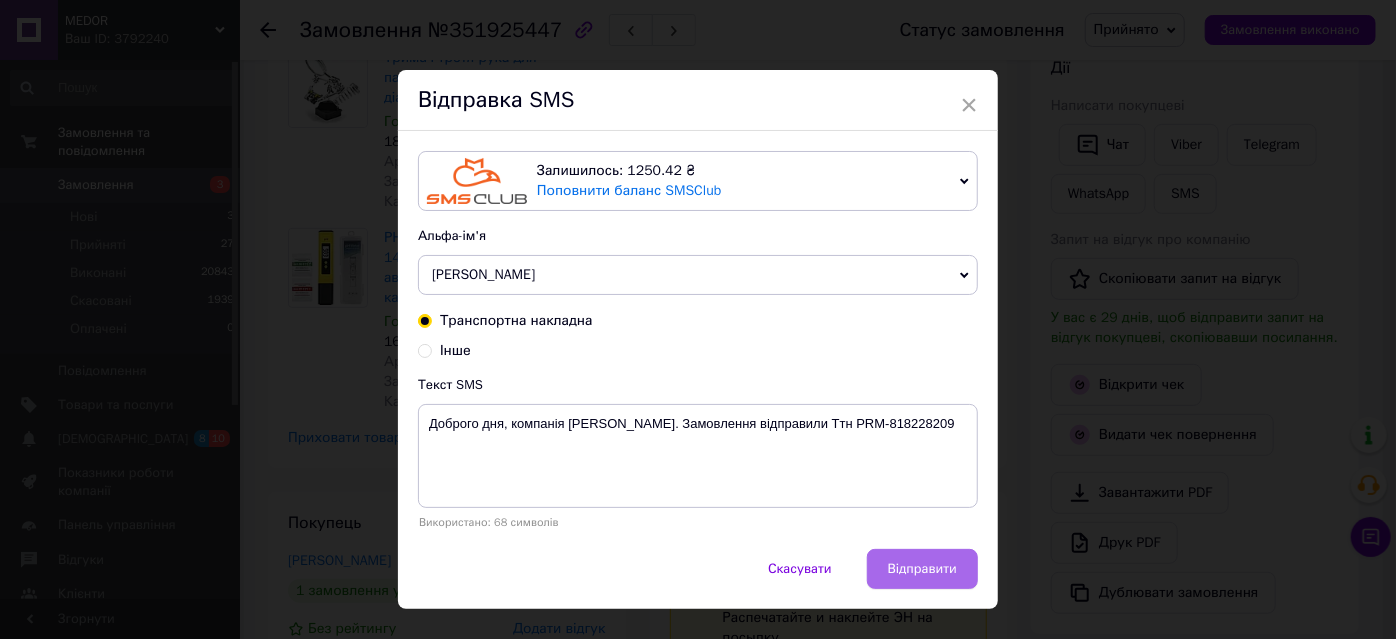 click on "Відправити" at bounding box center (922, 569) 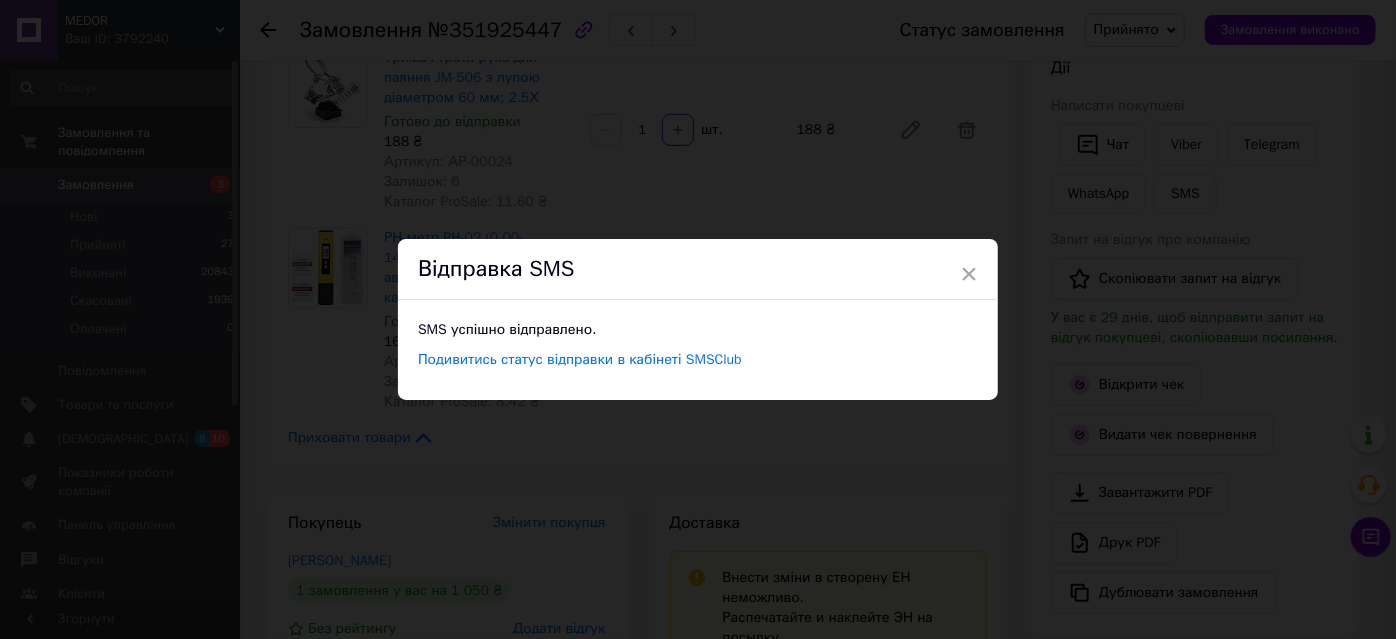click on "×" at bounding box center [969, 274] 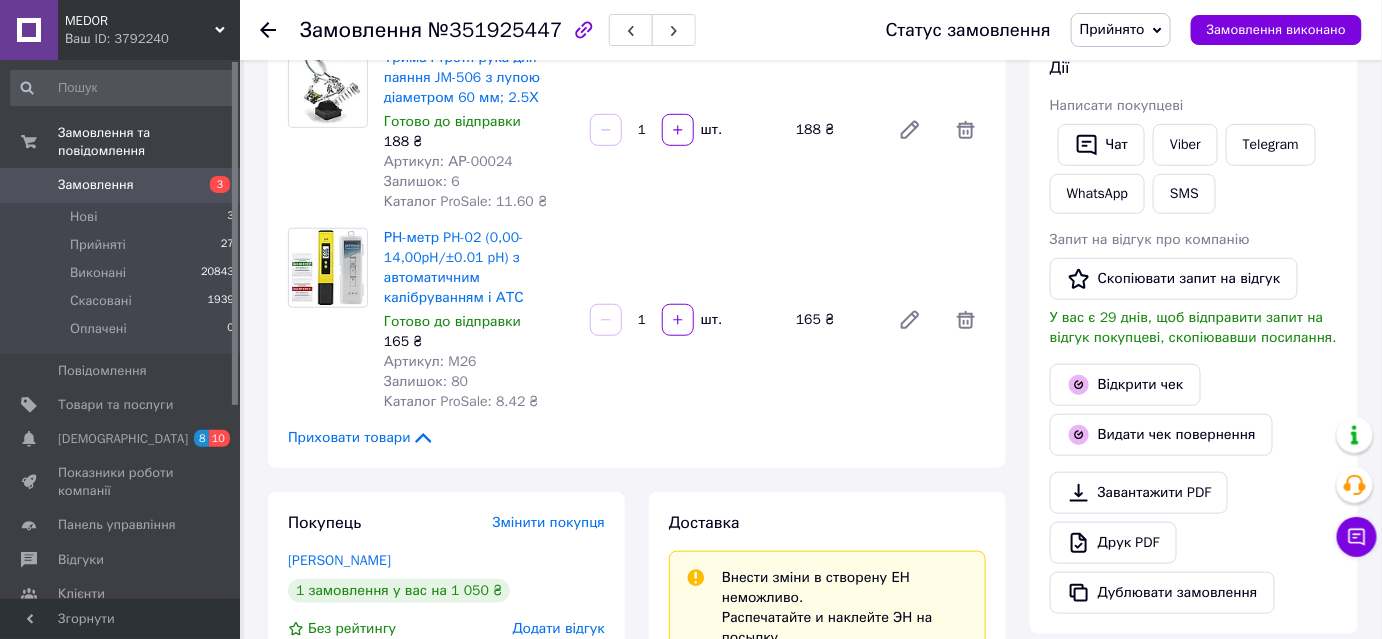 click on "Прийнято" at bounding box center (1112, 29) 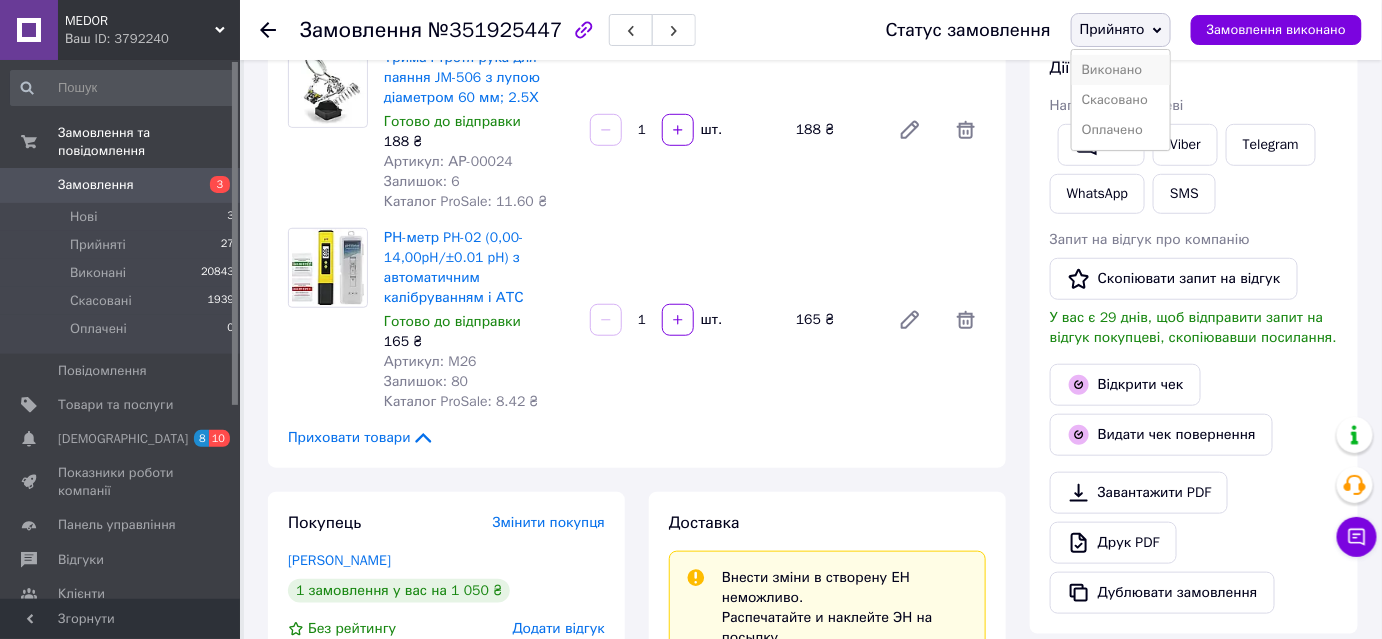 click on "Виконано" at bounding box center (1121, 70) 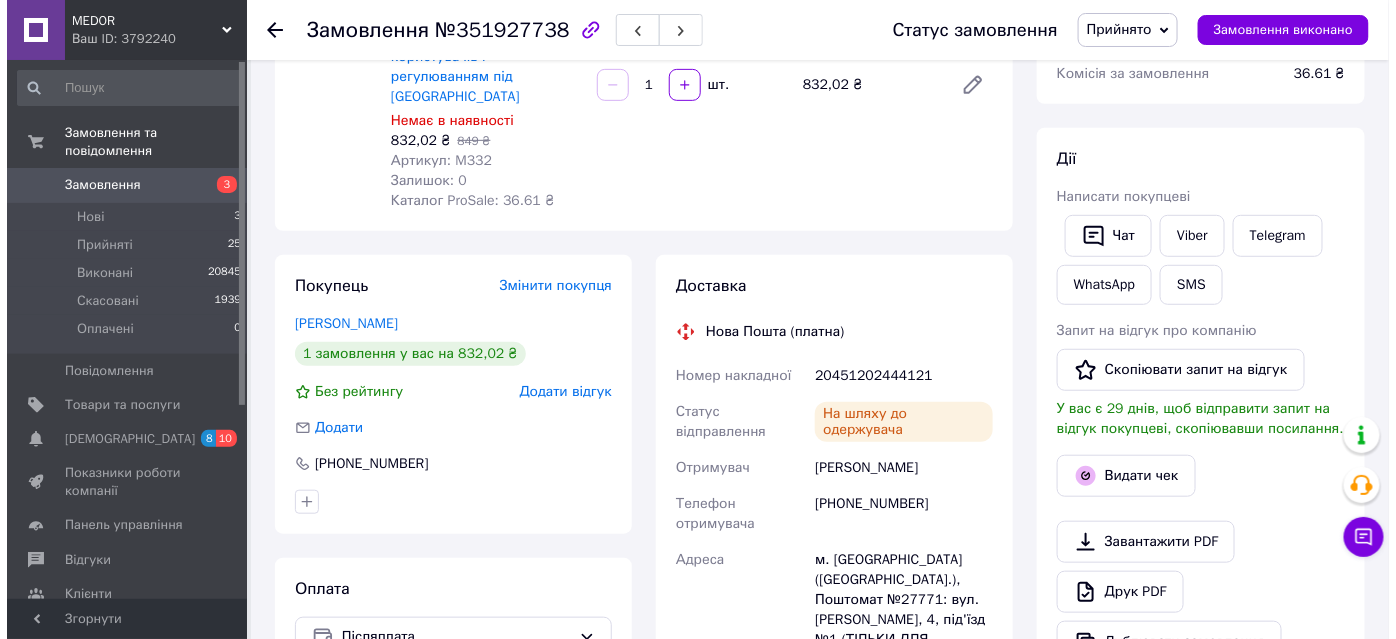 scroll, scrollTop: 454, scrollLeft: 0, axis: vertical 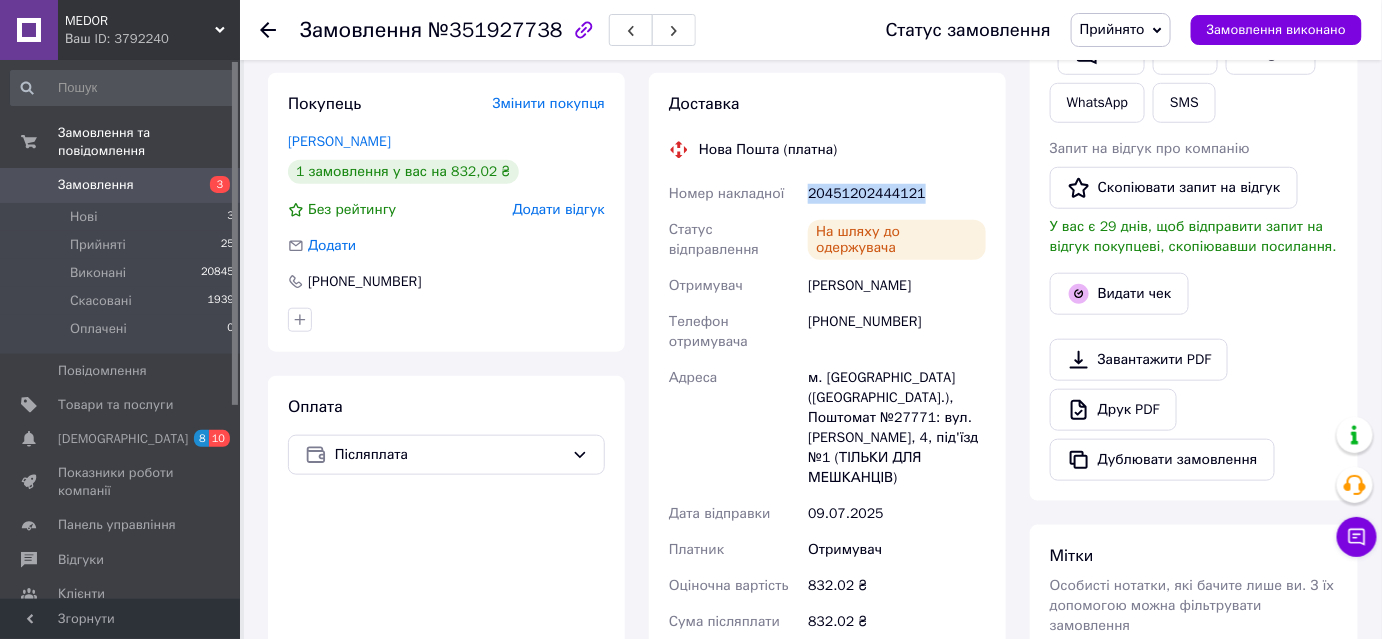 drag, startPoint x: 809, startPoint y: 150, endPoint x: 914, endPoint y: 156, distance: 105.17129 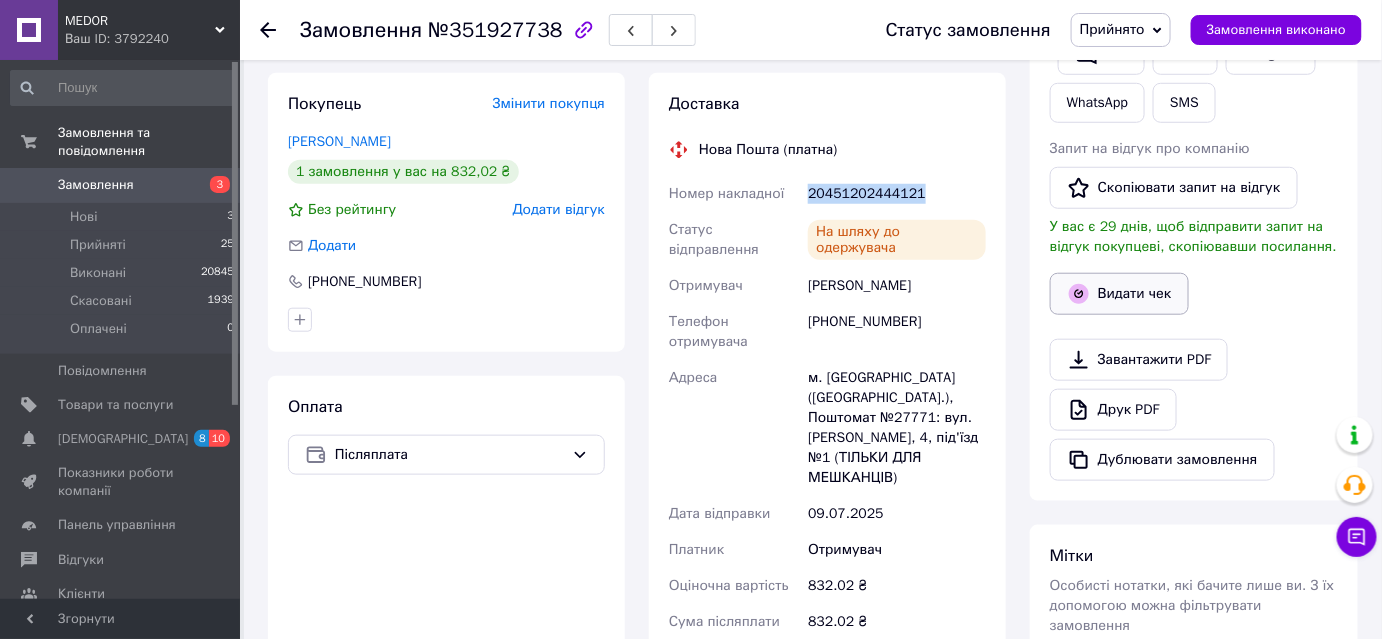 click on "Видати чек" at bounding box center [1119, 294] 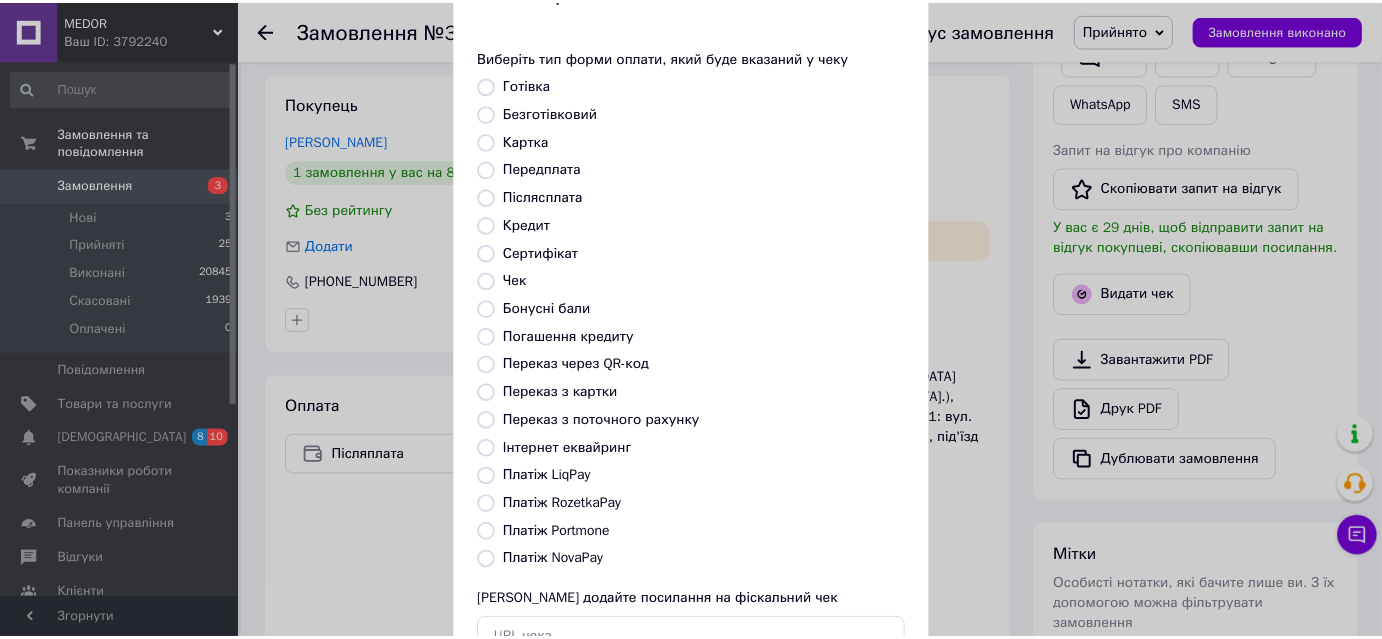 scroll, scrollTop: 181, scrollLeft: 0, axis: vertical 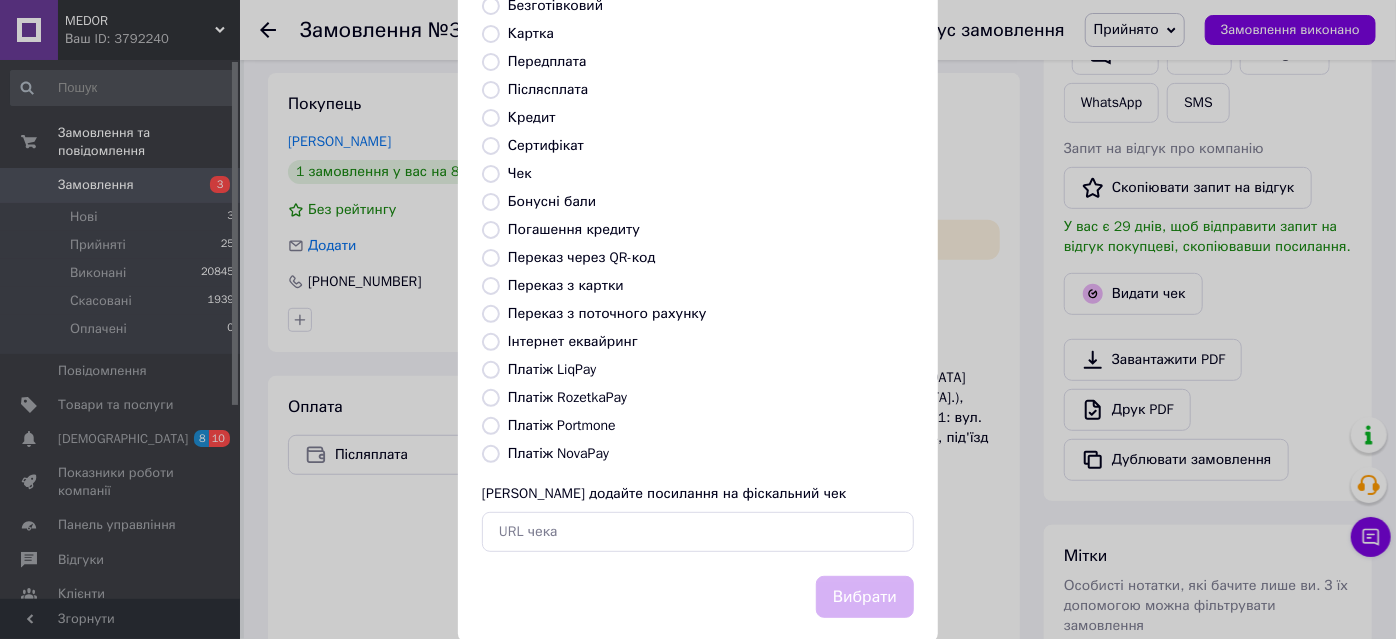 click on "Платіж NovaPay" at bounding box center (491, 454) 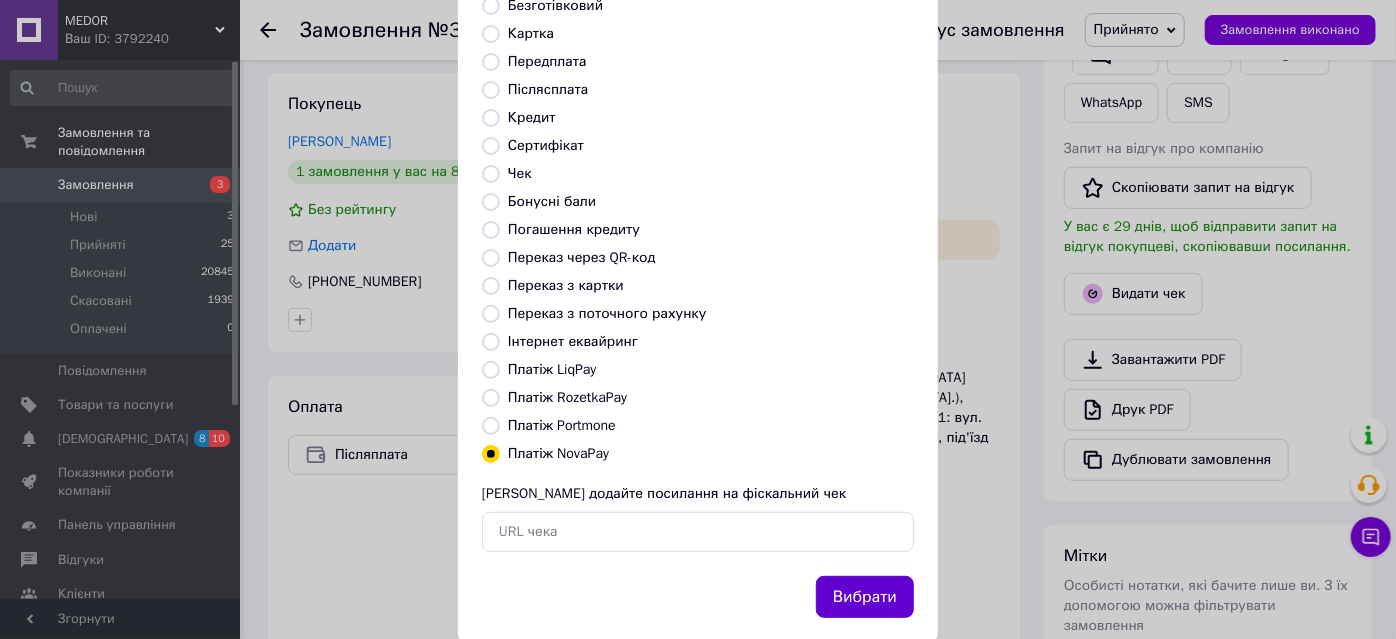 click on "Вибрати" at bounding box center (865, 597) 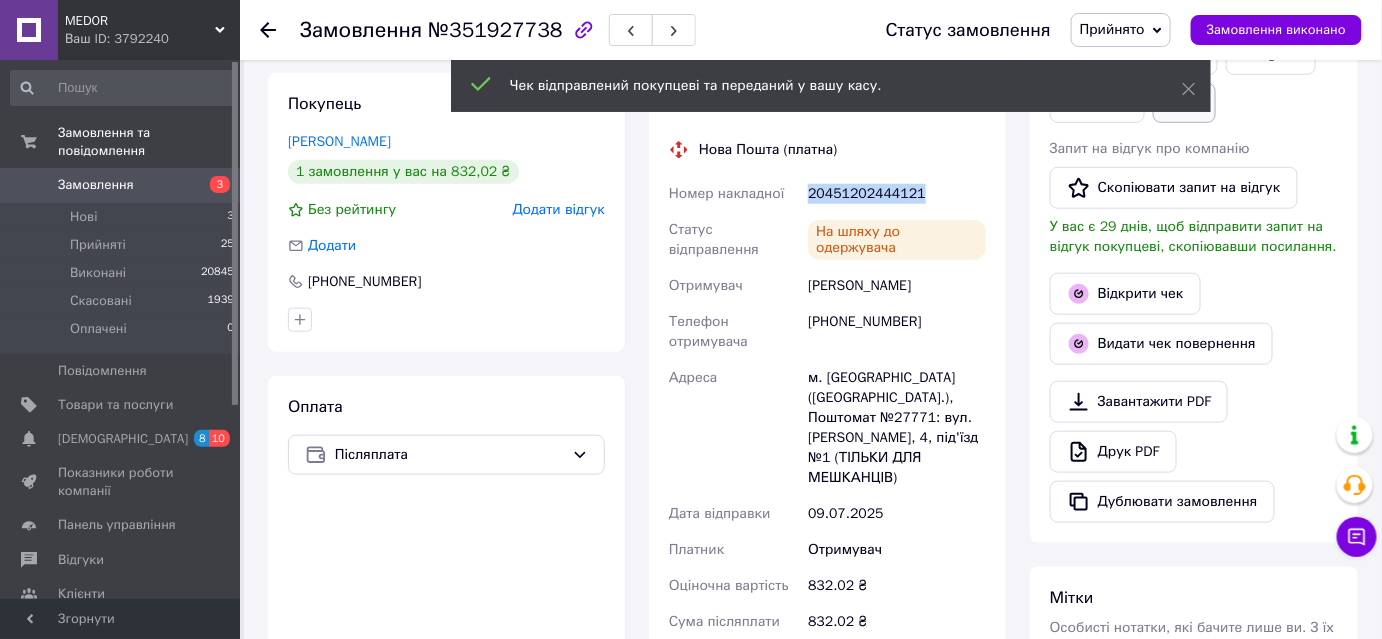 scroll, scrollTop: 363, scrollLeft: 0, axis: vertical 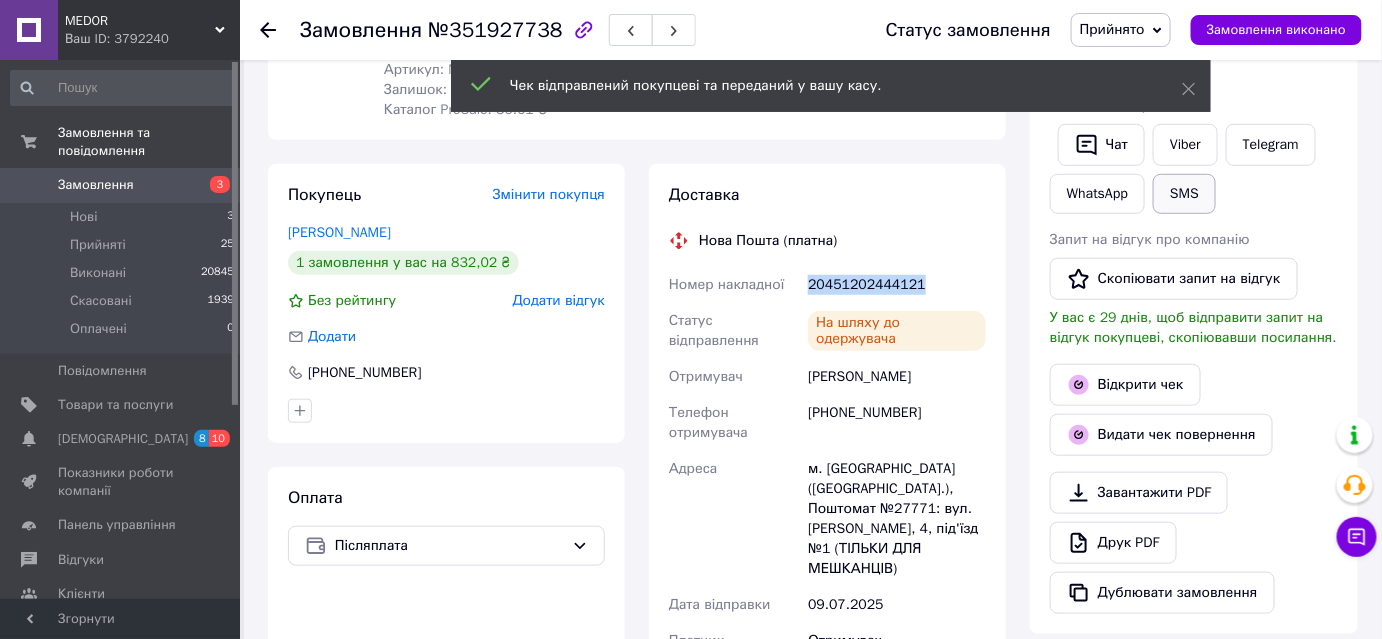 click on "SMS" at bounding box center (1184, 194) 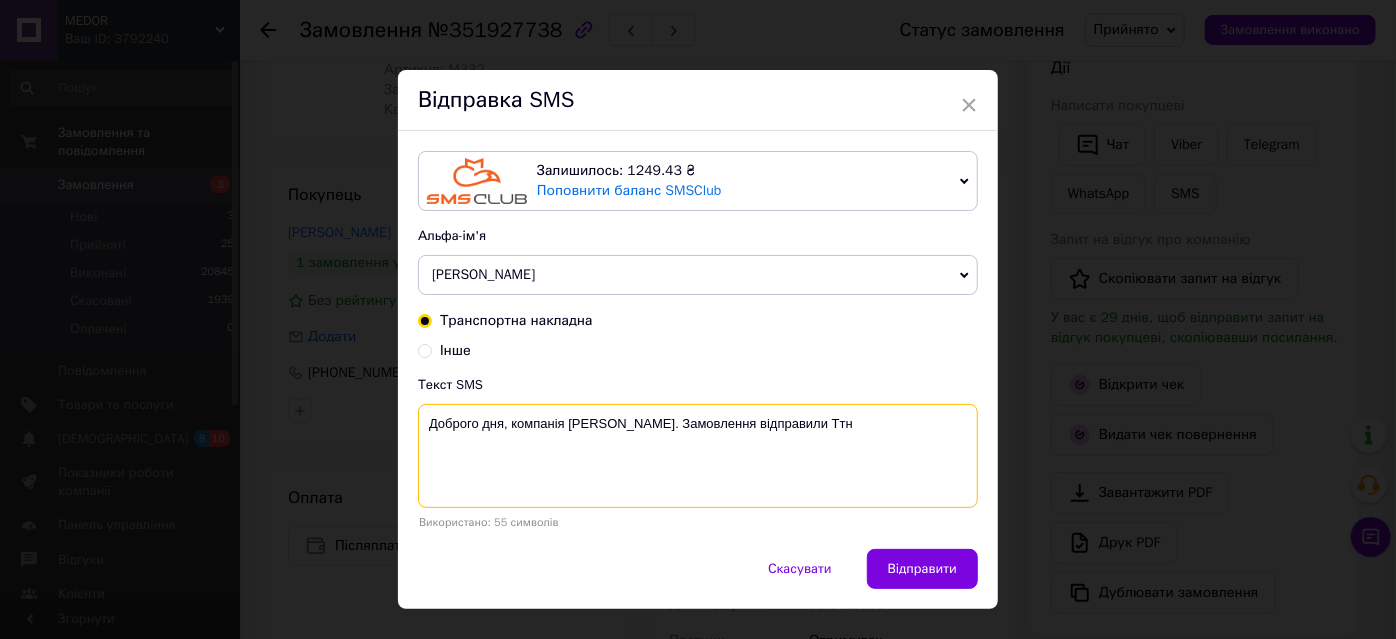 paste on "20451202444121" 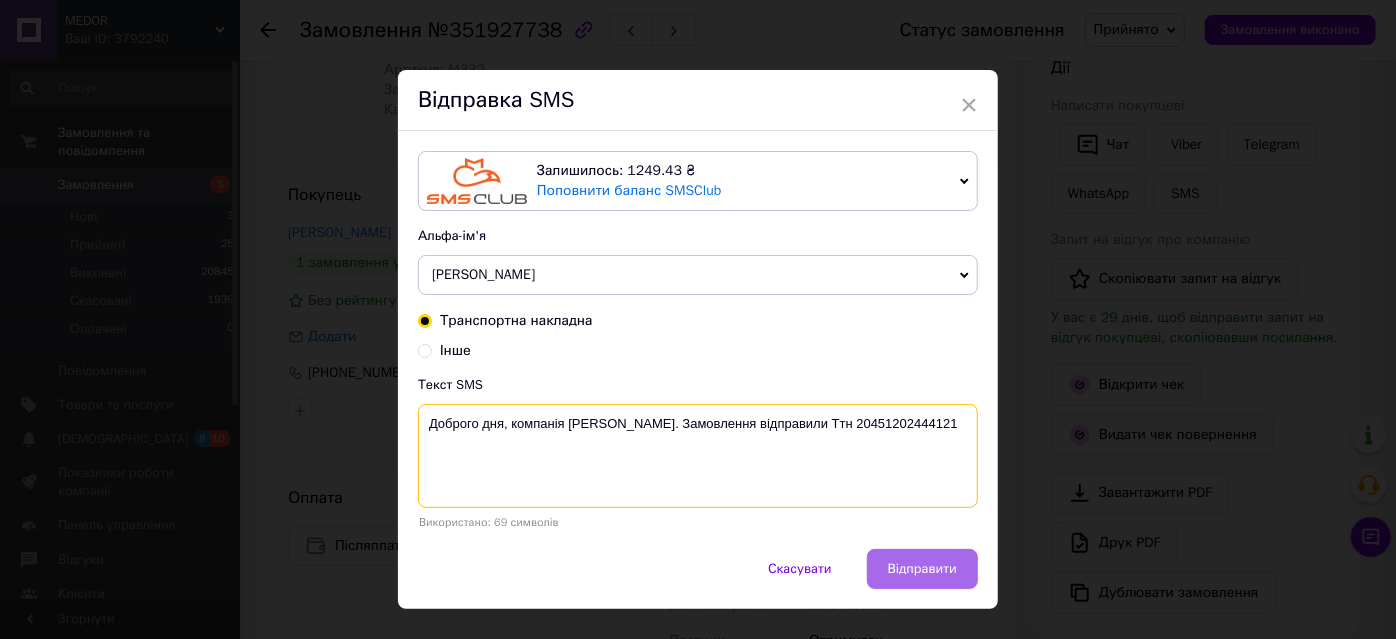type on "Доброго дня, компанія Medor. Замовлення відправили Ттн 20451202444121" 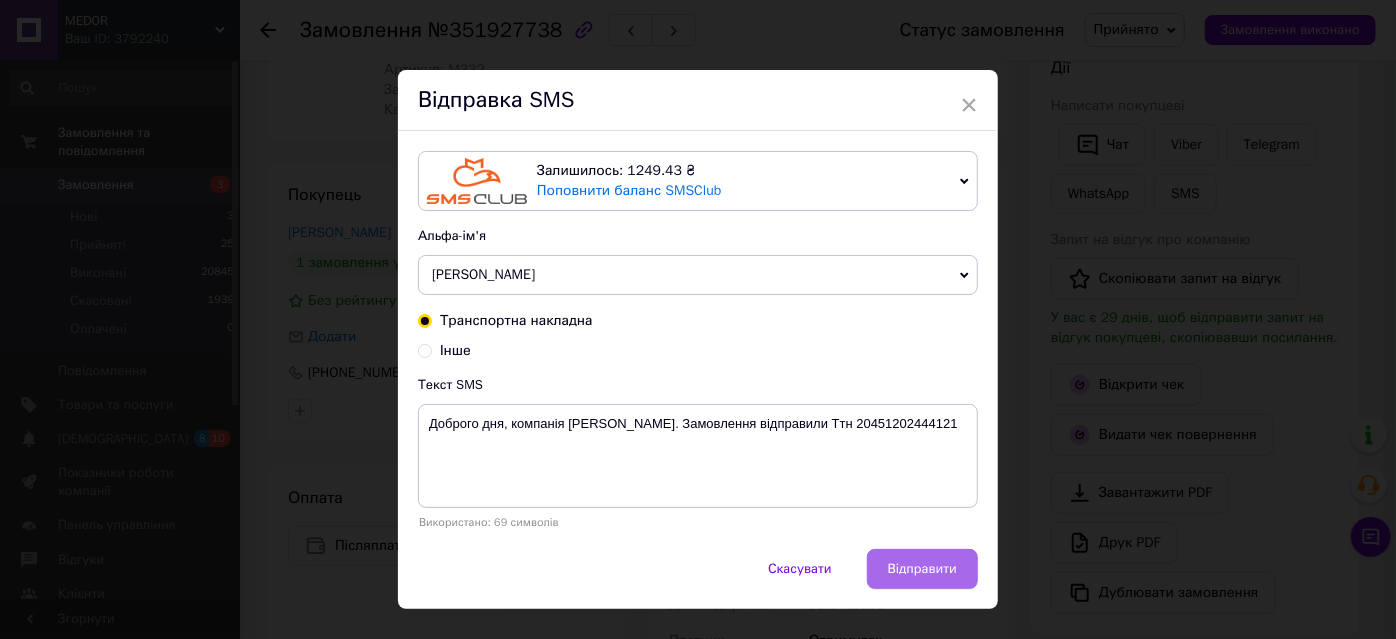click on "Відправити" at bounding box center (922, 569) 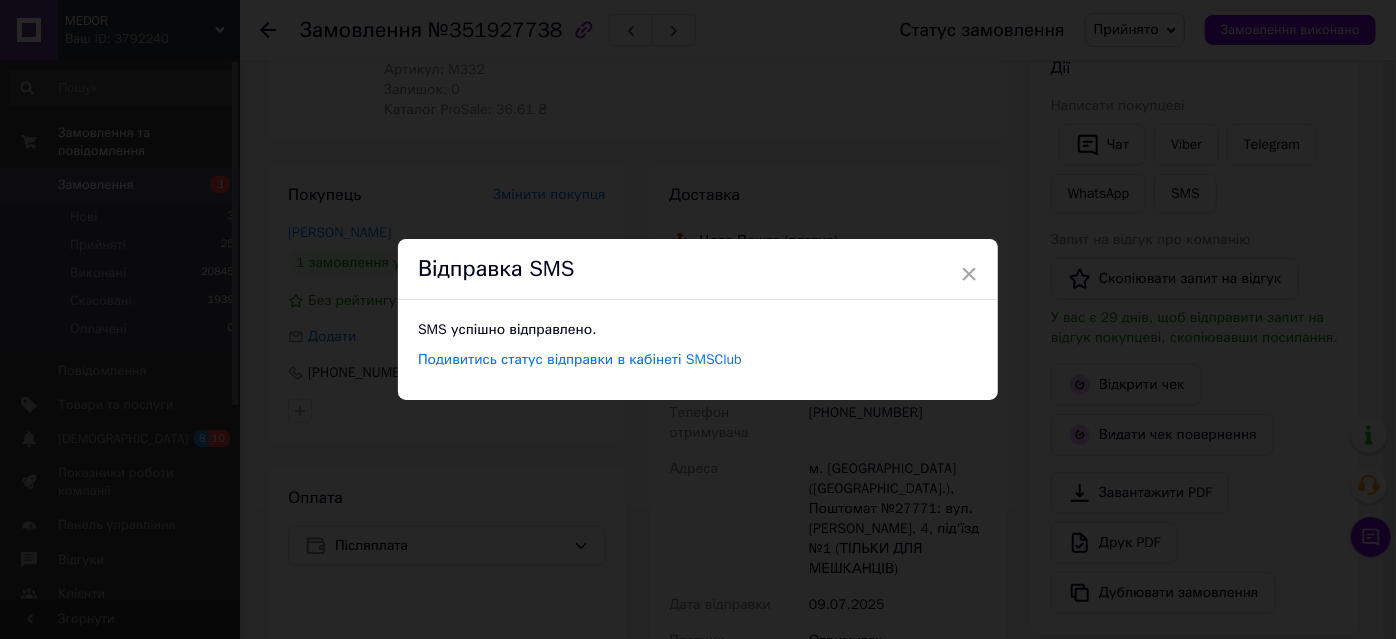 click on "Відправка SMS" at bounding box center [698, 269] 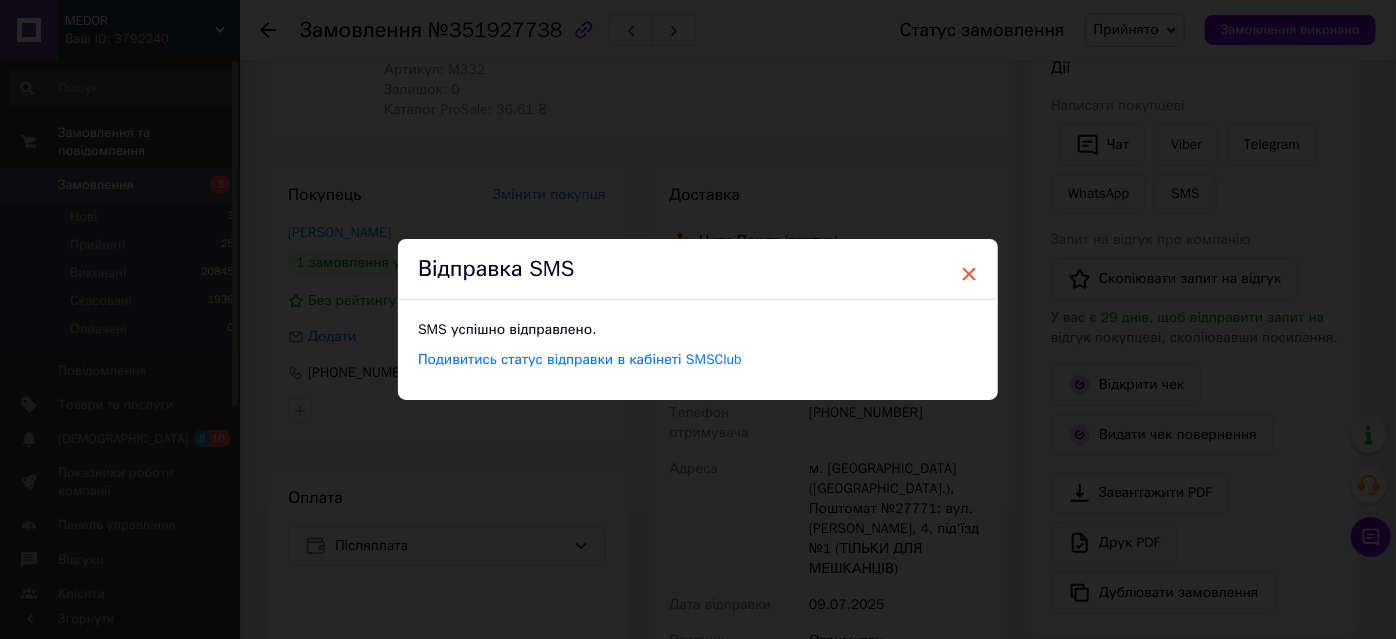 click on "×" at bounding box center [969, 274] 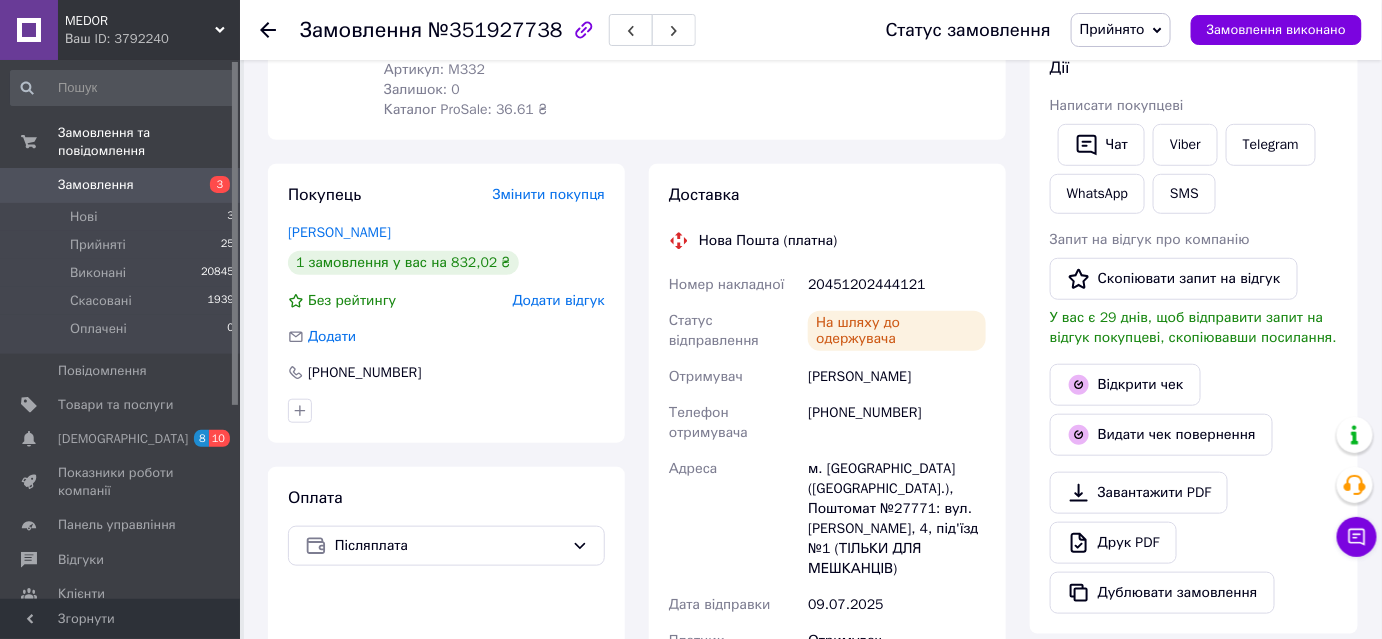 click 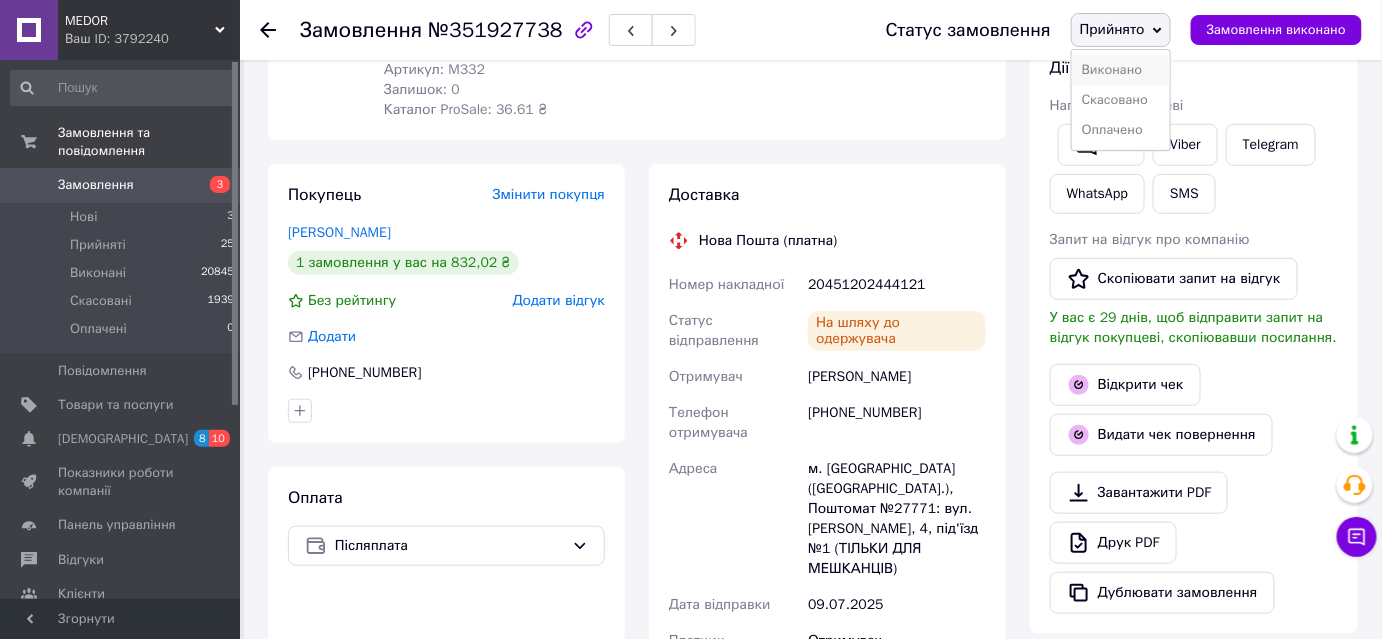 click on "Виконано" at bounding box center [1121, 70] 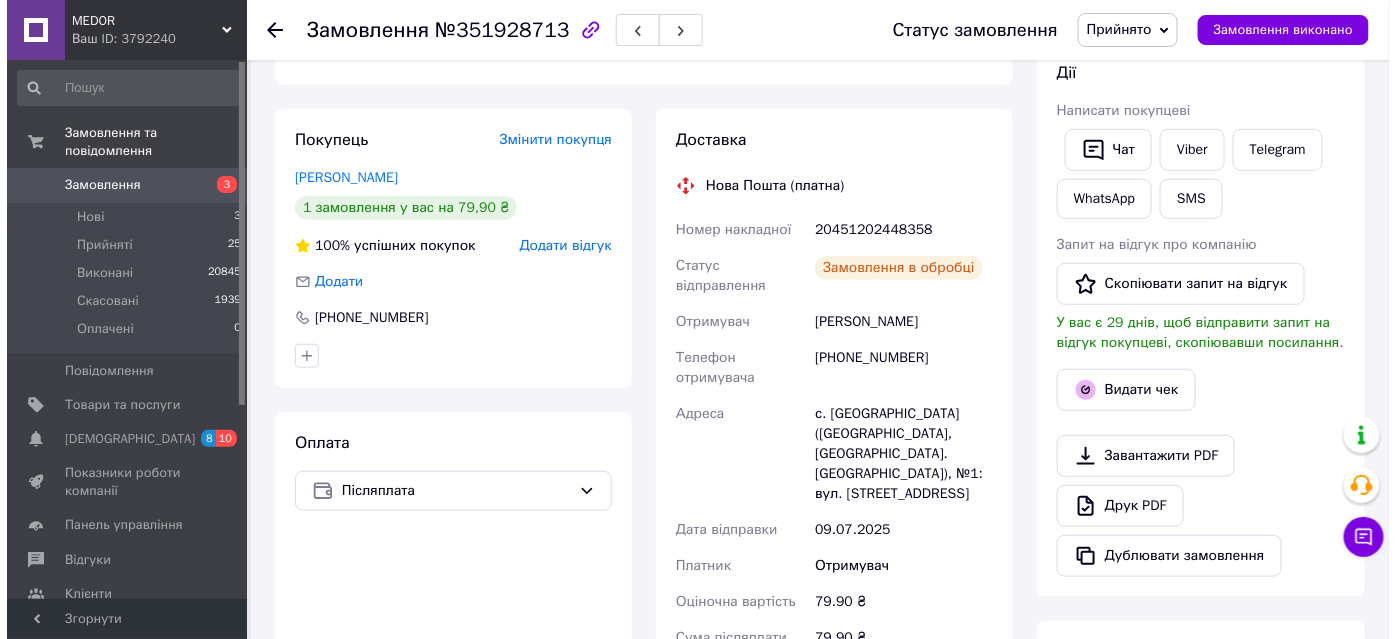 scroll, scrollTop: 454, scrollLeft: 0, axis: vertical 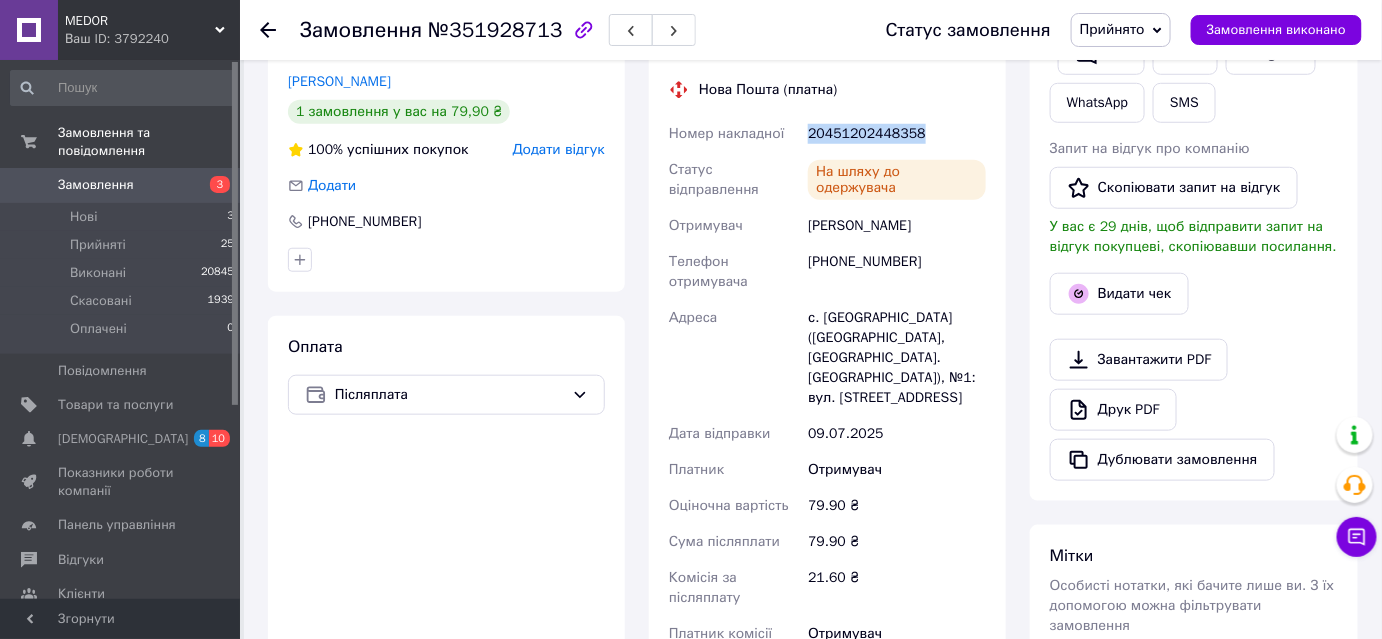 drag, startPoint x: 802, startPoint y: 130, endPoint x: 914, endPoint y: 133, distance: 112.04017 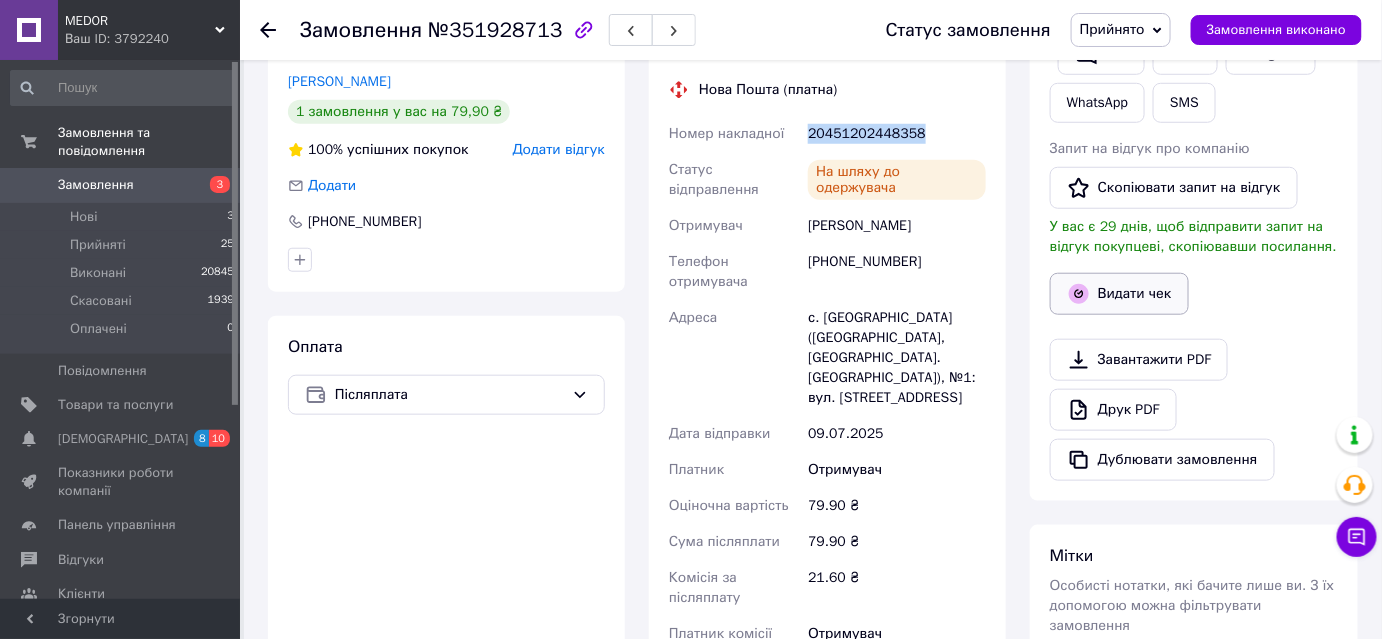 click on "Видати чек" at bounding box center (1119, 294) 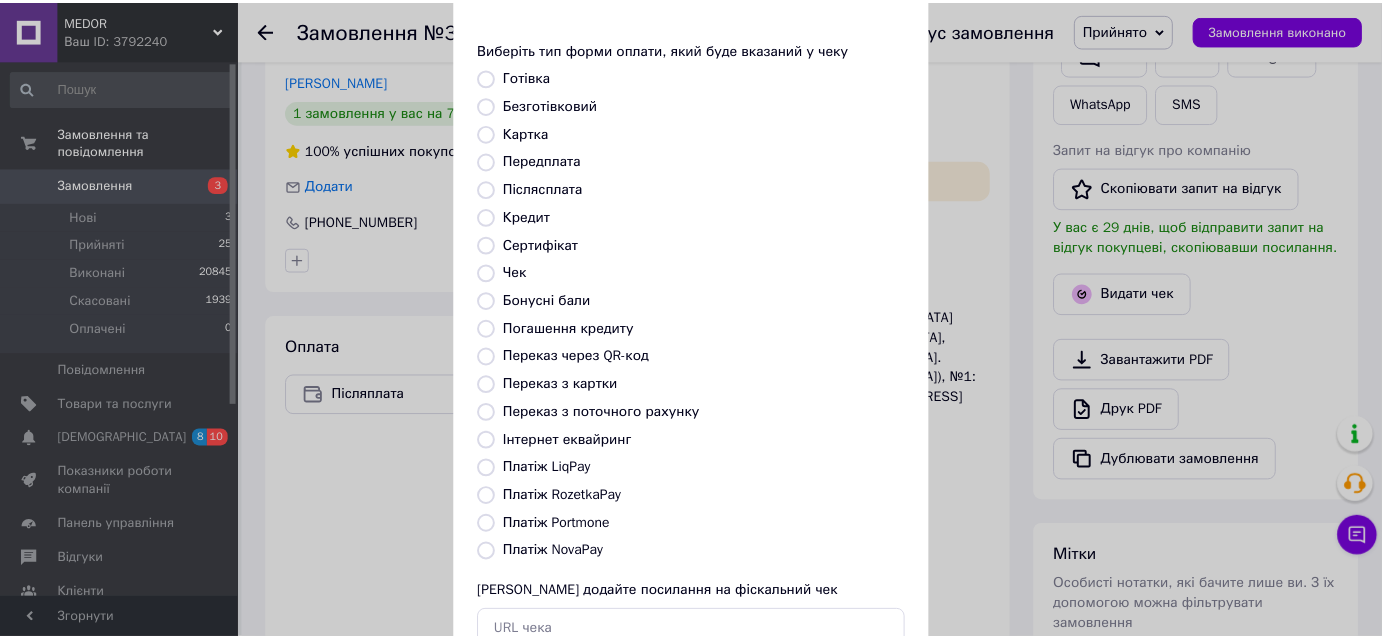 scroll, scrollTop: 181, scrollLeft: 0, axis: vertical 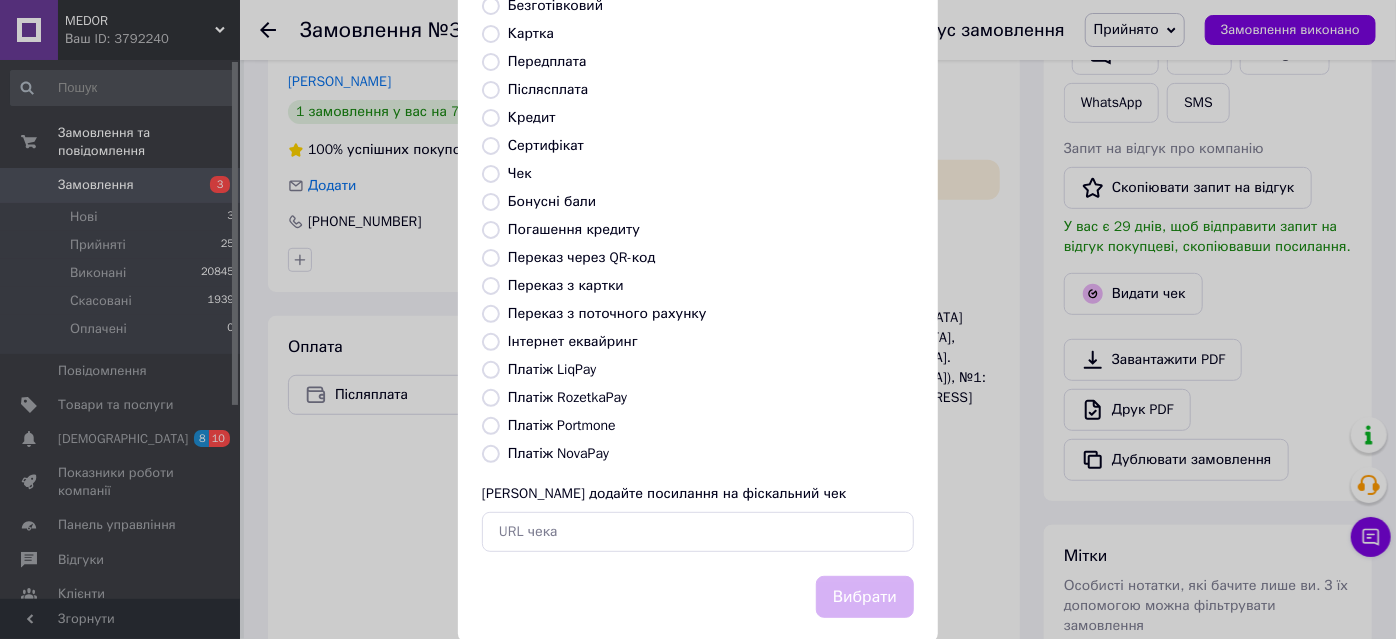 click on "Платіж NovaPay" at bounding box center (491, 454) 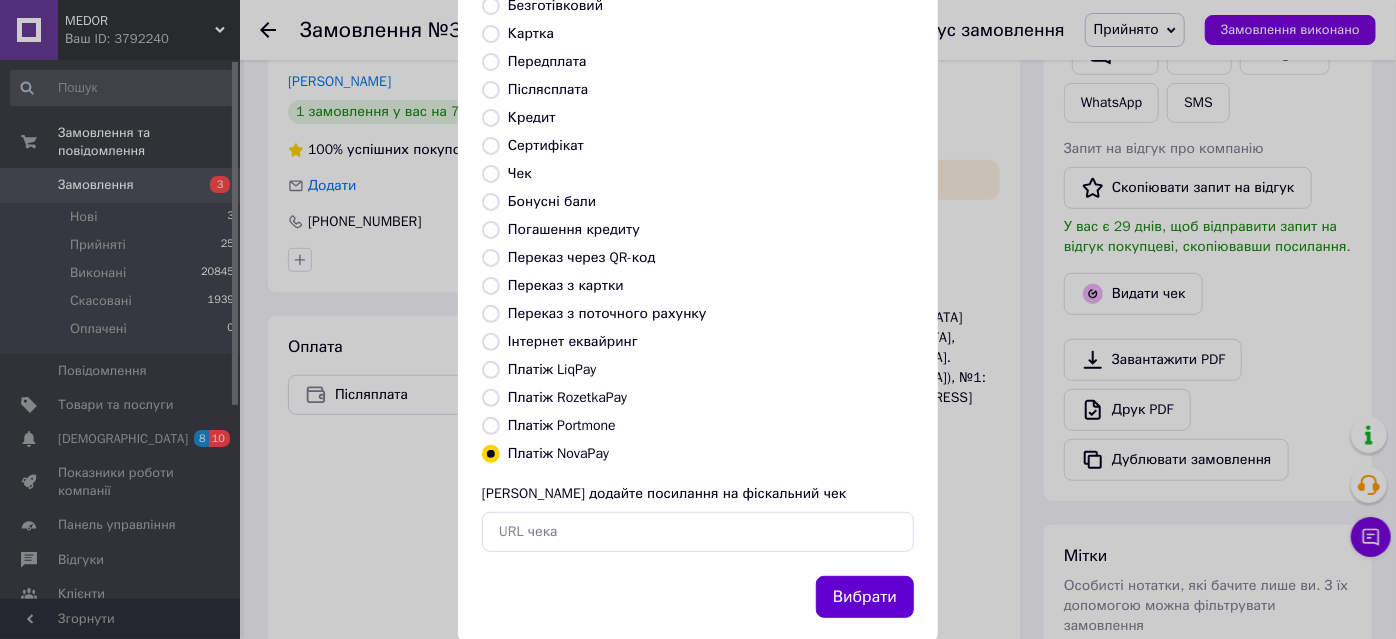 click on "Вибрати" at bounding box center (865, 597) 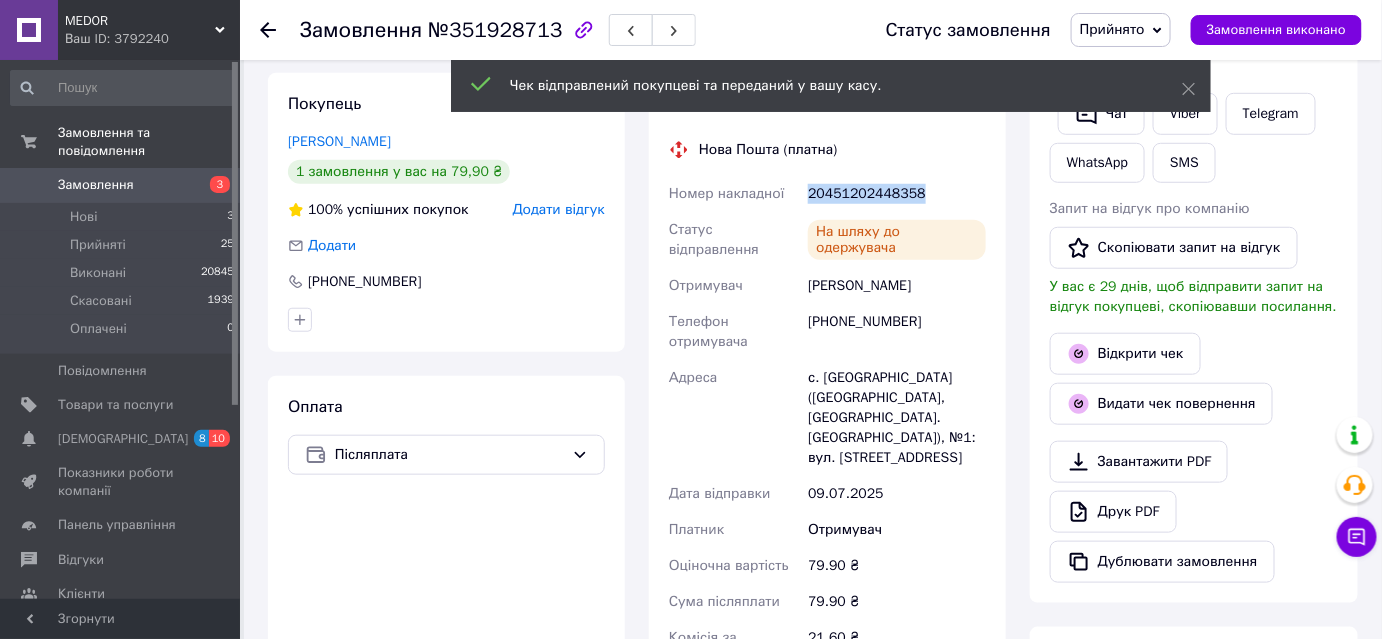 scroll, scrollTop: 363, scrollLeft: 0, axis: vertical 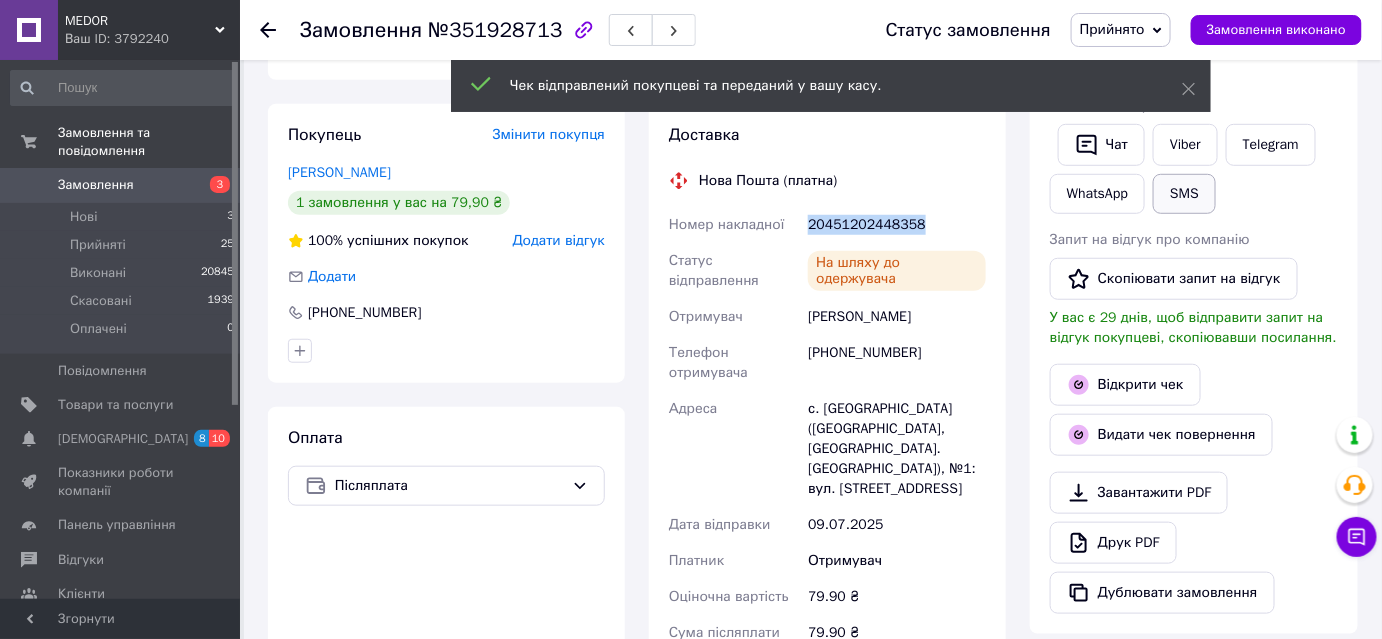 click on "SMS" at bounding box center [1184, 194] 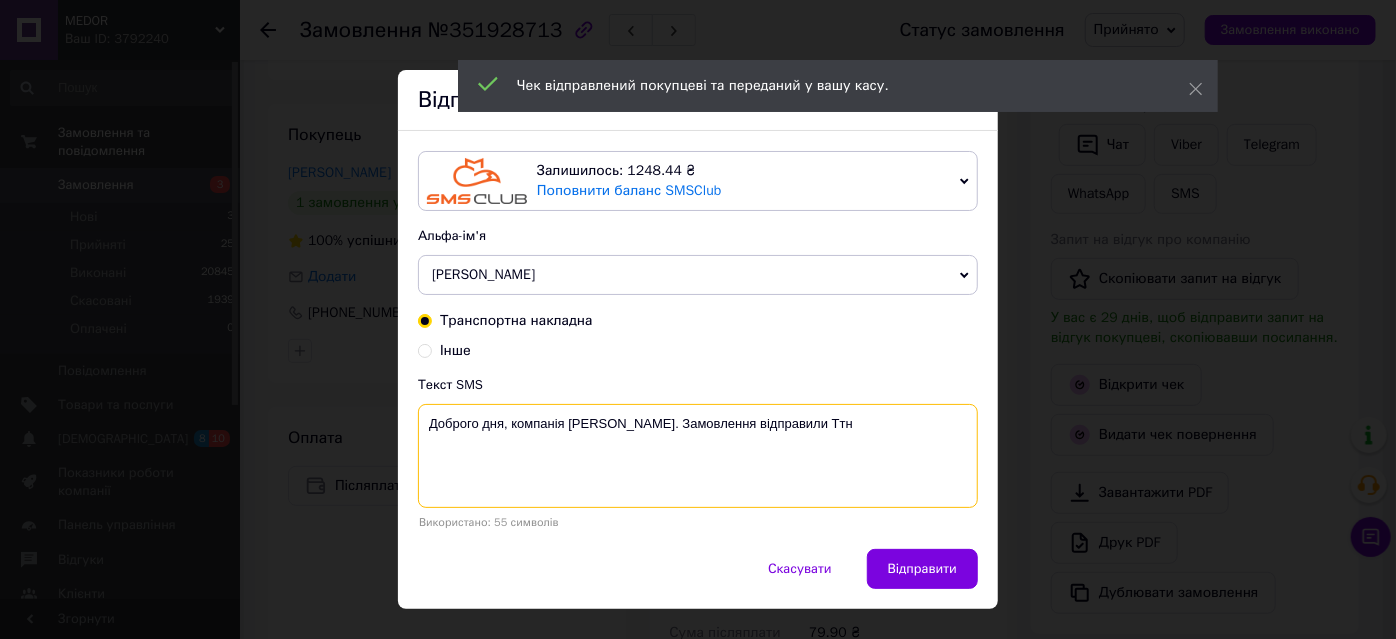 paste on "20451202448358" 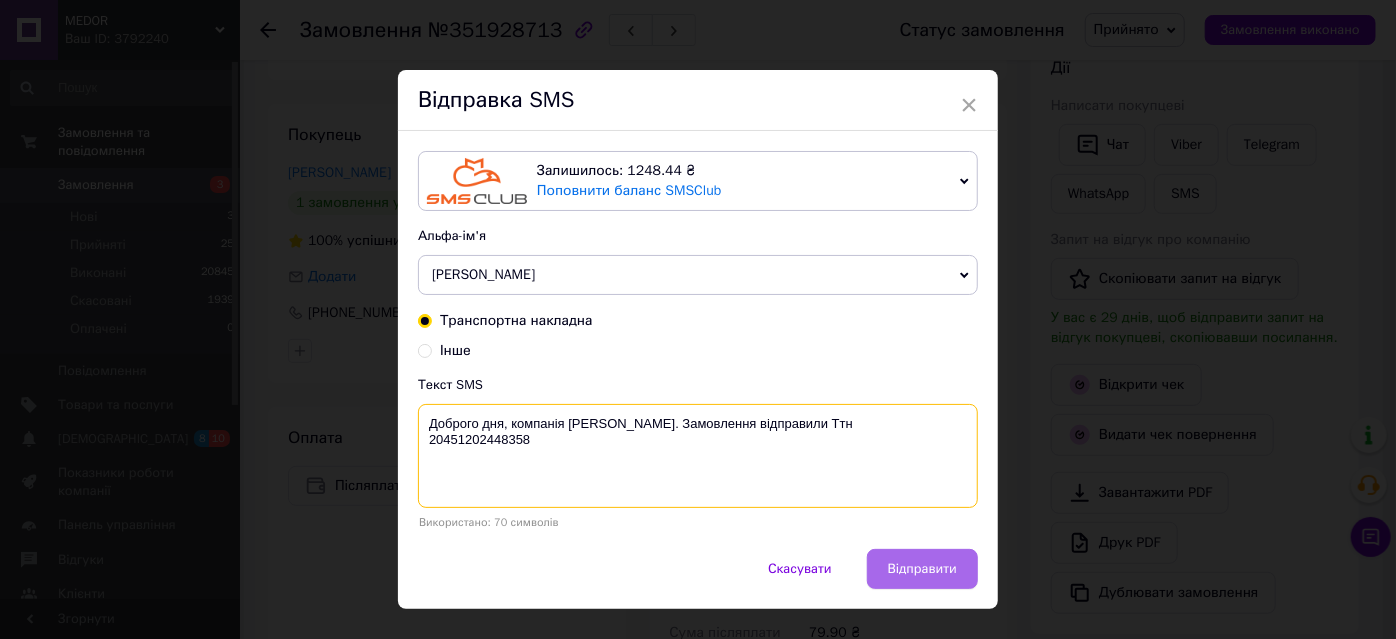type on "Доброго дня, компанія Medor. Замовлення відправили Ттн
20451202448358" 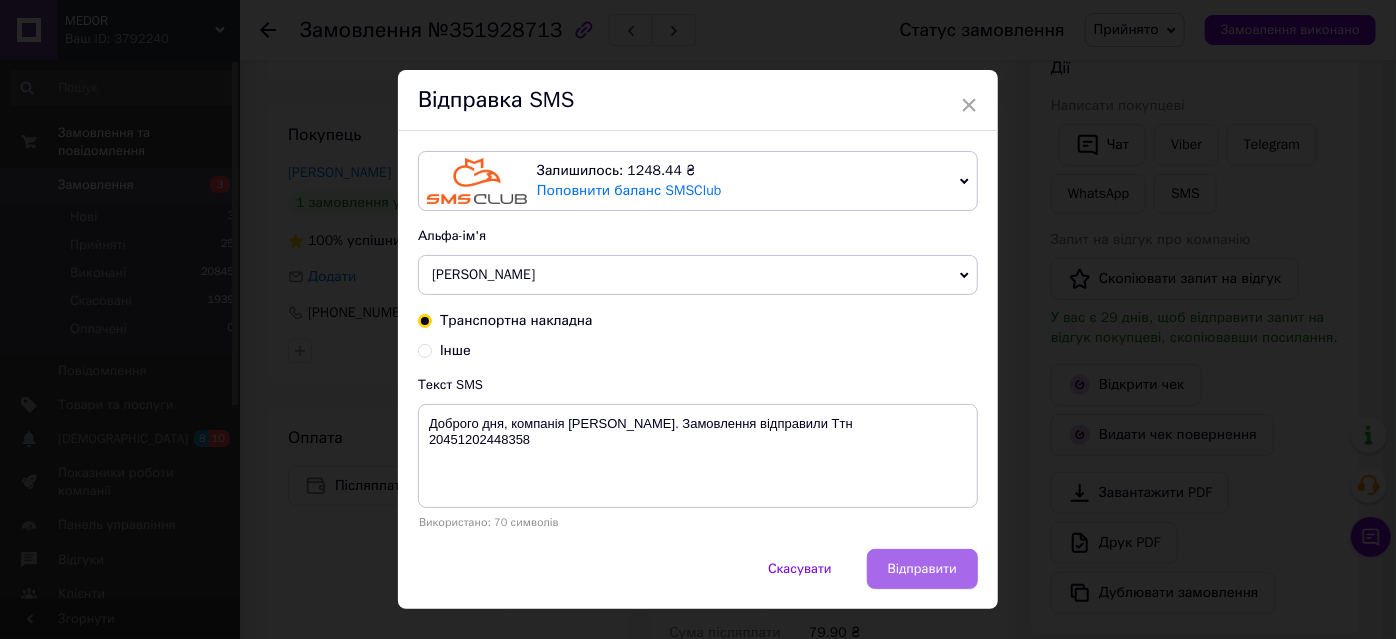 click on "Відправити" at bounding box center [922, 569] 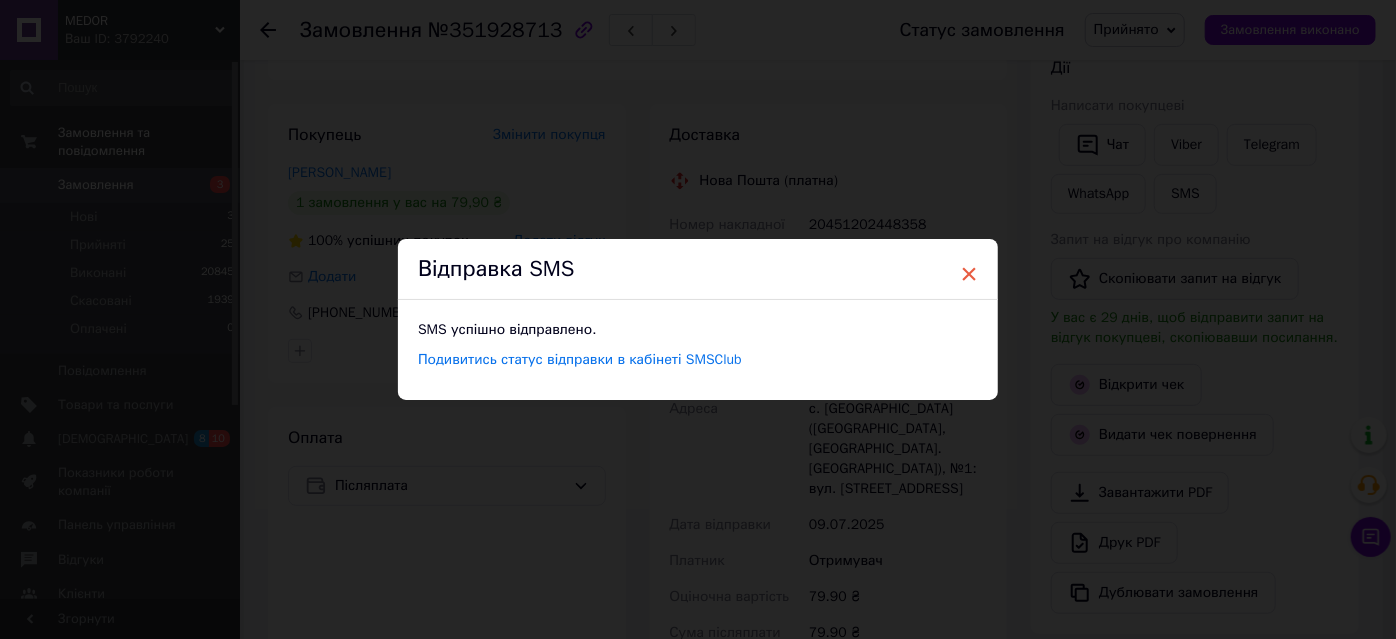 click on "×" at bounding box center (969, 274) 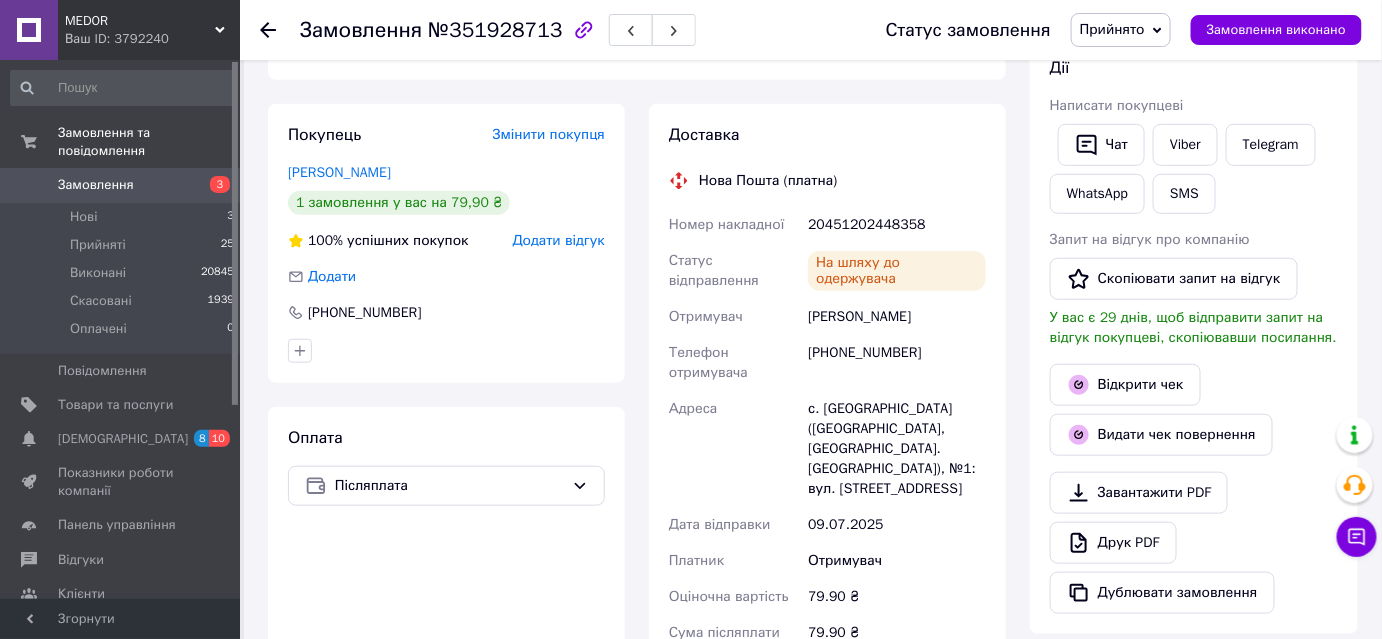 click on "Прийнято" at bounding box center (1121, 30) 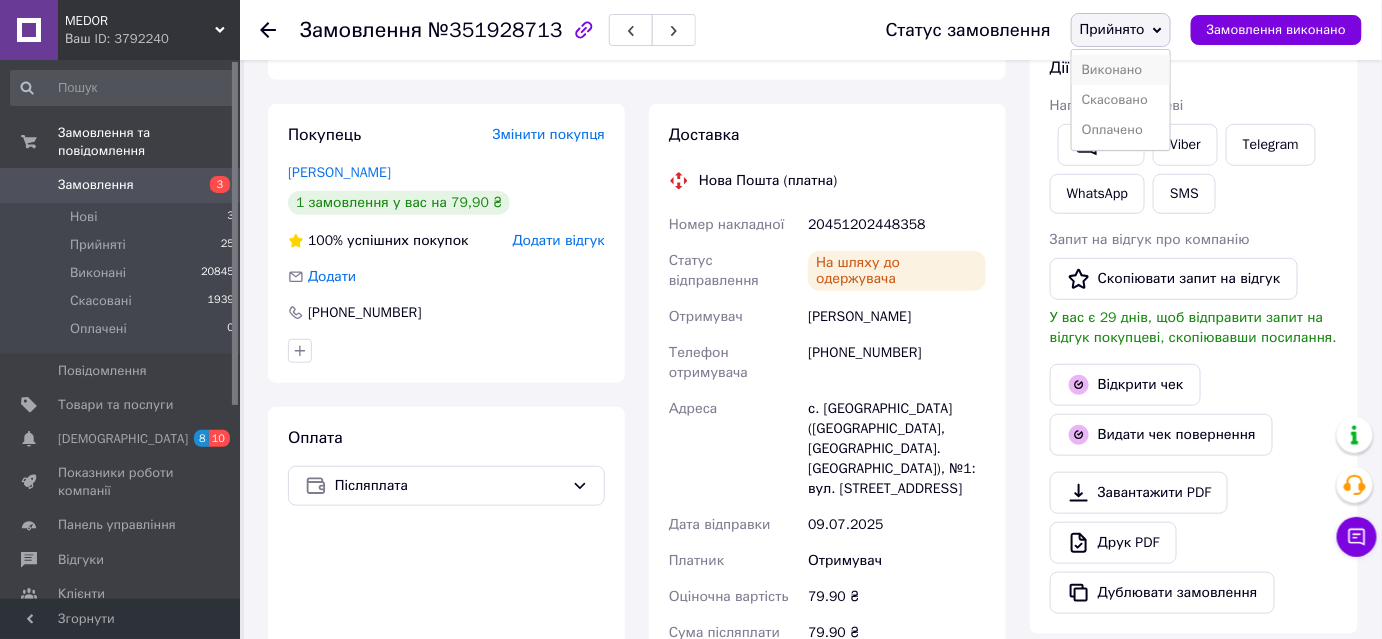 click on "Виконано" at bounding box center (1121, 70) 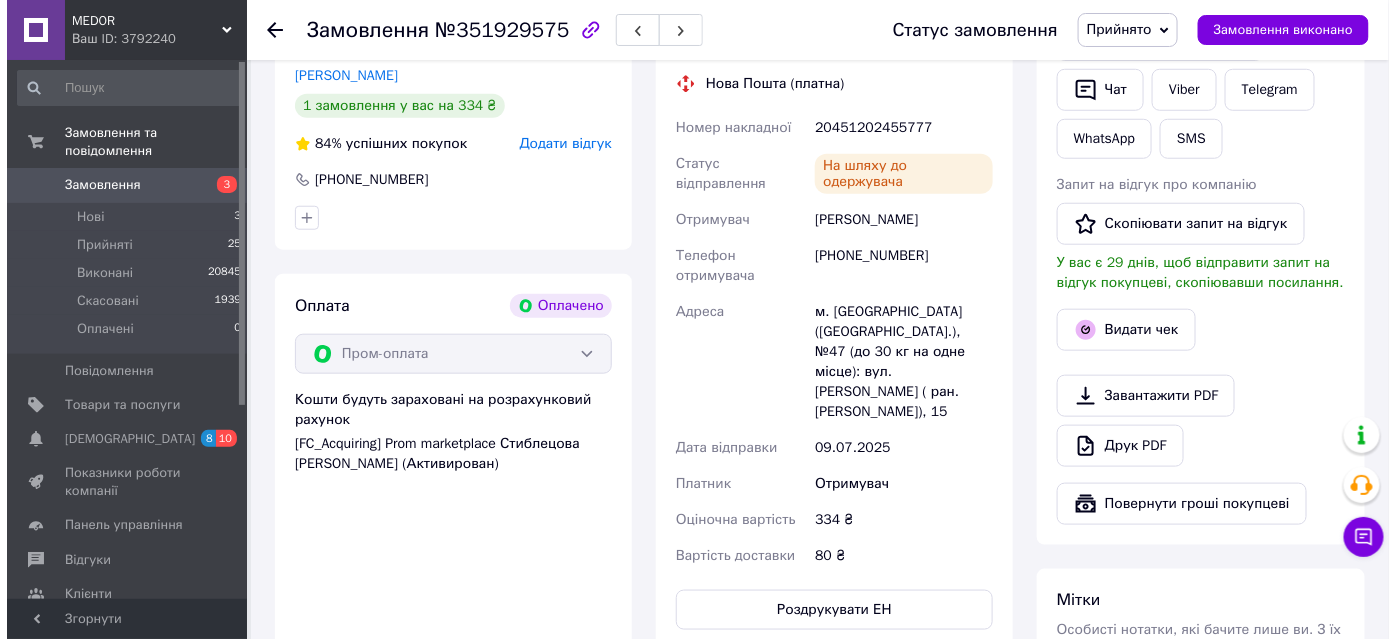 scroll, scrollTop: 454, scrollLeft: 0, axis: vertical 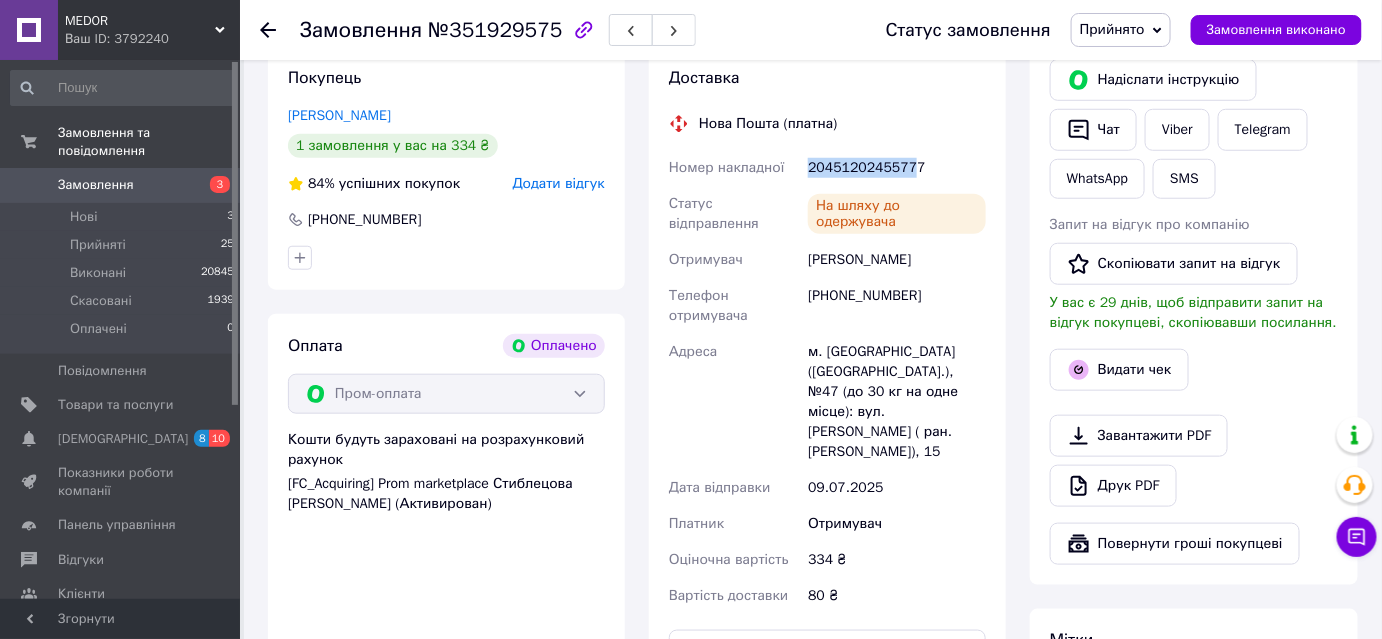 drag, startPoint x: 809, startPoint y: 164, endPoint x: 908, endPoint y: 159, distance: 99.12618 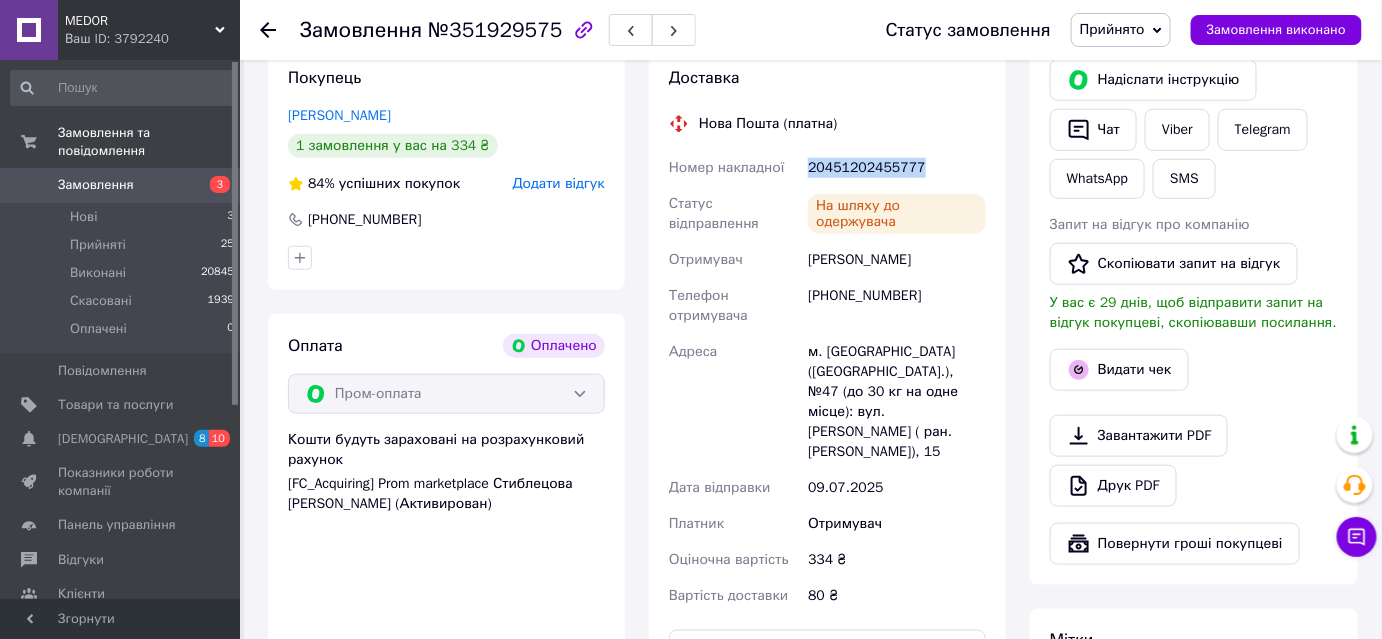 drag, startPoint x: 914, startPoint y: 160, endPoint x: 812, endPoint y: 162, distance: 102.01961 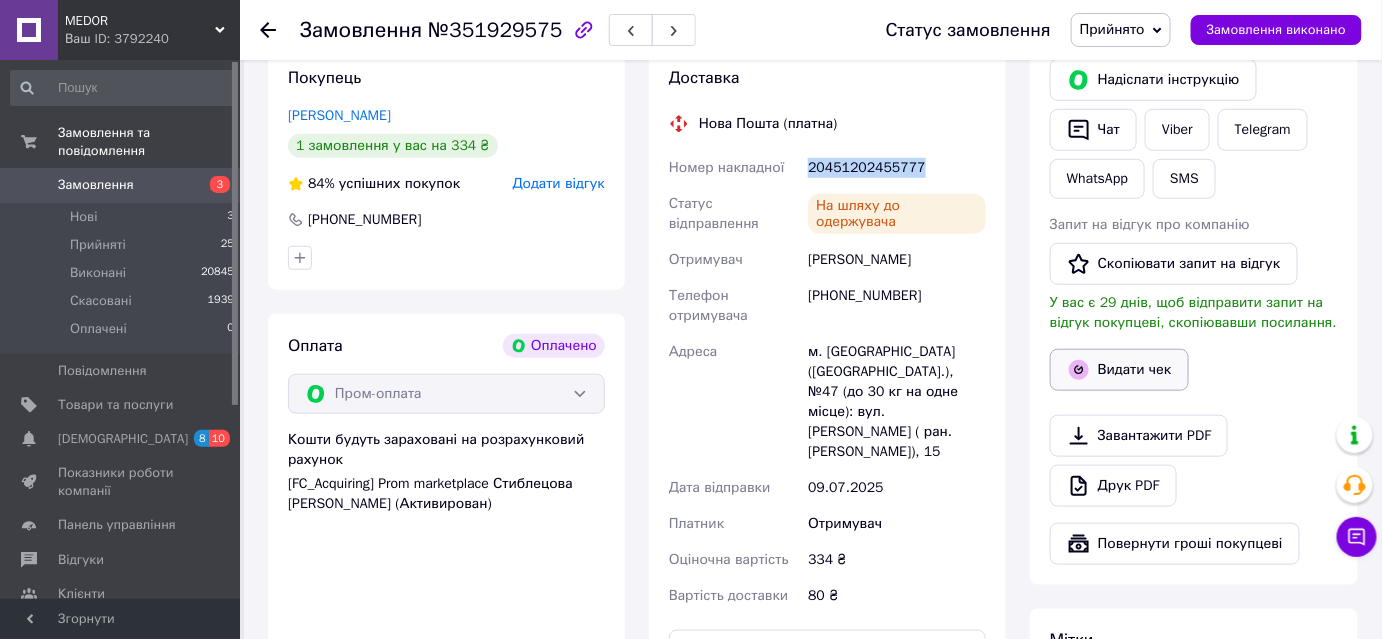 click on "Видати чек" at bounding box center [1119, 370] 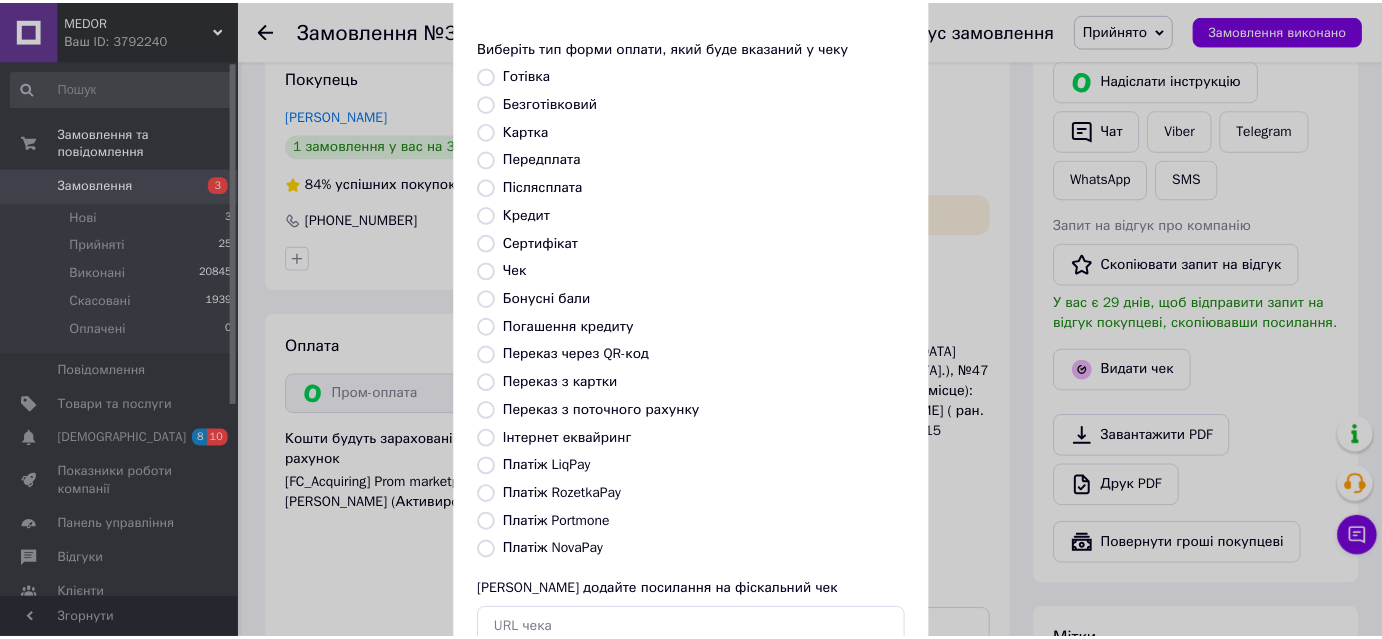 scroll, scrollTop: 219, scrollLeft: 0, axis: vertical 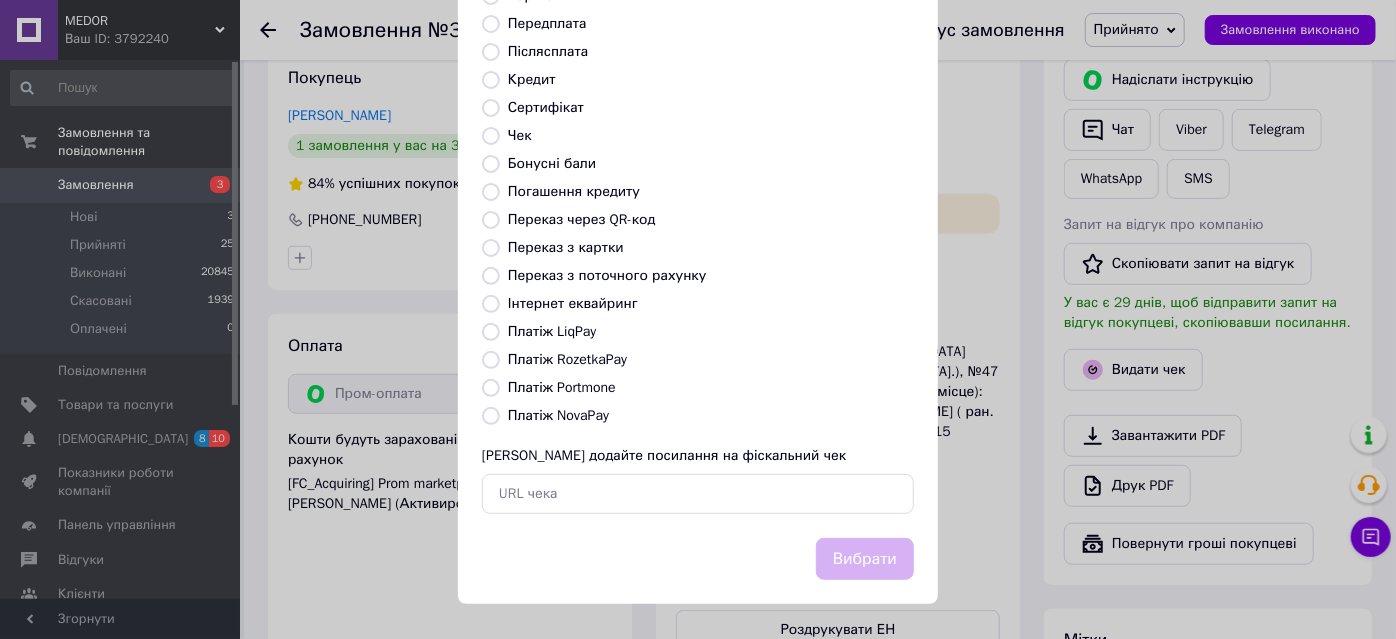 click on "Платіж RozetkaPay" at bounding box center [491, 360] 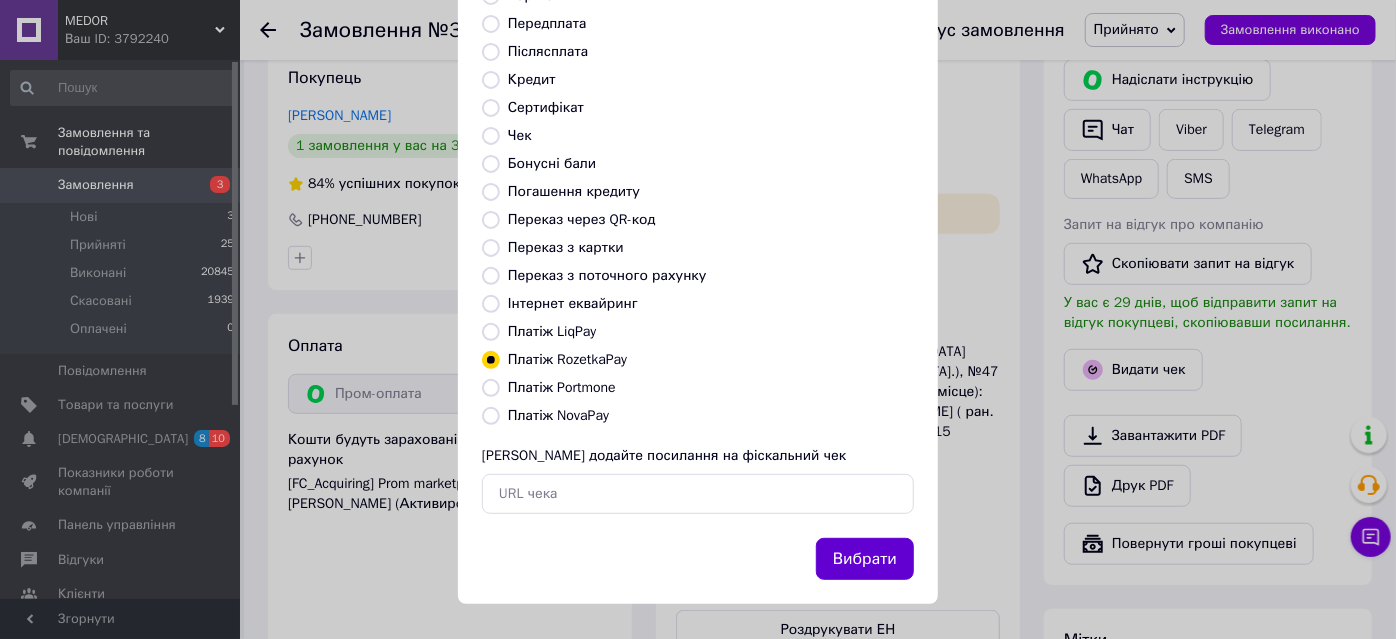 click on "Вибрати" at bounding box center (865, 559) 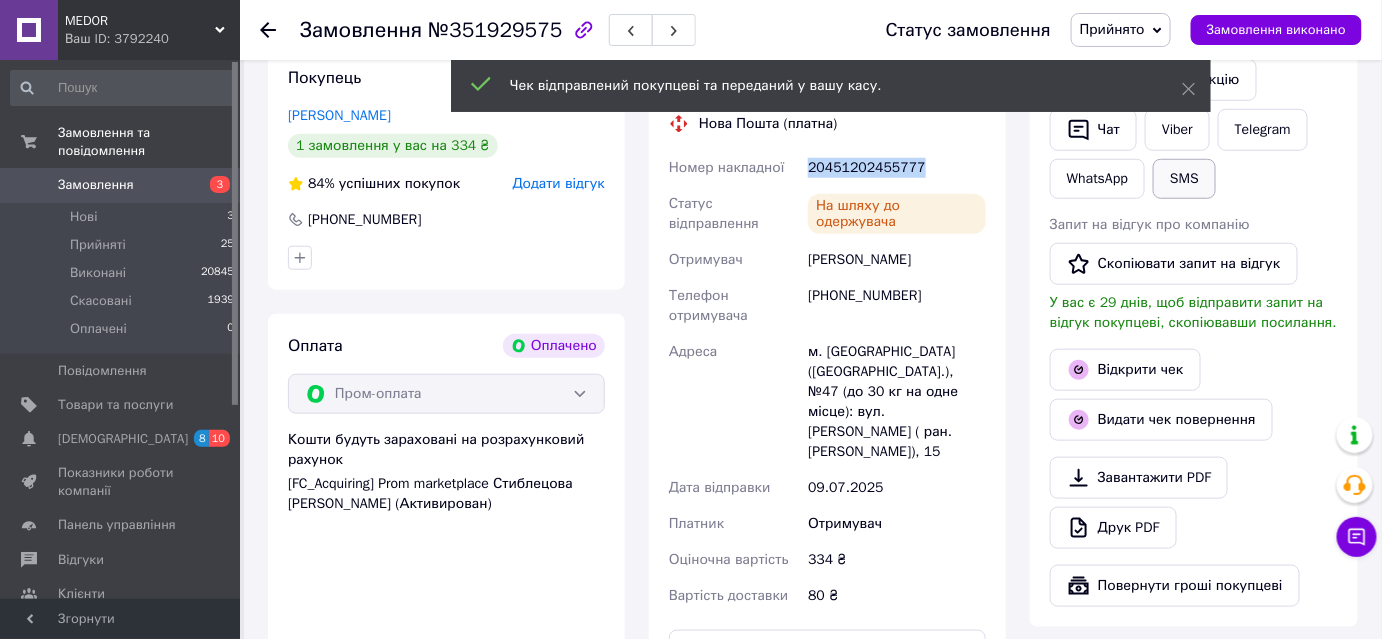 click on "SMS" at bounding box center (1184, 179) 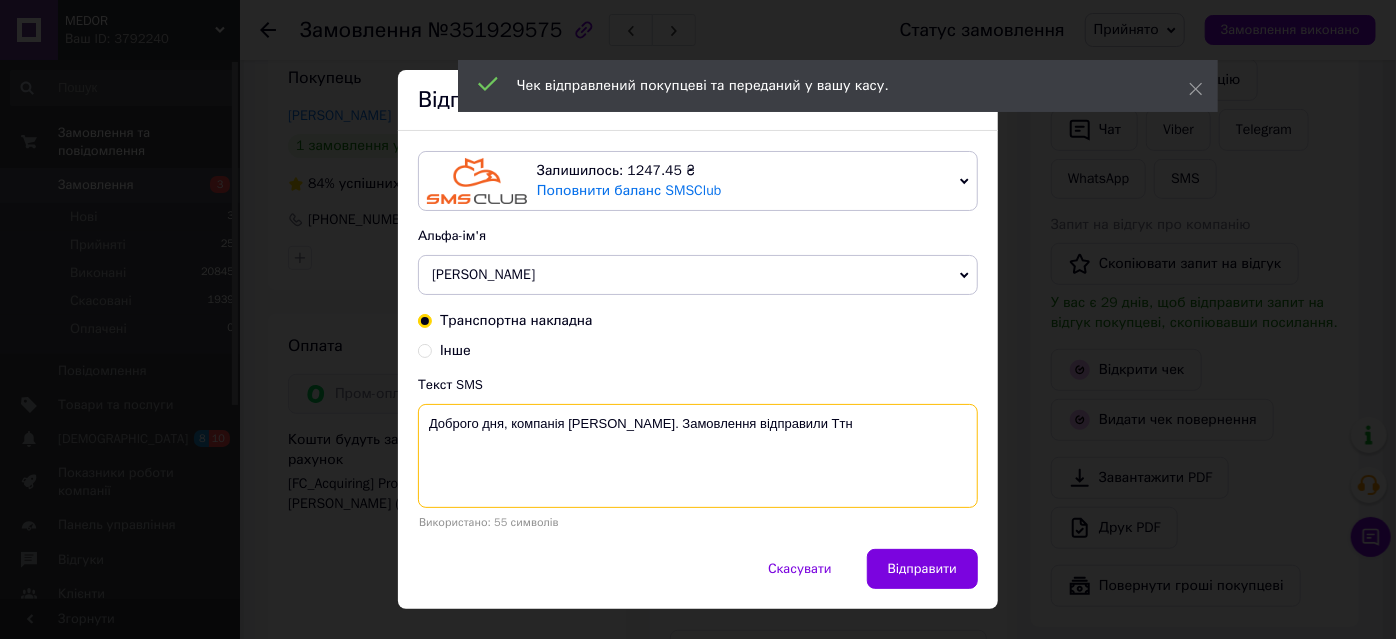 paste on "20451202455777" 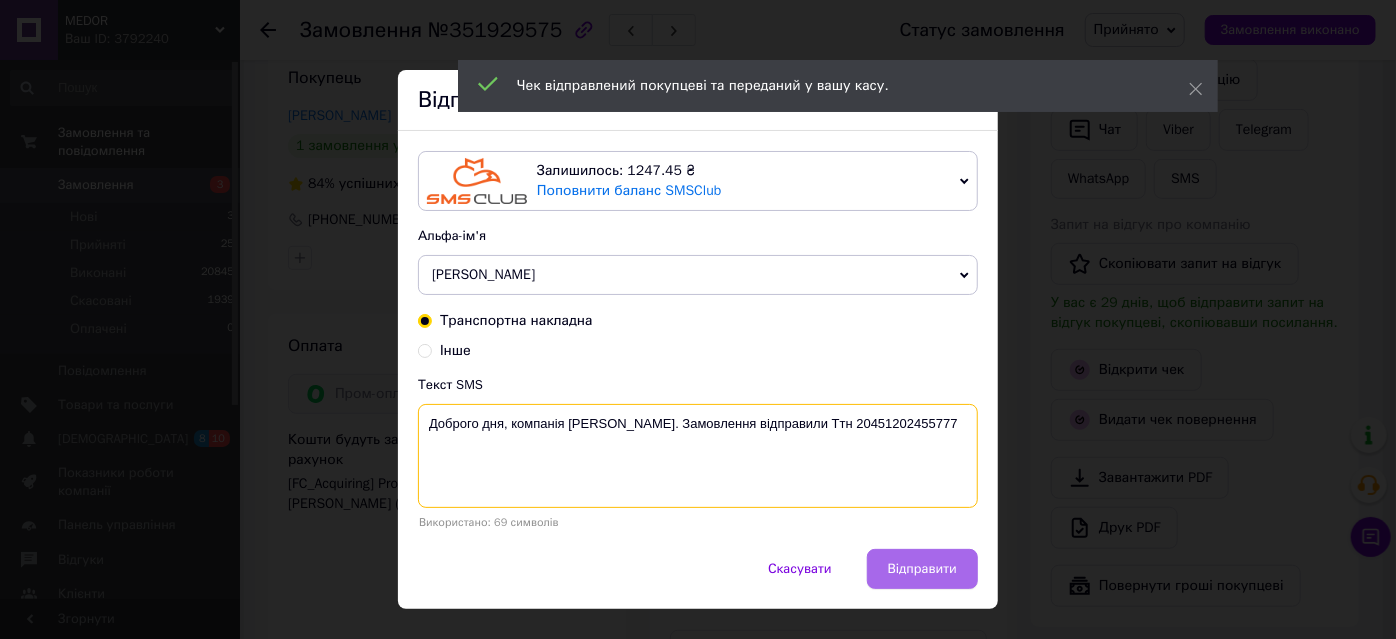 type on "Доброго дня, компанія Medor. Замовлення відправили Ттн 20451202455777" 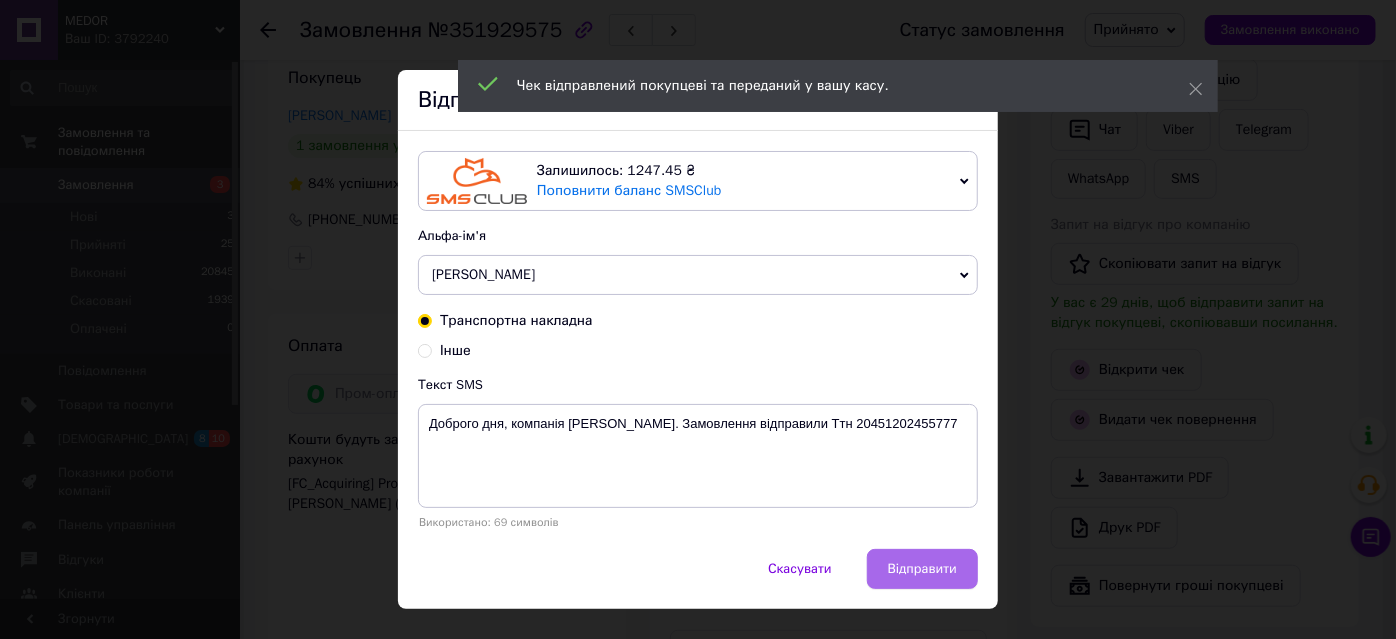 click on "Відправити" at bounding box center (922, 569) 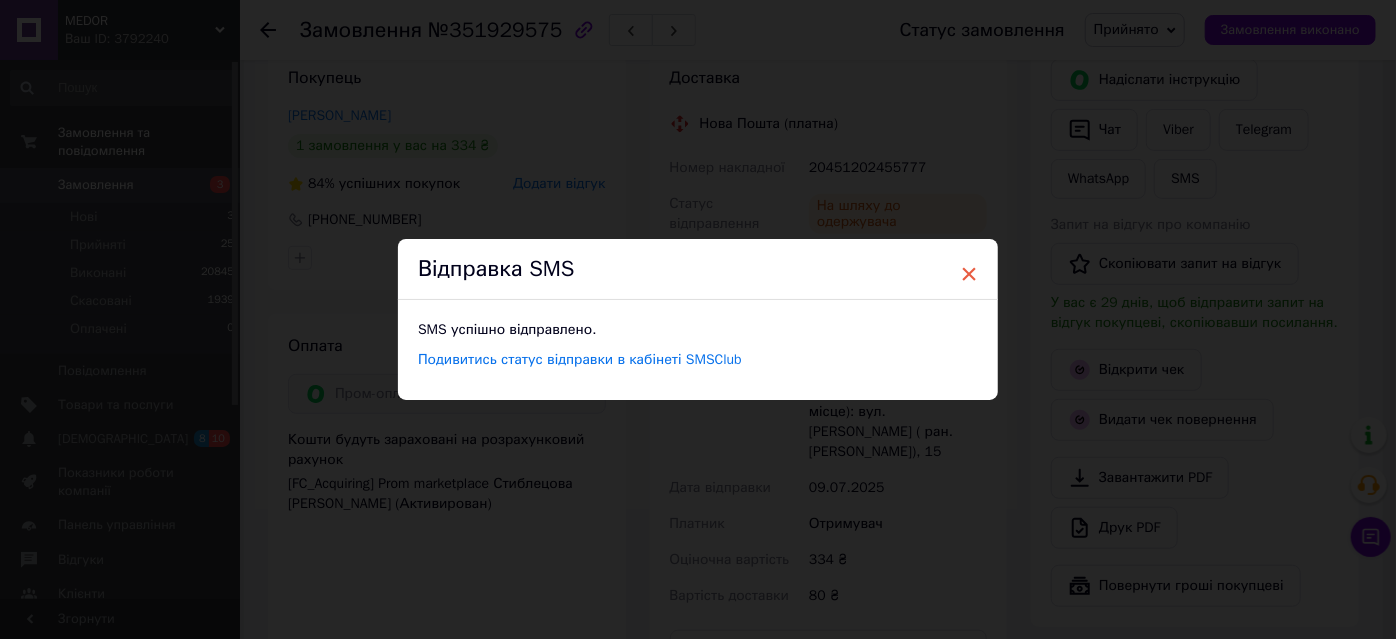 click on "×" at bounding box center (969, 274) 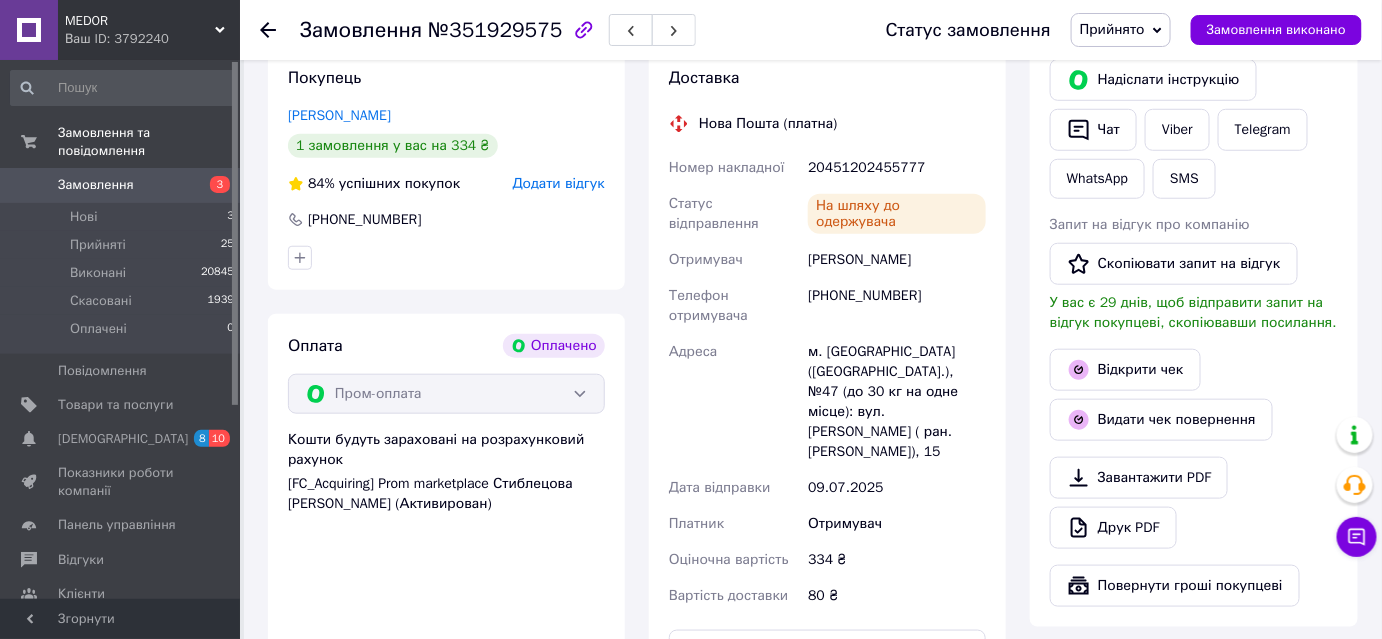 click on "Прийнято" at bounding box center [1112, 29] 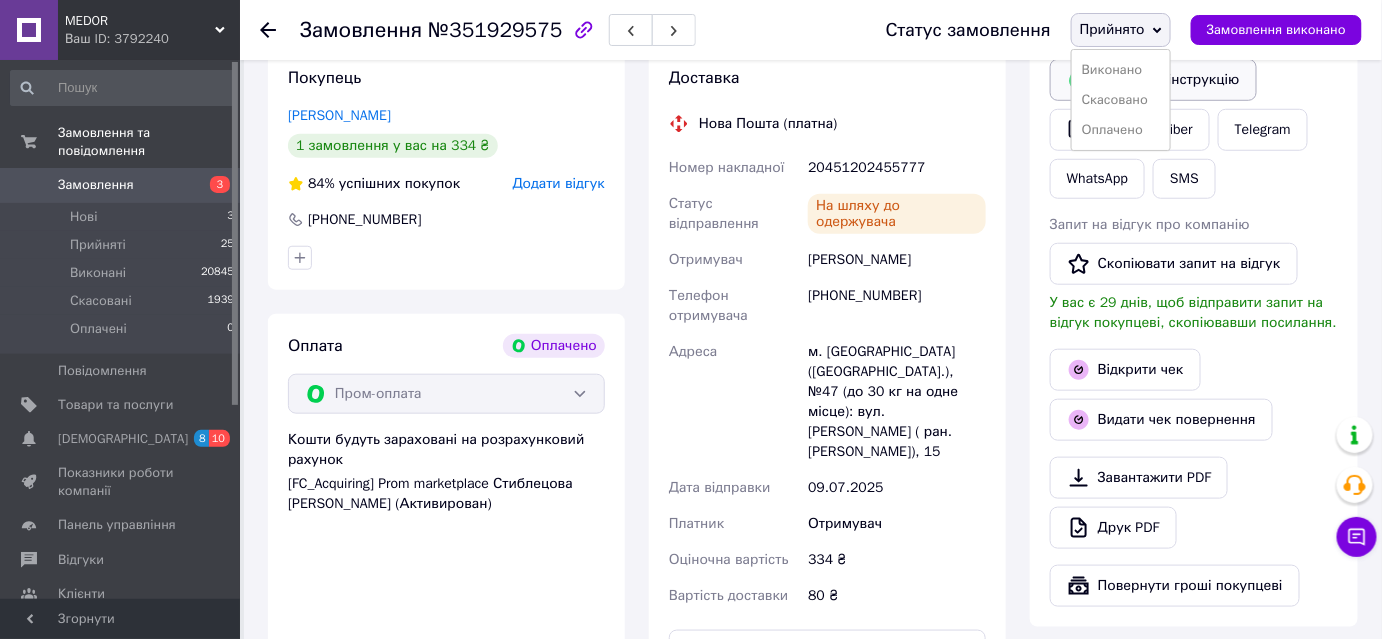 drag, startPoint x: 1115, startPoint y: 66, endPoint x: 1124, endPoint y: 71, distance: 10.29563 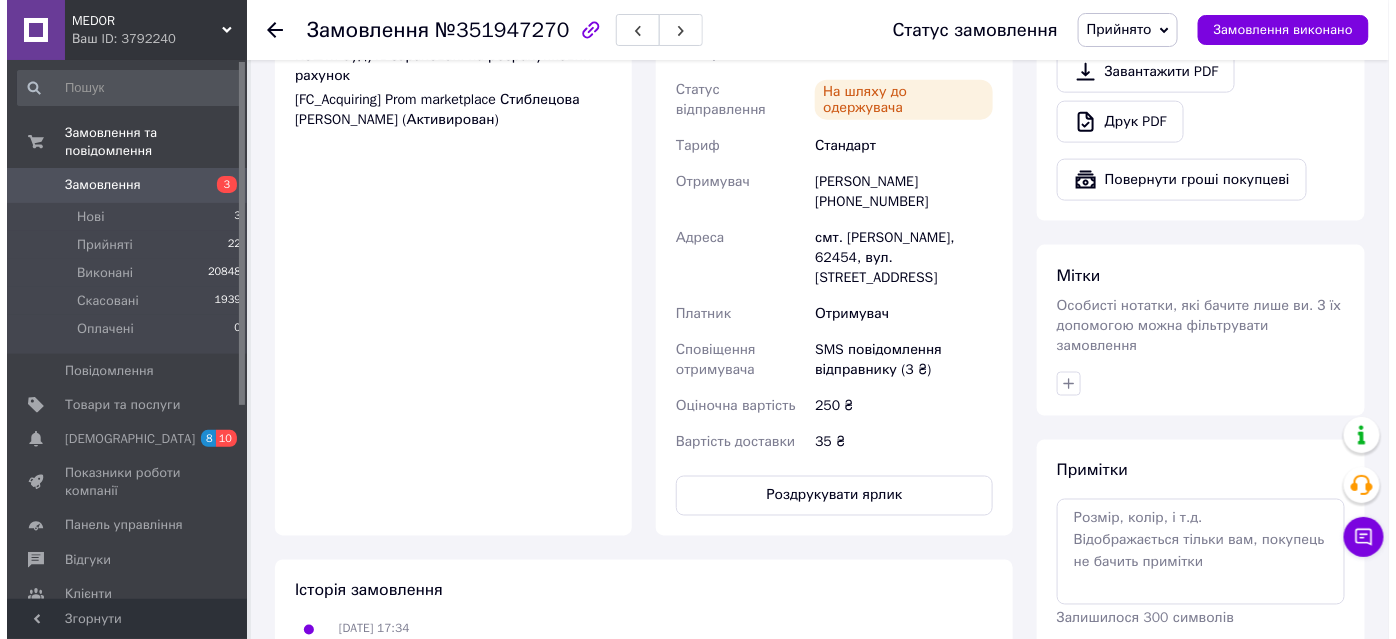 scroll, scrollTop: 727, scrollLeft: 0, axis: vertical 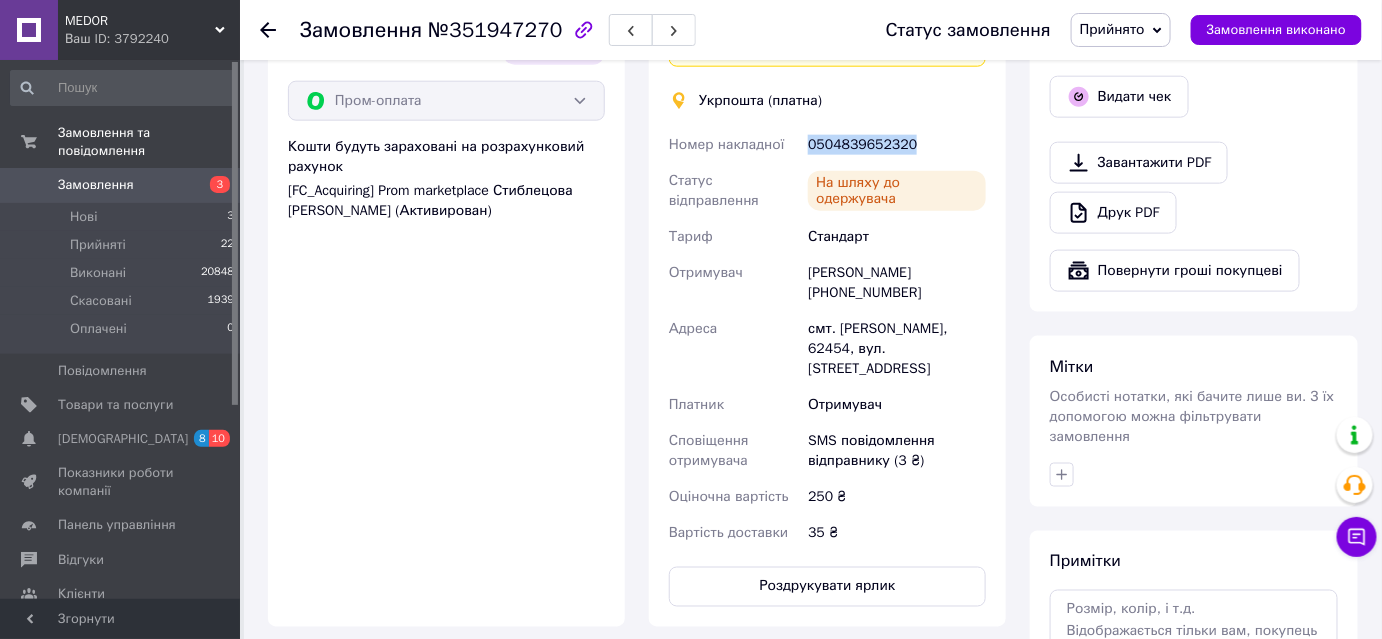 drag, startPoint x: 808, startPoint y: 119, endPoint x: 920, endPoint y: 130, distance: 112.53888 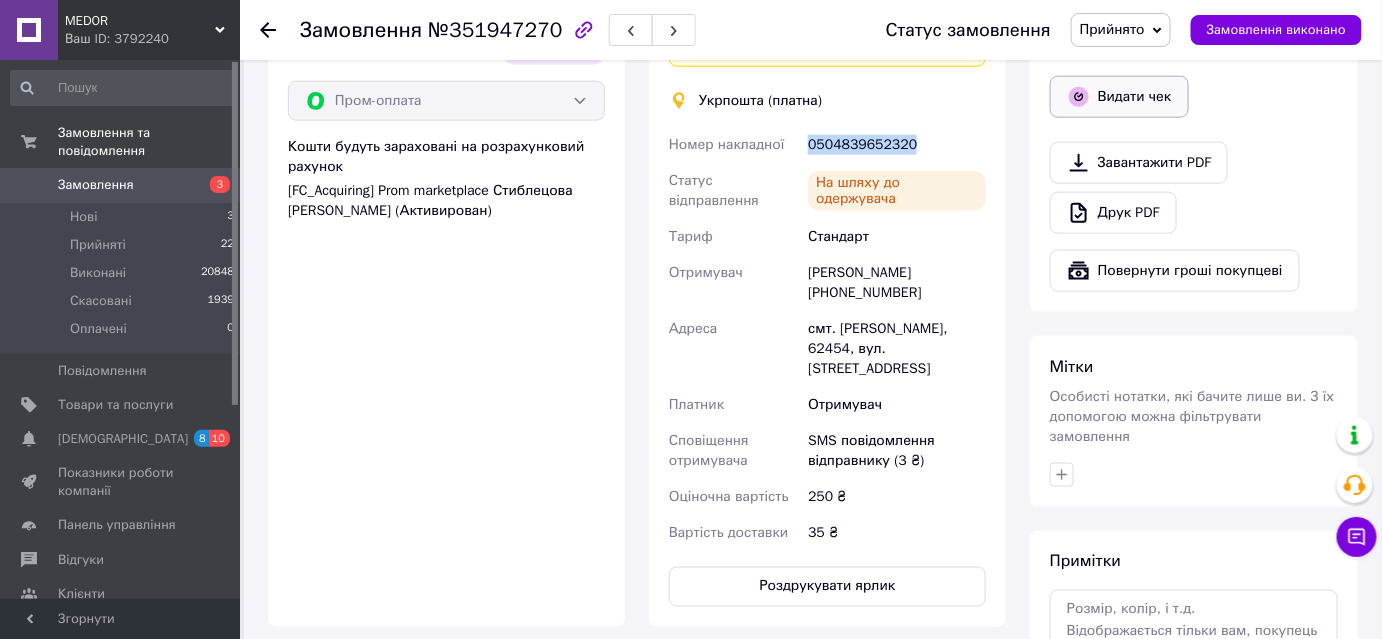 click on "Видати чек" at bounding box center [1119, 97] 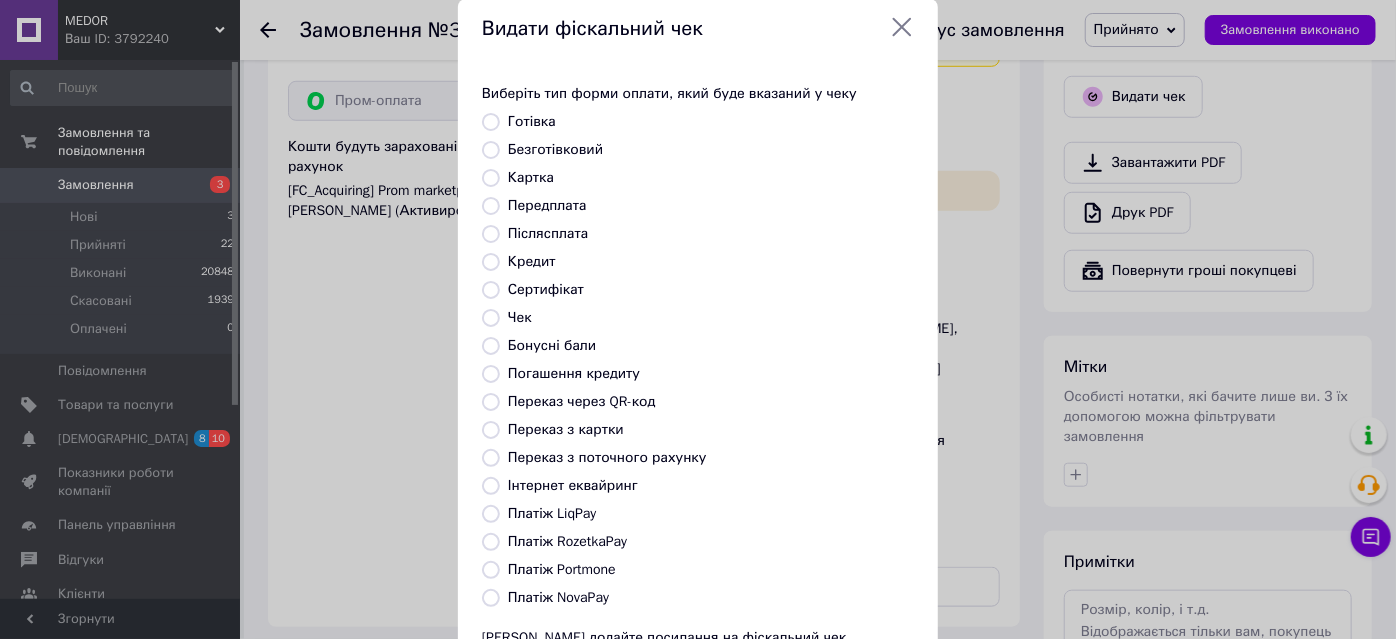 scroll, scrollTop: 90, scrollLeft: 0, axis: vertical 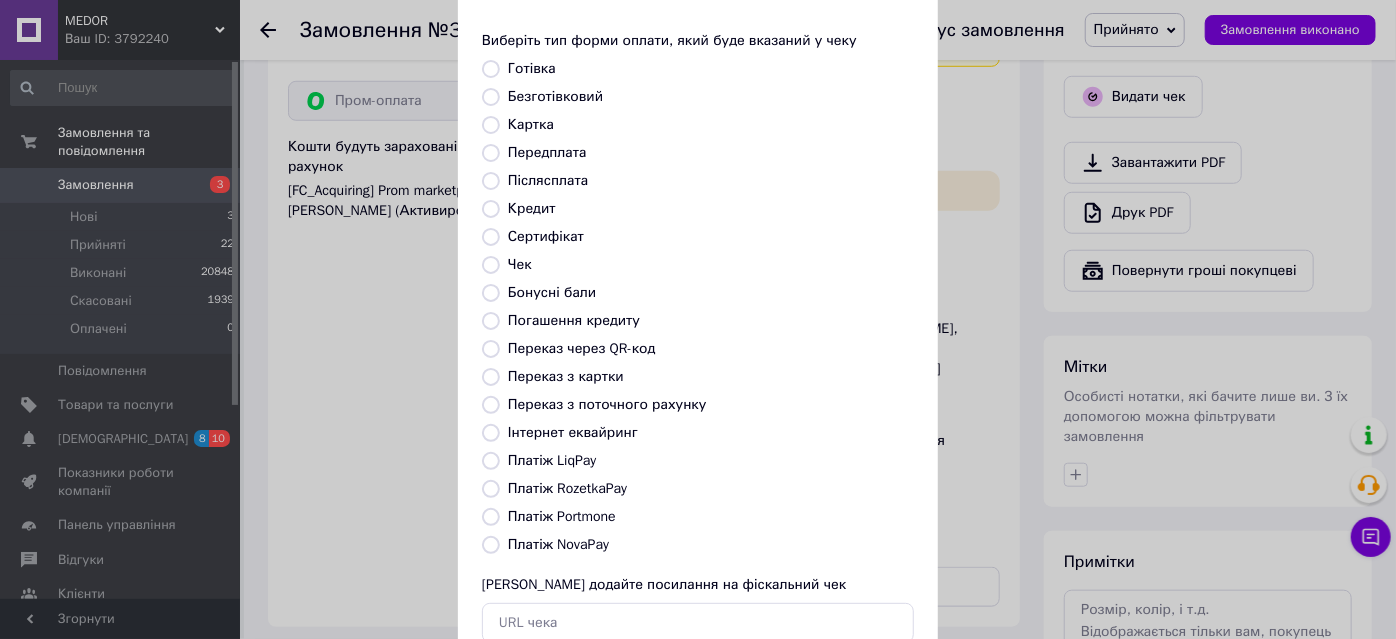 click on "Платіж RozetkaPay" at bounding box center (491, 489) 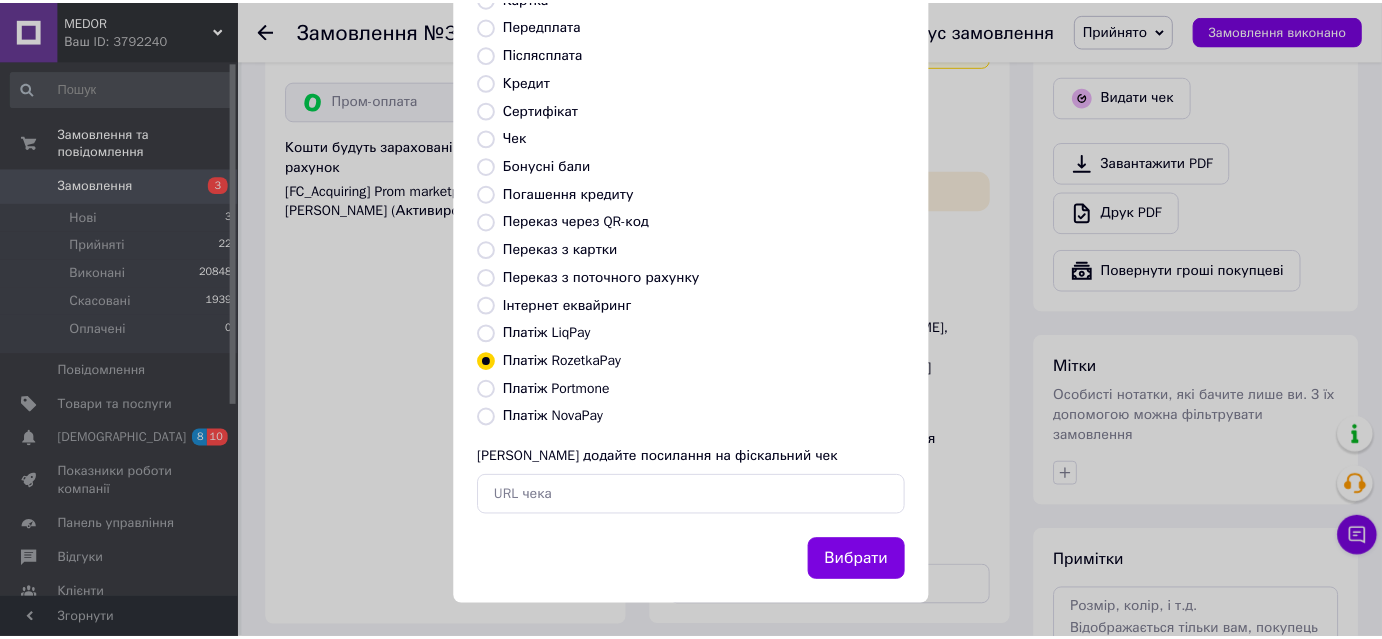 scroll, scrollTop: 219, scrollLeft: 0, axis: vertical 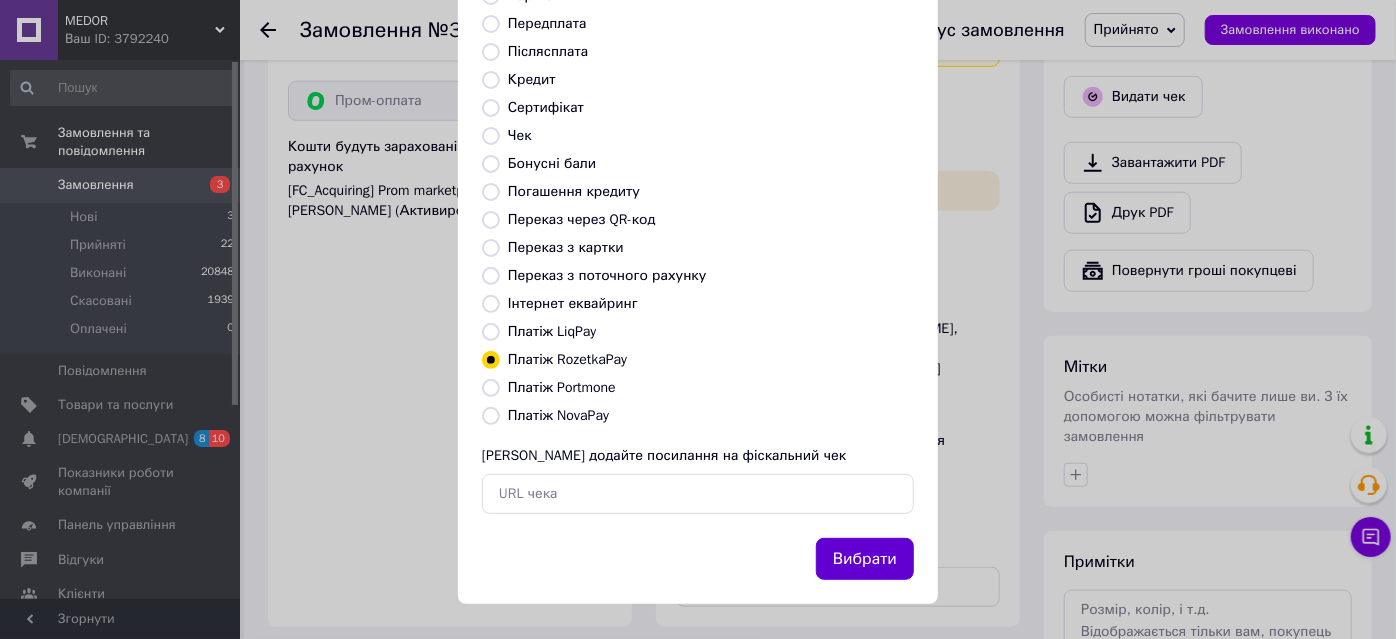 click on "Вибрати" at bounding box center [865, 559] 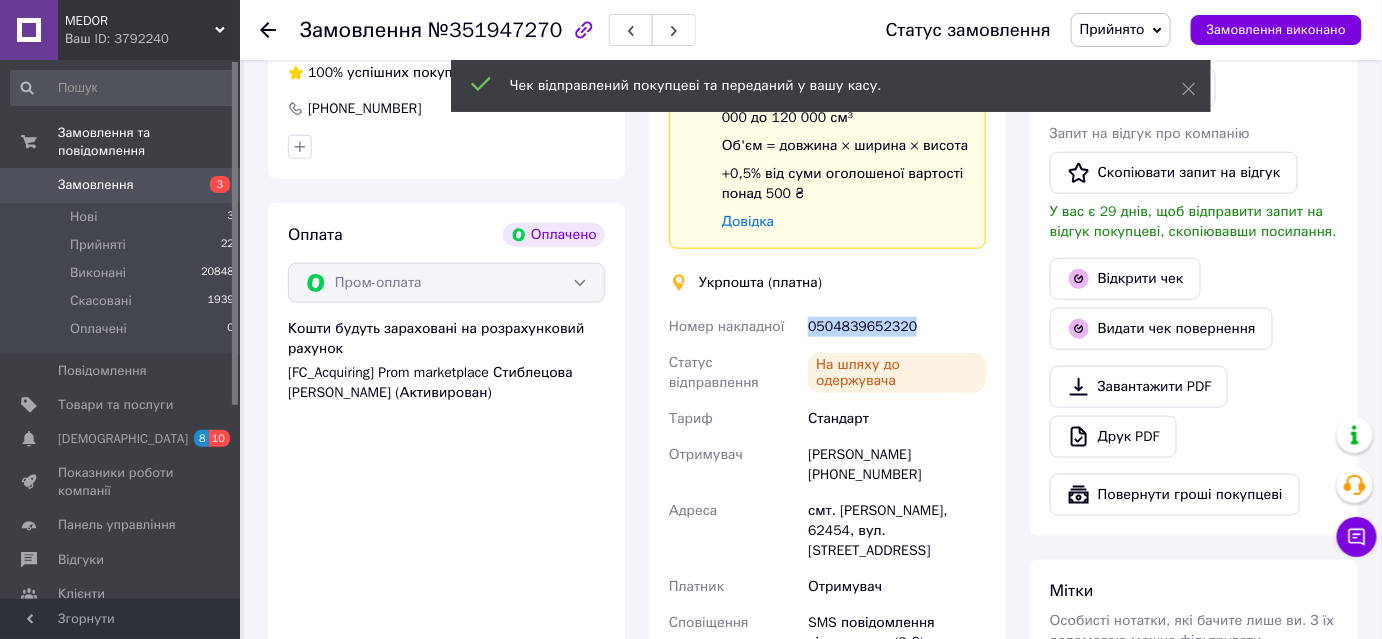 scroll, scrollTop: 363, scrollLeft: 0, axis: vertical 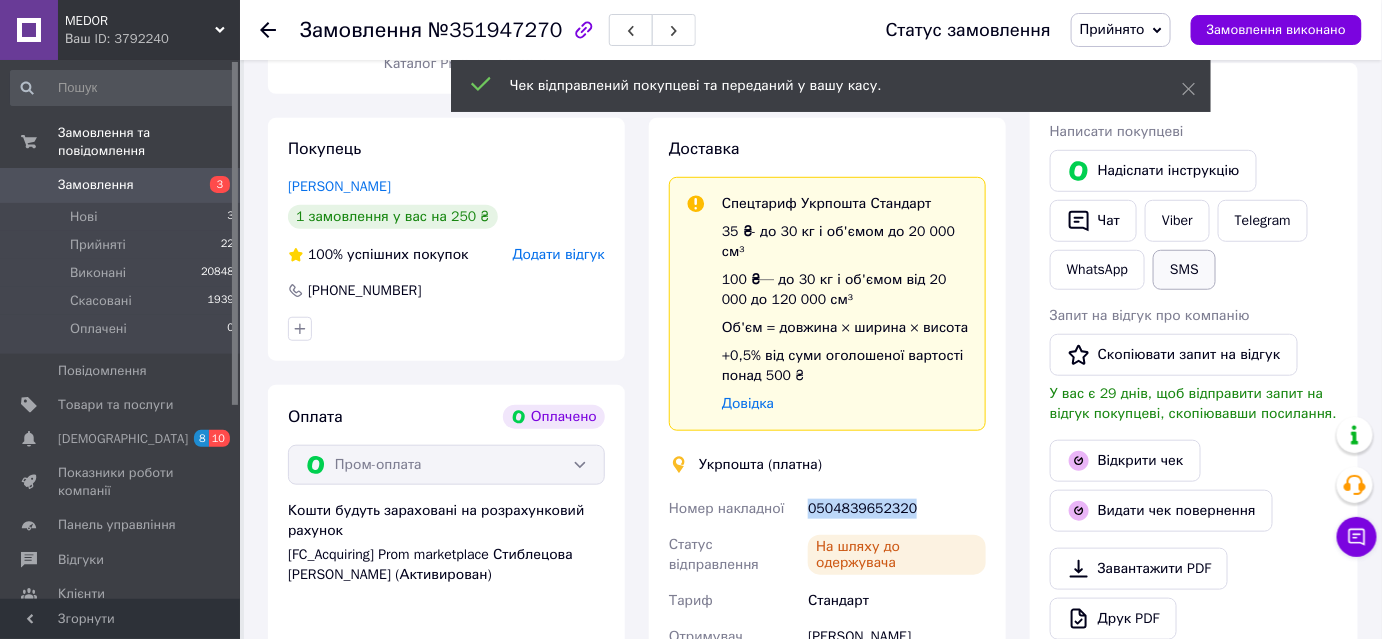 click on "SMS" at bounding box center [1184, 270] 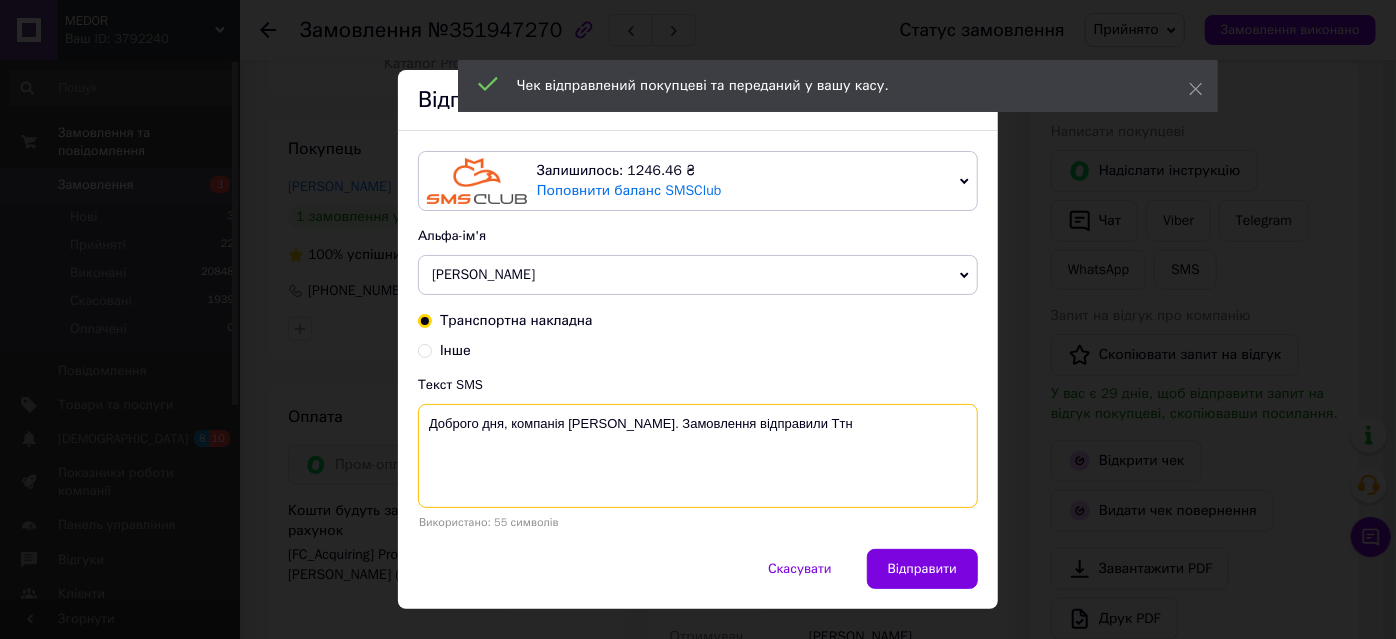 paste on "0504839652320" 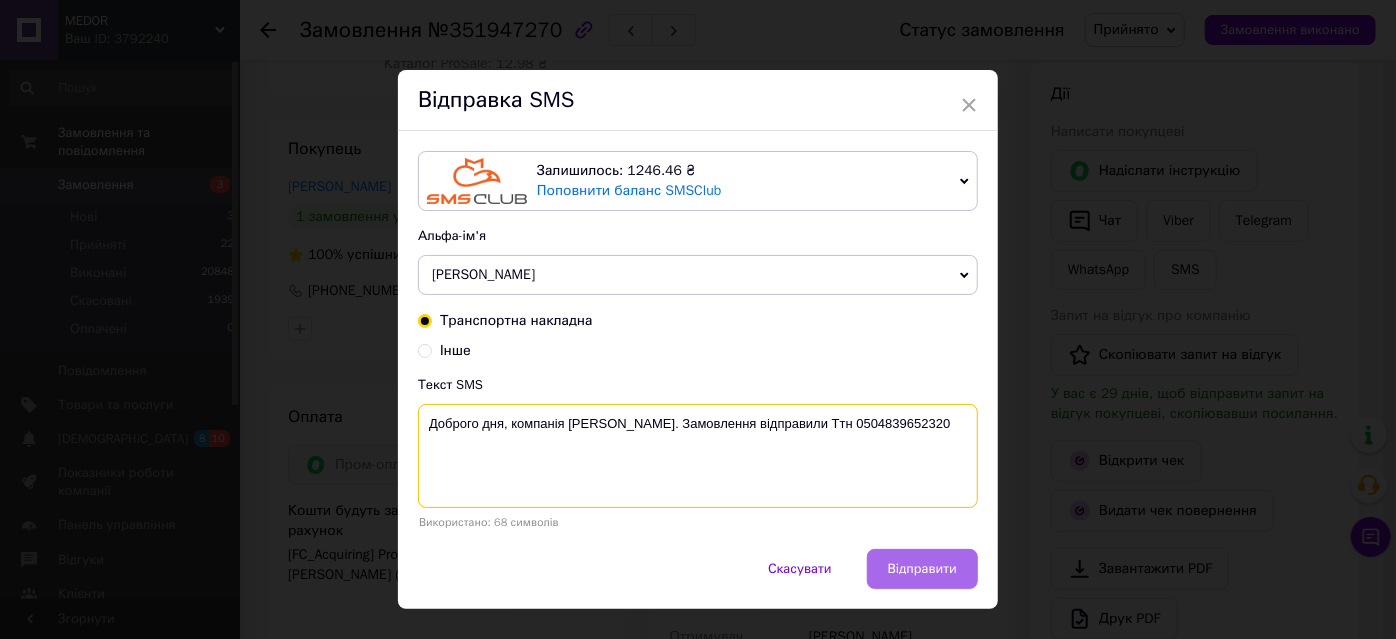 type on "Доброго дня, компанія Medor. Замовлення відправили Ттн 0504839652320" 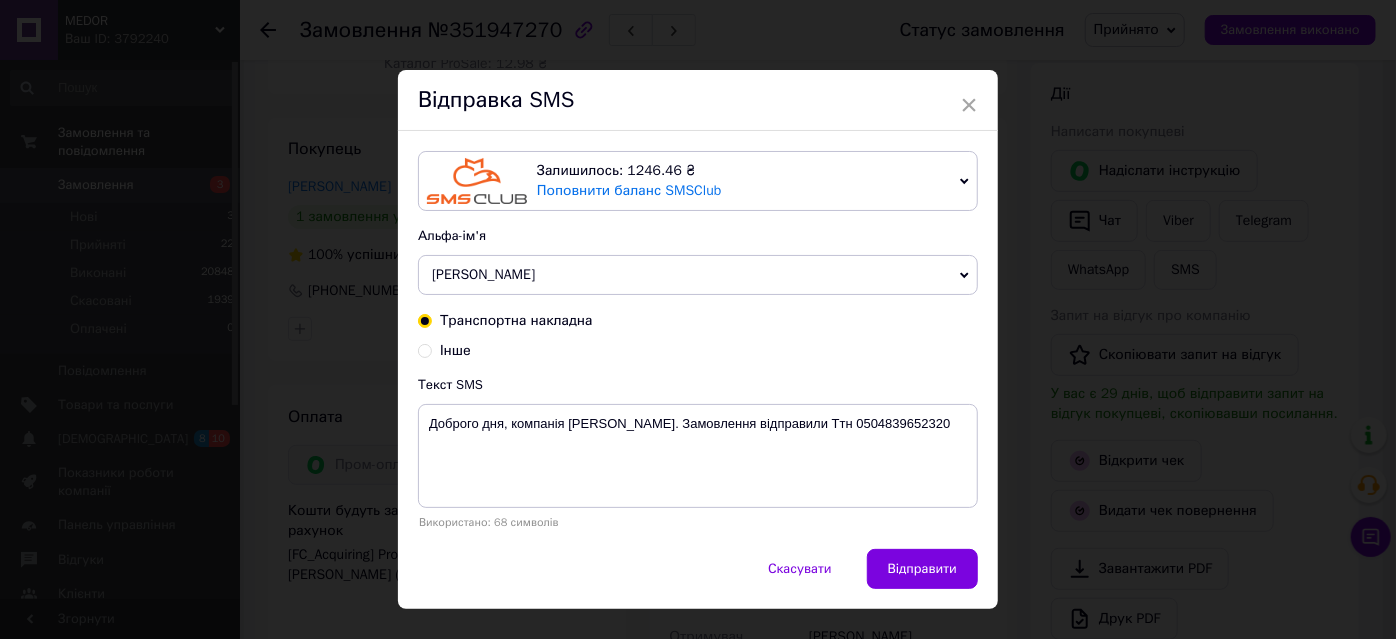 click on "Відправити" at bounding box center [922, 569] 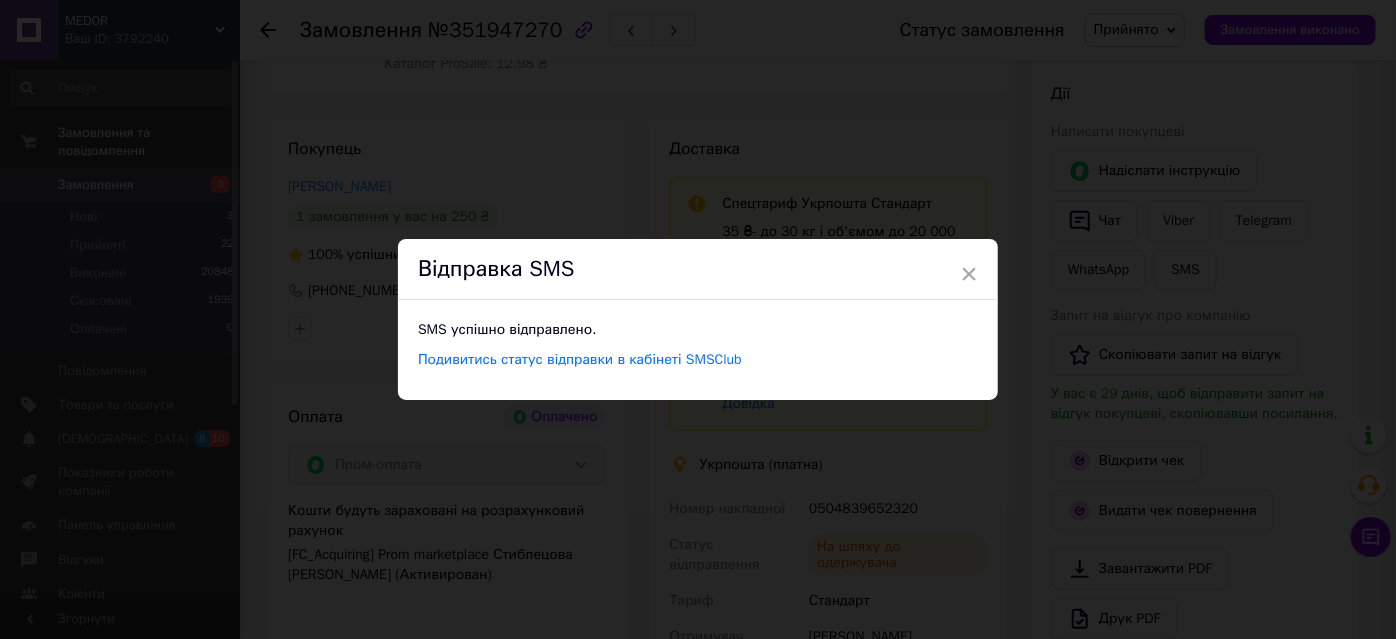 drag, startPoint x: 965, startPoint y: 271, endPoint x: 1039, endPoint y: 203, distance: 100.49876 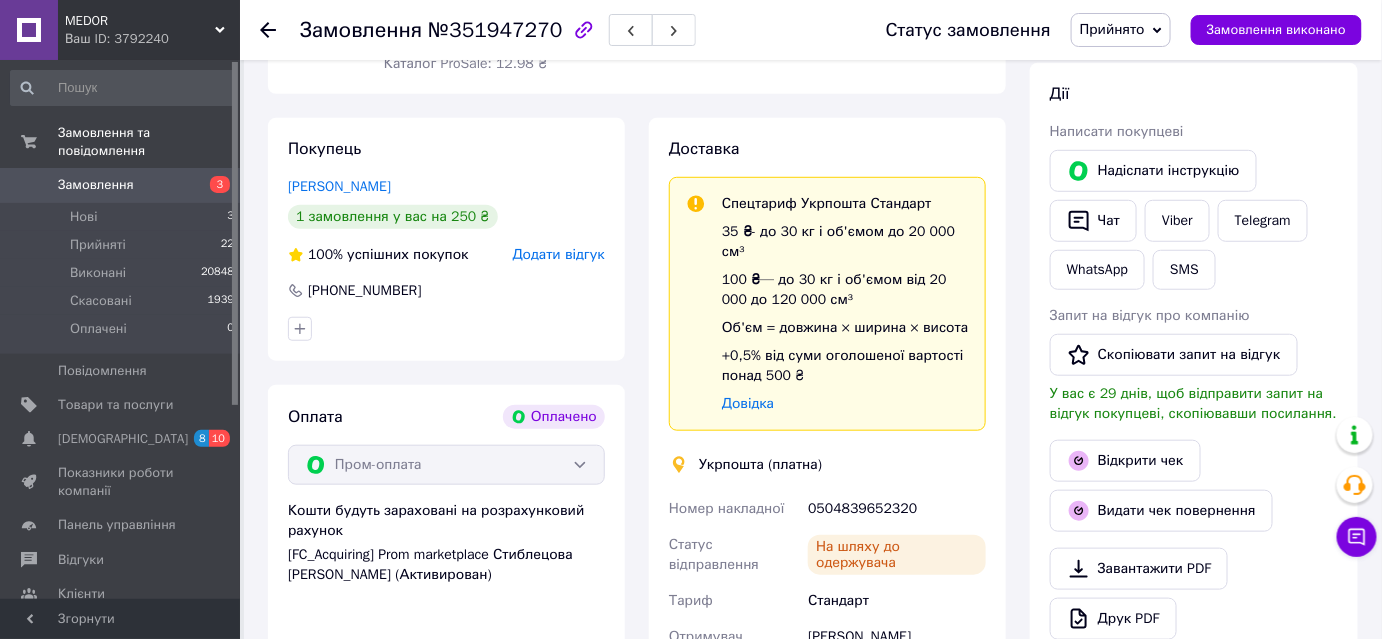 click on "Прийнято" at bounding box center (1112, 29) 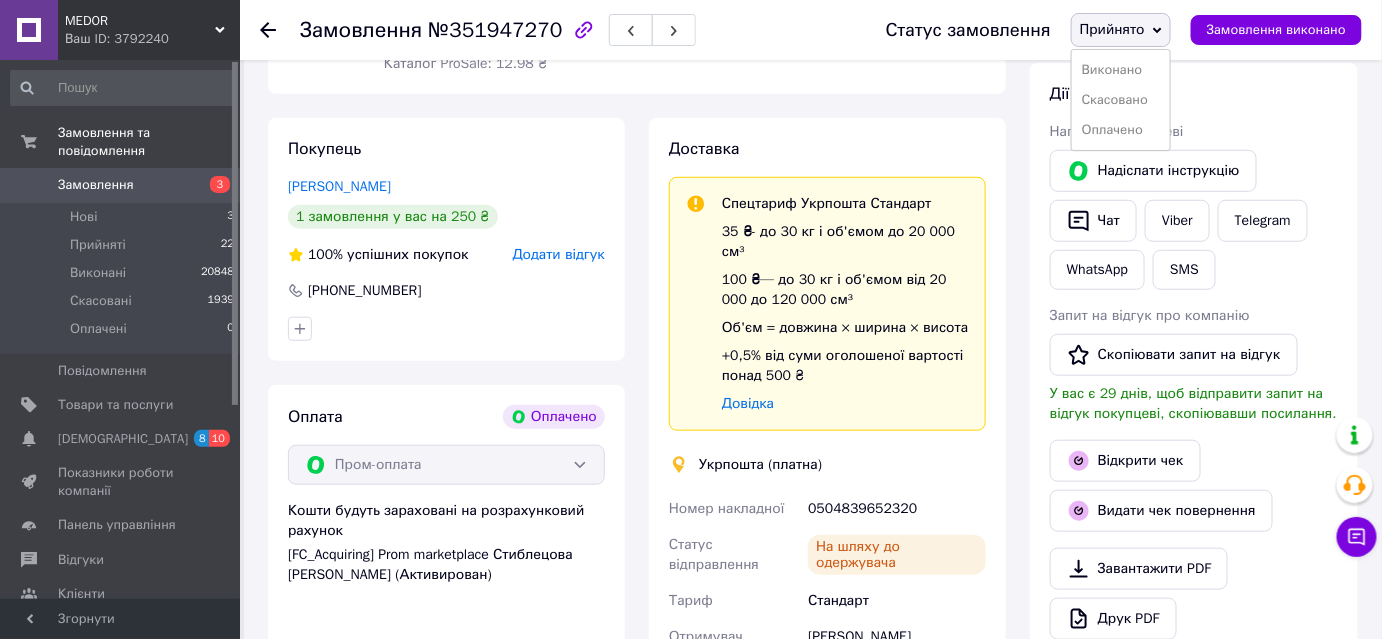 click on "Виконано" at bounding box center (1121, 70) 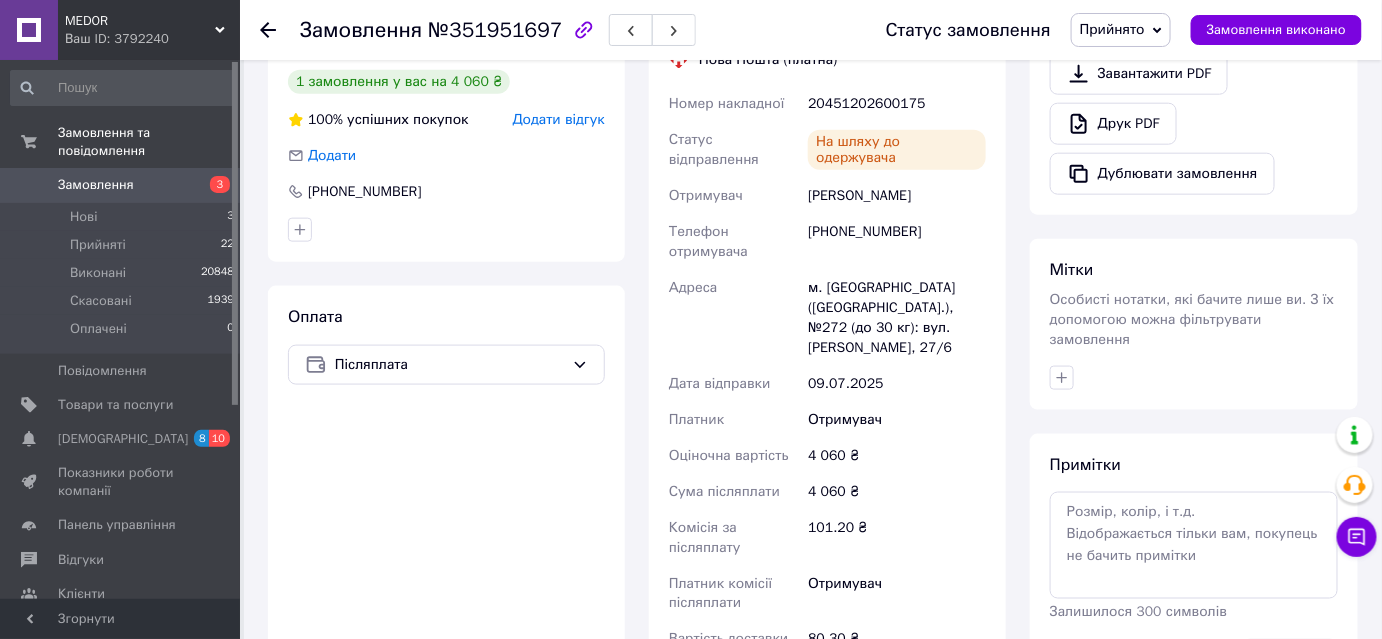 scroll, scrollTop: 670, scrollLeft: 0, axis: vertical 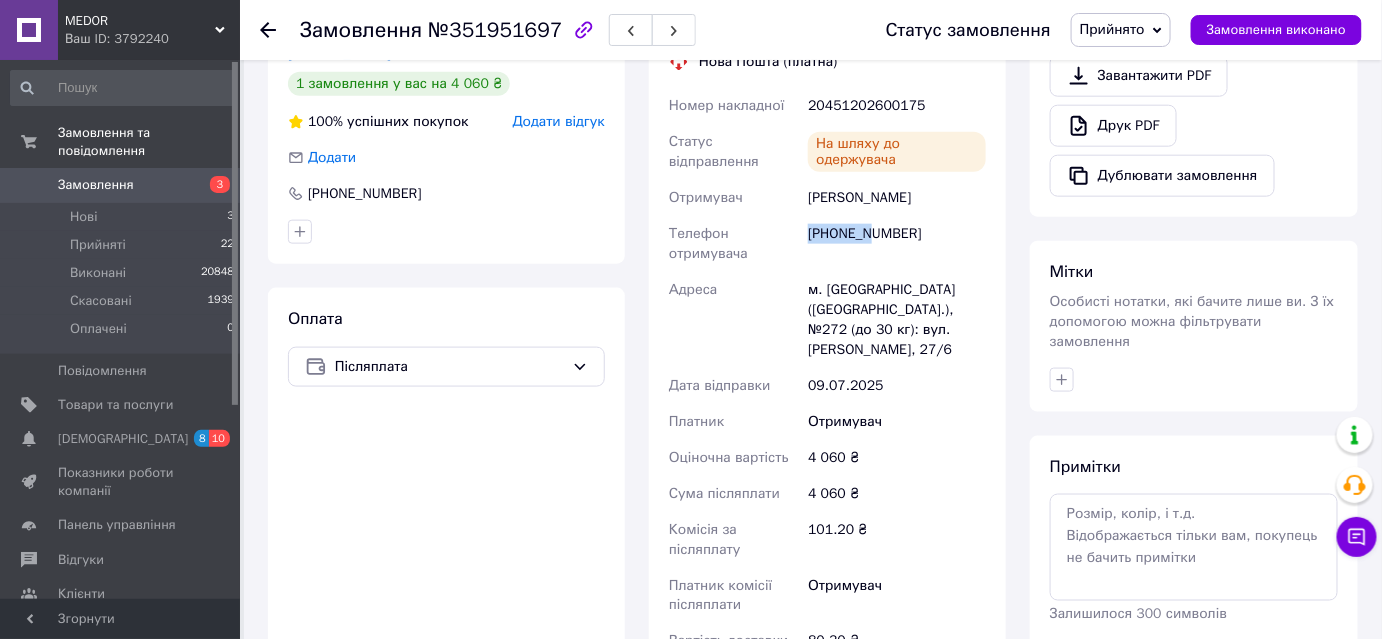 drag, startPoint x: 808, startPoint y: 226, endPoint x: 873, endPoint y: 231, distance: 65.192024 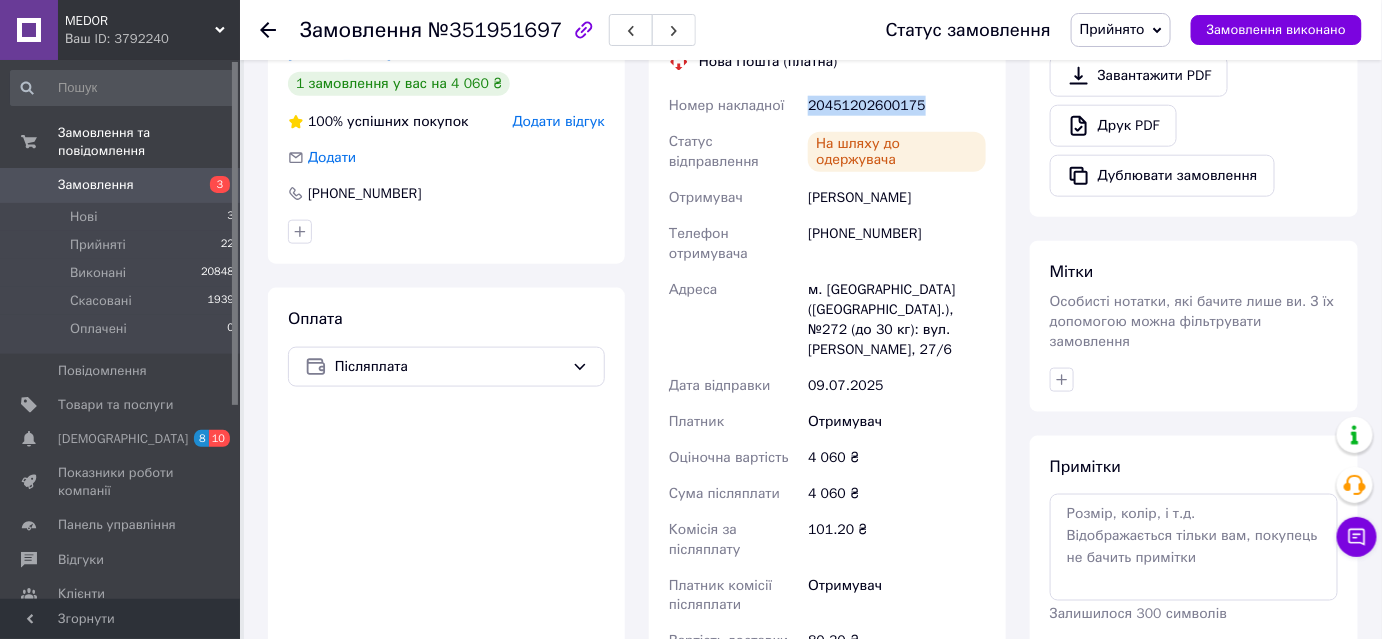 drag, startPoint x: 808, startPoint y: 108, endPoint x: 917, endPoint y: 122, distance: 109.89541 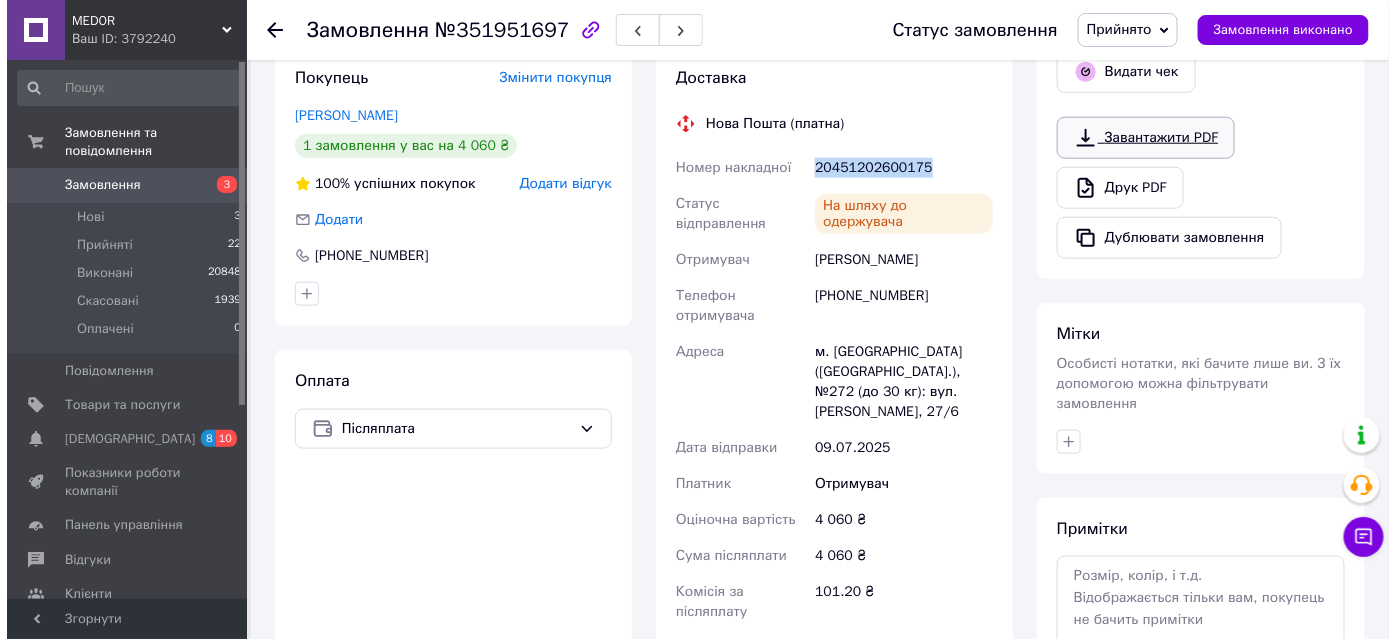 scroll, scrollTop: 579, scrollLeft: 0, axis: vertical 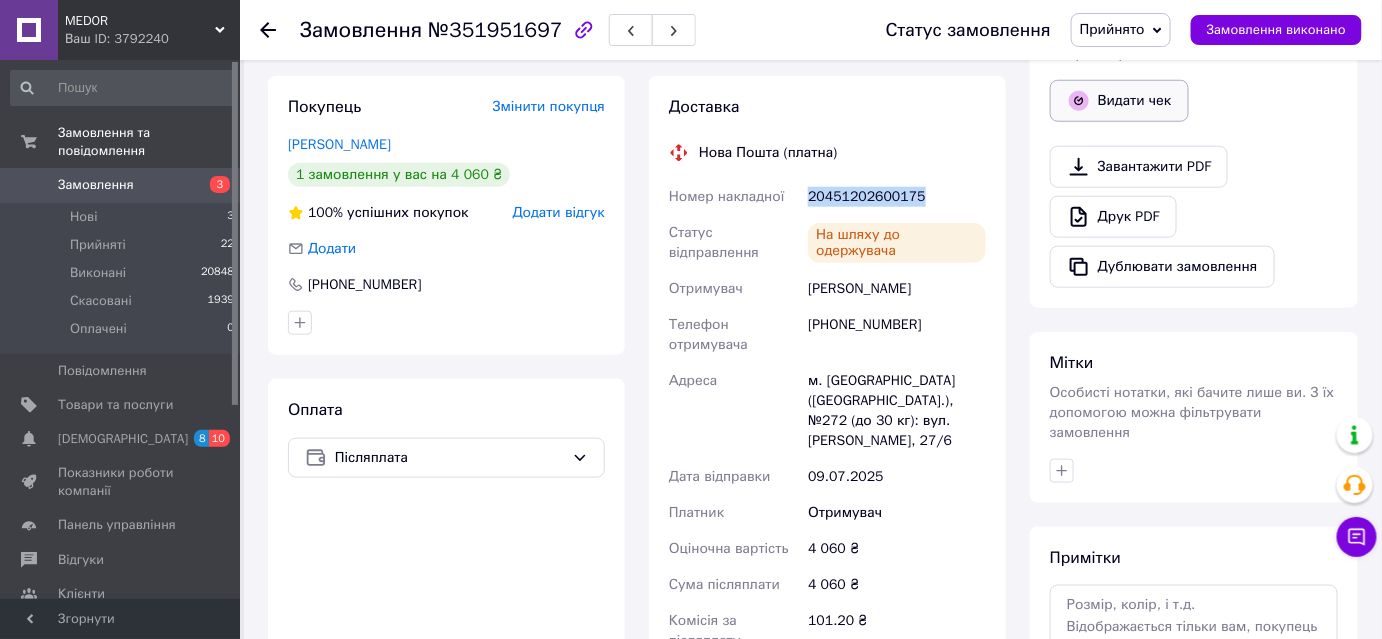 click on "Видати чек" at bounding box center (1119, 101) 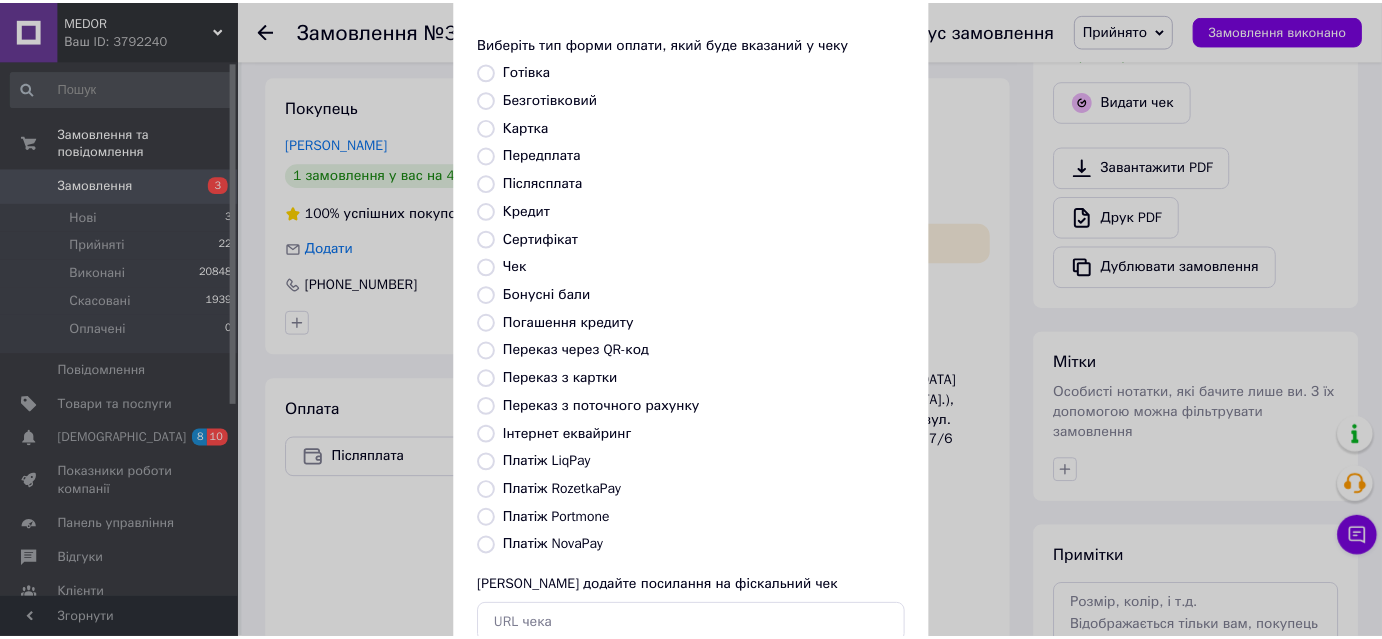 scroll, scrollTop: 181, scrollLeft: 0, axis: vertical 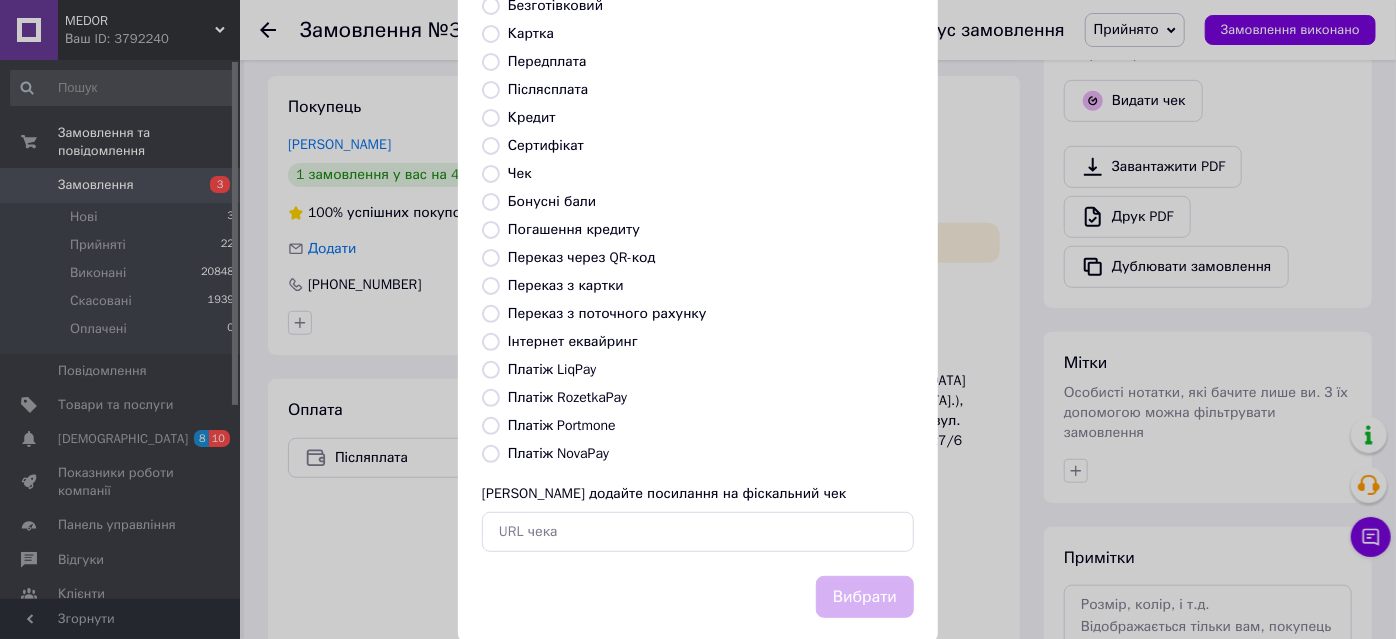 click on "Платіж NovaPay" at bounding box center (491, 454) 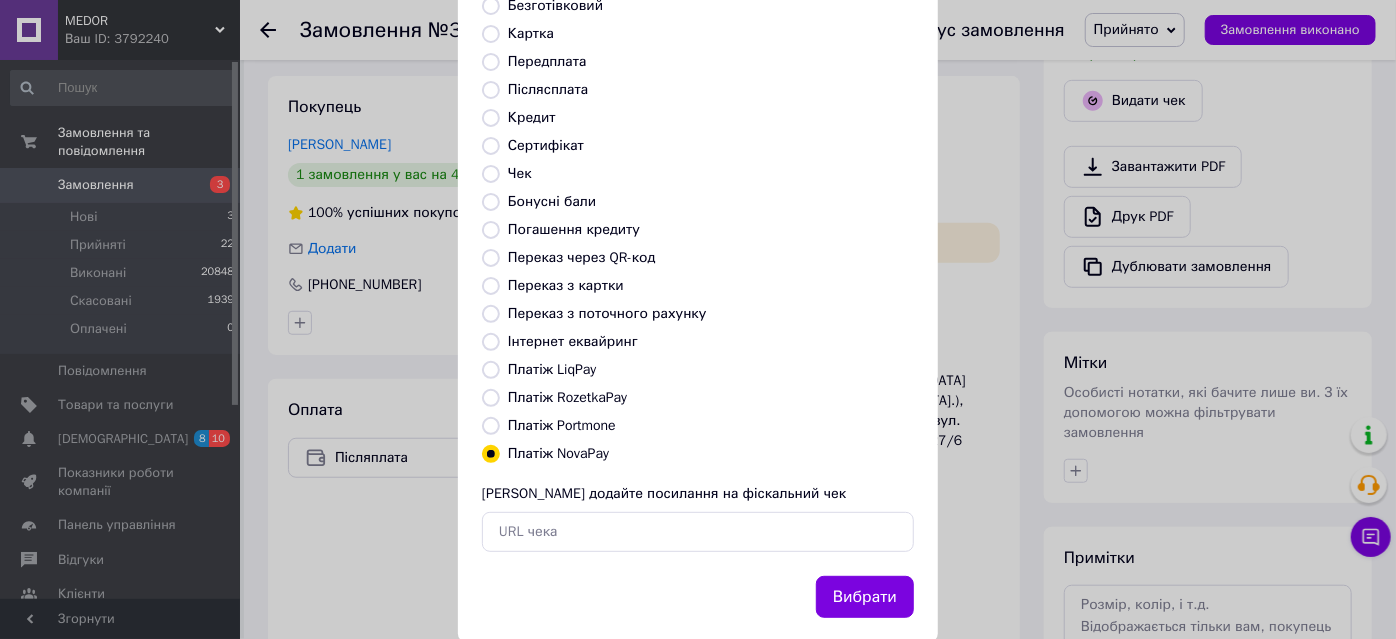 click on "Вибрати" at bounding box center (865, 597) 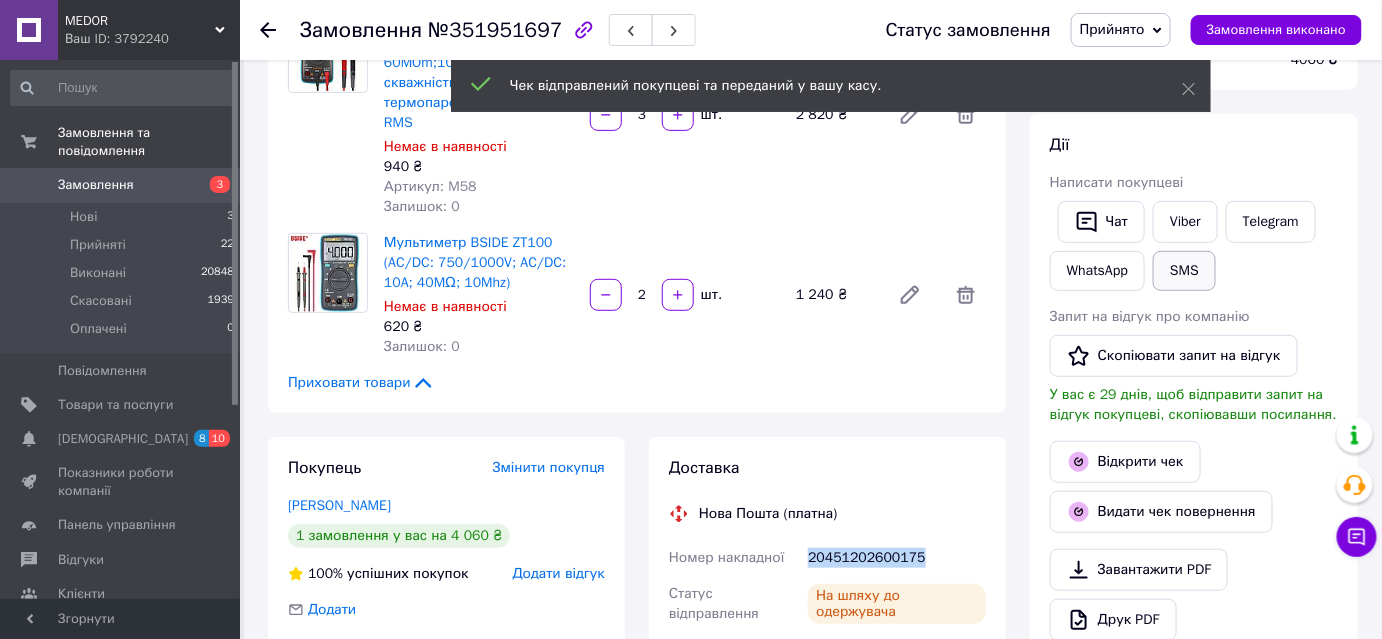 scroll, scrollTop: 216, scrollLeft: 0, axis: vertical 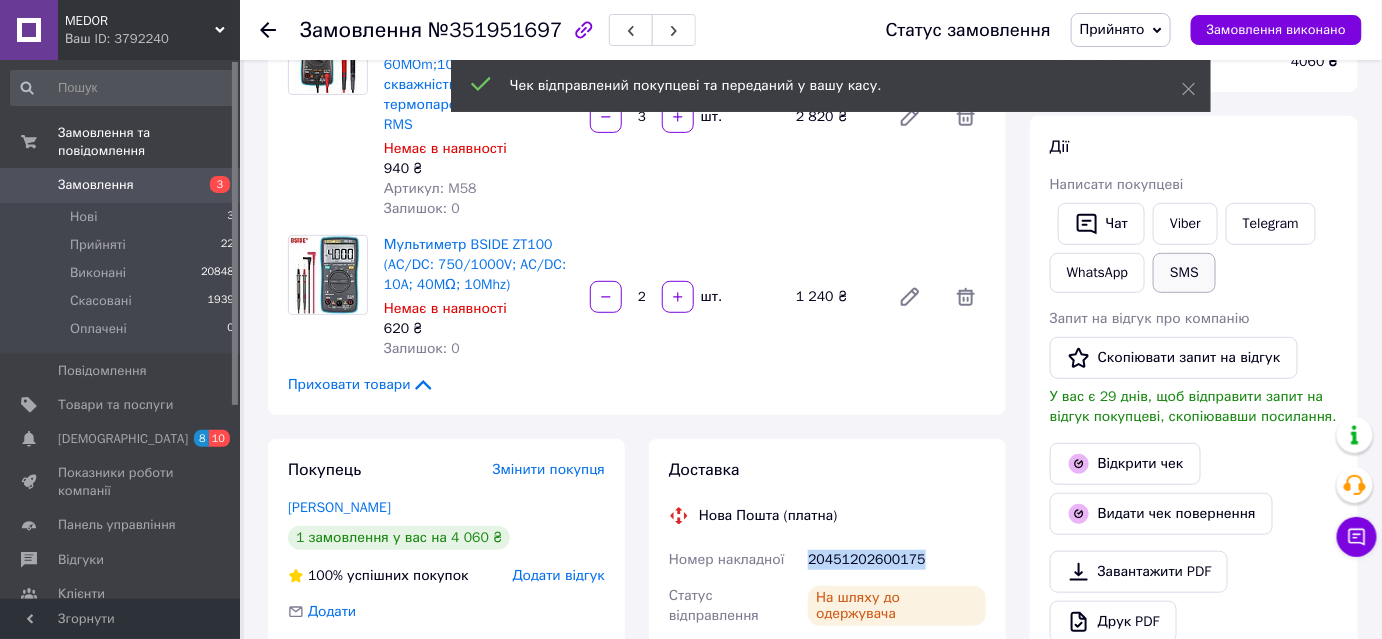 click on "SMS" at bounding box center (1184, 273) 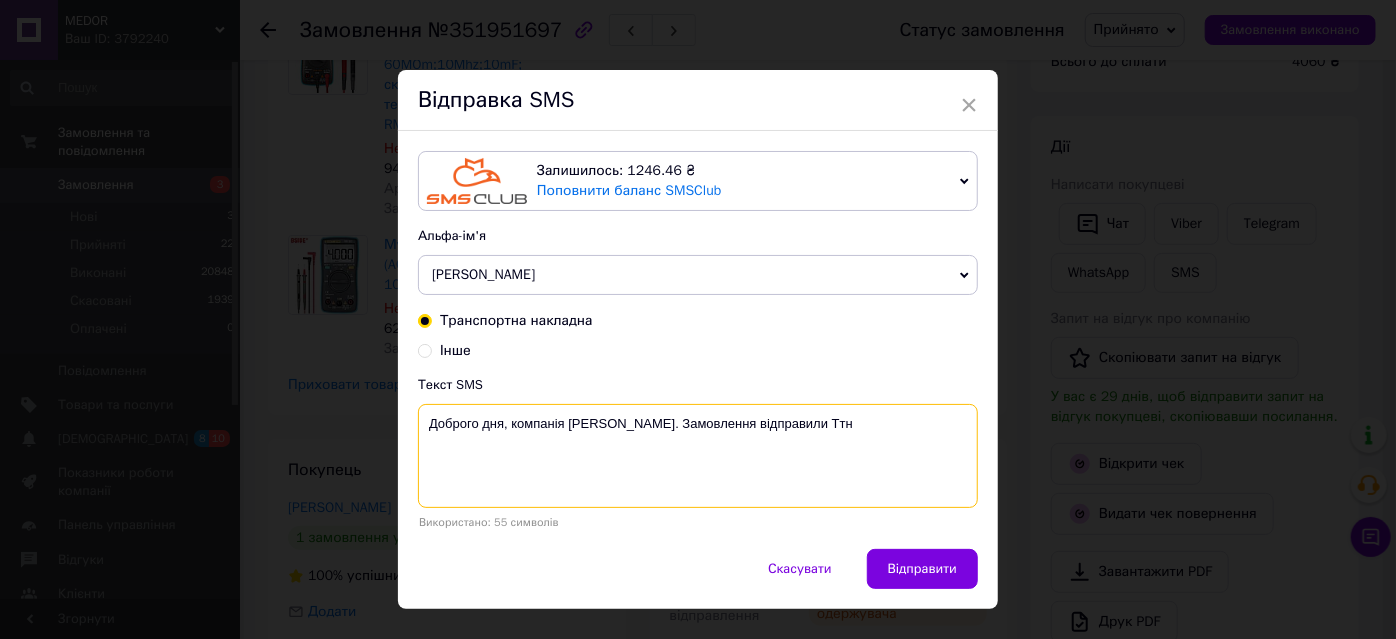 paste on "20451202600175" 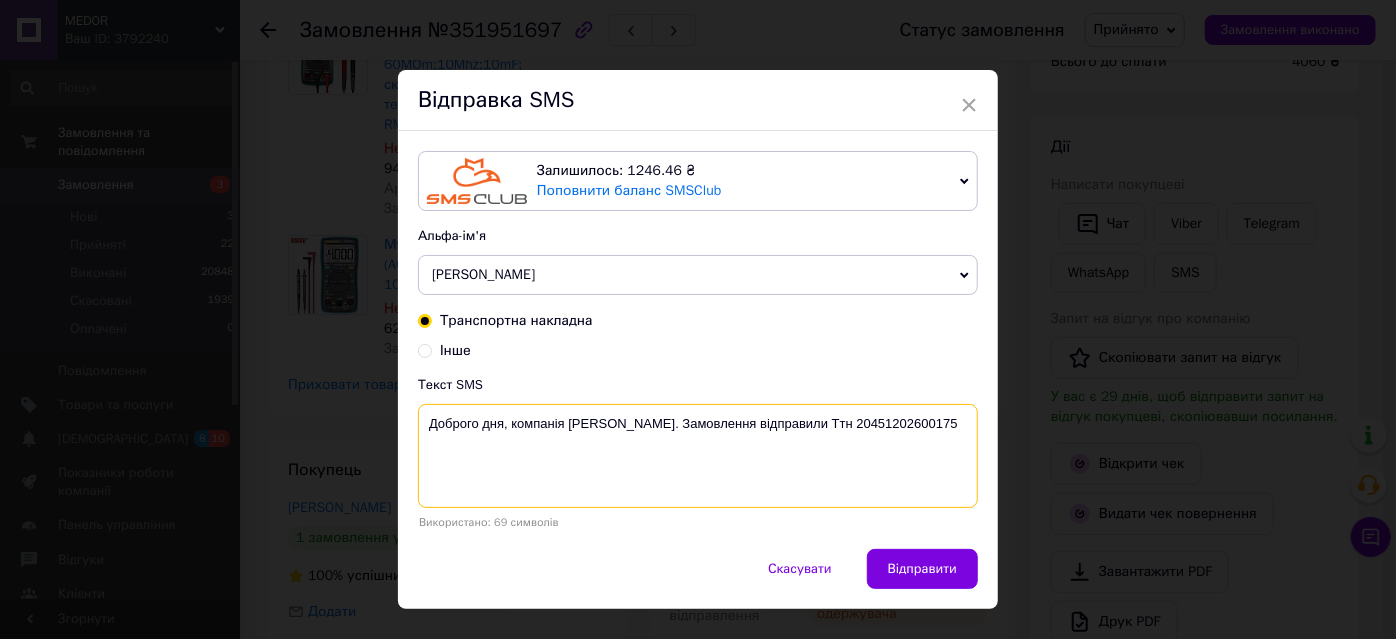 type on "Доброго дня, компанія Medor. Замовлення відправили Ттн 20451202600175" 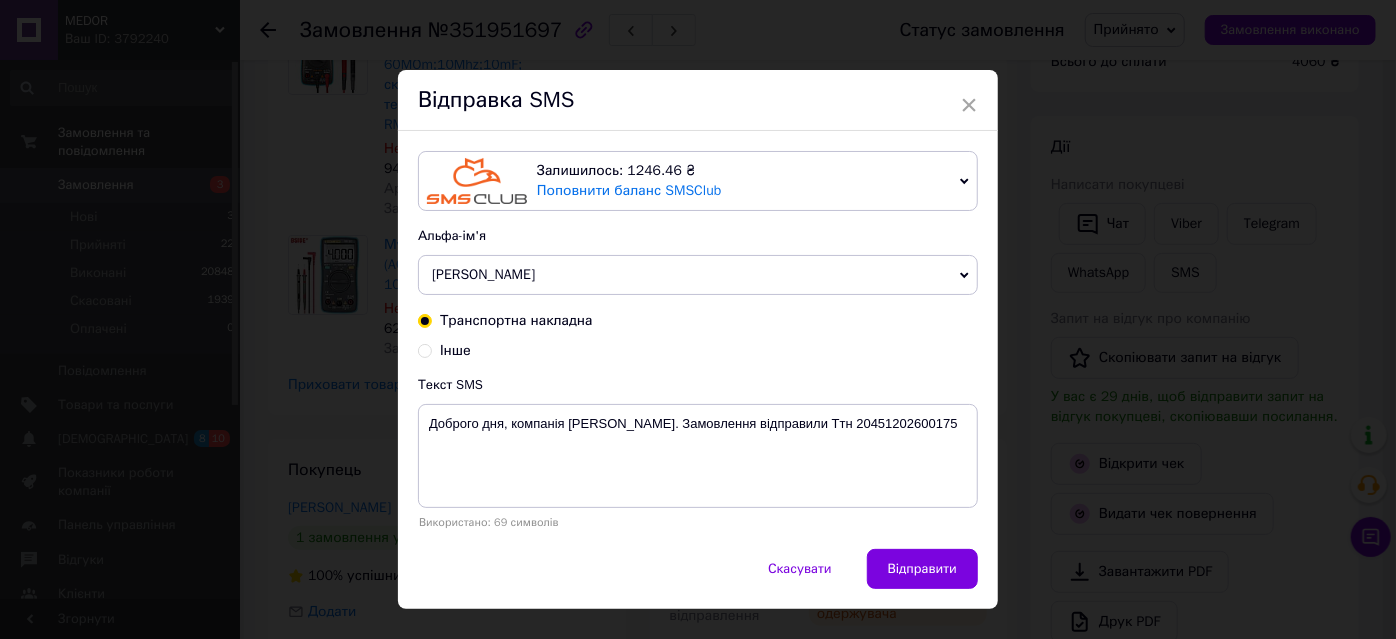 click on "Відправити" at bounding box center (922, 569) 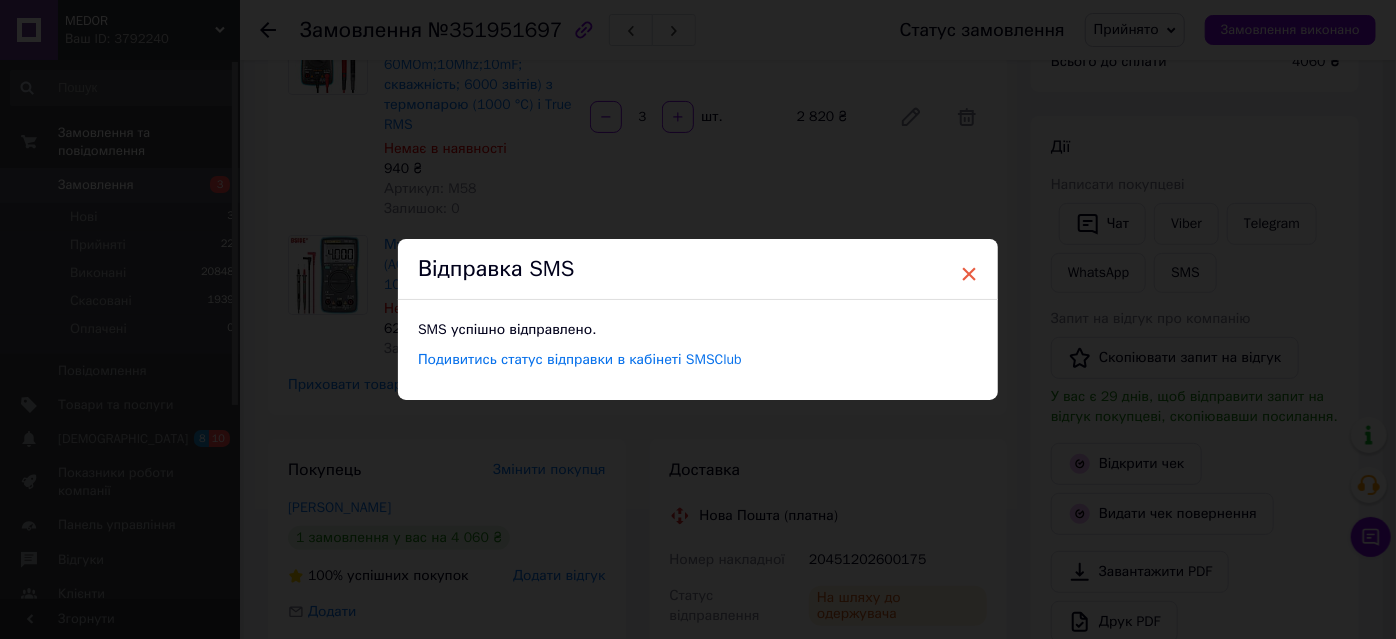 click on "×" at bounding box center [969, 274] 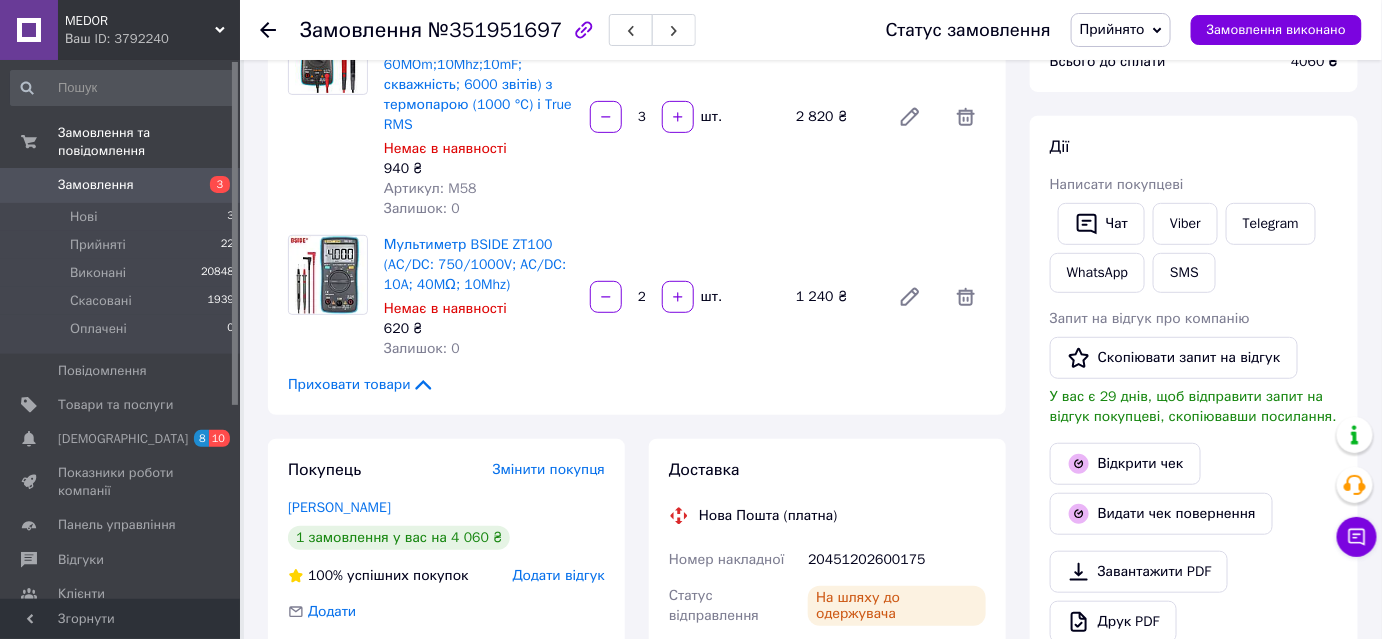 click on "Прийнято" at bounding box center (1112, 29) 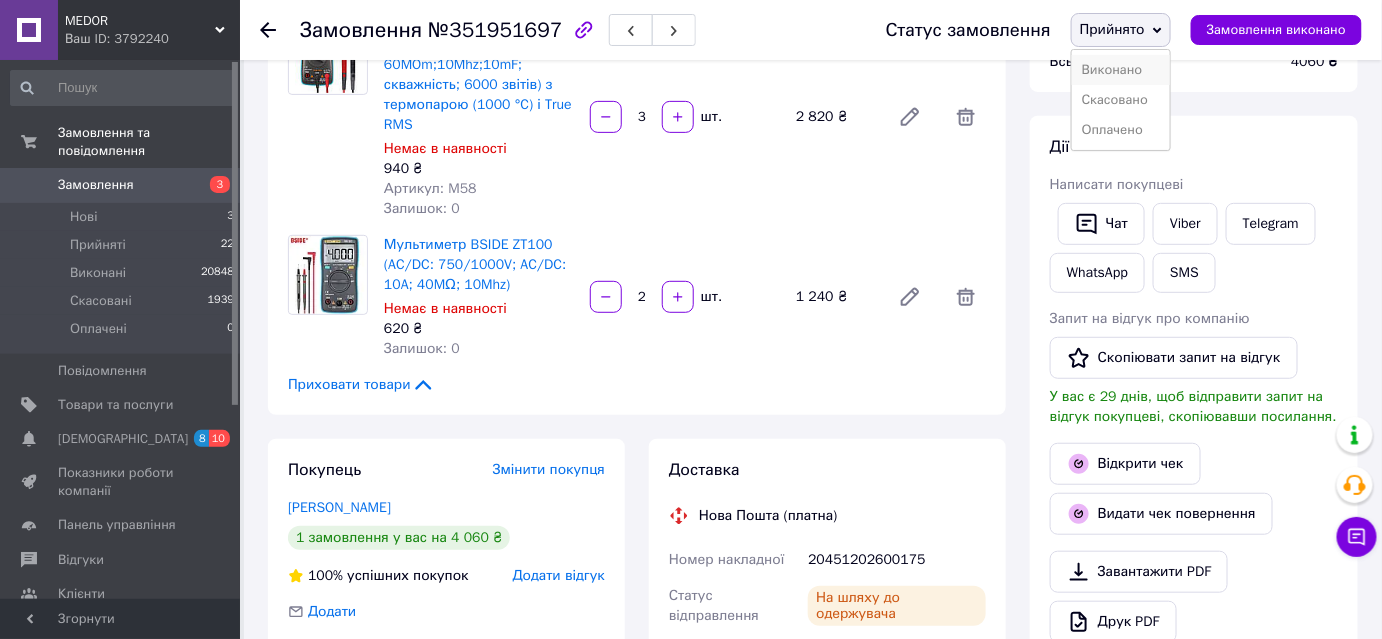 click on "Виконано" at bounding box center [1121, 70] 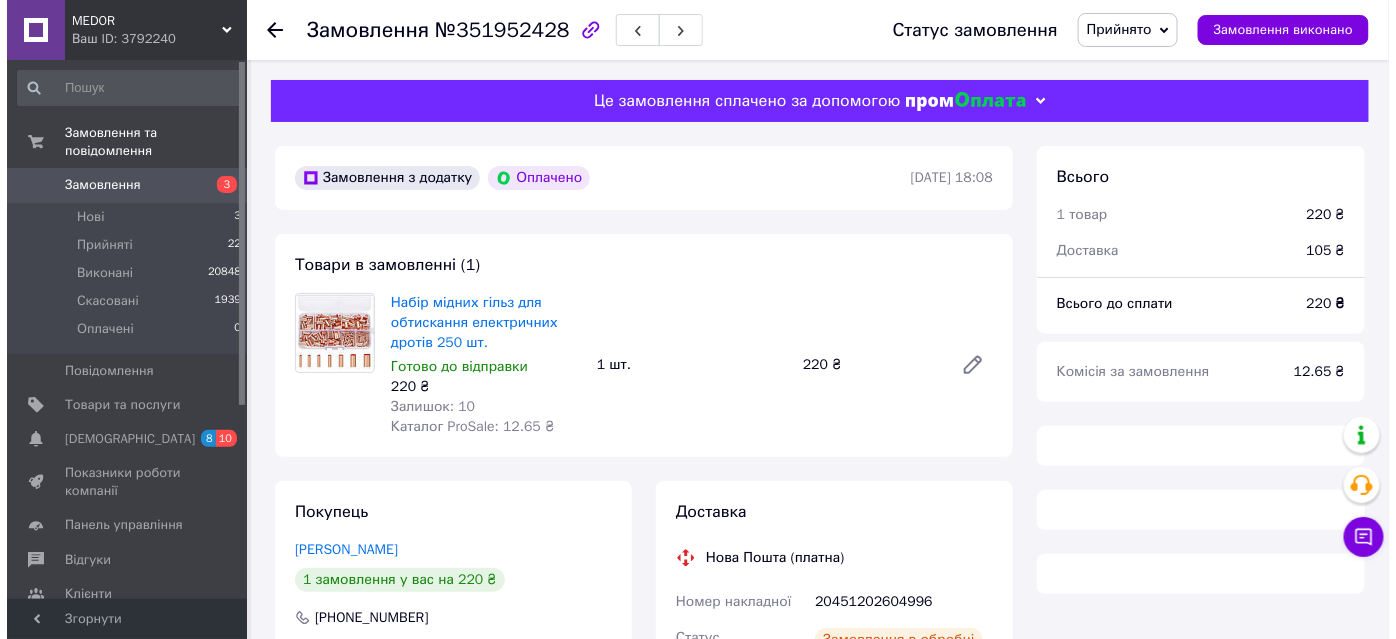 scroll, scrollTop: 280, scrollLeft: 0, axis: vertical 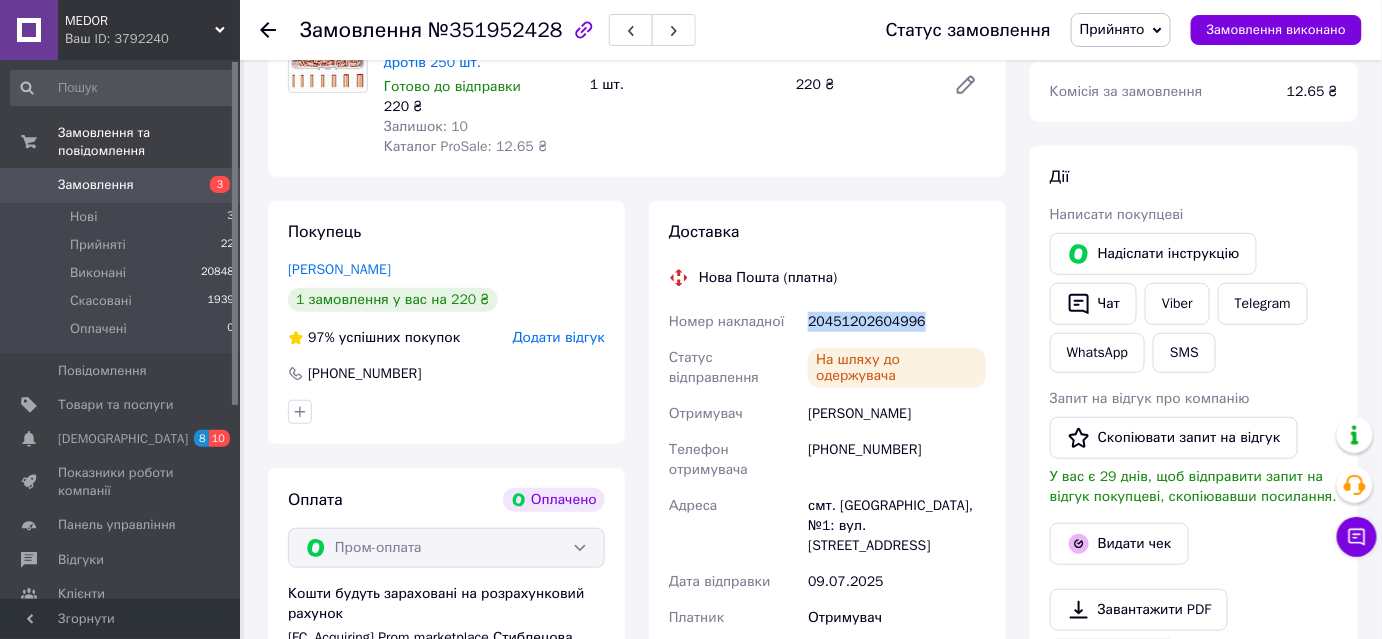 drag, startPoint x: 810, startPoint y: 325, endPoint x: 916, endPoint y: 321, distance: 106.07545 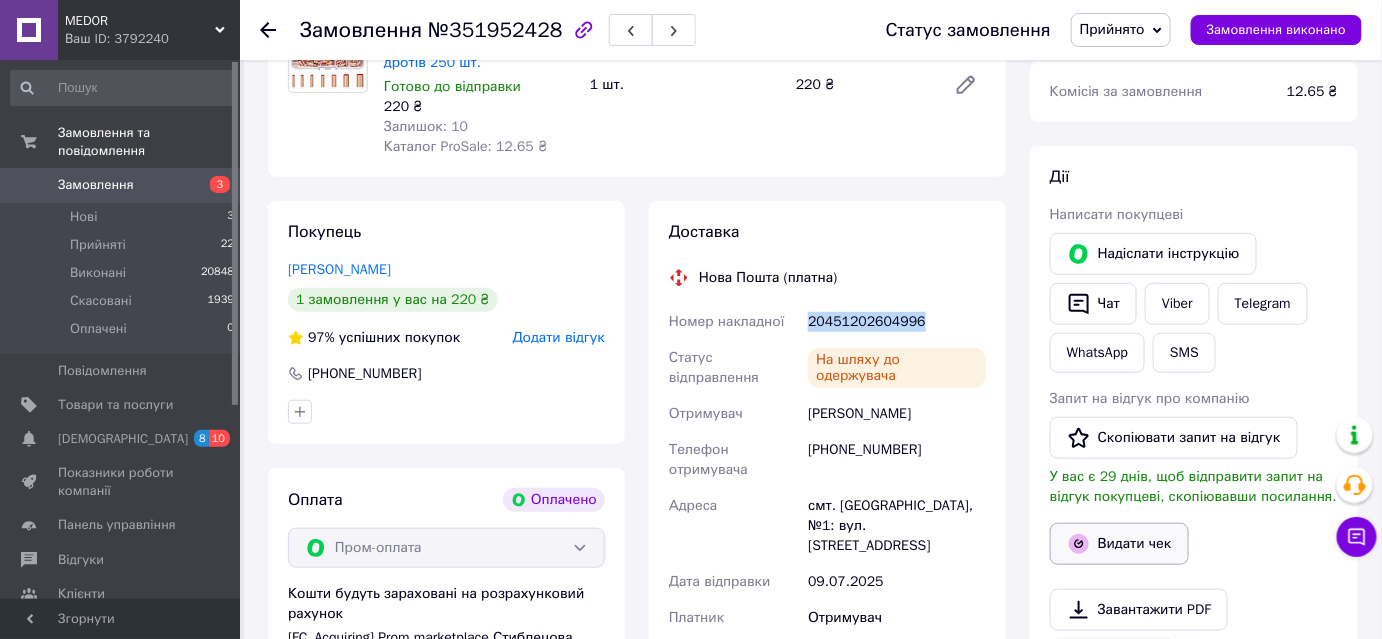 click on "Видати чек" at bounding box center [1119, 544] 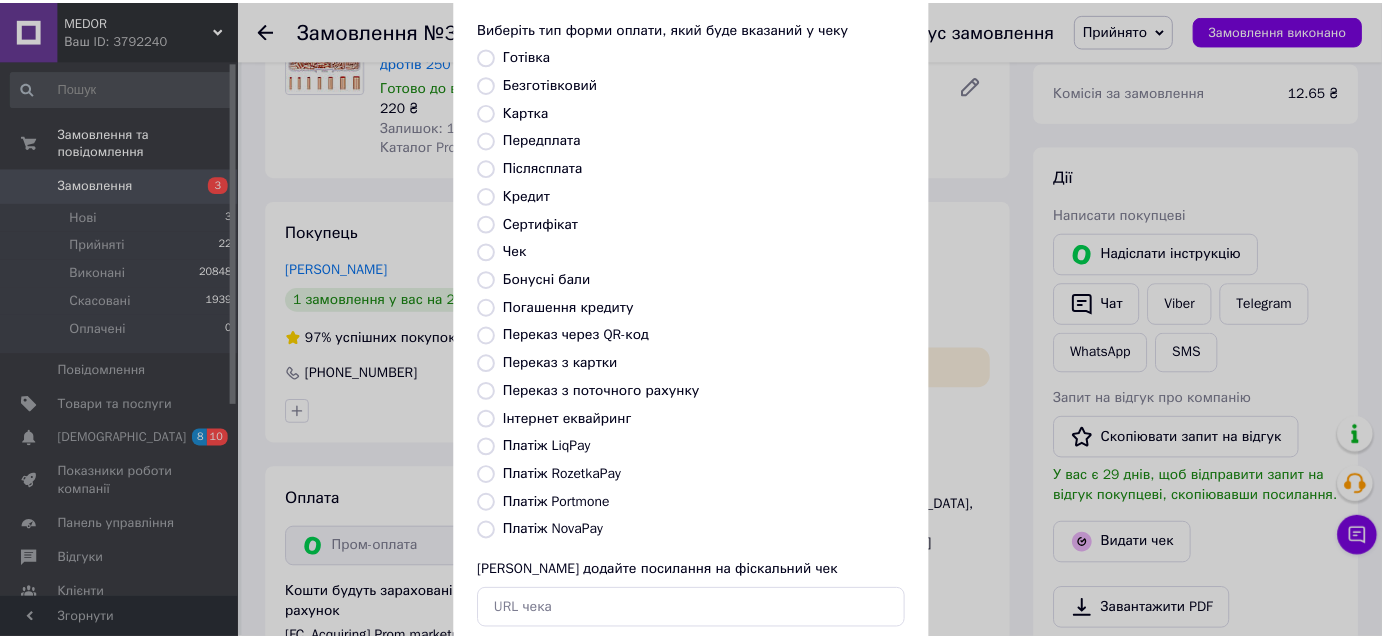 scroll, scrollTop: 181, scrollLeft: 0, axis: vertical 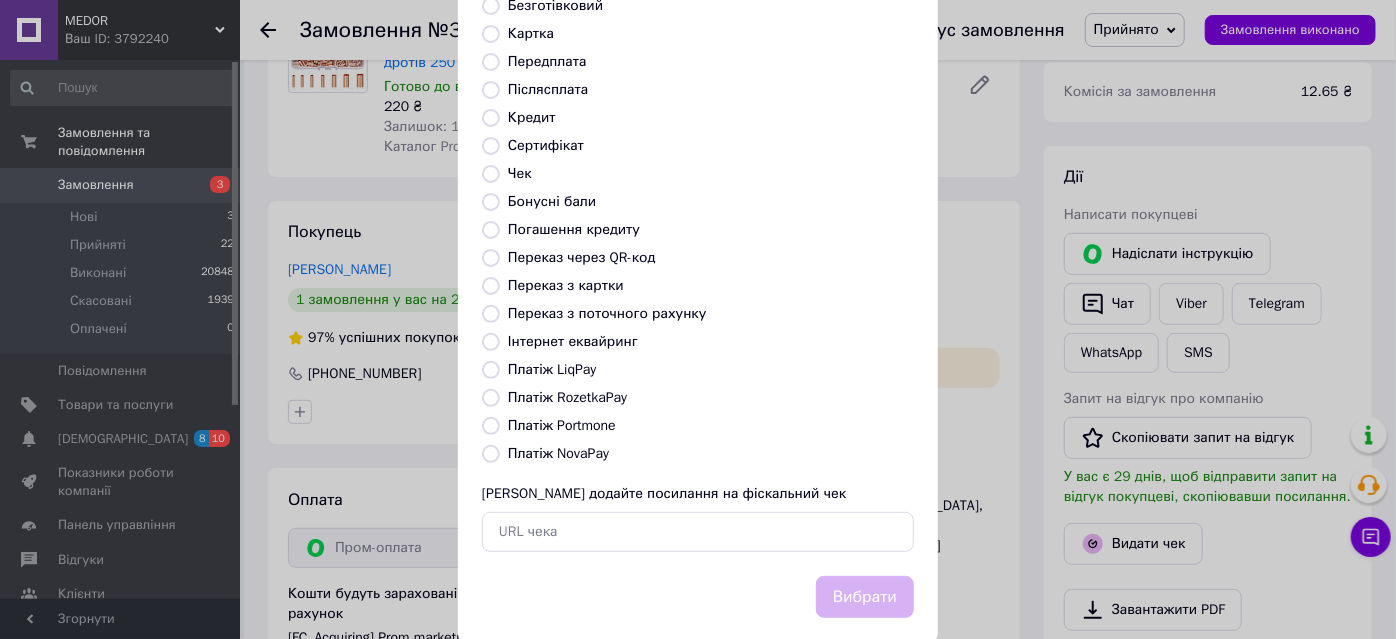 click on "Виберіть тип форми оплати, який буде вказаний у чеку Готівка Безготівковий Картка Передплата Післясплата Кредит Сертифікат Чек Бонусні бали Погашення кредиту Переказ через QR-код Переказ з картки Переказ з поточного рахунку Інтернет еквайринг Платіж LiqPay Платіж RozetkaPay Платіж Portmone Платіж NovaPay Або додайте посилання на фіскальний чек" at bounding box center (698, 246) 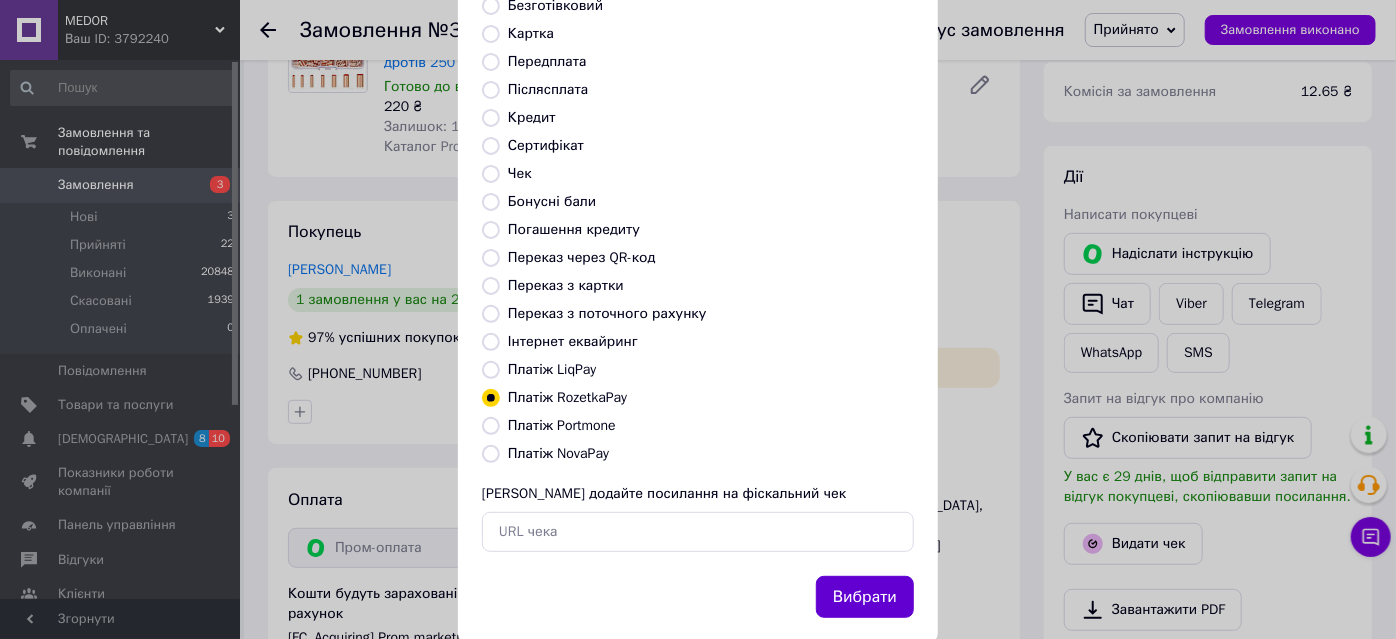 click on "Вибрати" at bounding box center (865, 597) 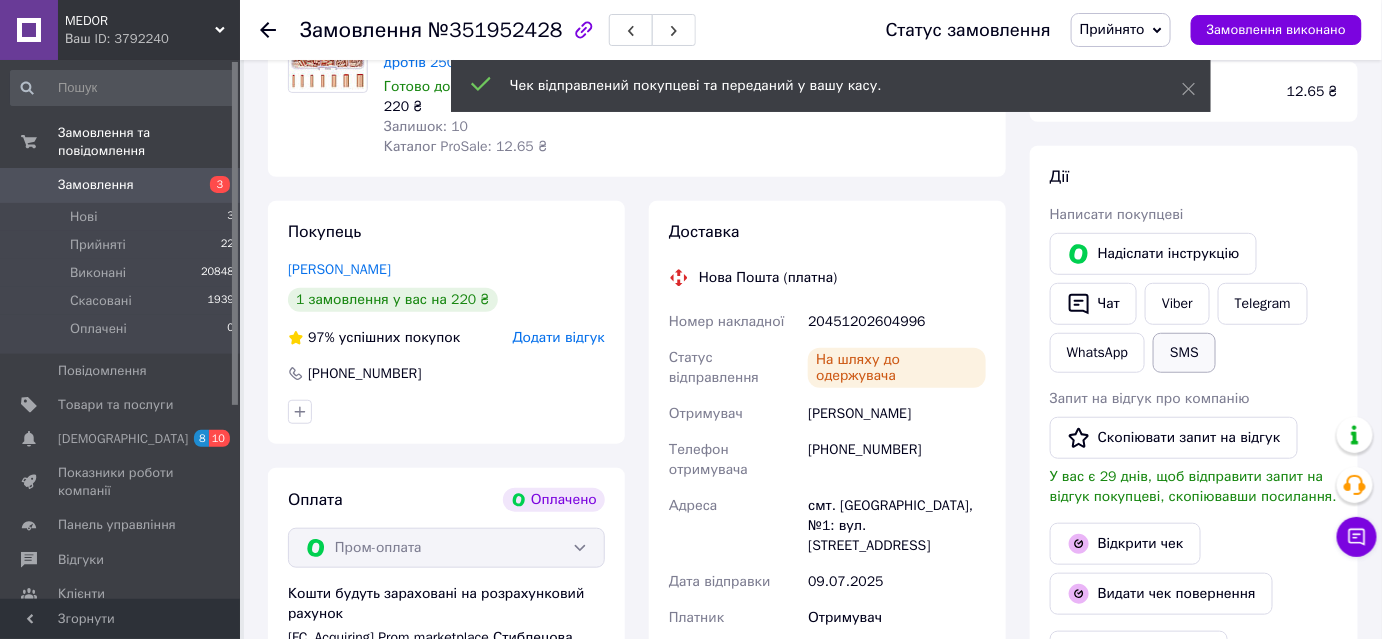 click on "SMS" at bounding box center (1184, 353) 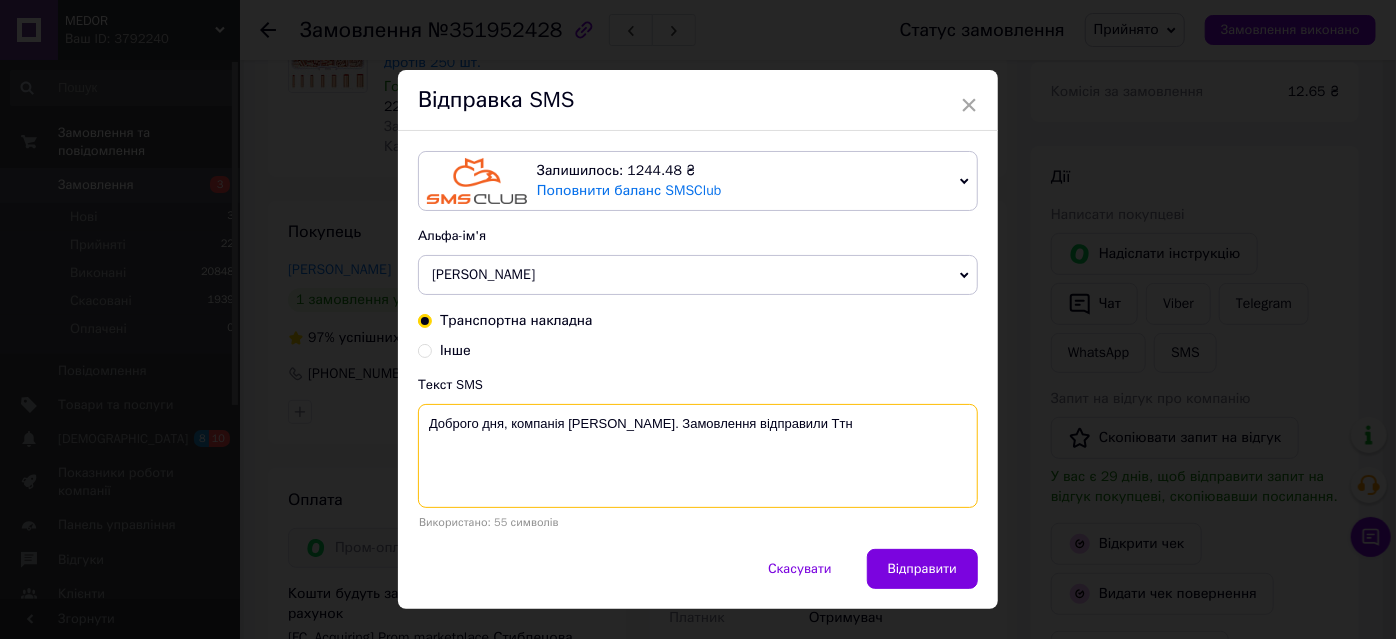 paste on "20451202604996" 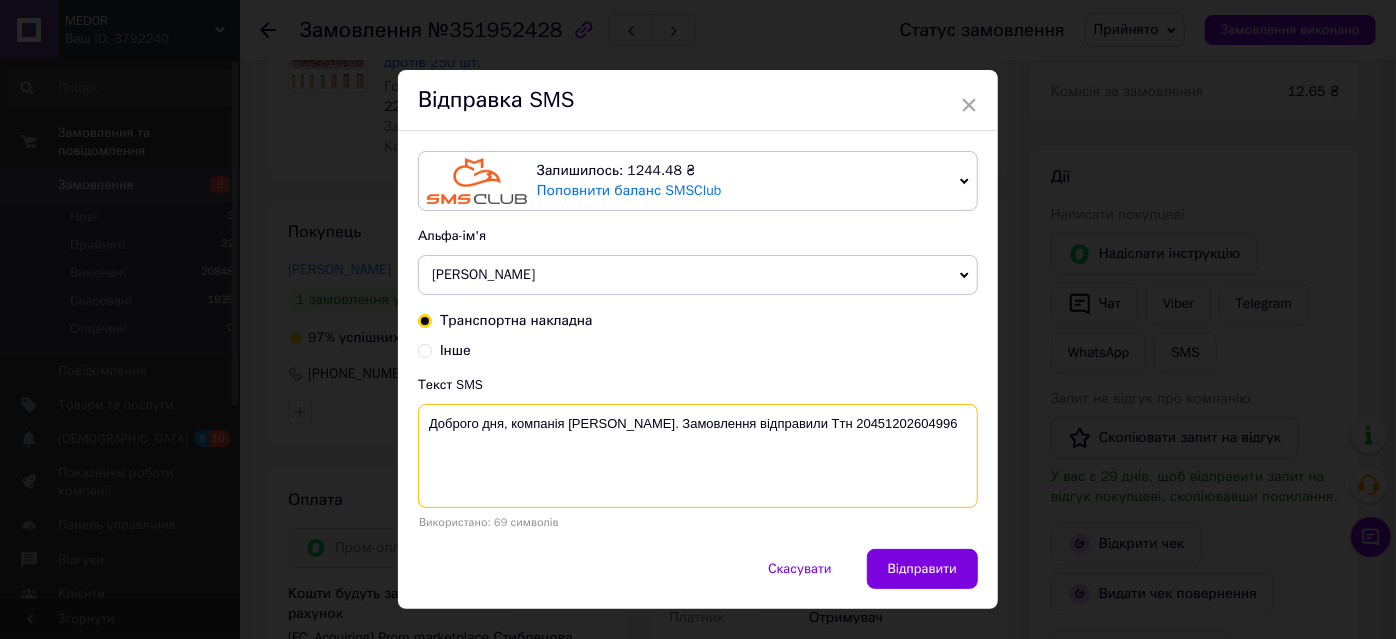 type on "Доброго дня, компанія Medor. Замовлення відправили Ттн 20451202604996" 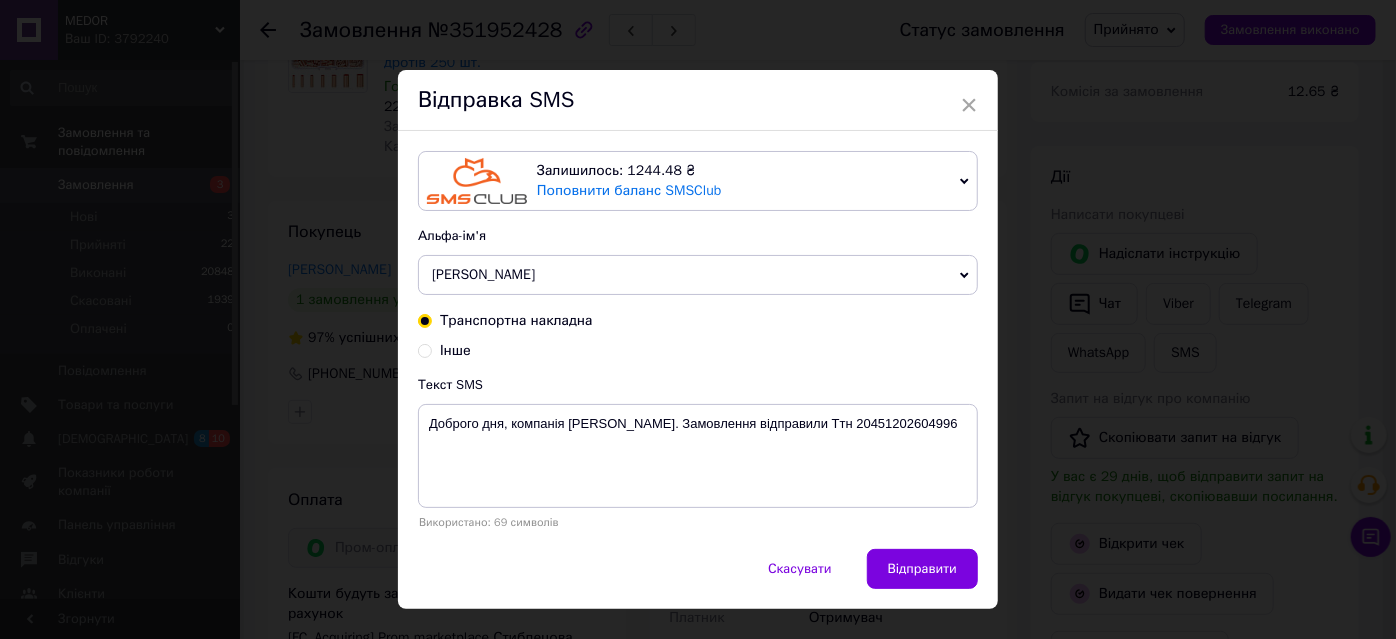 click on "Відправити" at bounding box center [922, 569] 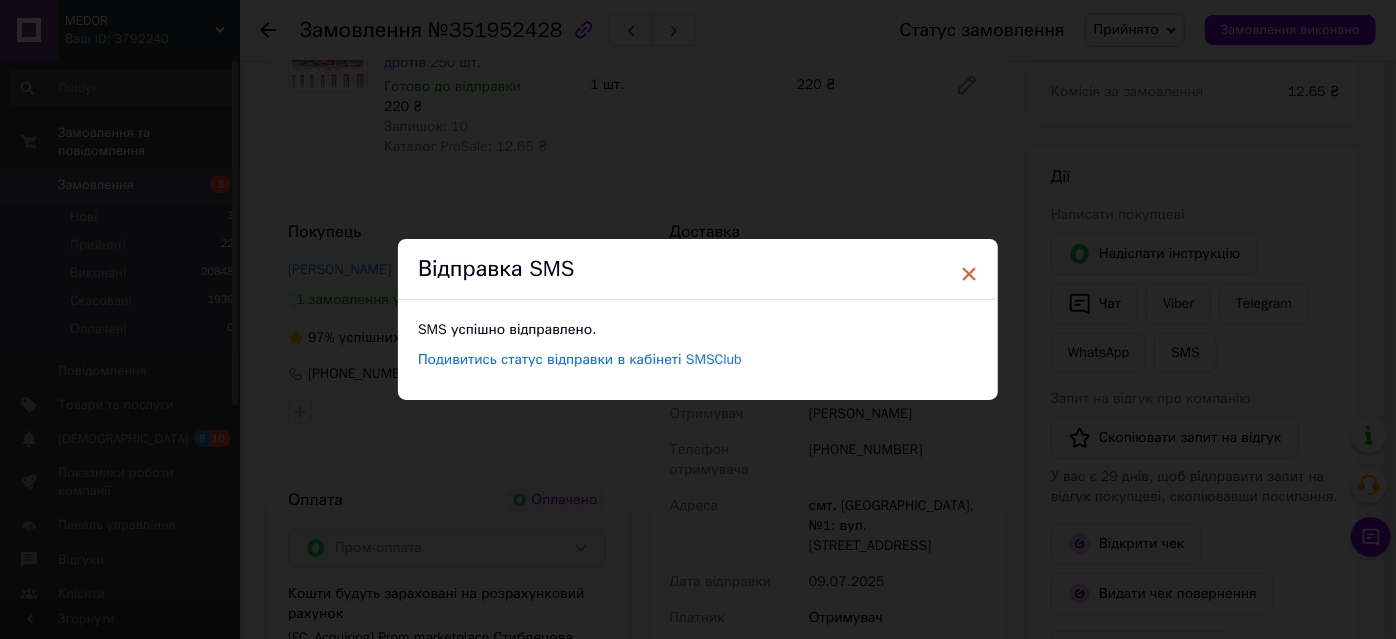 click on "×" at bounding box center (969, 274) 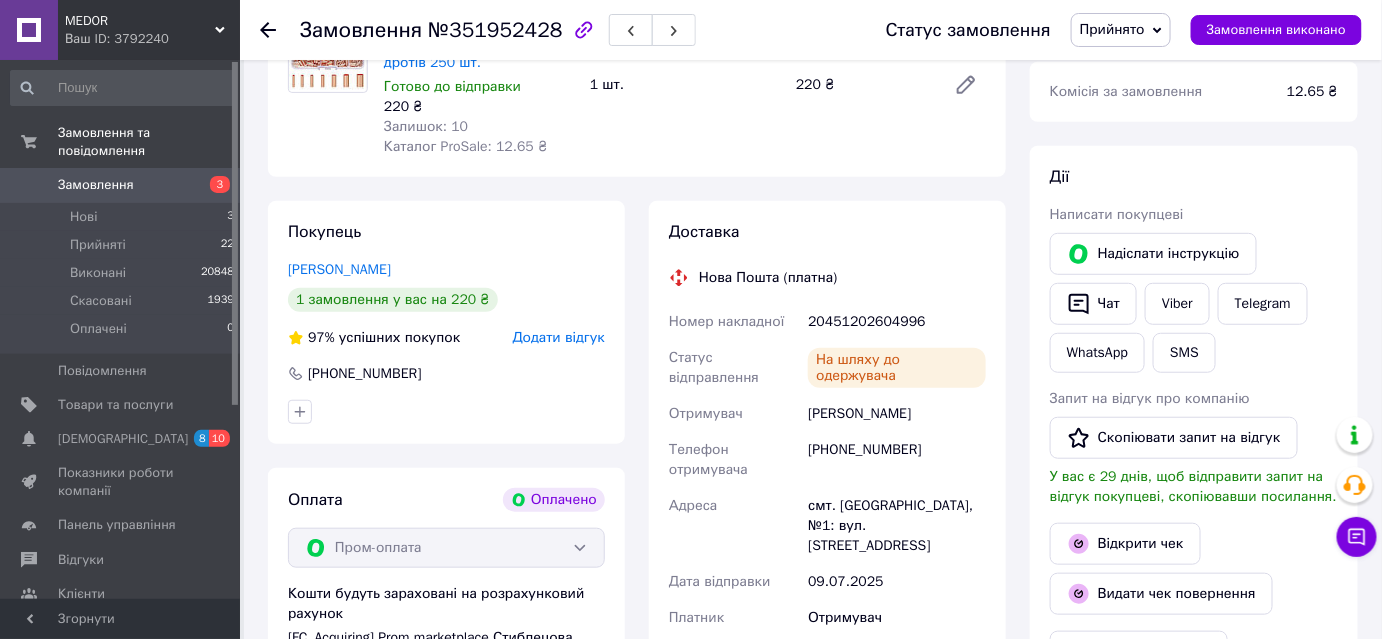 click on "Прийнято" at bounding box center (1121, 30) 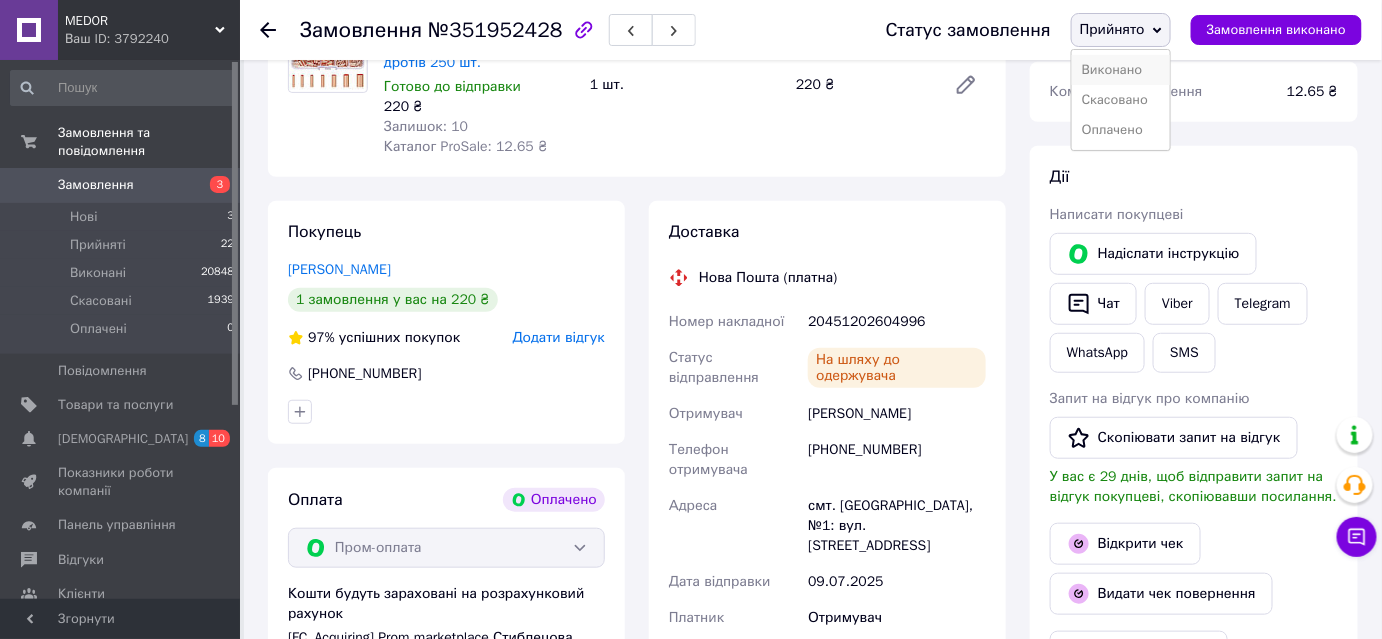 click on "Виконано" at bounding box center (1121, 70) 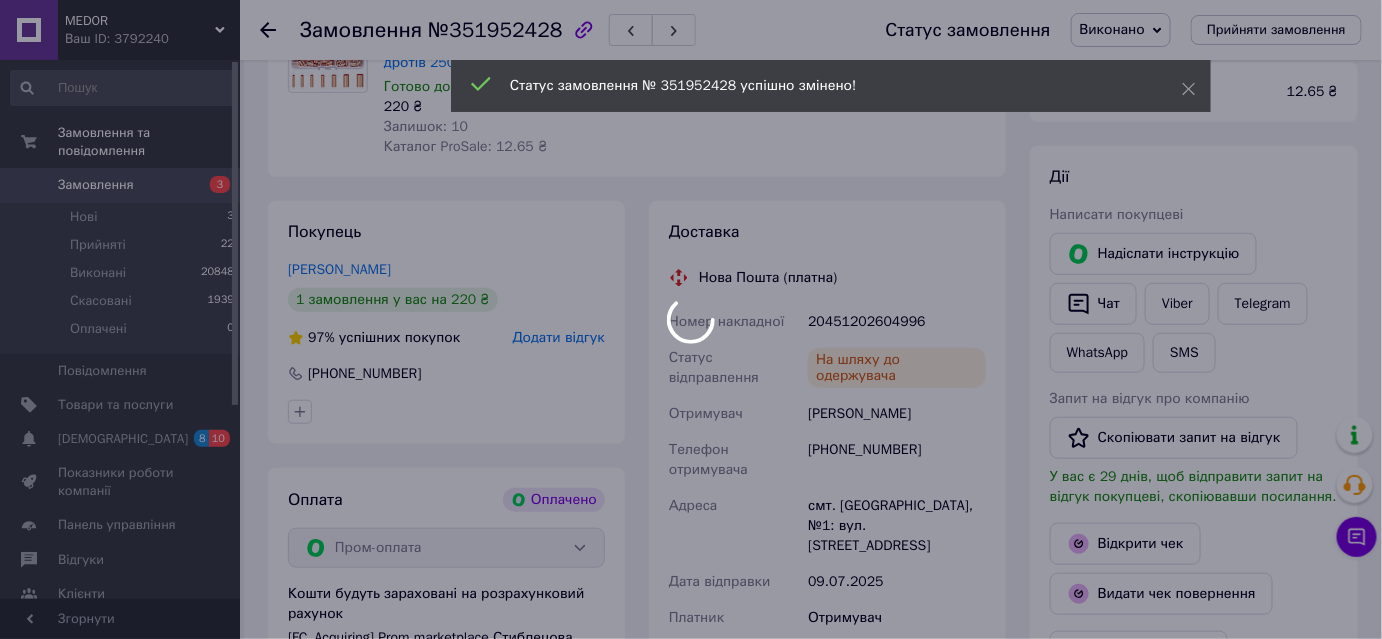 scroll, scrollTop: 20, scrollLeft: 0, axis: vertical 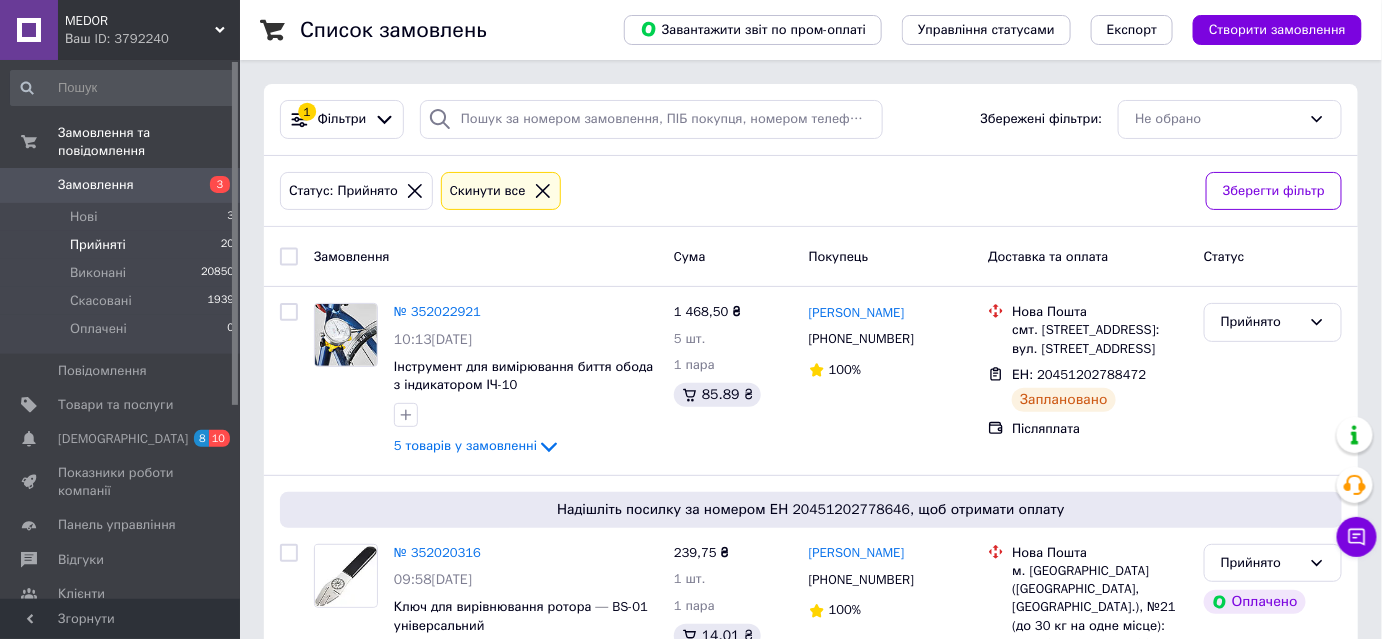 click on "Прийняті" at bounding box center (98, 245) 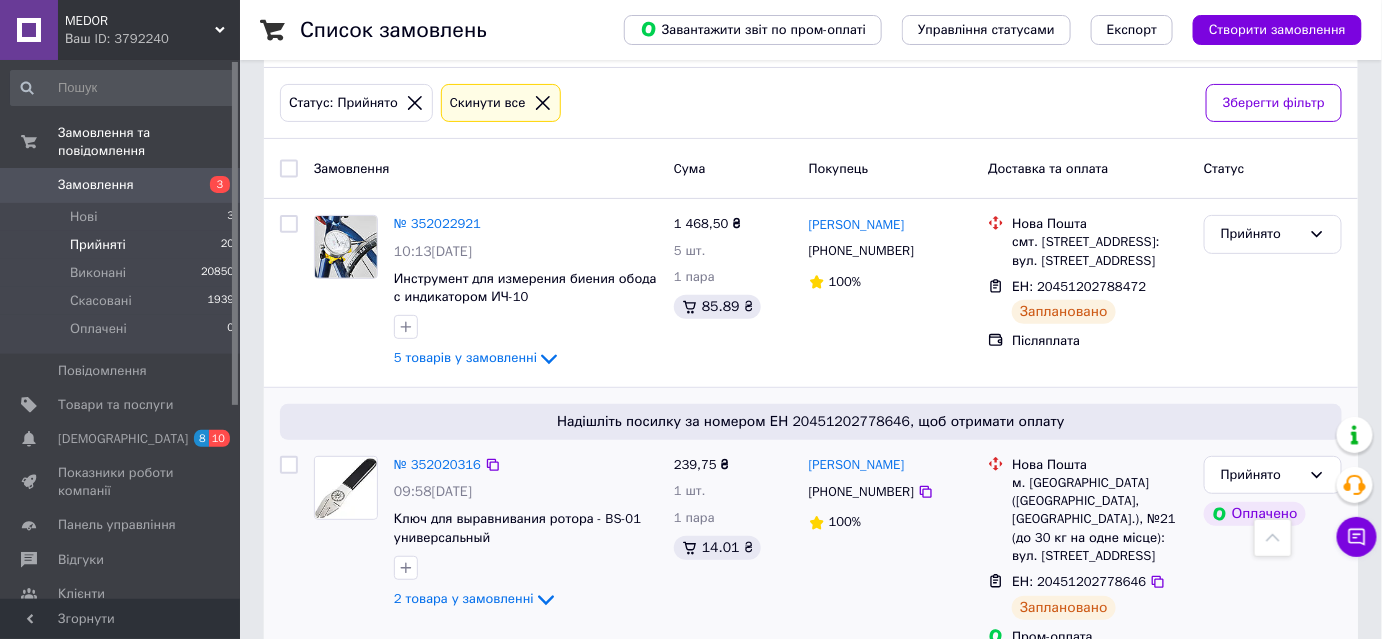 scroll, scrollTop: 0, scrollLeft: 0, axis: both 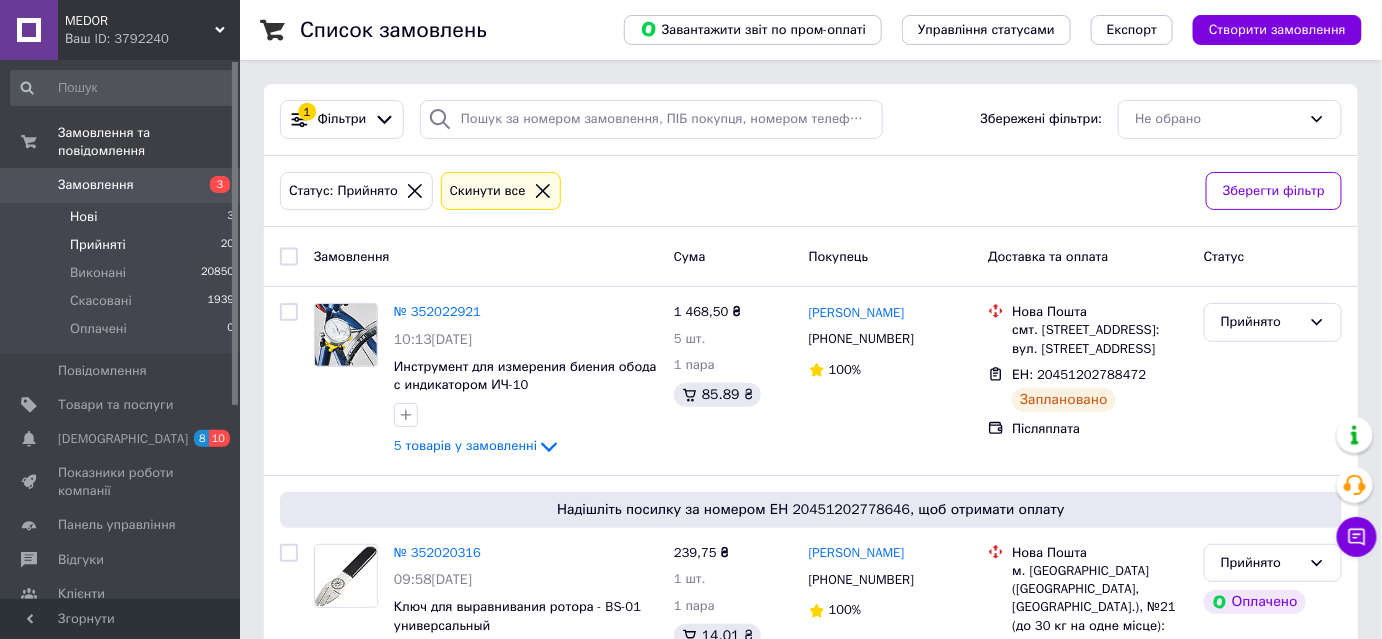 click on "Нові 3" at bounding box center [123, 217] 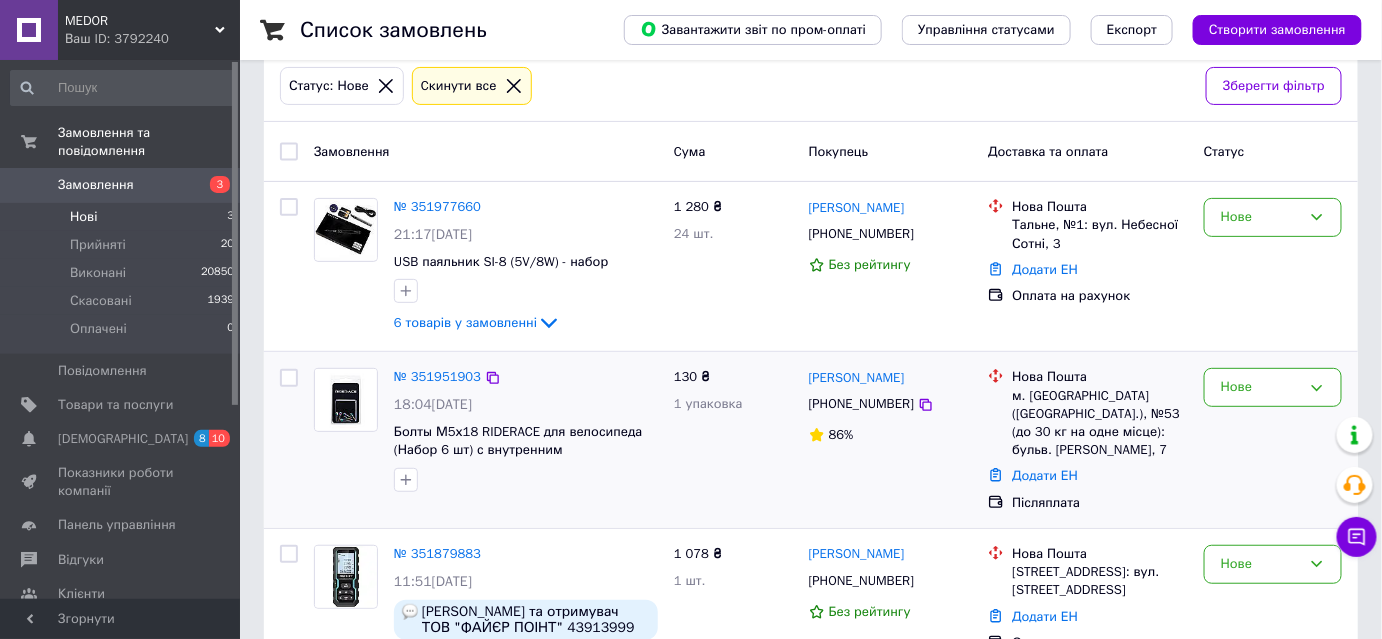 scroll, scrollTop: 202, scrollLeft: 0, axis: vertical 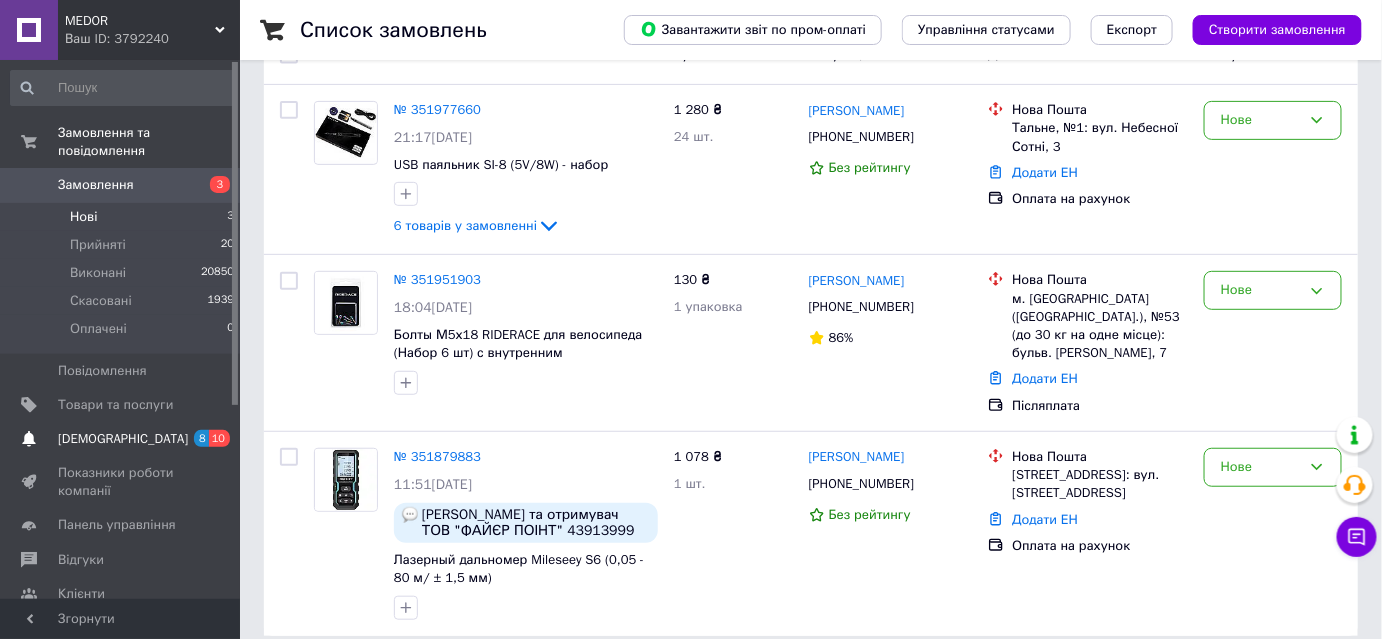click on "[DEMOGRAPHIC_DATA]" at bounding box center [123, 439] 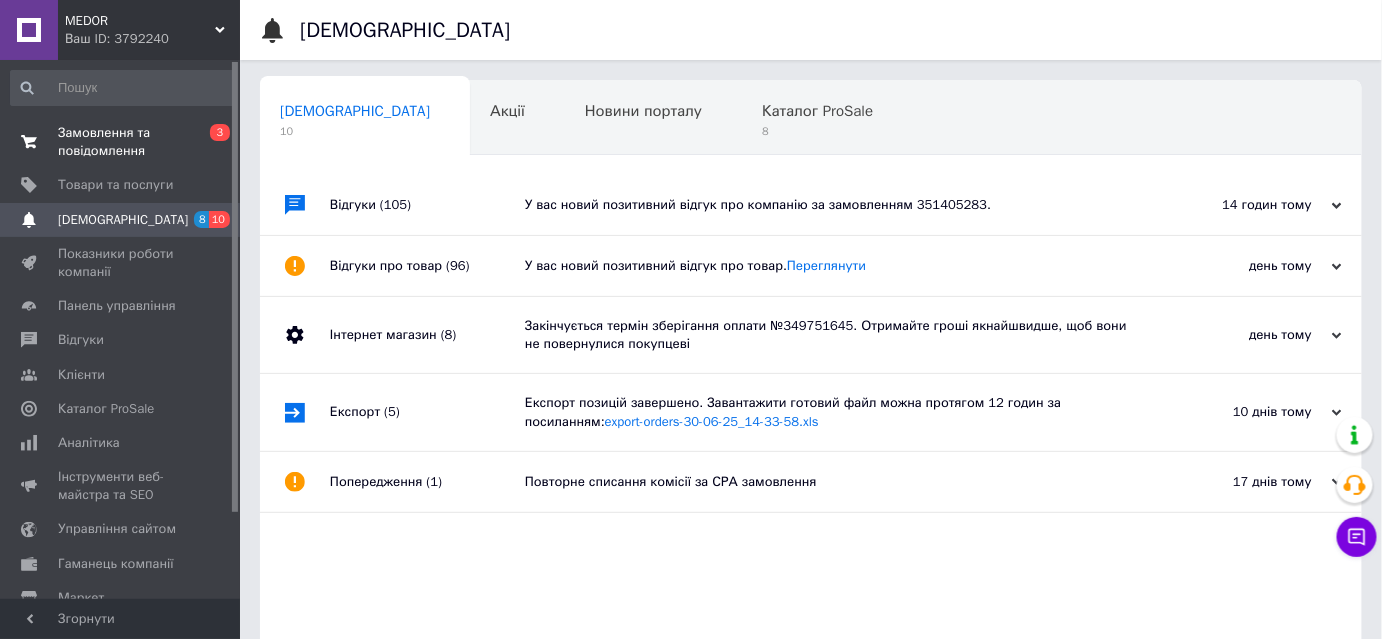 click on "Замовлення та повідомлення" at bounding box center (121, 142) 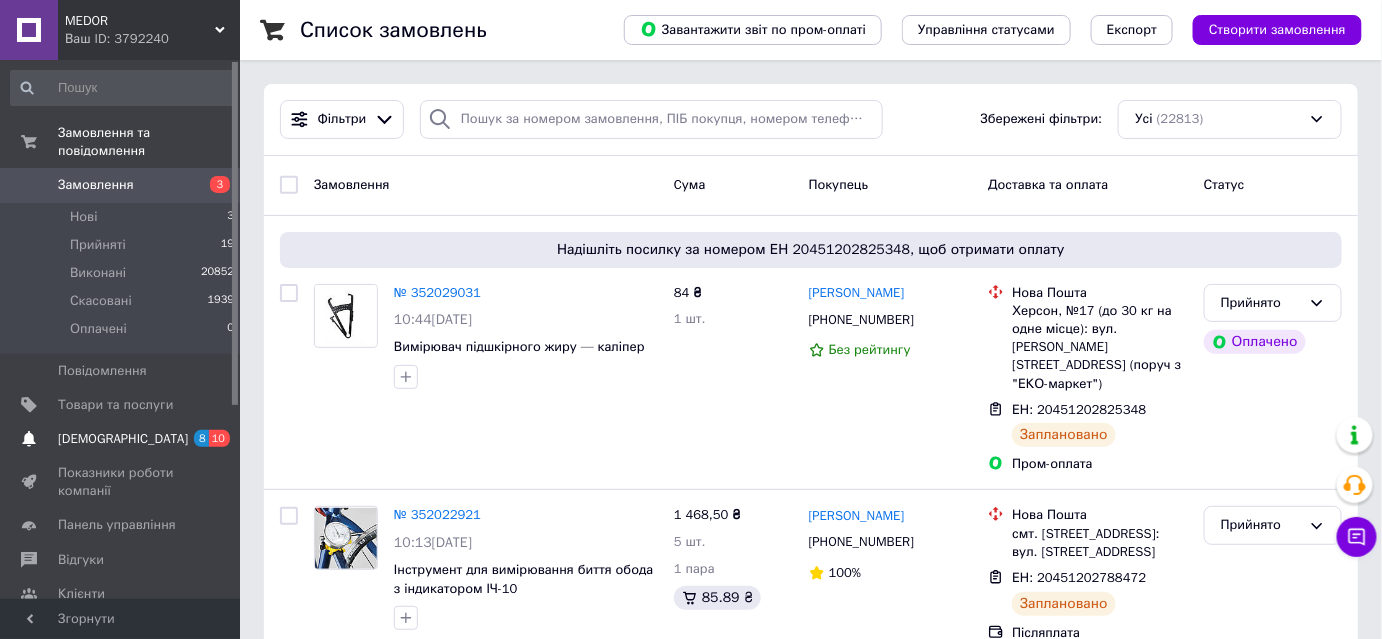 click on "[DEMOGRAPHIC_DATA]" at bounding box center (123, 439) 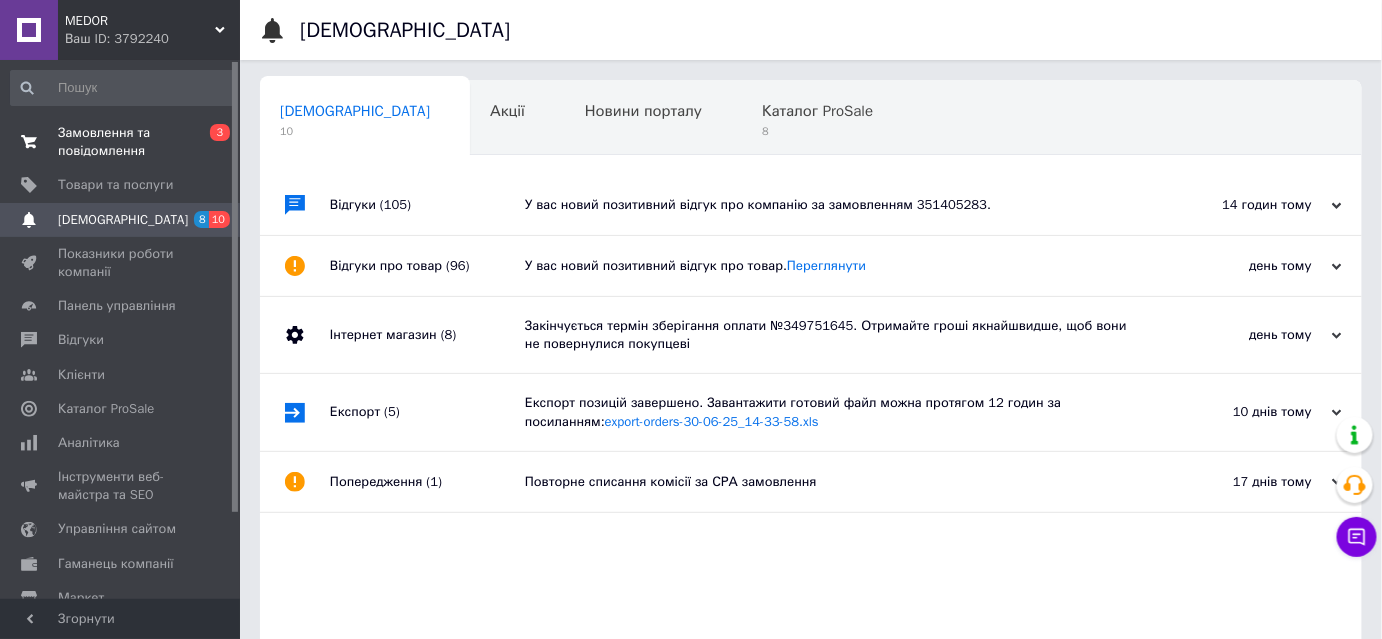 click on "Замовлення та повідомлення" at bounding box center (121, 142) 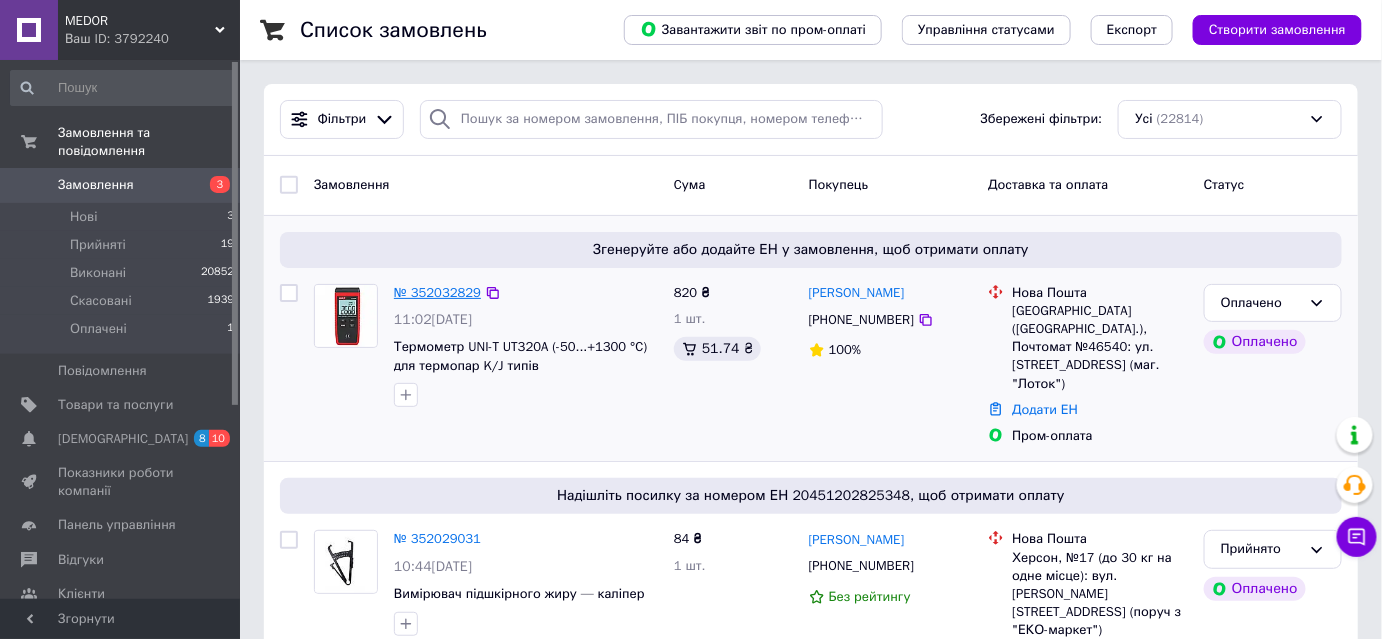 click on "№ 352032829" at bounding box center [437, 292] 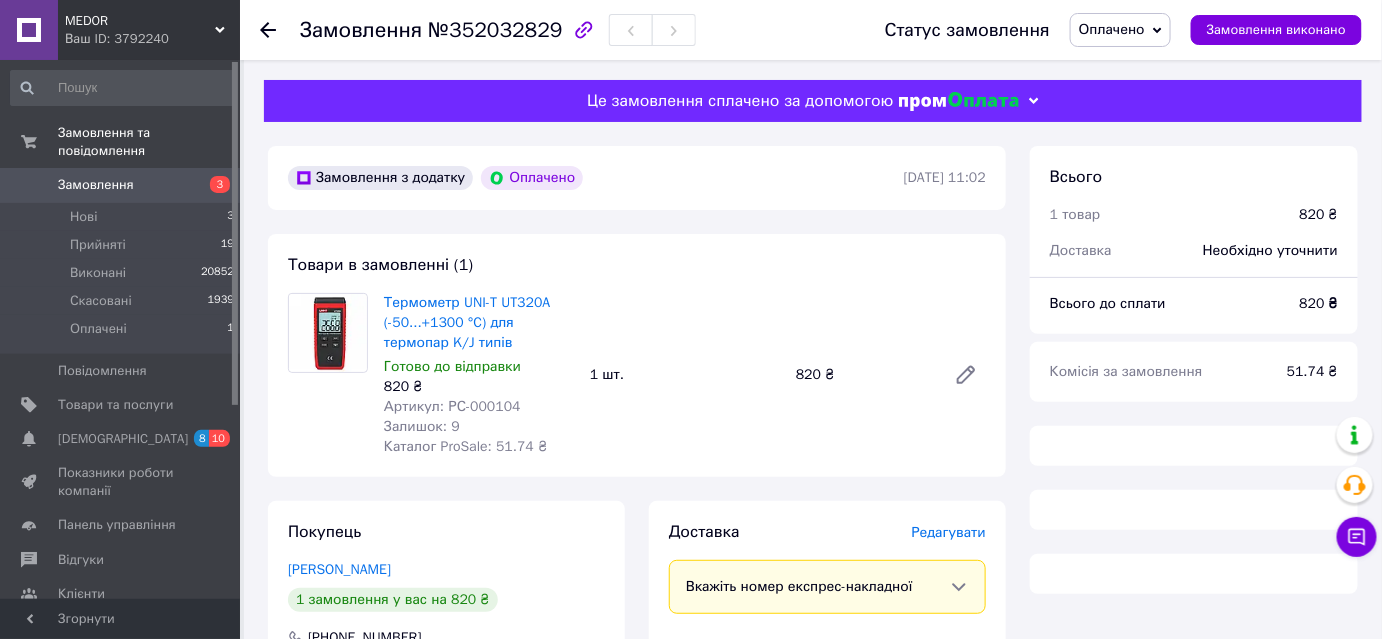 click on "Оплачено" at bounding box center (1112, 29) 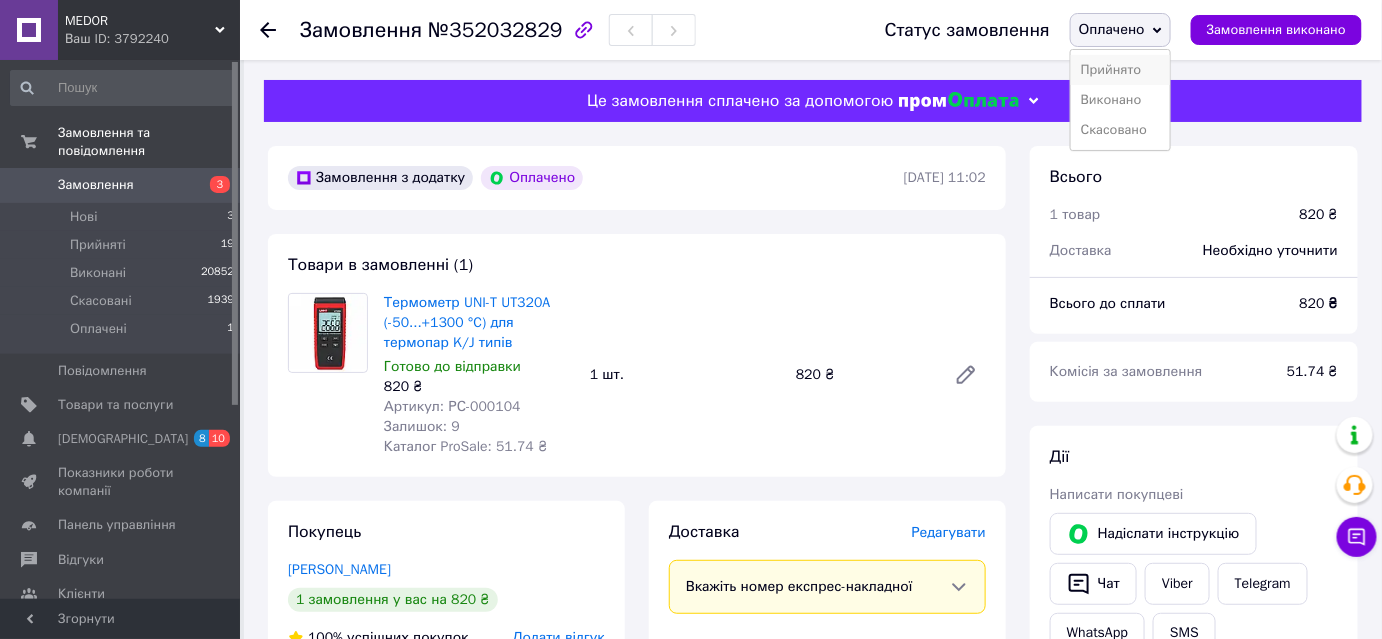 click on "Прийнято" at bounding box center [1120, 70] 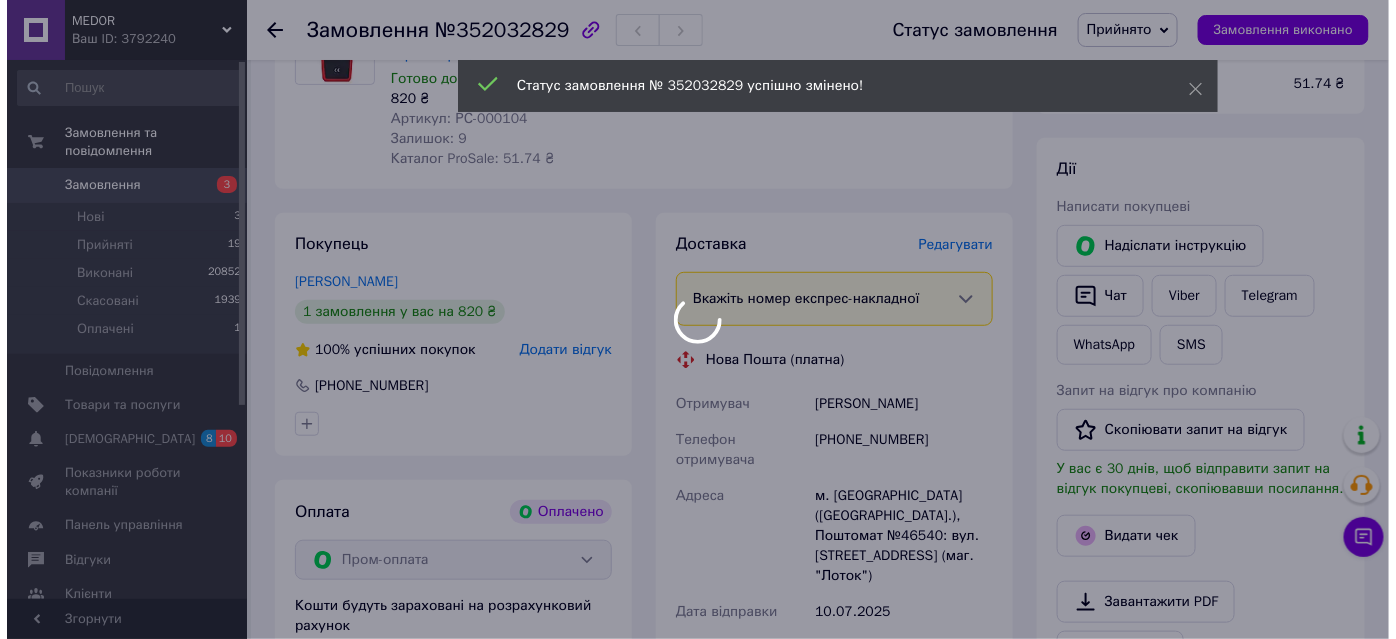 scroll, scrollTop: 272, scrollLeft: 0, axis: vertical 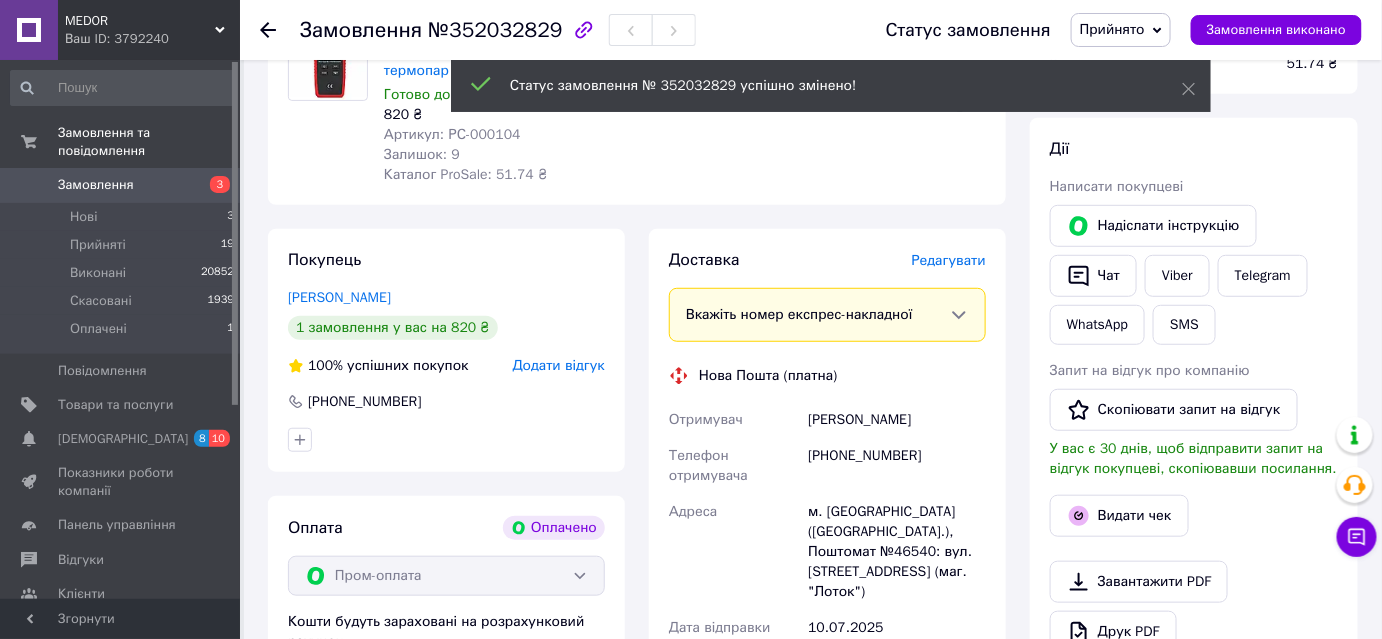 click on "Редагувати" at bounding box center [949, 260] 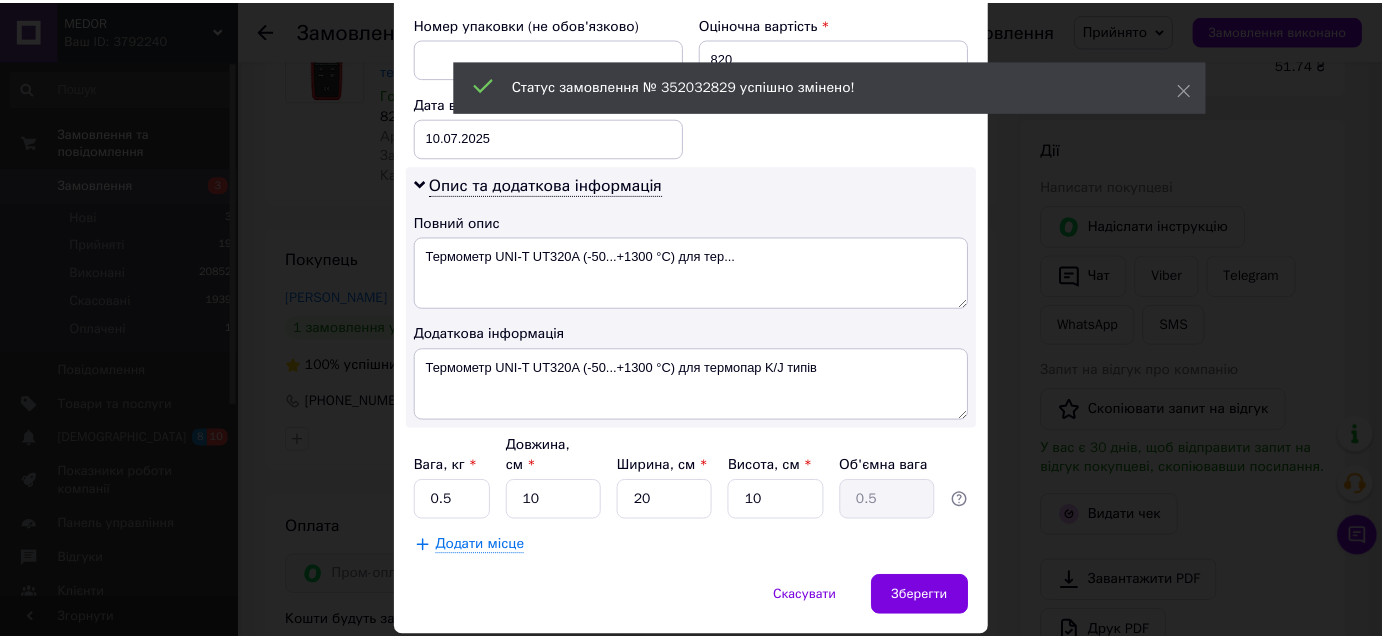 scroll, scrollTop: 904, scrollLeft: 0, axis: vertical 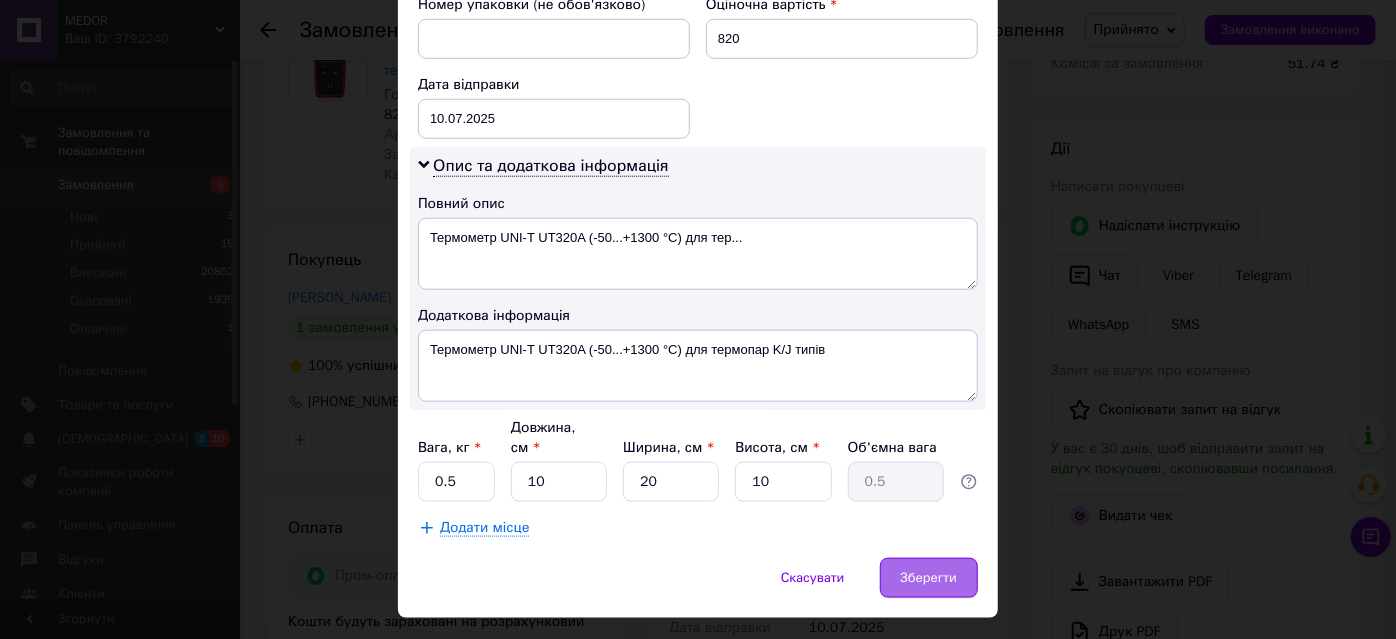 click on "Зберегти" at bounding box center [929, 578] 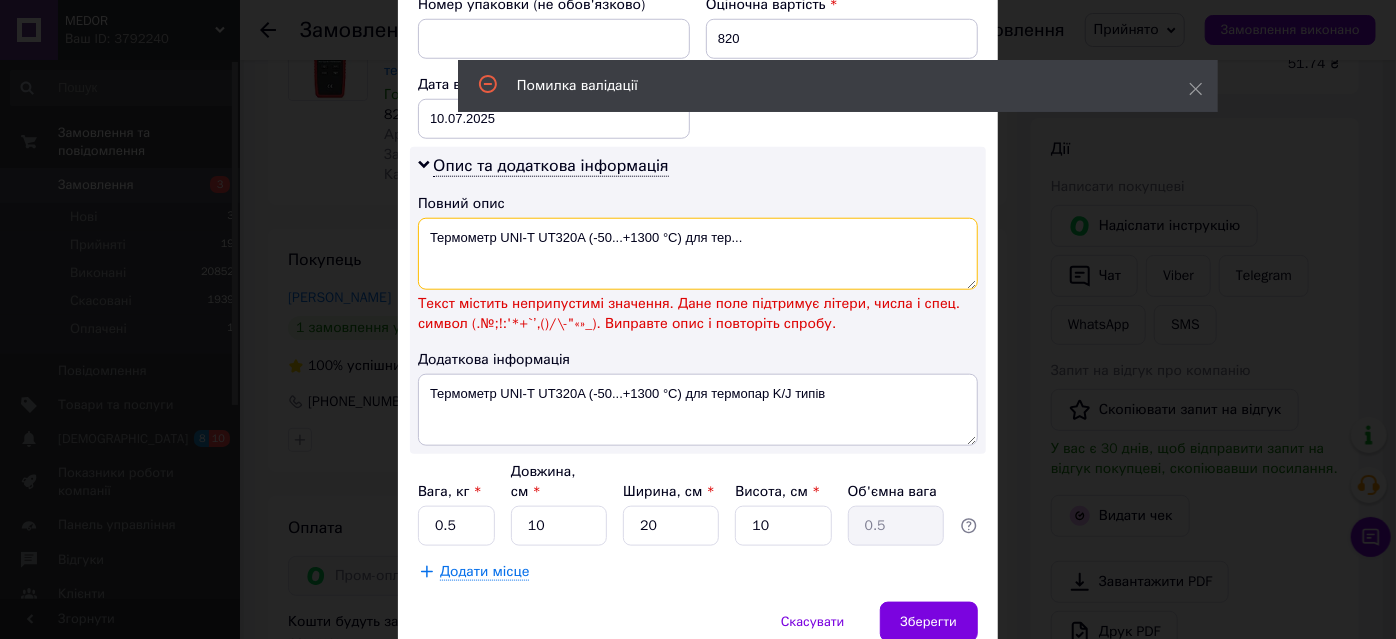 drag, startPoint x: 640, startPoint y: 213, endPoint x: 786, endPoint y: 223, distance: 146.34207 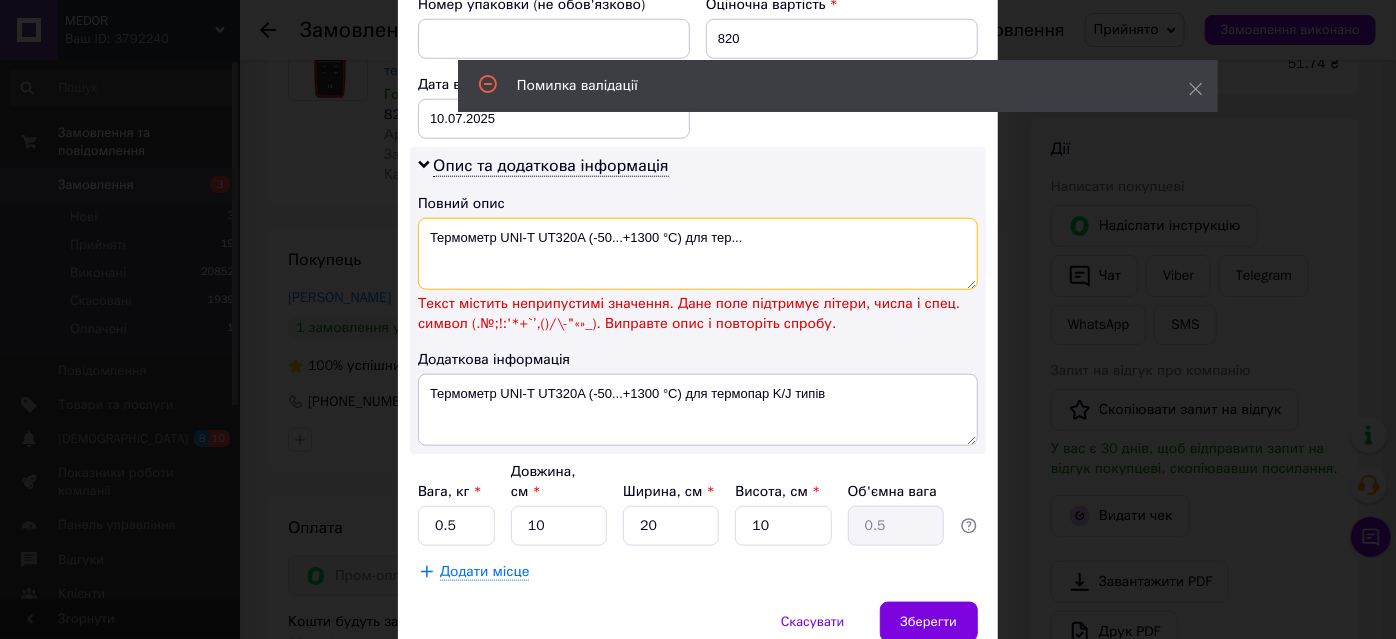 click on "Термометр UNI-T UT320A (-50...+1300 °C) для тер..." at bounding box center [698, 254] 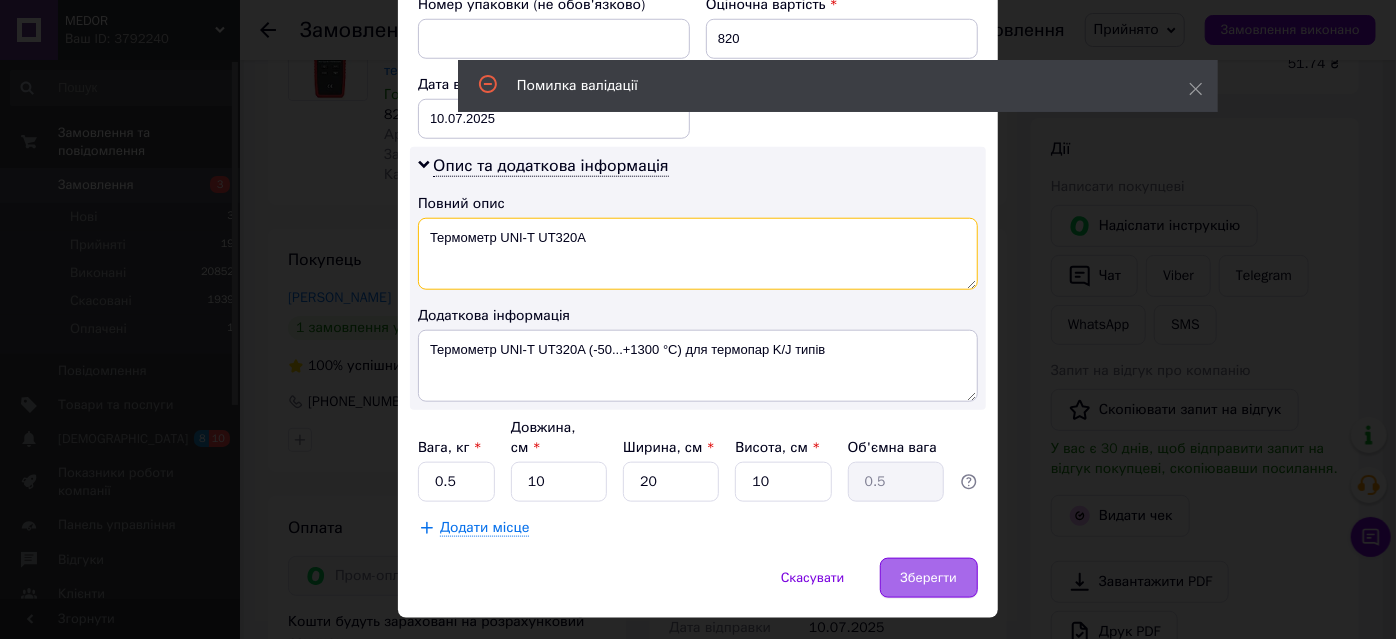type on "Термометр UNI-T UT320A" 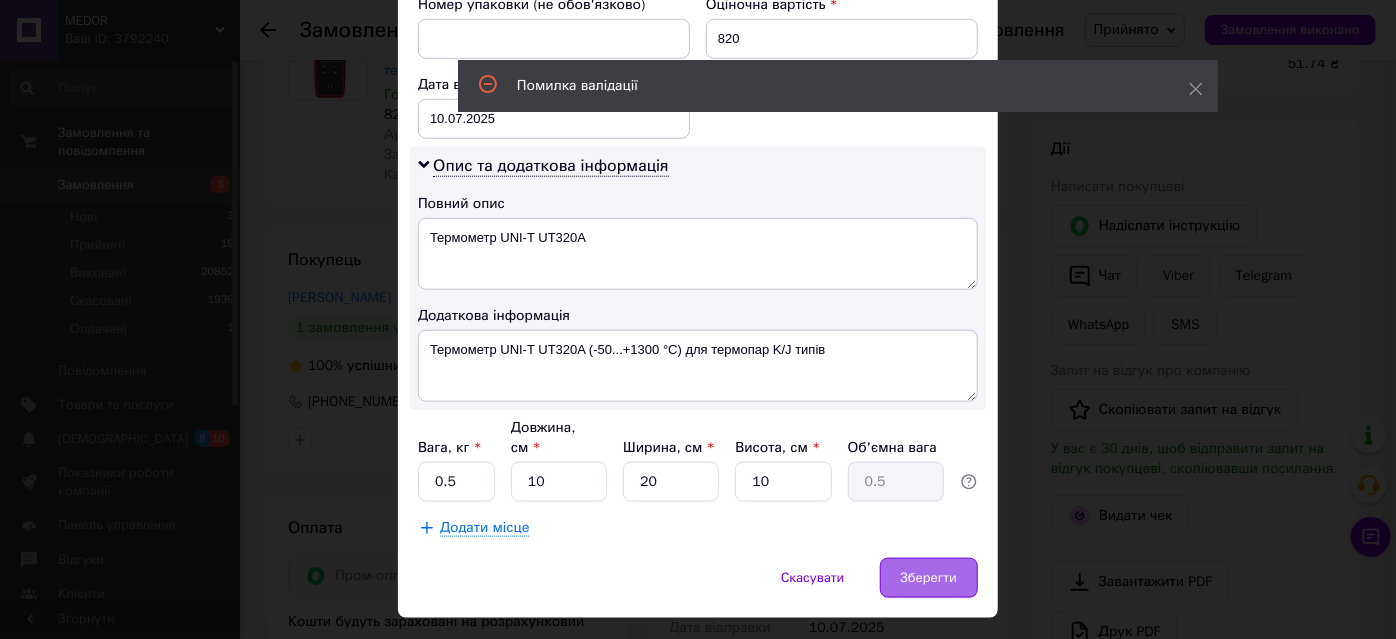 click on "Зберегти" at bounding box center (929, 578) 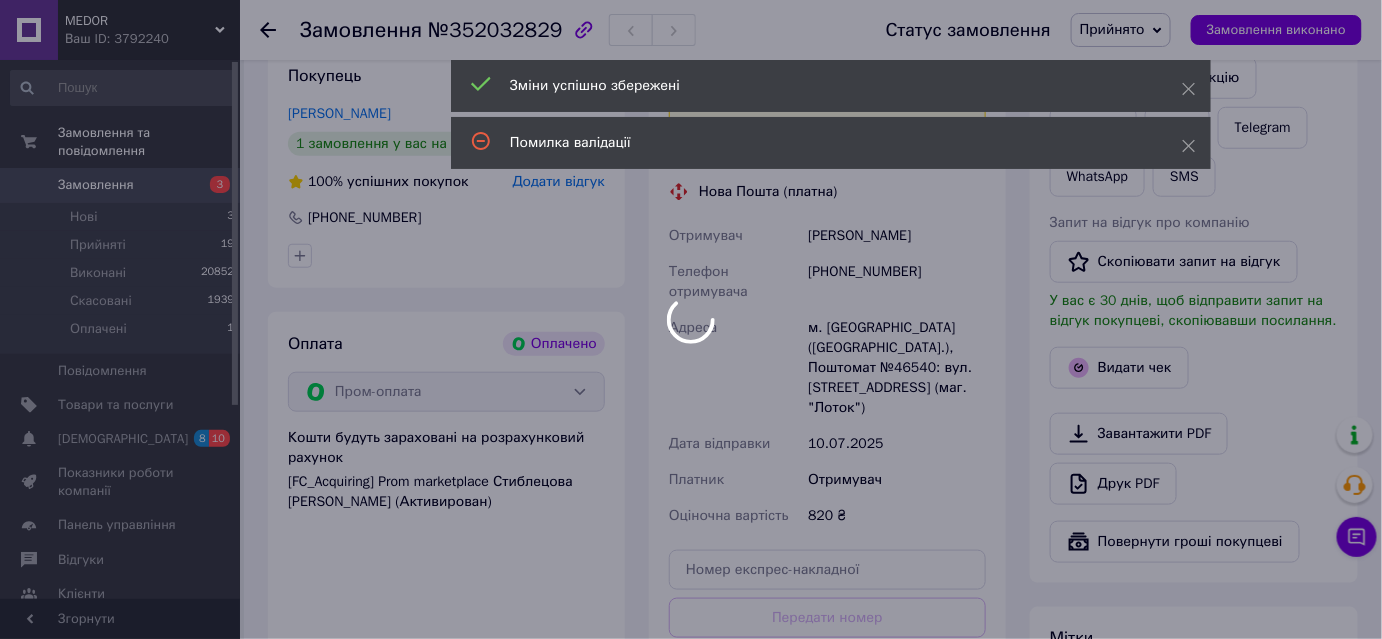 scroll, scrollTop: 636, scrollLeft: 0, axis: vertical 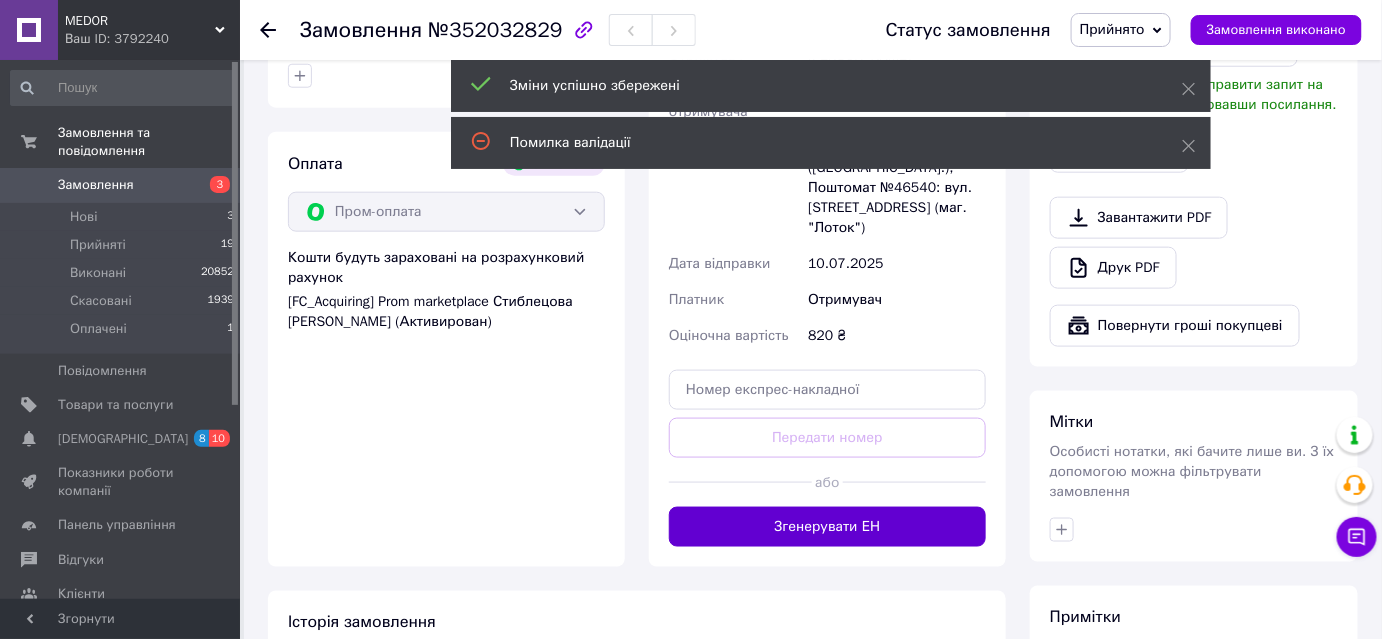 click on "Згенерувати ЕН" at bounding box center (827, 527) 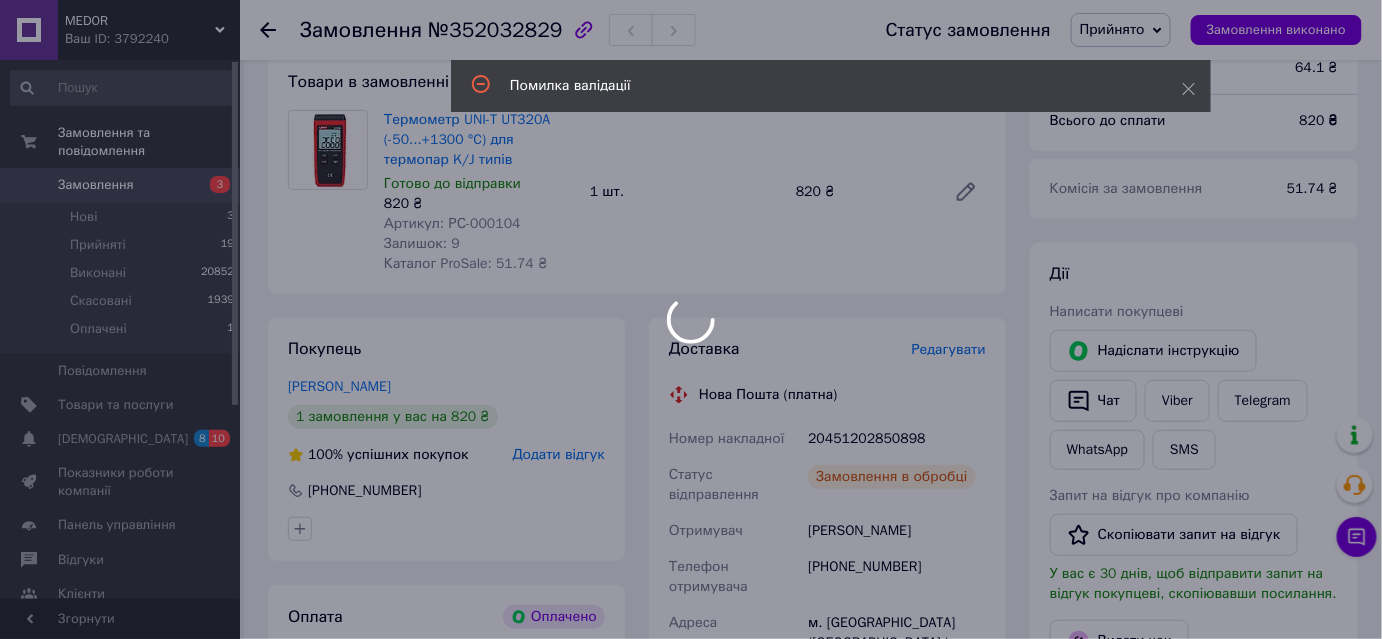scroll, scrollTop: 90, scrollLeft: 0, axis: vertical 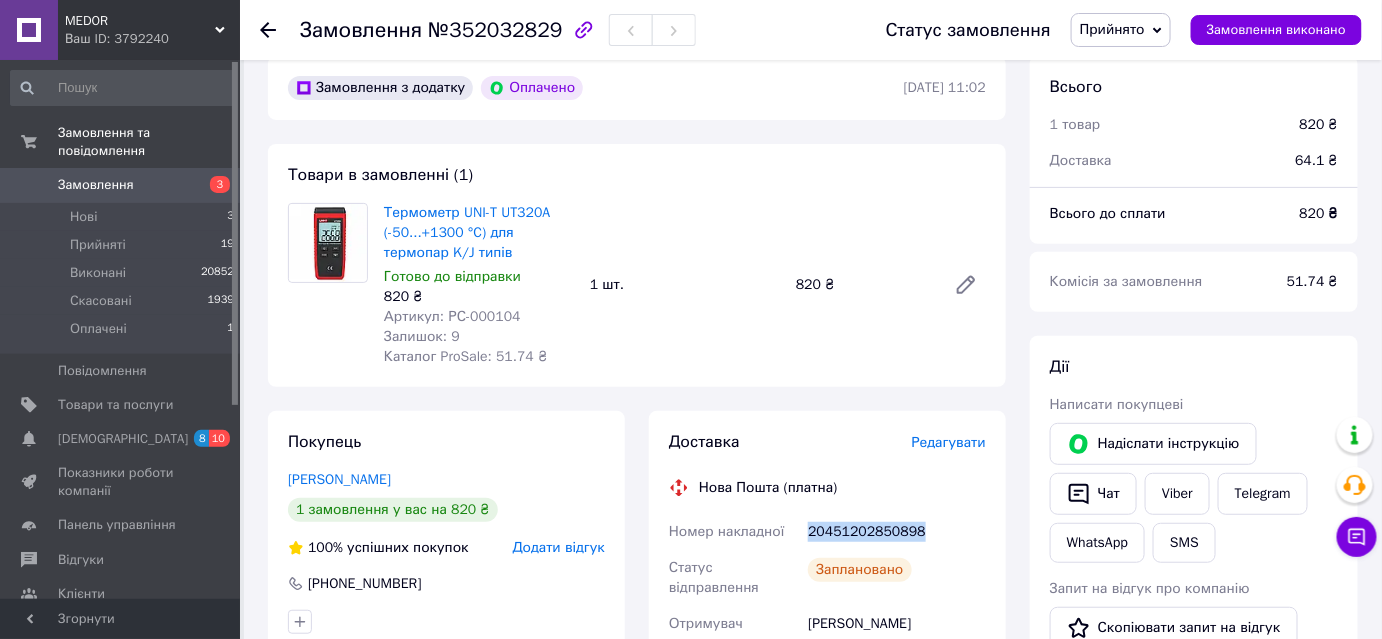 drag, startPoint x: 808, startPoint y: 528, endPoint x: 914, endPoint y: 532, distance: 106.07545 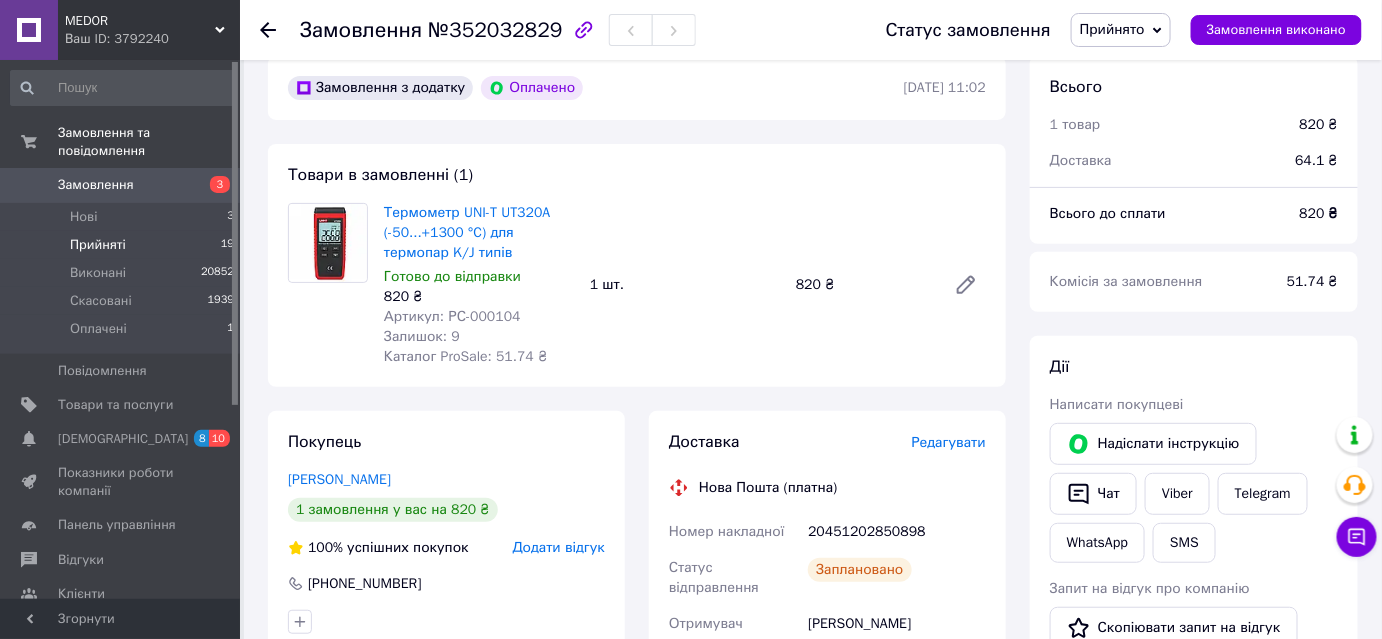 click on "Прийняті 19" at bounding box center (123, 245) 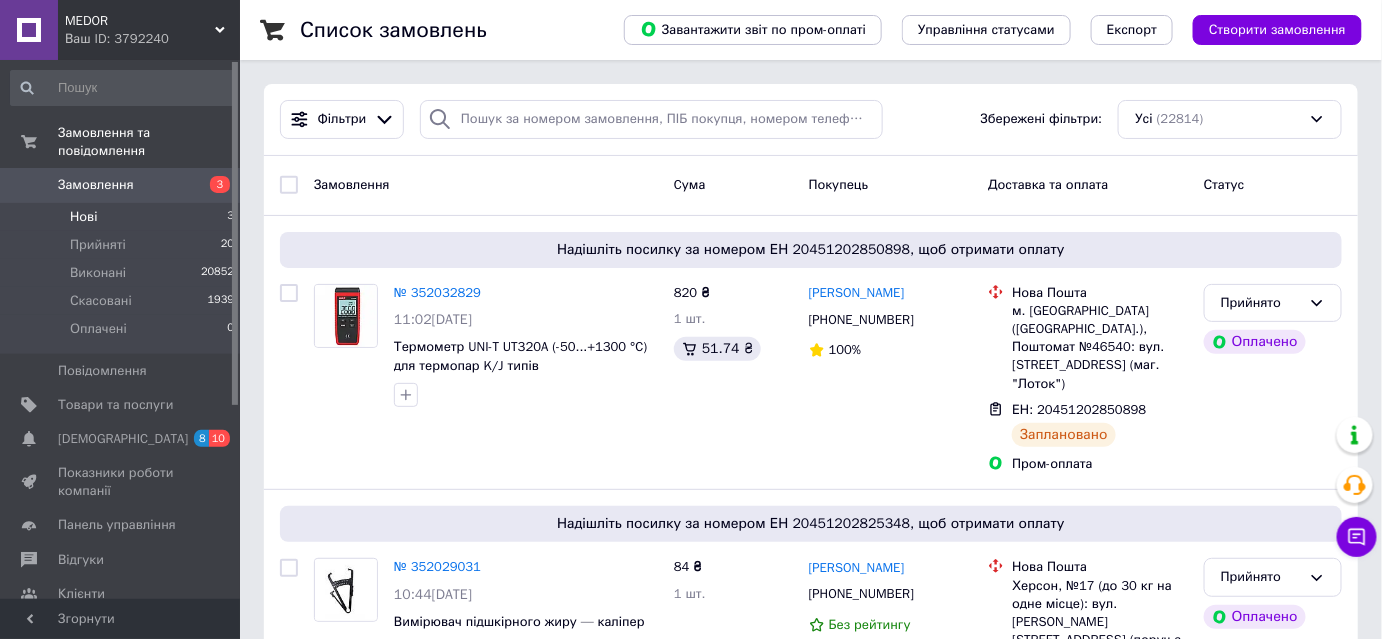click on "Нові 3" at bounding box center (123, 217) 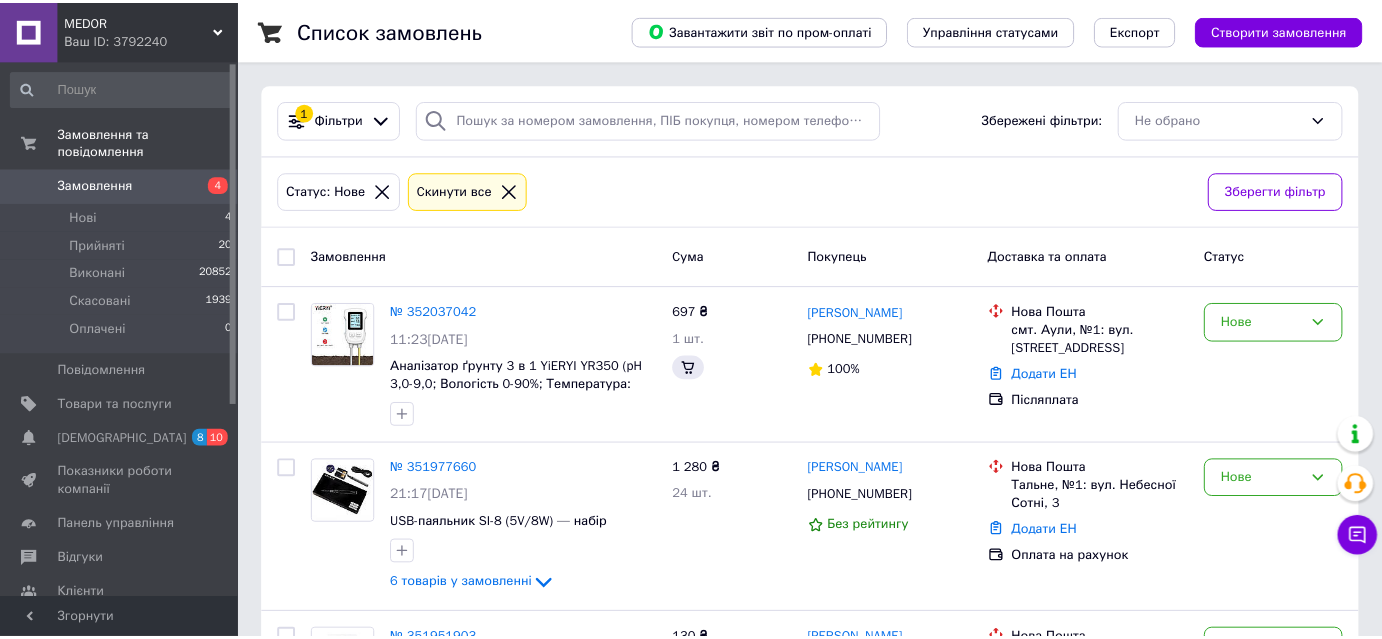 scroll, scrollTop: 0, scrollLeft: 0, axis: both 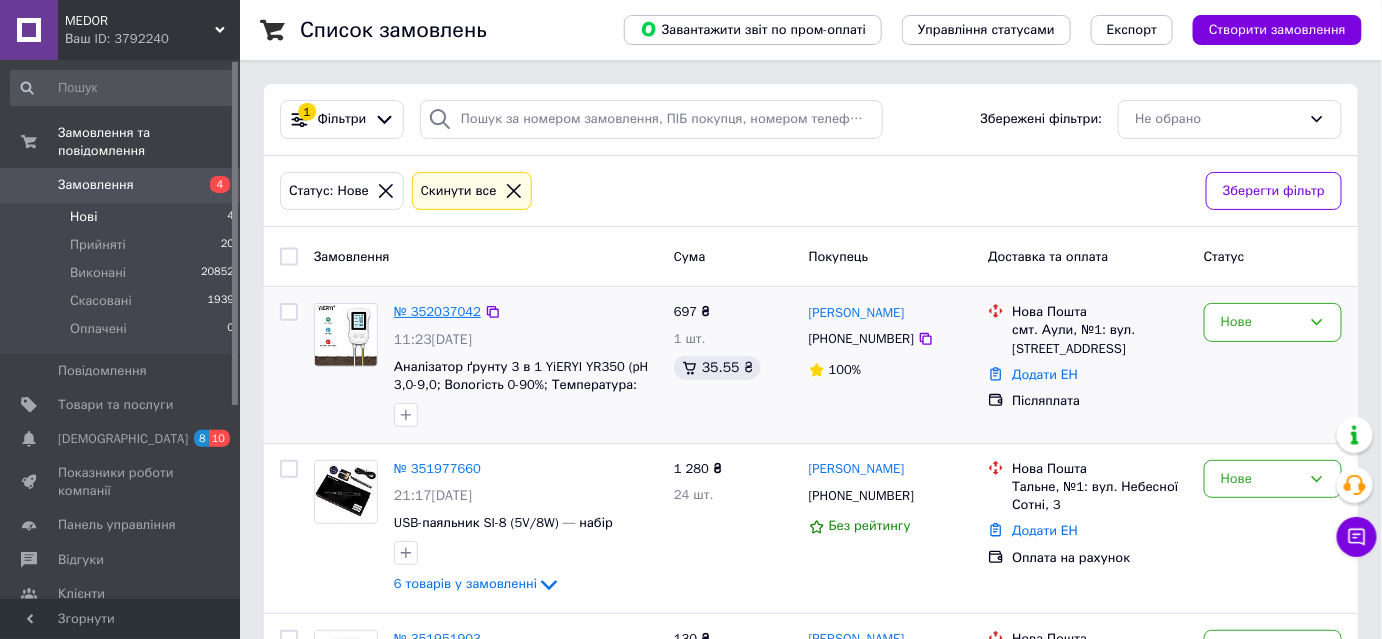 click on "№ 352037042" at bounding box center [437, 311] 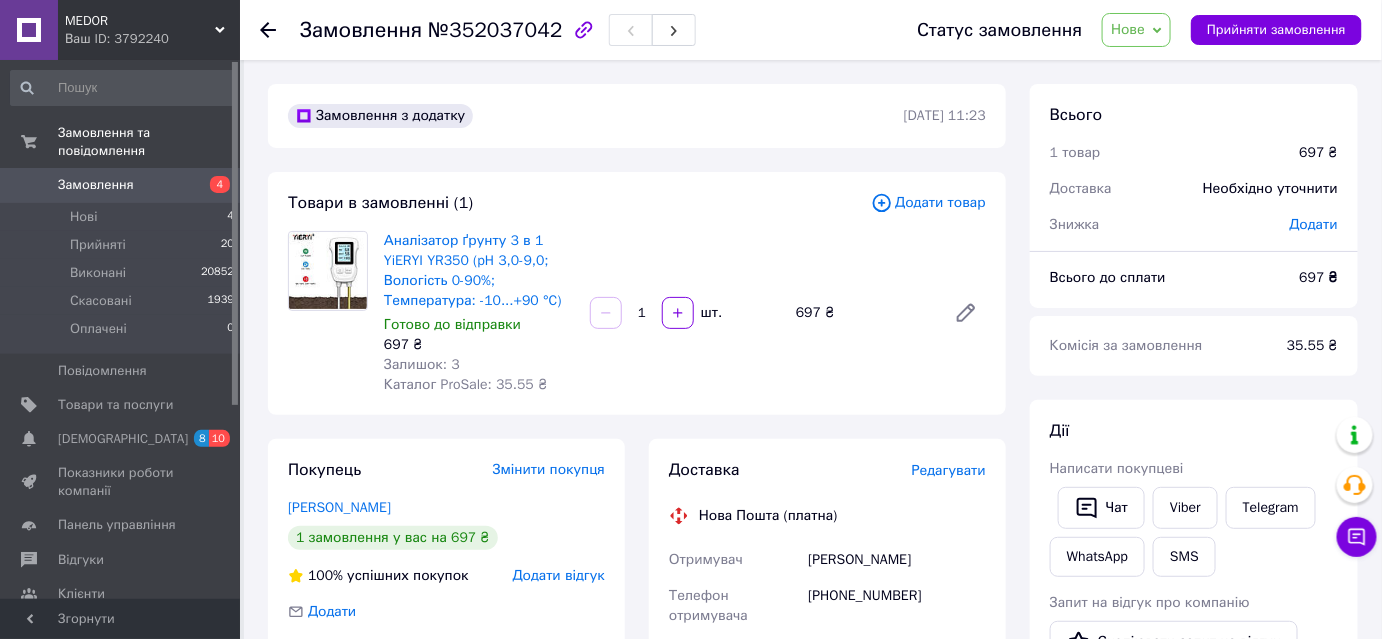 scroll, scrollTop: 181, scrollLeft: 0, axis: vertical 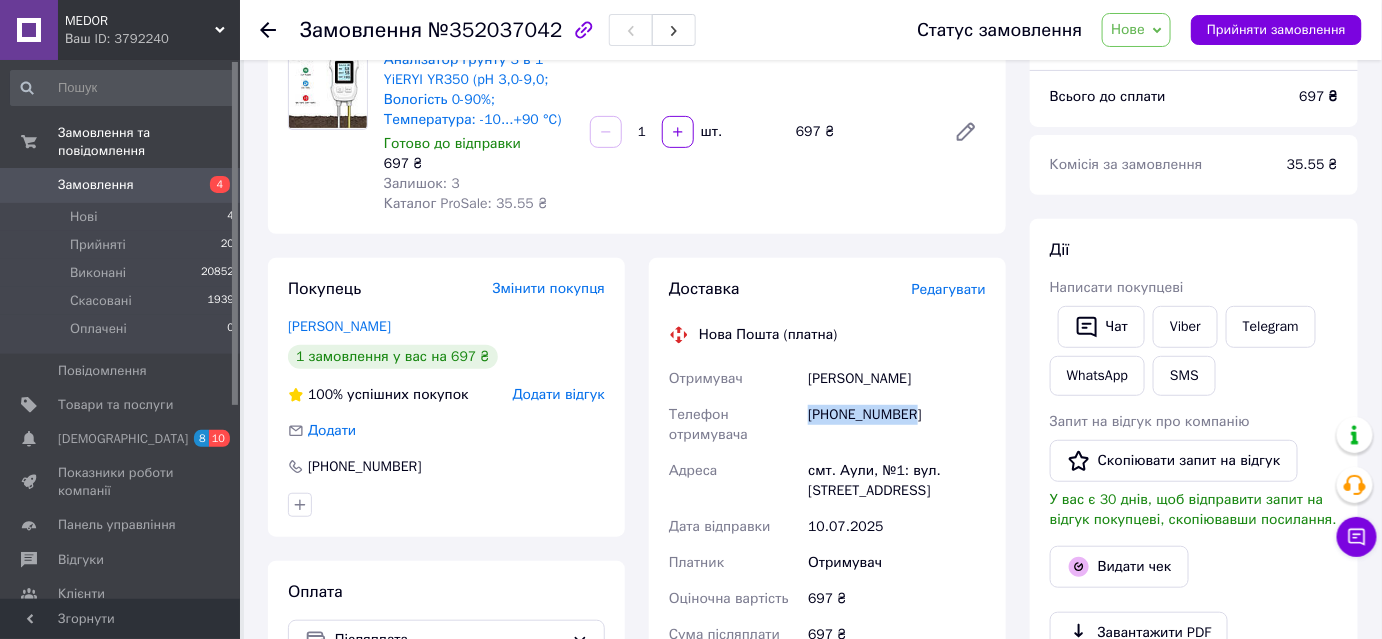 drag, startPoint x: 806, startPoint y: 412, endPoint x: 907, endPoint y: 412, distance: 101 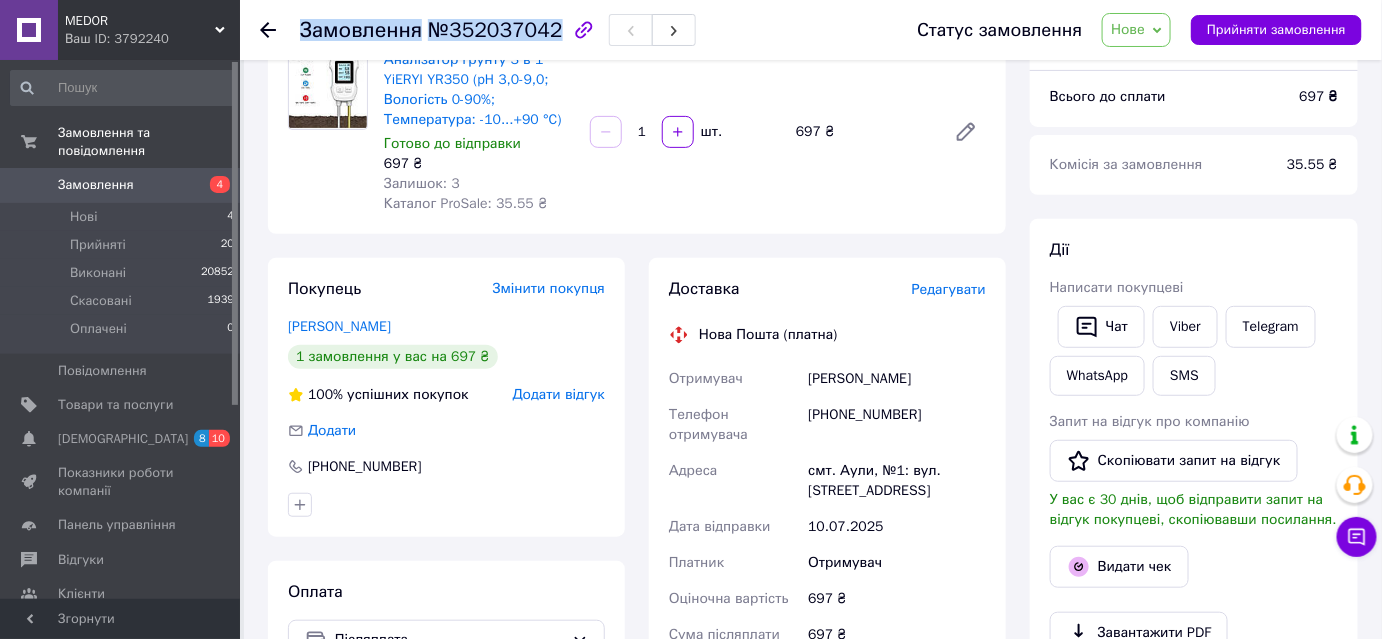 drag, startPoint x: 299, startPoint y: 23, endPoint x: 543, endPoint y: 28, distance: 244.05122 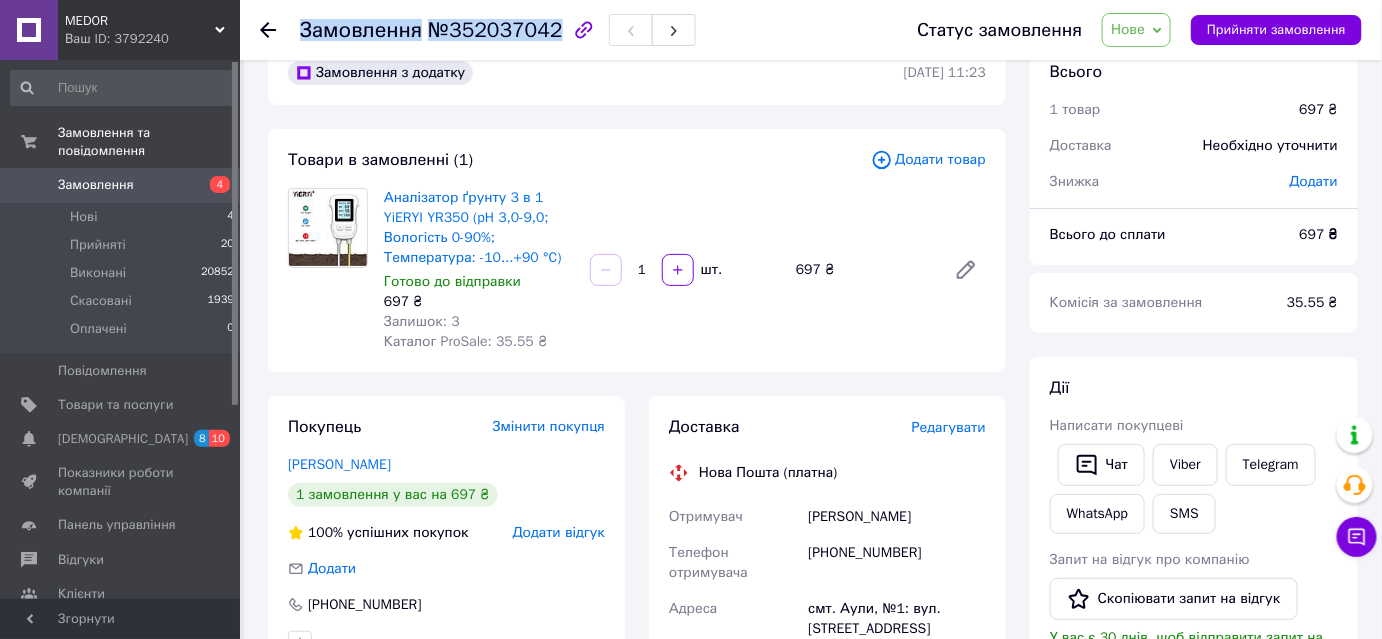 scroll, scrollTop: 0, scrollLeft: 0, axis: both 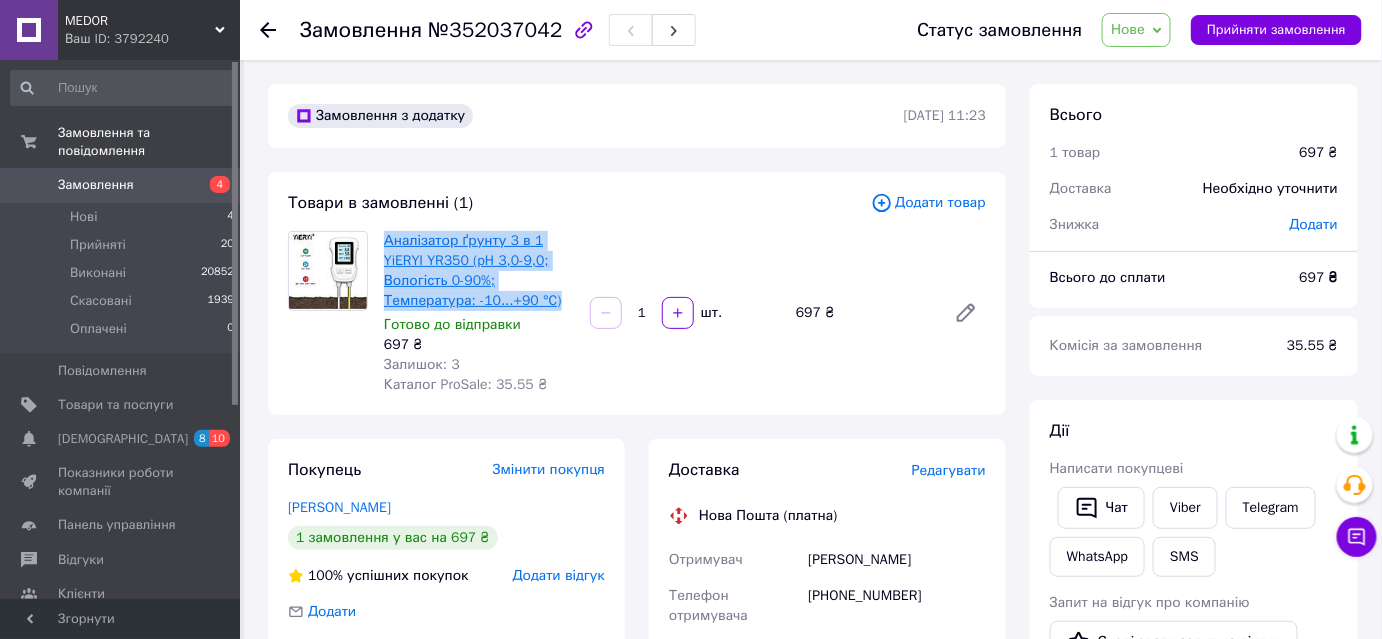 drag, startPoint x: 563, startPoint y: 300, endPoint x: 384, endPoint y: 236, distance: 190.09735 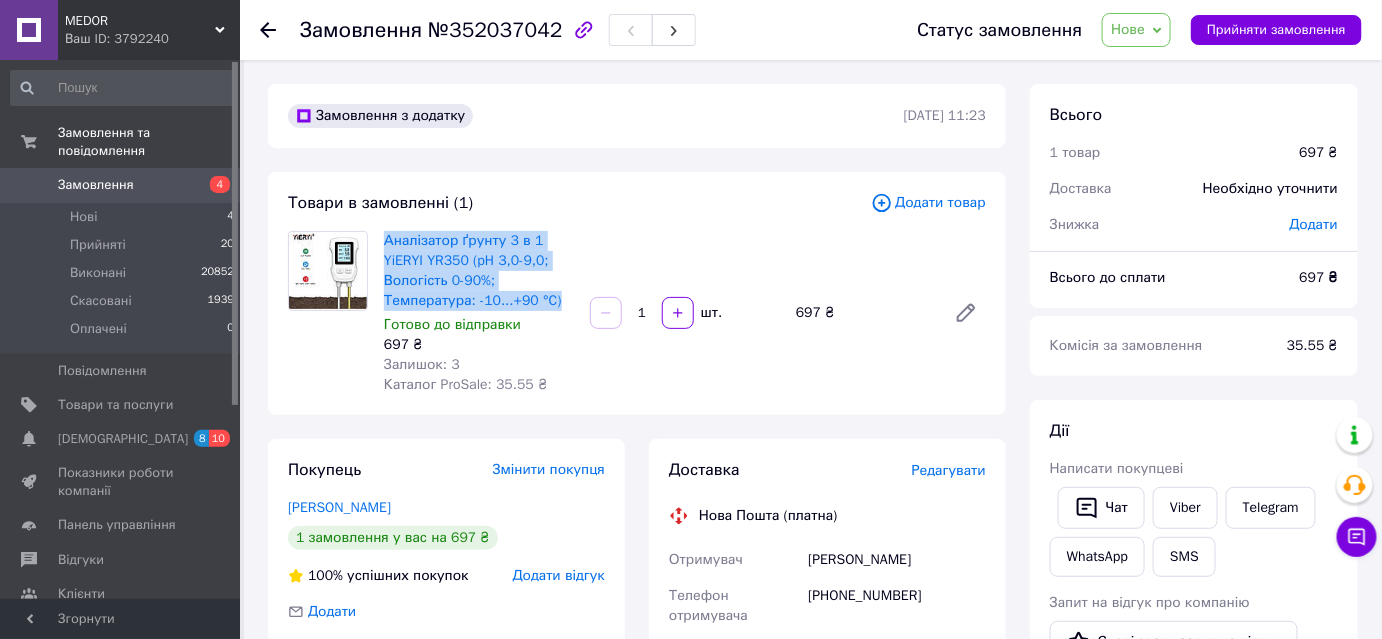 copy on "Аналізатор ґрунту 3 в 1 YiERYI YR350 (pH 3,0-9,0; Вологість 0-90%; Температура: -10...+90 °C)" 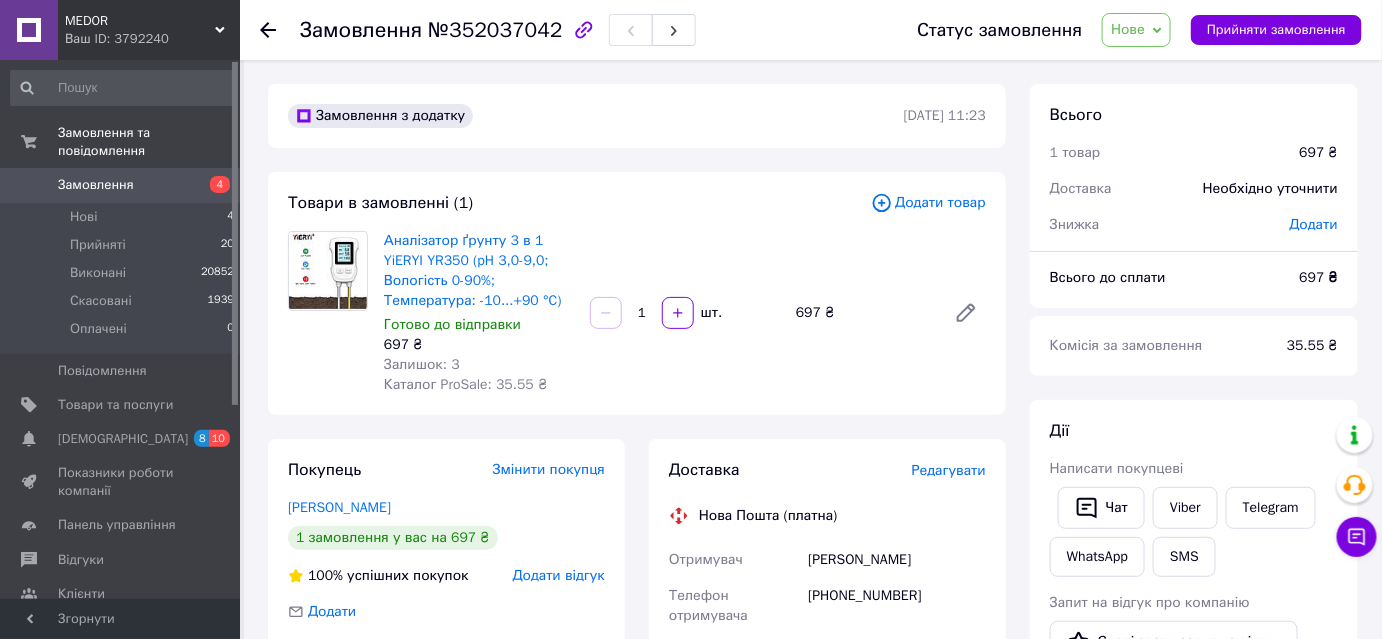 click 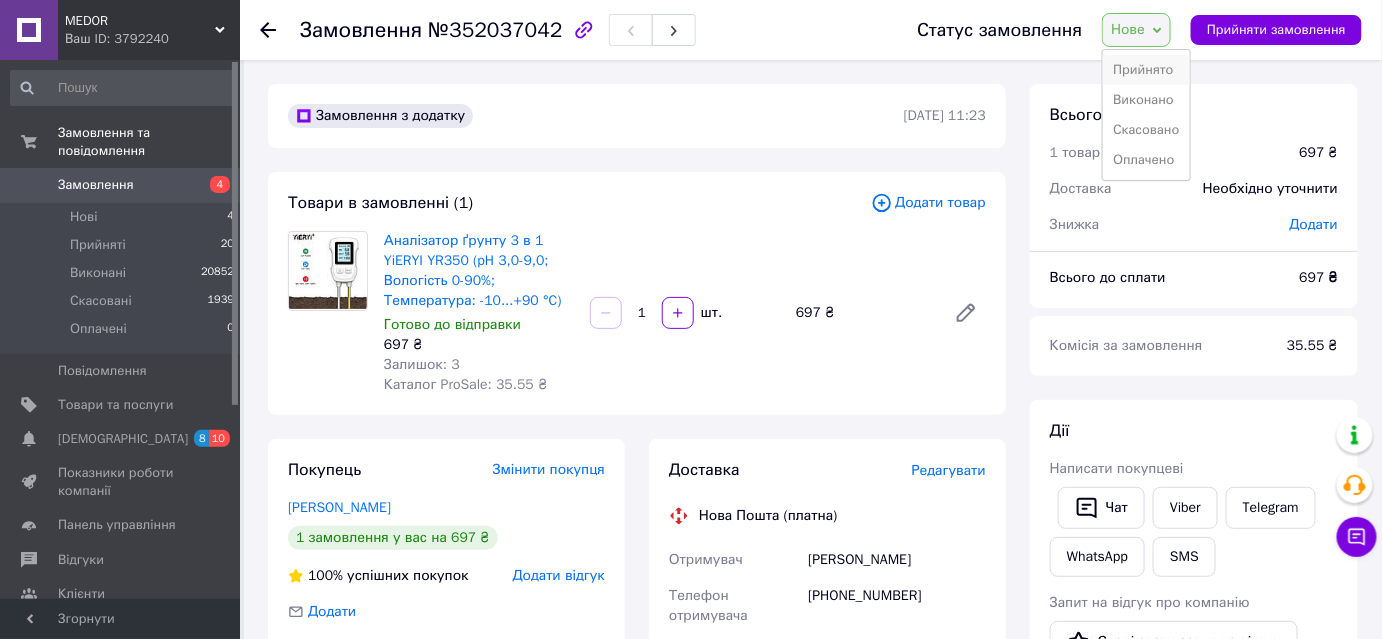 click on "Прийнято" at bounding box center [1146, 70] 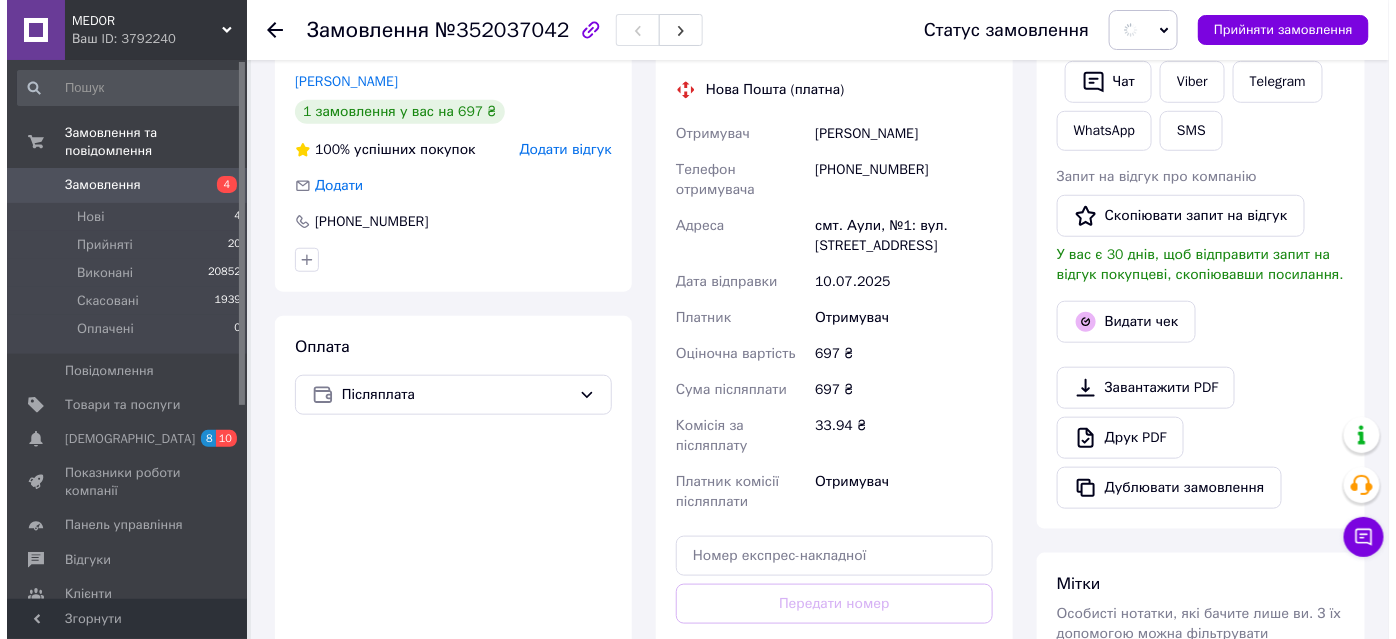 scroll, scrollTop: 344, scrollLeft: 0, axis: vertical 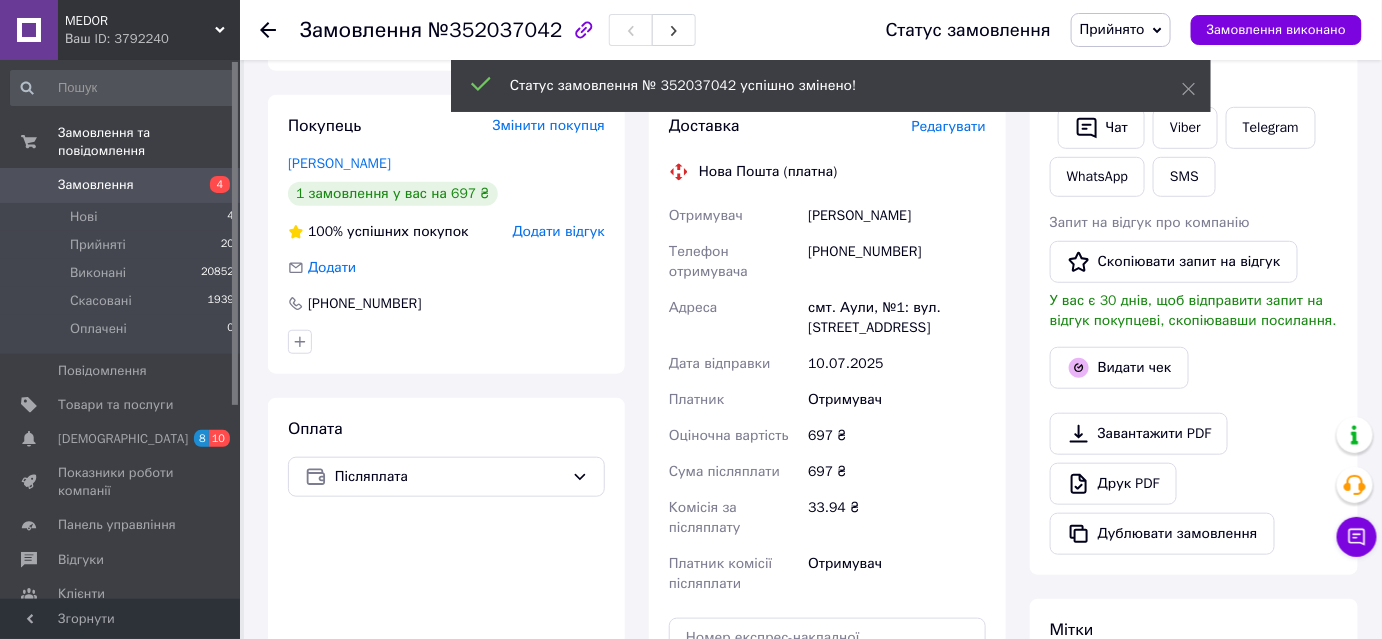 click on "Редагувати" at bounding box center [949, 126] 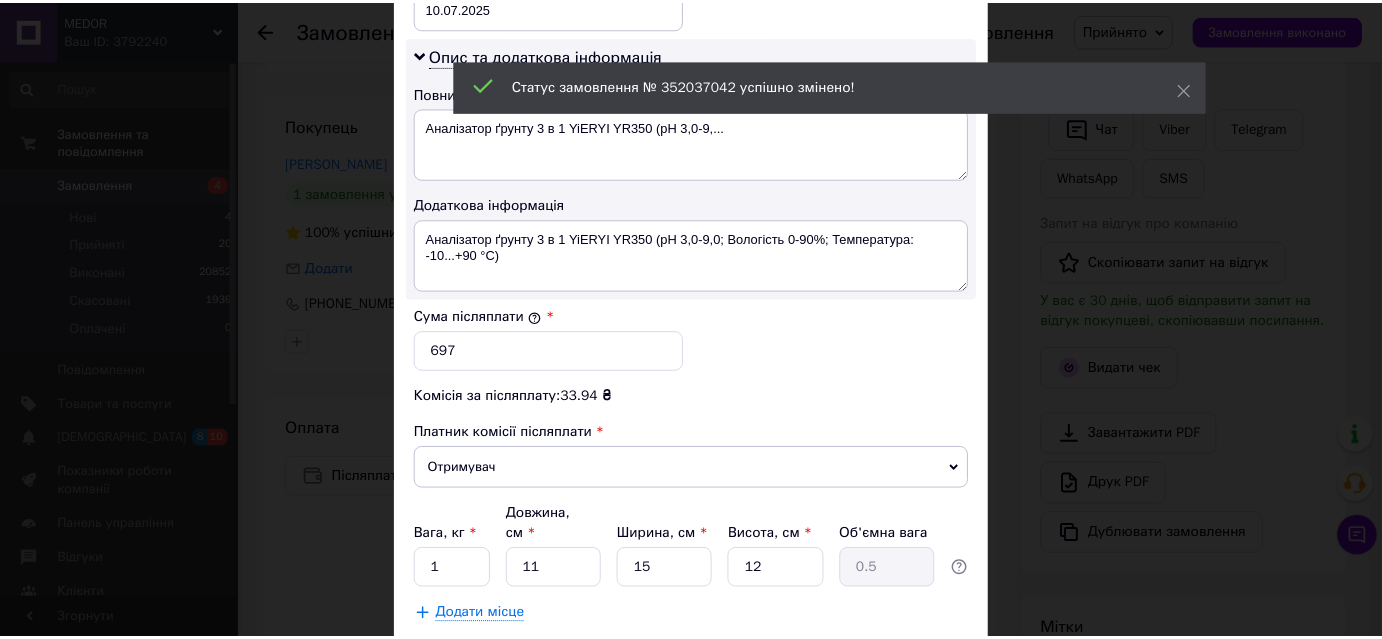scroll, scrollTop: 1101, scrollLeft: 0, axis: vertical 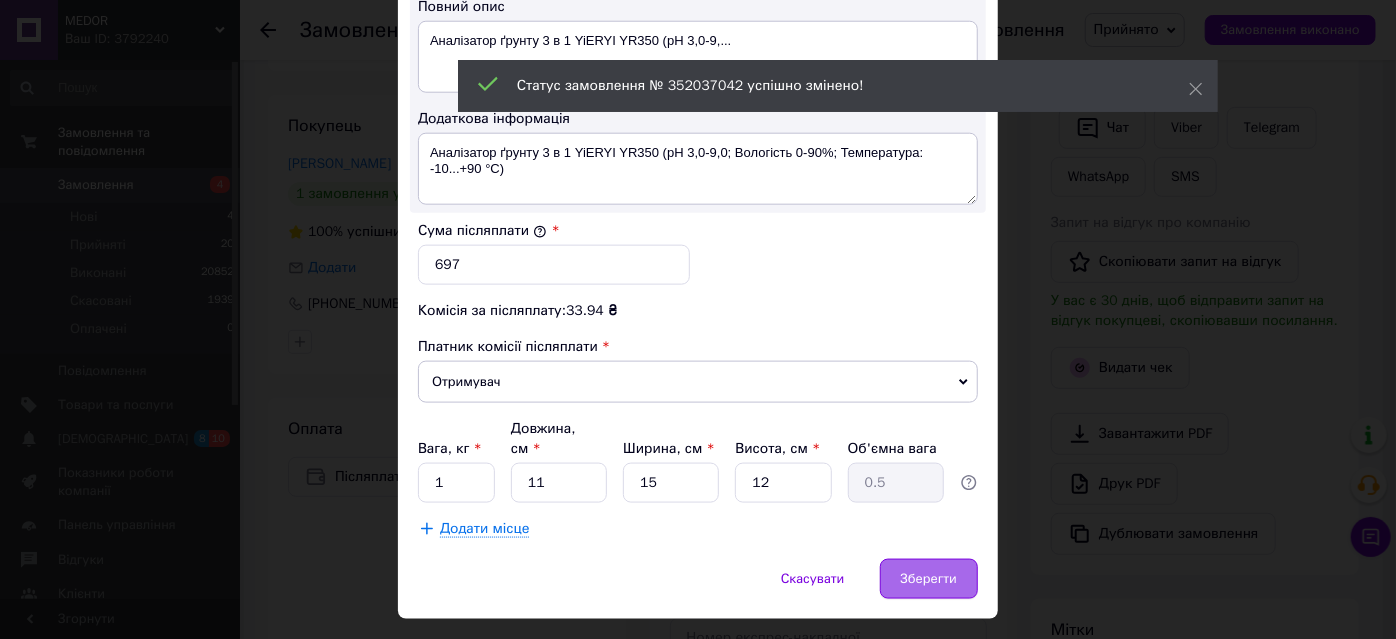 click on "Зберегти" at bounding box center [929, 579] 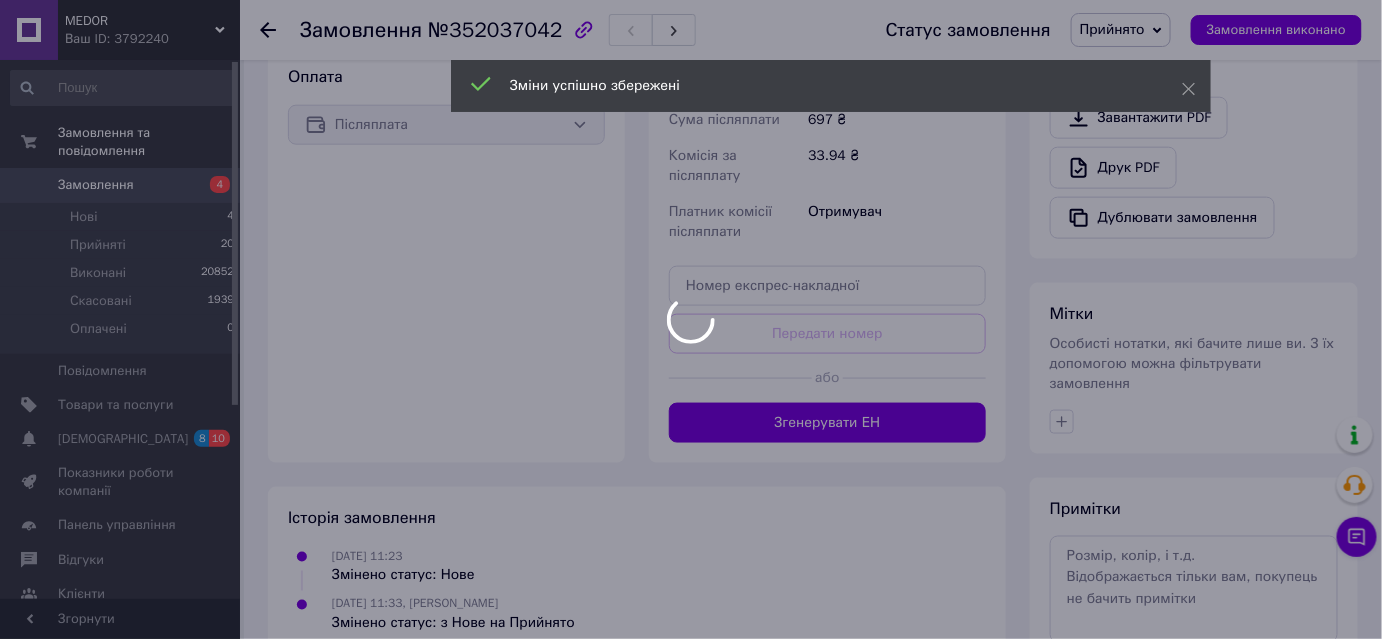 scroll, scrollTop: 799, scrollLeft: 0, axis: vertical 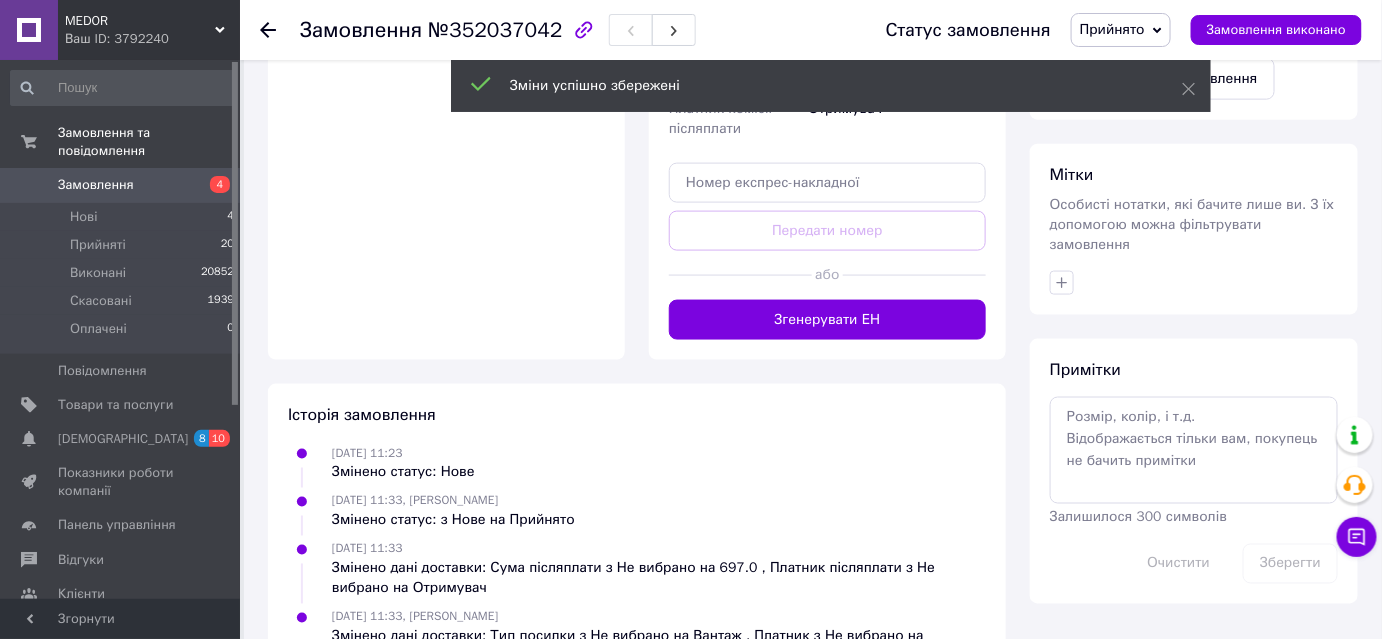 click on "Згенерувати ЕН" at bounding box center [827, 320] 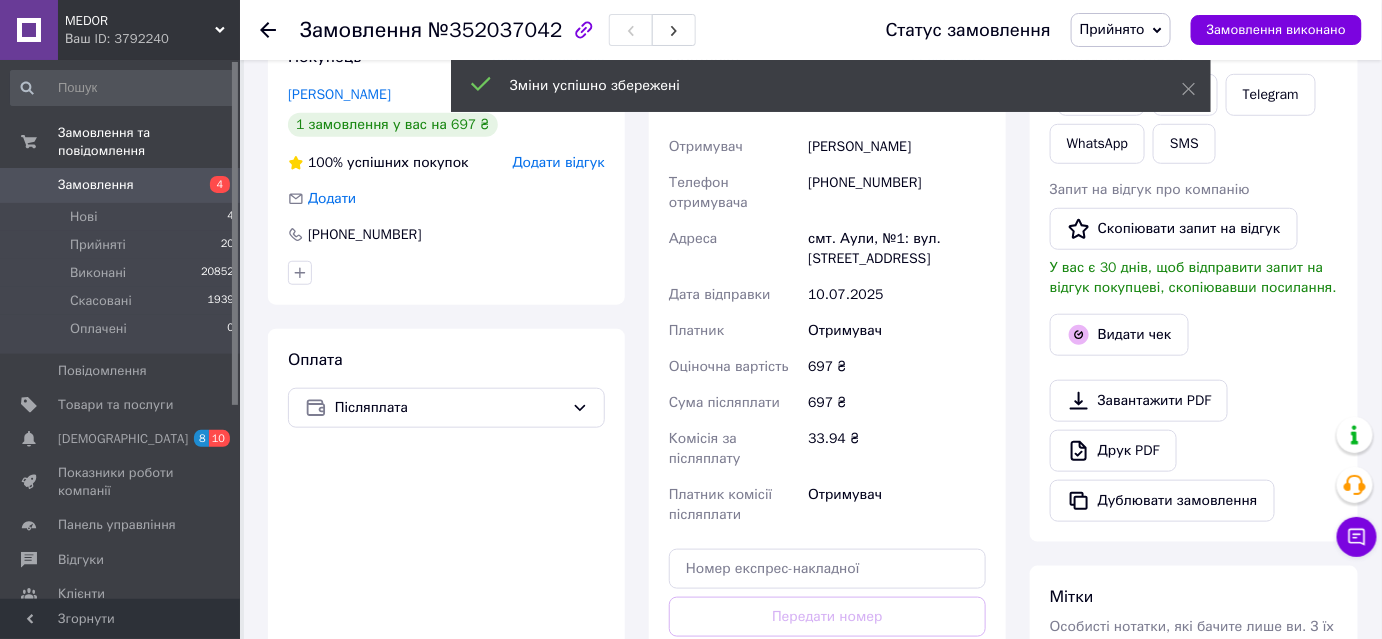 scroll, scrollTop: 162, scrollLeft: 0, axis: vertical 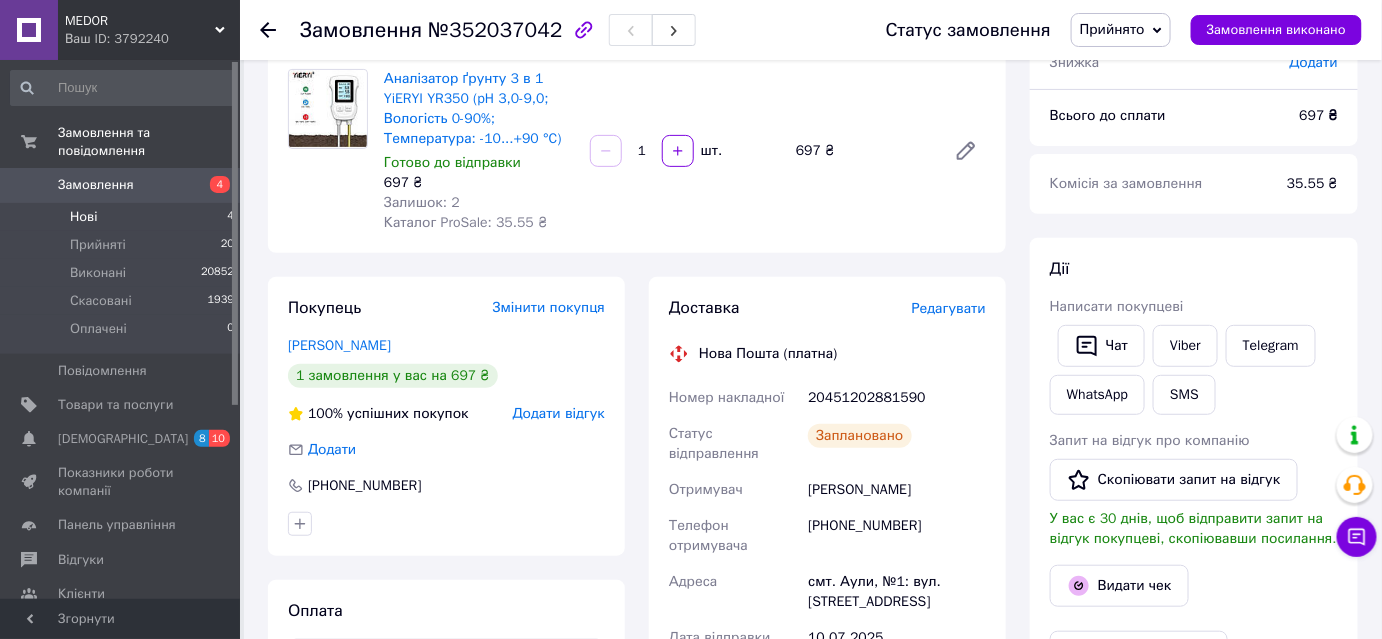 click on "Нові 4" at bounding box center [123, 217] 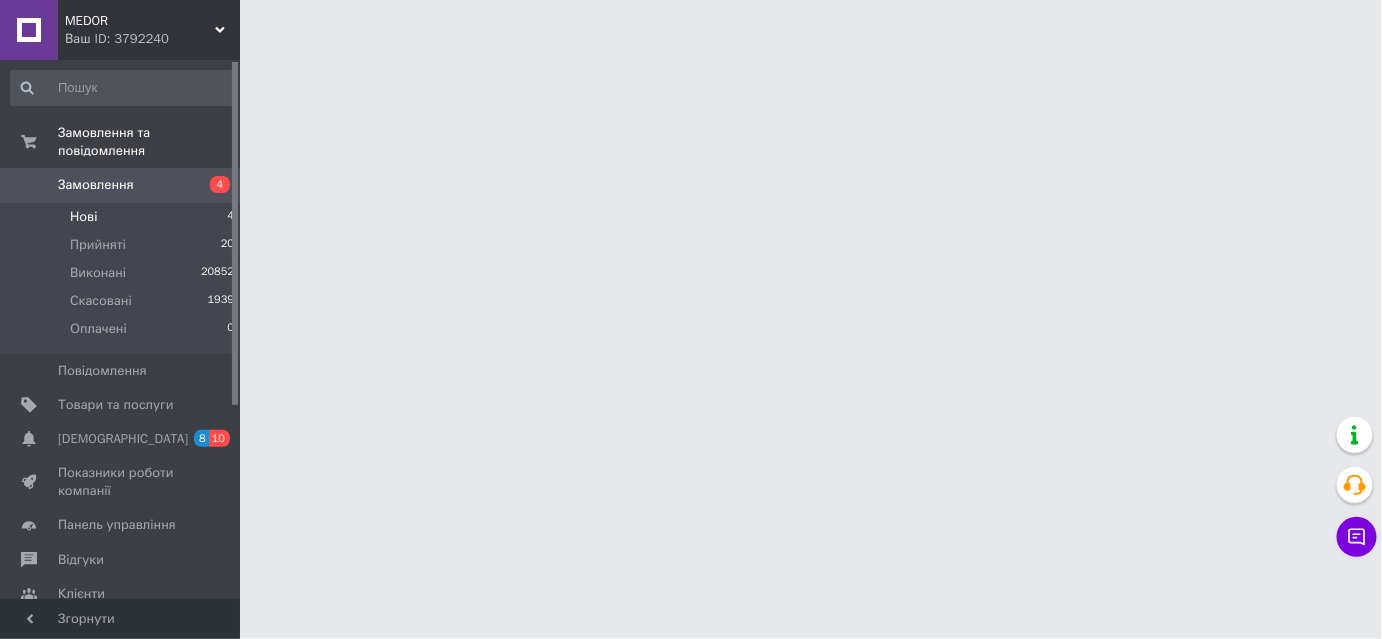 scroll, scrollTop: 0, scrollLeft: 0, axis: both 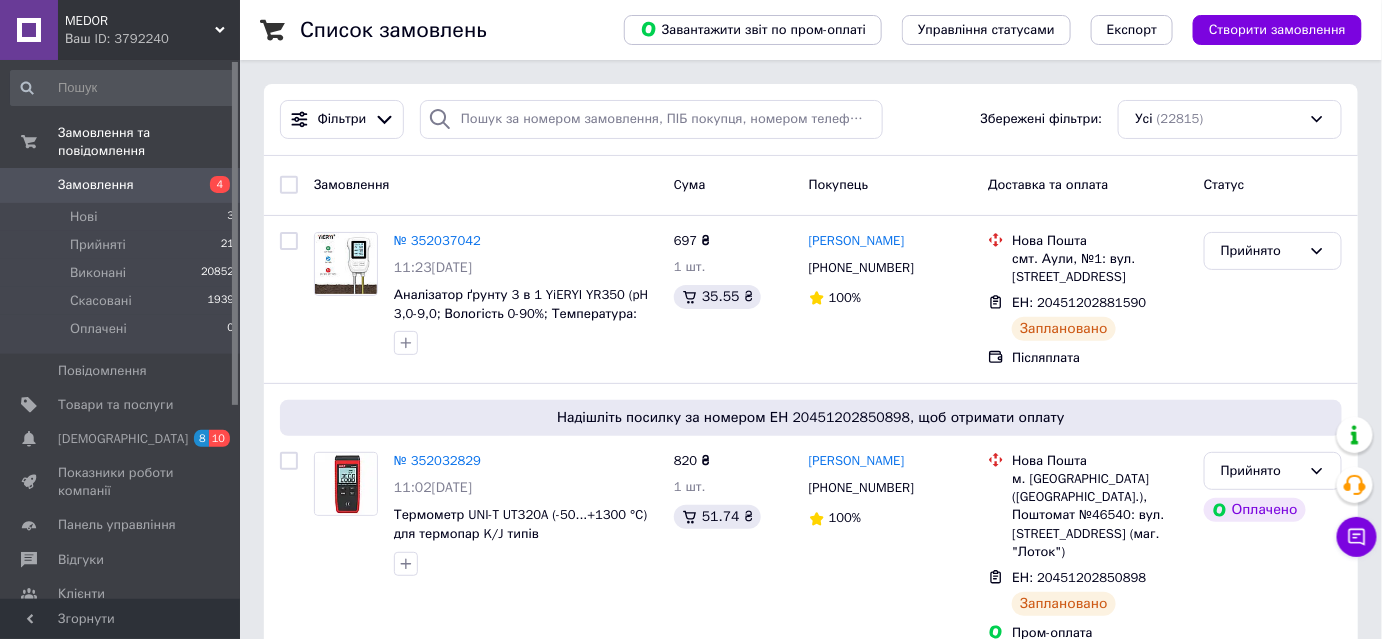 click on "Створити замовлення" at bounding box center [1277, 30] 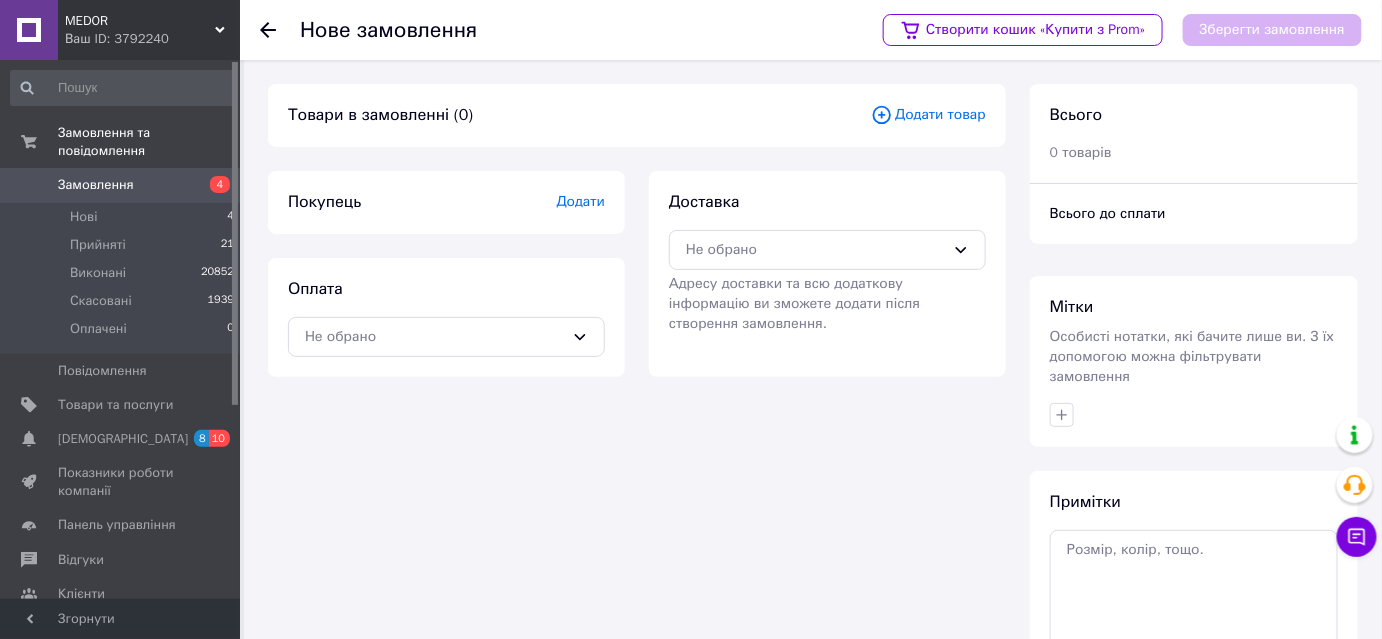 click on "Додати" at bounding box center (581, 201) 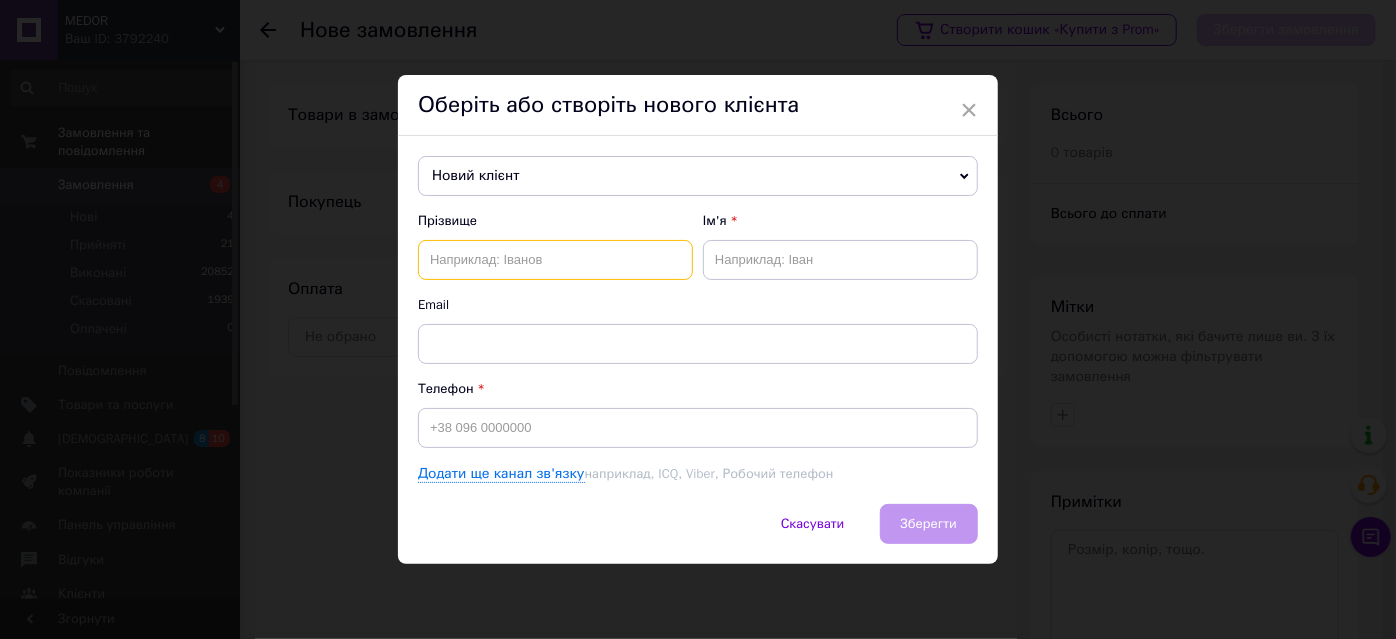 click at bounding box center (555, 260) 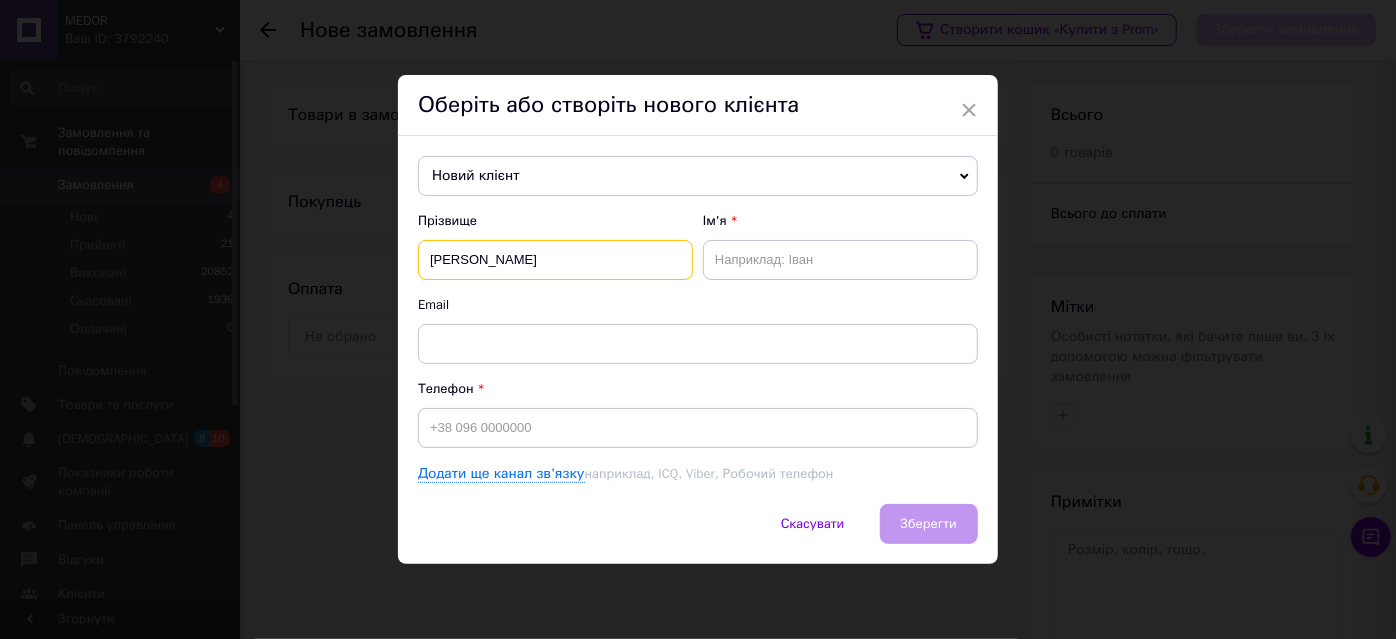 type on "Пех" 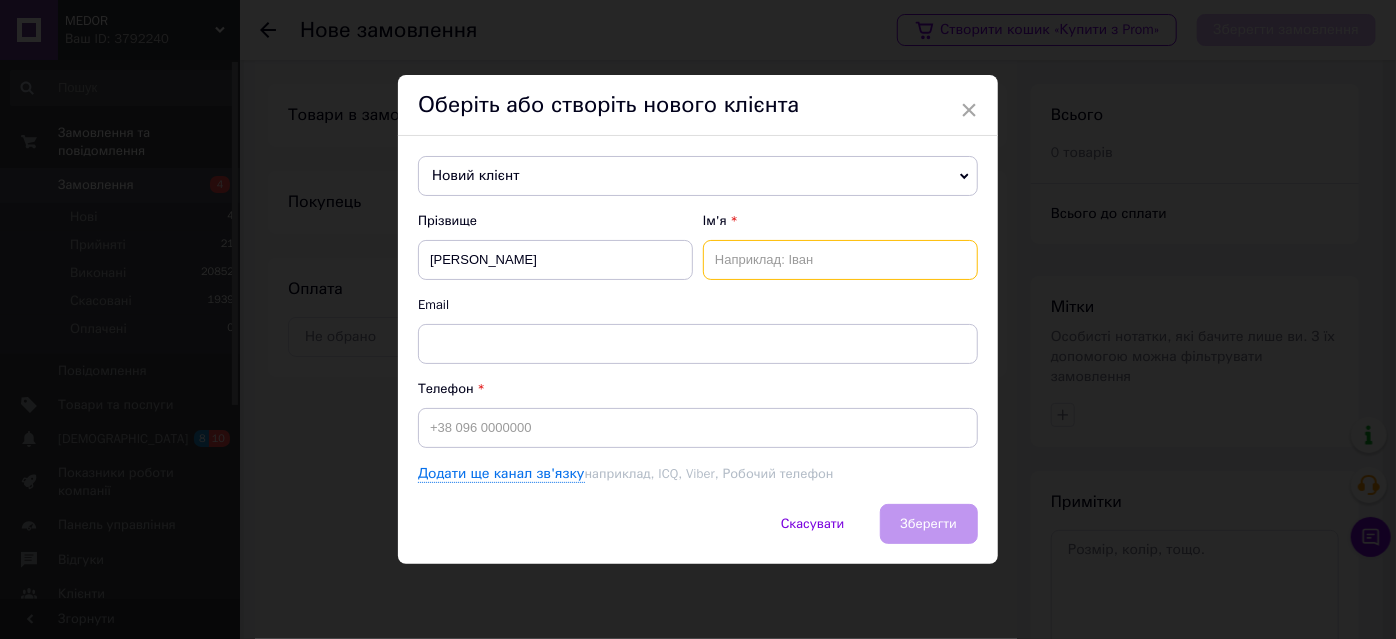 click at bounding box center [840, 260] 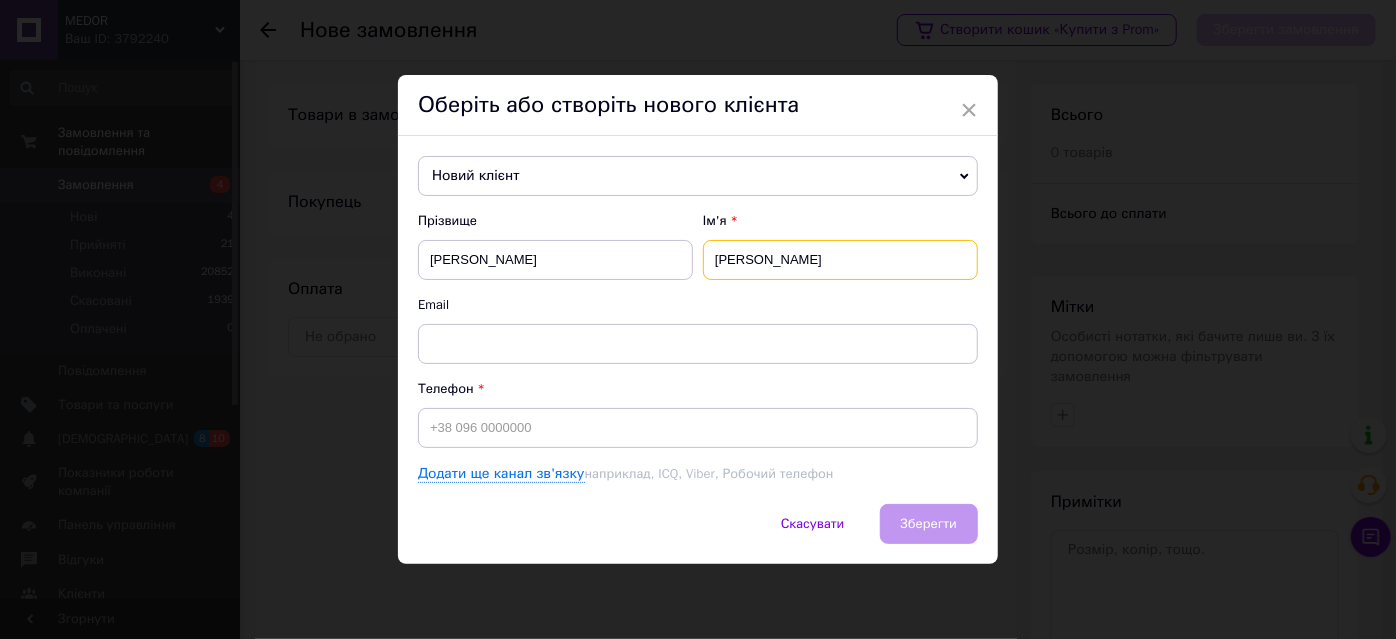 type on "Олександр" 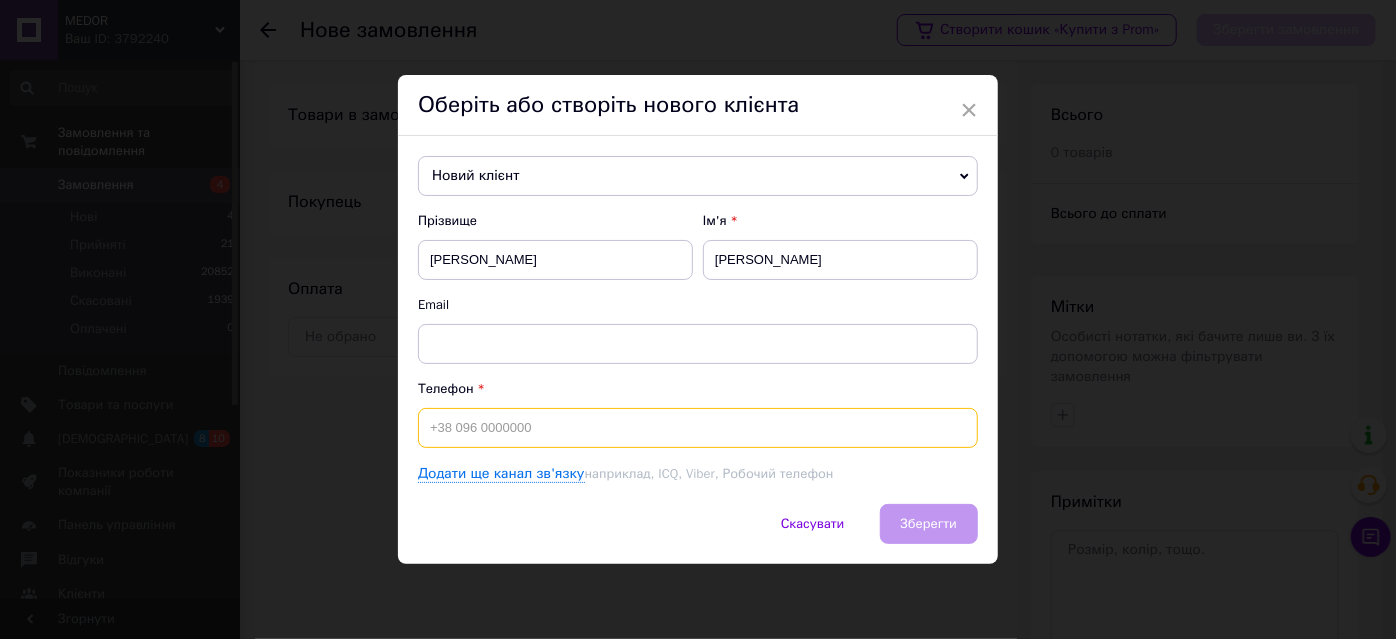 click at bounding box center (698, 428) 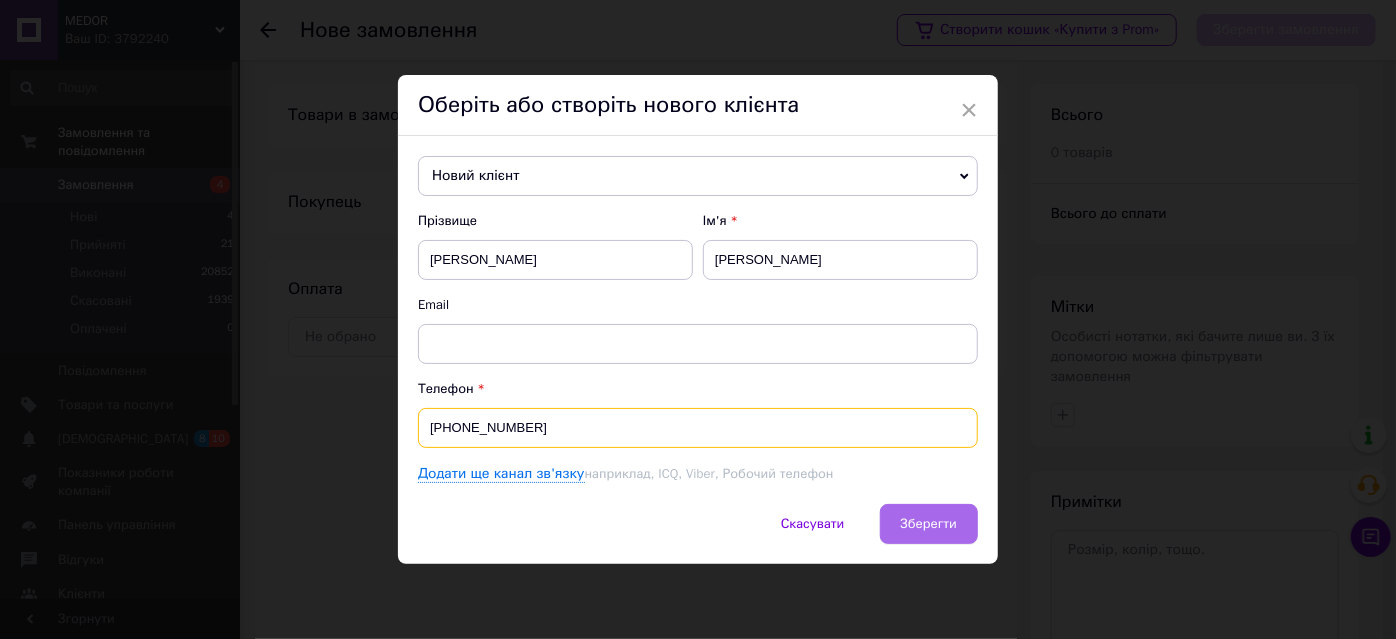 type on "[PHONE_NUMBER]" 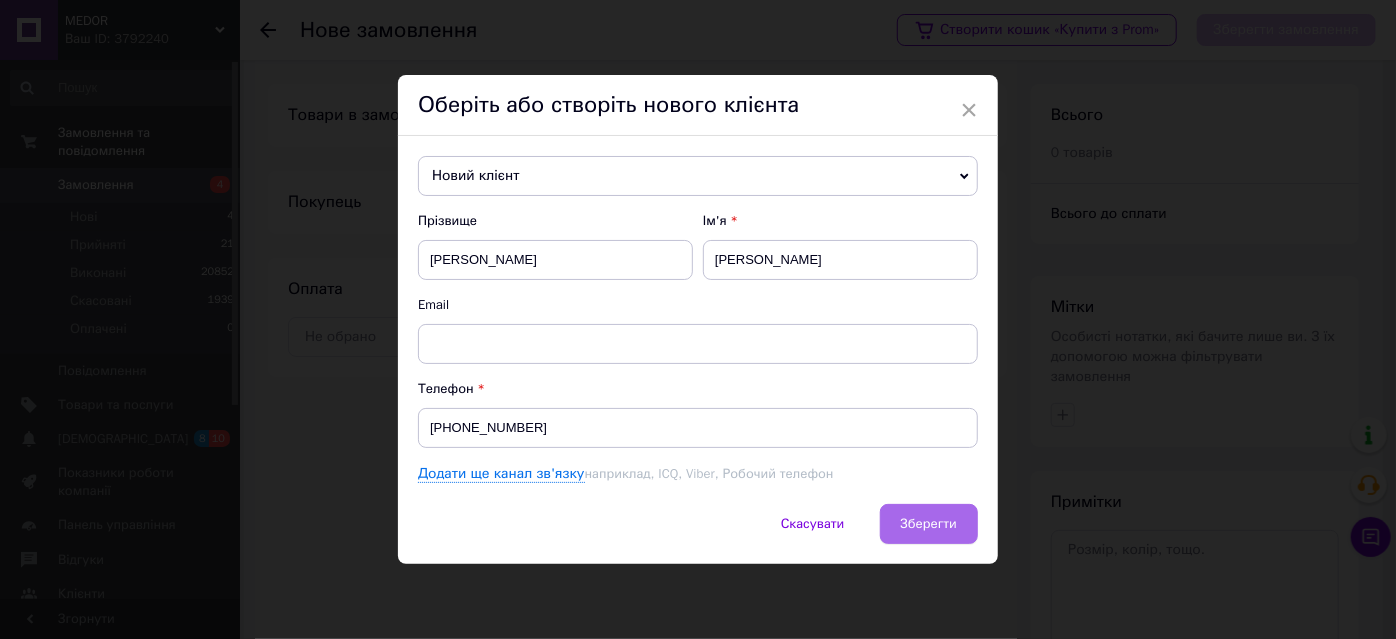 click on "Зберегти" at bounding box center [929, 523] 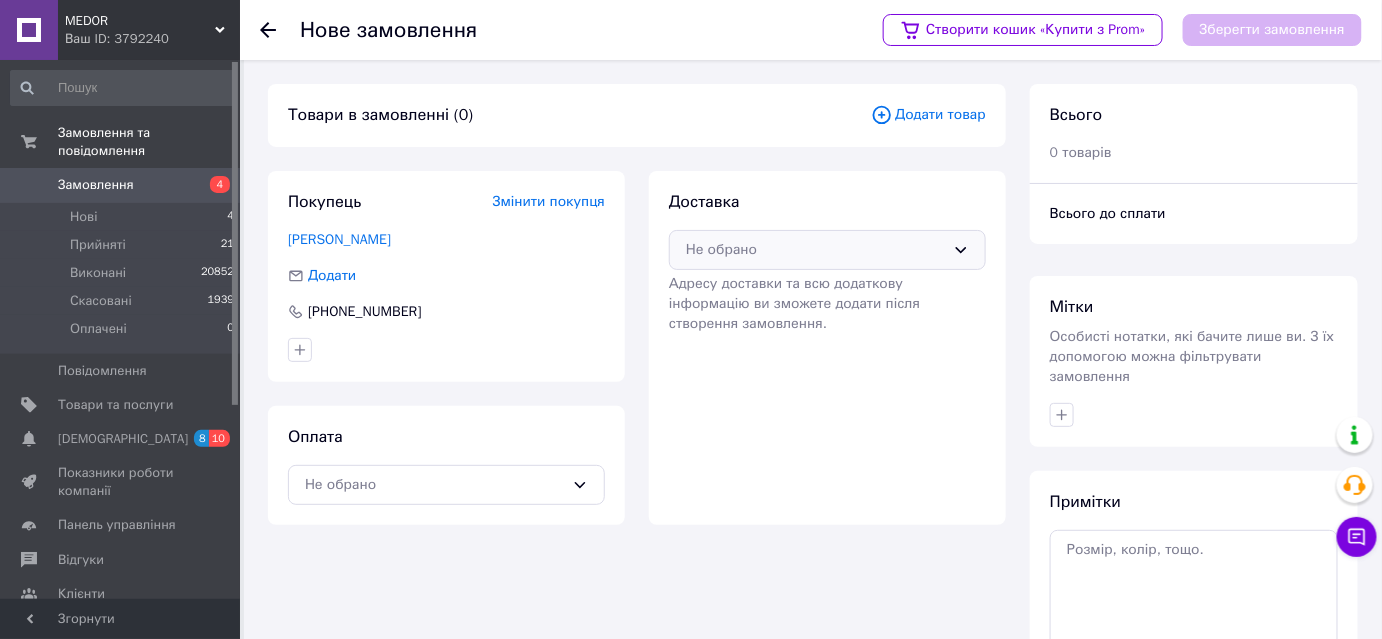 click on "Не обрано" at bounding box center (827, 250) 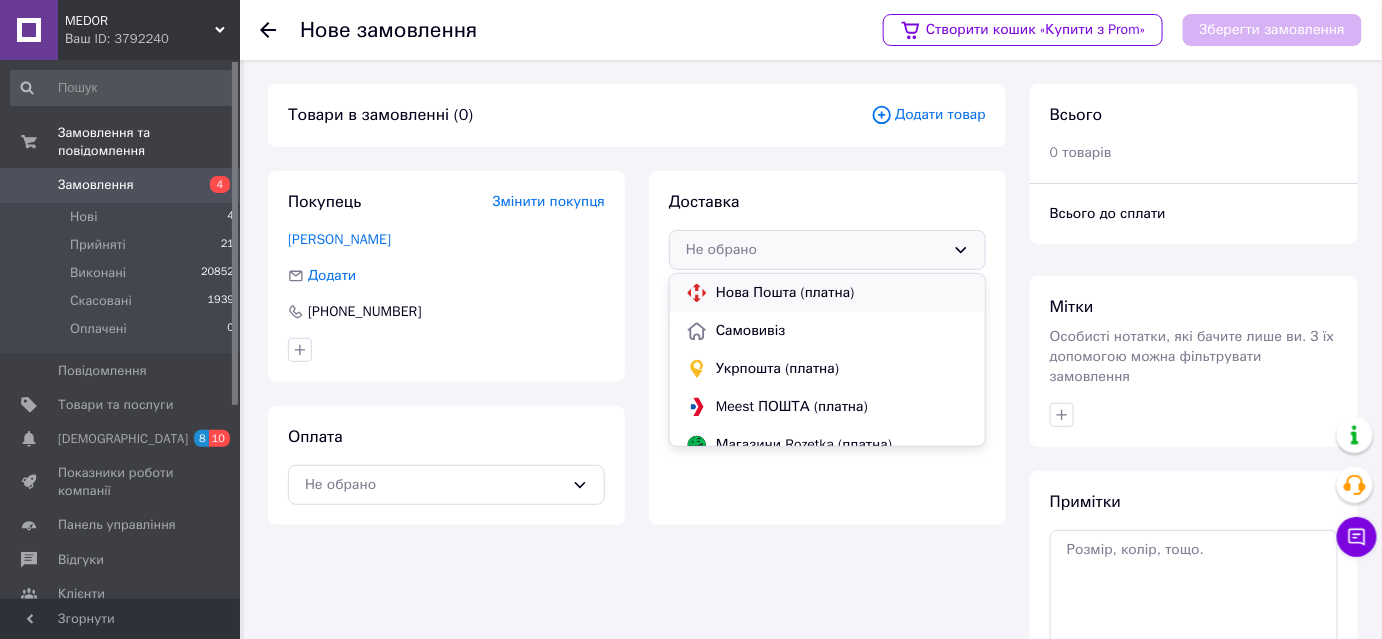 click on "Нова Пошта (платна)" at bounding box center (842, 293) 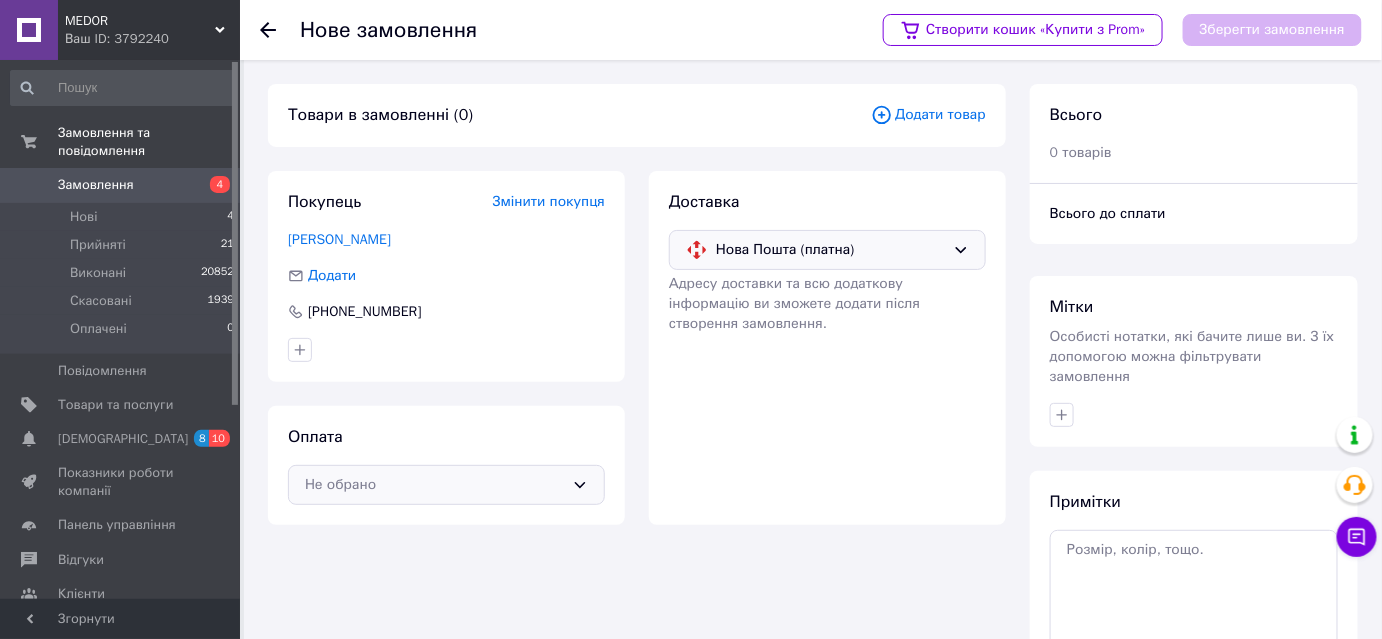 click on "Не обрано" at bounding box center [434, 485] 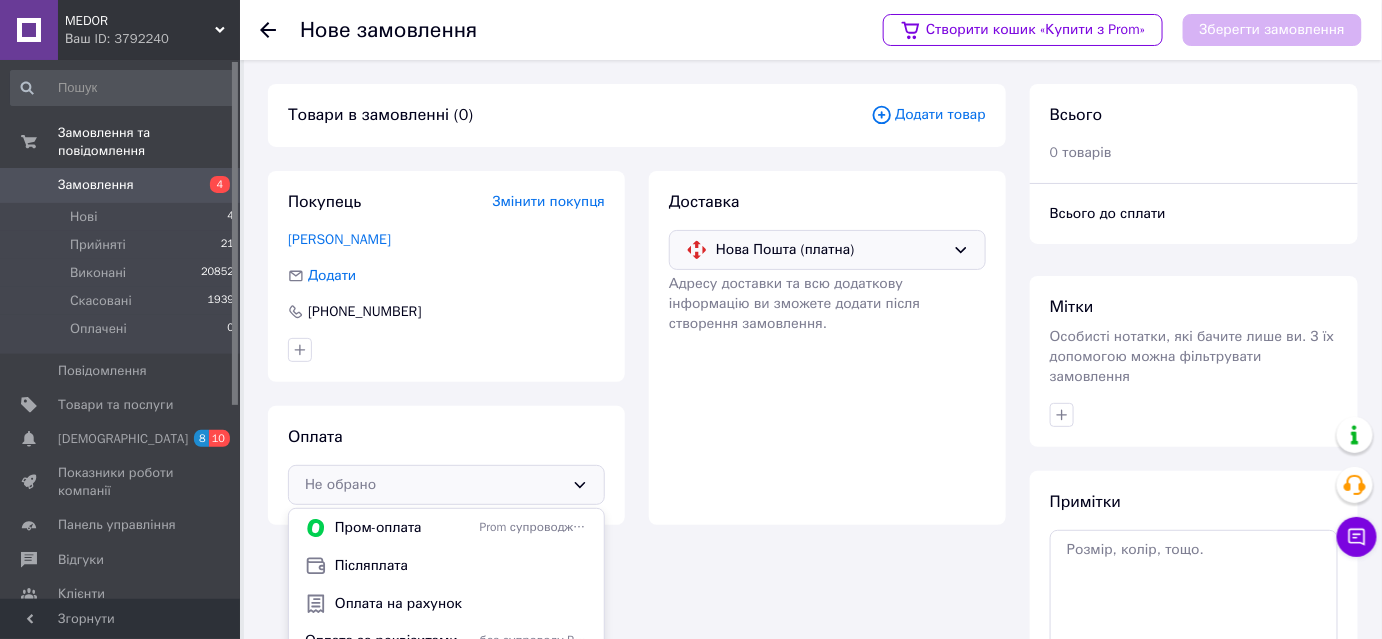 drag, startPoint x: 365, startPoint y: 567, endPoint x: 378, endPoint y: 529, distance: 40.16217 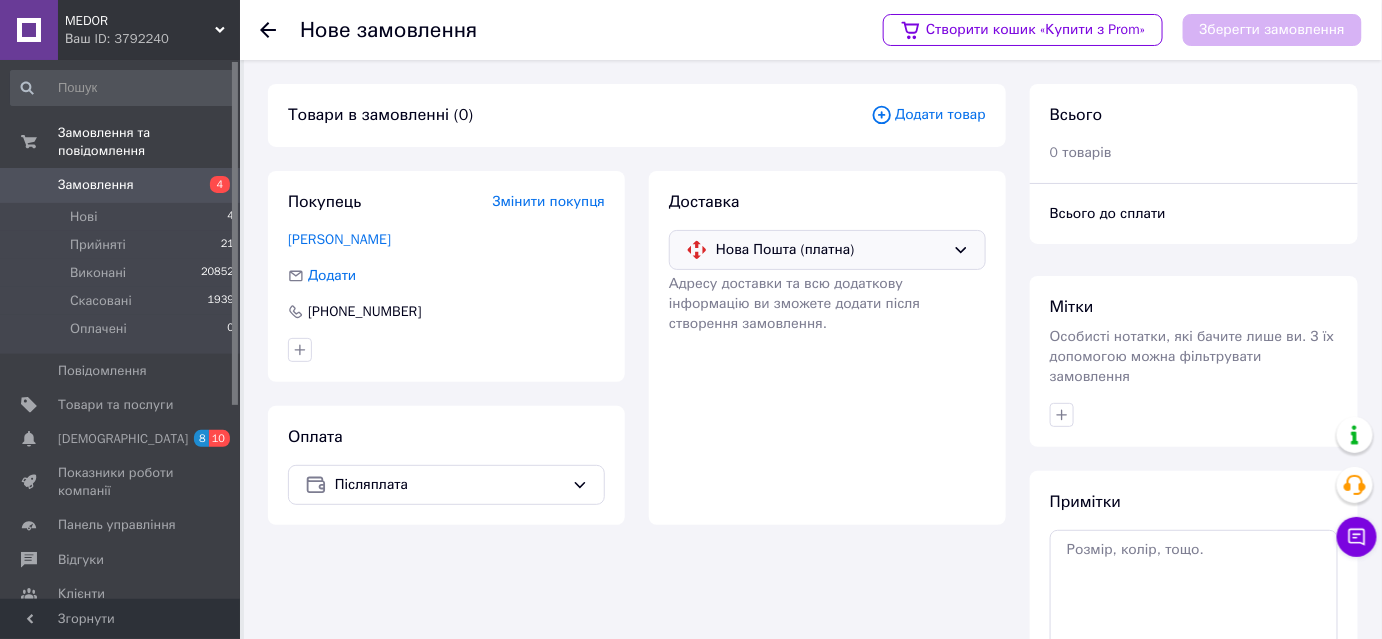 click on "Товари в замовленні (0) Додати товар" at bounding box center (637, 115) 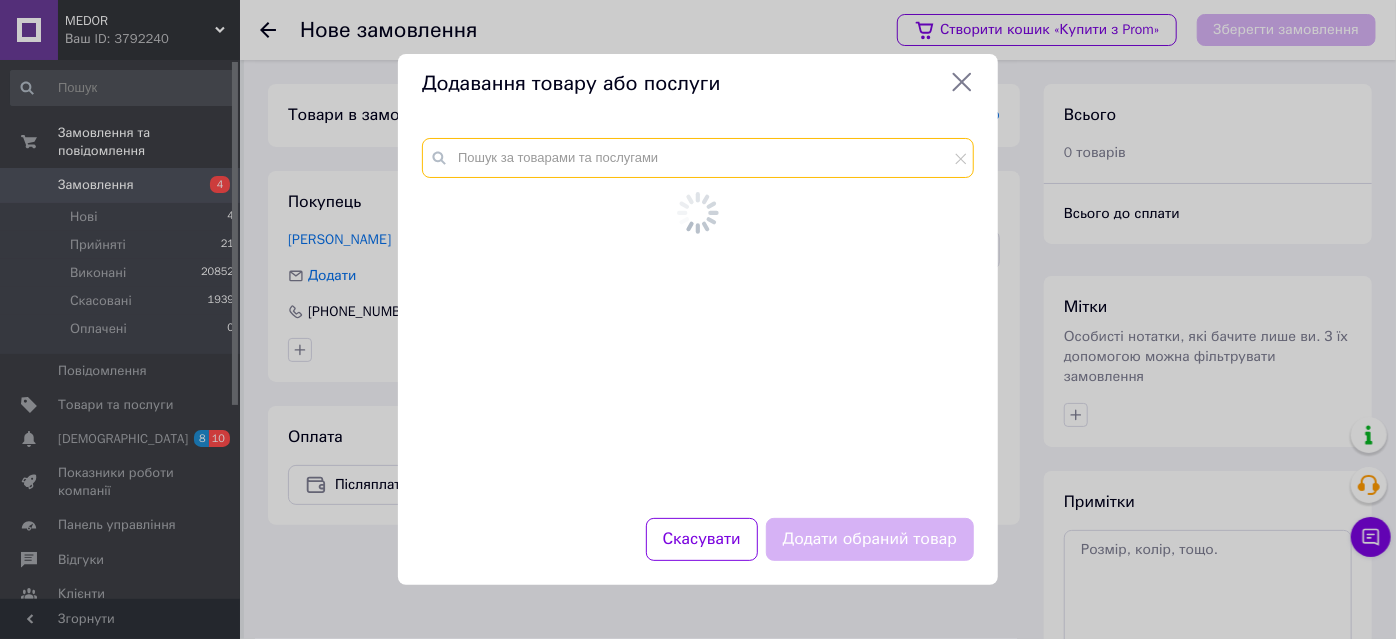 click at bounding box center [698, 158] 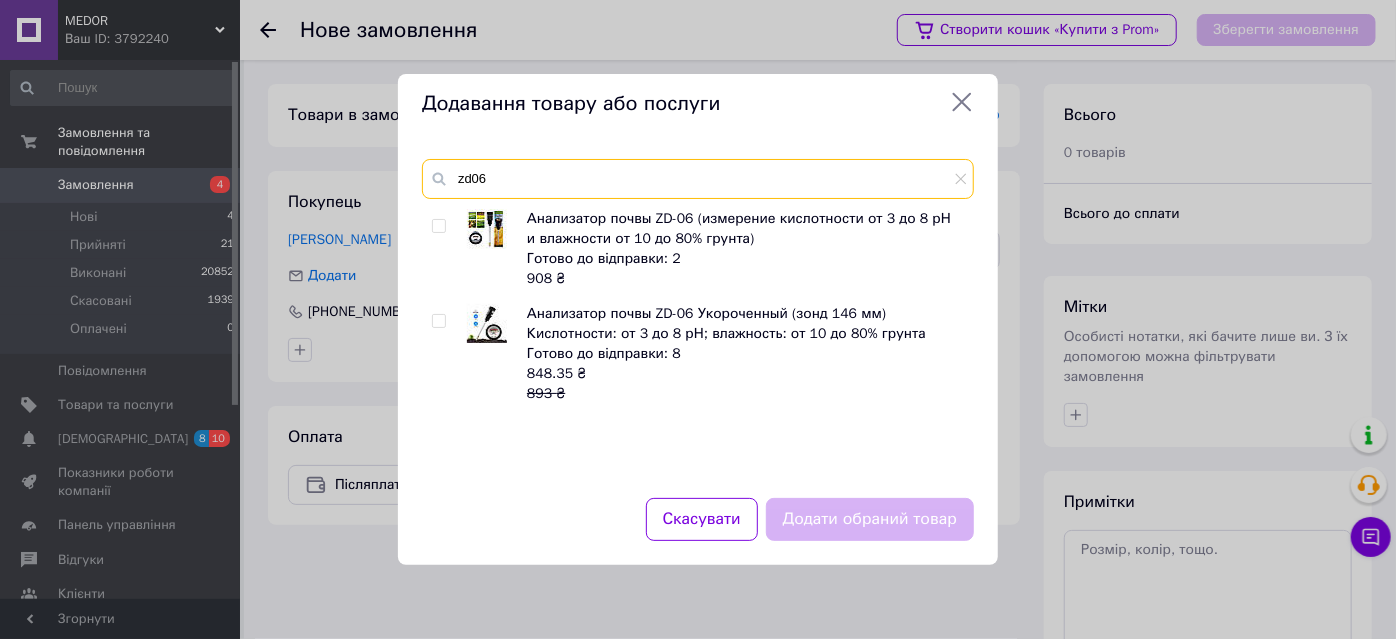 type on "zd06" 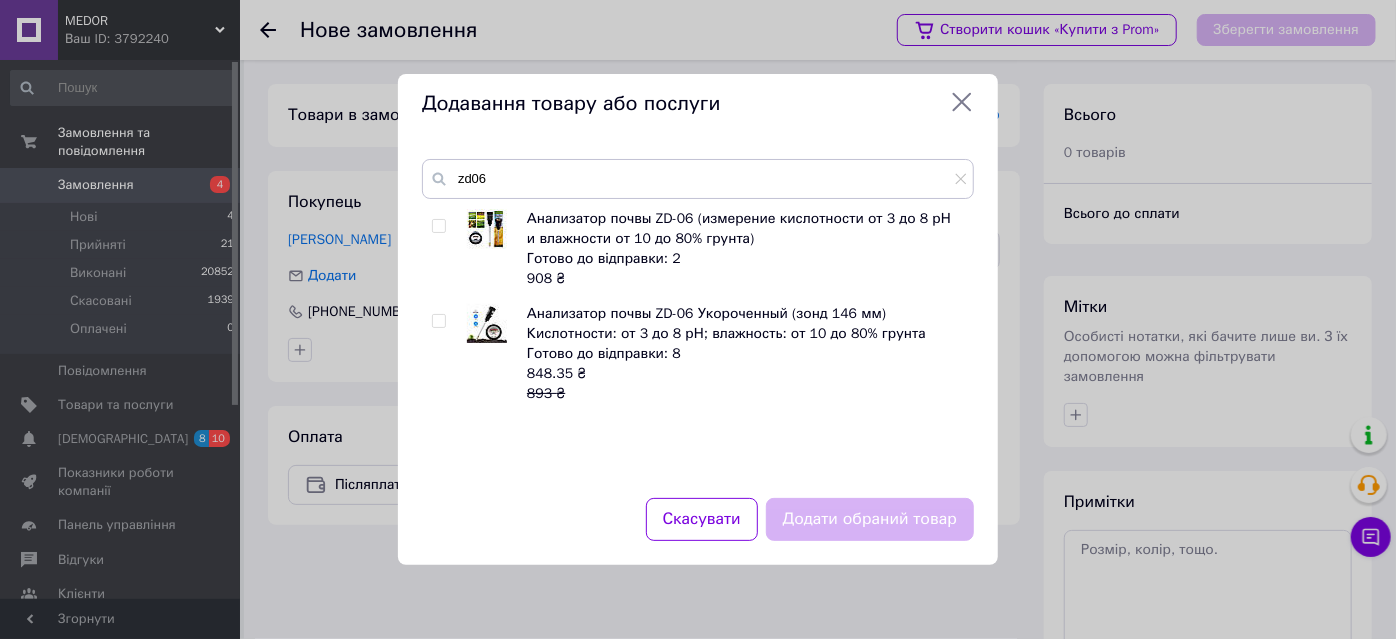 click on "Анализатор почвы ZD-06 (измерение кислотности от 3 до 8 рН и влажности от 10 до 80% грунта) Готово до відправки: 2 908   ₴ Анализатор почвы ZD-06 Укороченный (зонд 146 мм) Кислотности: от 3 до 8 рН; влажность: от 10 до 80% грунта Готово до відправки: 8 848.35   ₴ 893   ₴" at bounding box center [697, 341] 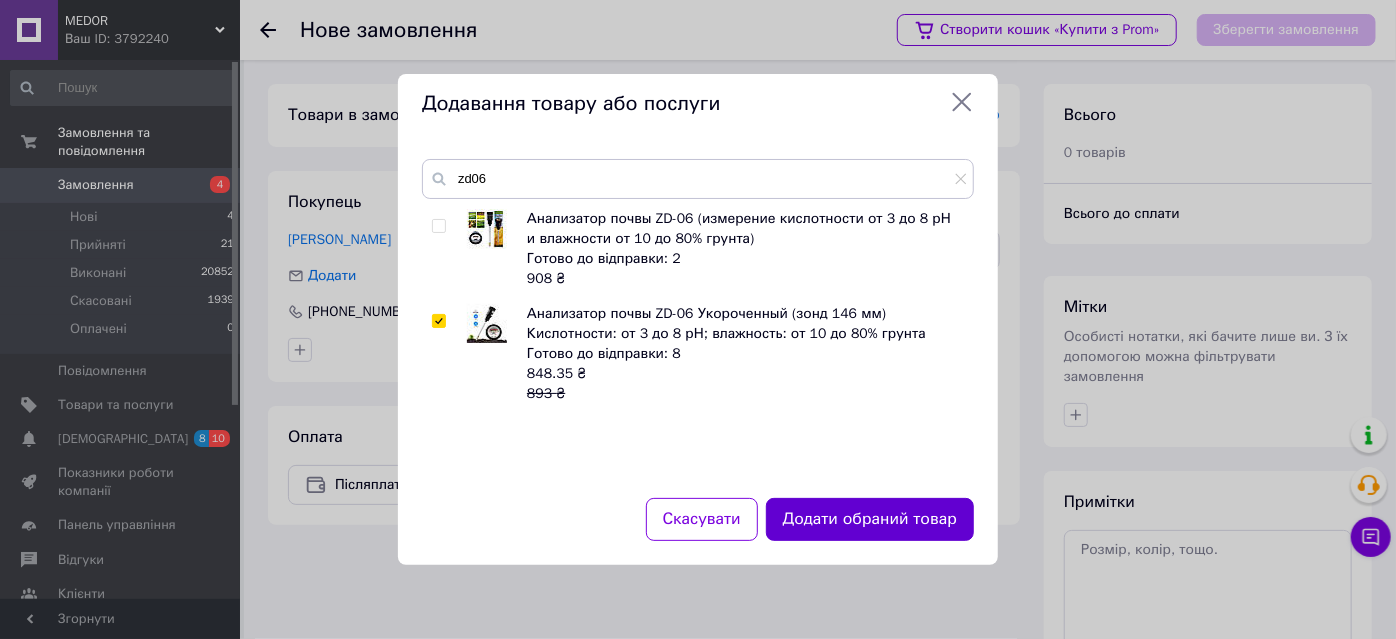 click on "Додати обраний товар" at bounding box center [870, 519] 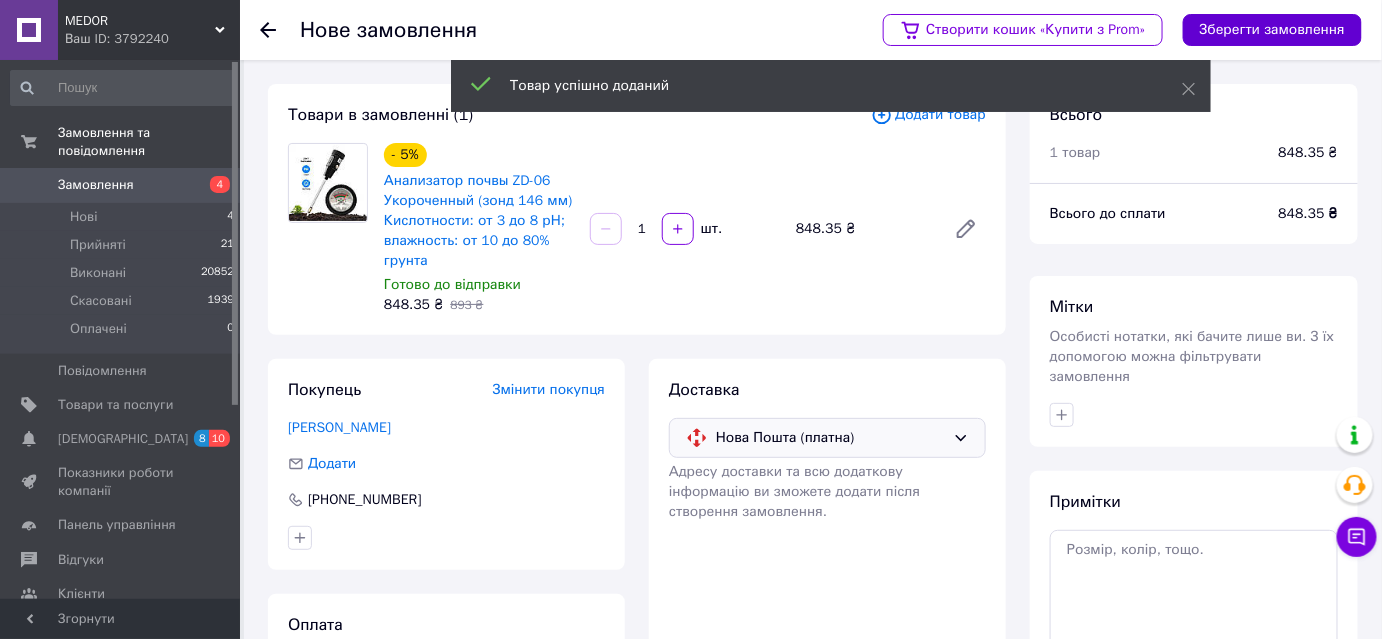 click on "Зберегти замовлення" at bounding box center [1272, 30] 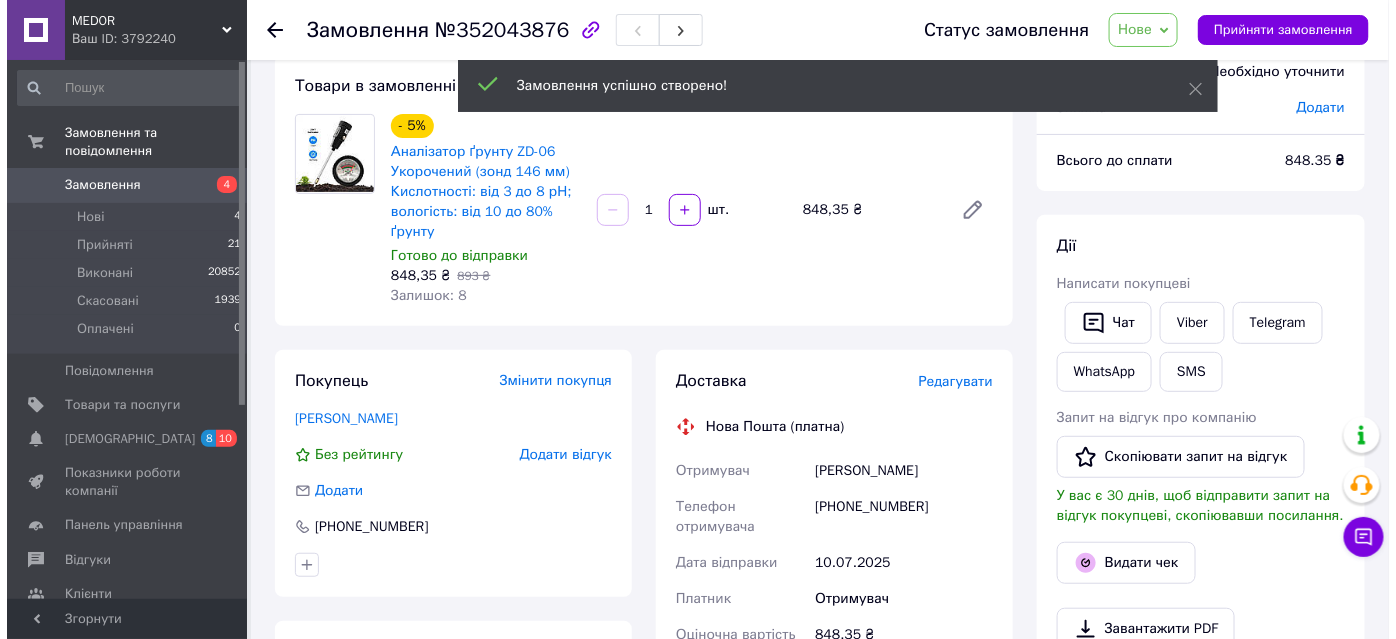 scroll, scrollTop: 272, scrollLeft: 0, axis: vertical 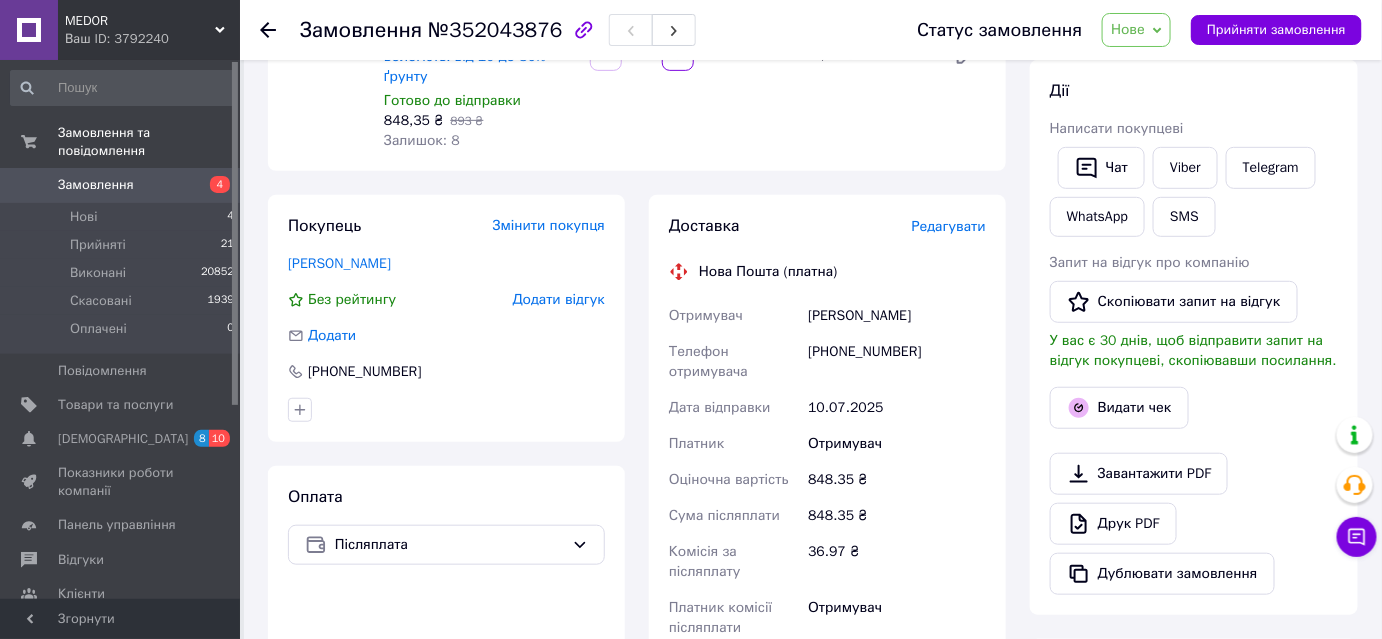 click on "Редагувати" at bounding box center [949, 226] 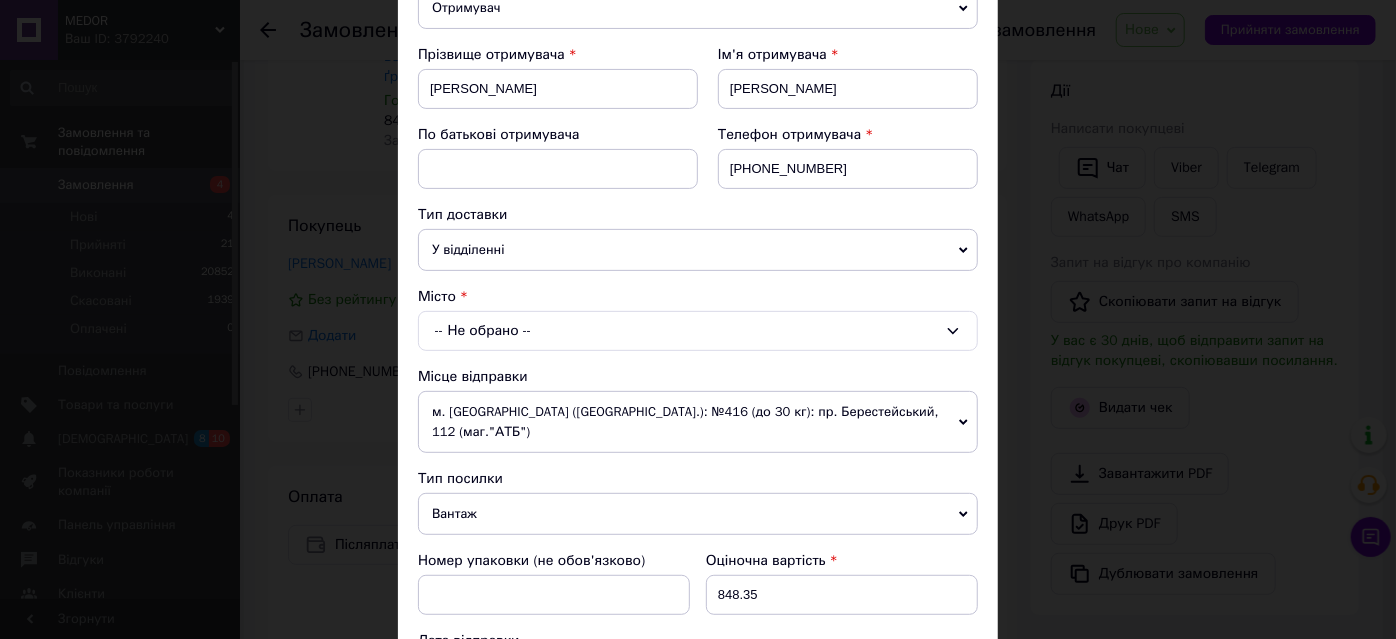 scroll, scrollTop: 272, scrollLeft: 0, axis: vertical 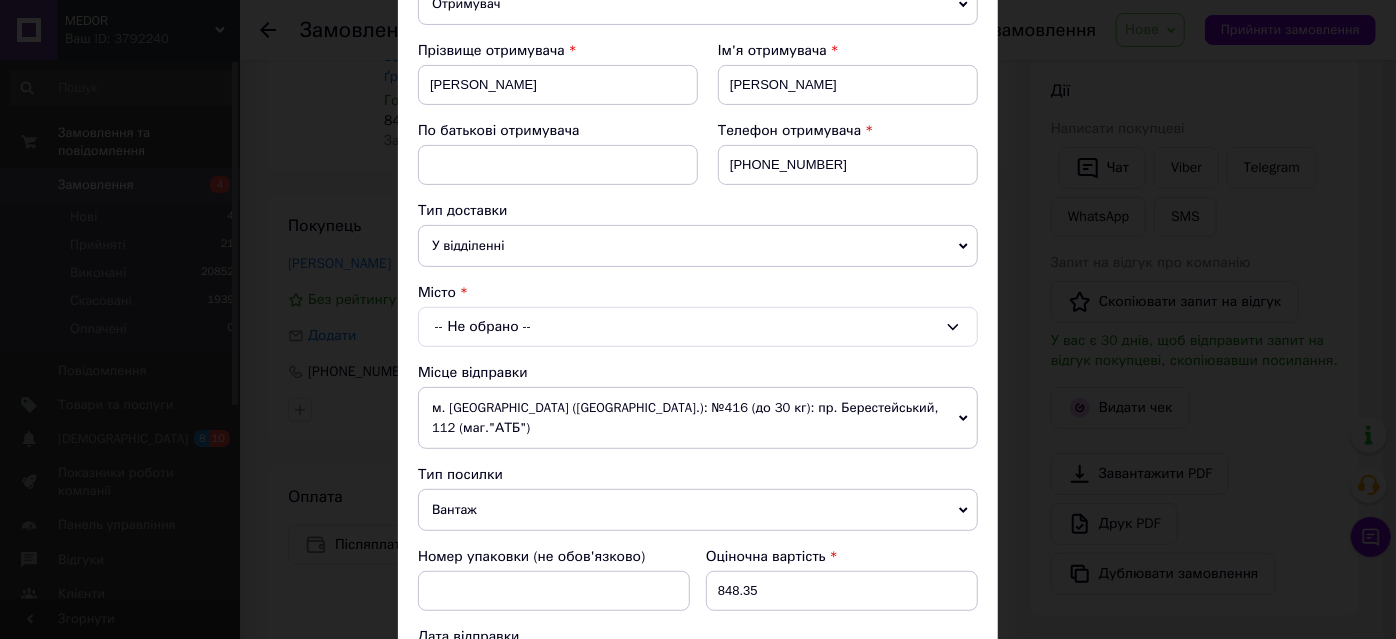 click on "-- Не обрано --" at bounding box center [698, 327] 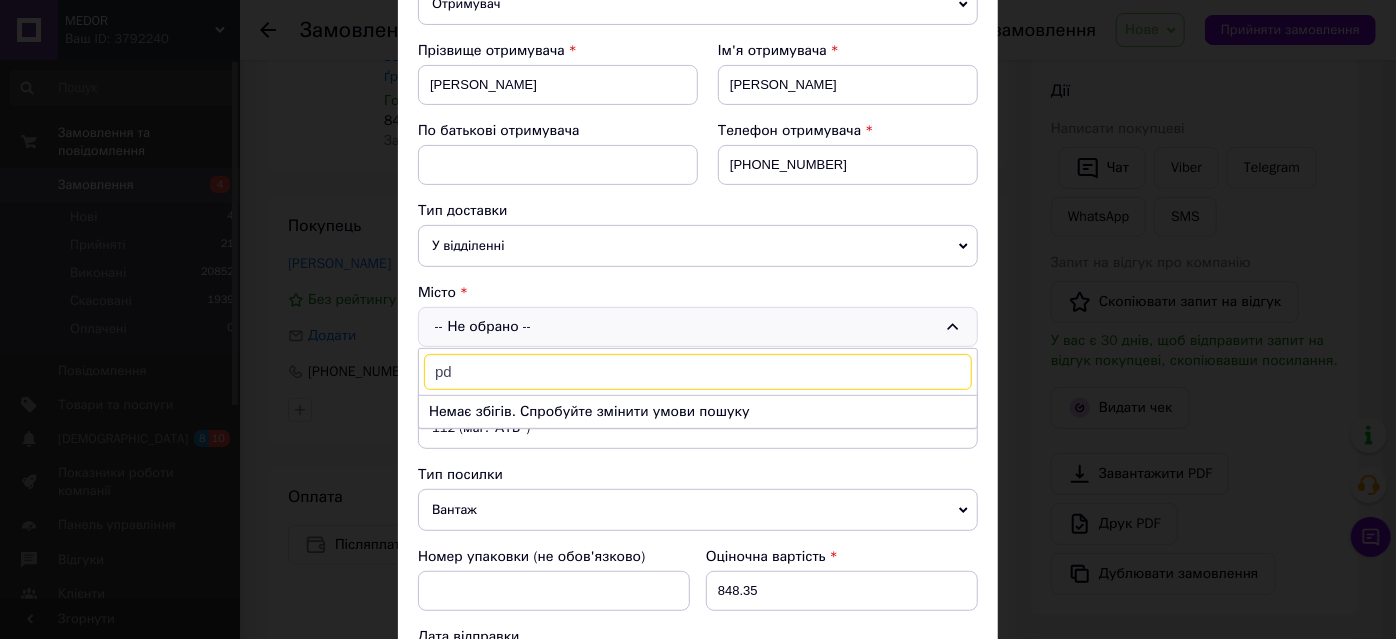 type on "p" 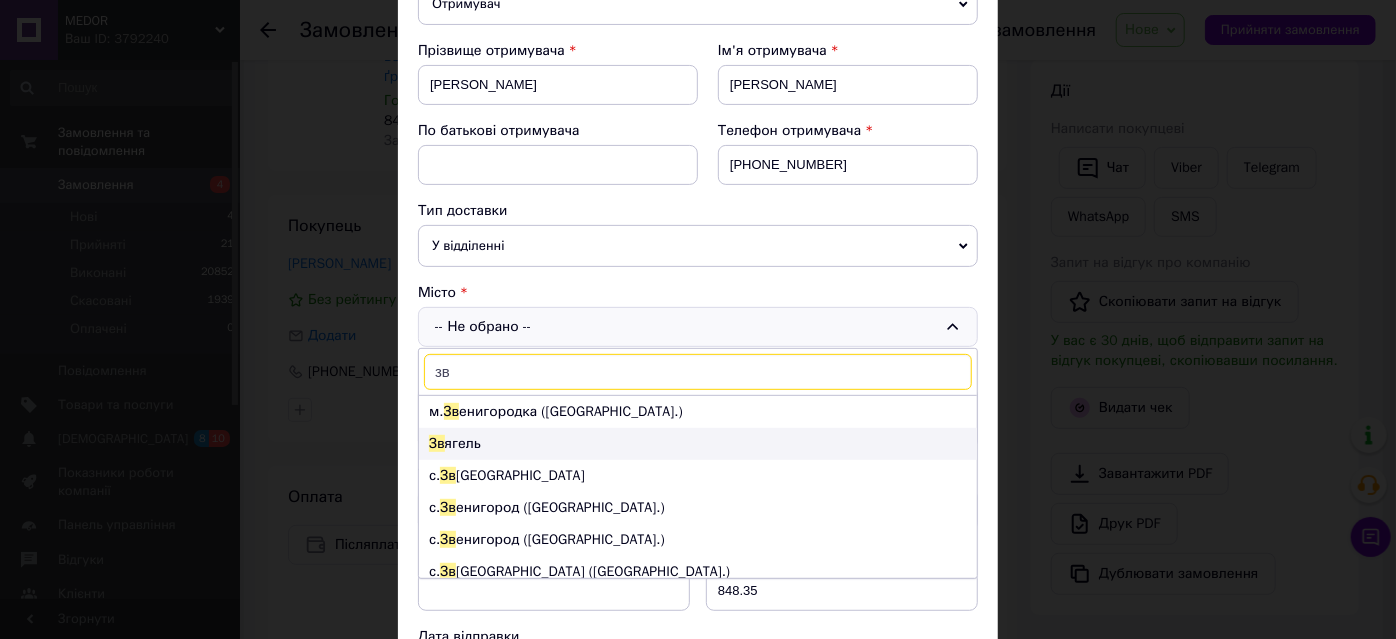 type on "зв" 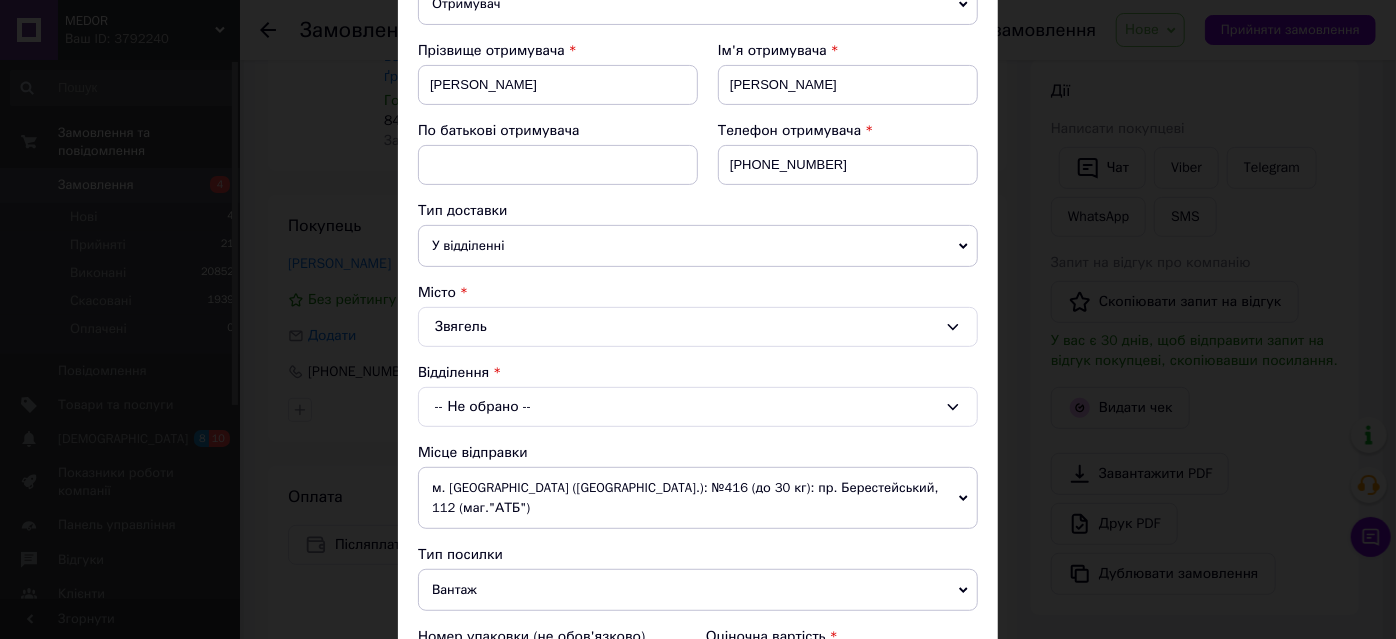click on "-- Не обрано --" at bounding box center (698, 407) 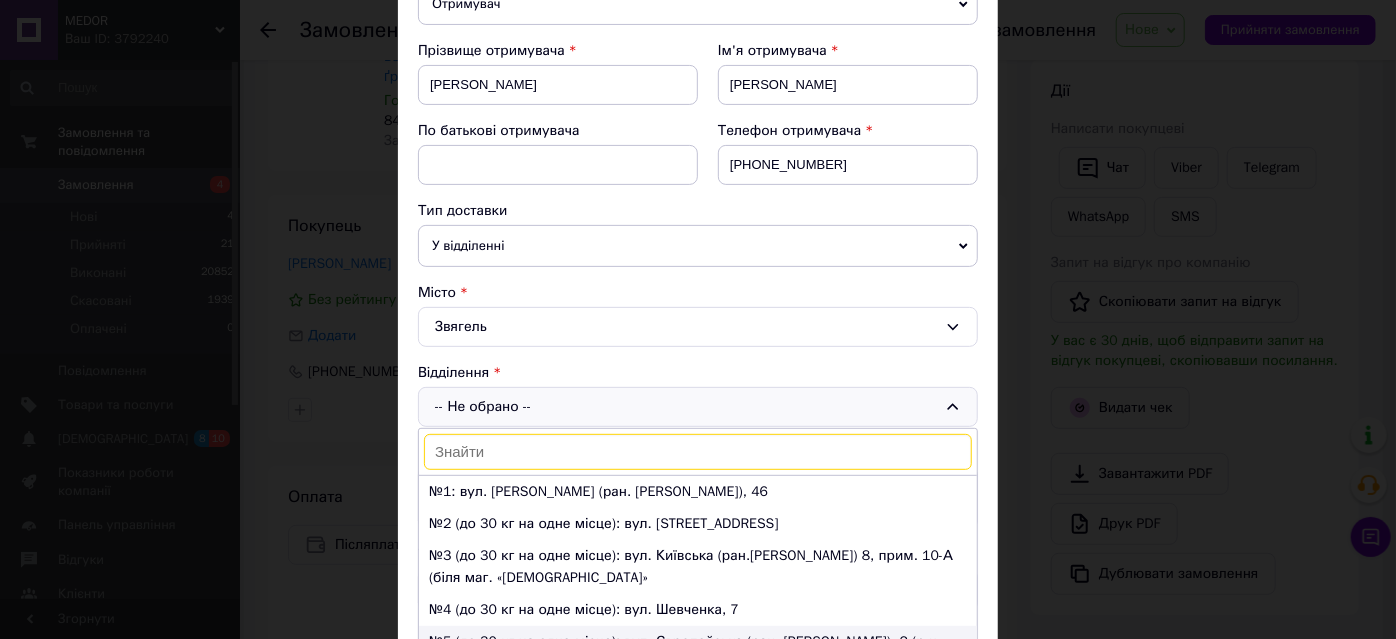 click on "№5 (до 30 кг на одне місце): вул. Європейська (ран. Толубко), 2 (р-н Болгарбуд)" at bounding box center [698, 653] 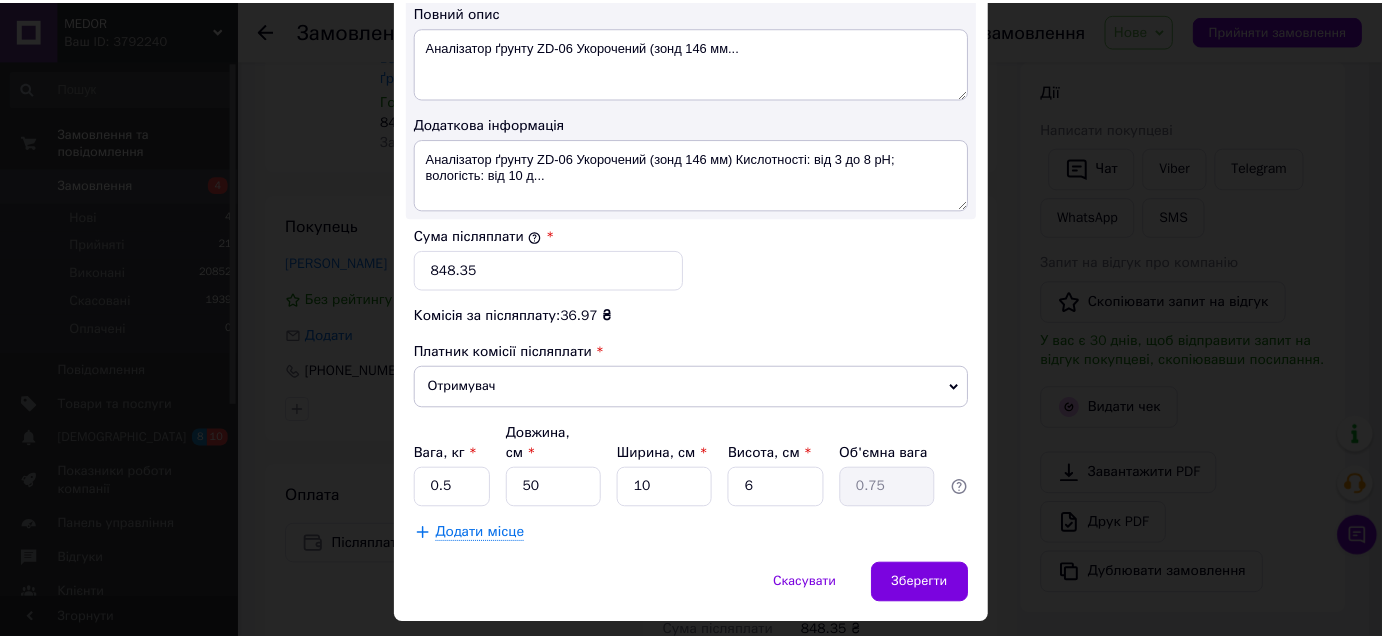 scroll, scrollTop: 1123, scrollLeft: 0, axis: vertical 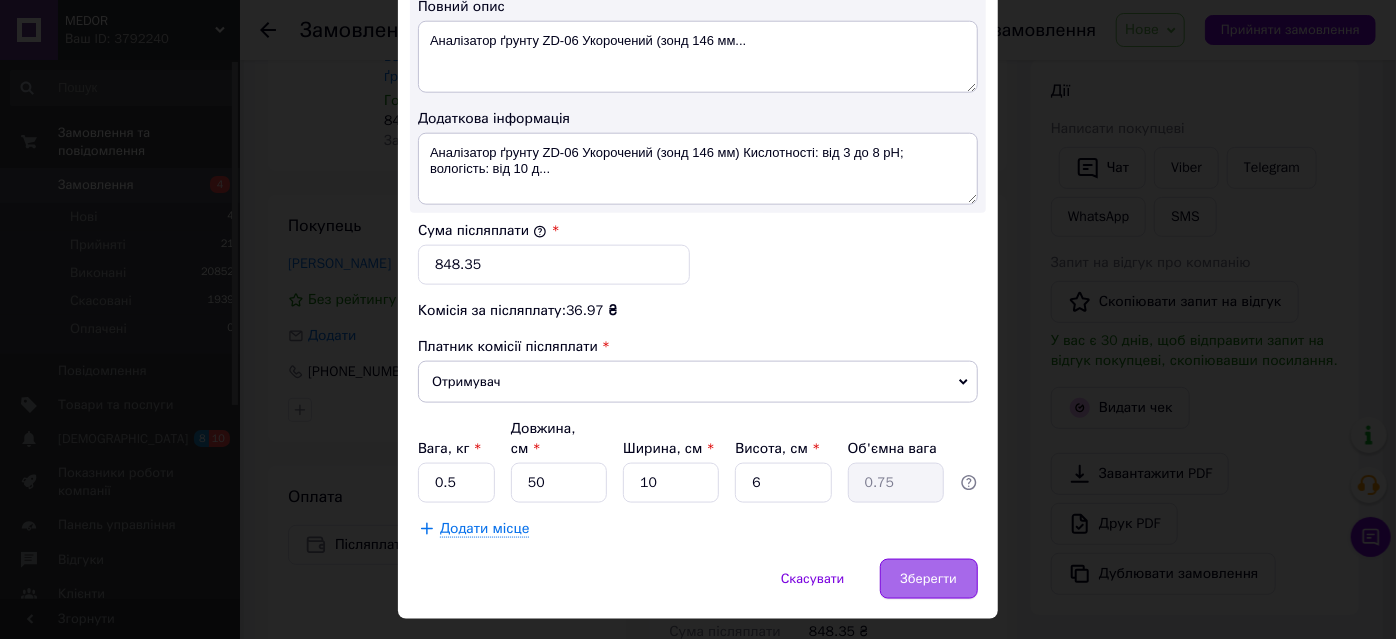 click on "Зберегти" at bounding box center [929, 579] 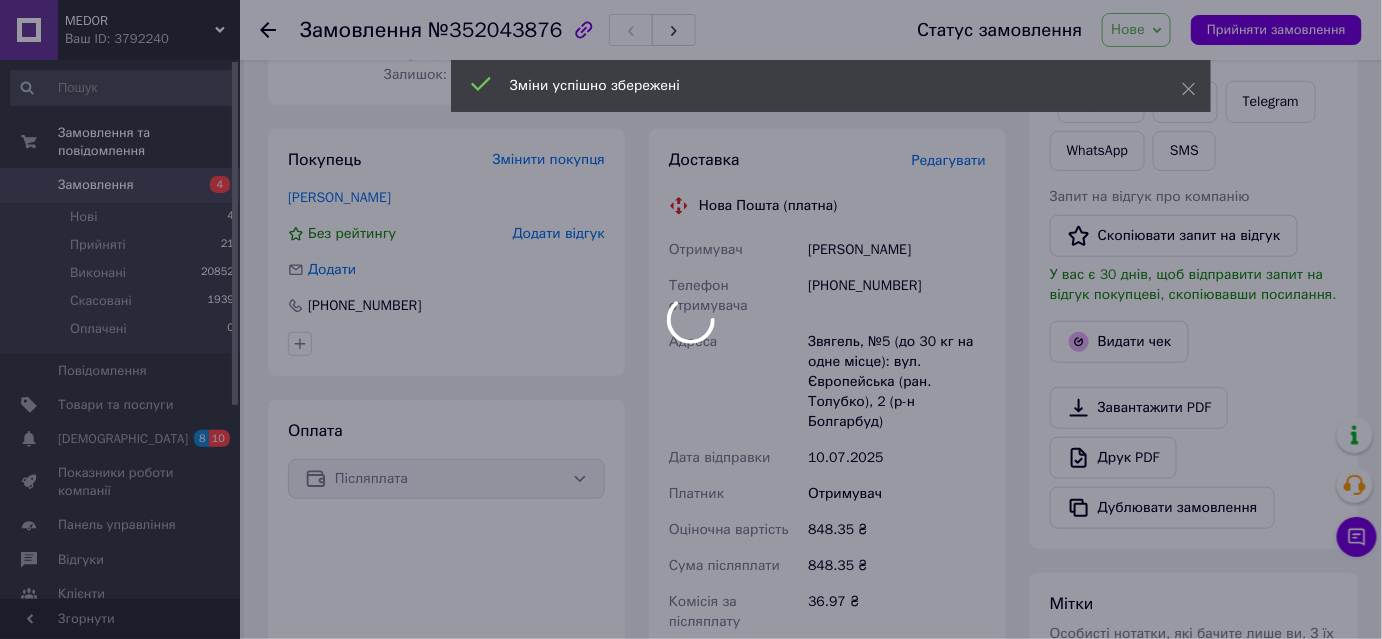 scroll, scrollTop: 727, scrollLeft: 0, axis: vertical 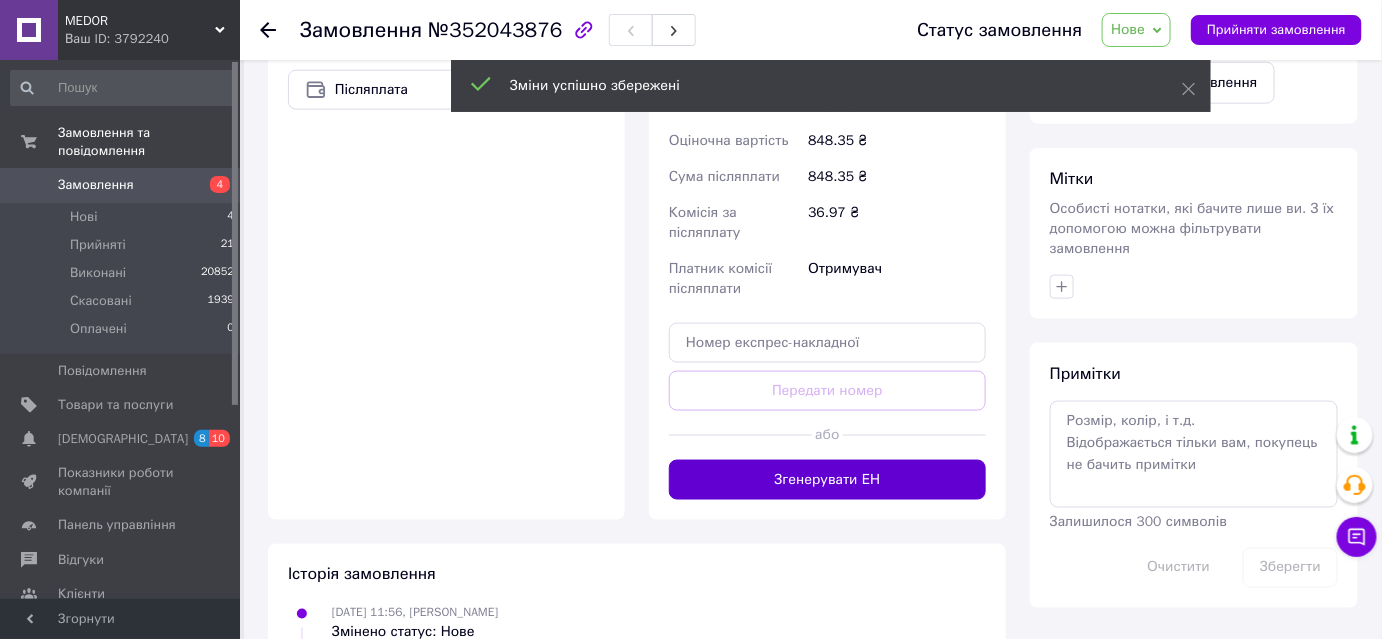 click on "Згенерувати ЕН" at bounding box center [827, 480] 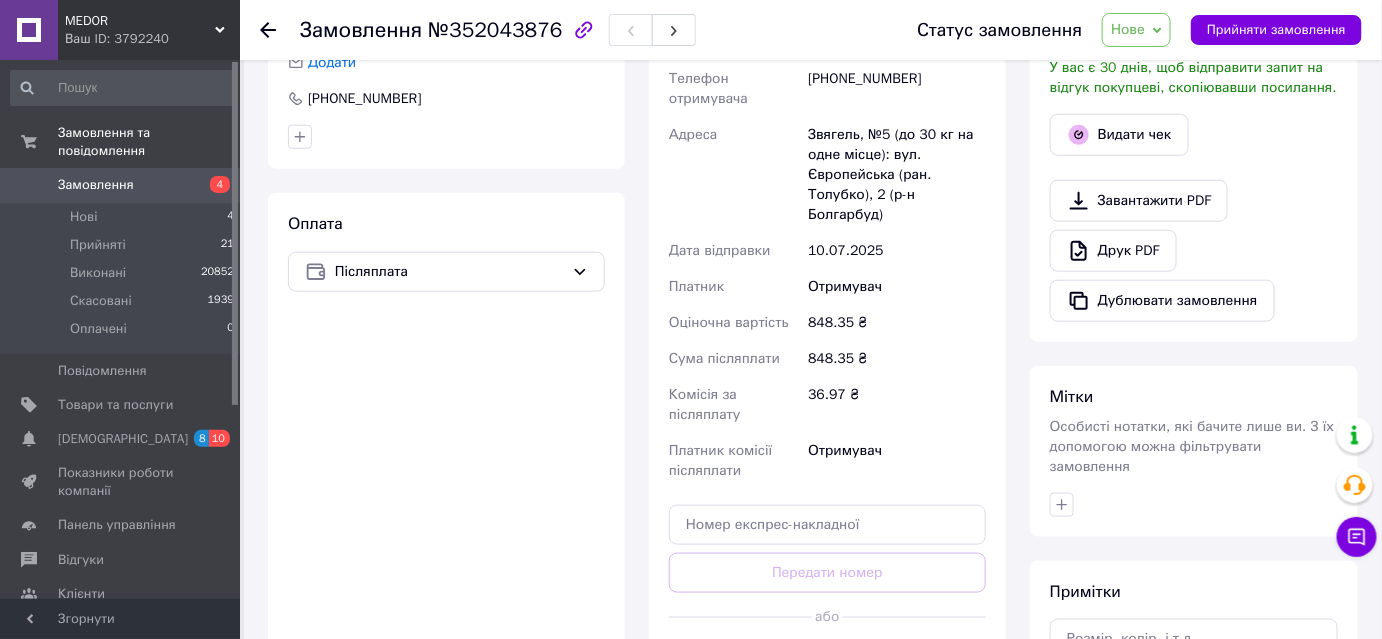 scroll, scrollTop: 363, scrollLeft: 0, axis: vertical 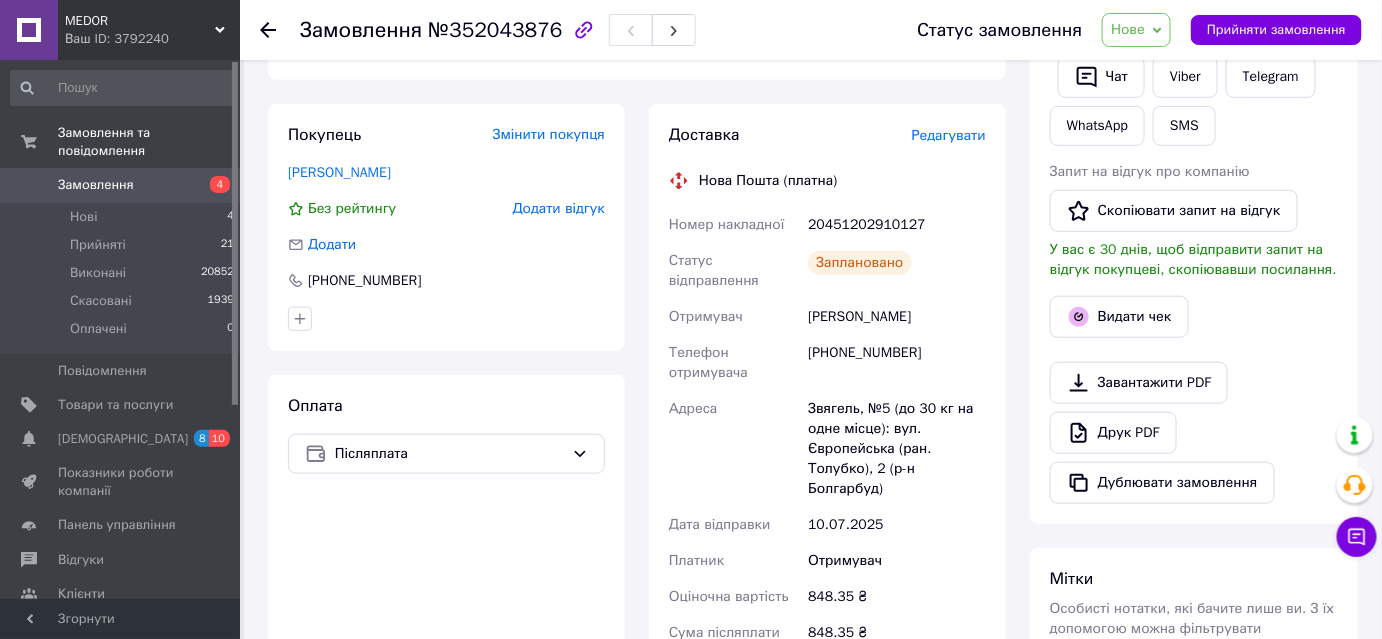 click on "Нове" at bounding box center [1136, 30] 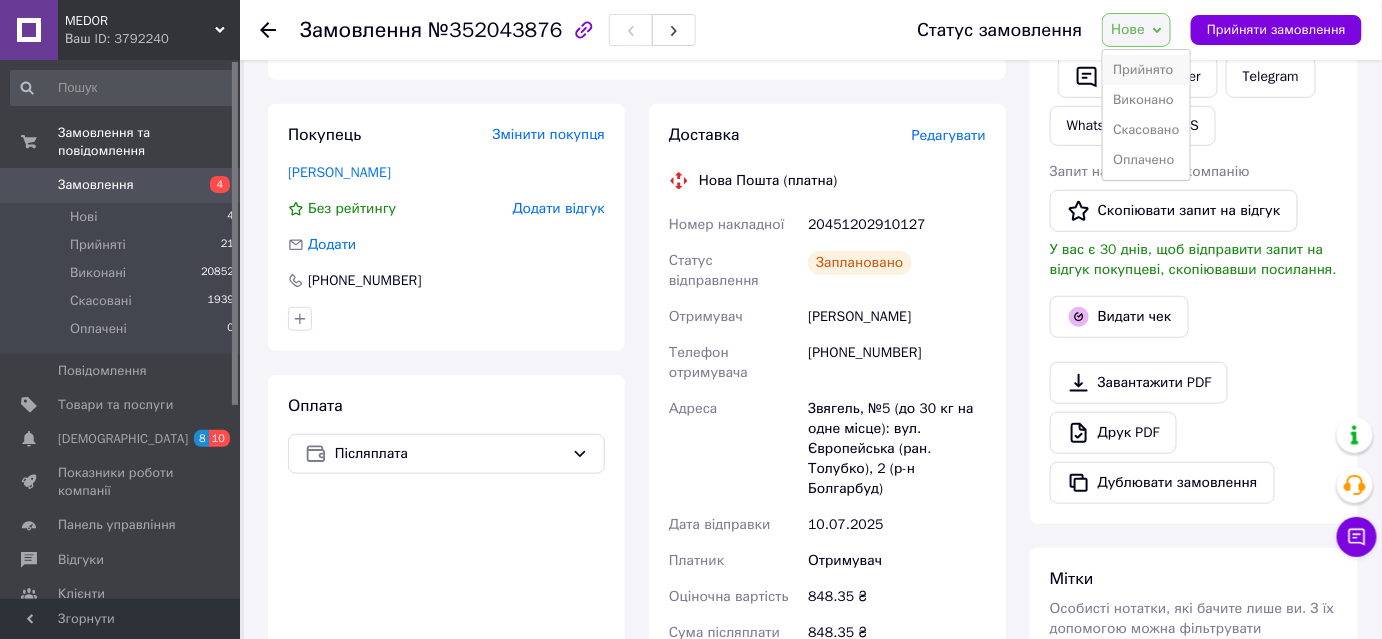 click on "Прийнято" at bounding box center [1146, 70] 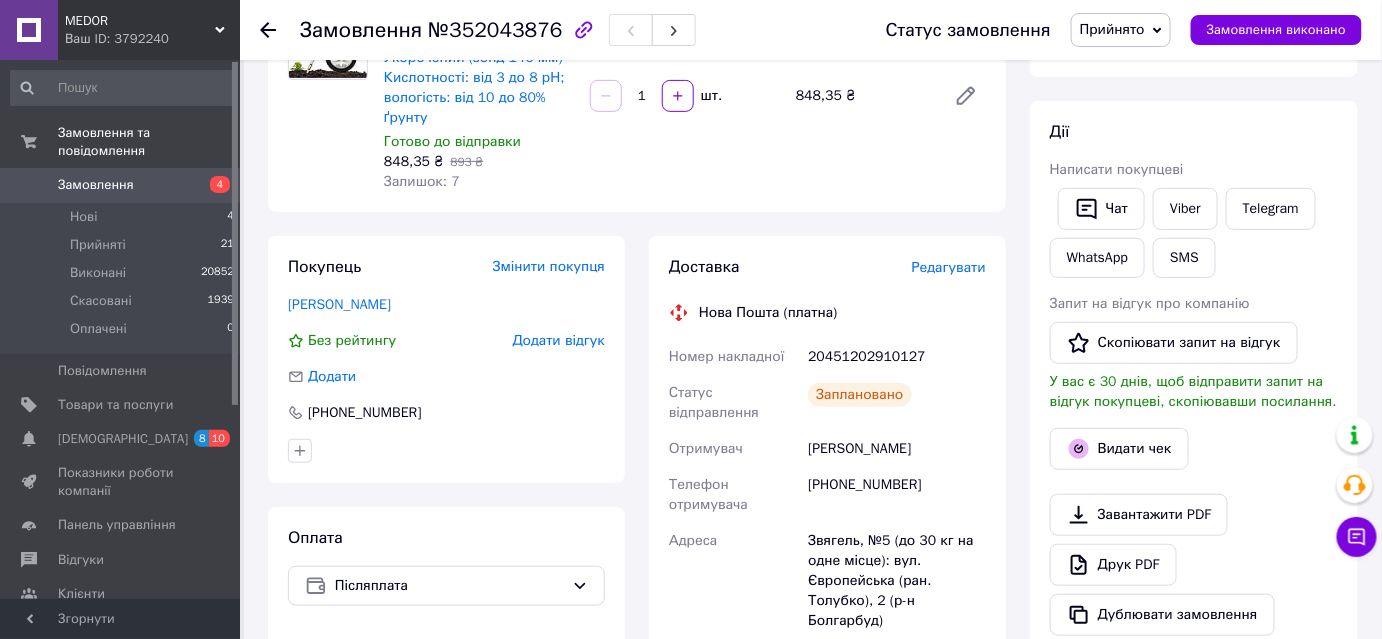 scroll, scrollTop: 0, scrollLeft: 0, axis: both 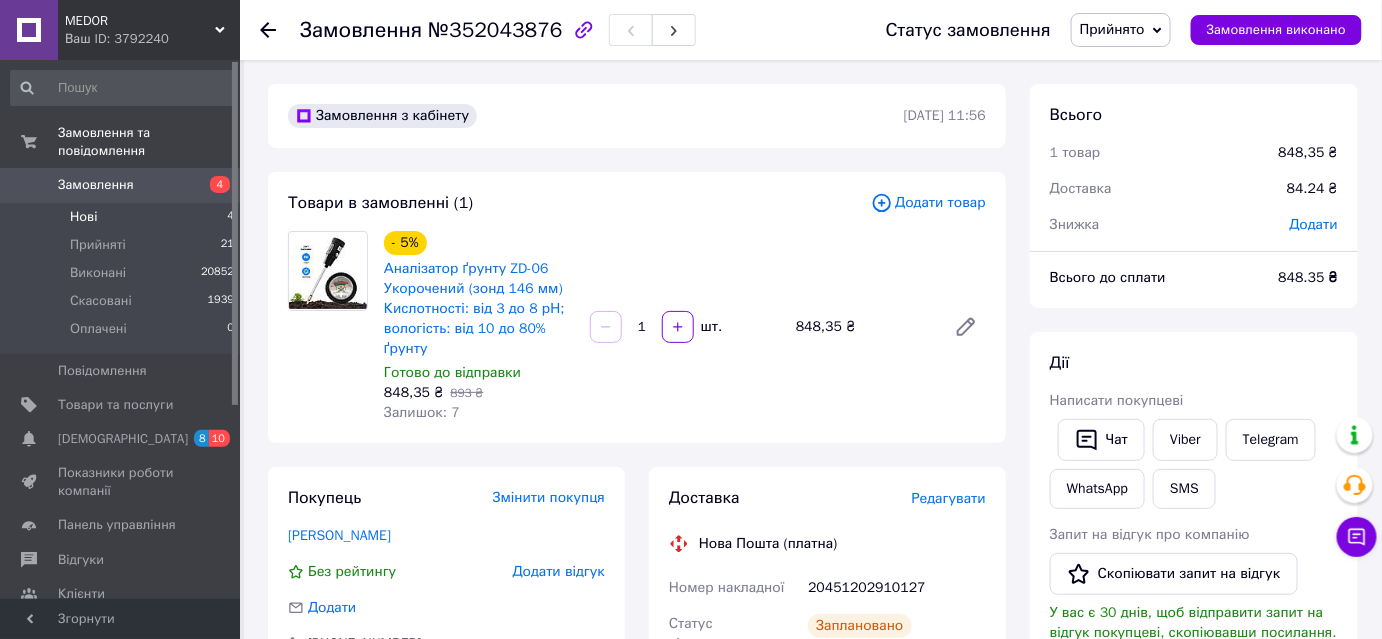 click on "Нові 4" at bounding box center (123, 217) 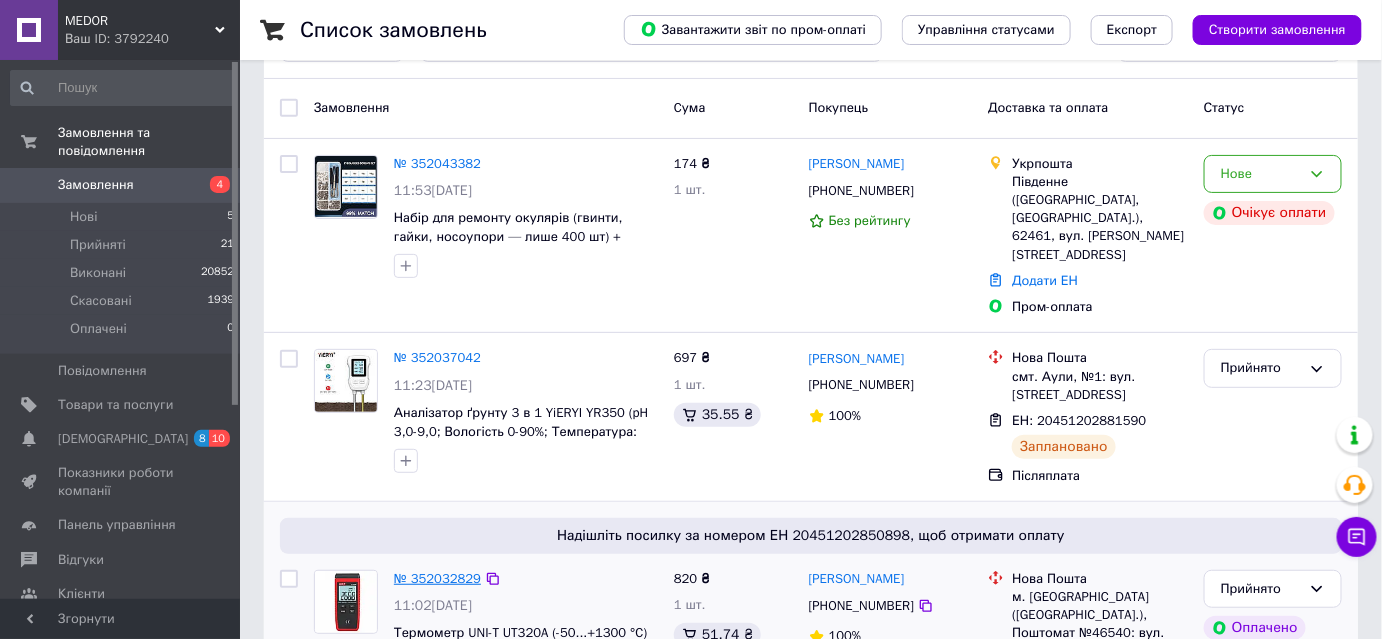 scroll, scrollTop: 272, scrollLeft: 0, axis: vertical 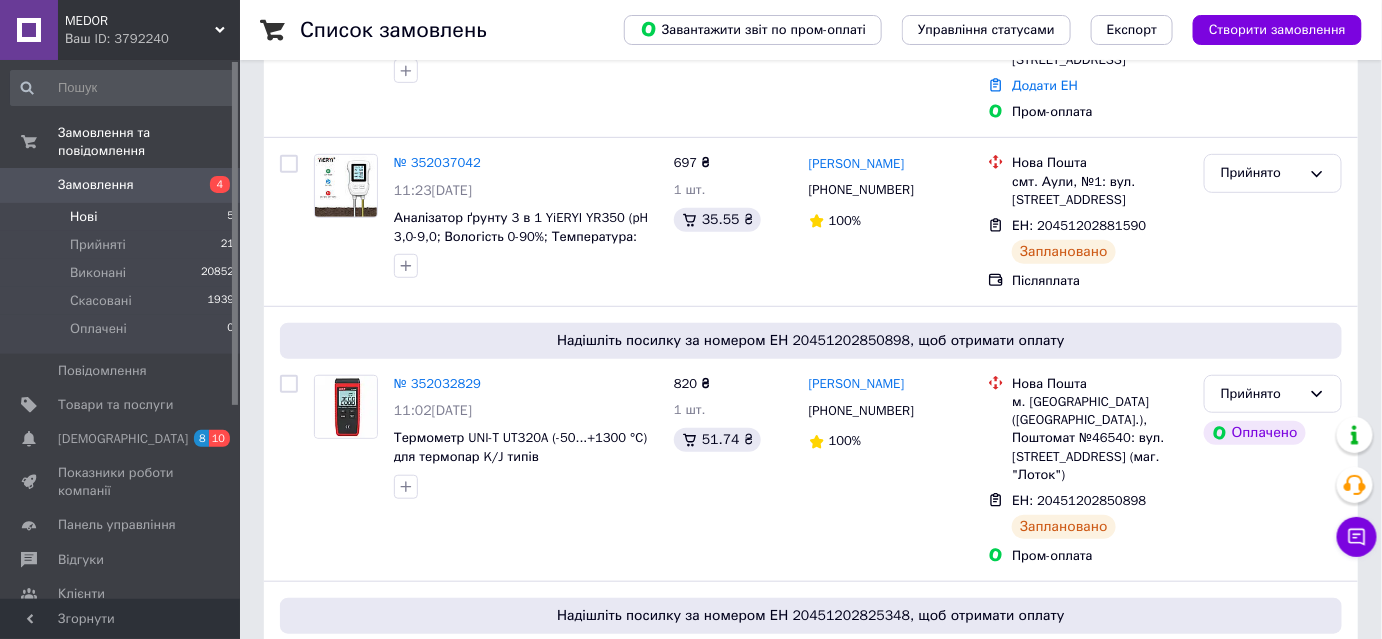 click on "Нові" at bounding box center (83, 217) 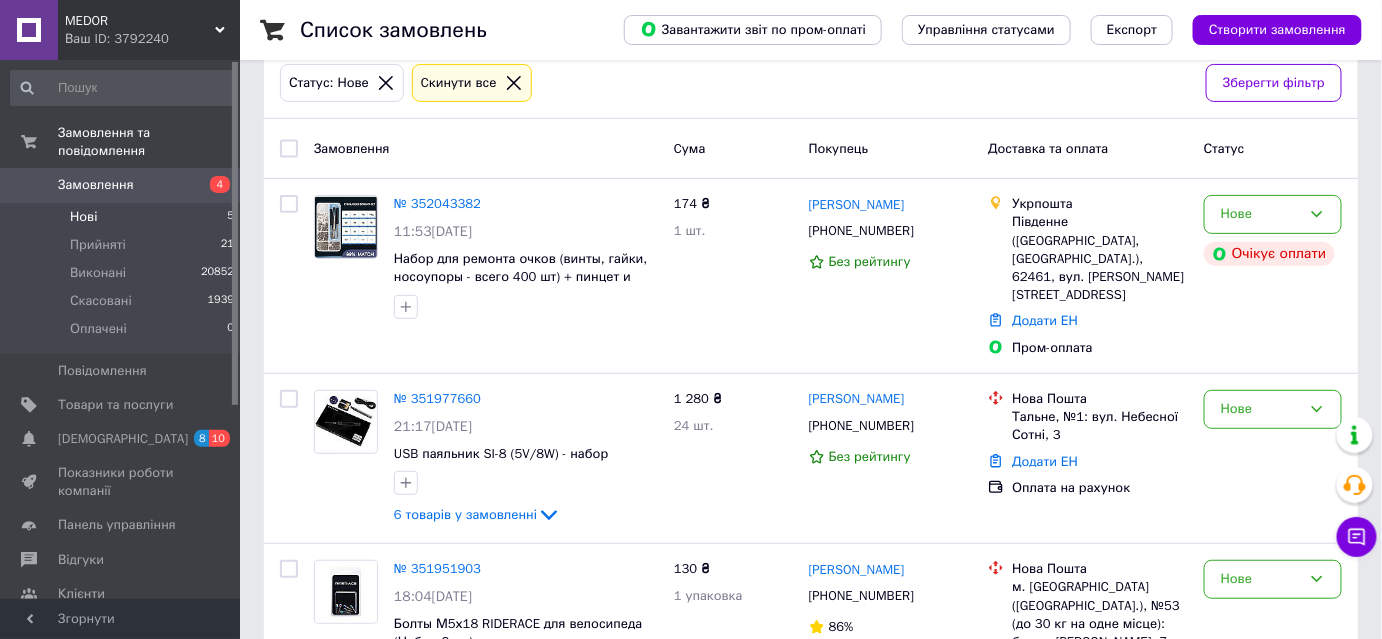 scroll, scrollTop: 0, scrollLeft: 0, axis: both 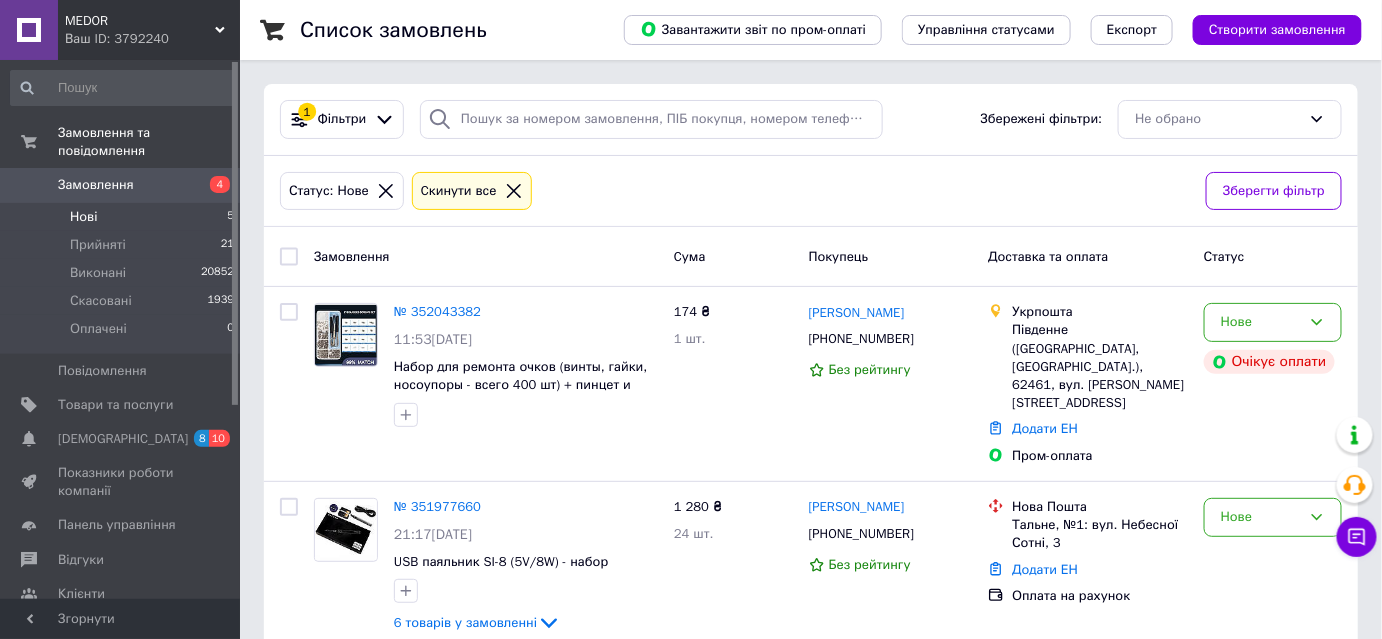 click on "Нові 5" at bounding box center [123, 217] 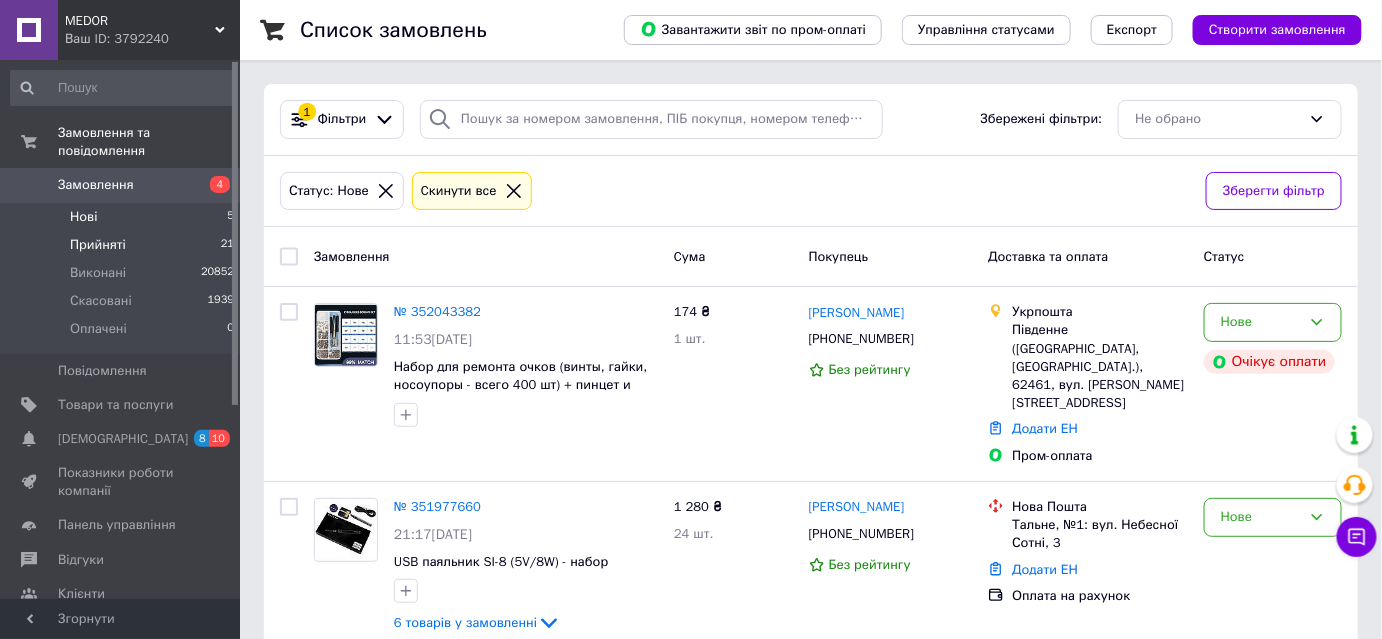 click on "Прийняті 21" at bounding box center (123, 245) 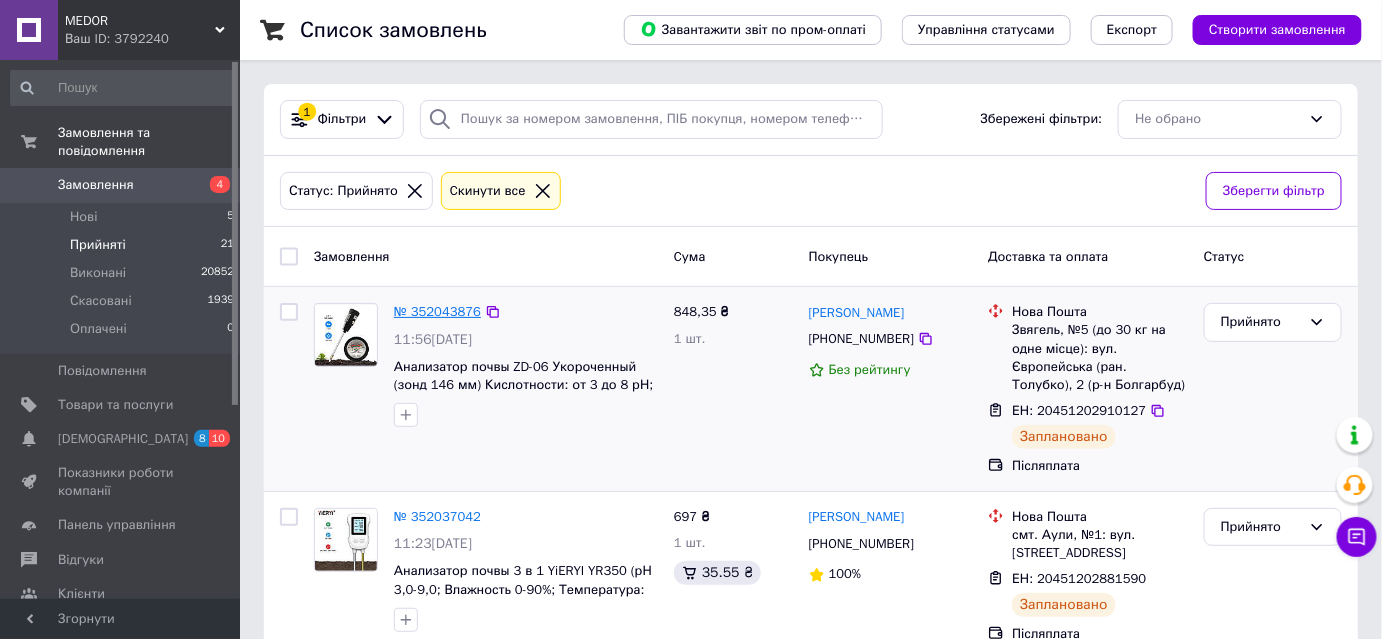 click on "№ 352043876" at bounding box center [437, 311] 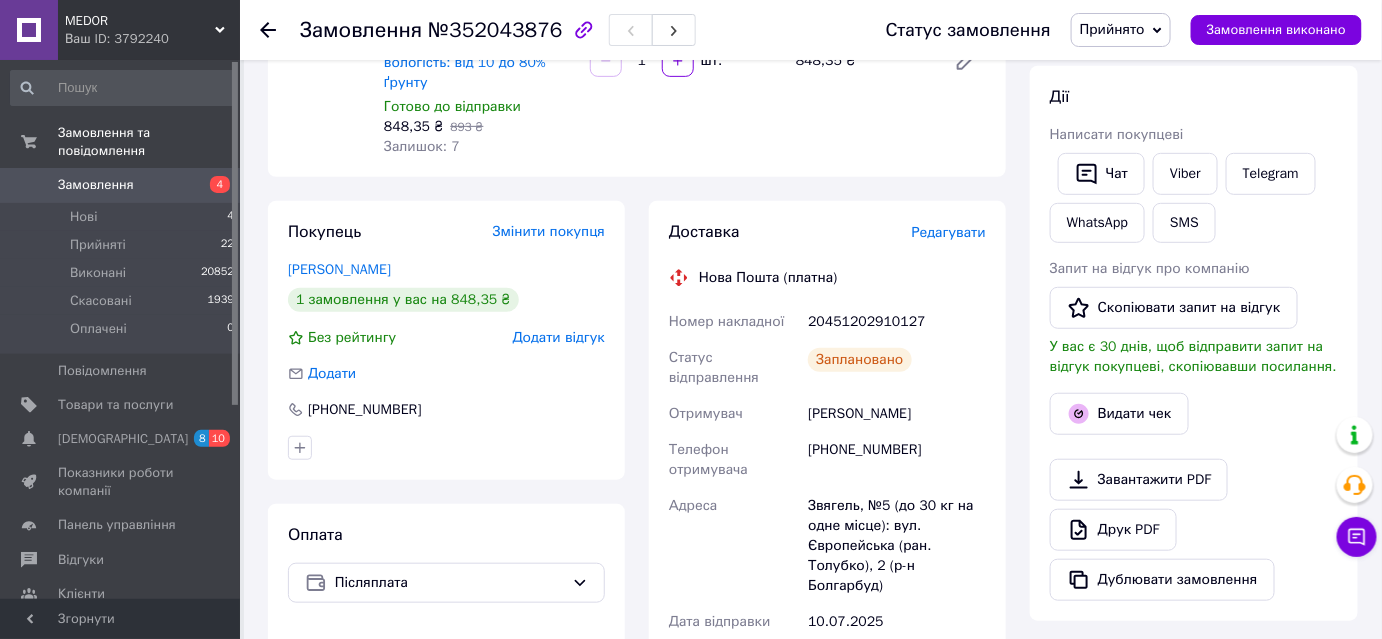 scroll, scrollTop: 272, scrollLeft: 0, axis: vertical 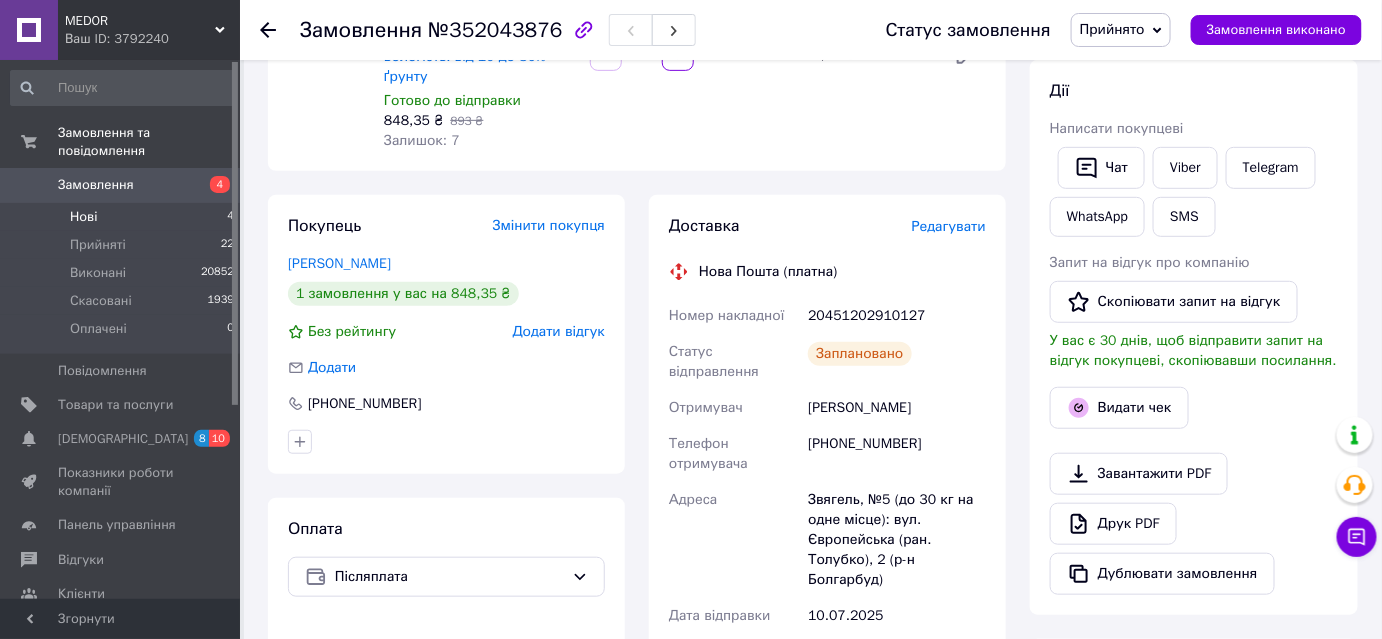 click on "Нові 4" at bounding box center (123, 217) 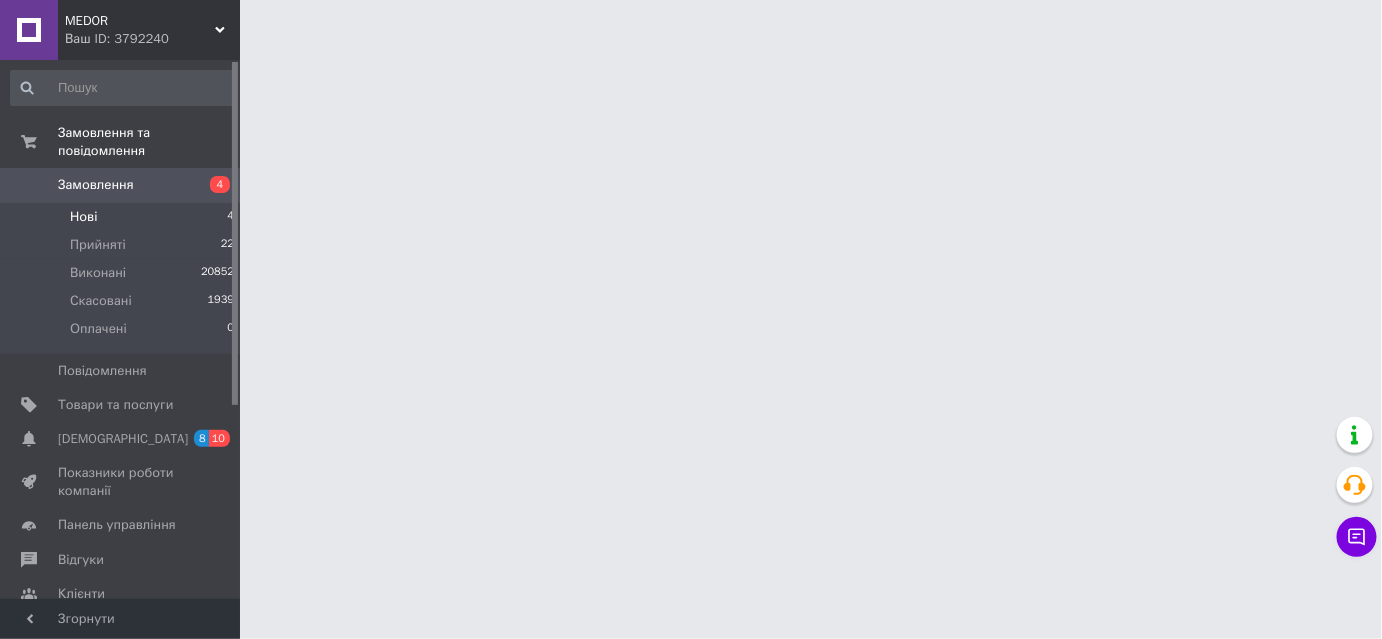 scroll, scrollTop: 0, scrollLeft: 0, axis: both 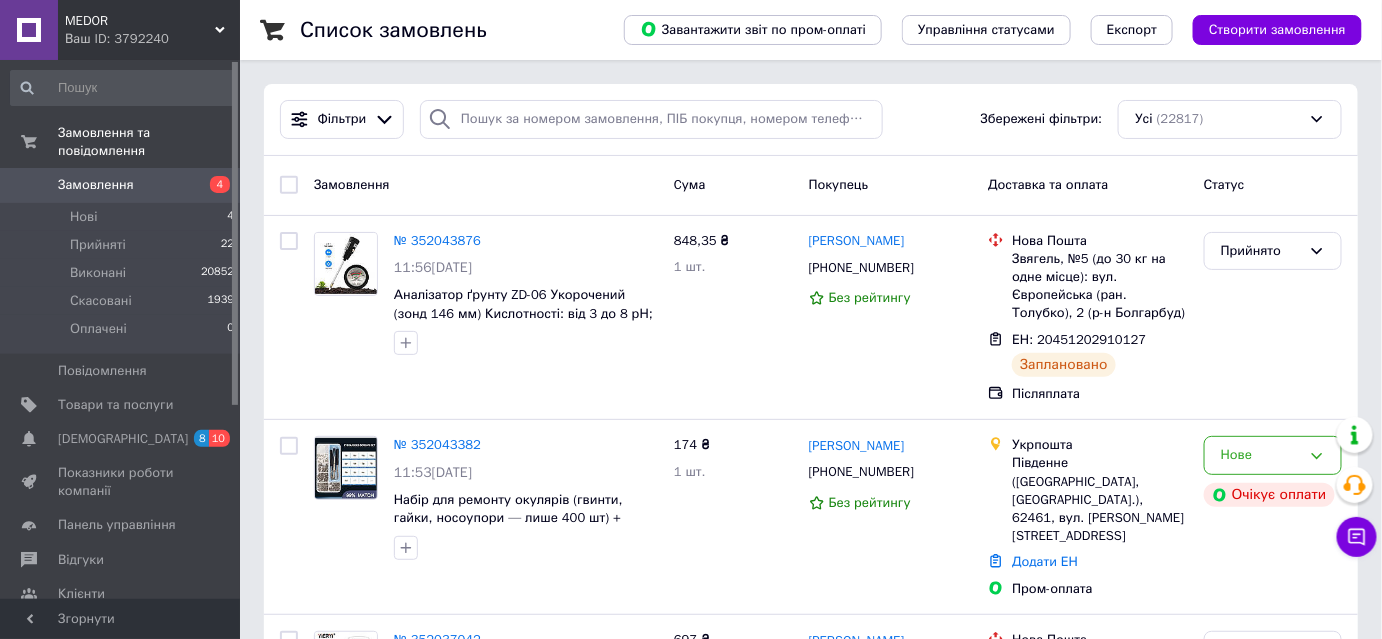 click on "№ 352043382" at bounding box center [437, 444] 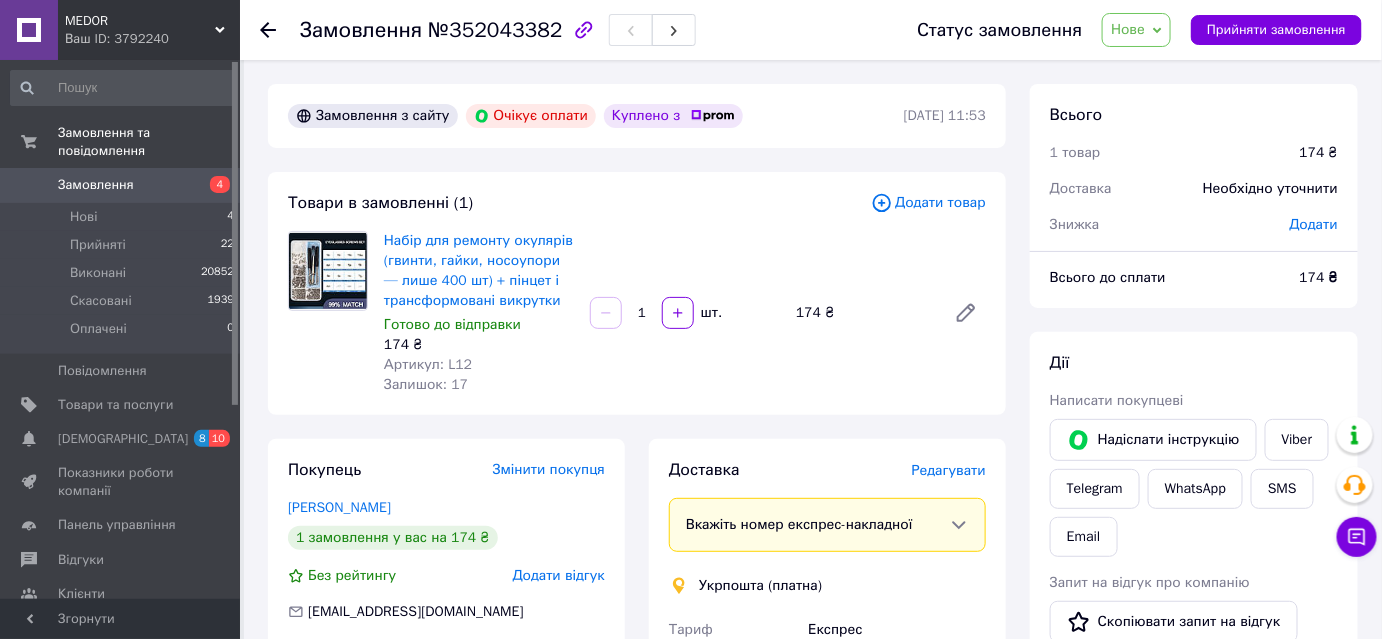 scroll, scrollTop: 363, scrollLeft: 0, axis: vertical 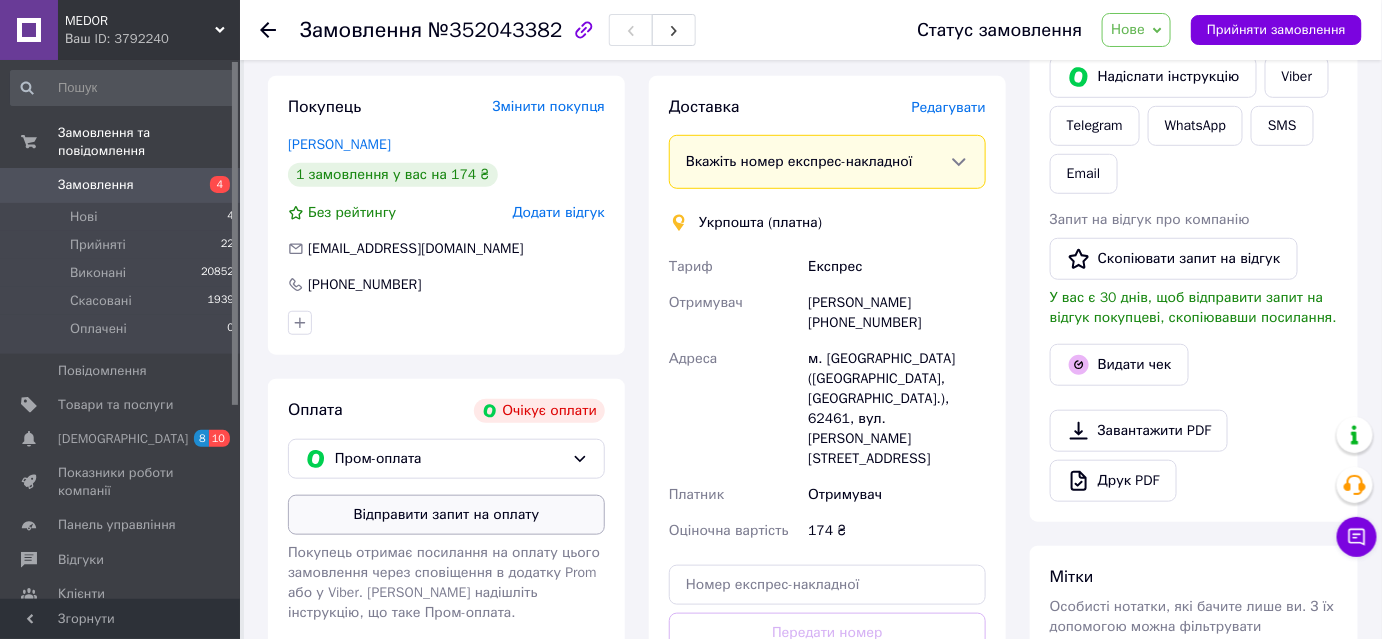 click on "Відправити запит на оплату" at bounding box center [446, 515] 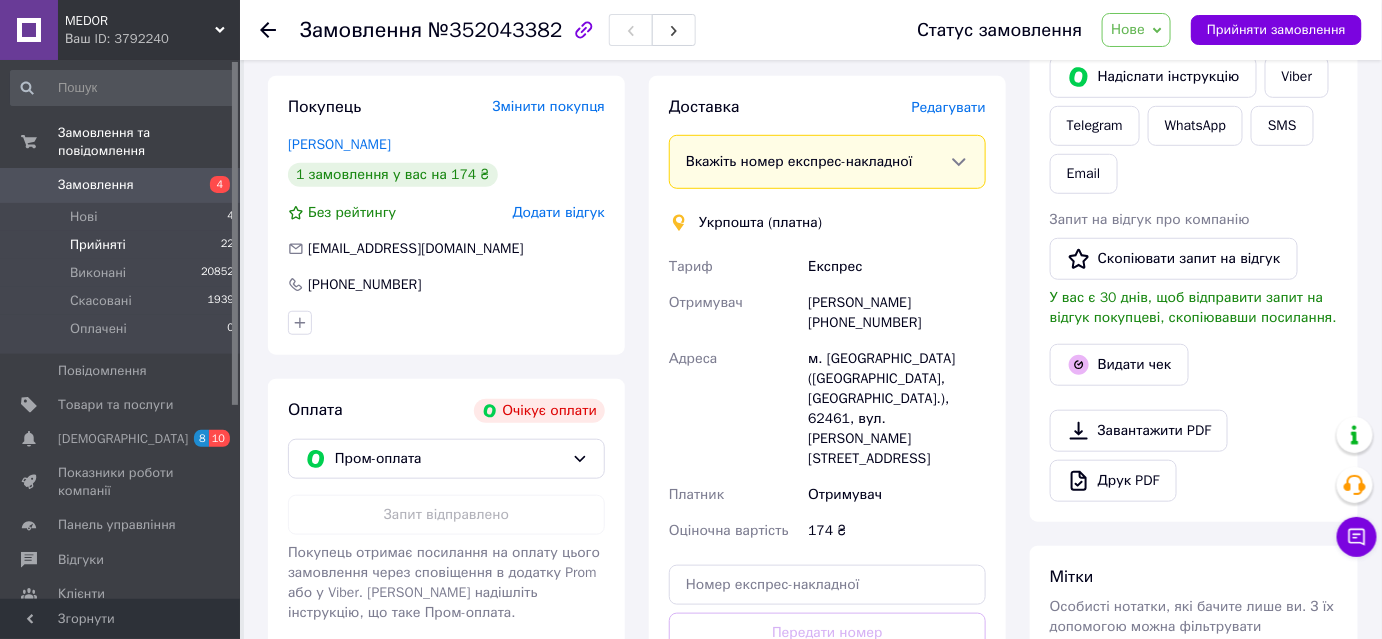 click on "Прийняті" at bounding box center [98, 245] 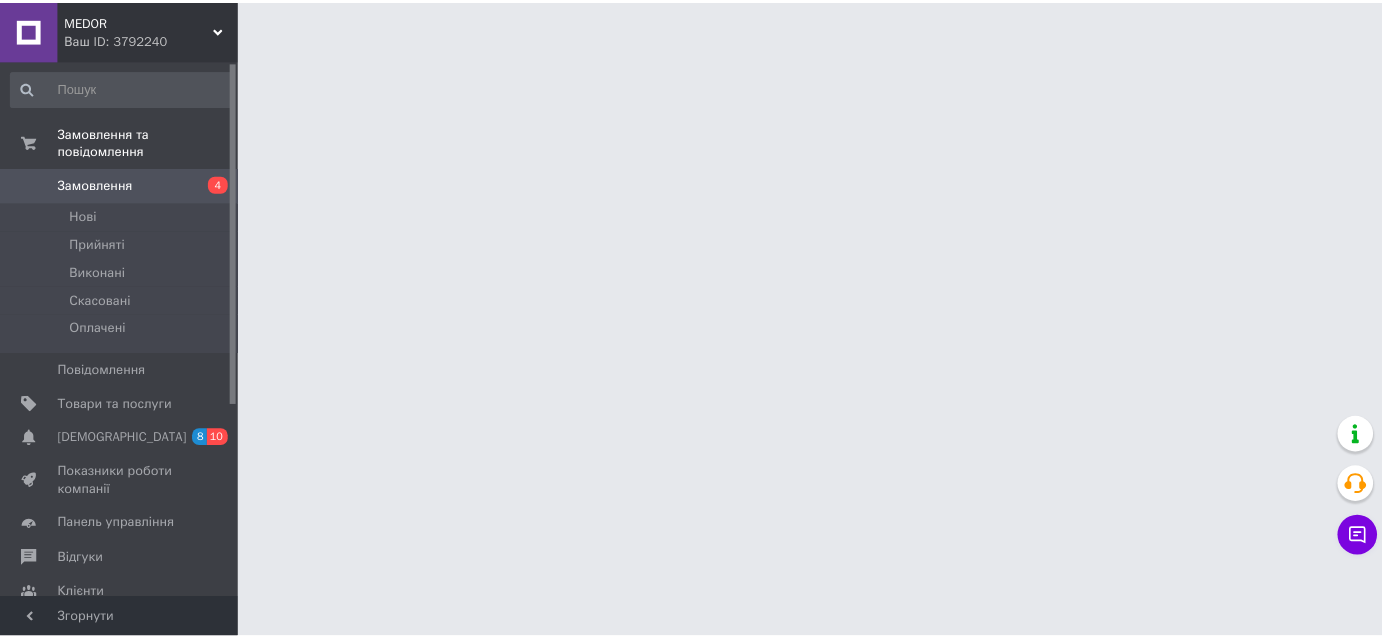 scroll, scrollTop: 0, scrollLeft: 0, axis: both 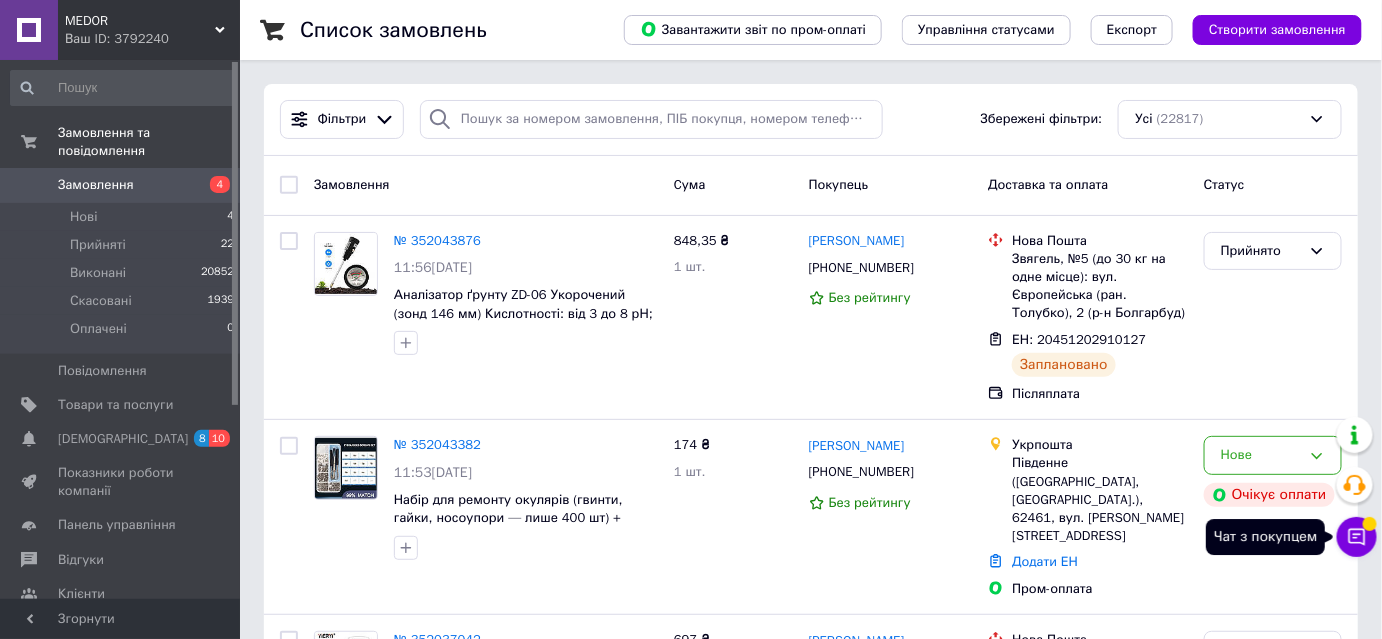 click 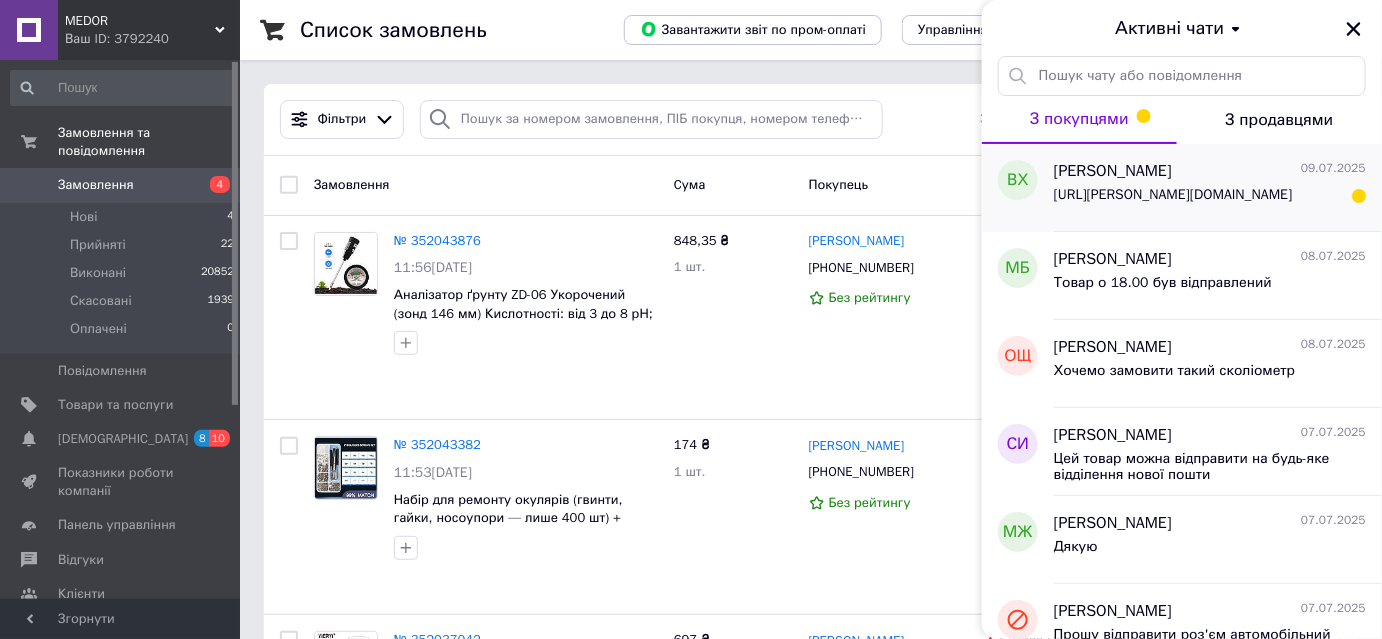 click on "[URL][PERSON_NAME][DOMAIN_NAME]" at bounding box center [1173, 195] 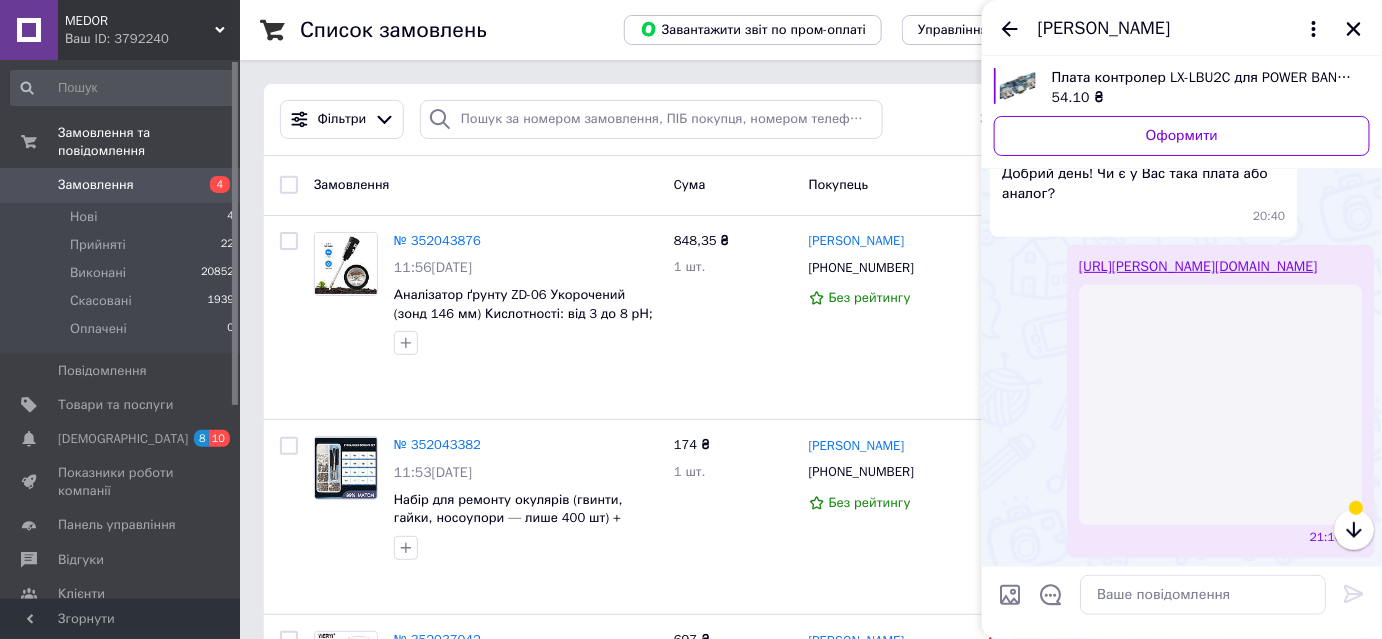 scroll, scrollTop: 744, scrollLeft: 0, axis: vertical 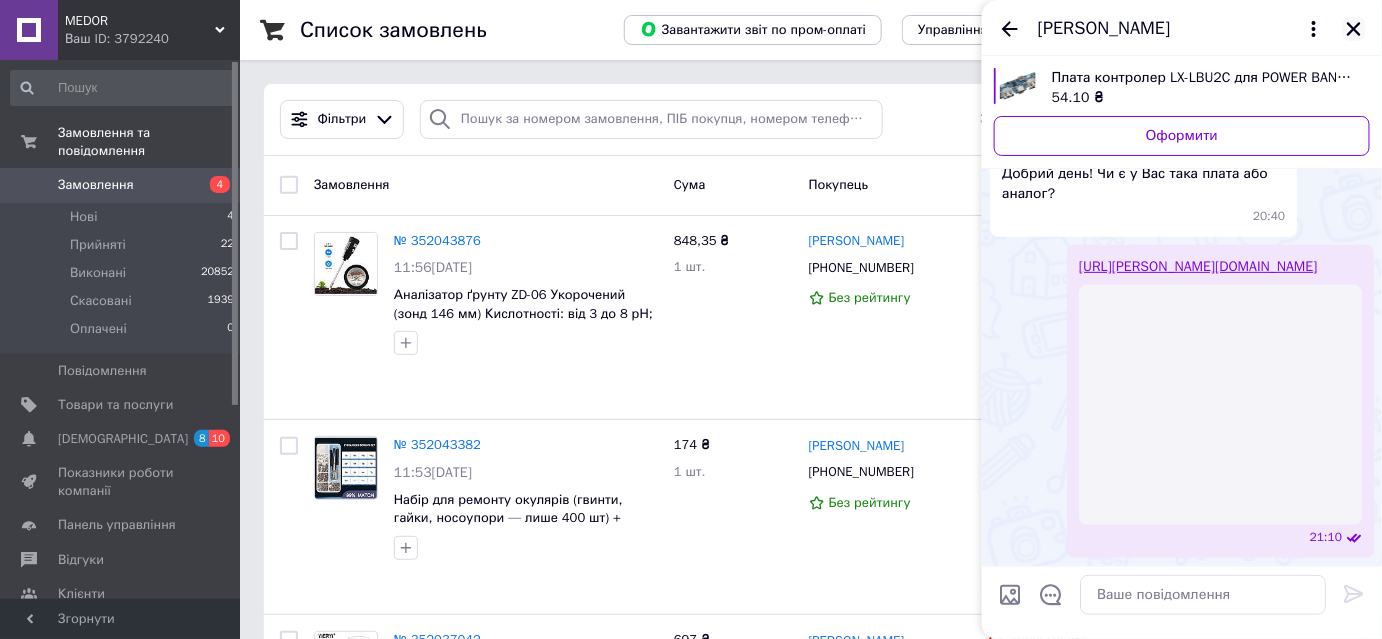 click 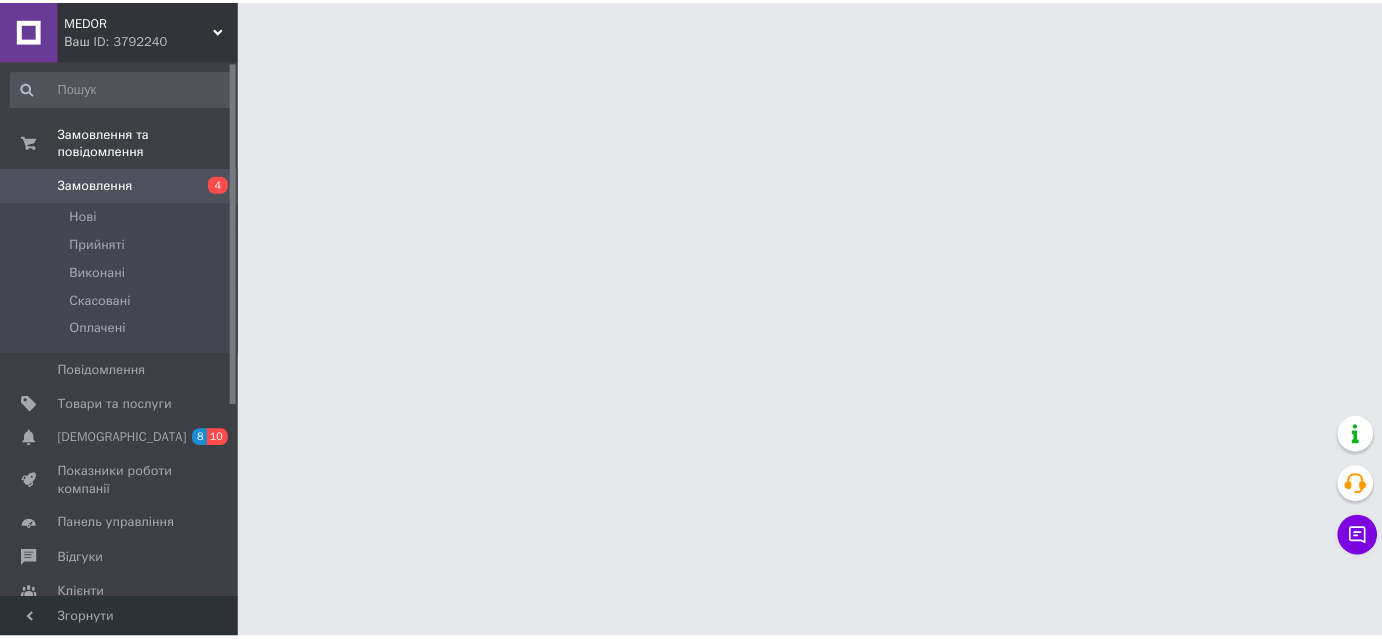 scroll, scrollTop: 0, scrollLeft: 0, axis: both 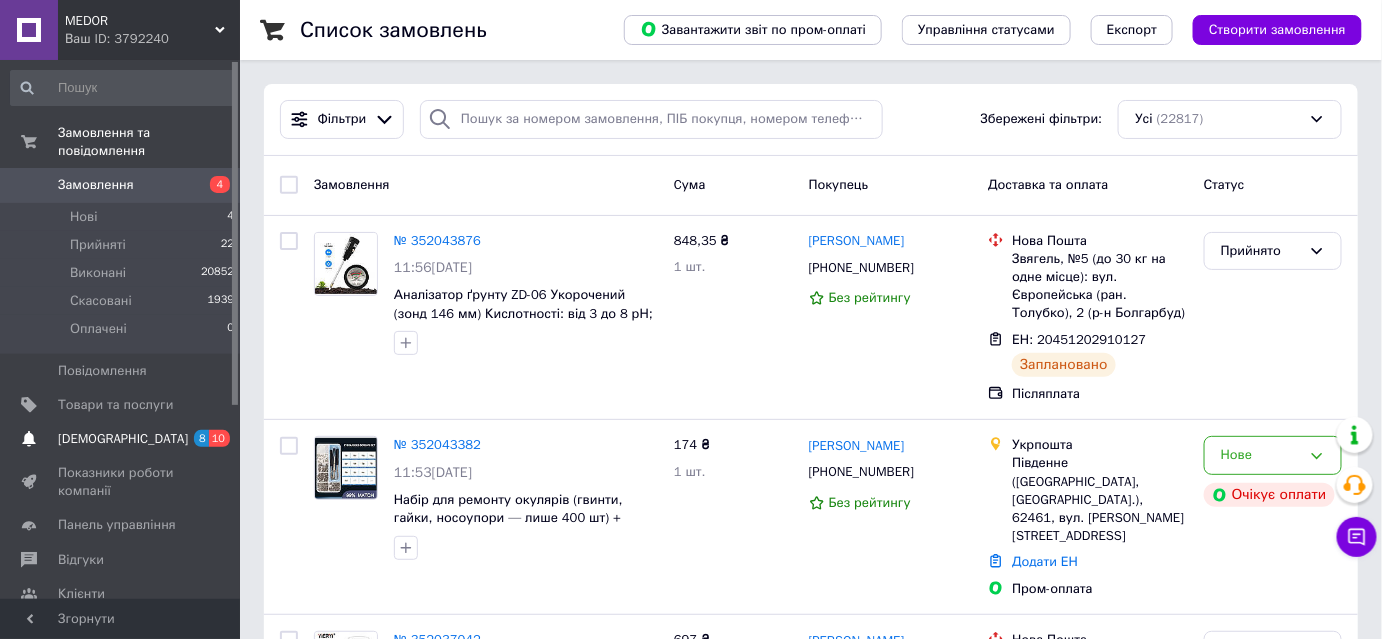 click on "[DEMOGRAPHIC_DATA]" at bounding box center [123, 439] 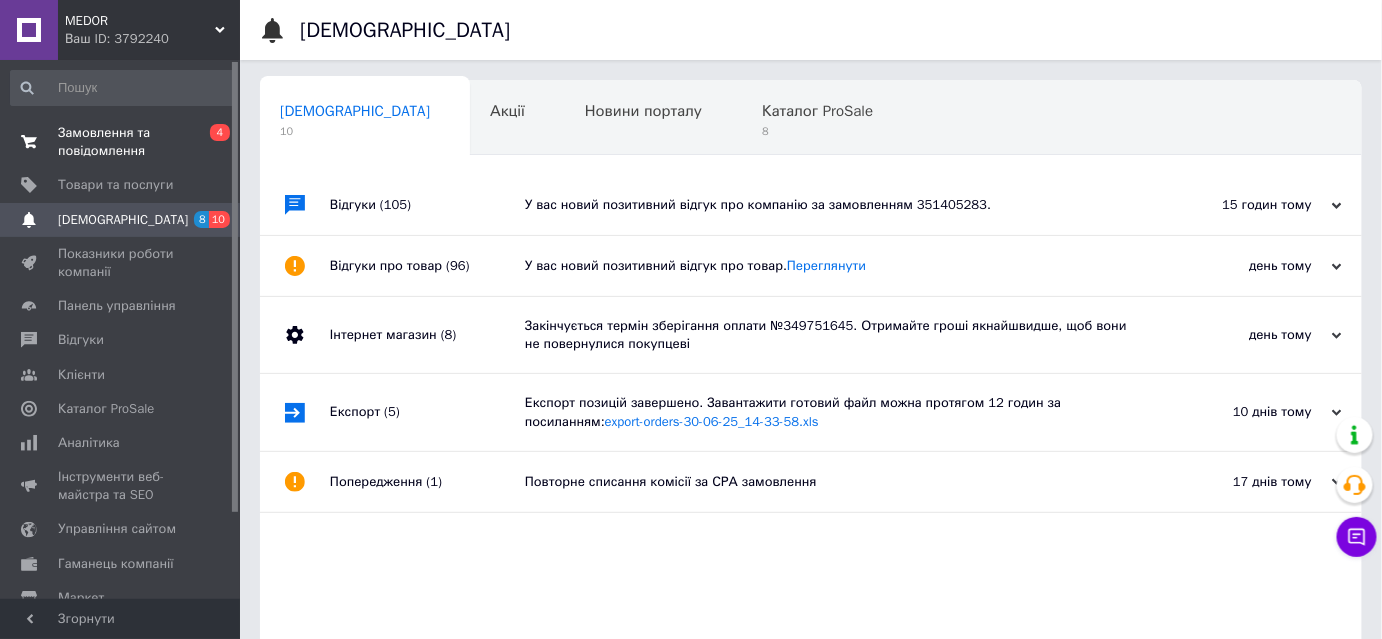 click on "Замовлення та повідомлення 0 4" at bounding box center [123, 142] 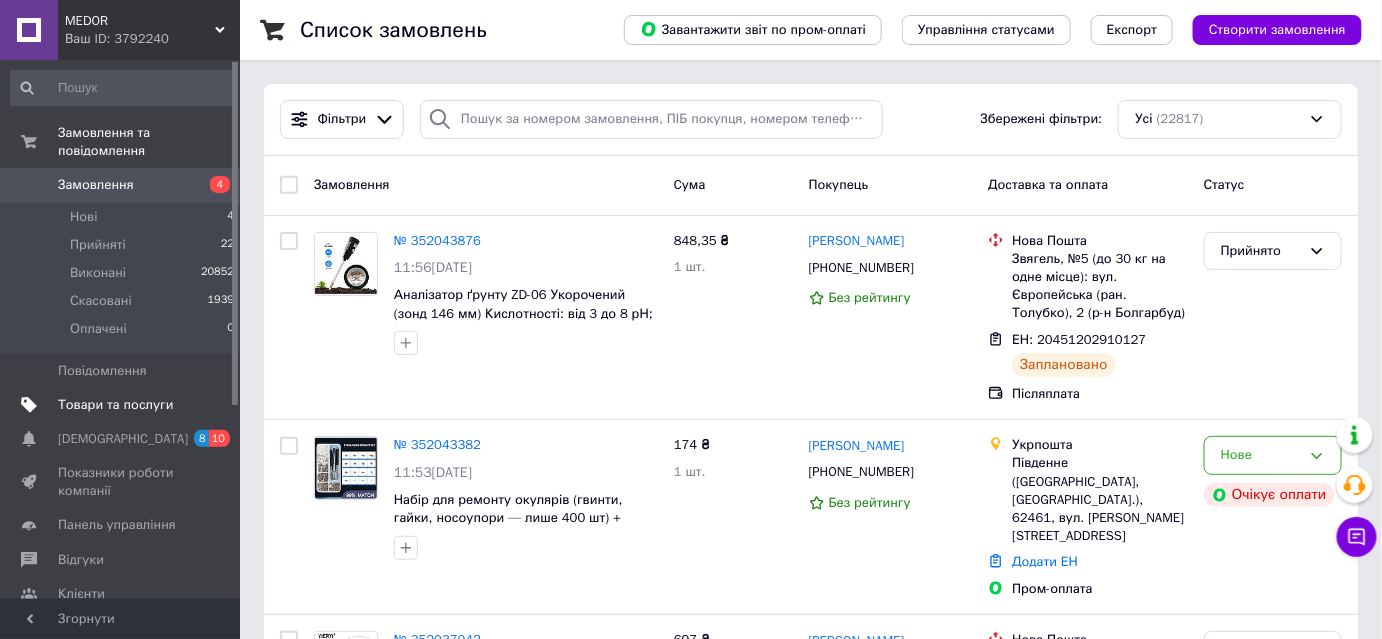 click on "Товари та послуги" at bounding box center [115, 405] 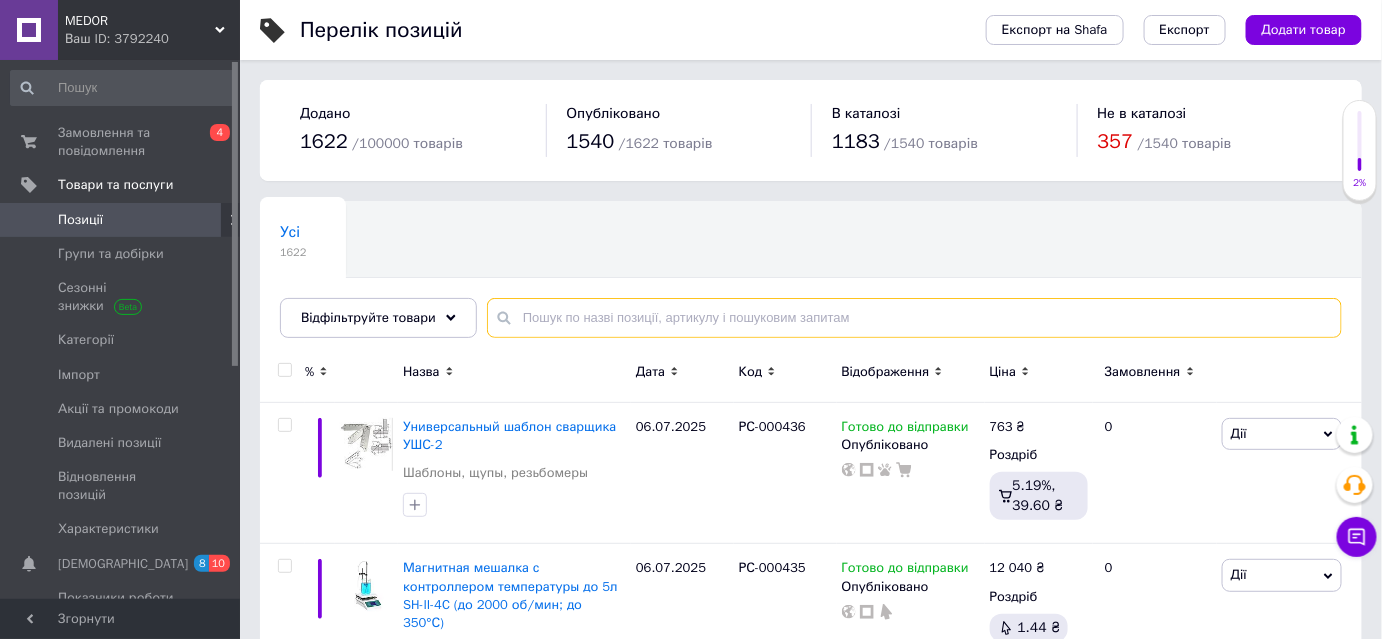 click at bounding box center [914, 318] 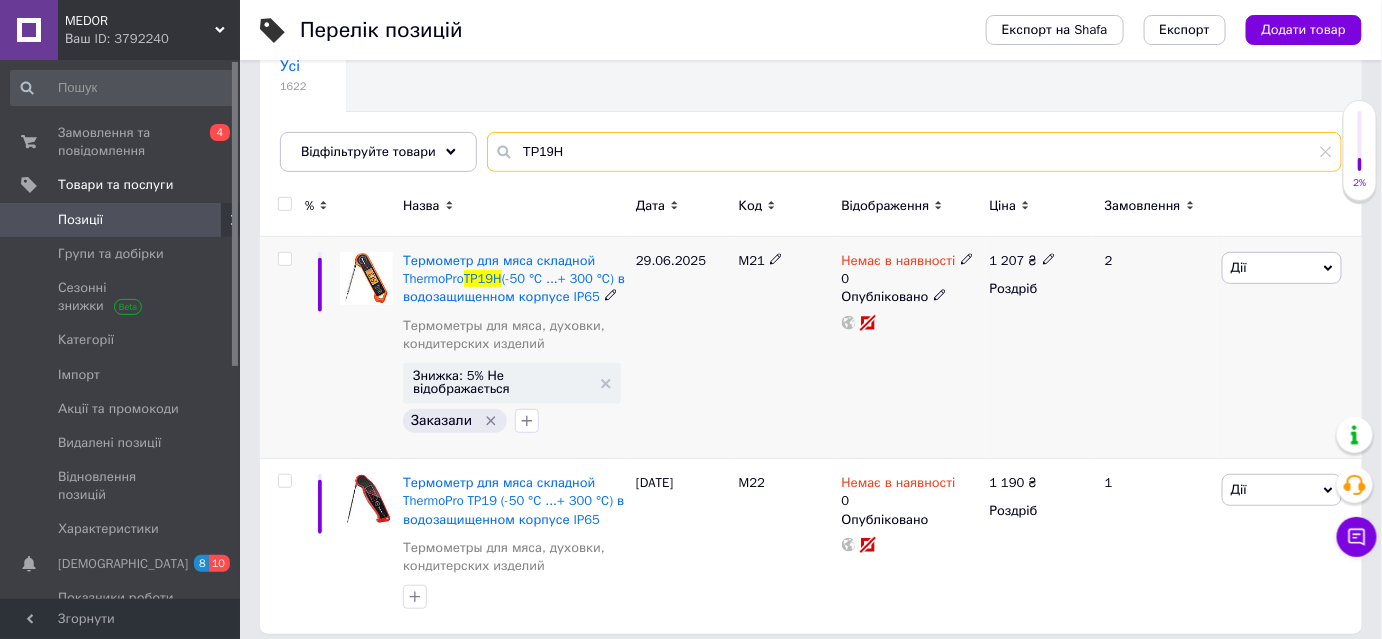 scroll, scrollTop: 178, scrollLeft: 0, axis: vertical 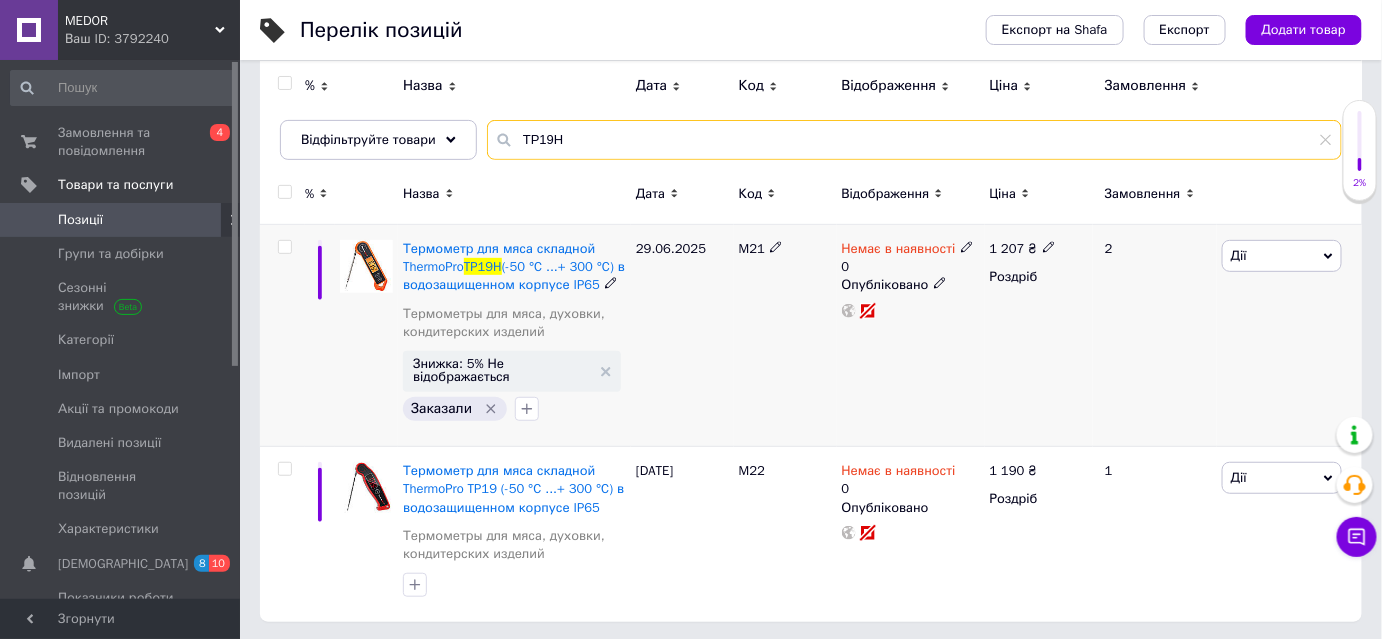 type on "TP19H" 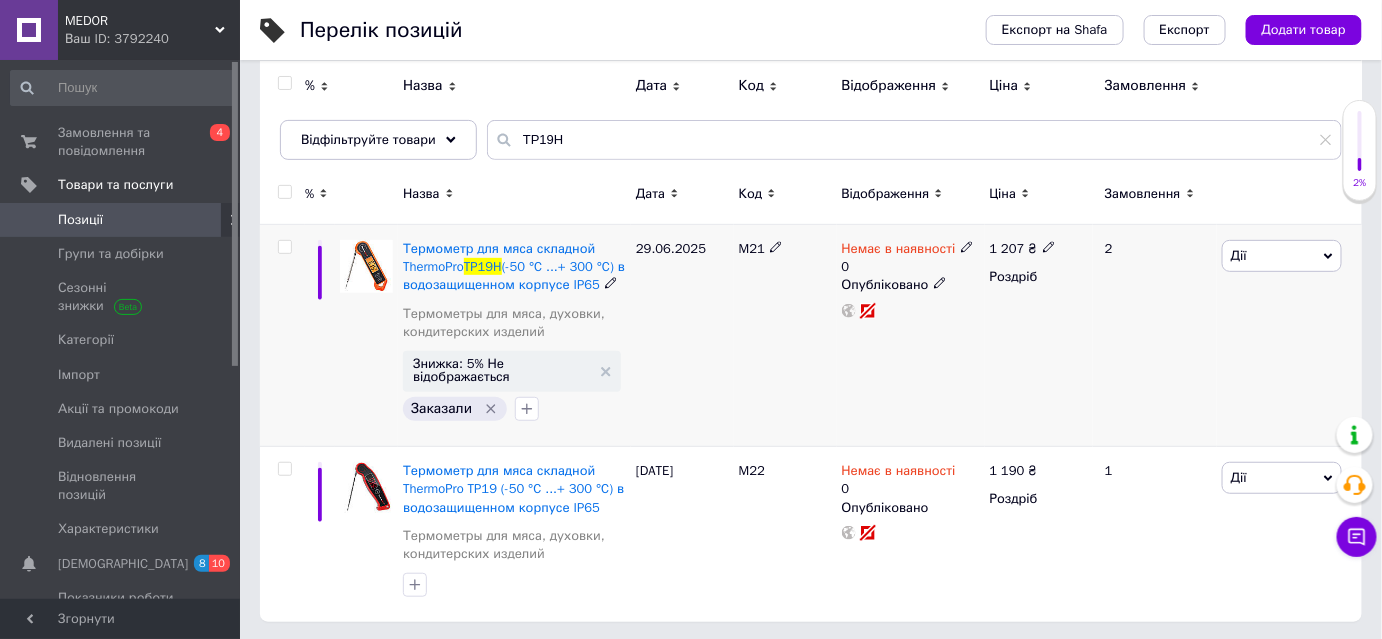 click 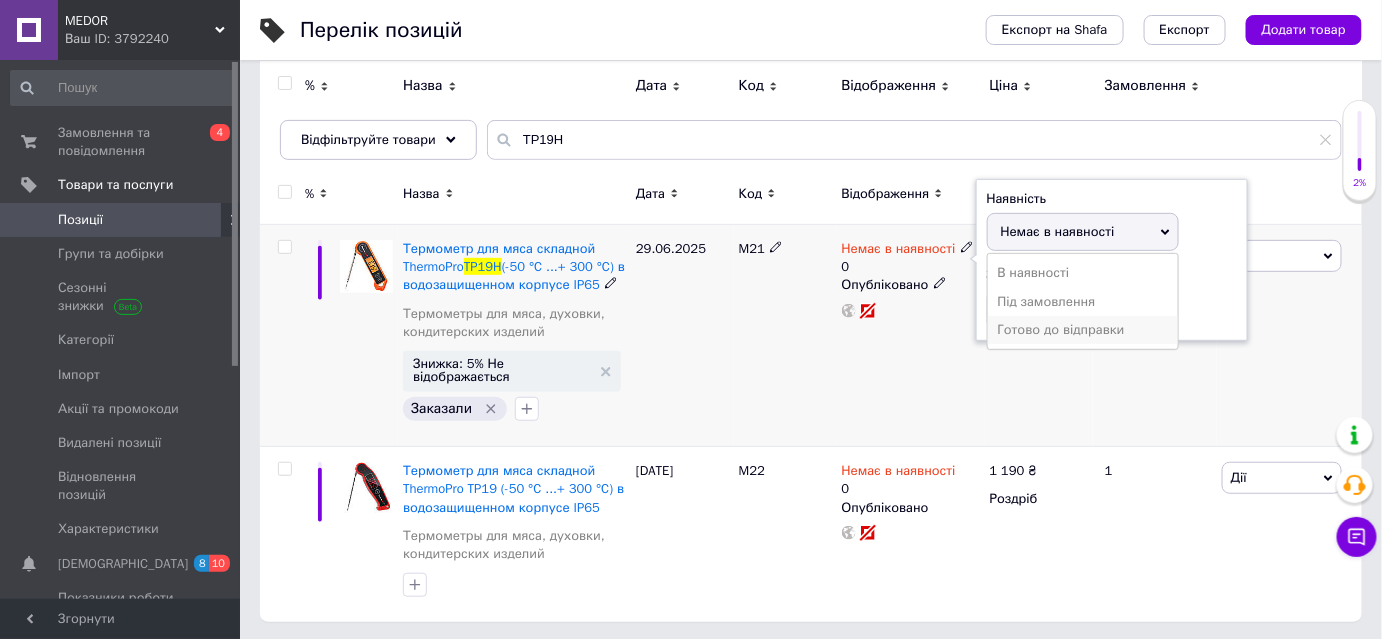 click on "Готово до відправки" at bounding box center [1083, 330] 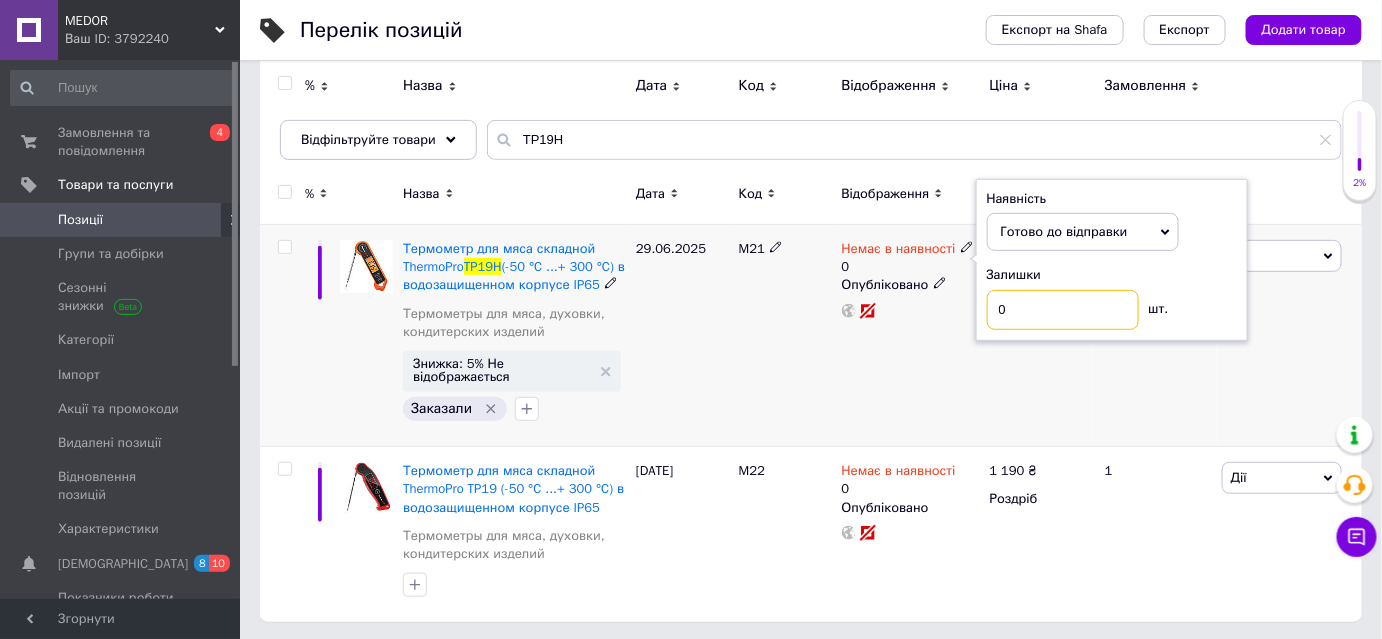 drag, startPoint x: 1005, startPoint y: 308, endPoint x: 995, endPoint y: 307, distance: 10.049875 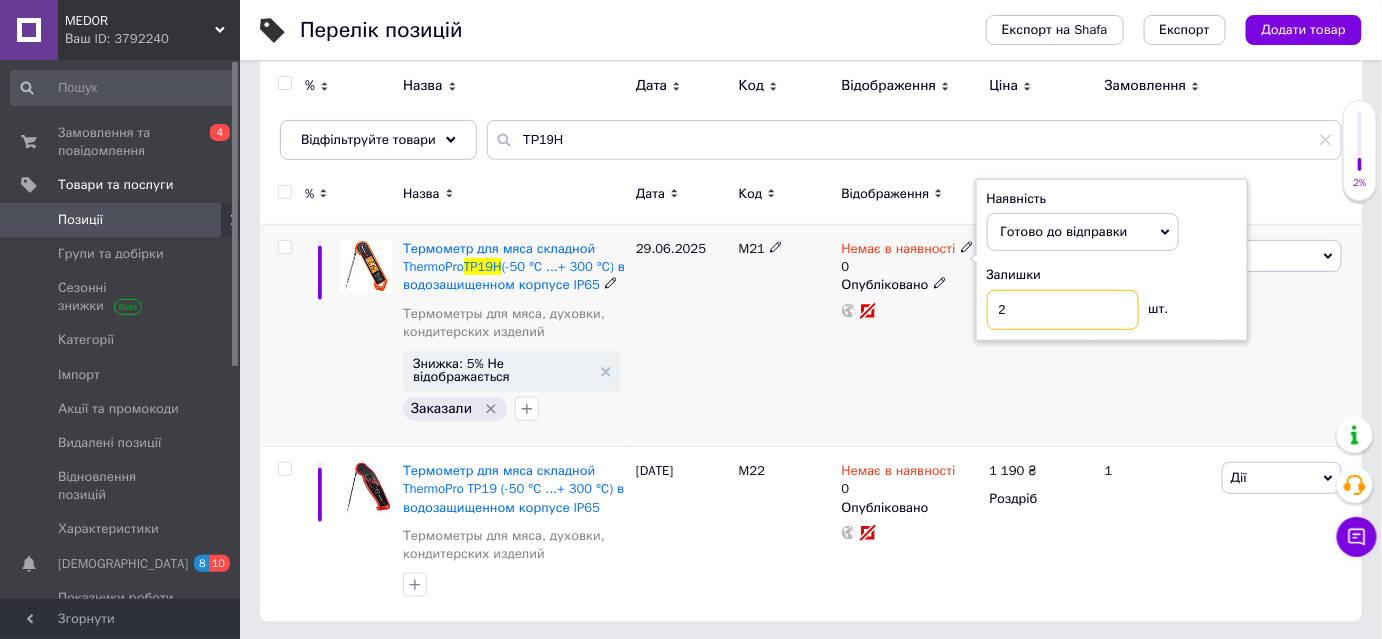 type on "2" 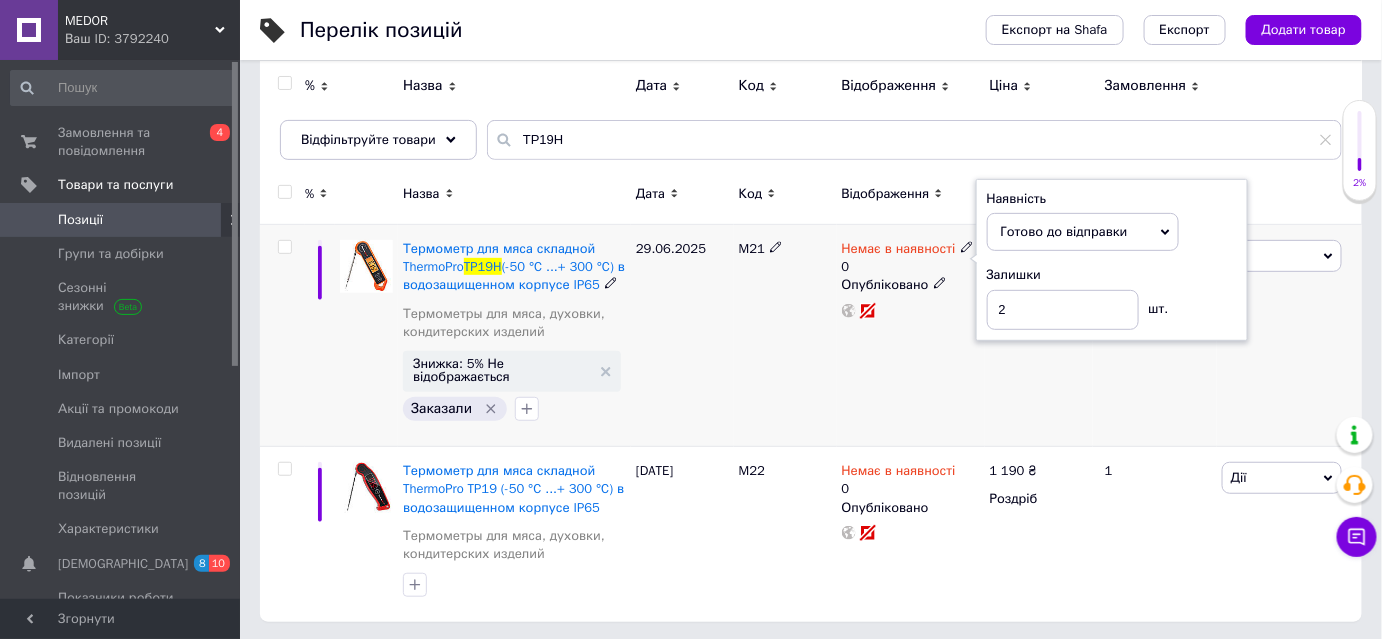 click on "Немає в наявності 0 Наявність [PERSON_NAME] до відправки В наявності Немає в наявності Під замовлення Залишки 2 шт. Опубліковано" at bounding box center [911, 336] 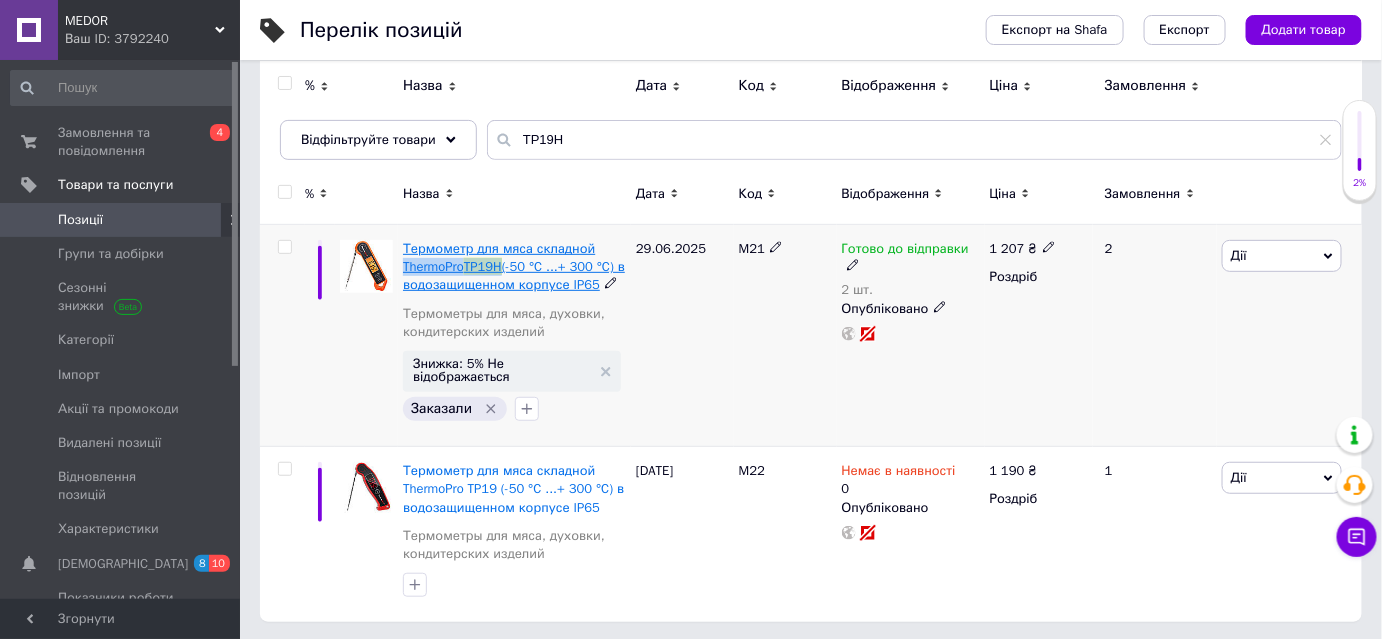 drag, startPoint x: 400, startPoint y: 262, endPoint x: 508, endPoint y: 271, distance: 108.37435 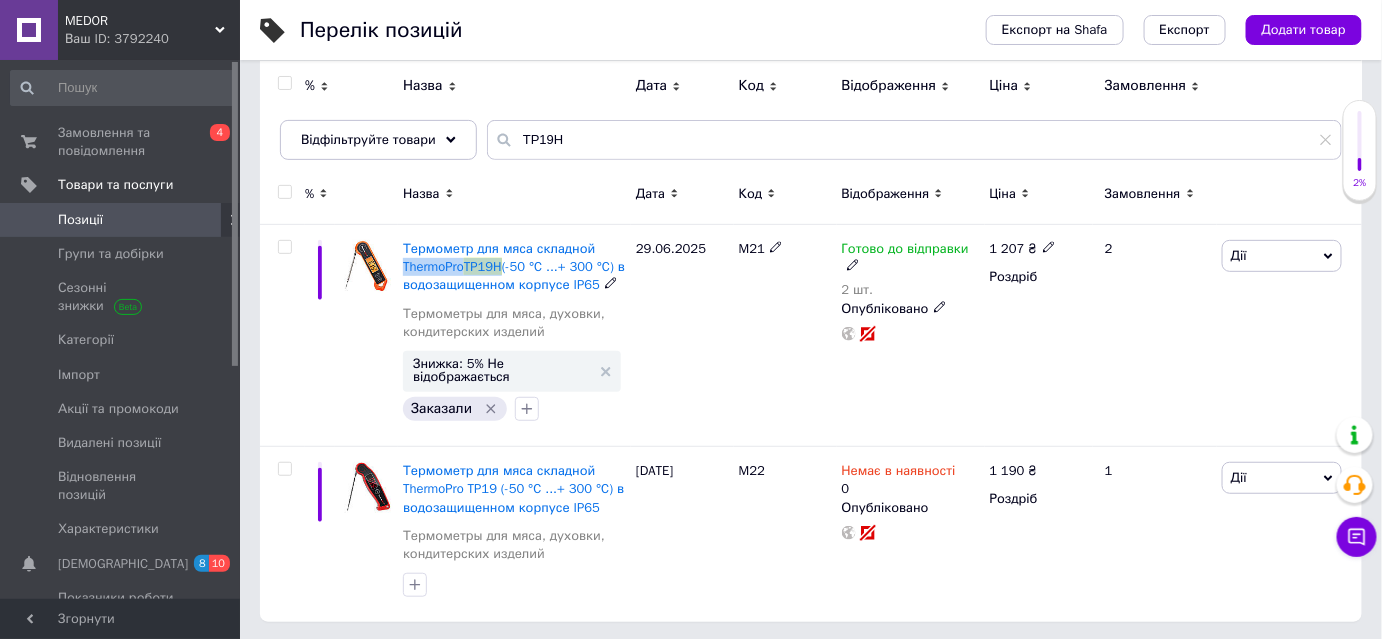 copy on "ThermoPro  TP19H" 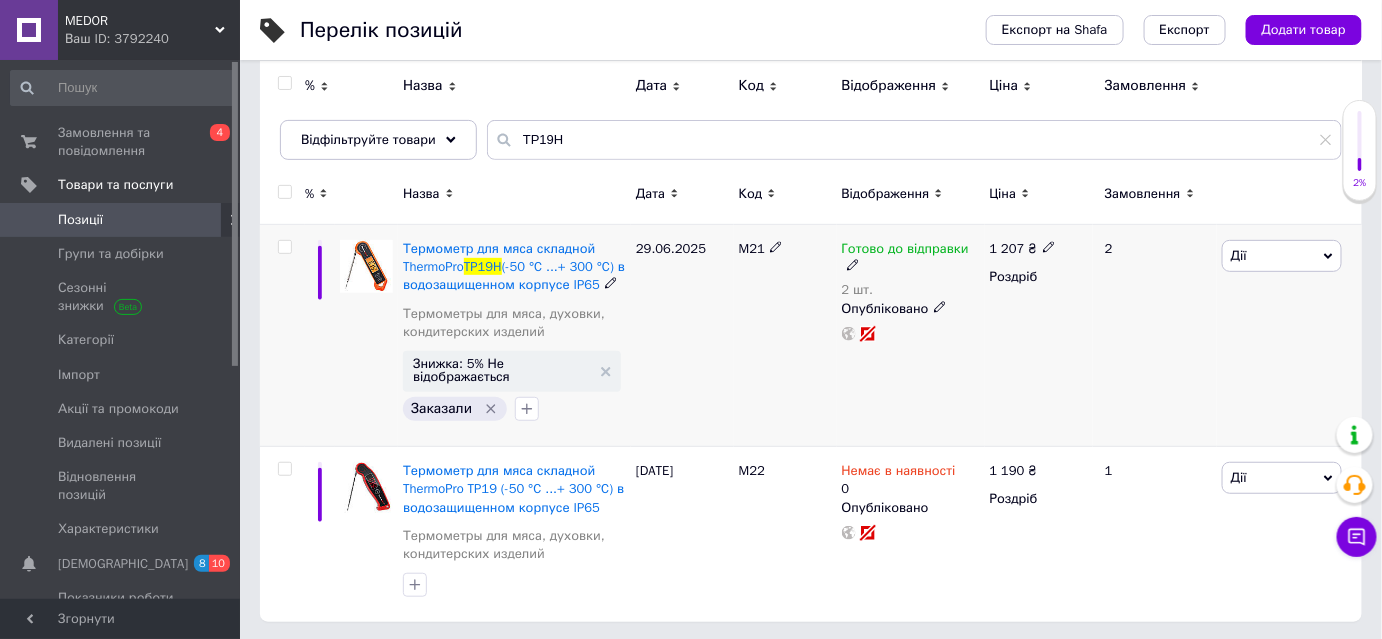 click 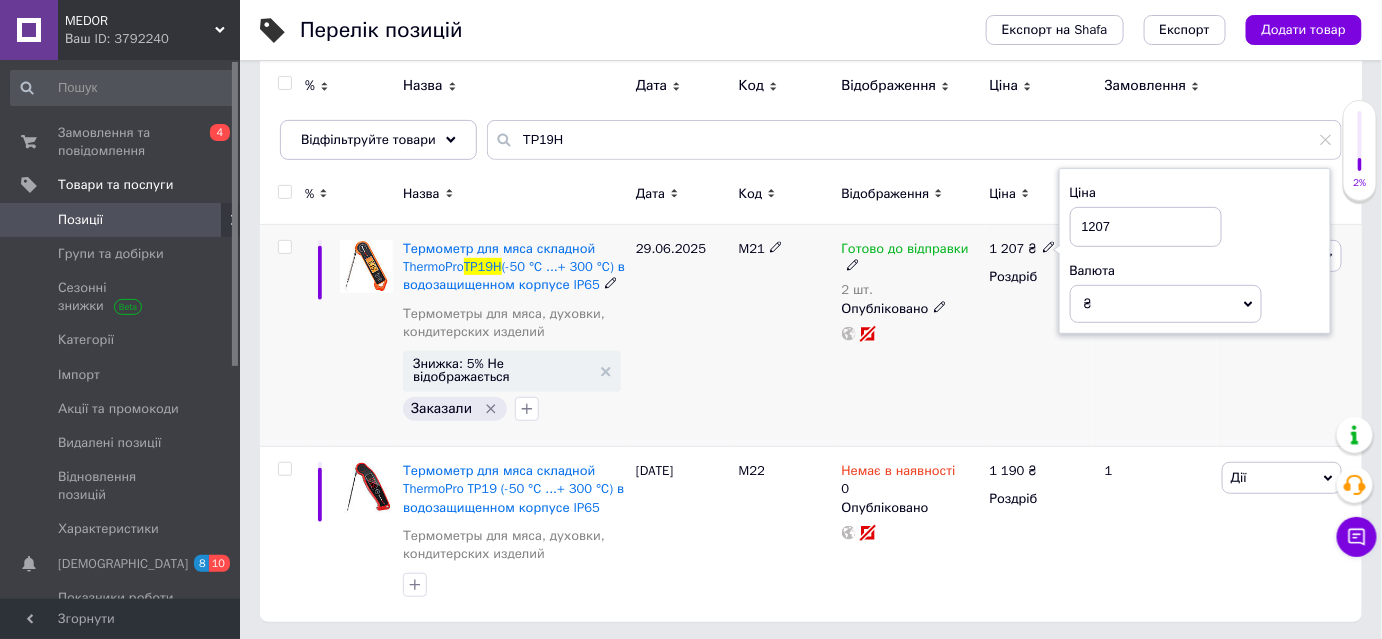 drag, startPoint x: 1085, startPoint y: 220, endPoint x: 1117, endPoint y: 231, distance: 33.83785 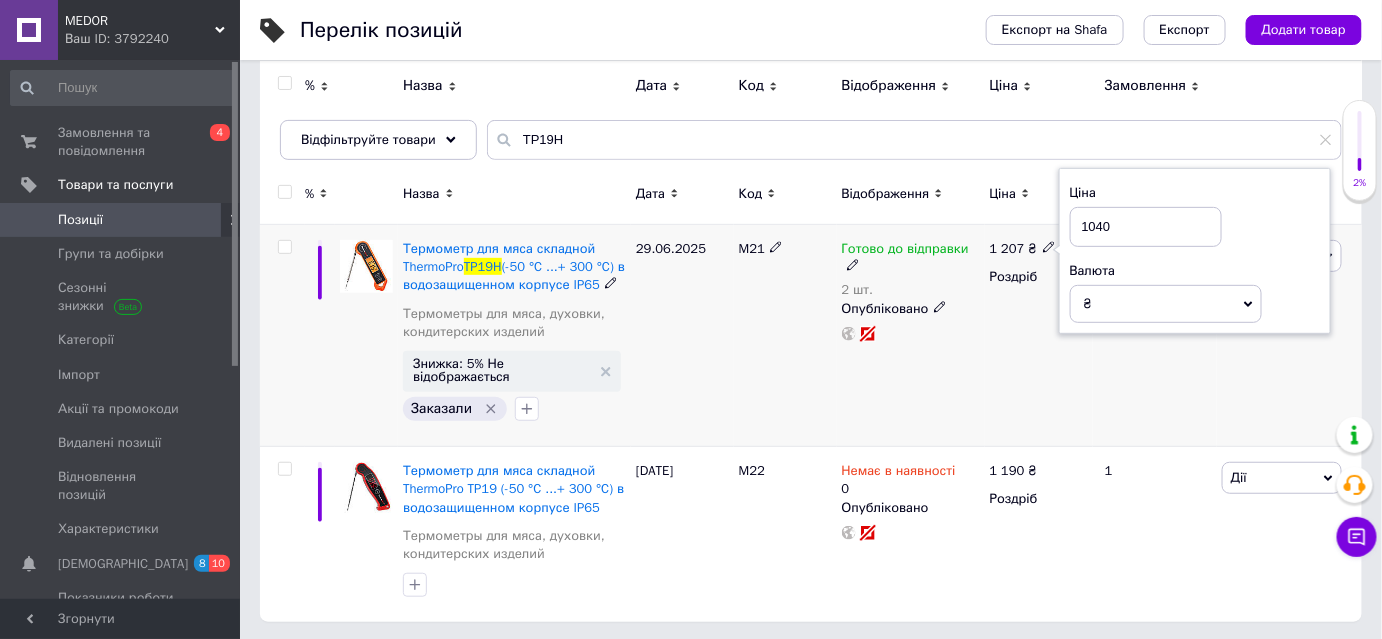 type on "1040" 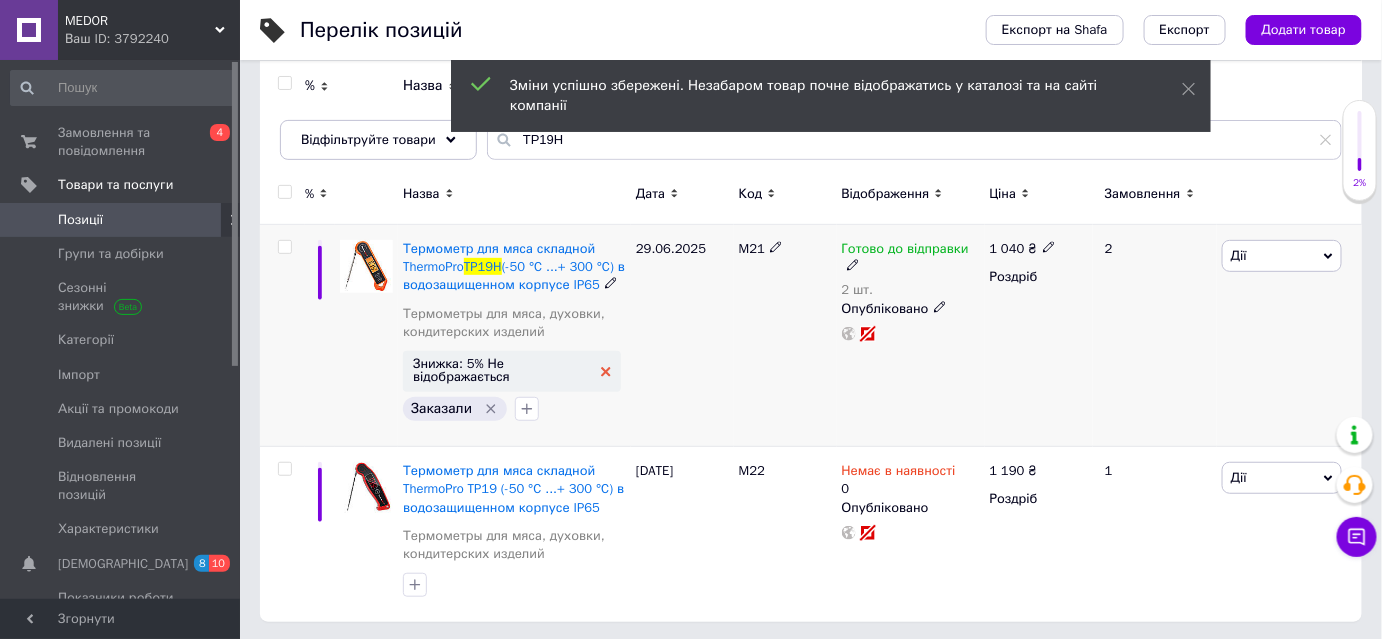 click 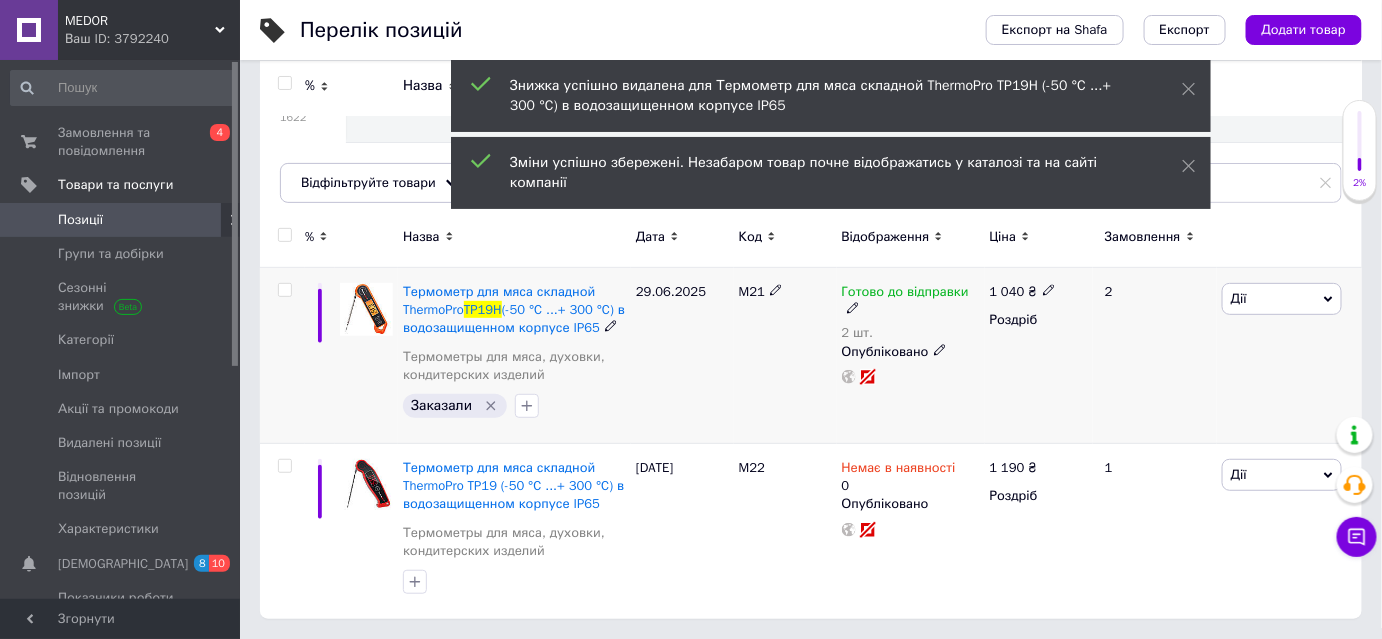scroll, scrollTop: 133, scrollLeft: 0, axis: vertical 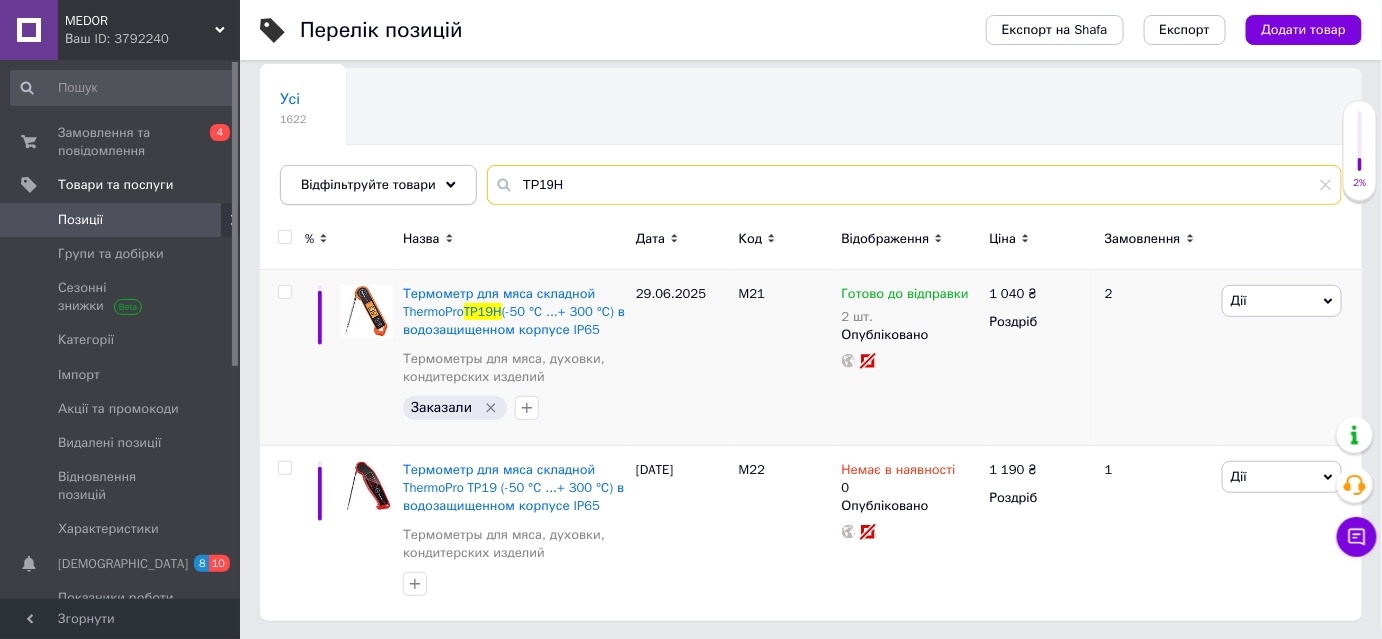 click on "Відфільтруйте товари TP19H" at bounding box center [811, 185] 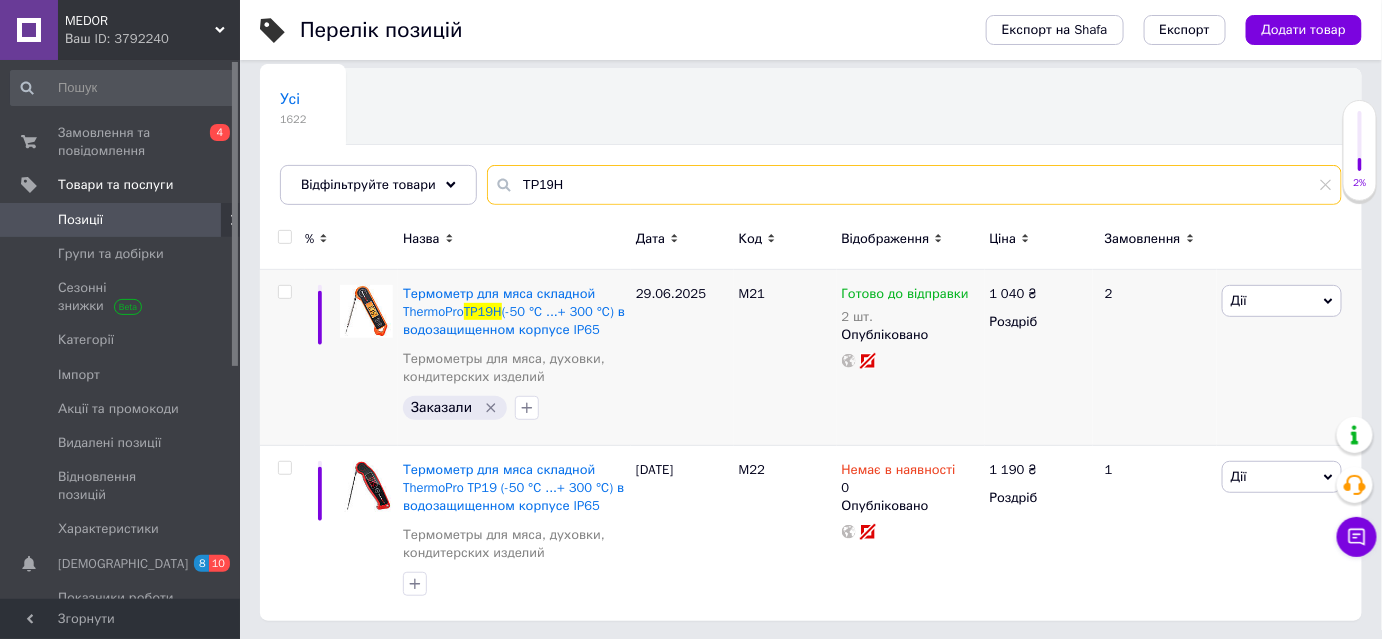 click on "TP19H" at bounding box center (914, 185) 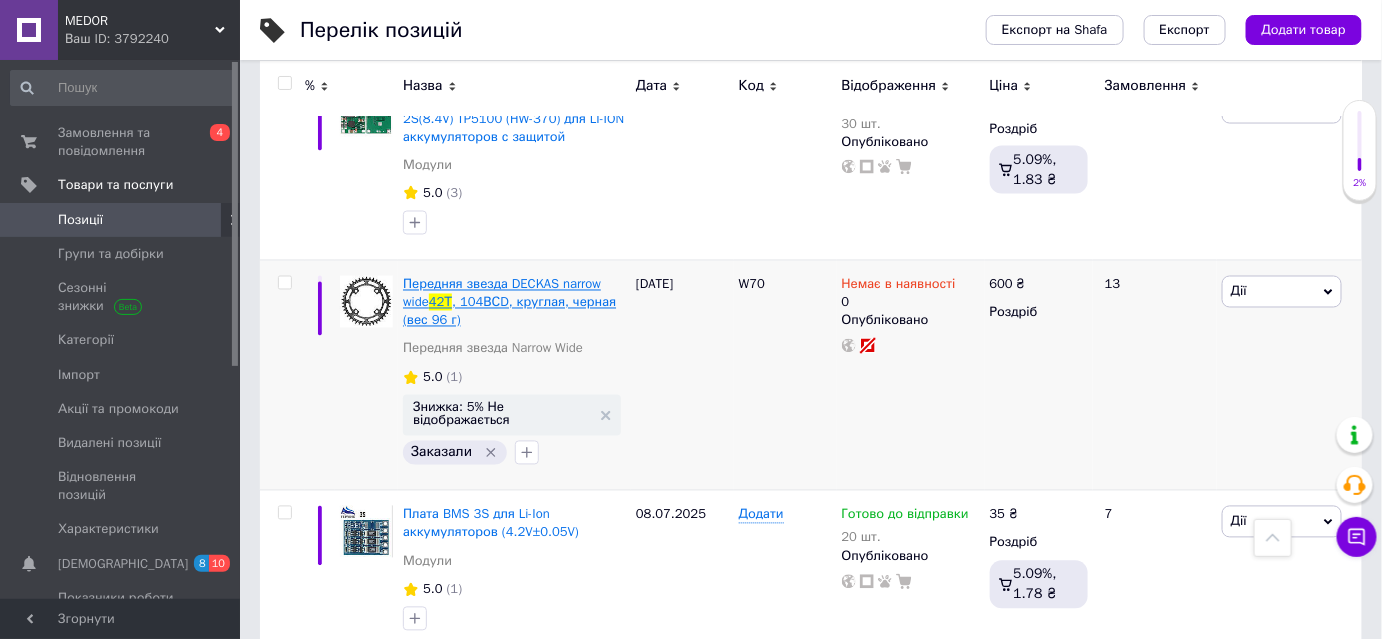 scroll, scrollTop: 1042, scrollLeft: 0, axis: vertical 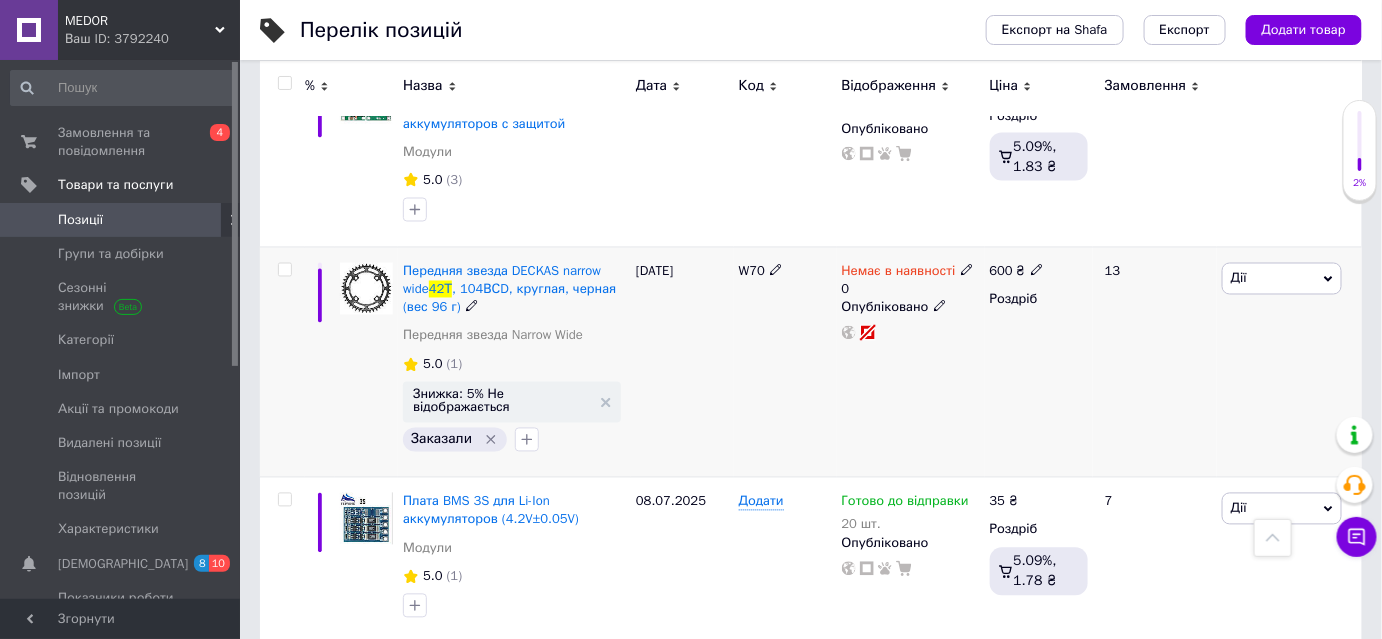 type on "42Т" 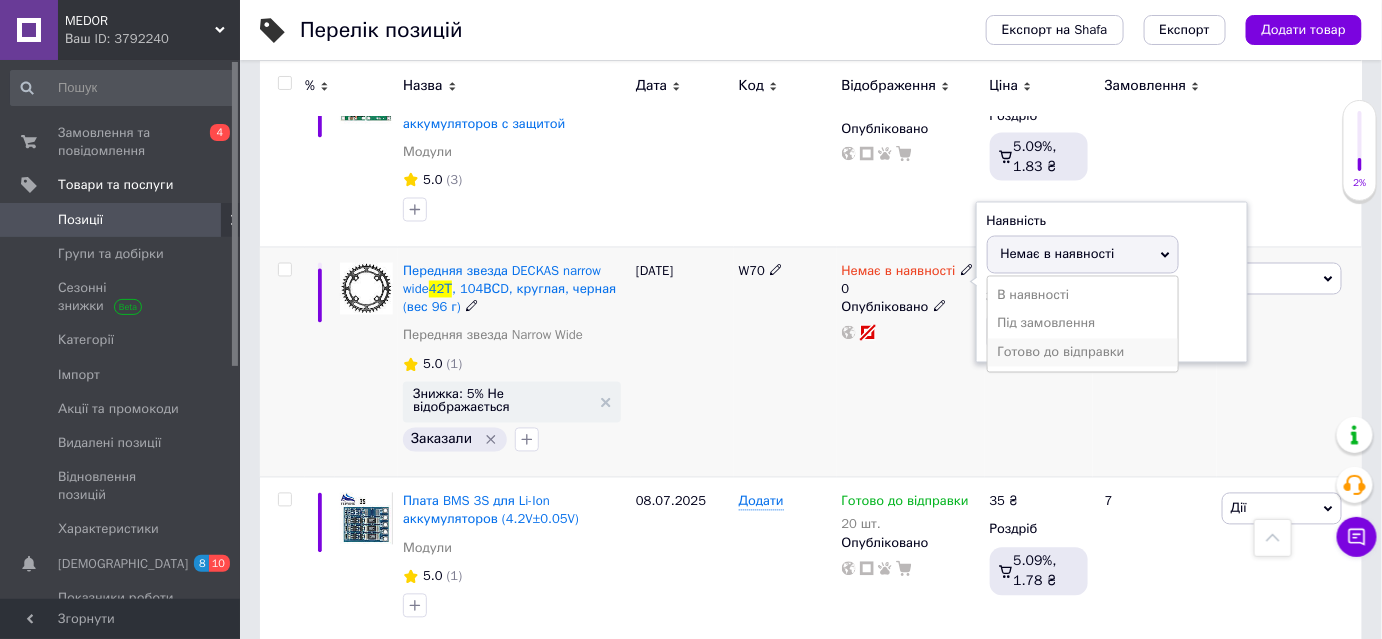 click on "Готово до відправки" at bounding box center (1083, 353) 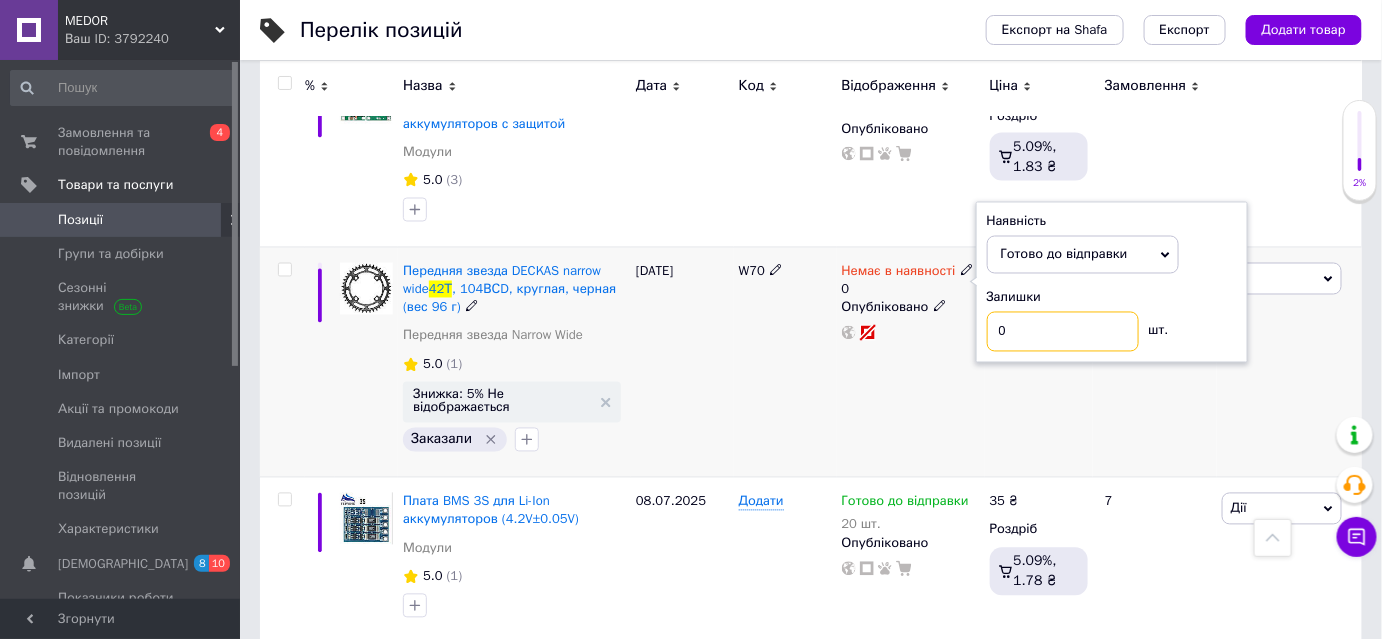 click on "0" at bounding box center [1063, 332] 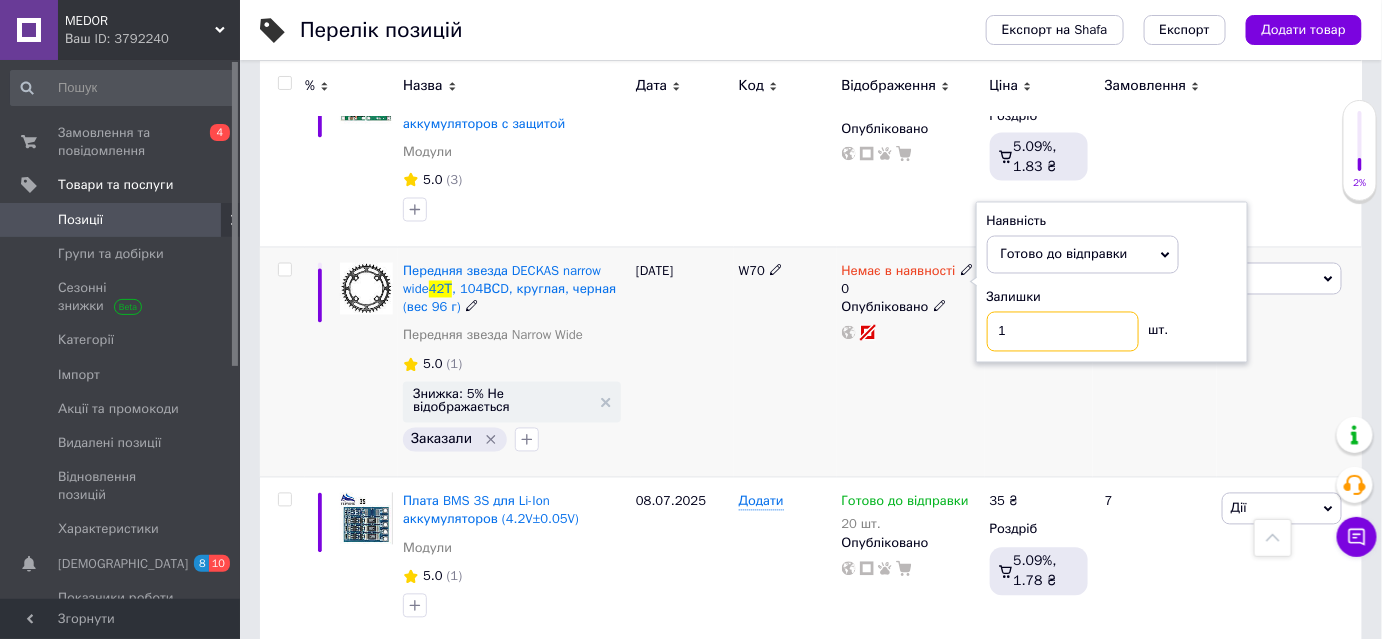 type on "1" 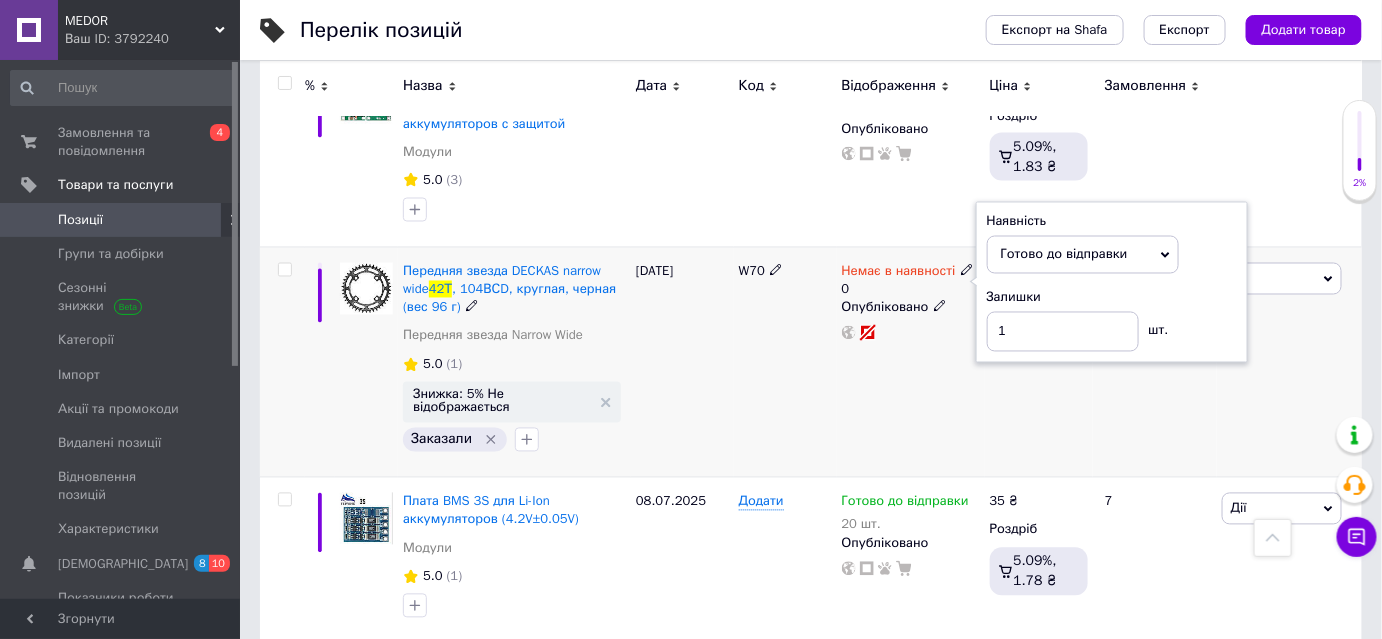 click on "Немає в наявності 0 Наявність [PERSON_NAME] до відправки В наявності Немає в наявності Під замовлення Залишки 1 шт. Опубліковано" at bounding box center (911, 362) 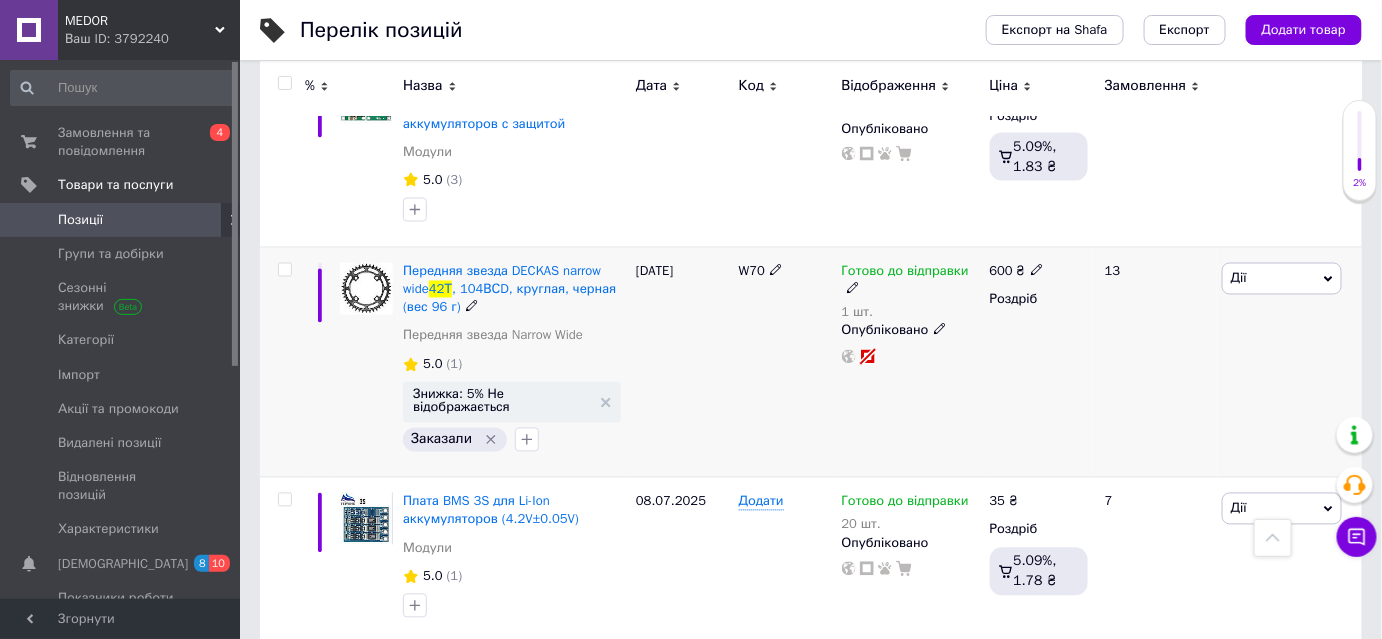 click on "Знижка: 5% Не відображається" at bounding box center (512, 402) 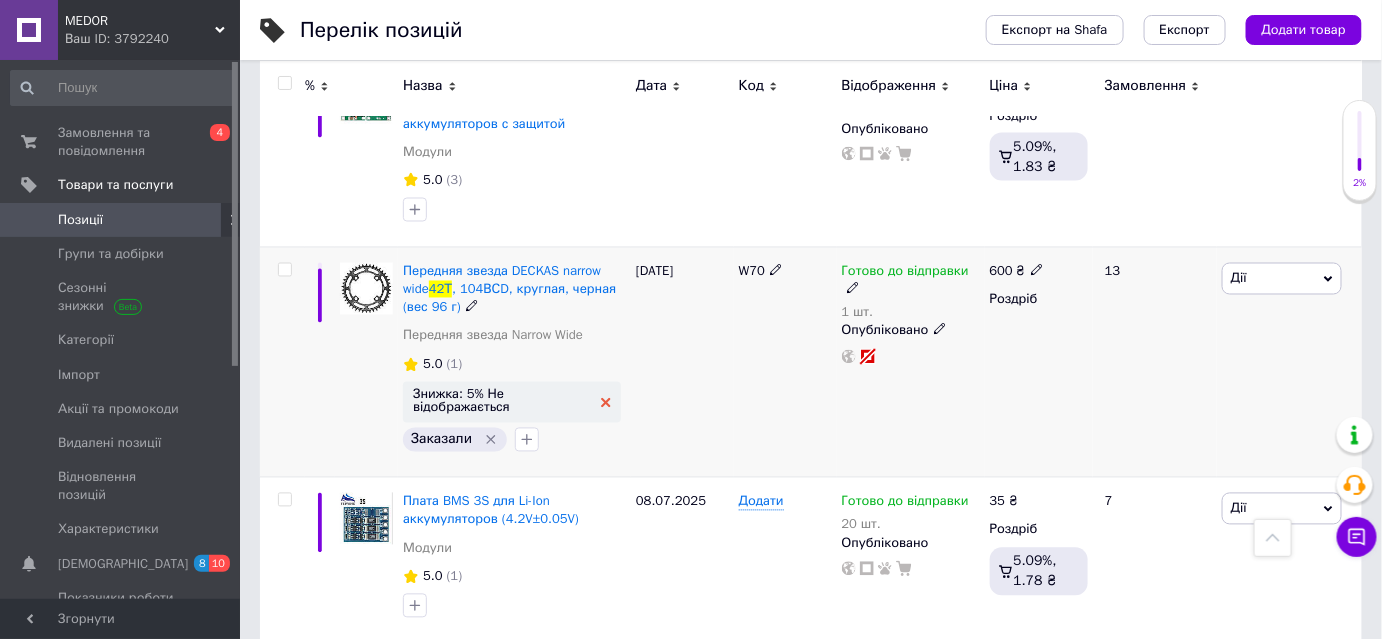 click 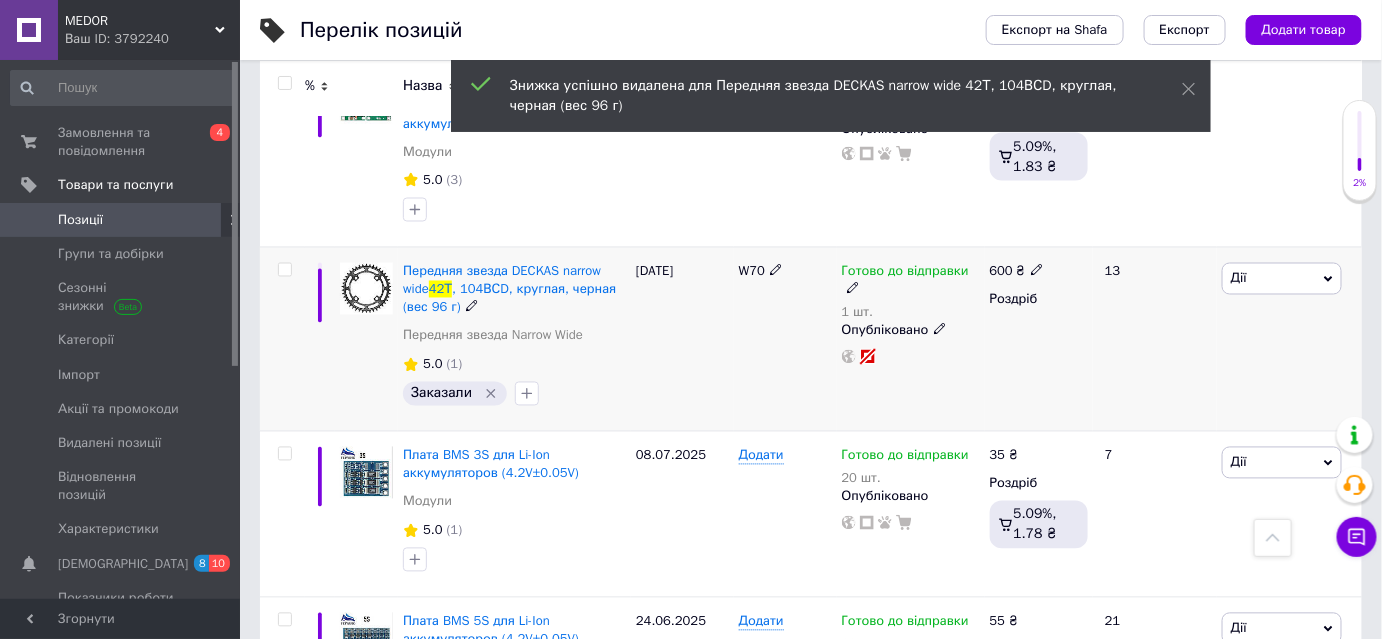 click 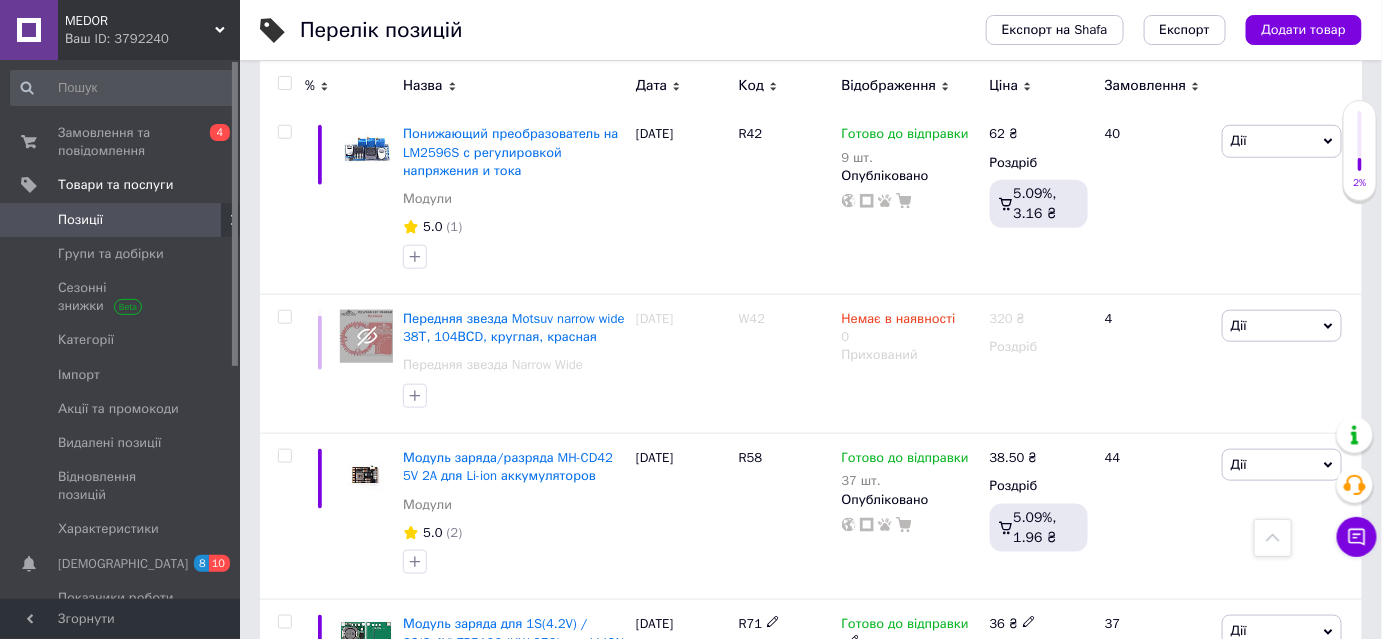 scroll, scrollTop: 0, scrollLeft: 0, axis: both 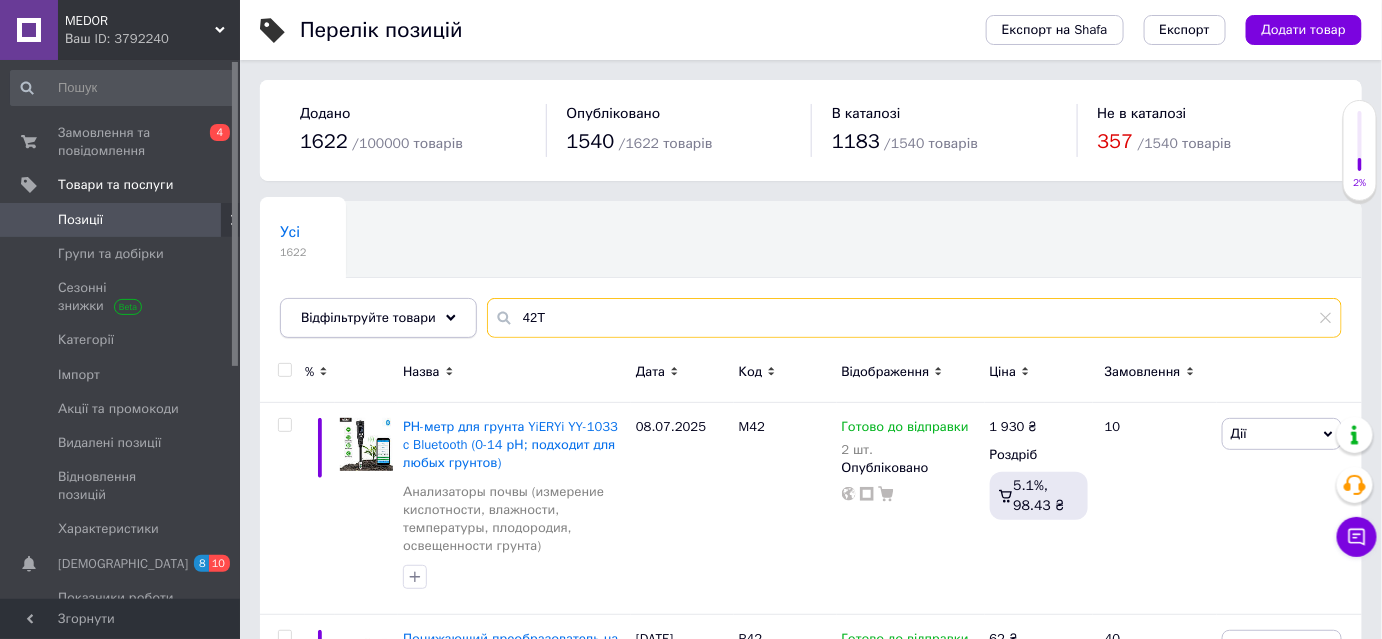 drag, startPoint x: 522, startPoint y: 314, endPoint x: 438, endPoint y: 314, distance: 84 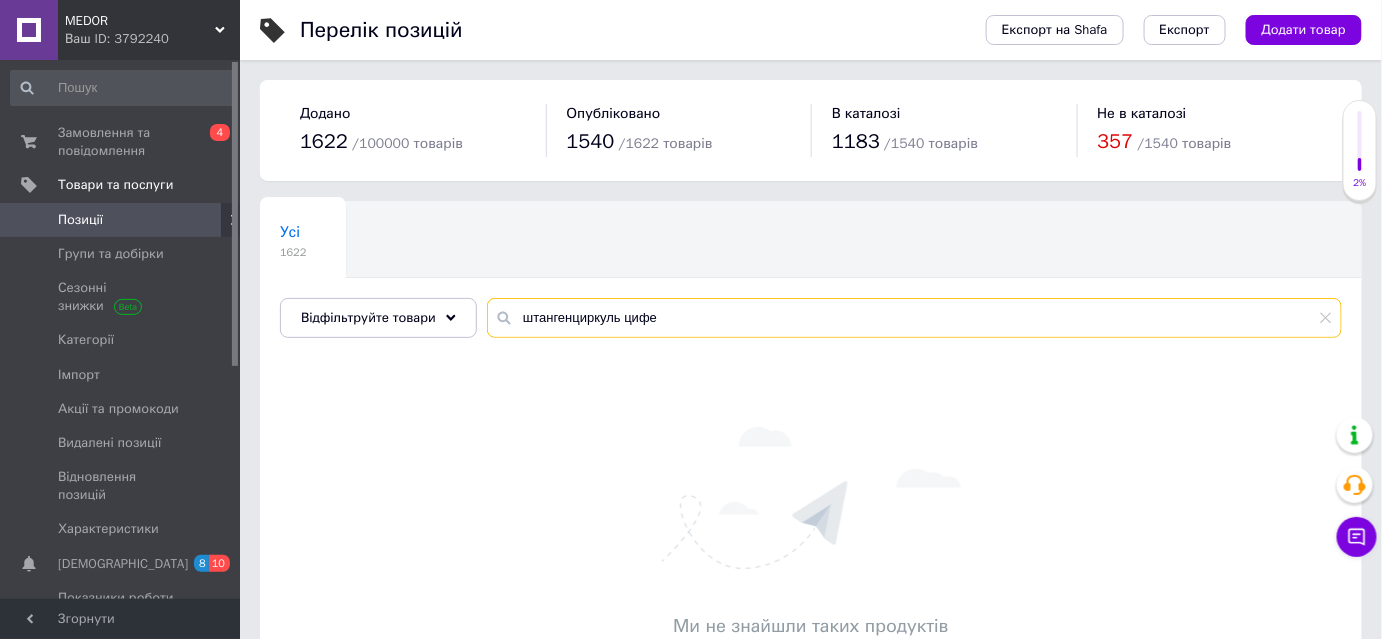 drag, startPoint x: 660, startPoint y: 317, endPoint x: 617, endPoint y: 305, distance: 44.64303 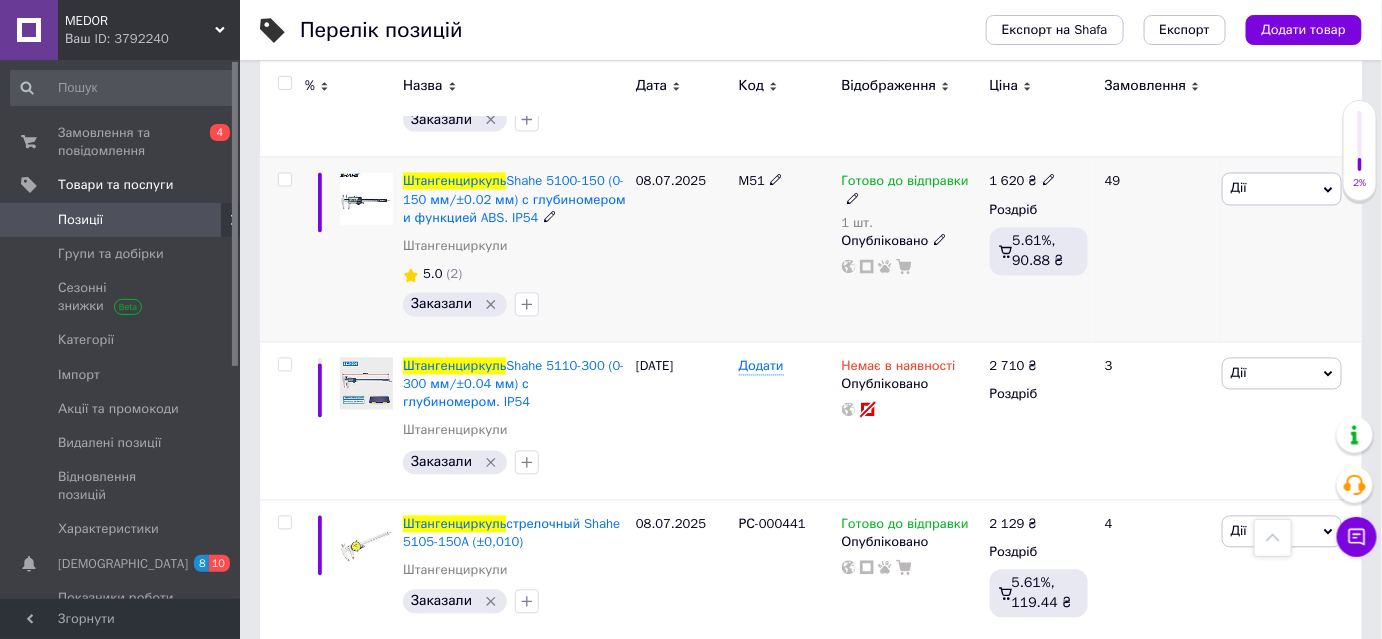 scroll, scrollTop: 3818, scrollLeft: 0, axis: vertical 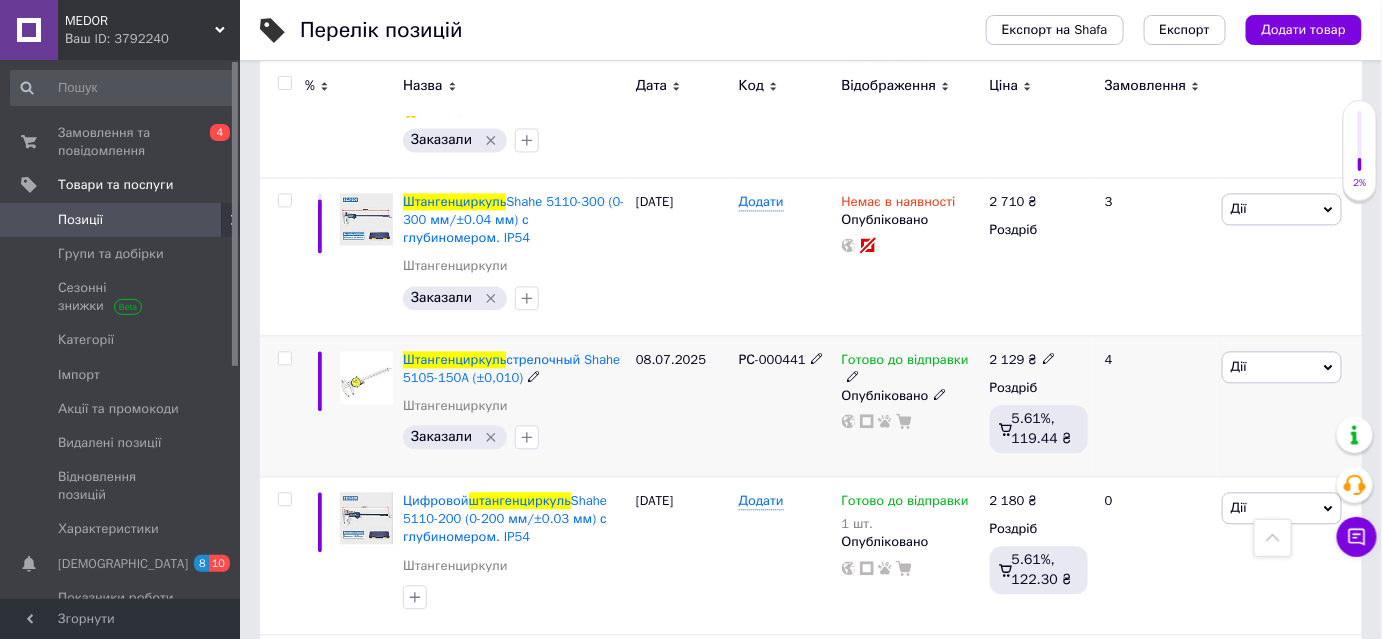 type on "штангенциркуль" 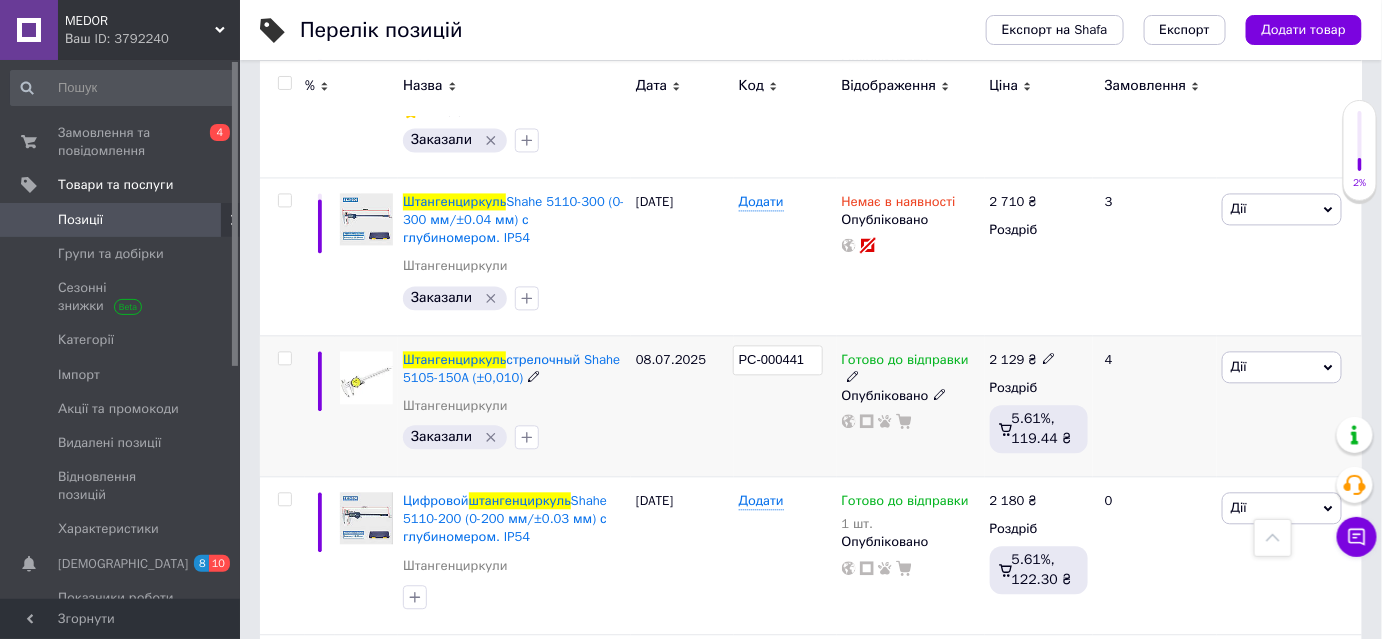 drag, startPoint x: 794, startPoint y: 333, endPoint x: 730, endPoint y: 334, distance: 64.00781 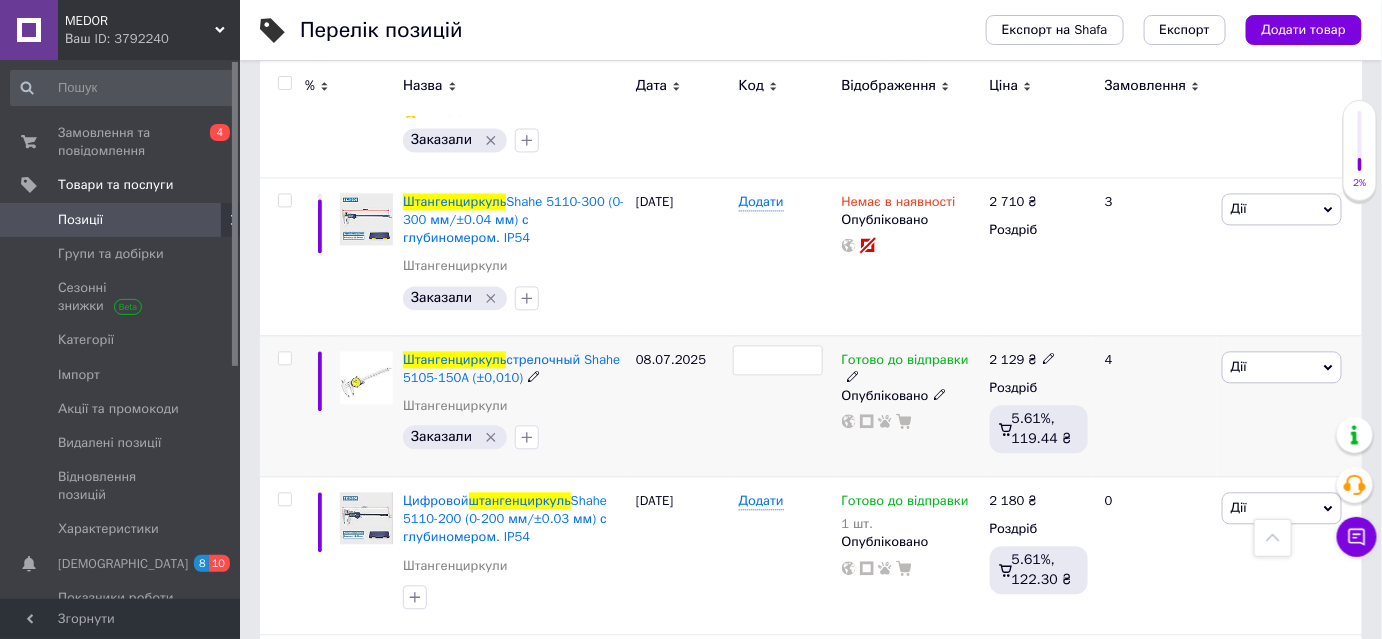 click at bounding box center (785, 405) 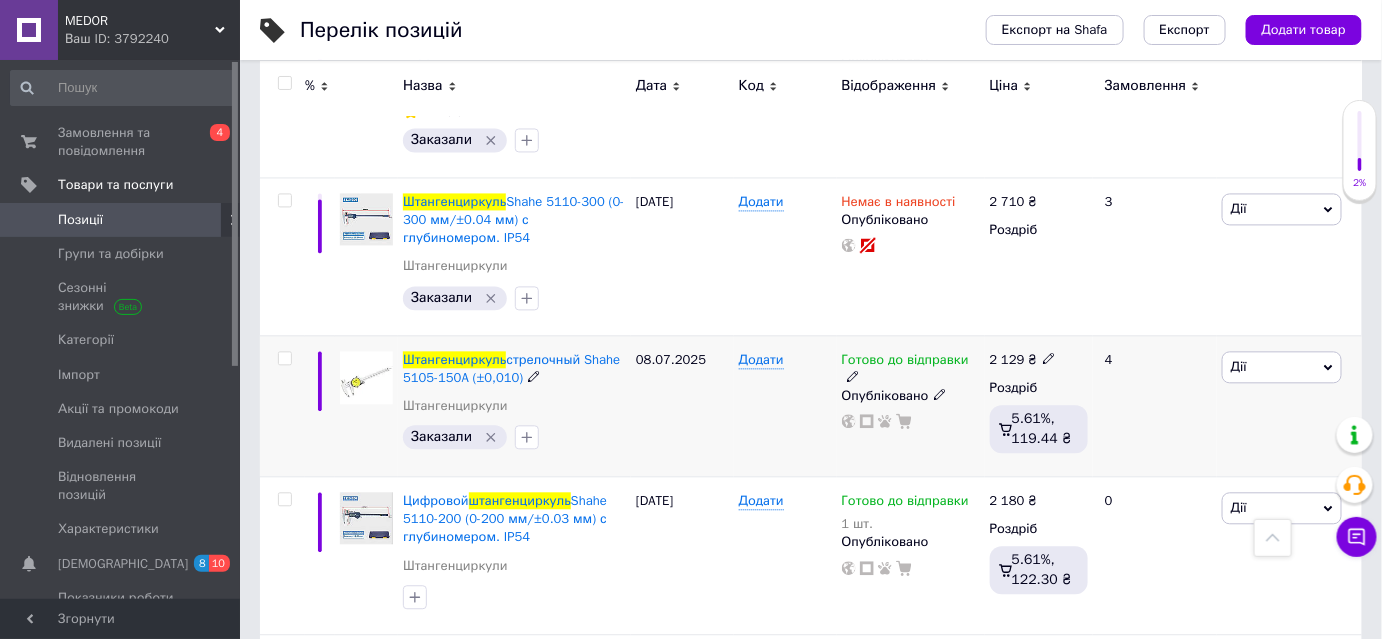 click 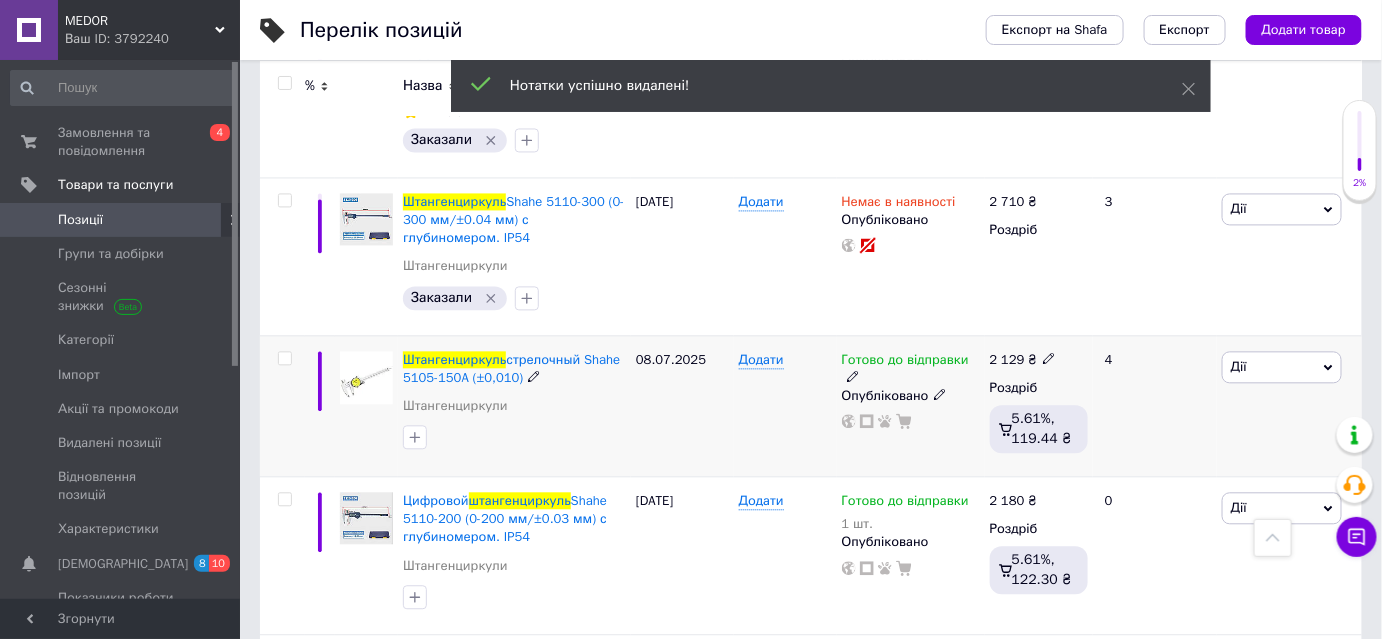 click 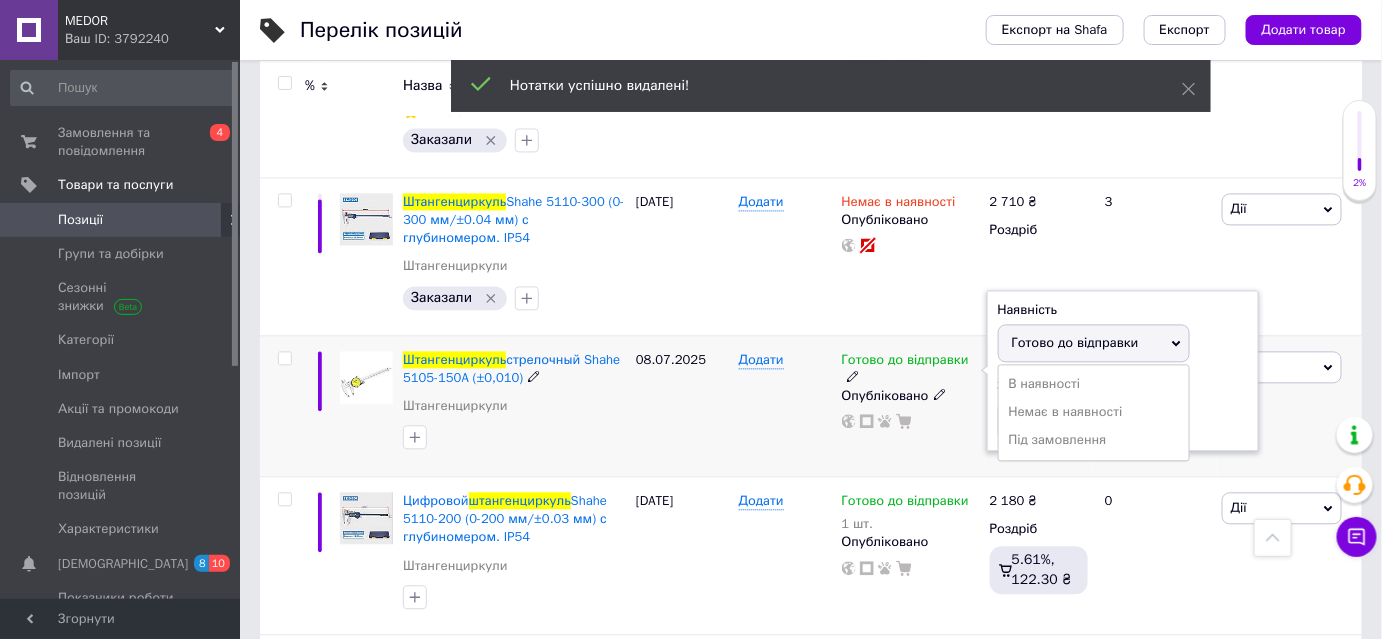 click on "Залишки" at bounding box center (1123, 386) 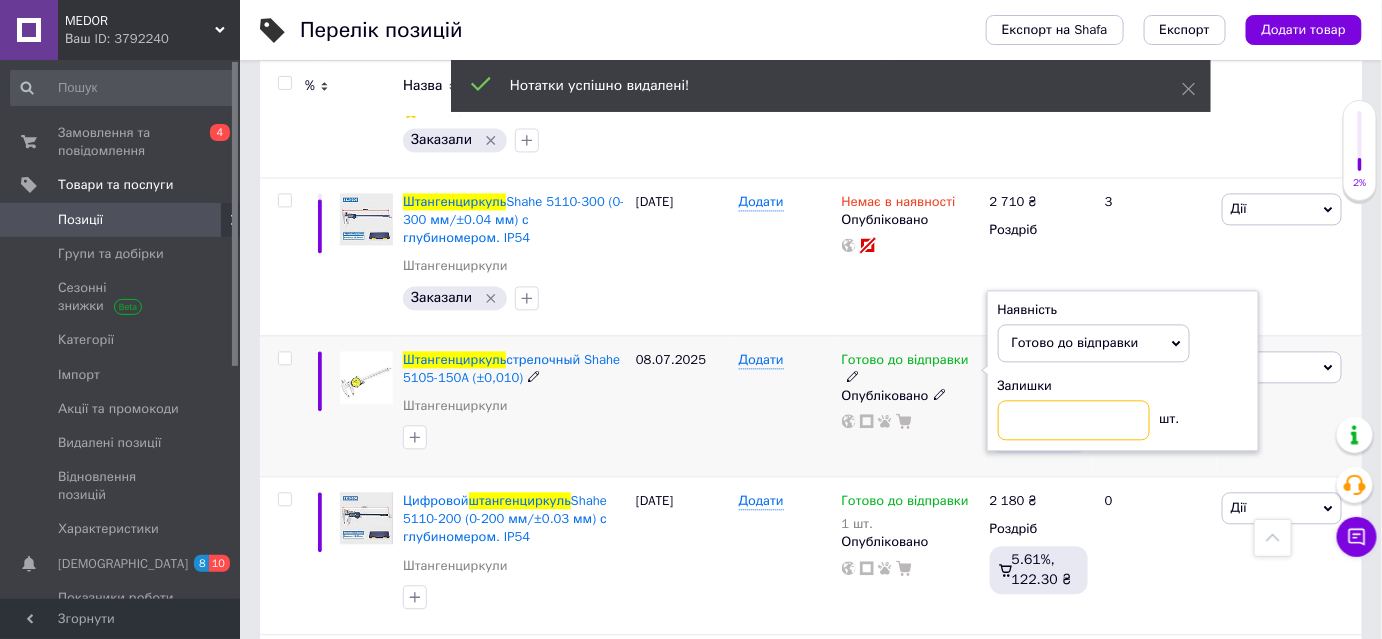 click at bounding box center (1074, 420) 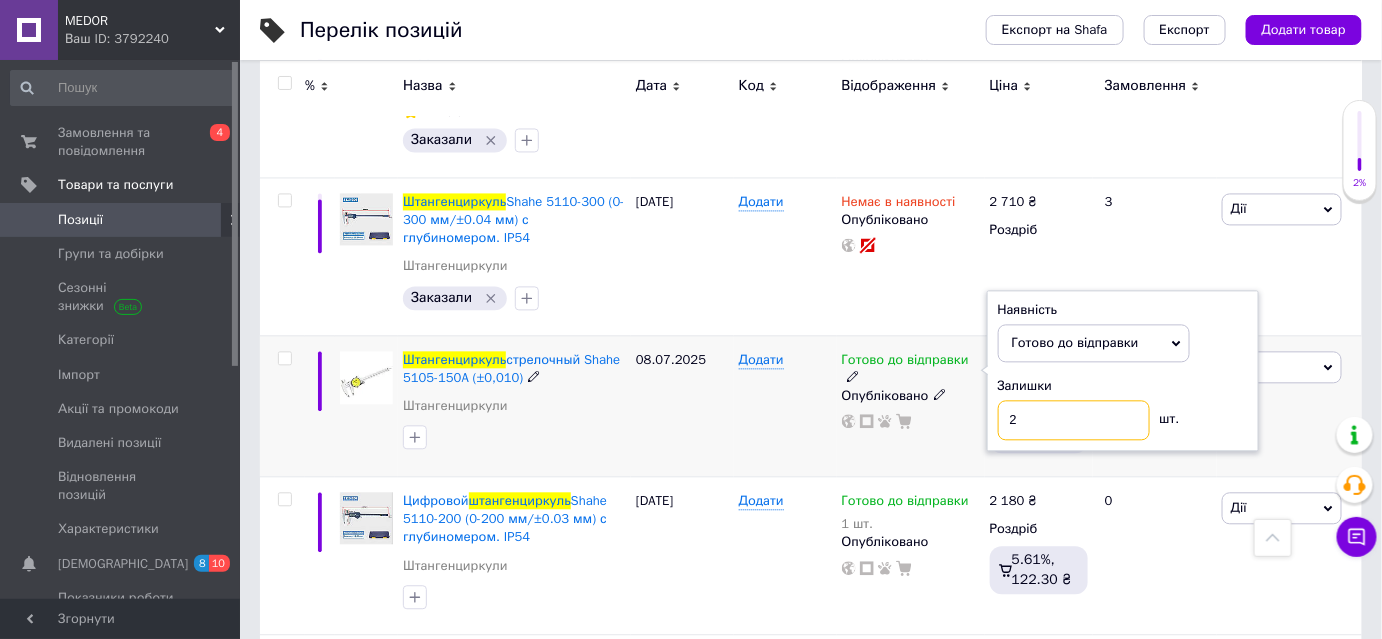 type on "2" 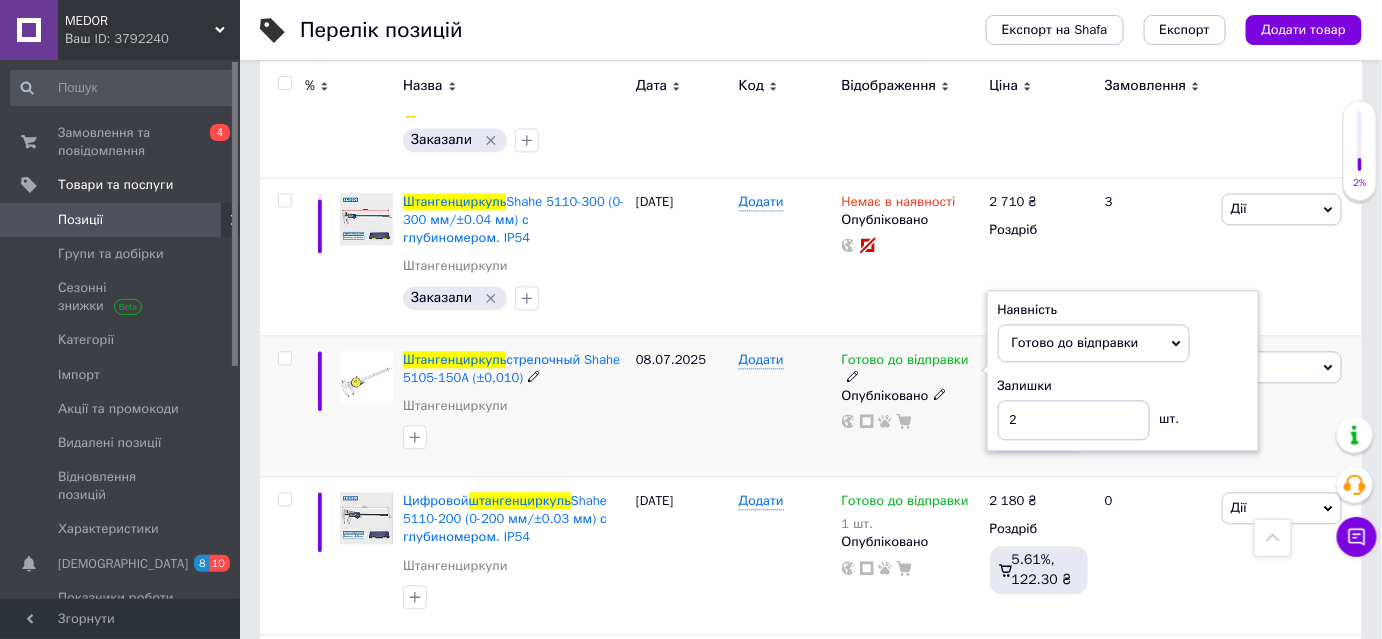 click on "Готово до відправки Наявність Готово до відправки В наявності Немає в наявності Під замовлення Залишки 2 шт. Опубліковано" at bounding box center [911, 405] 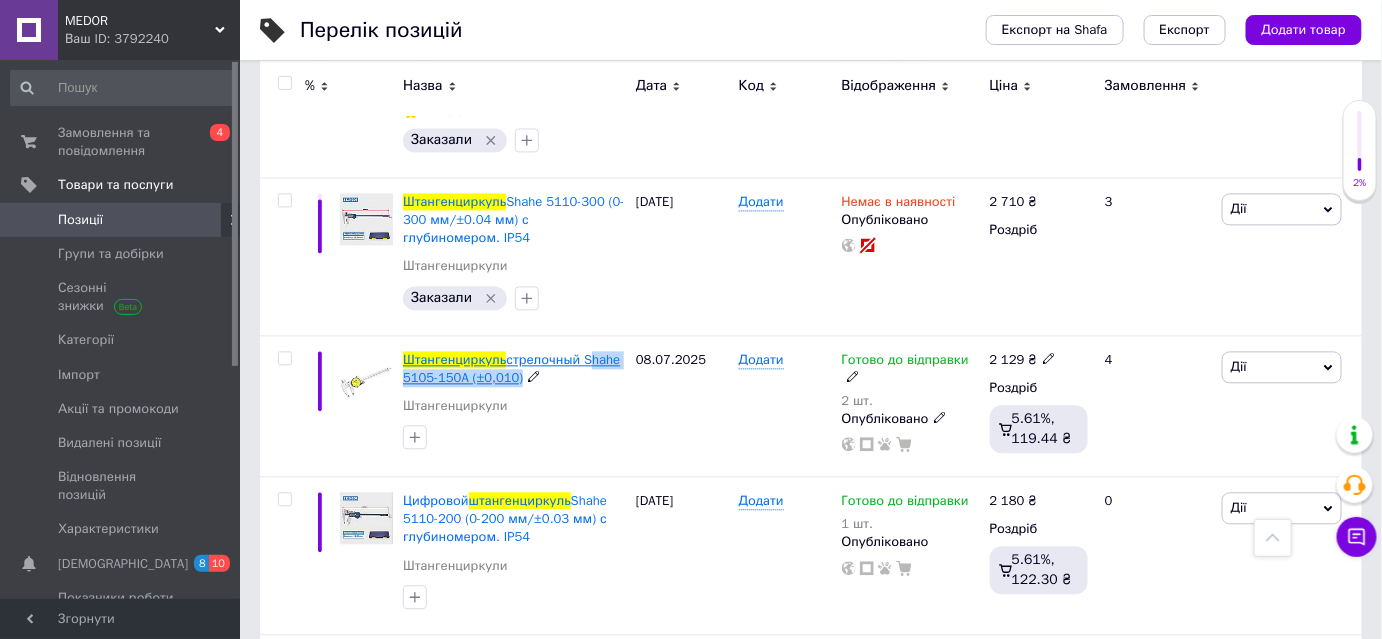drag, startPoint x: 525, startPoint y: 356, endPoint x: 581, endPoint y: 340, distance: 58.24088 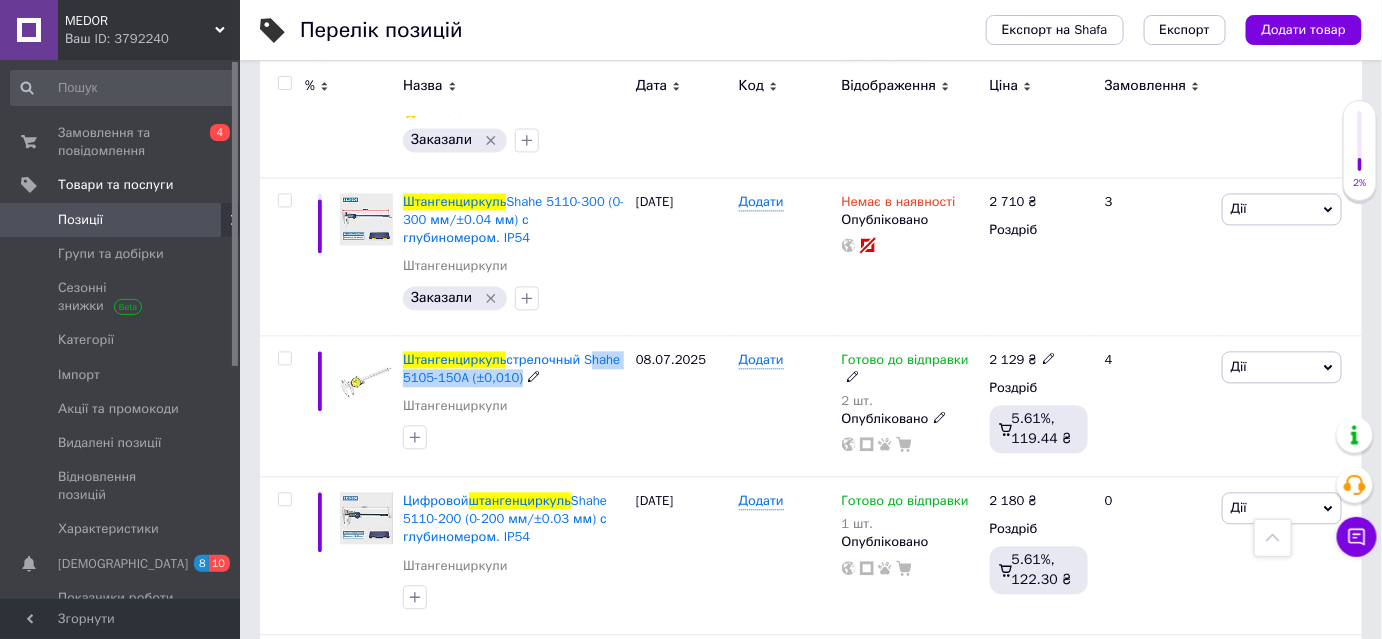 copy on "Shahe 5105-150A (±0,010)" 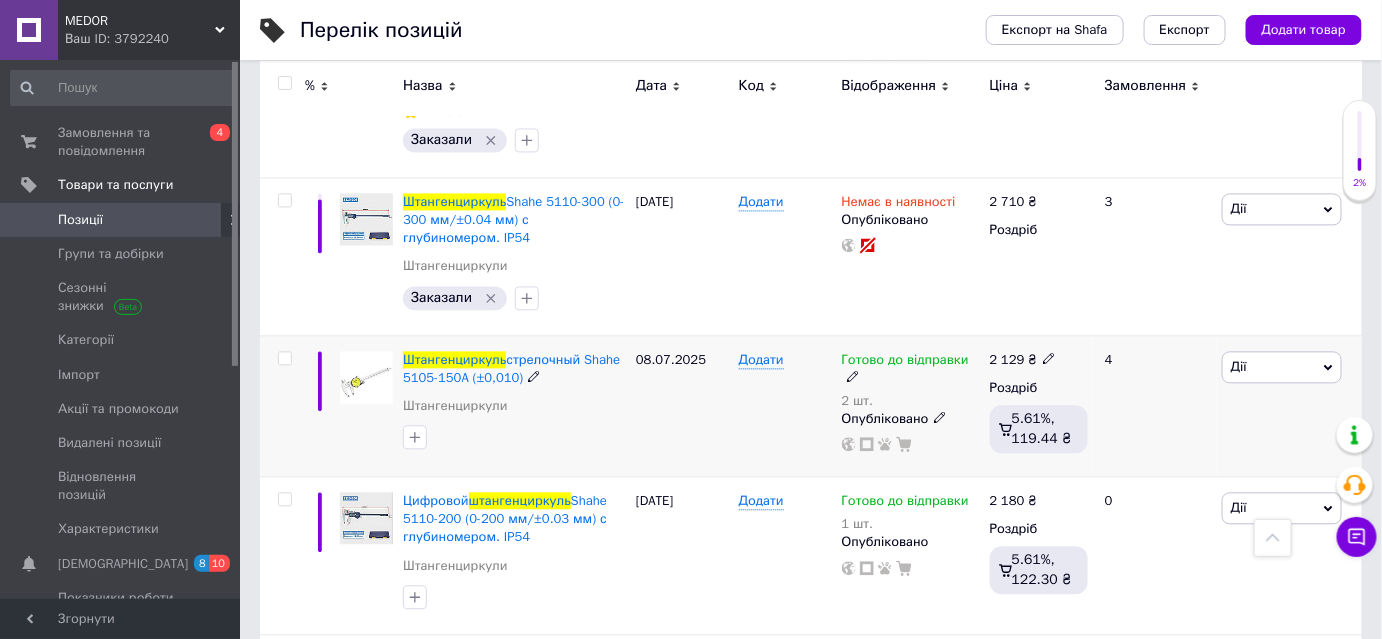click at bounding box center (282, 405) 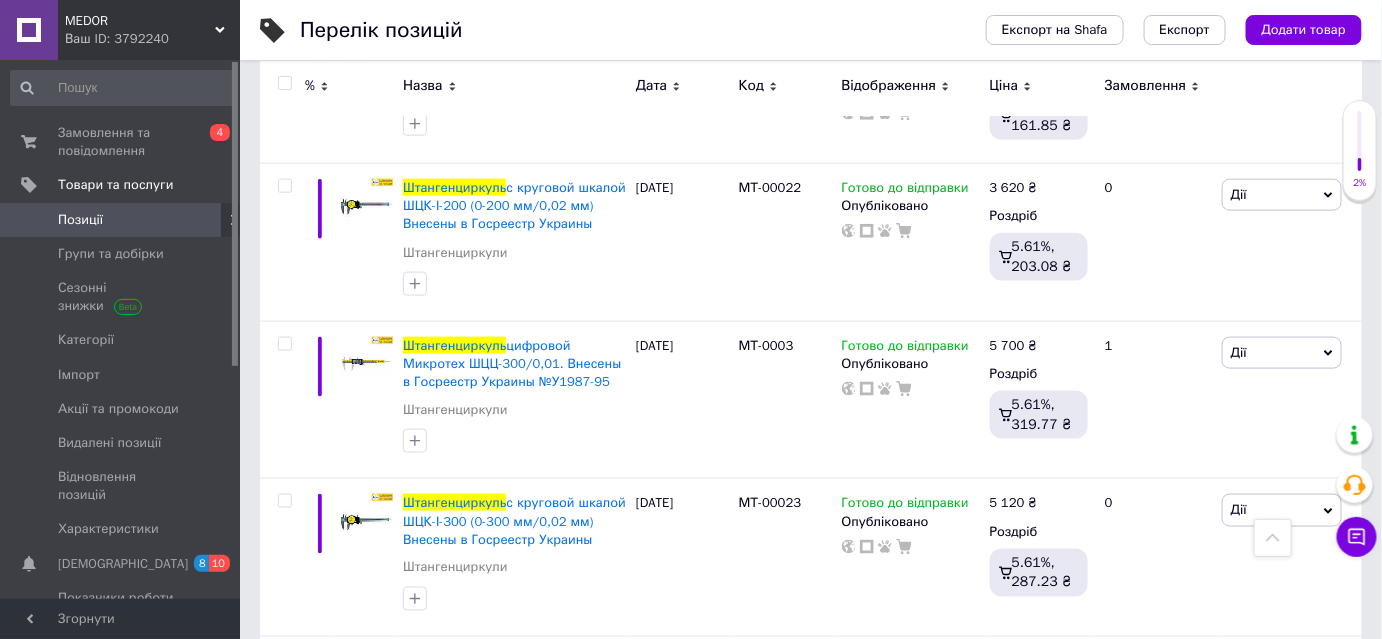 scroll, scrollTop: 0, scrollLeft: 0, axis: both 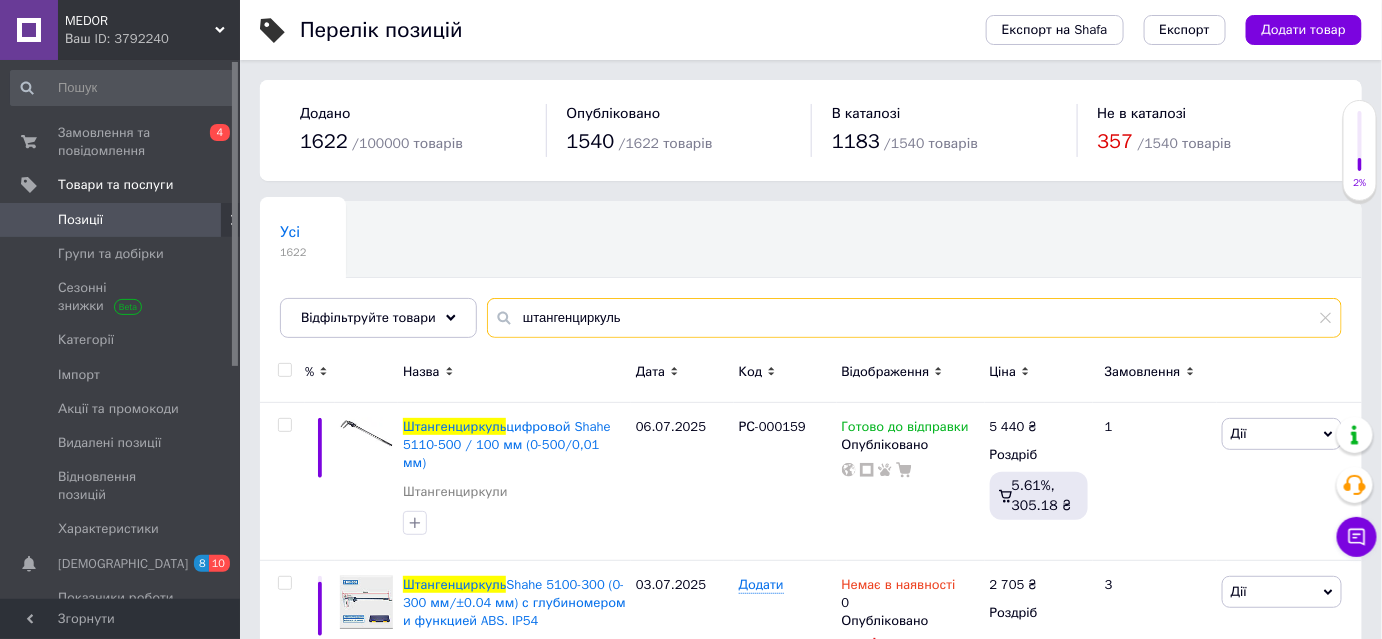 drag, startPoint x: 640, startPoint y: 325, endPoint x: 485, endPoint y: 311, distance: 155.63097 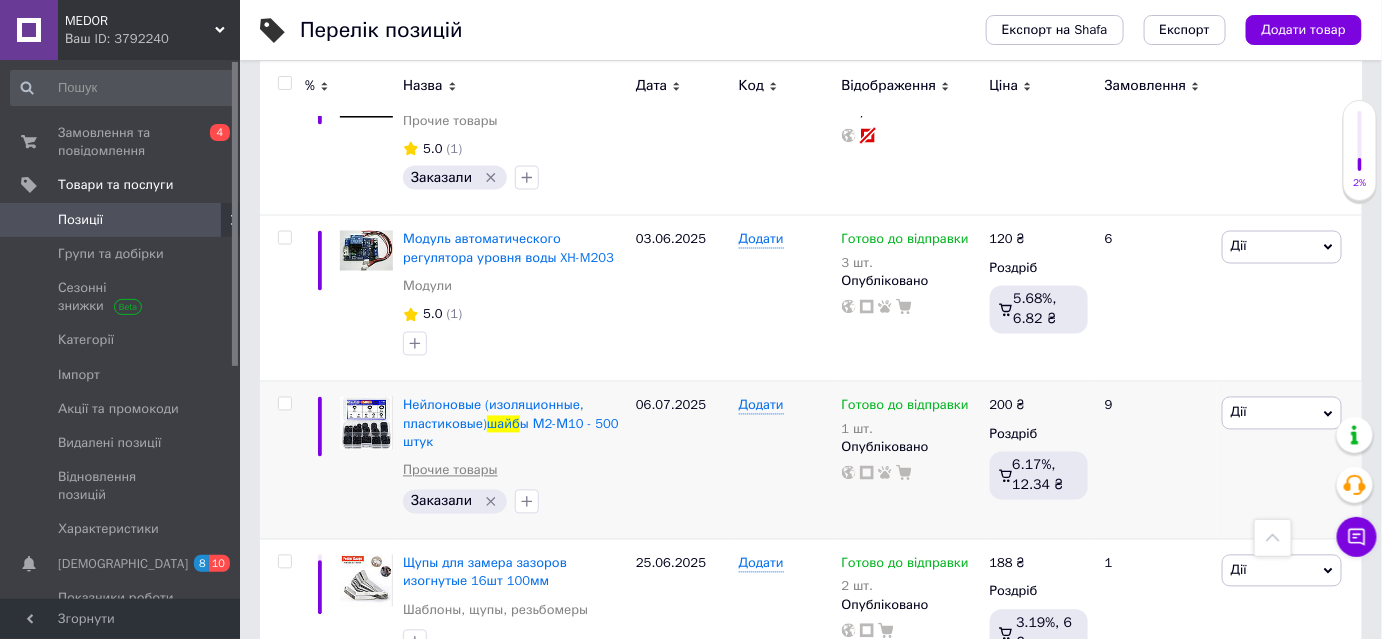 scroll, scrollTop: 11181, scrollLeft: 0, axis: vertical 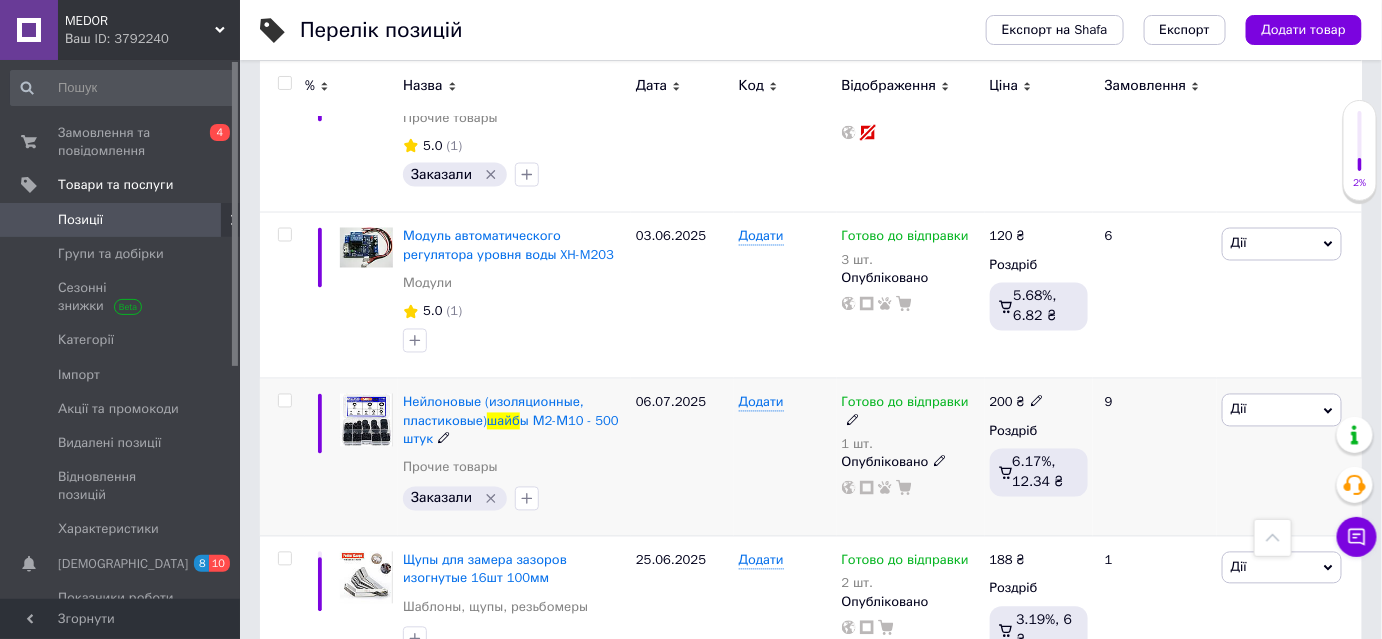 type on "набор шайб" 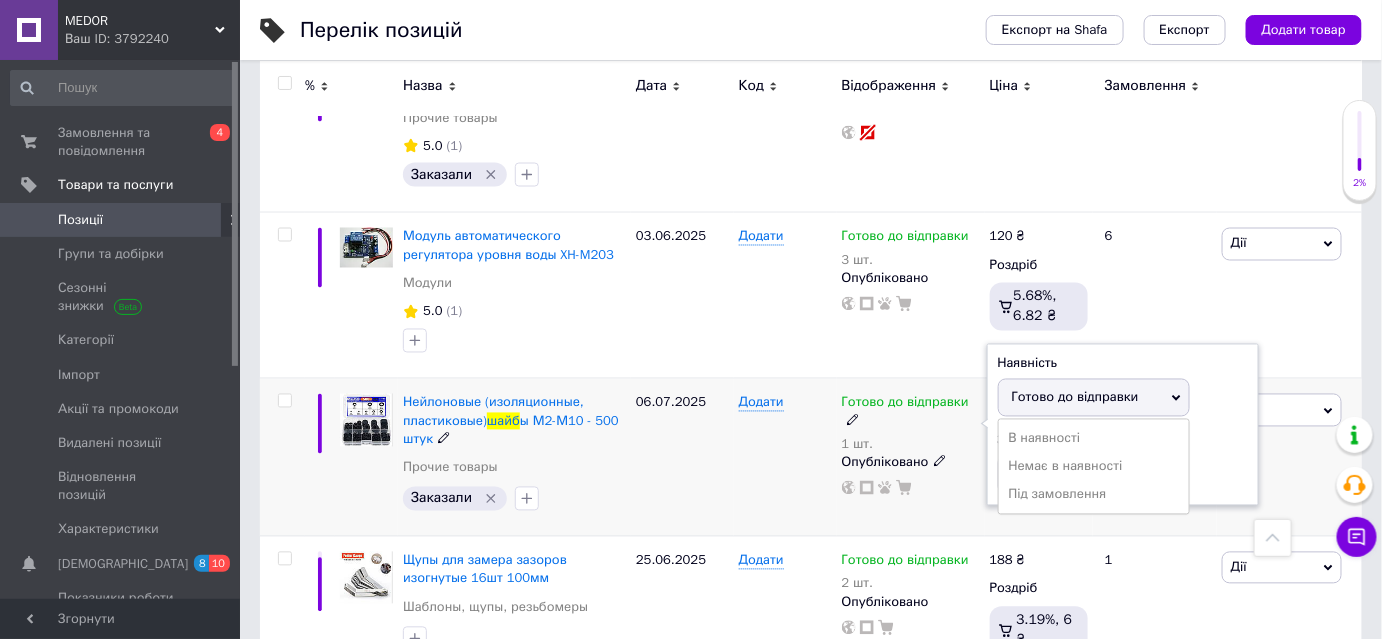 click on "Залишки" at bounding box center [1123, 441] 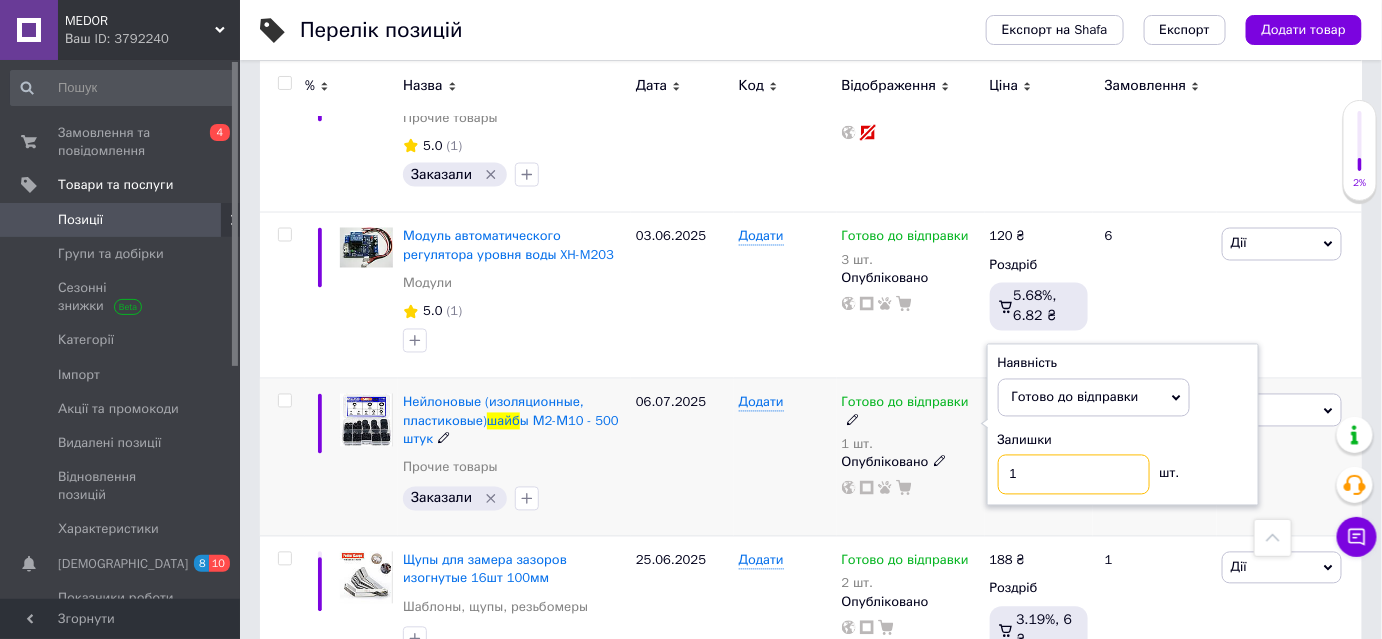 drag, startPoint x: 1039, startPoint y: 310, endPoint x: 988, endPoint y: 311, distance: 51.009804 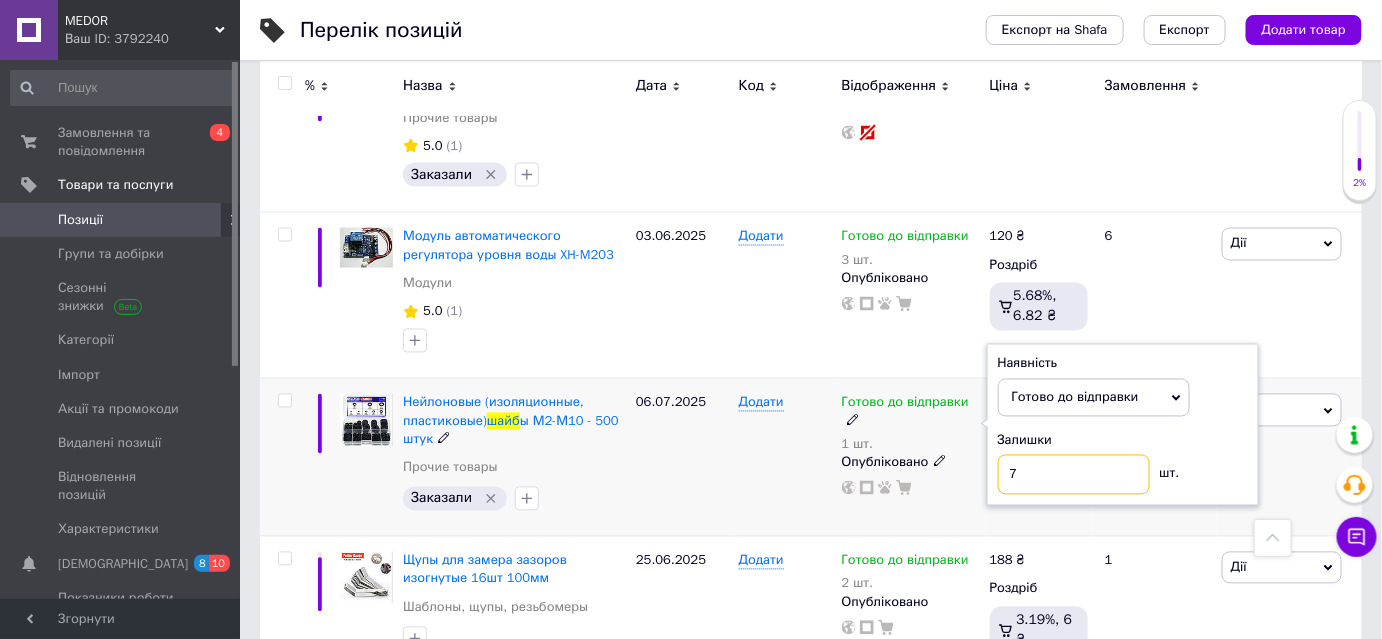 type on "7" 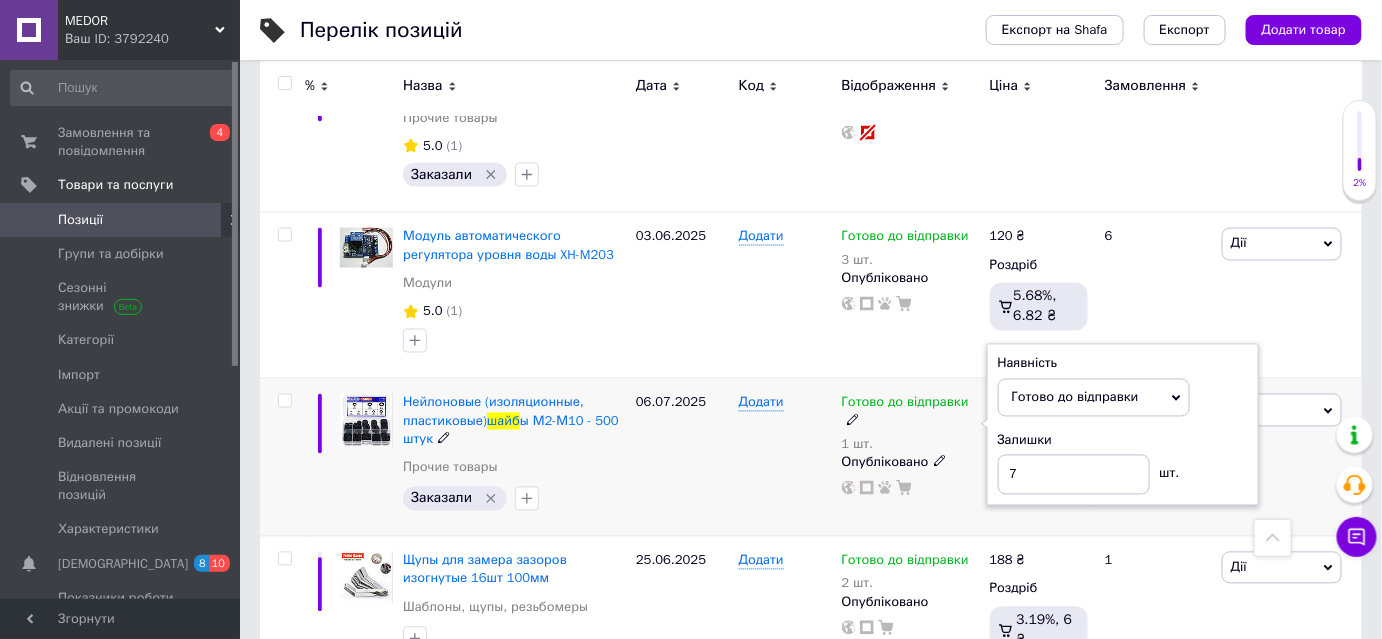 click on "Готово до відправки 1 шт. Наявність [PERSON_NAME] до відправки В наявності Немає в наявності Під замовлення Залишки 7 шт. Опубліковано" at bounding box center (911, 458) 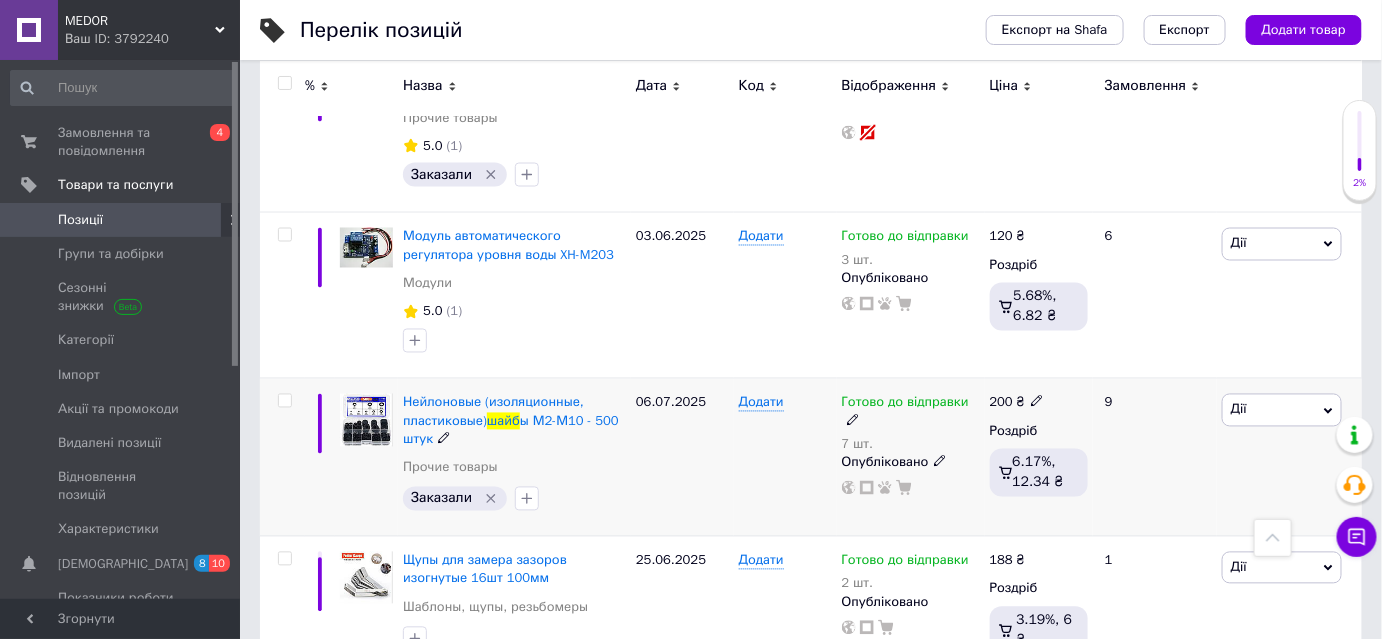 click 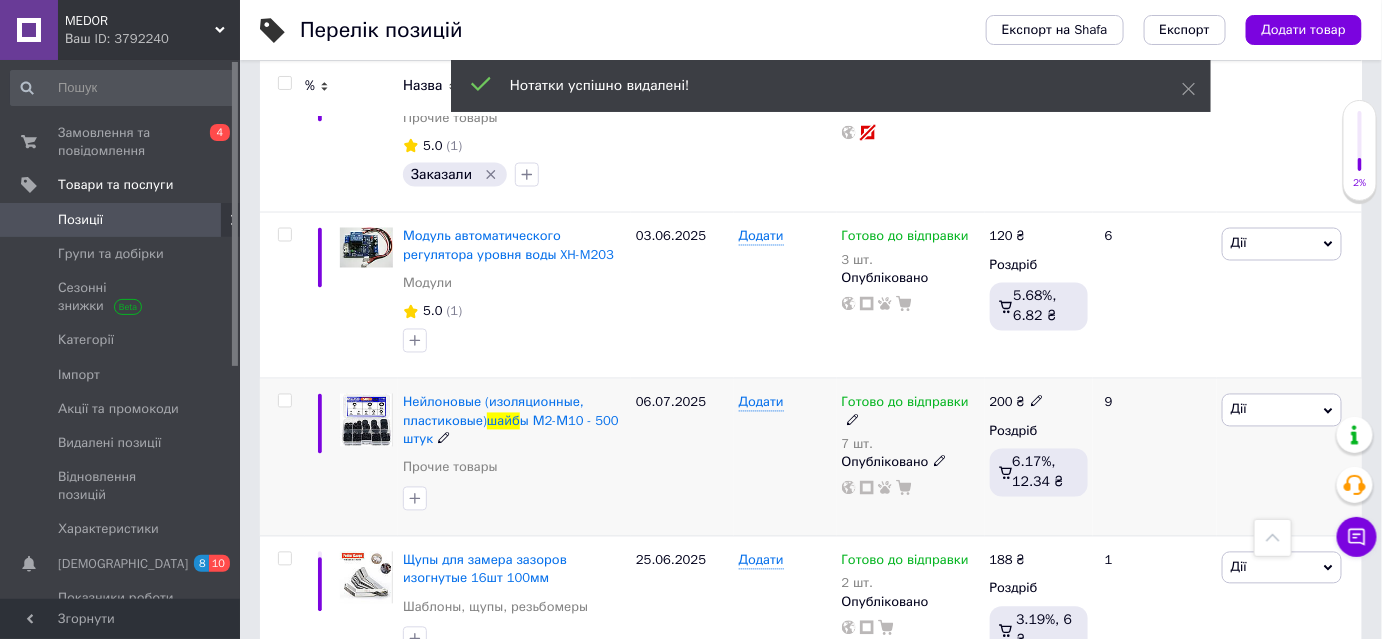 click at bounding box center (514, 499) 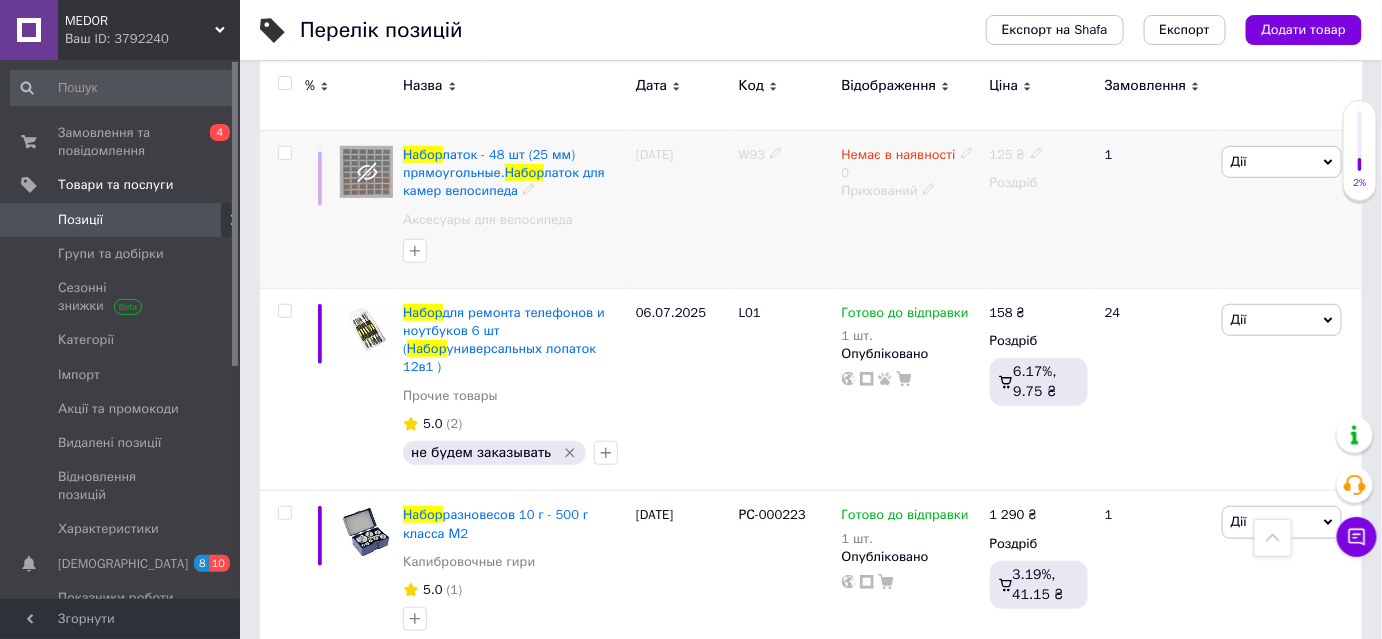 scroll, scrollTop: 0, scrollLeft: 0, axis: both 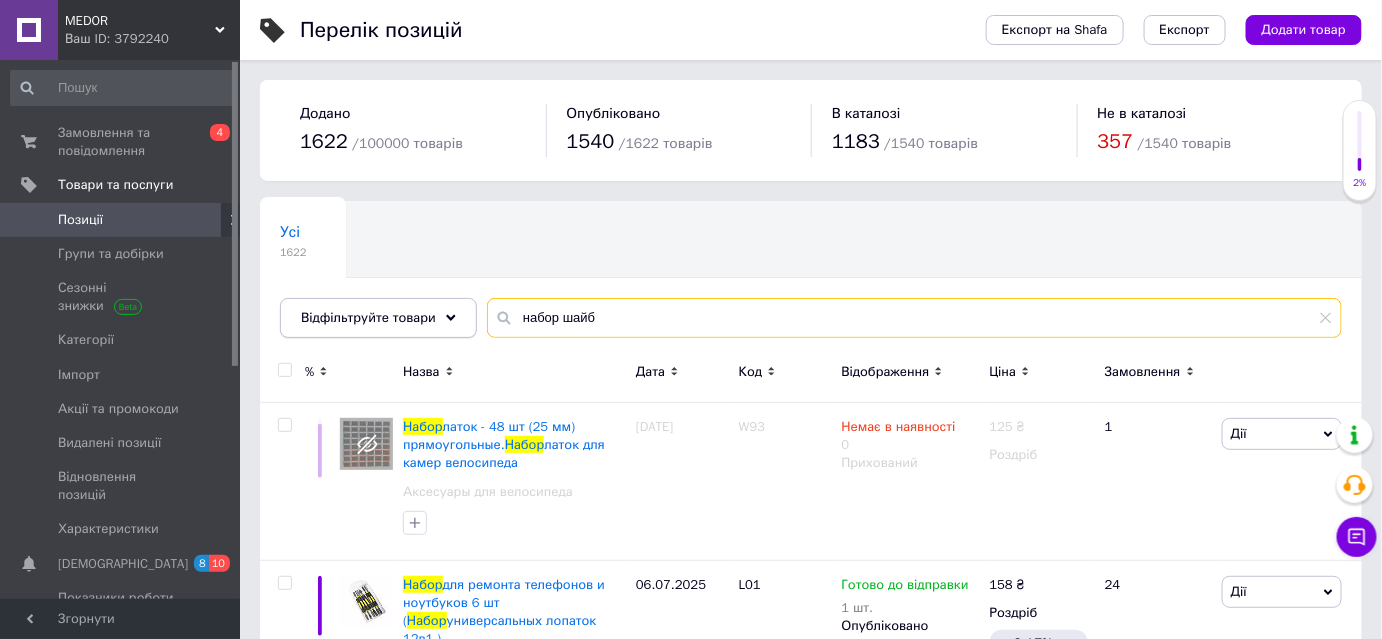 drag, startPoint x: 598, startPoint y: 312, endPoint x: 446, endPoint y: 306, distance: 152.11838 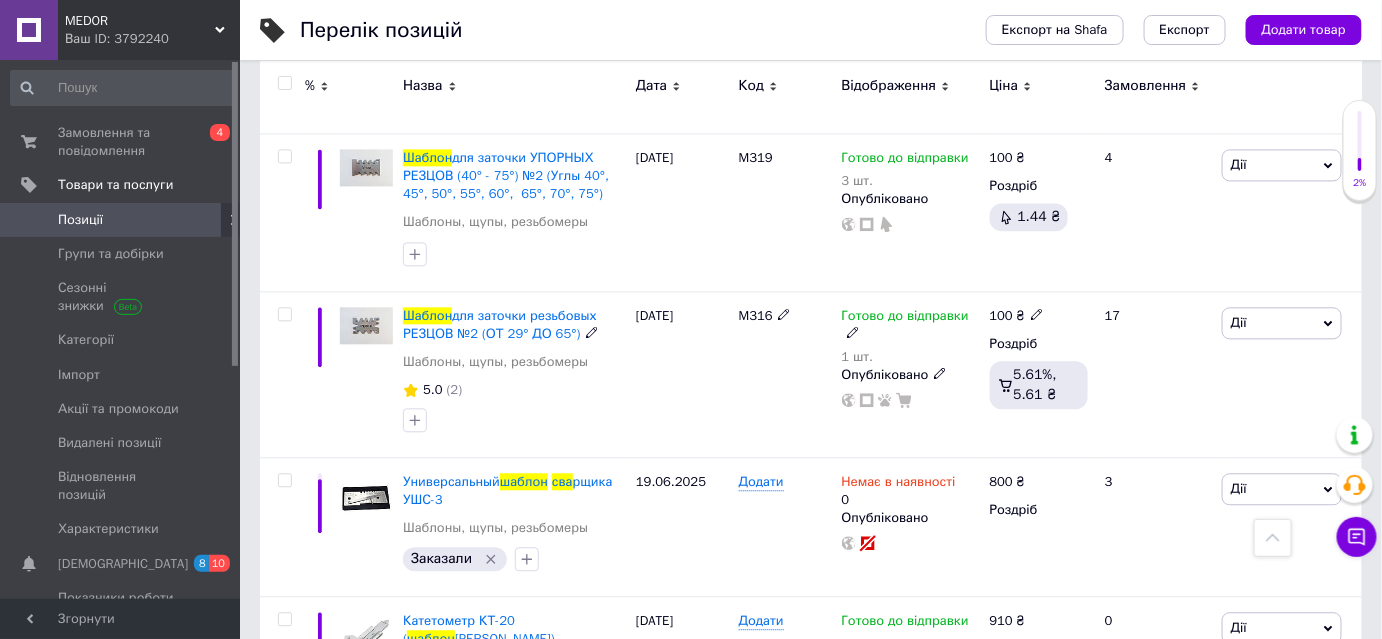 scroll, scrollTop: 1600, scrollLeft: 0, axis: vertical 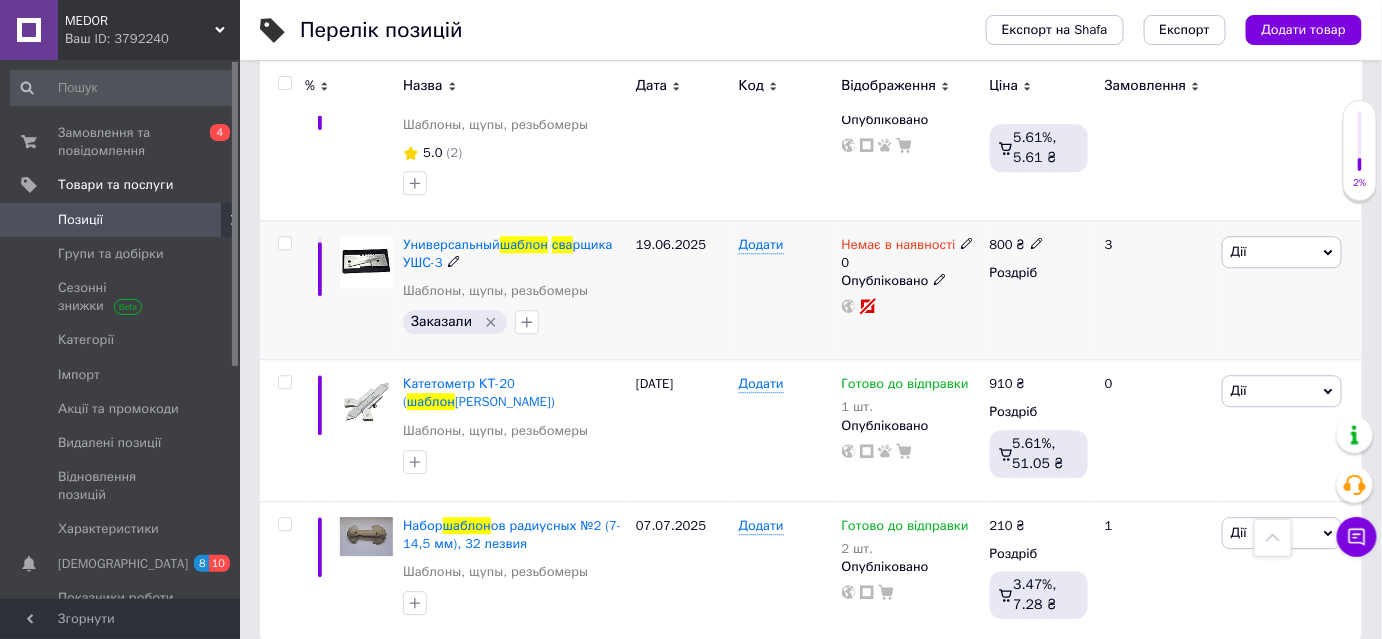 type on "[PERSON_NAME]" 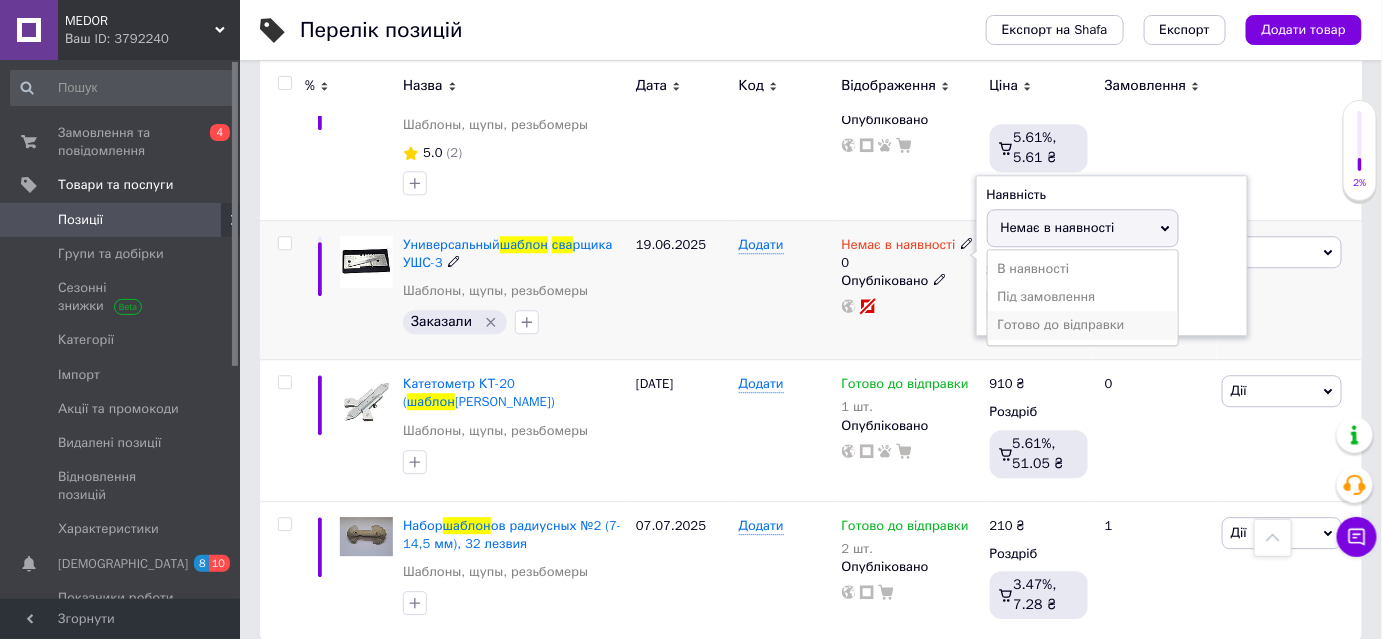 click on "Готово до відправки" at bounding box center [1083, 325] 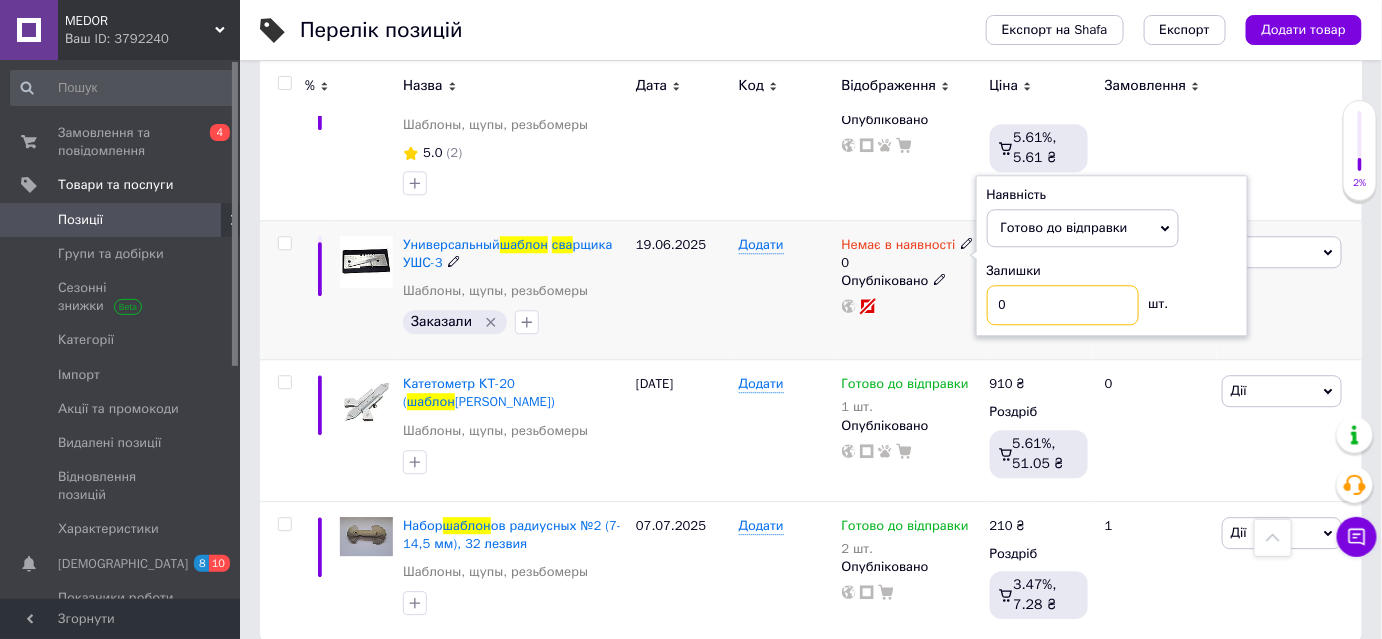drag, startPoint x: 1019, startPoint y: 278, endPoint x: 991, endPoint y: 273, distance: 28.442924 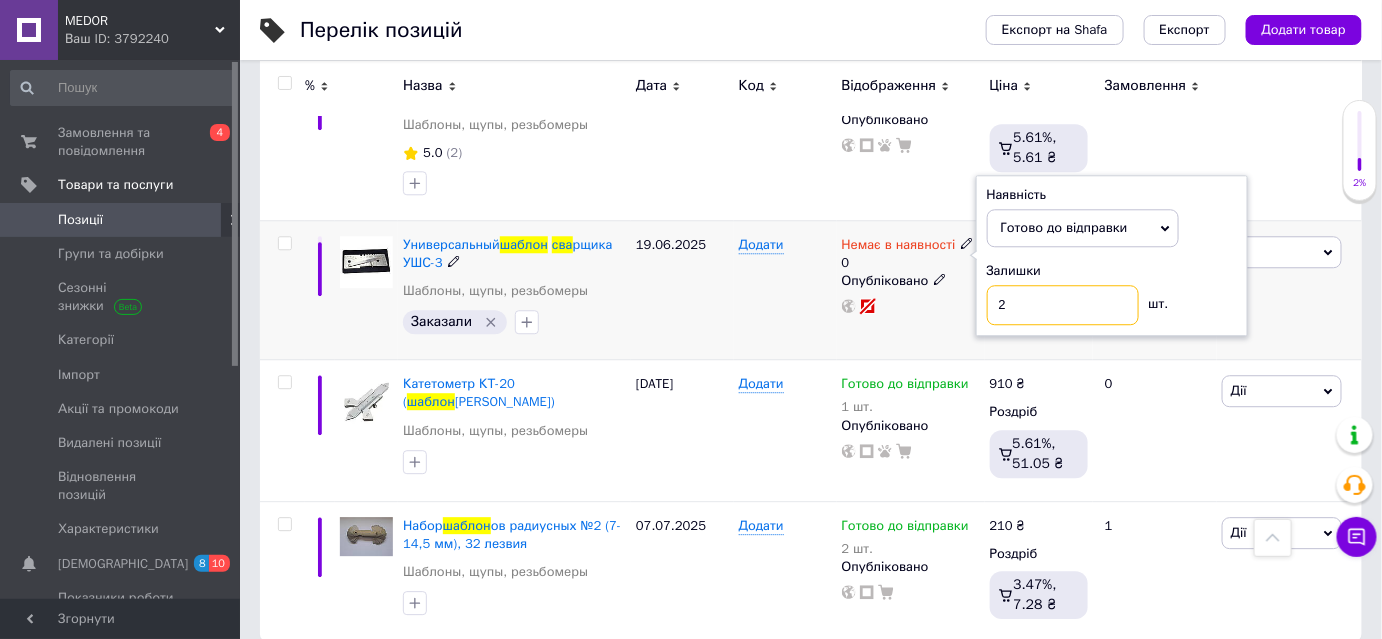 type on "2" 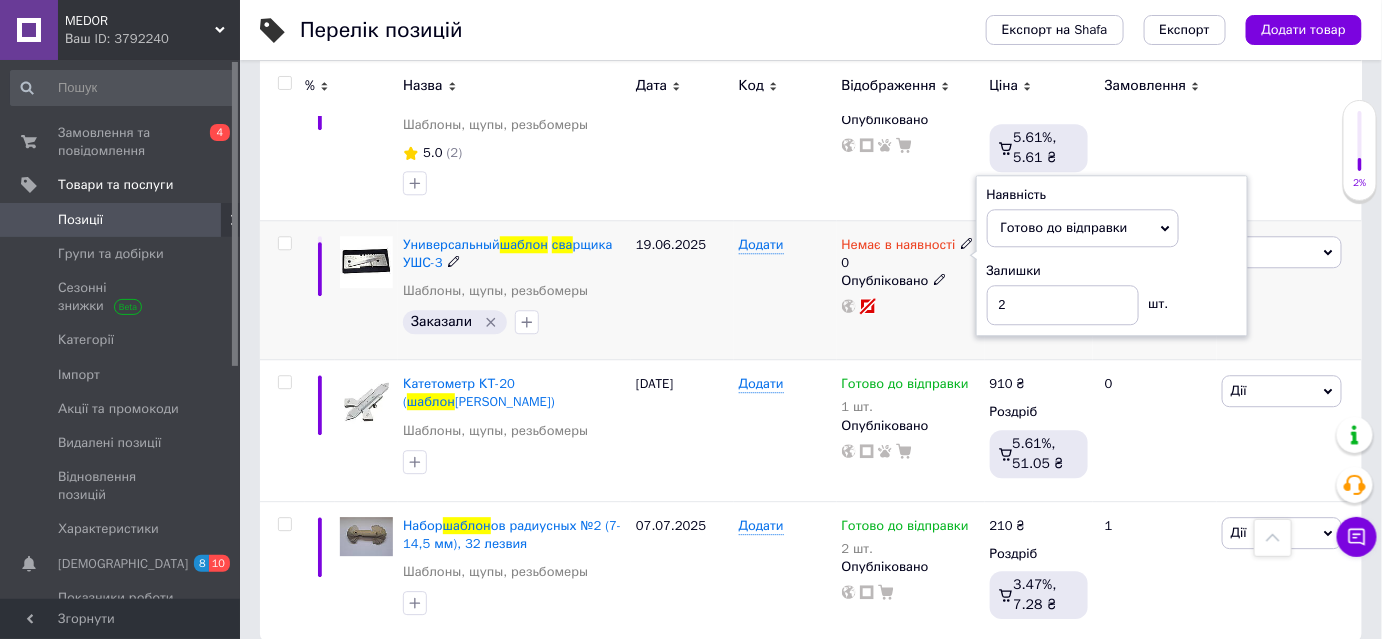 click on "Немає в наявності 0 Наявність [PERSON_NAME] до відправки В наявності Немає в наявності Під замовлення Залишки 2 шт. Опубліковано" at bounding box center [911, 290] 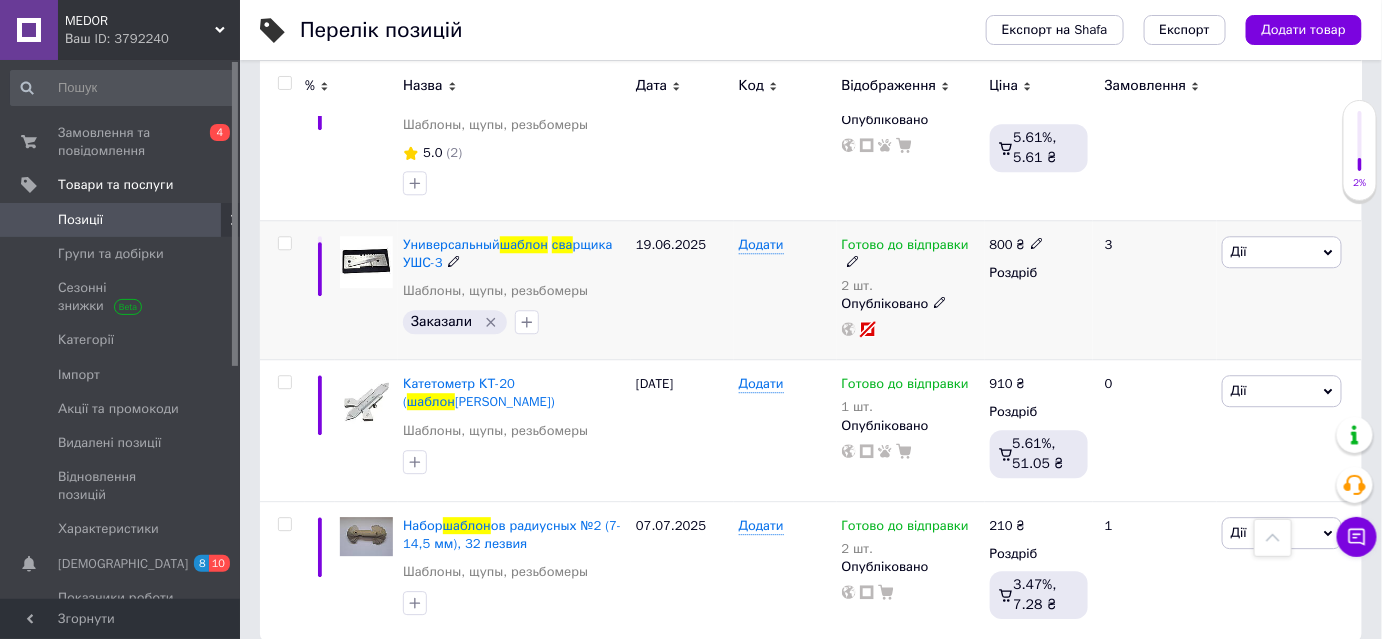click 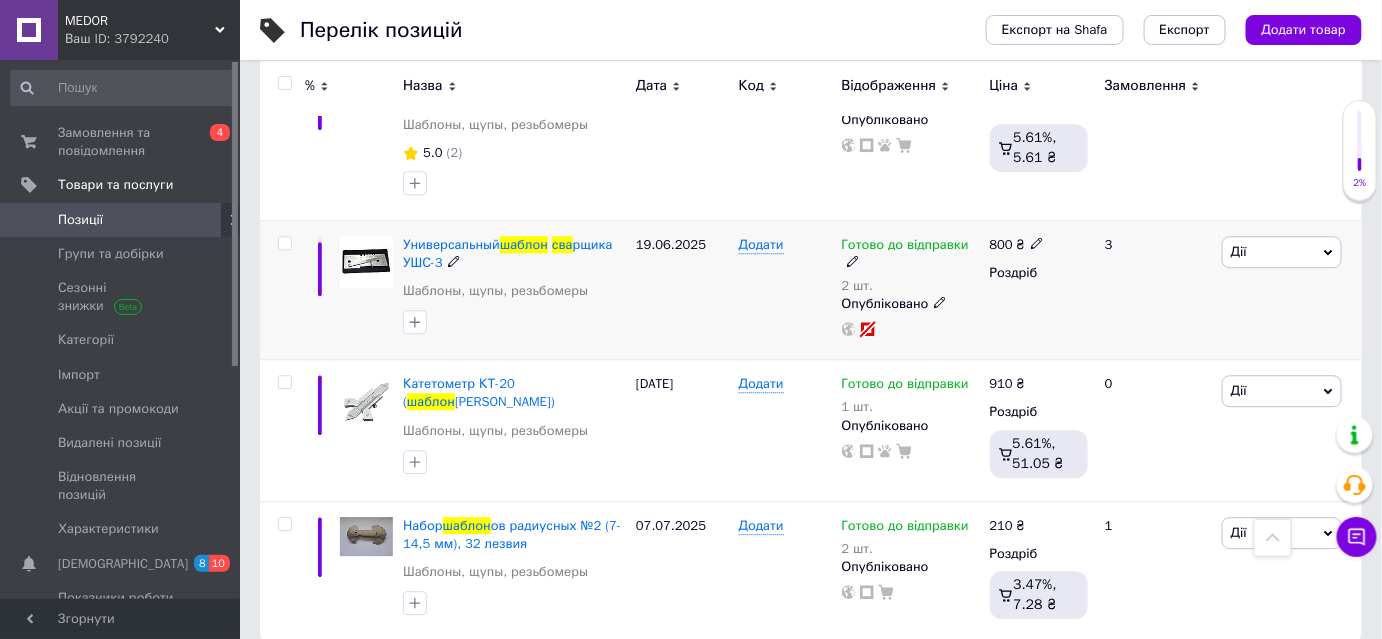 scroll, scrollTop: 0, scrollLeft: 0, axis: both 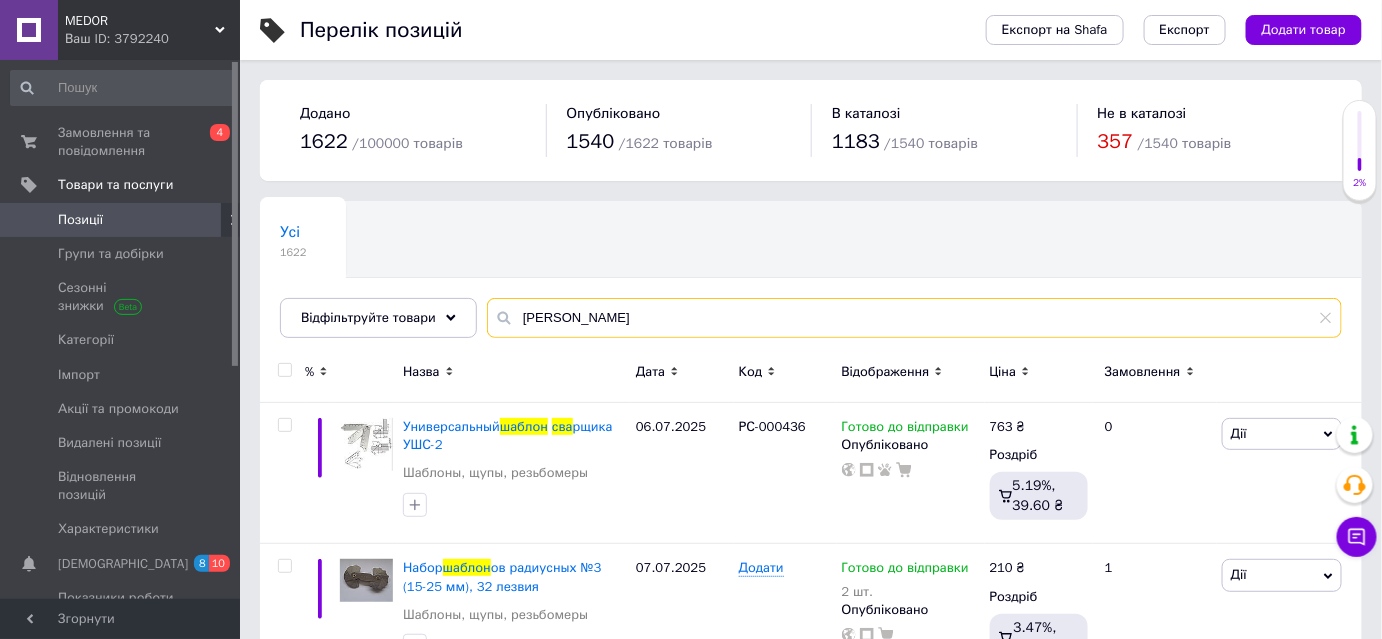 drag, startPoint x: 596, startPoint y: 306, endPoint x: 485, endPoint y: 301, distance: 111.11256 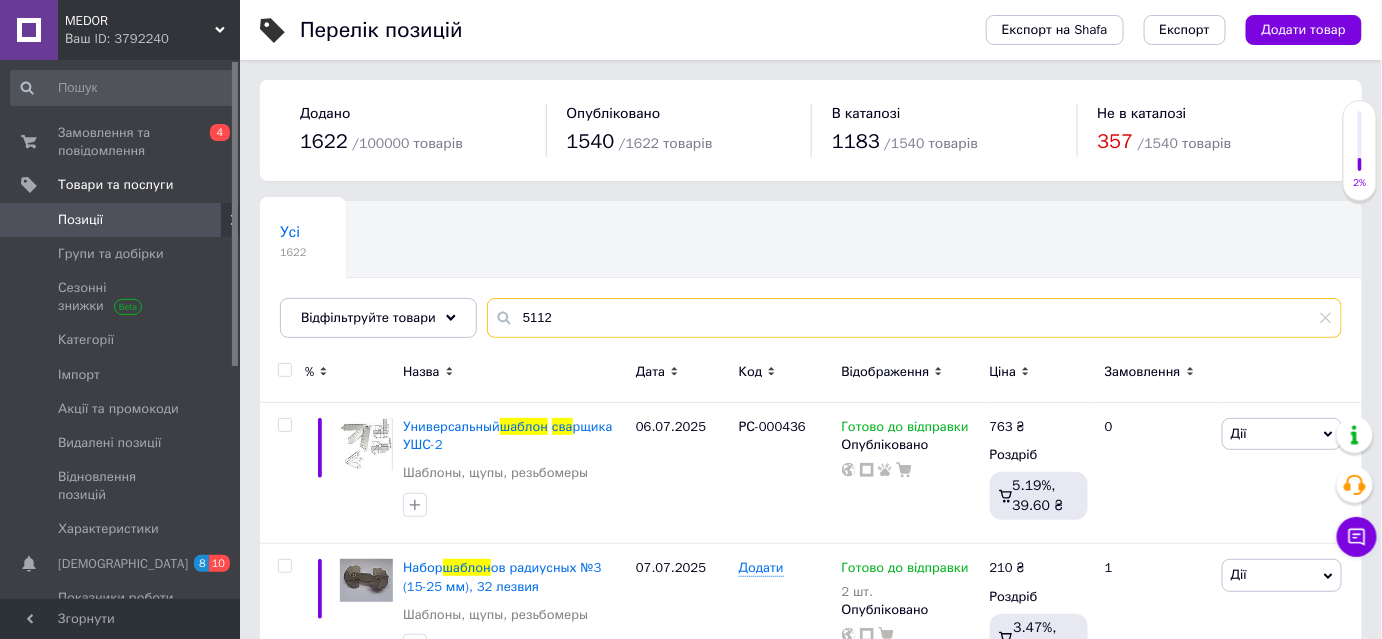 type on "5112" 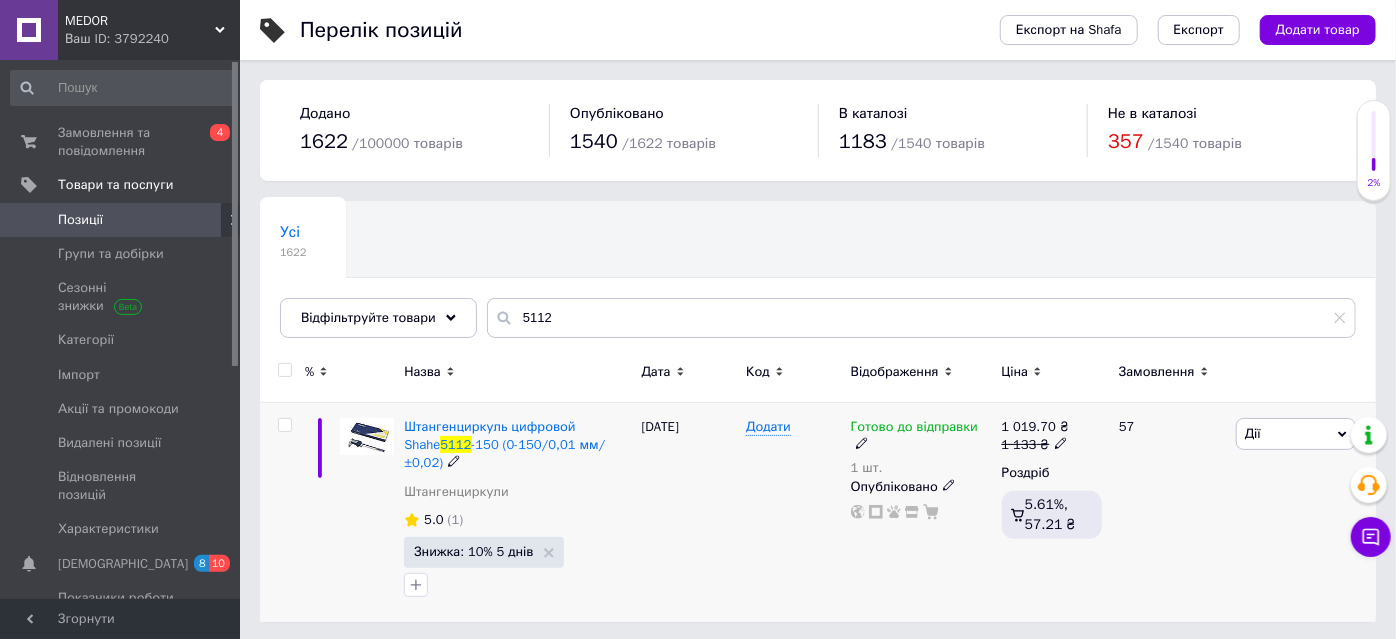 click on "Готово до відправки" at bounding box center [921, 436] 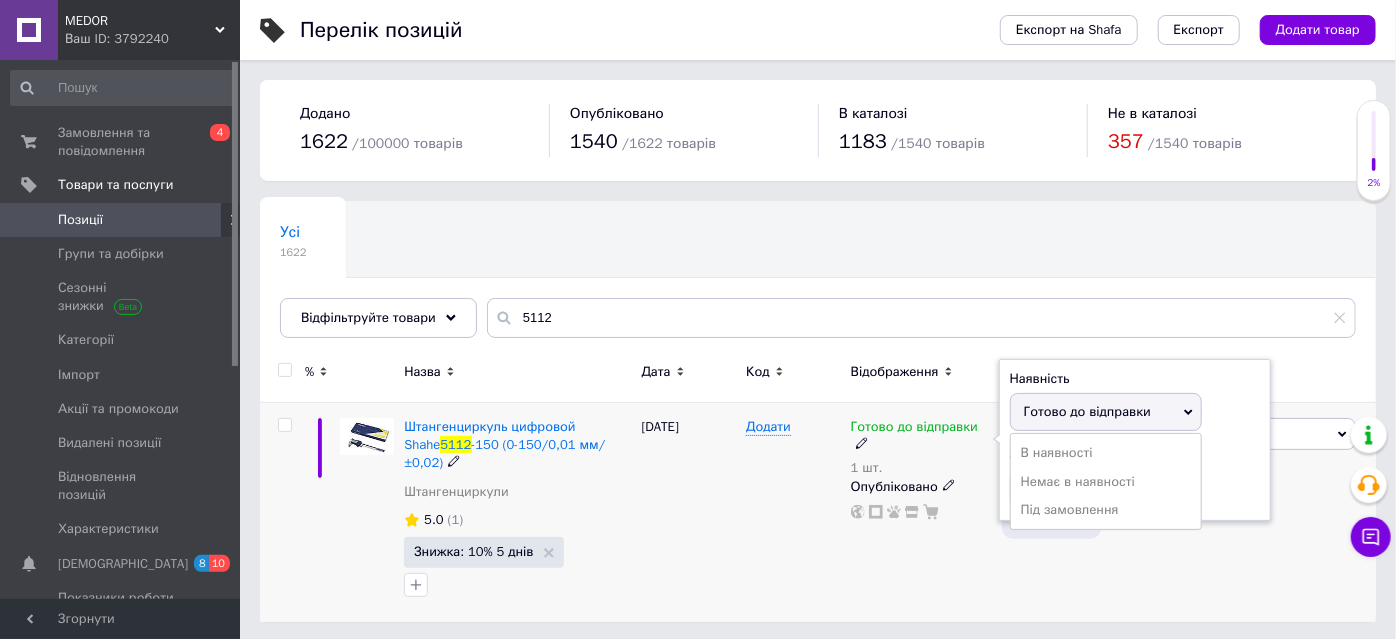 click on "Залишки 1 шт." at bounding box center (1135, 477) 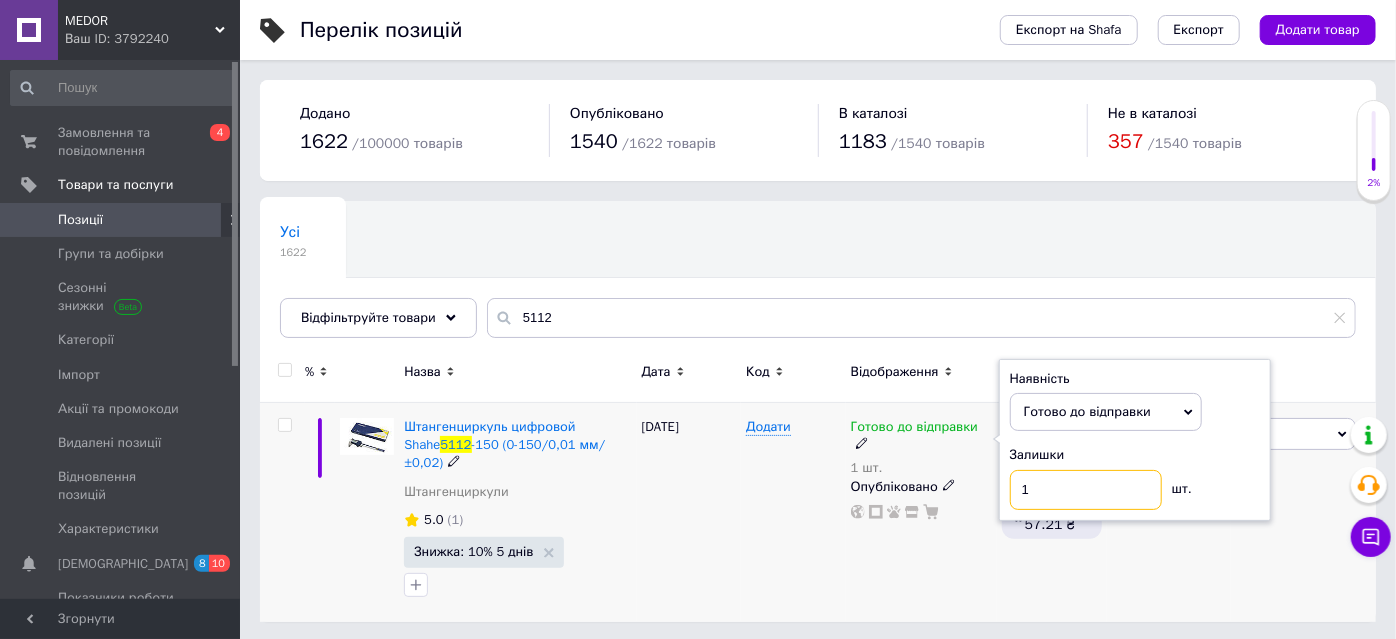 drag, startPoint x: 1032, startPoint y: 487, endPoint x: 1015, endPoint y: 485, distance: 17.117243 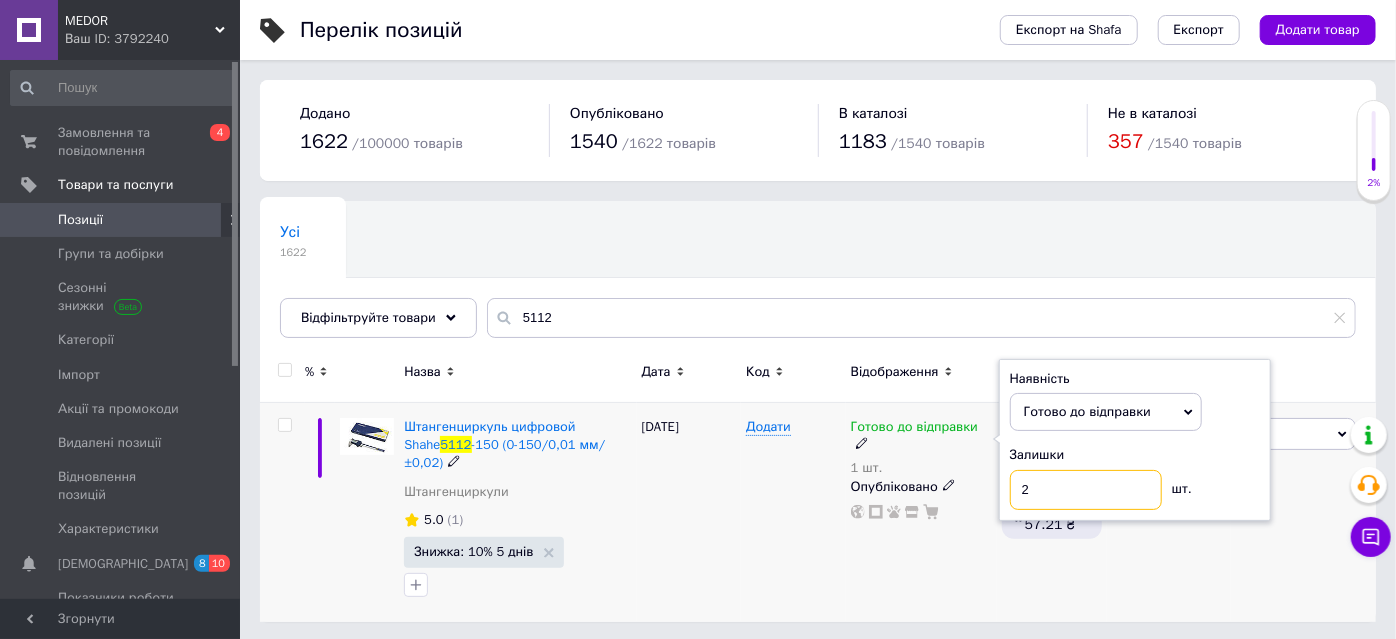 type on "2" 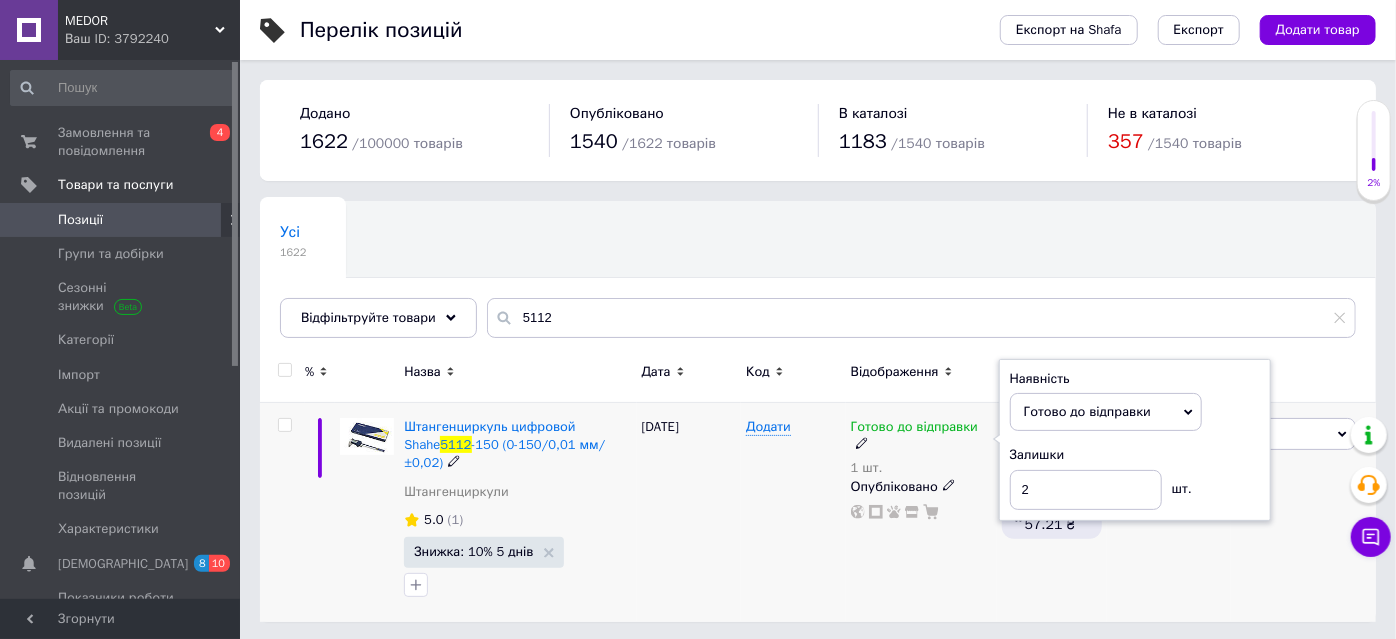 click on "Готово до відправки 1 шт. Наявність [PERSON_NAME] до відправки В наявності Немає в наявності Під замовлення Залишки 2 шт. Опубліковано" at bounding box center [921, 512] 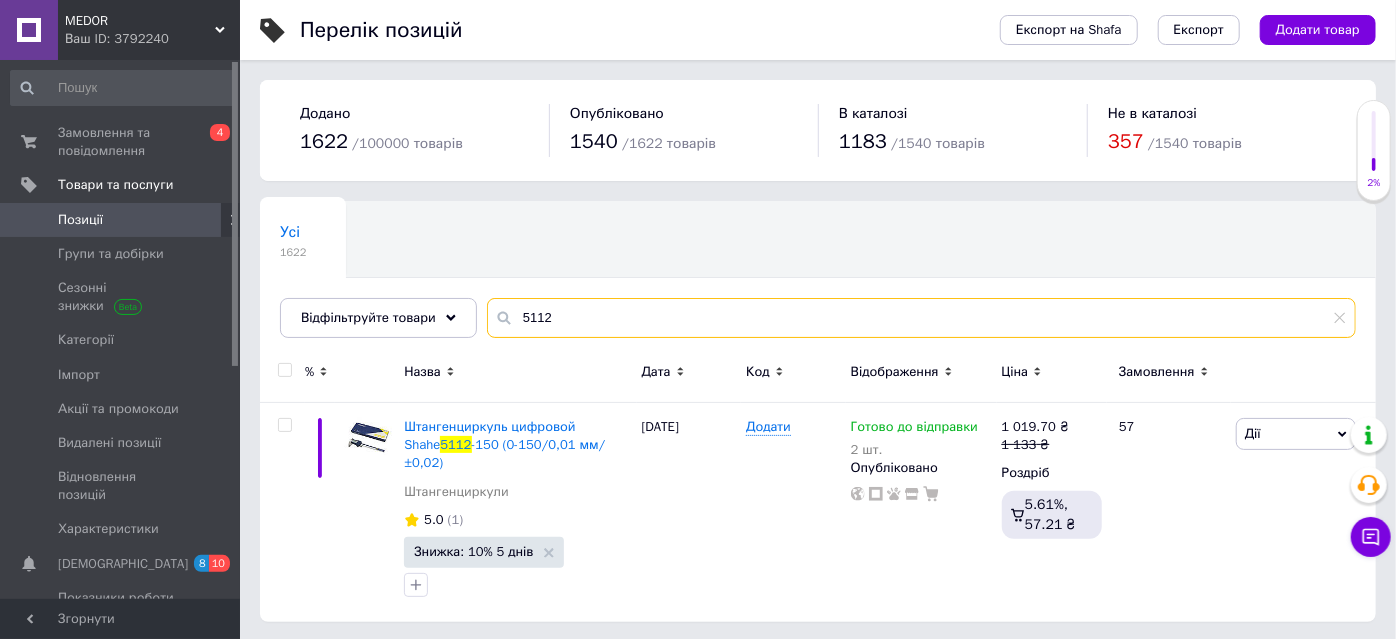 drag, startPoint x: 544, startPoint y: 317, endPoint x: 495, endPoint y: 318, distance: 49.010204 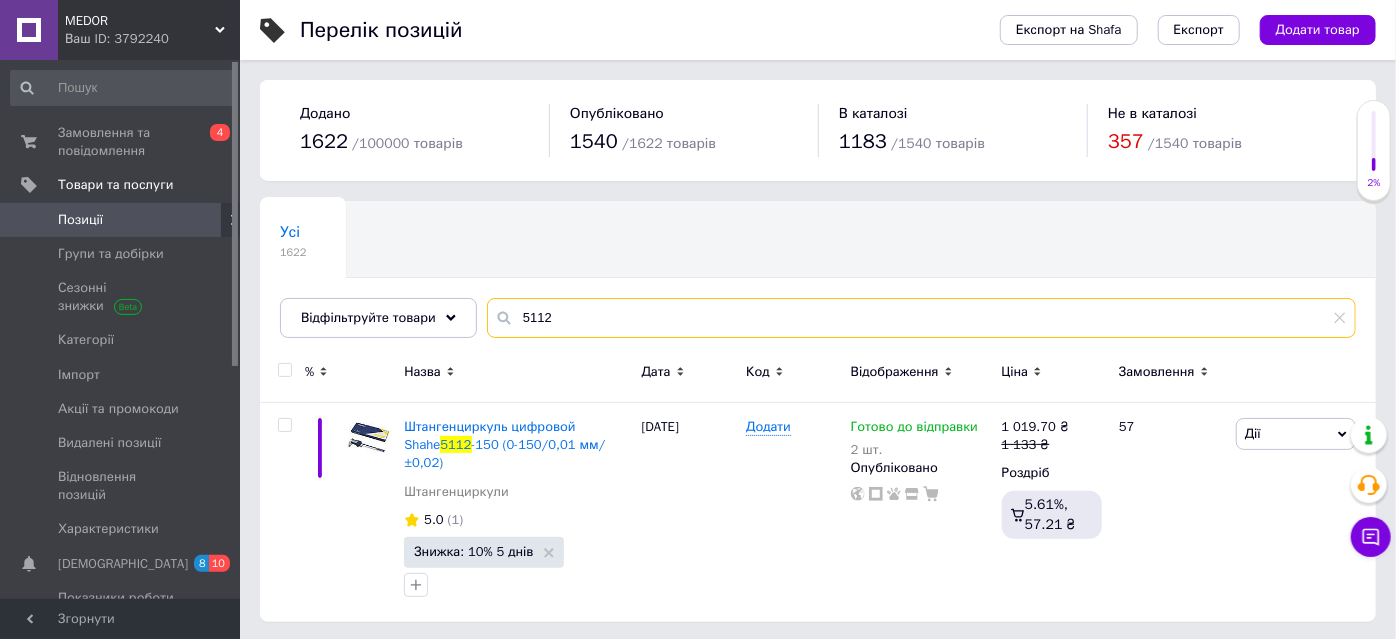 click on "5112" at bounding box center (921, 318) 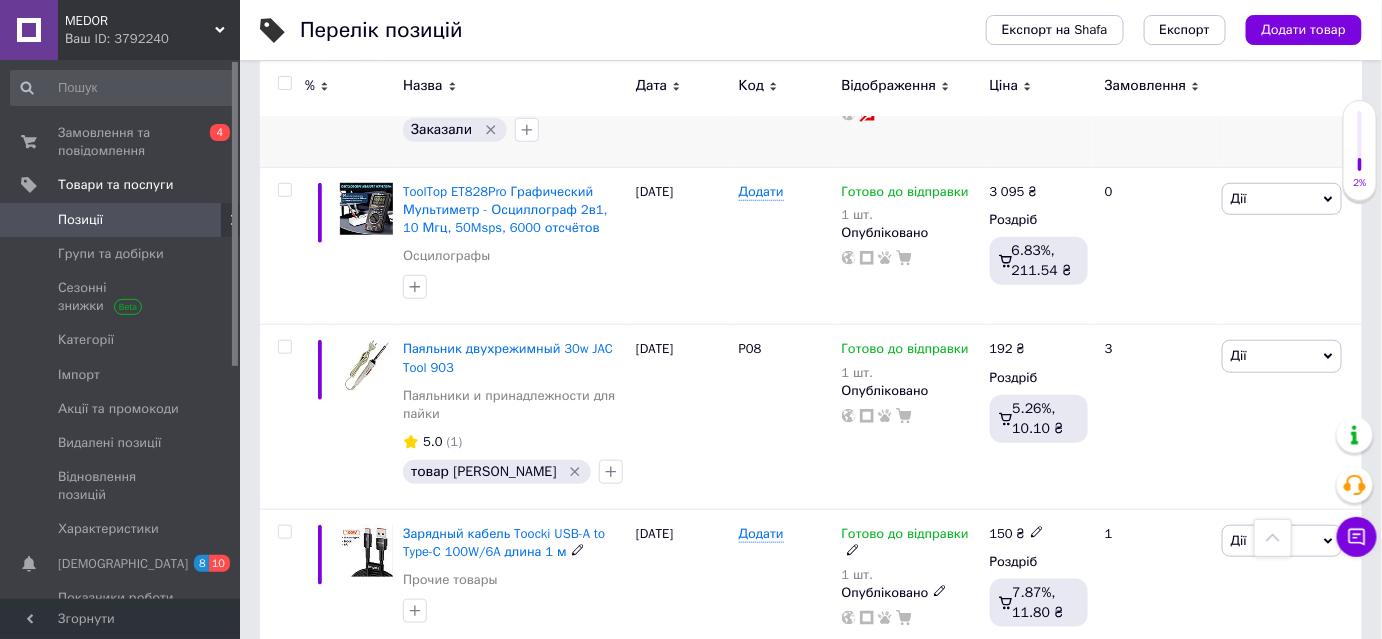 scroll, scrollTop: 181, scrollLeft: 0, axis: vertical 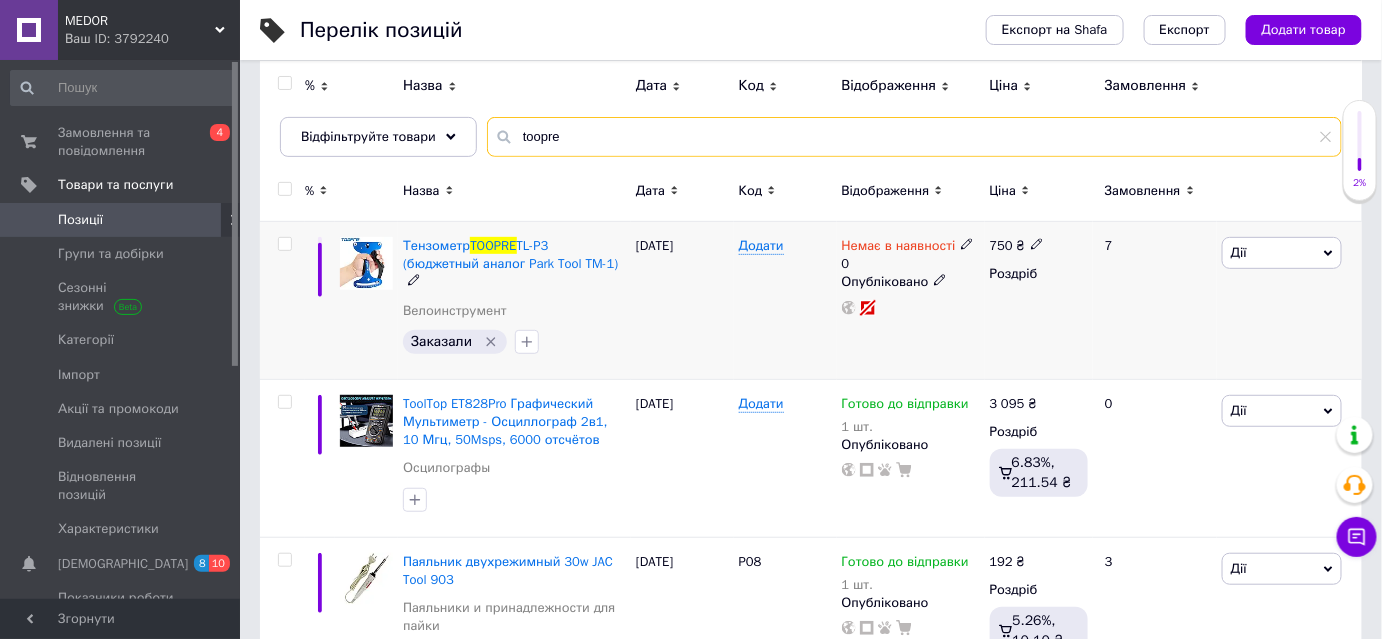 type on "toopre" 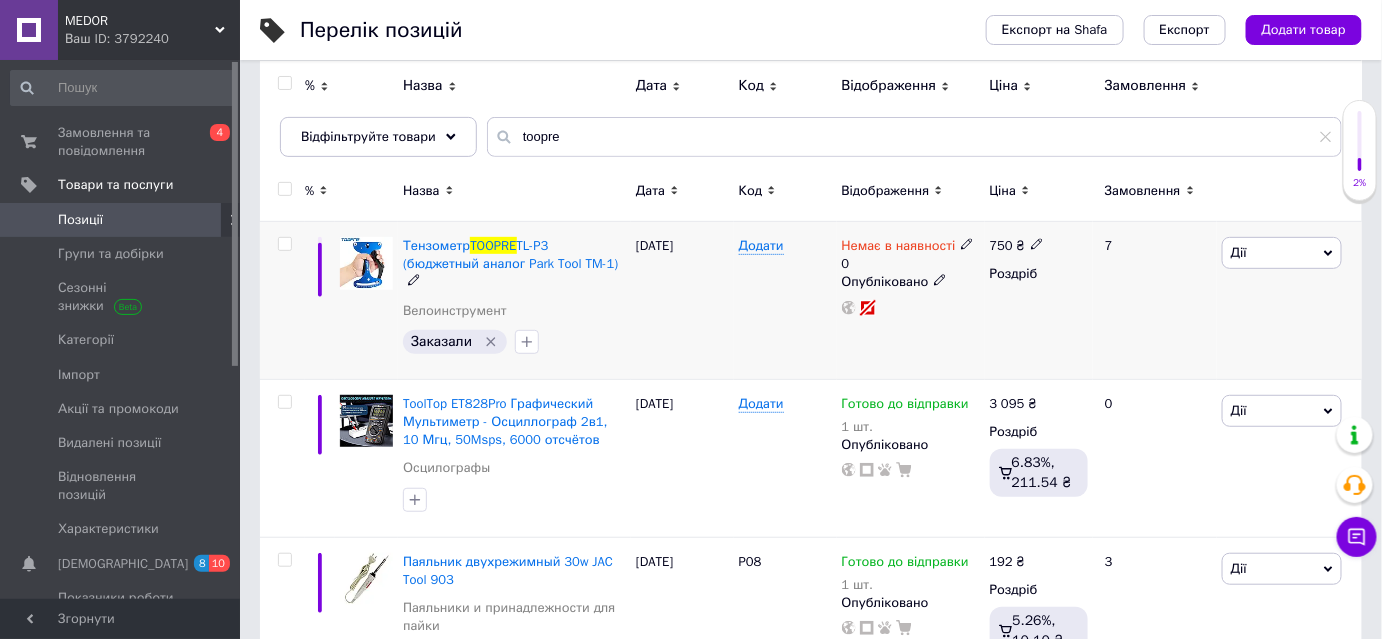 click 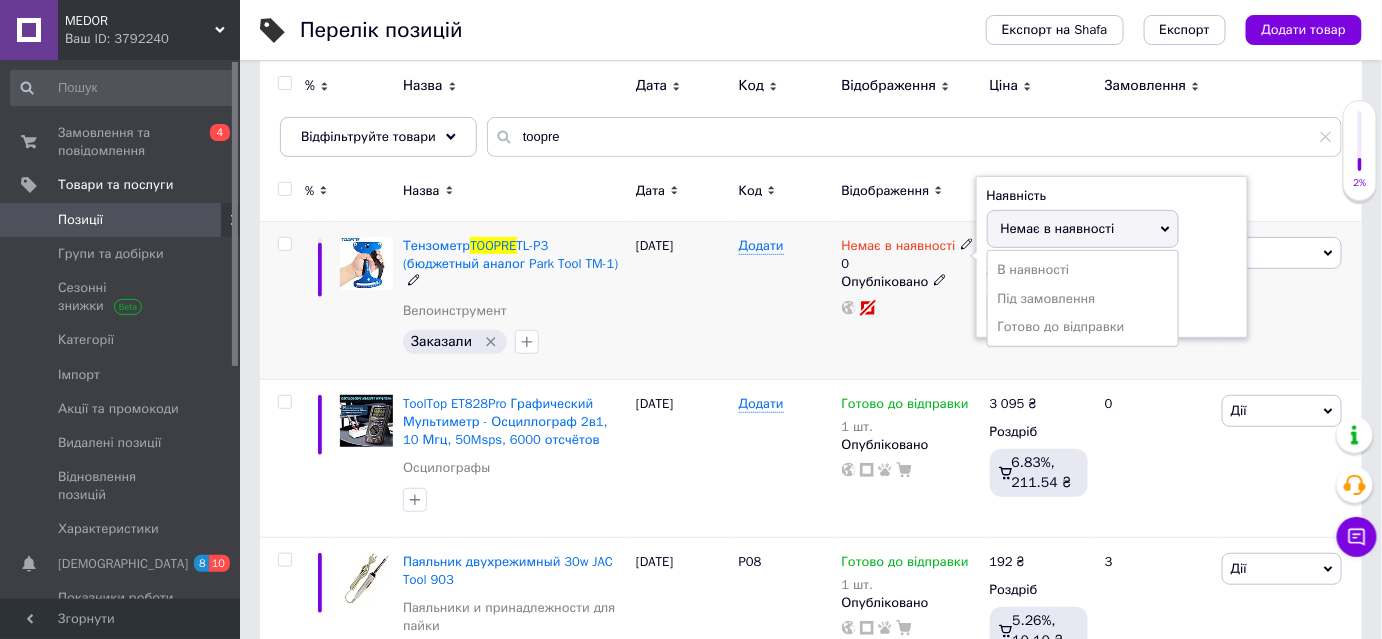 click on "Готово до відправки" at bounding box center (1083, 327) 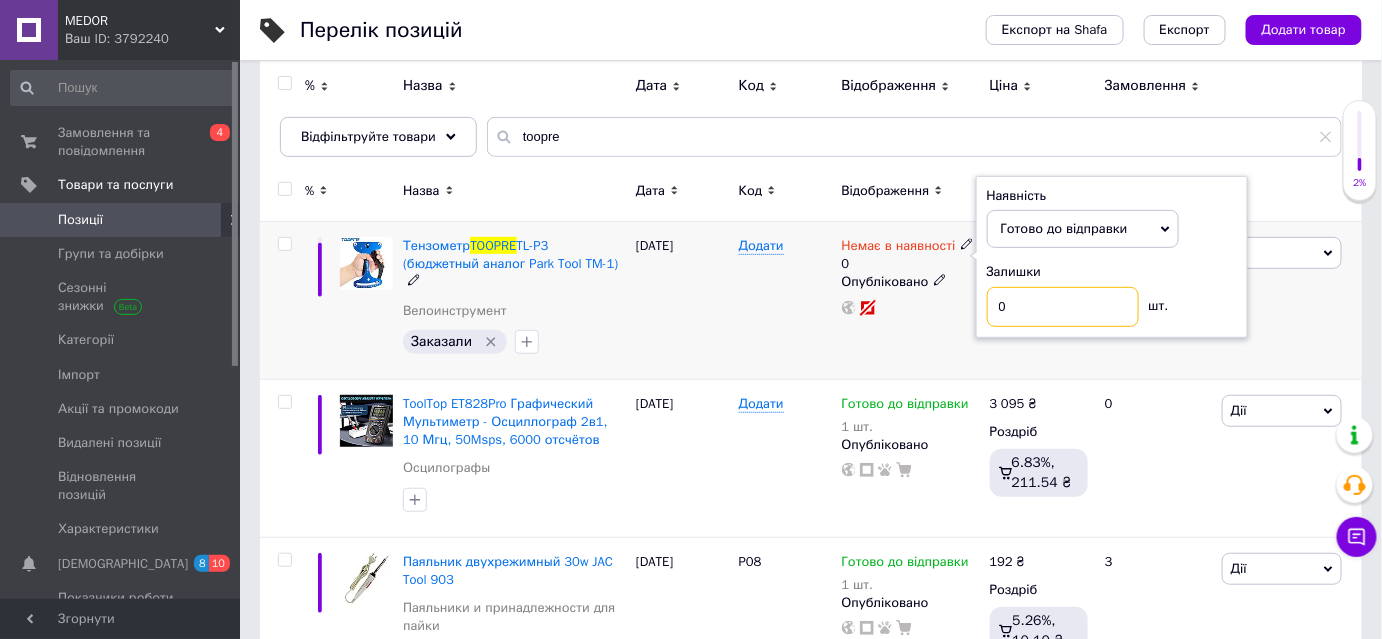 drag, startPoint x: 1025, startPoint y: 314, endPoint x: 992, endPoint y: 305, distance: 34.20526 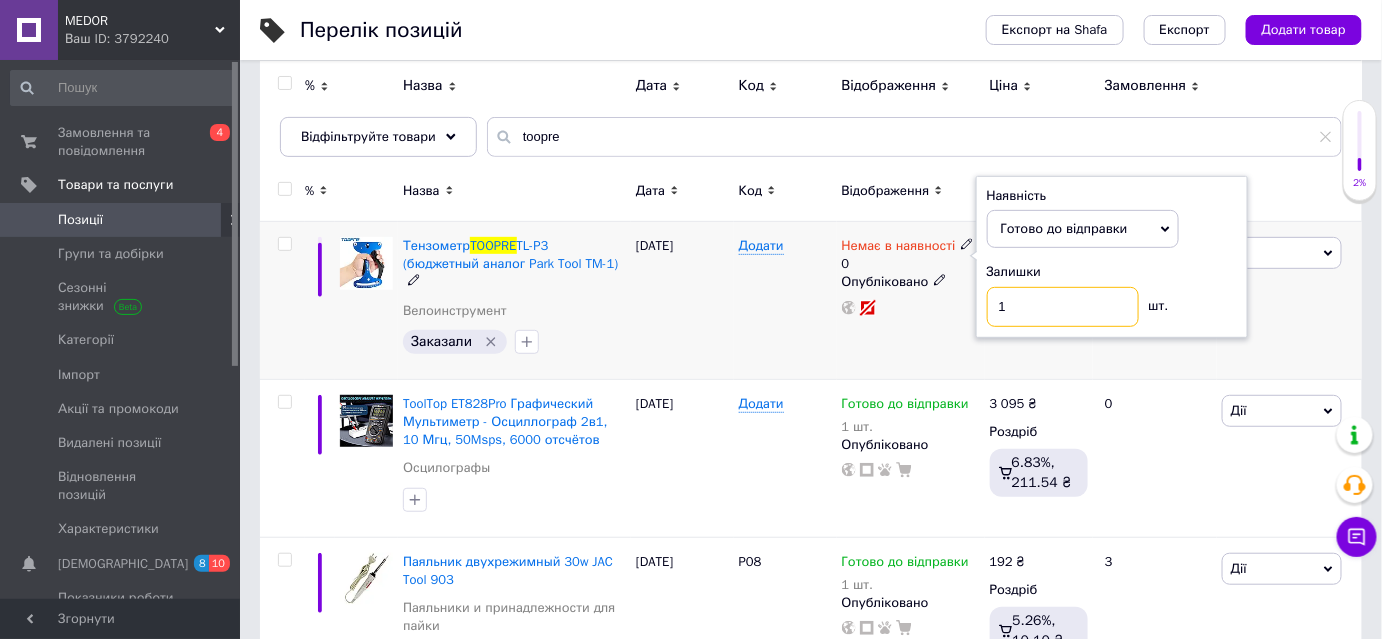 type on "1" 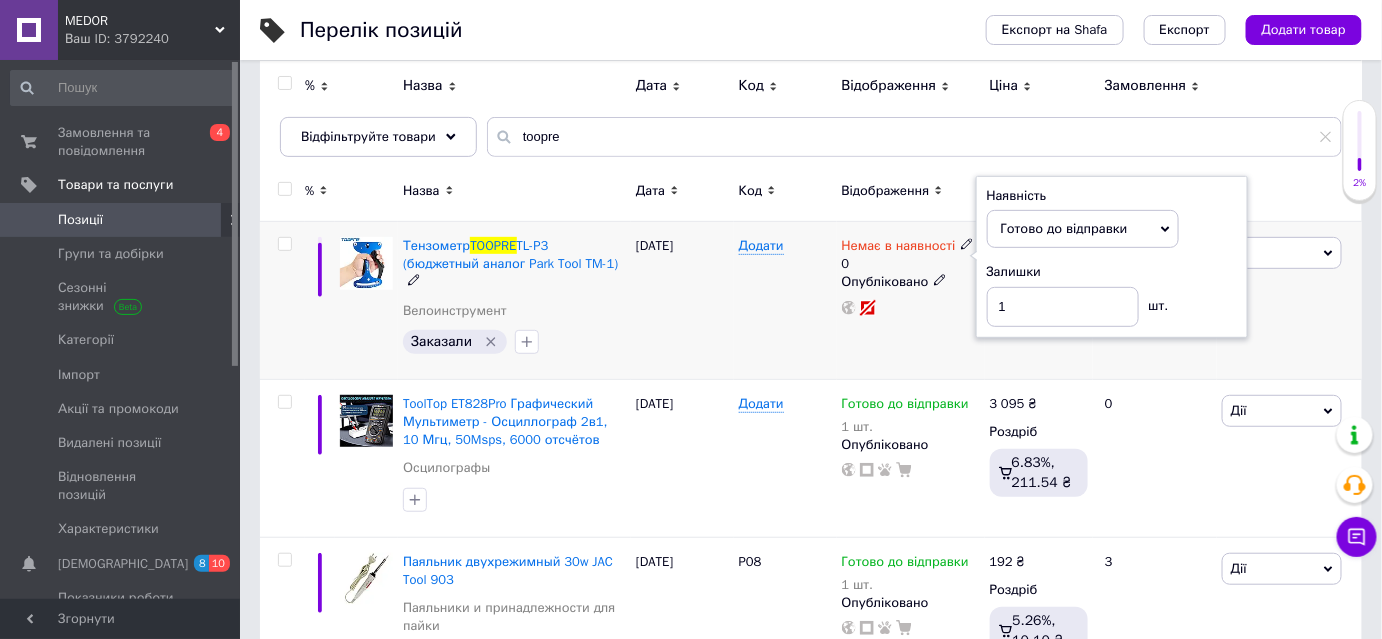 click on "Немає в наявності 0 Наявність [PERSON_NAME] до відправки В наявності Немає в наявності Під замовлення Залишки 1 шт. Опубліковано" at bounding box center [911, 301] 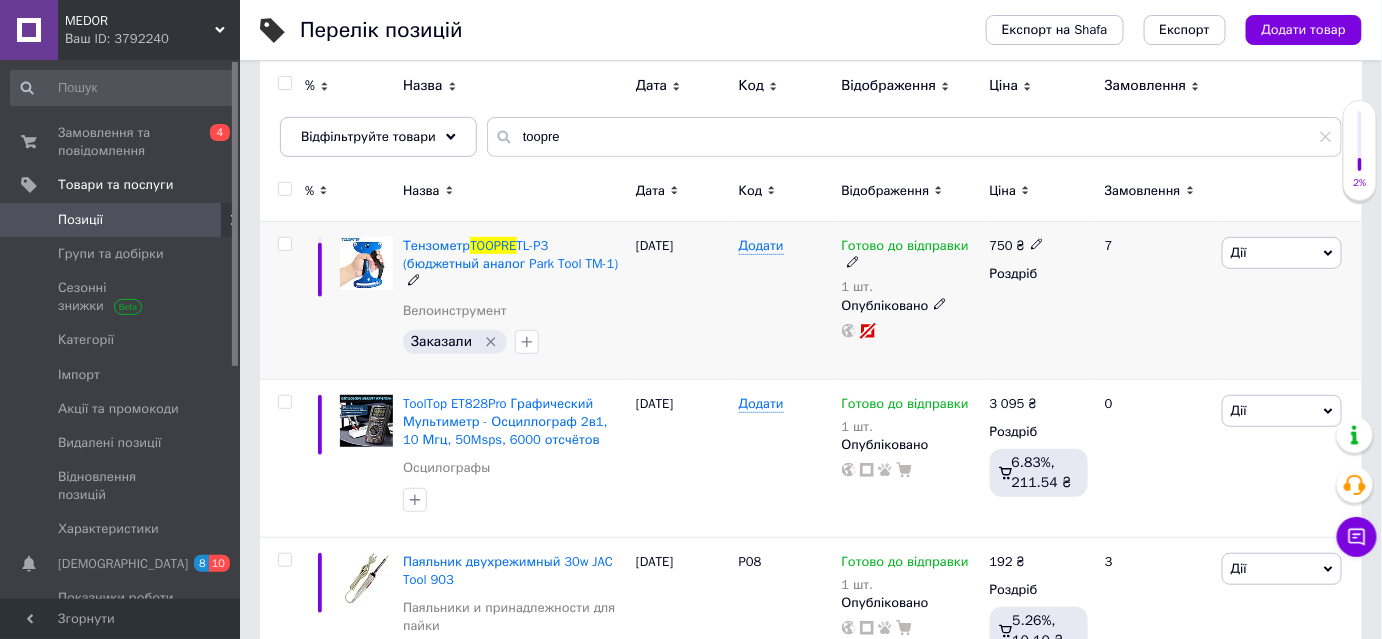 click 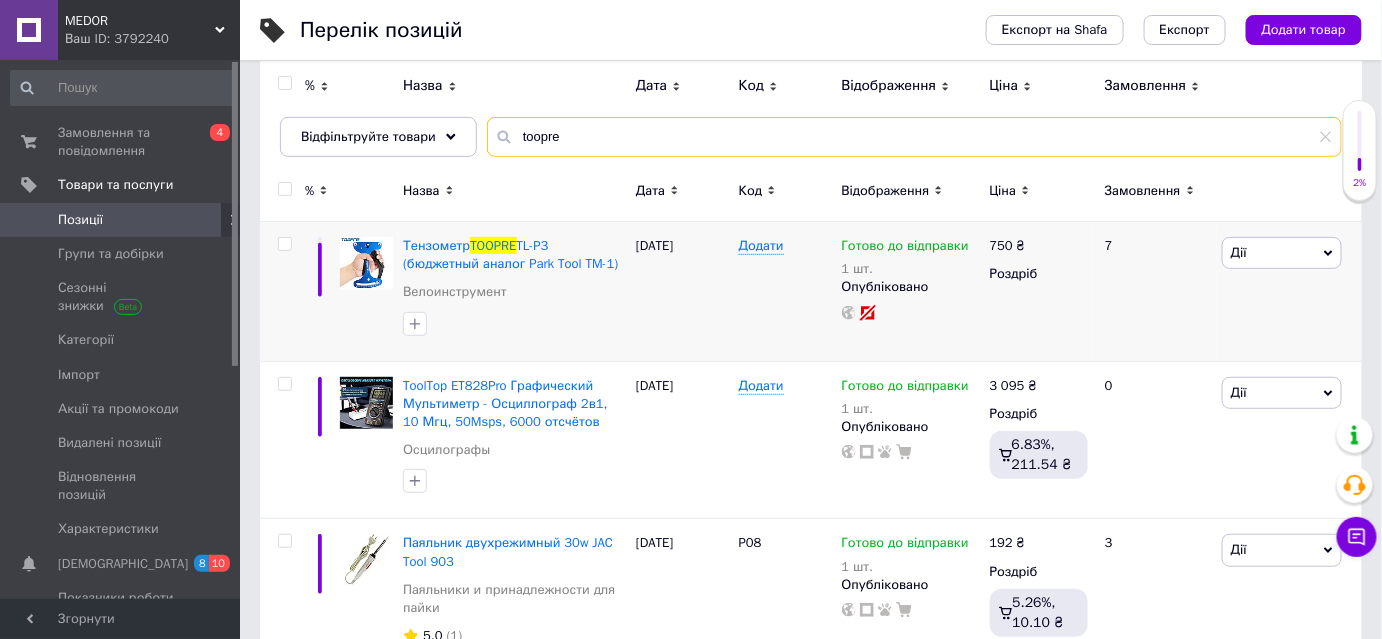 drag, startPoint x: 584, startPoint y: 139, endPoint x: 500, endPoint y: 128, distance: 84.71718 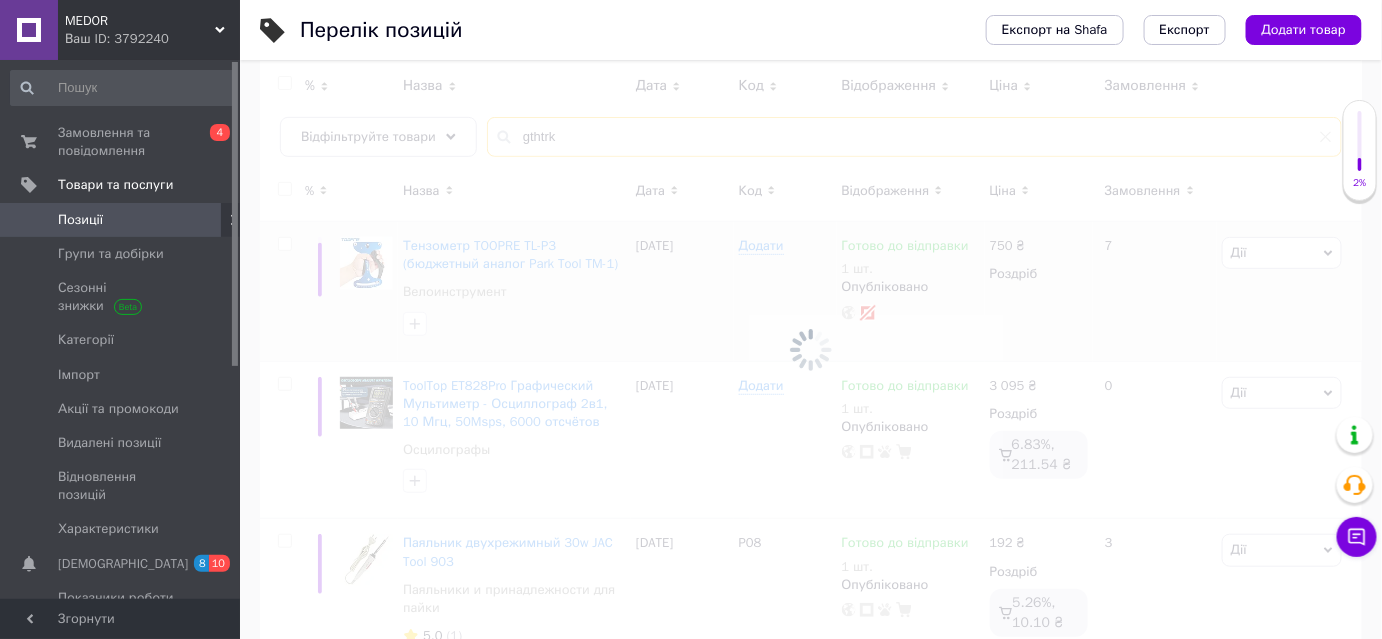 scroll, scrollTop: 121, scrollLeft: 0, axis: vertical 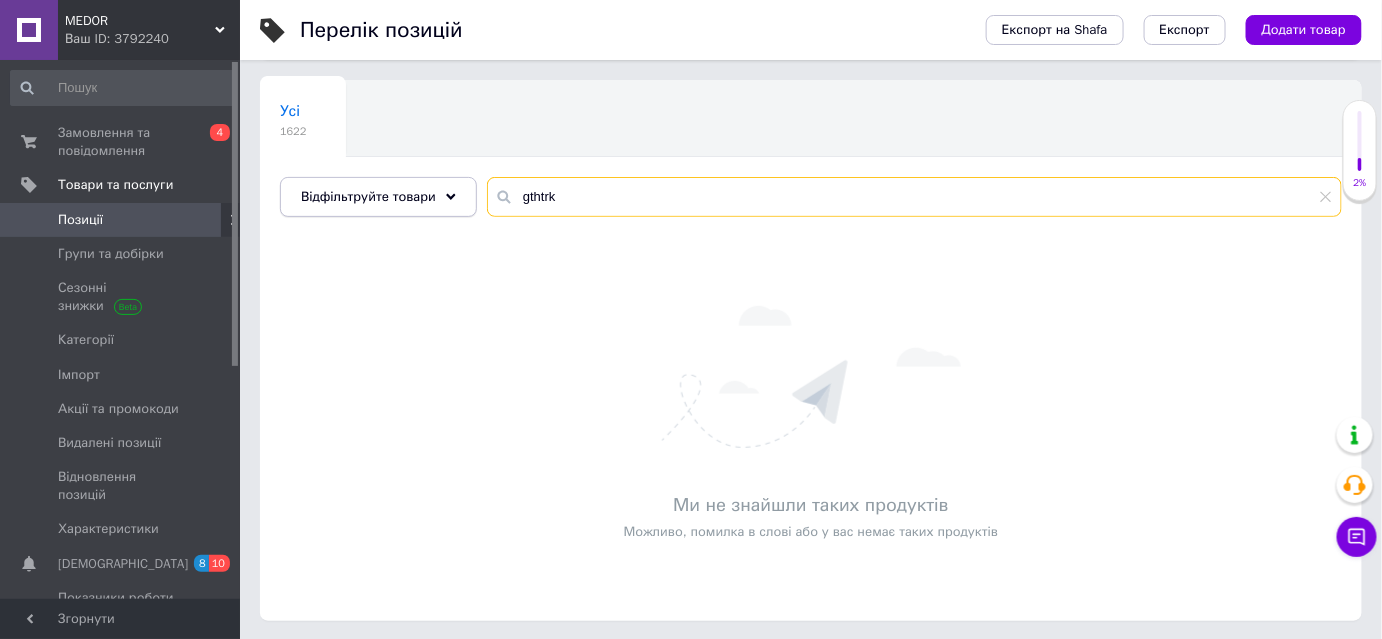 drag, startPoint x: 554, startPoint y: 199, endPoint x: 444, endPoint y: 179, distance: 111.8034 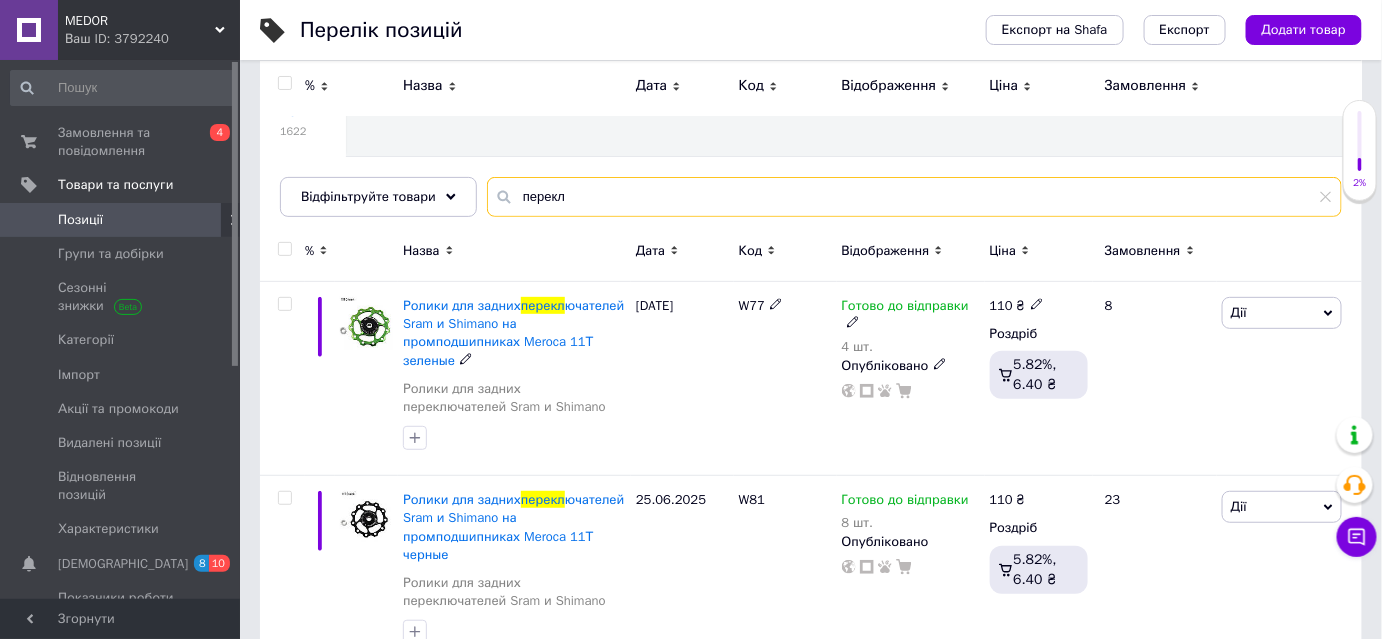 scroll, scrollTop: 181, scrollLeft: 0, axis: vertical 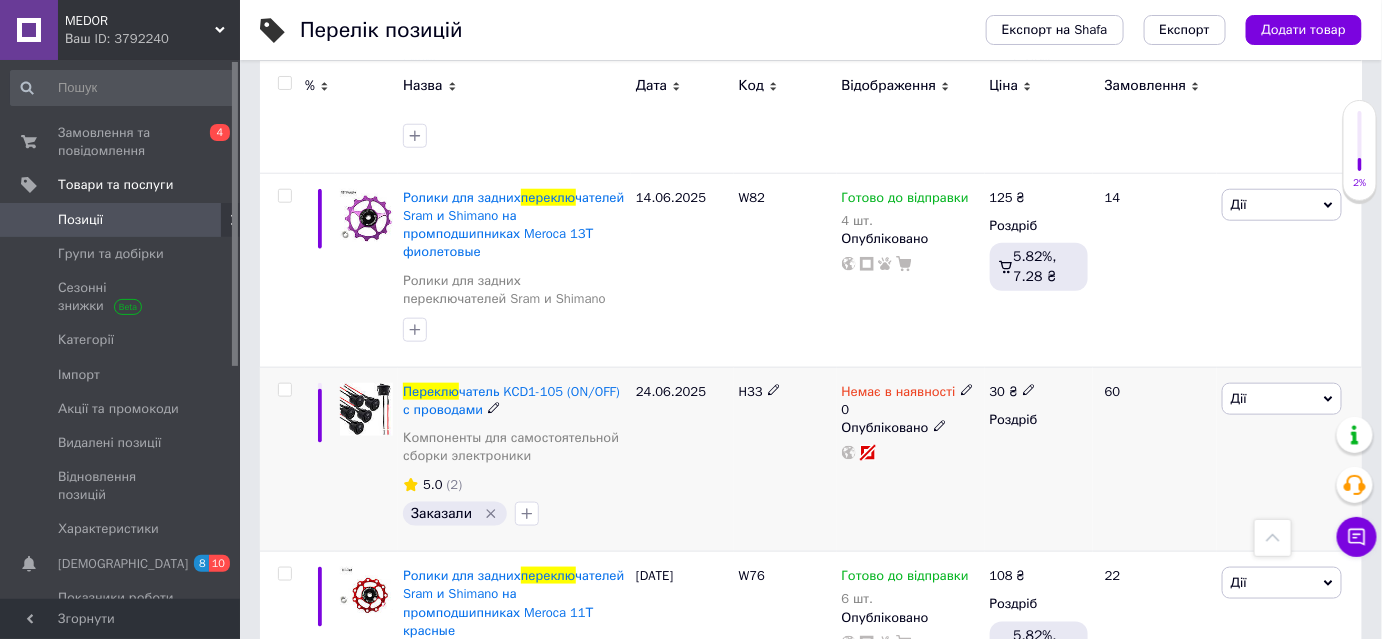 type on "переклю" 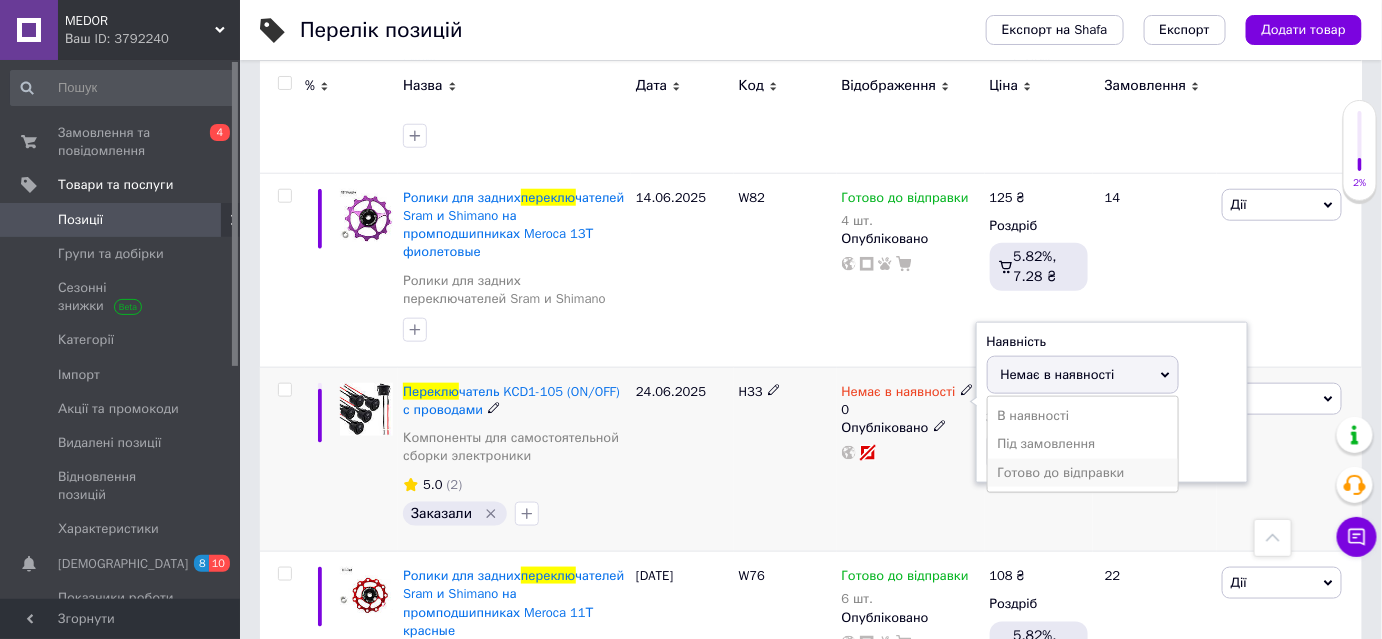 click on "Готово до відправки" at bounding box center [1083, 473] 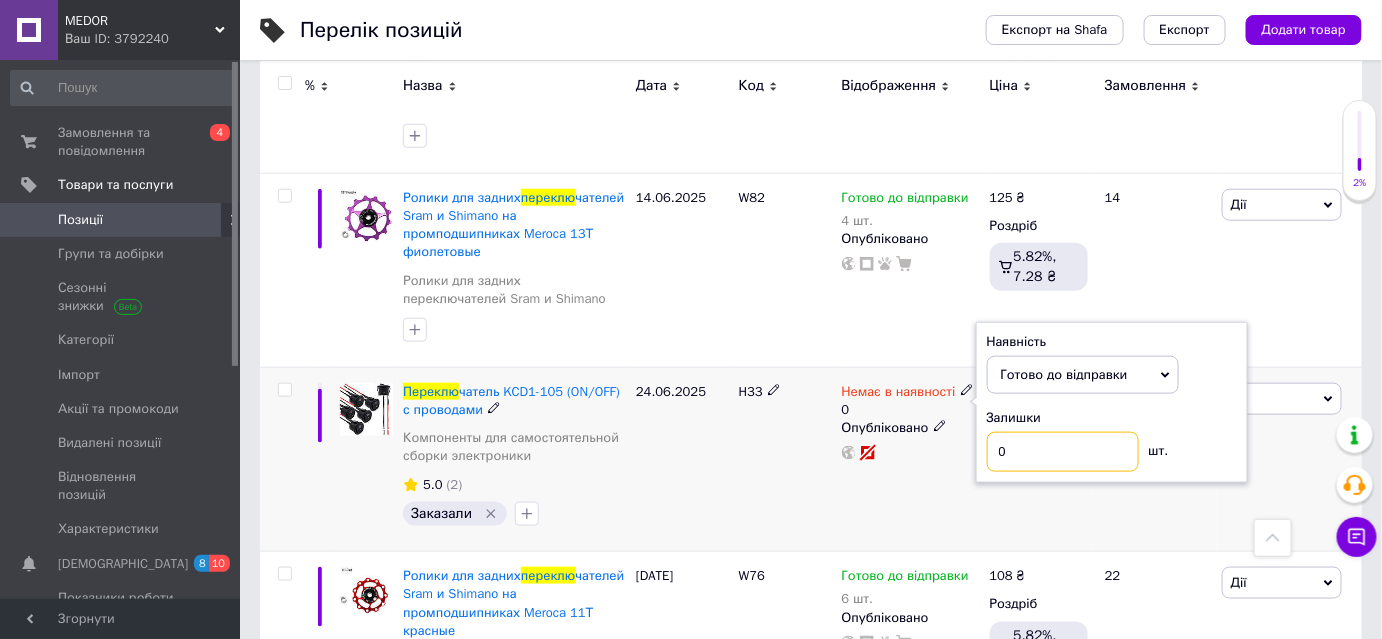 drag, startPoint x: 1028, startPoint y: 297, endPoint x: 997, endPoint y: 295, distance: 31.06445 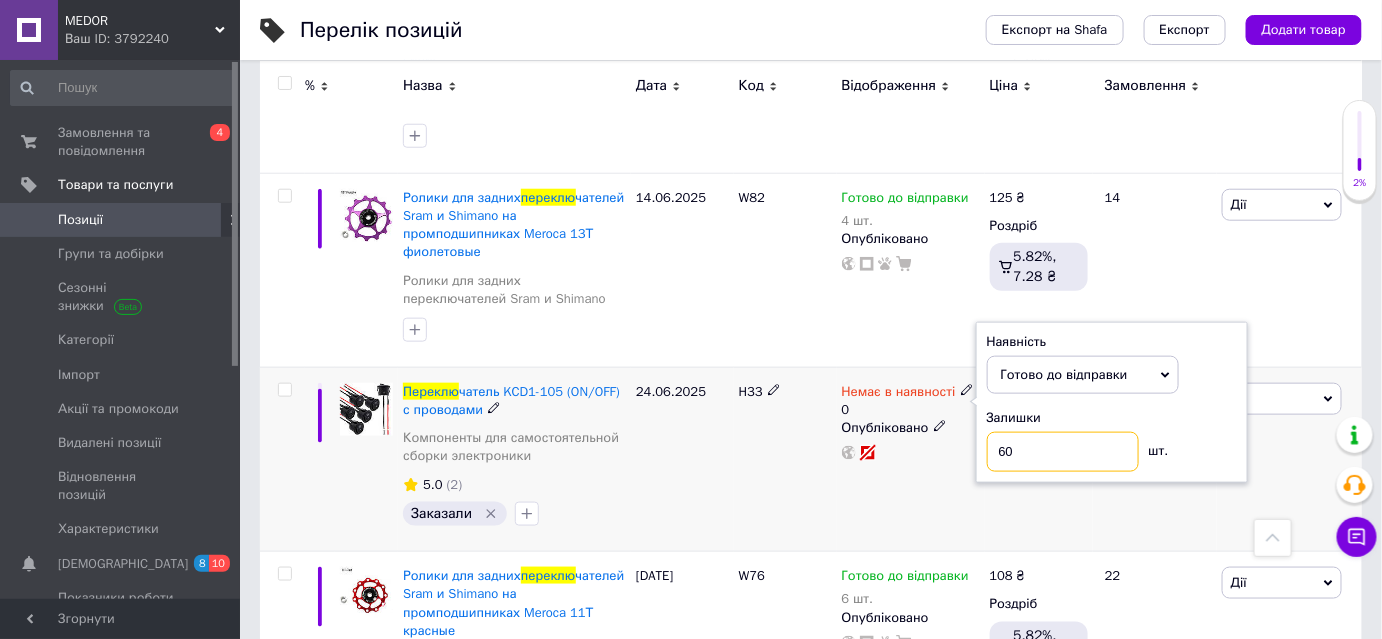 type on "60" 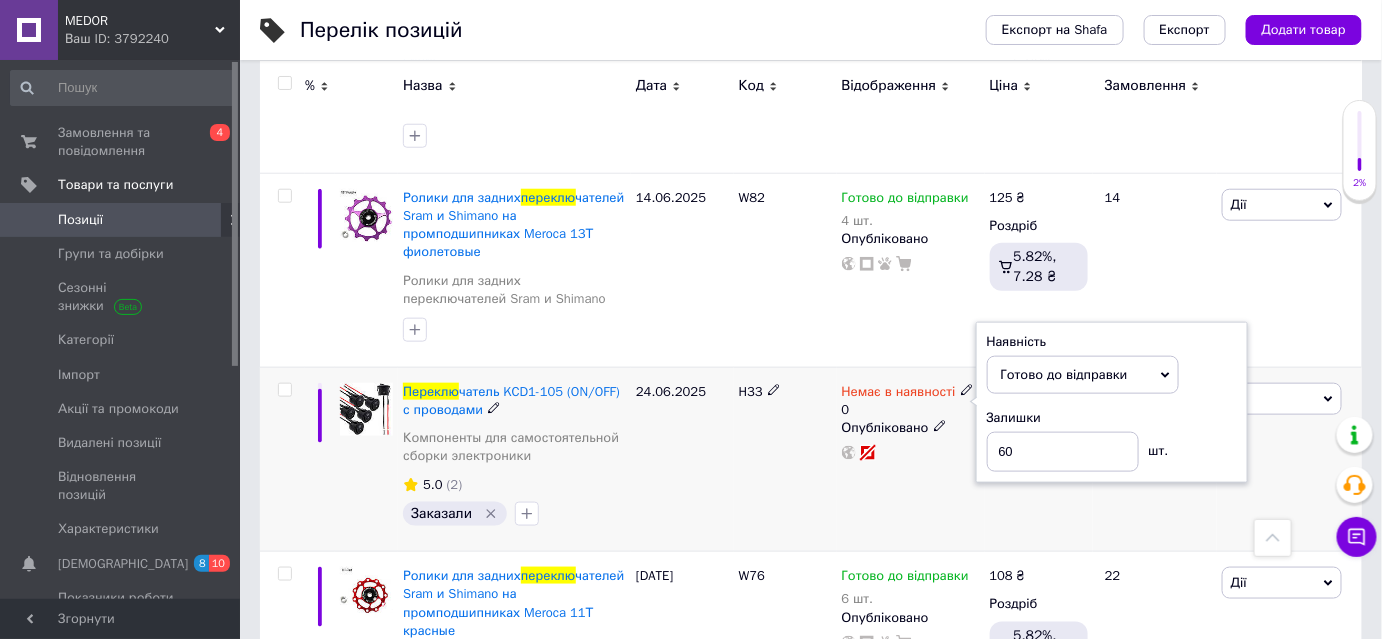 click on "Немає в наявності 0 Наявність [PERSON_NAME] до відправки В наявності Немає в наявності Під замовлення Залишки 60 шт. Опубліковано" at bounding box center (911, 459) 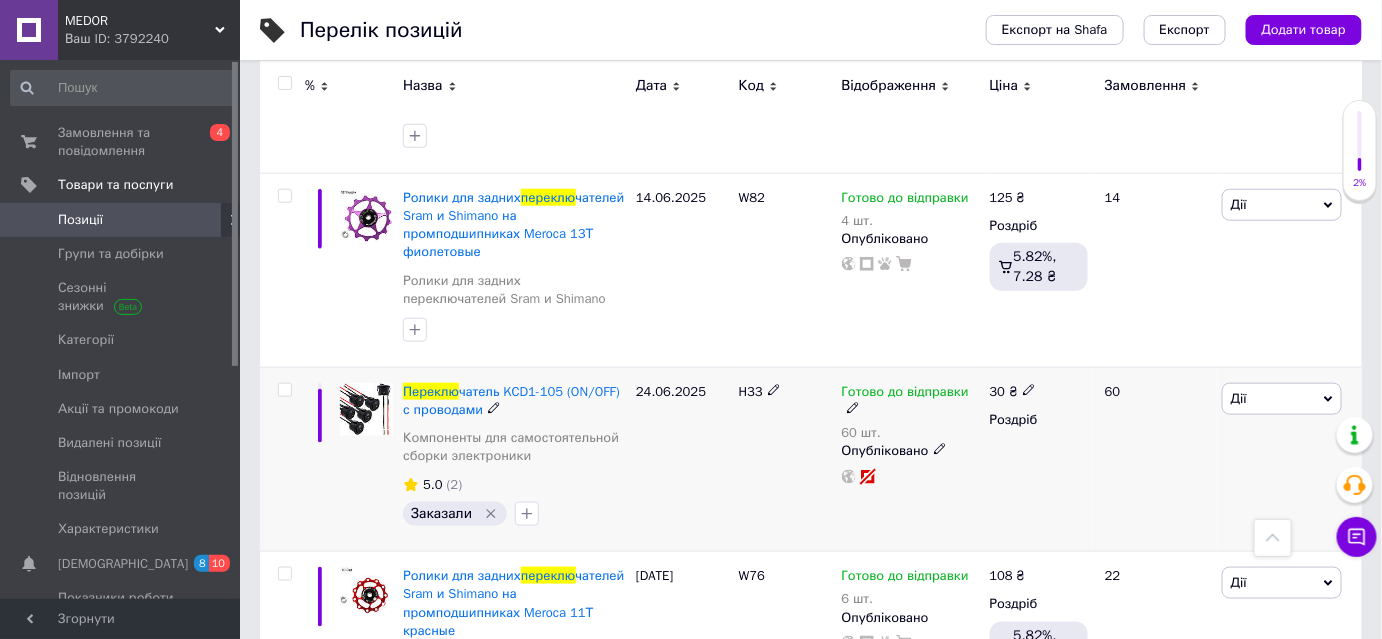 click on "Готово до відправки 60 шт. Опубліковано" at bounding box center (911, 459) 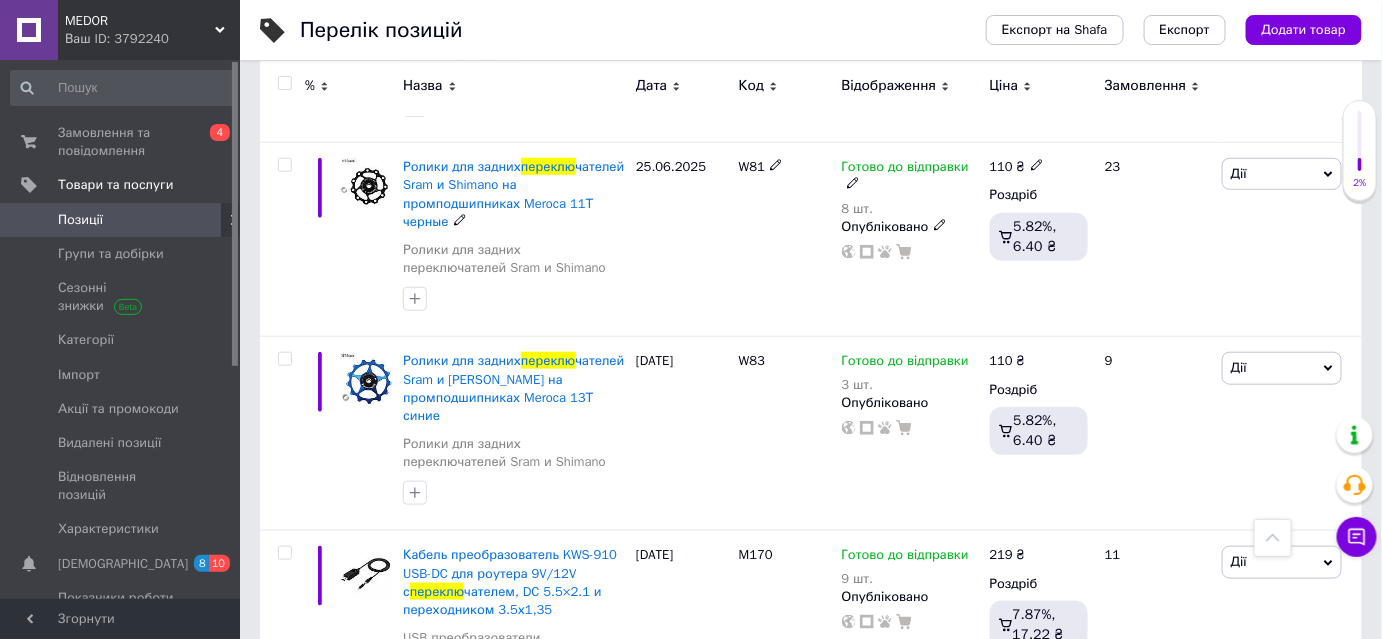 scroll, scrollTop: 0, scrollLeft: 0, axis: both 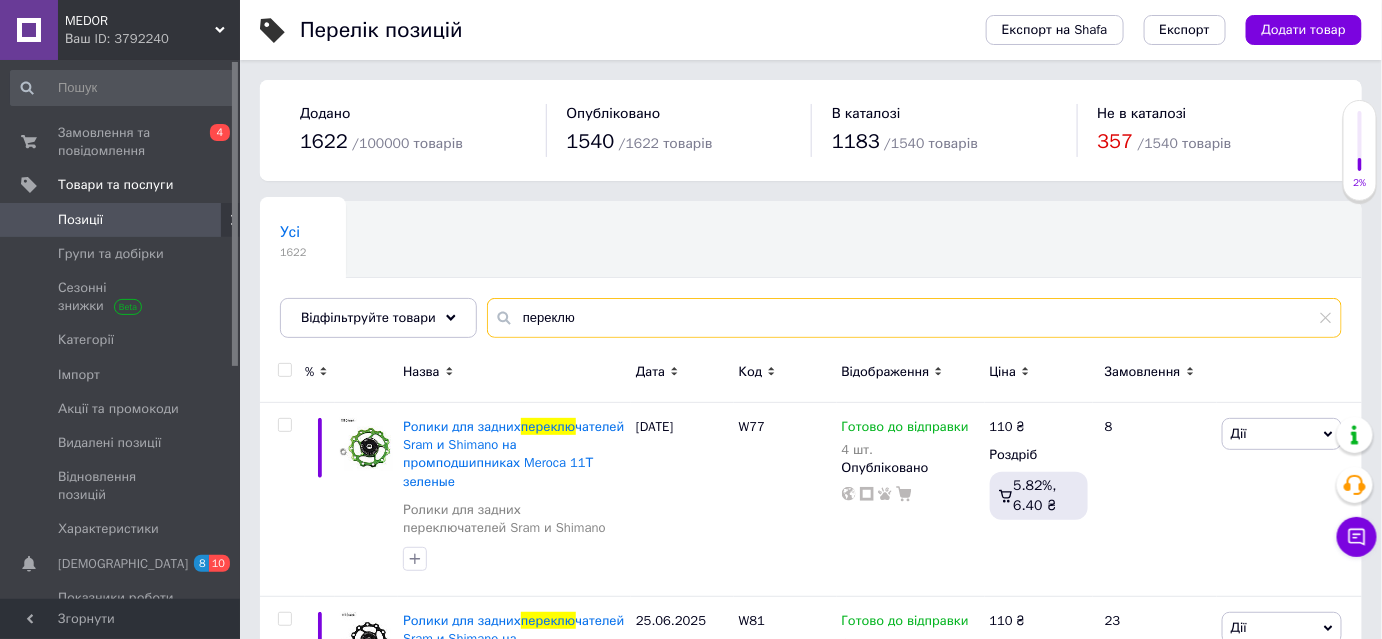drag, startPoint x: 600, startPoint y: 311, endPoint x: 496, endPoint y: 314, distance: 104.04326 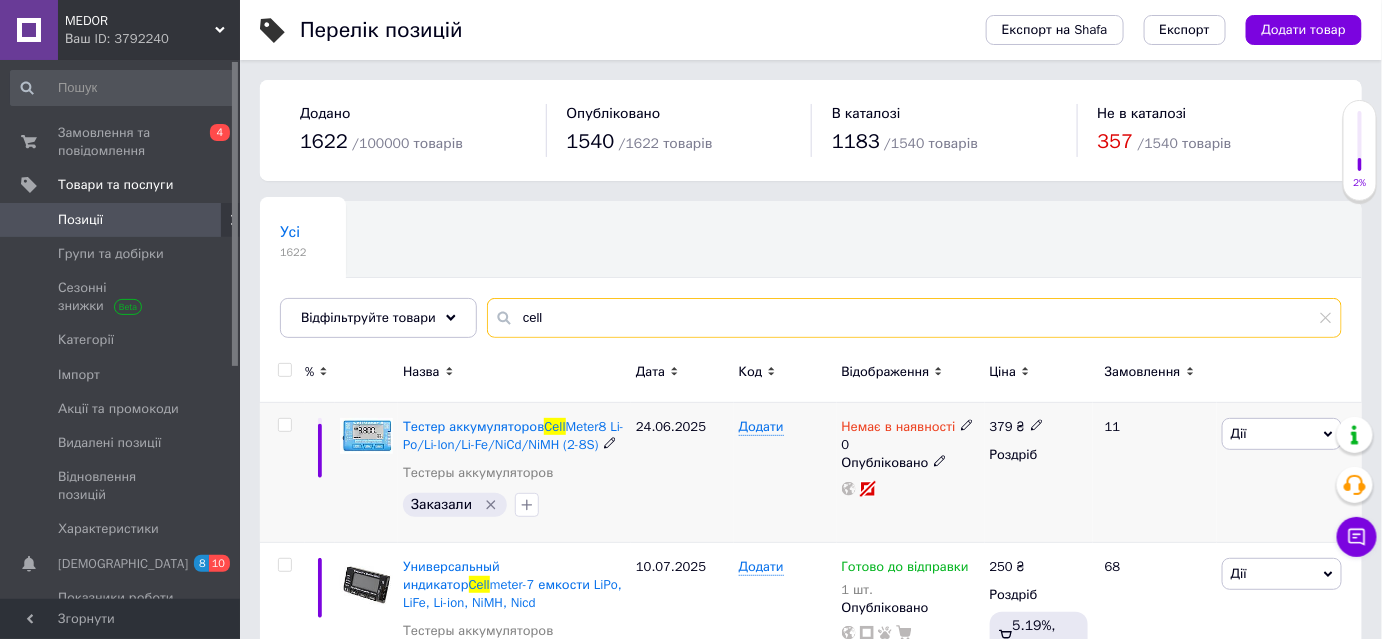 type on "cell" 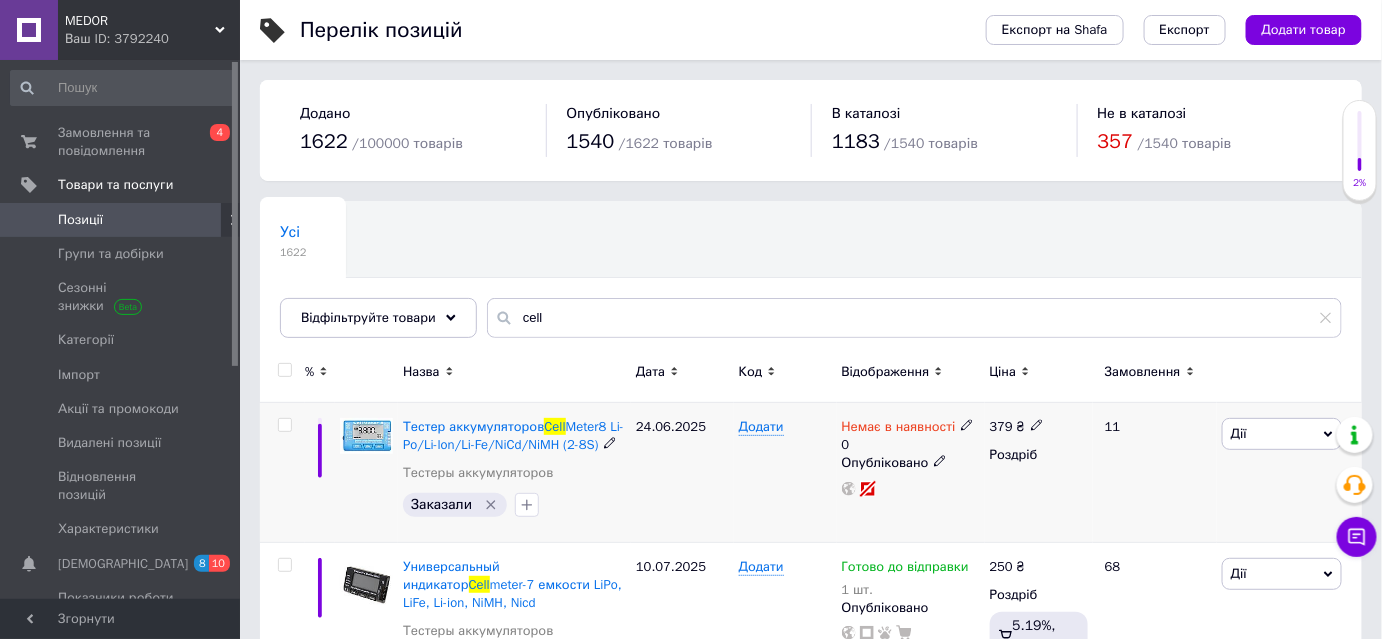 click 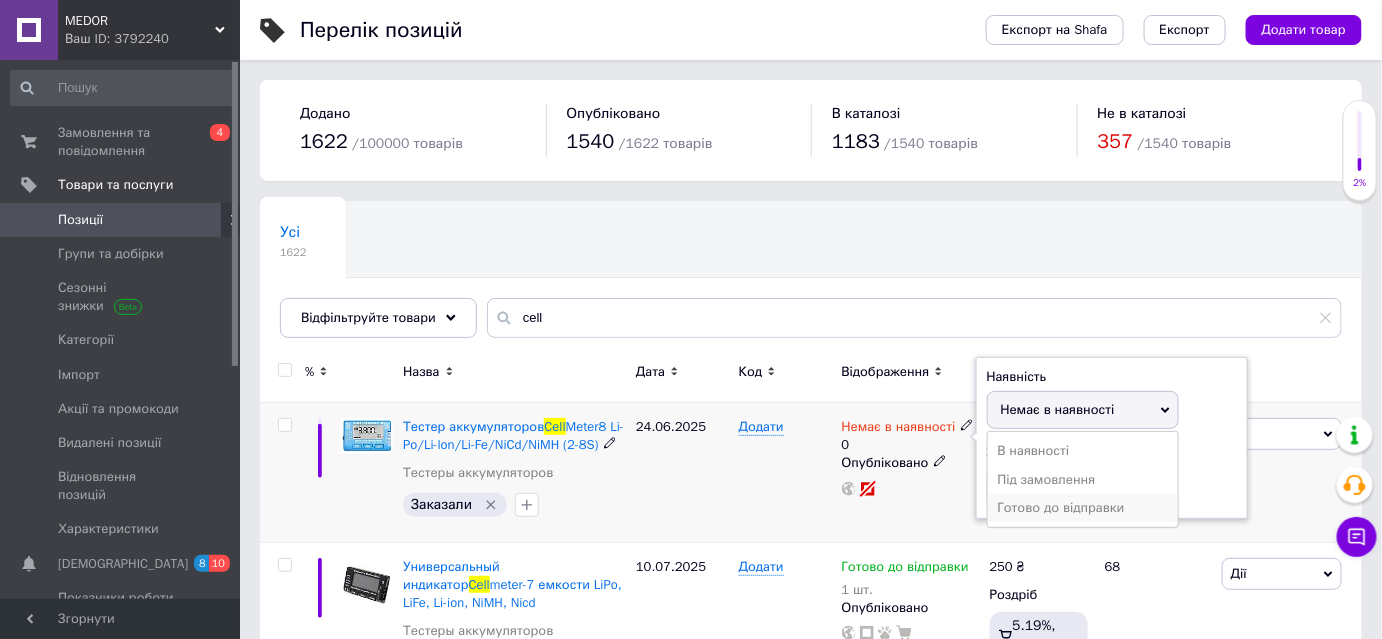 click on "Готово до відправки" at bounding box center (1083, 508) 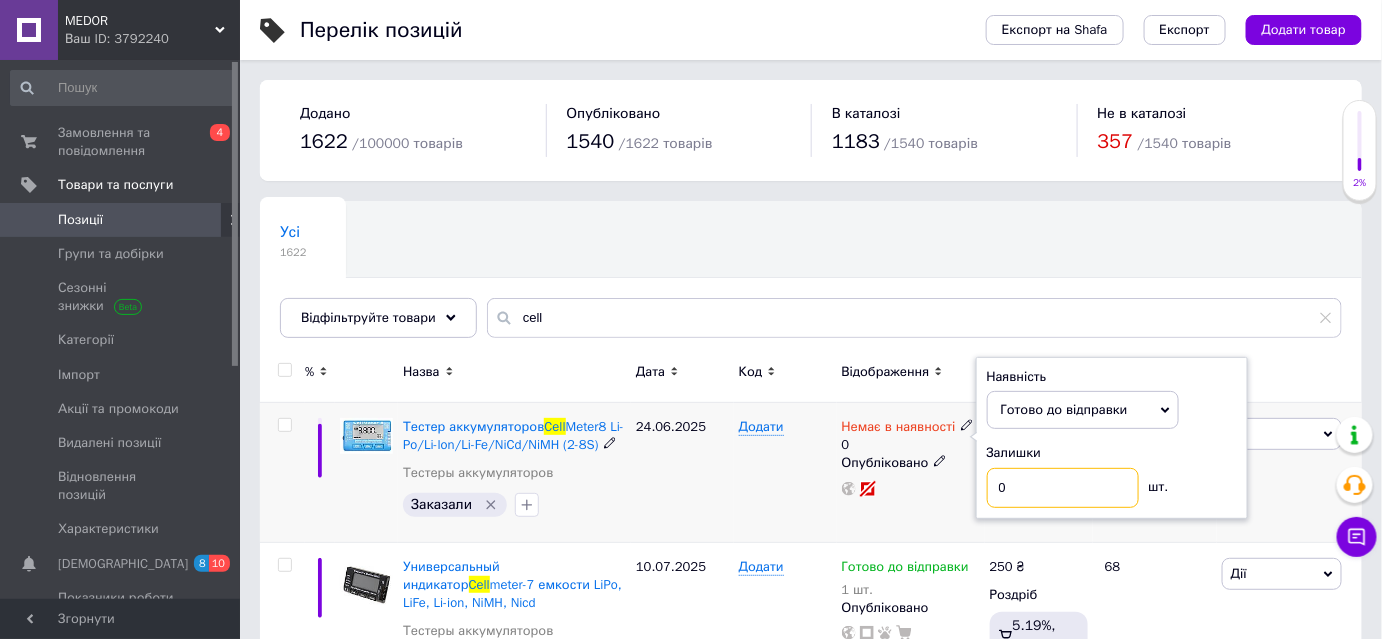 drag, startPoint x: 1008, startPoint y: 485, endPoint x: 976, endPoint y: 485, distance: 32 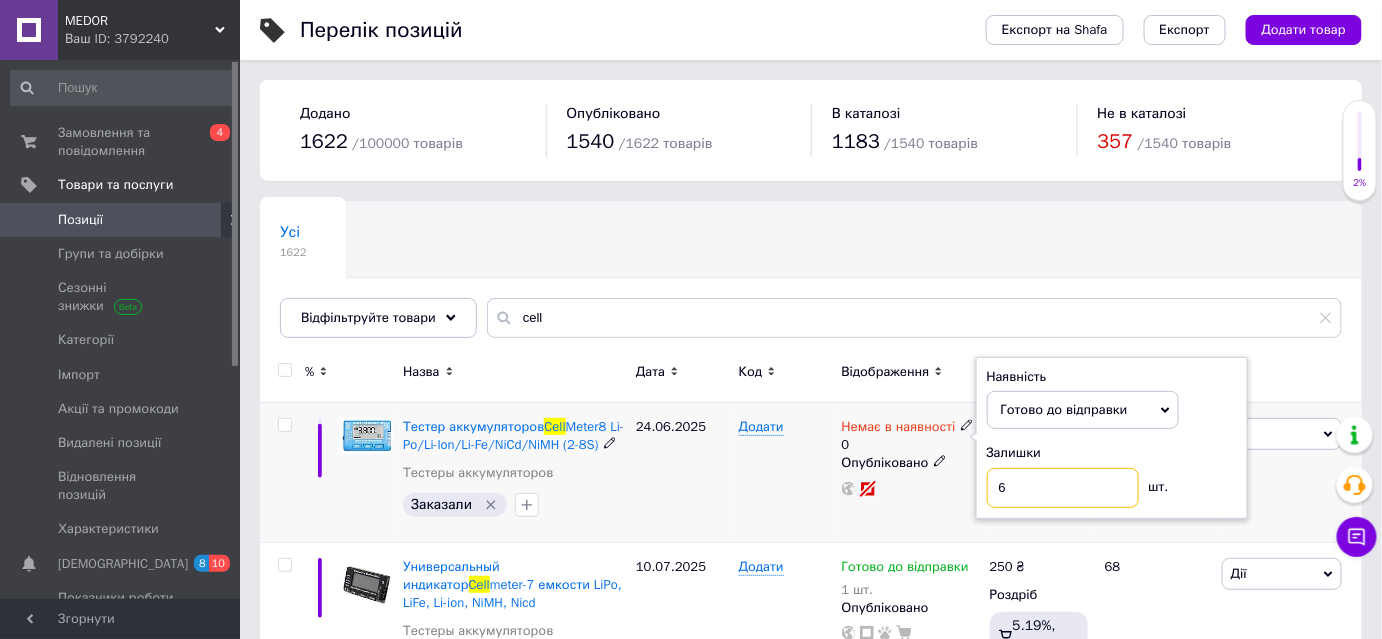 type on "6" 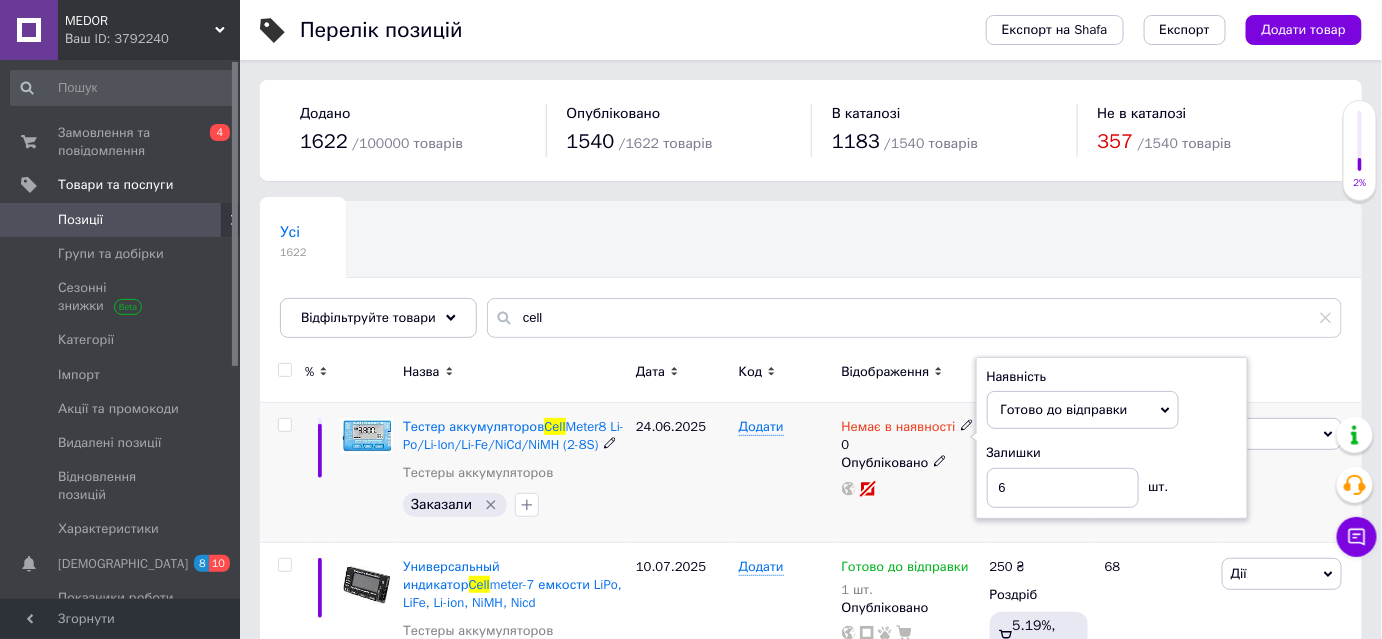 click on "Немає в наявності 0 Наявність [PERSON_NAME] до відправки В наявності Немає в наявності Під замовлення Залишки 6 шт. Опубліковано" at bounding box center [911, 473] 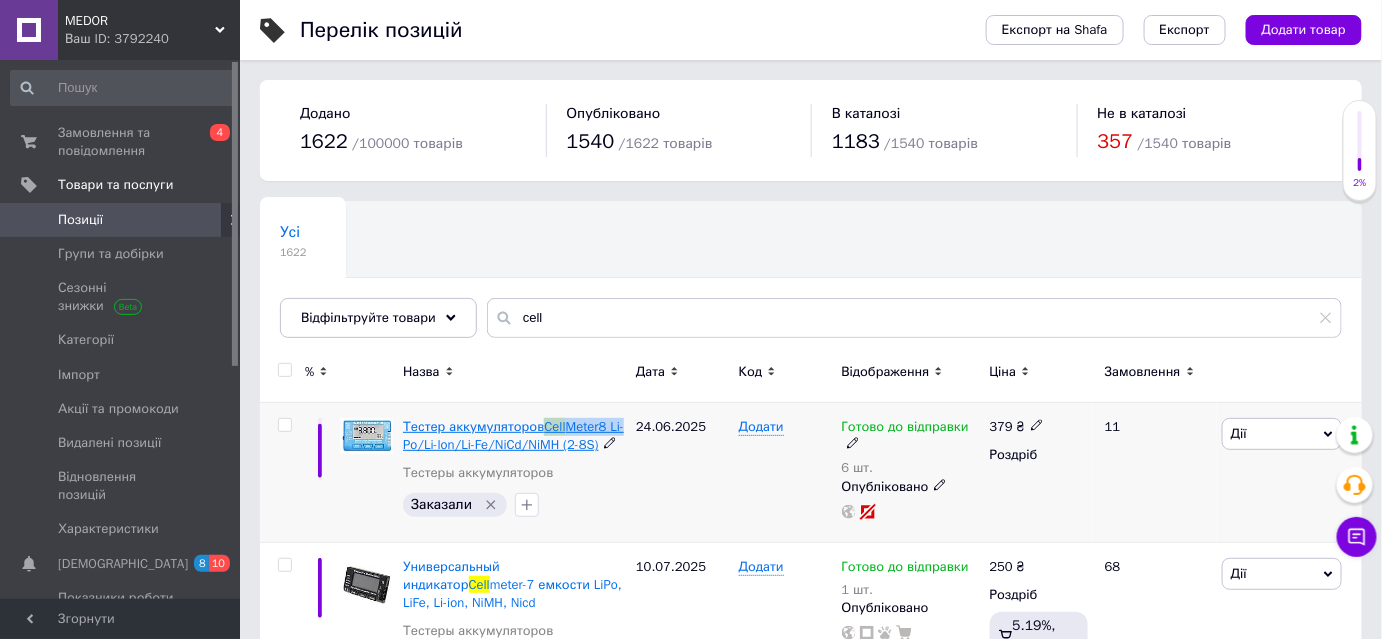 drag, startPoint x: 624, startPoint y: 424, endPoint x: 535, endPoint y: 422, distance: 89.02247 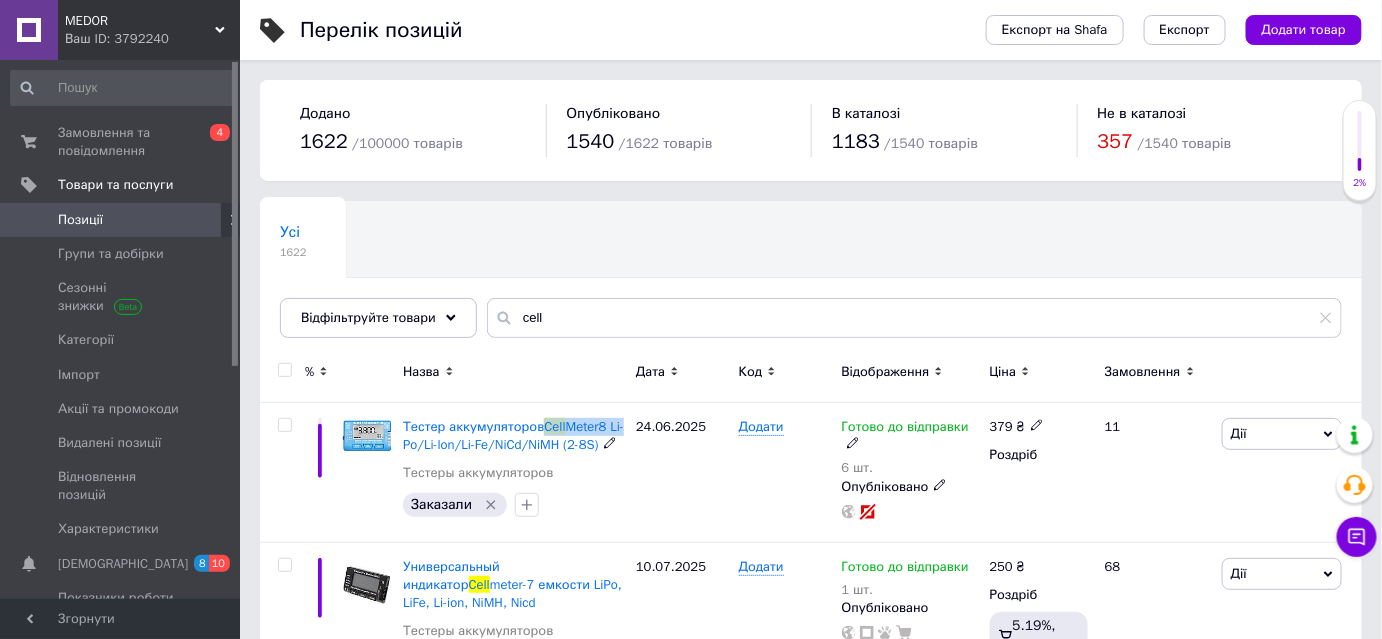 copy on "Cell Meter8 Li-" 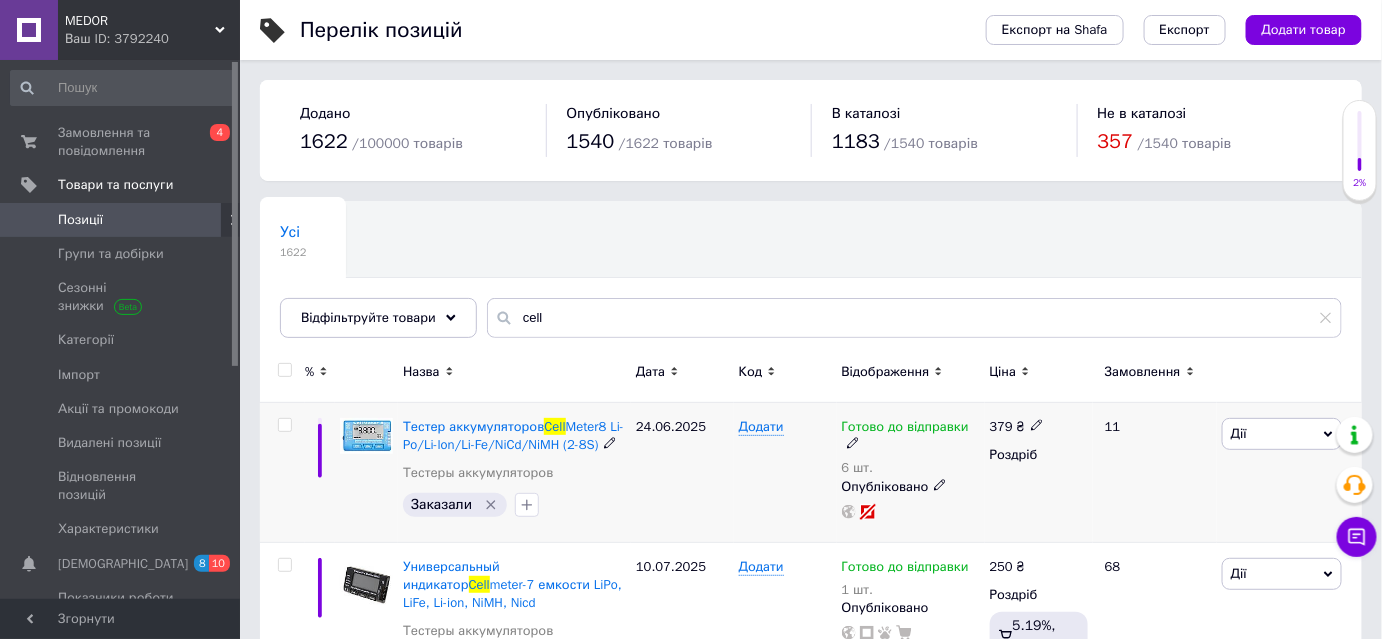 click 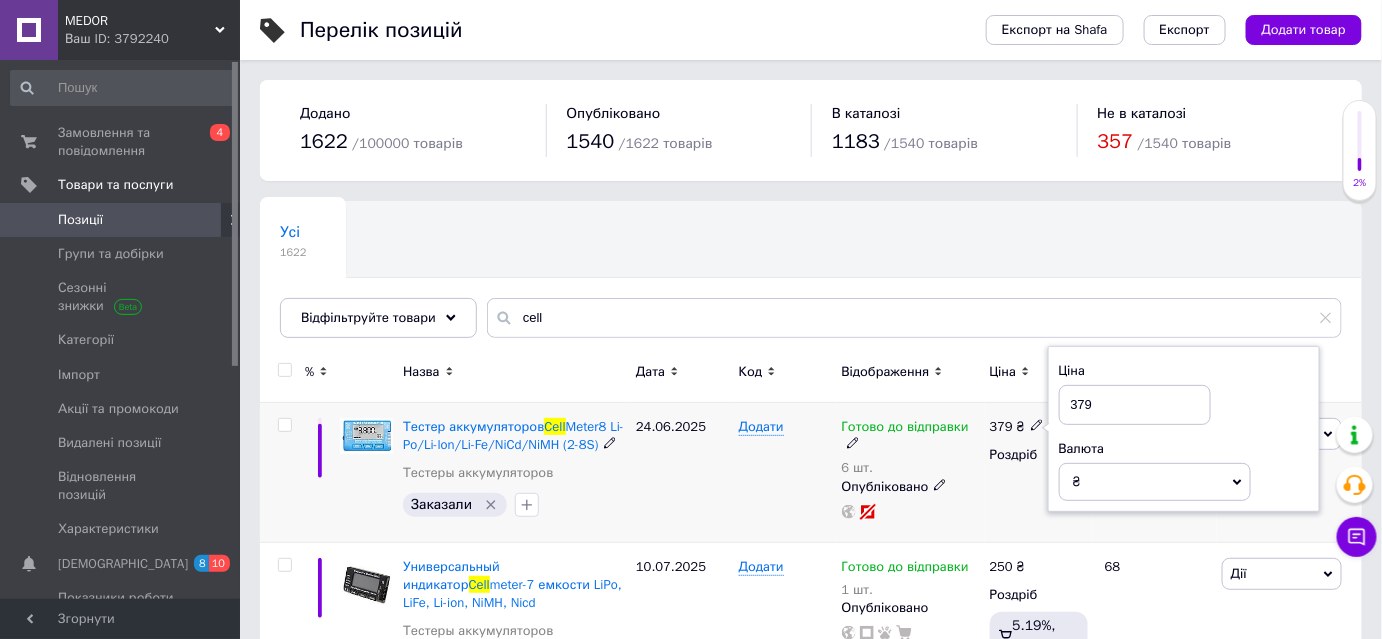 drag, startPoint x: 1097, startPoint y: 407, endPoint x: 1059, endPoint y: 397, distance: 39.293766 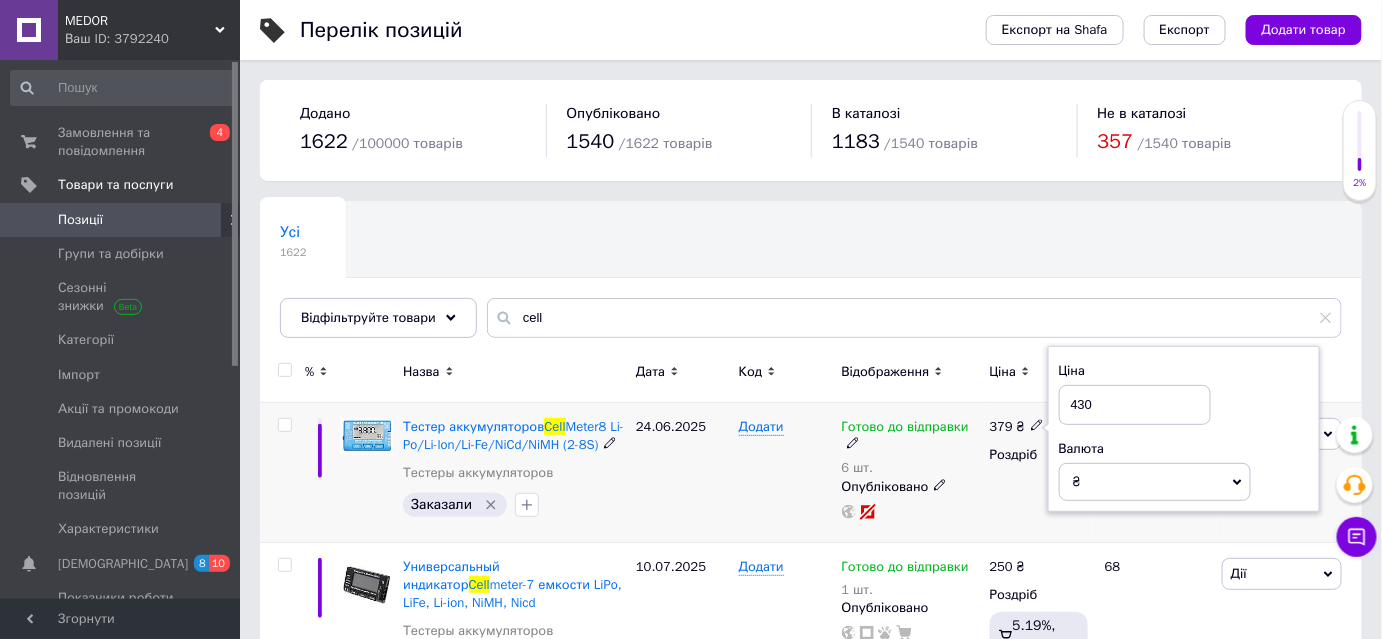 type on "430" 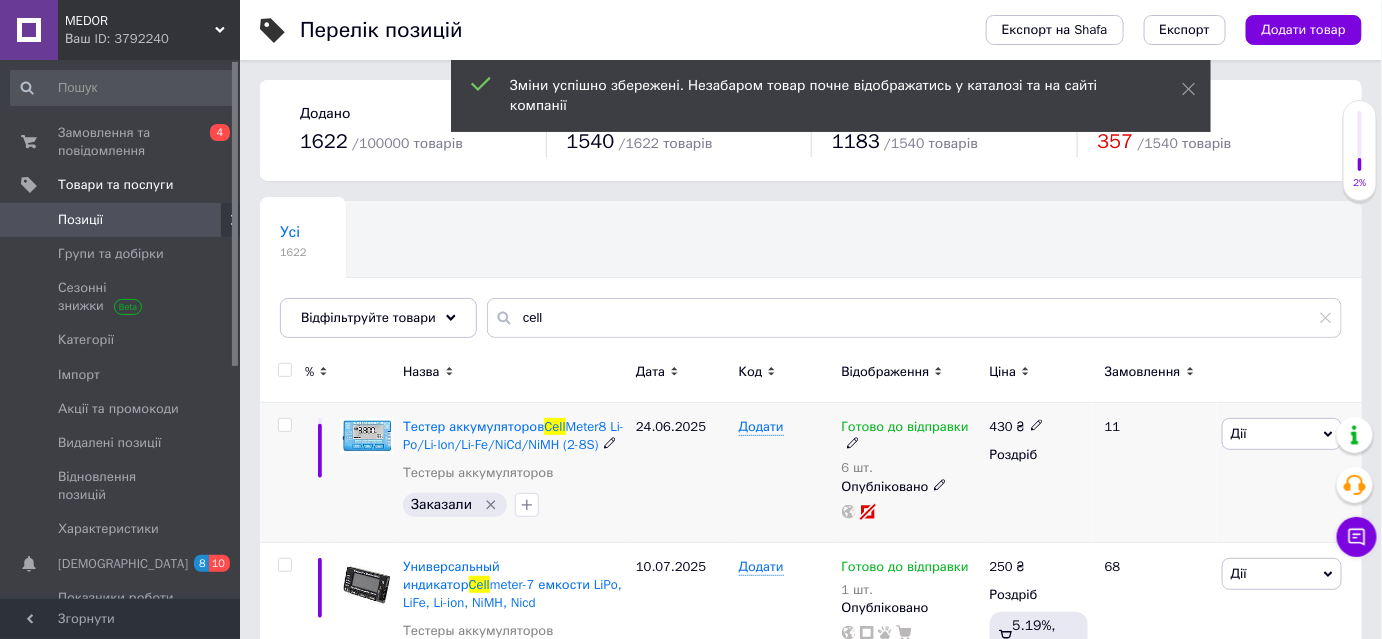 click 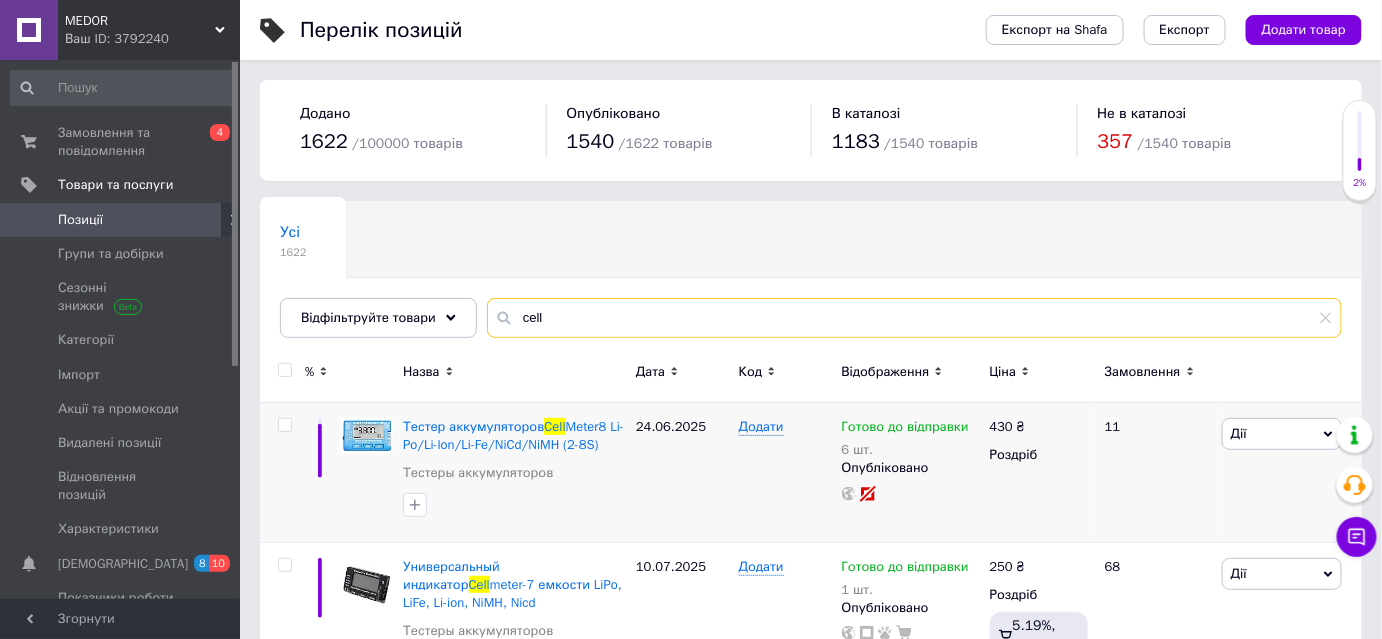 drag, startPoint x: 541, startPoint y: 319, endPoint x: 469, endPoint y: 308, distance: 72.835434 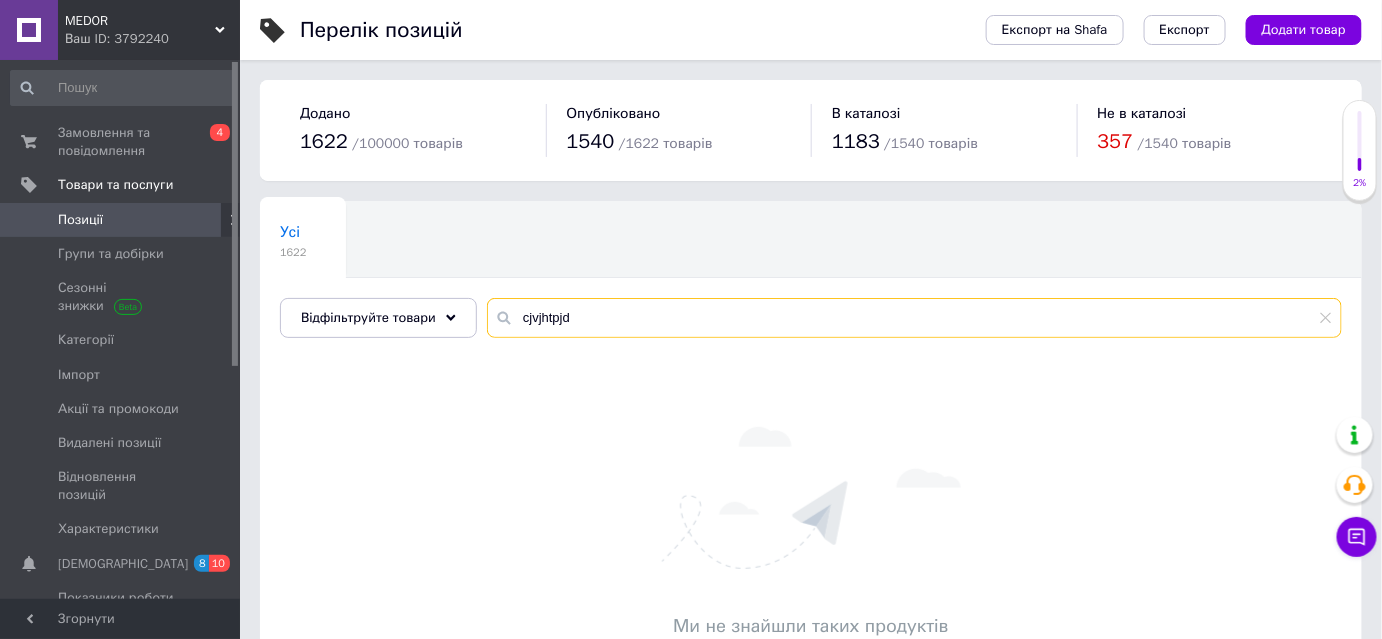drag, startPoint x: 578, startPoint y: 319, endPoint x: 495, endPoint y: 303, distance: 84.5281 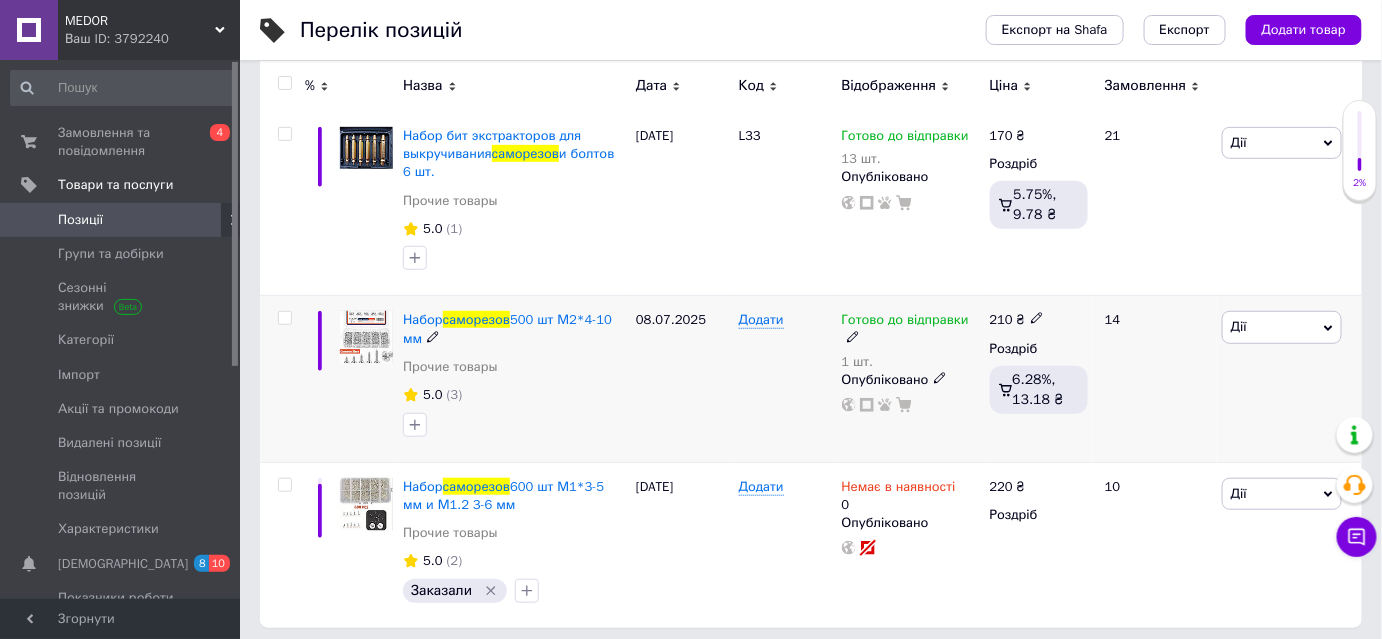 scroll, scrollTop: 297, scrollLeft: 0, axis: vertical 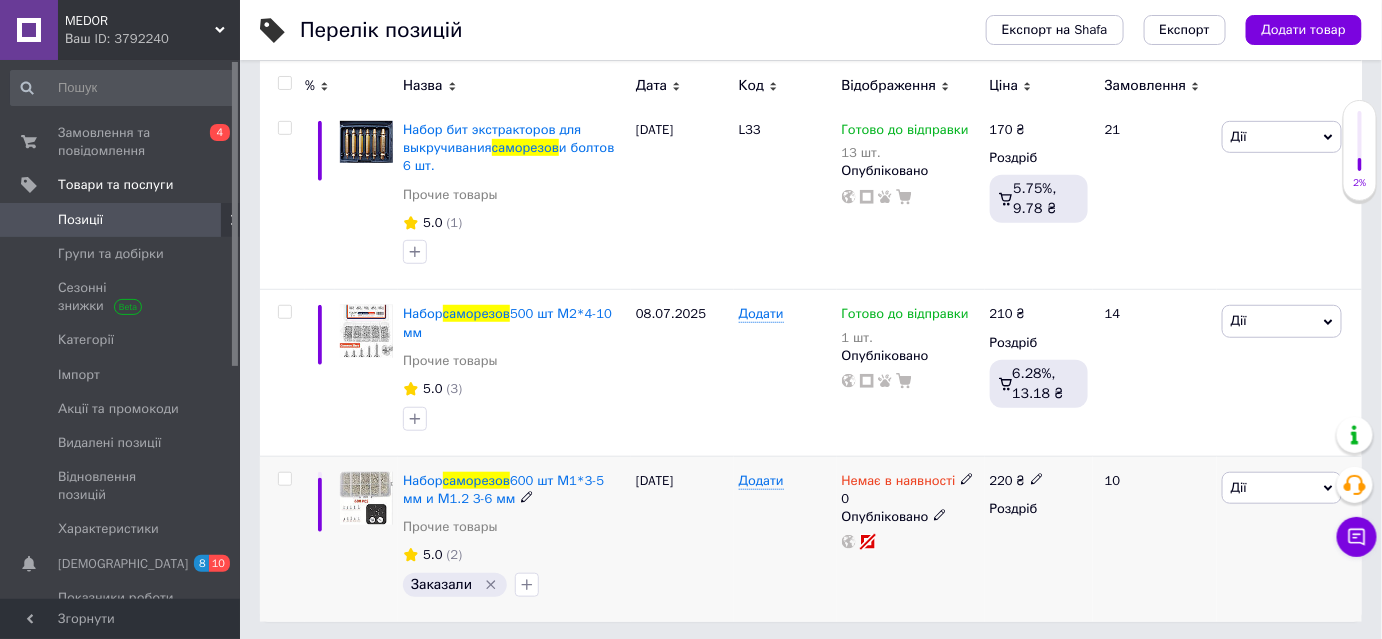 type on "саморезов" 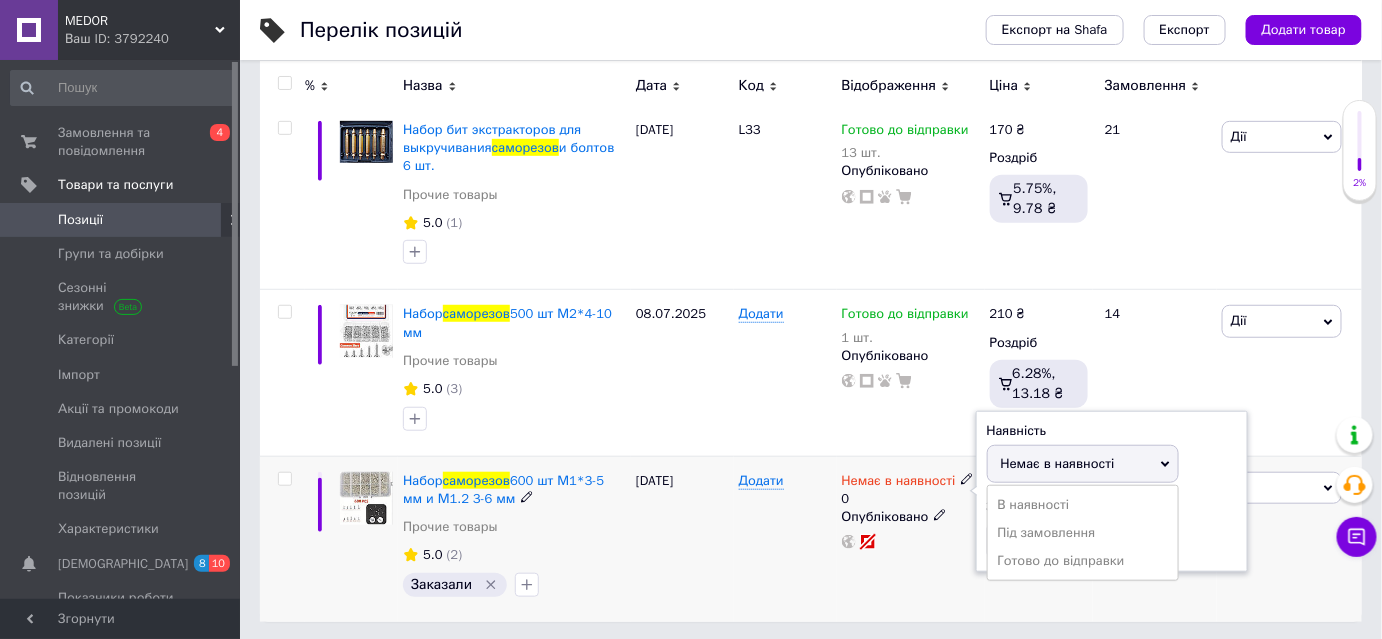 click on "Готово до відправки" at bounding box center [1083, 561] 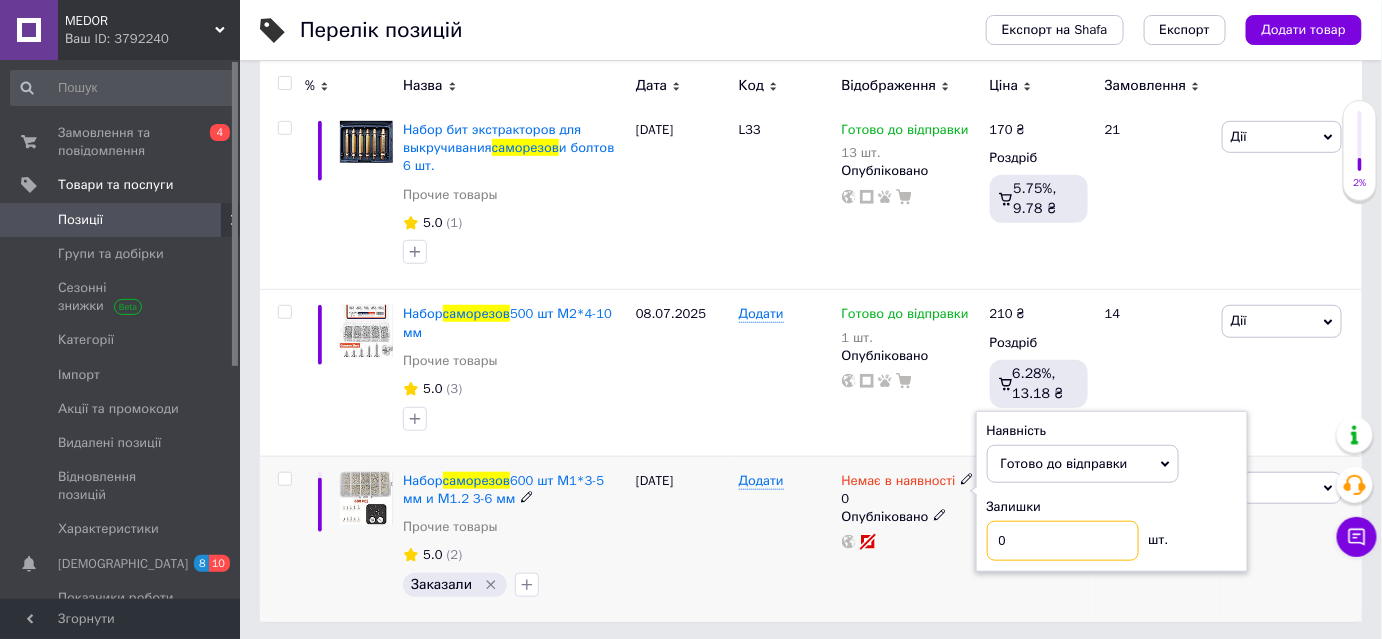click on "0" at bounding box center [1063, 541] 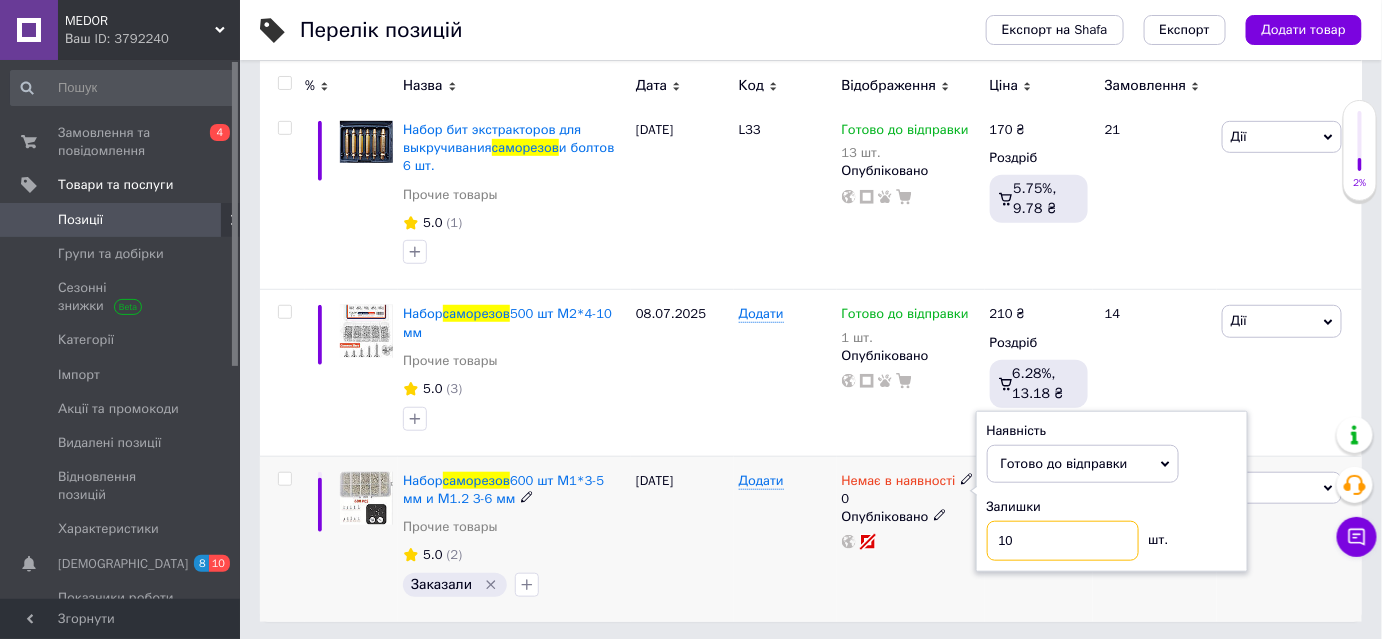 type on "10" 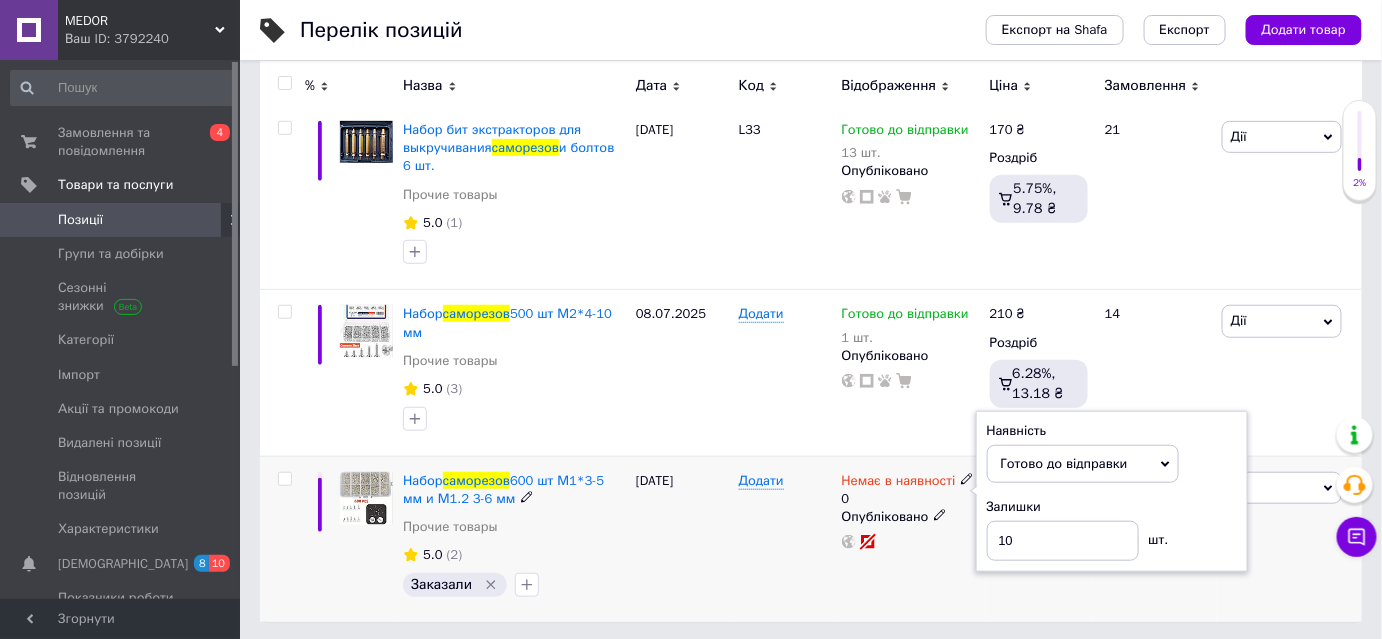 click on "Немає в наявності 0 Наявність [PERSON_NAME] до відправки В наявності Немає в наявності Під замовлення Залишки 10 шт. Опубліковано" at bounding box center [911, 539] 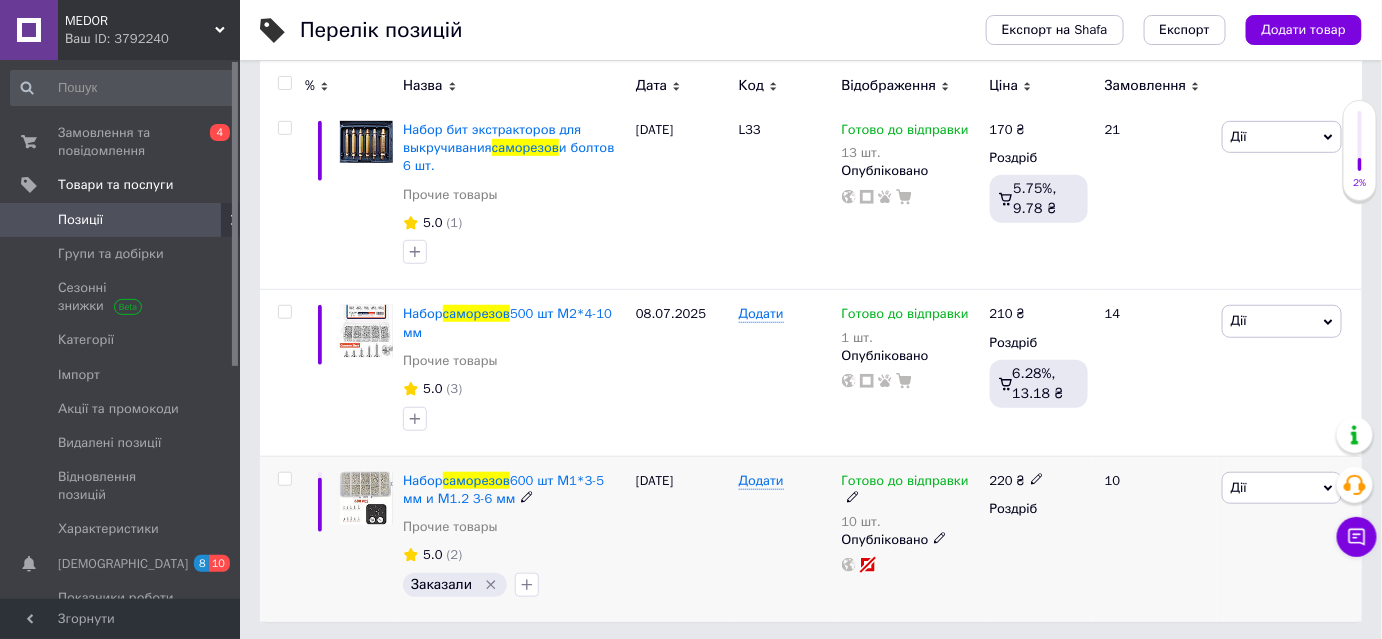 click 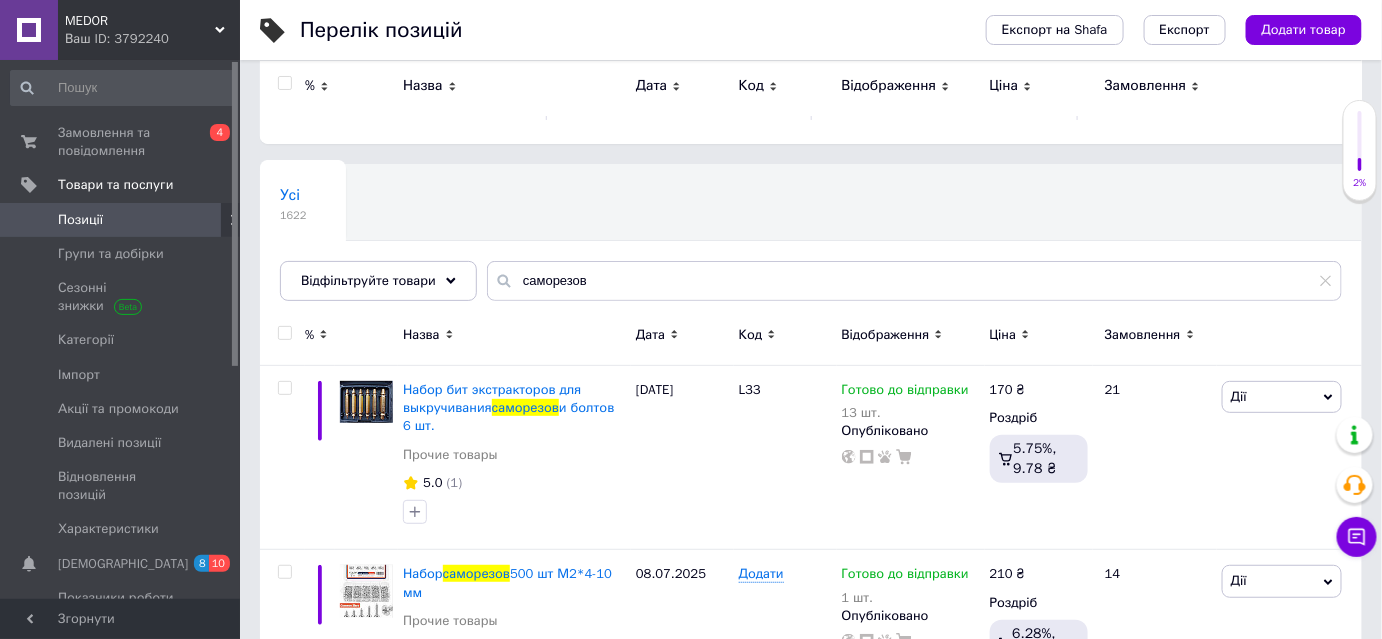 scroll, scrollTop: 0, scrollLeft: 0, axis: both 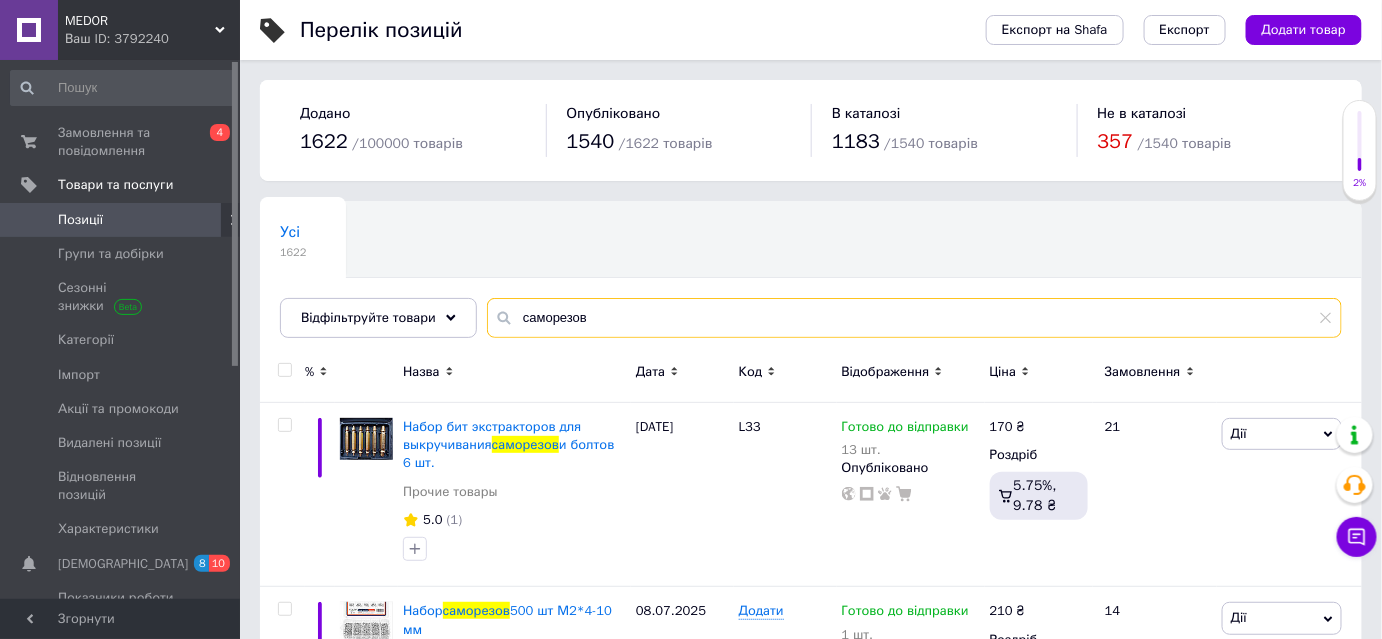 drag, startPoint x: 585, startPoint y: 315, endPoint x: 482, endPoint y: 317, distance: 103.01942 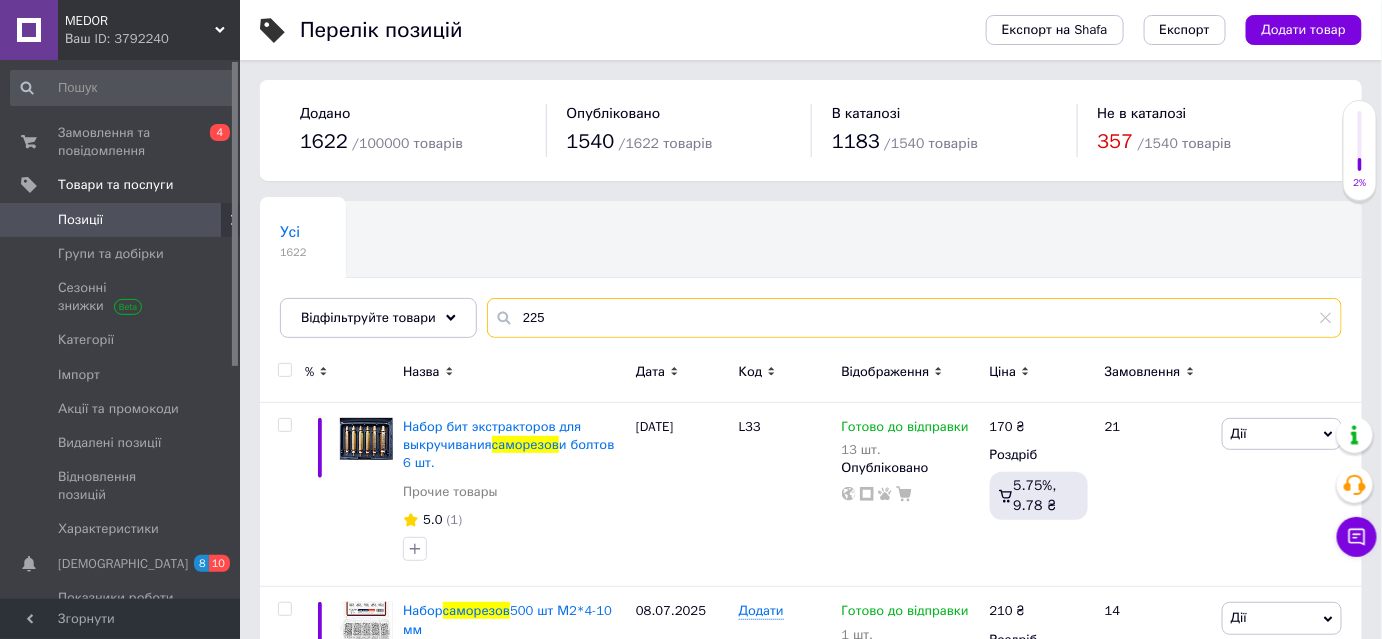 type on "225" 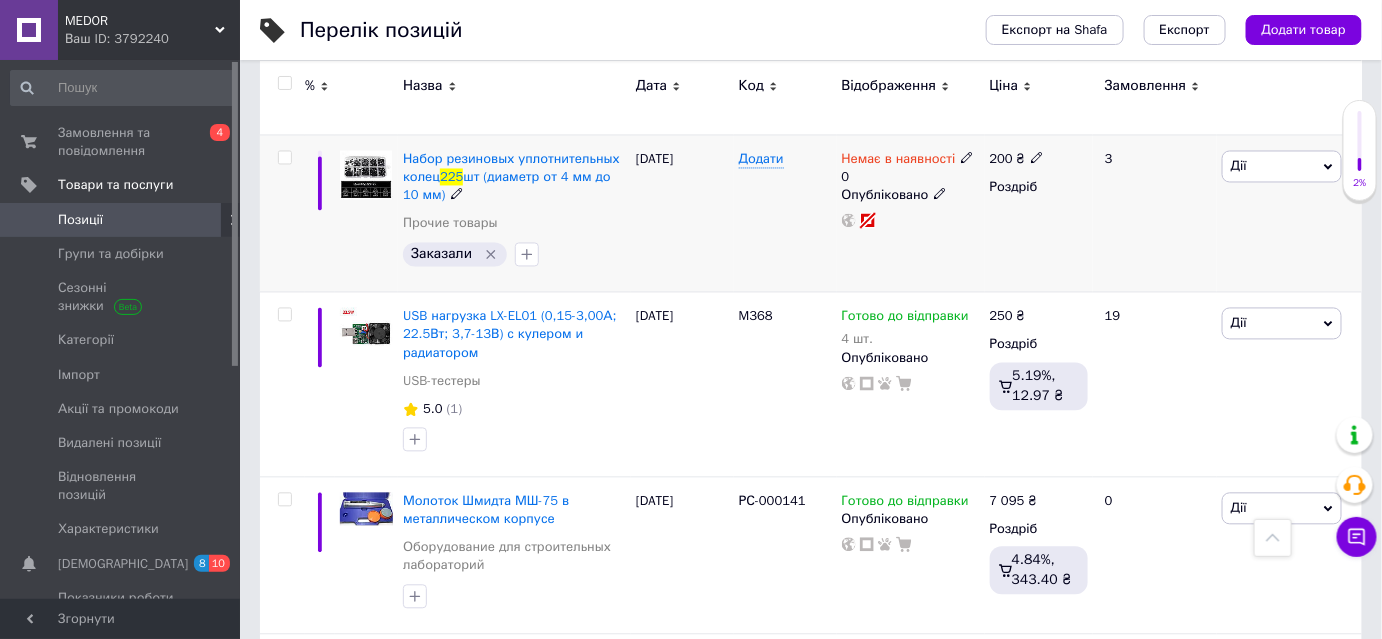 scroll, scrollTop: 1090, scrollLeft: 0, axis: vertical 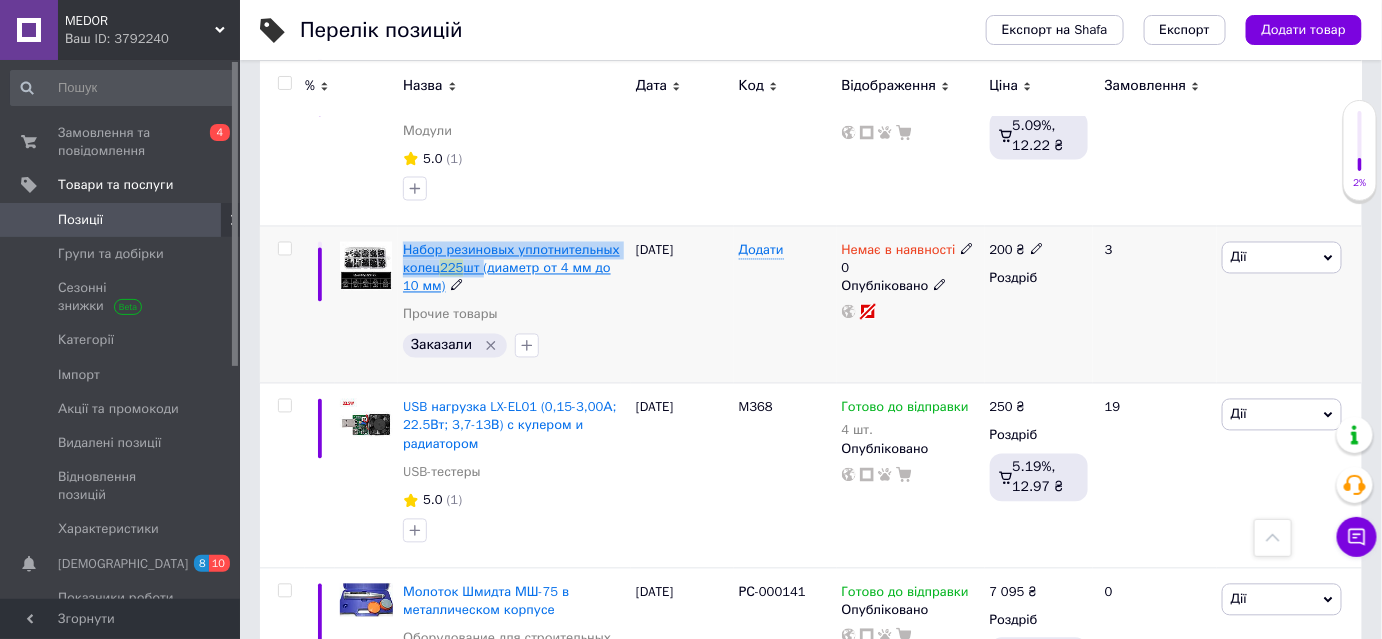 drag, startPoint x: 400, startPoint y: 206, endPoint x: 483, endPoint y: 232, distance: 86.977005 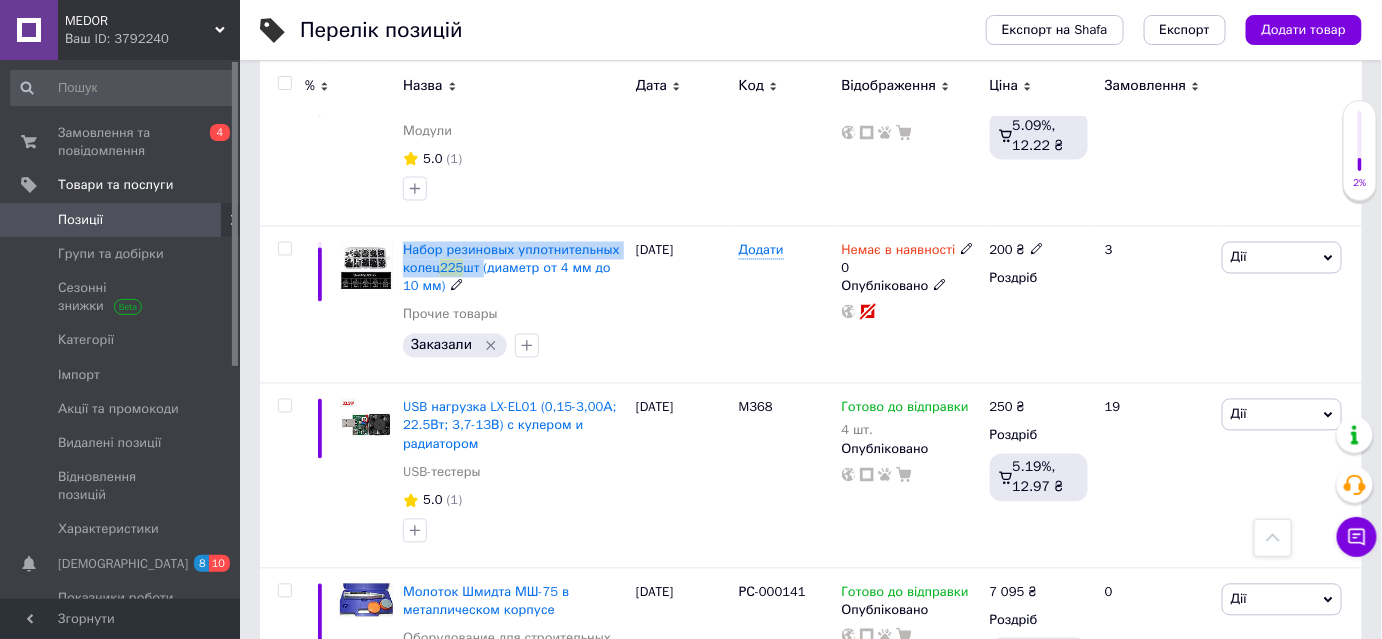 copy on "Набор резиновых уплотнительных колец  225  шт" 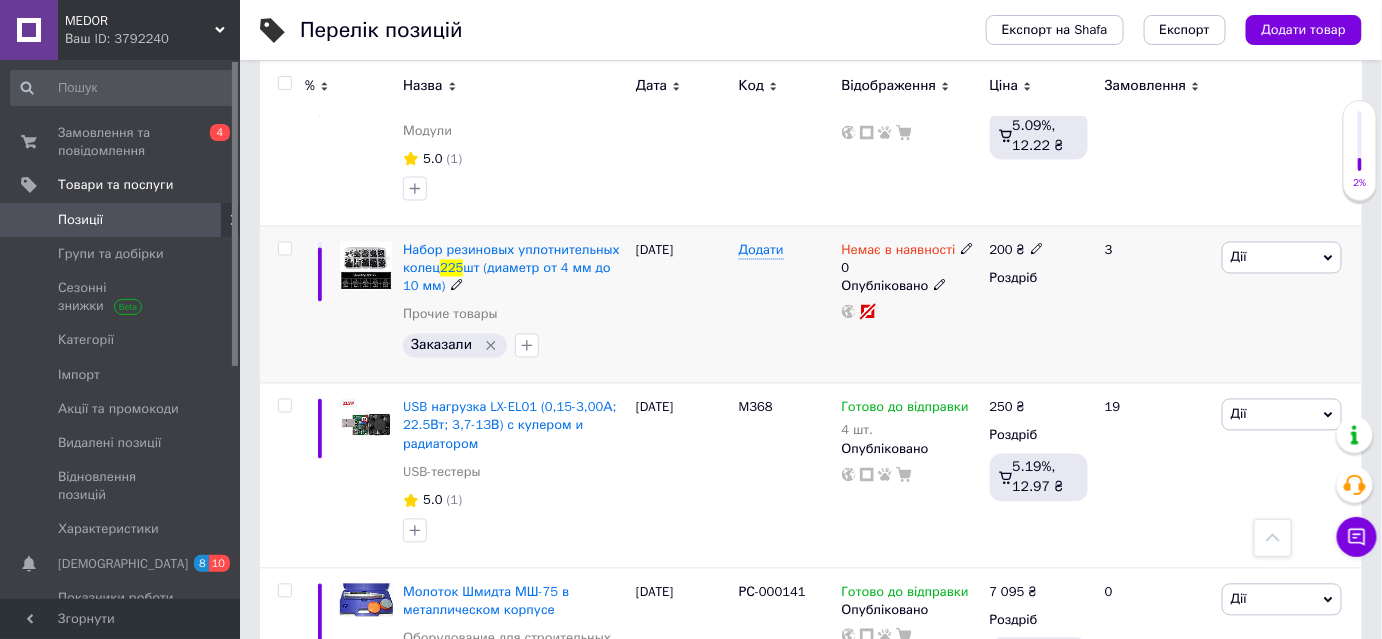 drag, startPoint x: 960, startPoint y: 209, endPoint x: 967, endPoint y: 223, distance: 15.652476 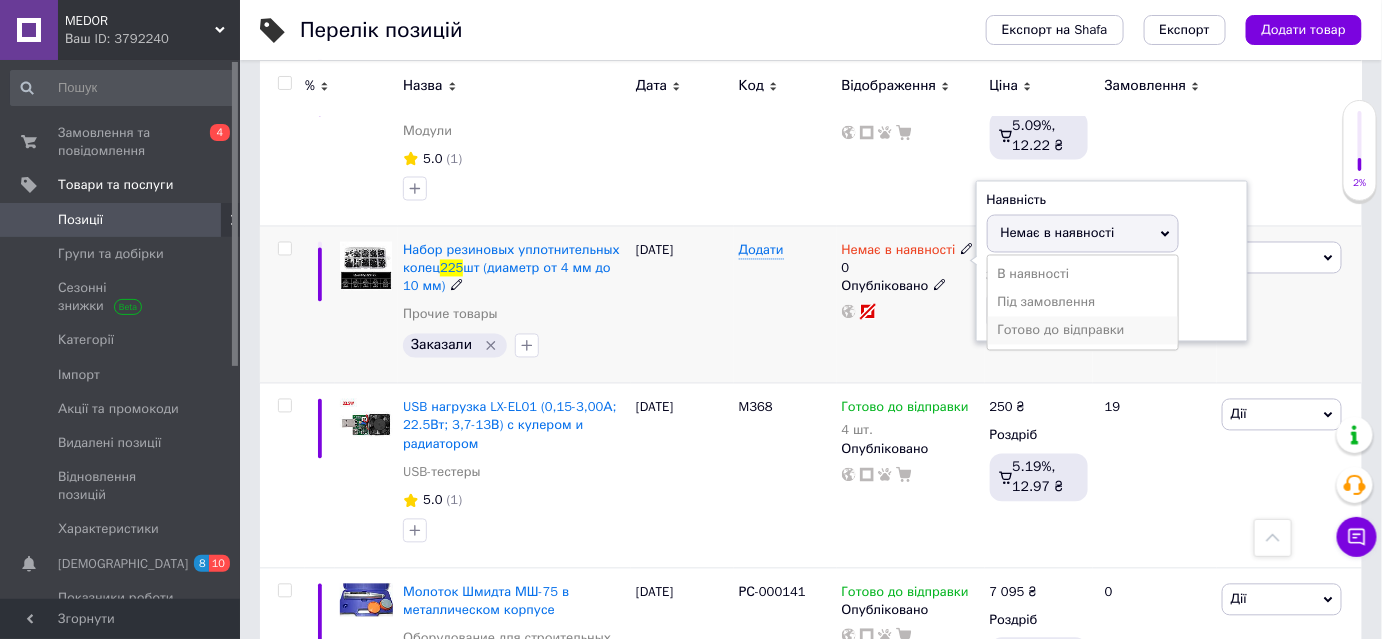 click on "Готово до відправки" at bounding box center (1083, 331) 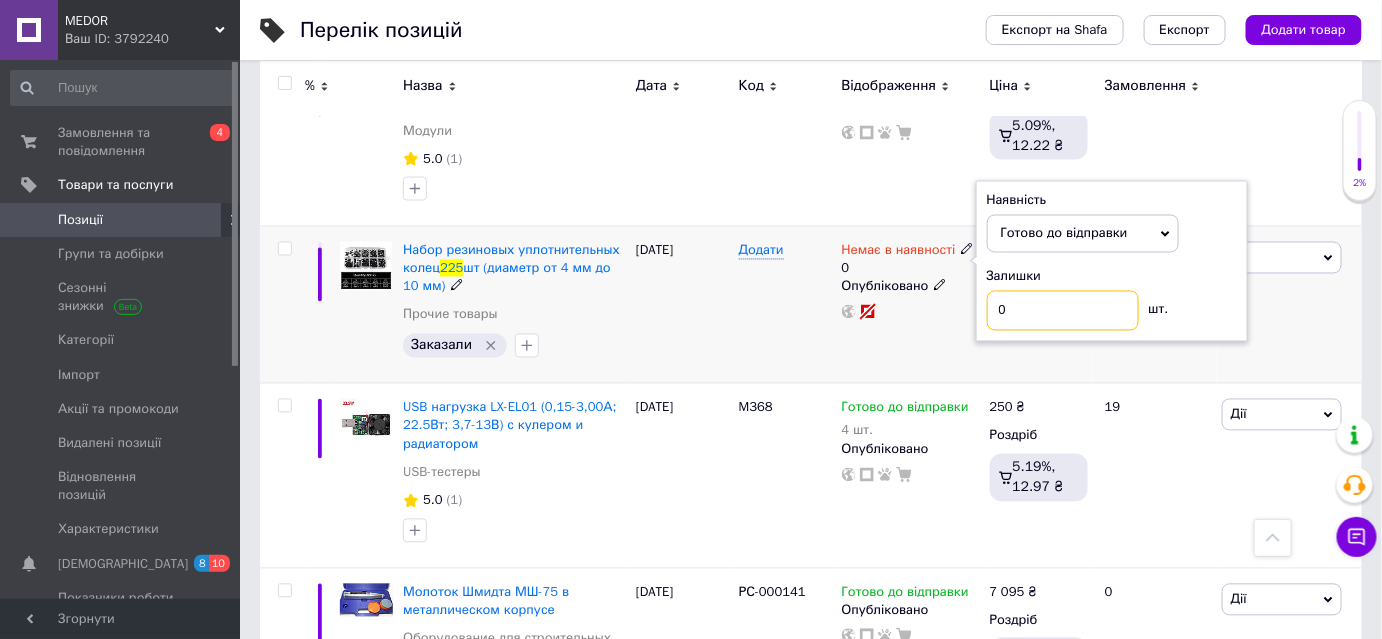 drag, startPoint x: 1011, startPoint y: 272, endPoint x: 991, endPoint y: 267, distance: 20.615528 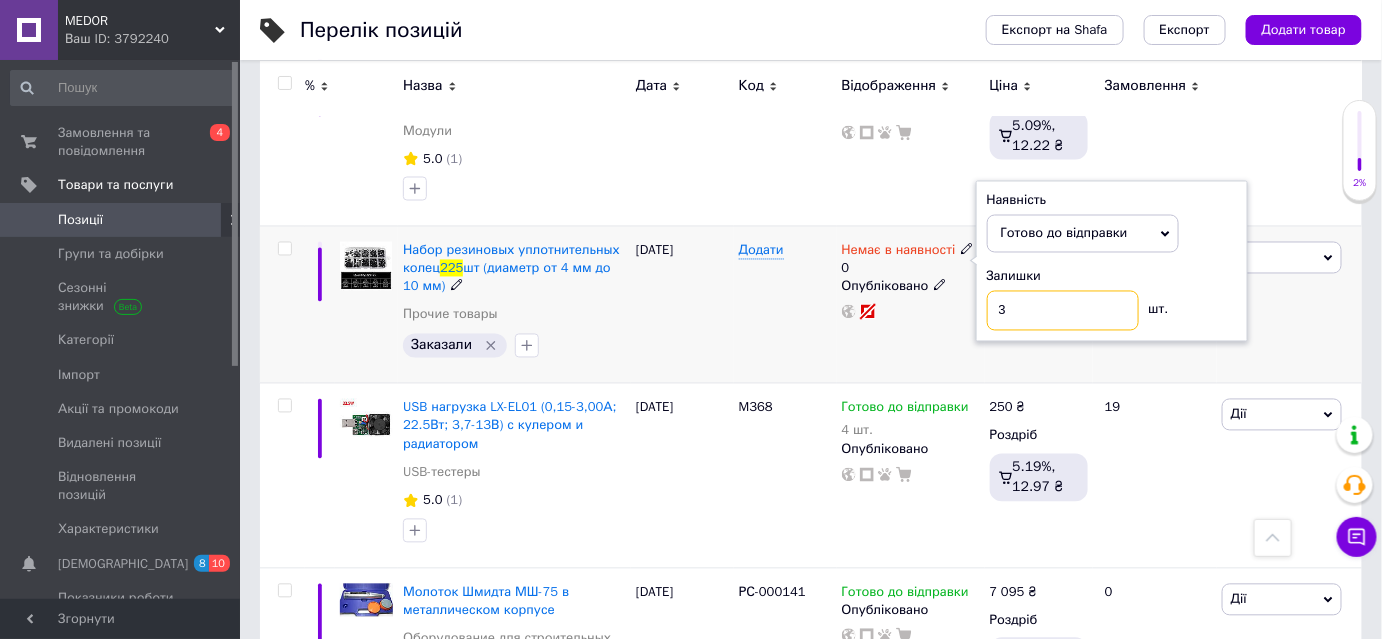 type on "3" 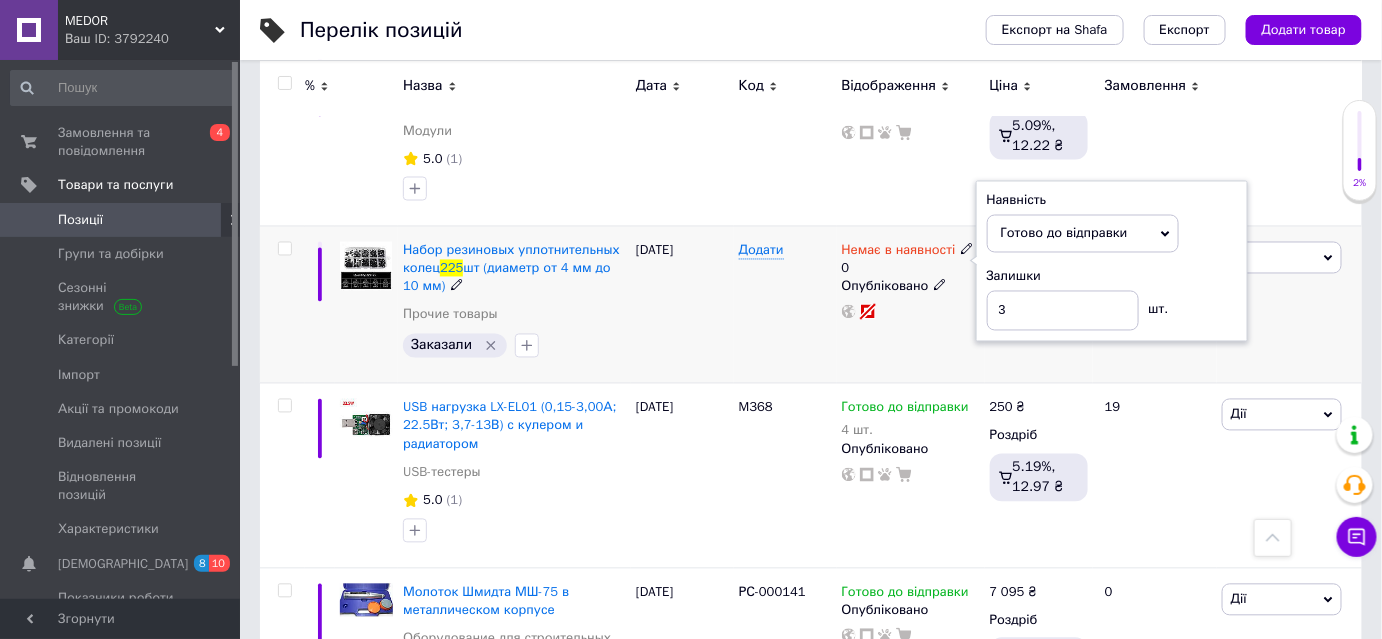 click on "Немає в наявності 0 Наявність [PERSON_NAME] до відправки В наявності Немає в наявності Під замовлення Залишки 3 шт. Опубліковано" at bounding box center [911, 305] 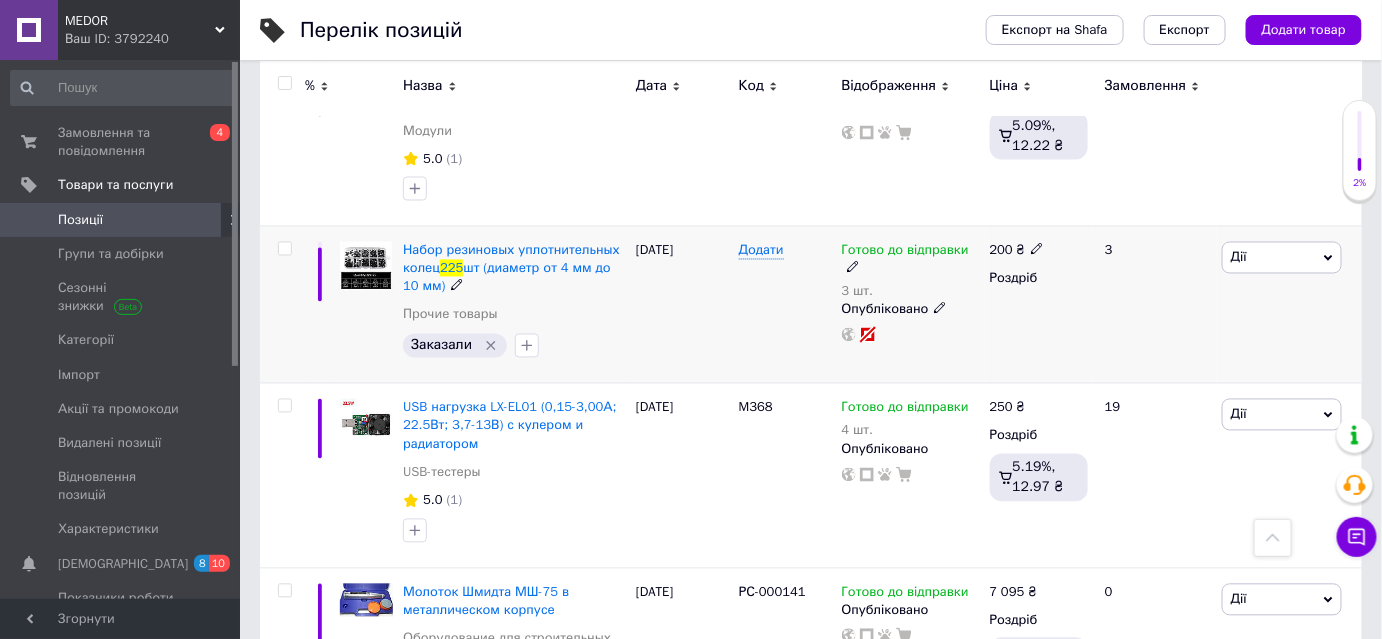 click 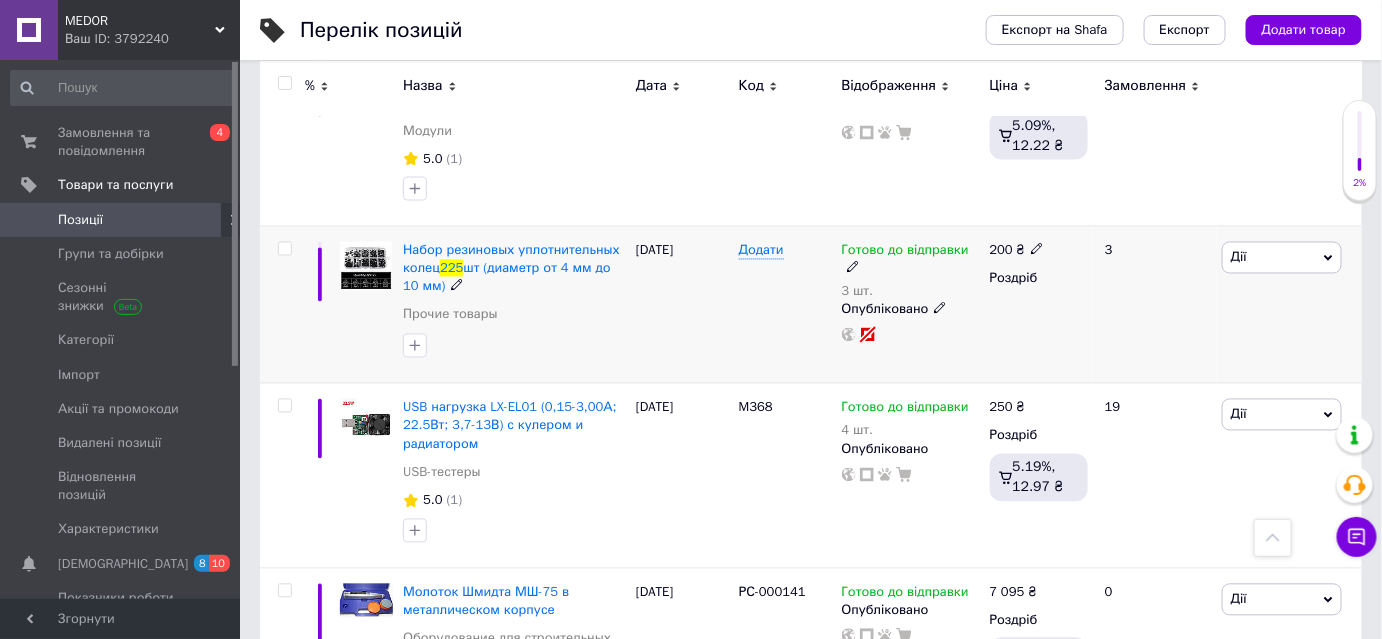 scroll, scrollTop: 0, scrollLeft: 0, axis: both 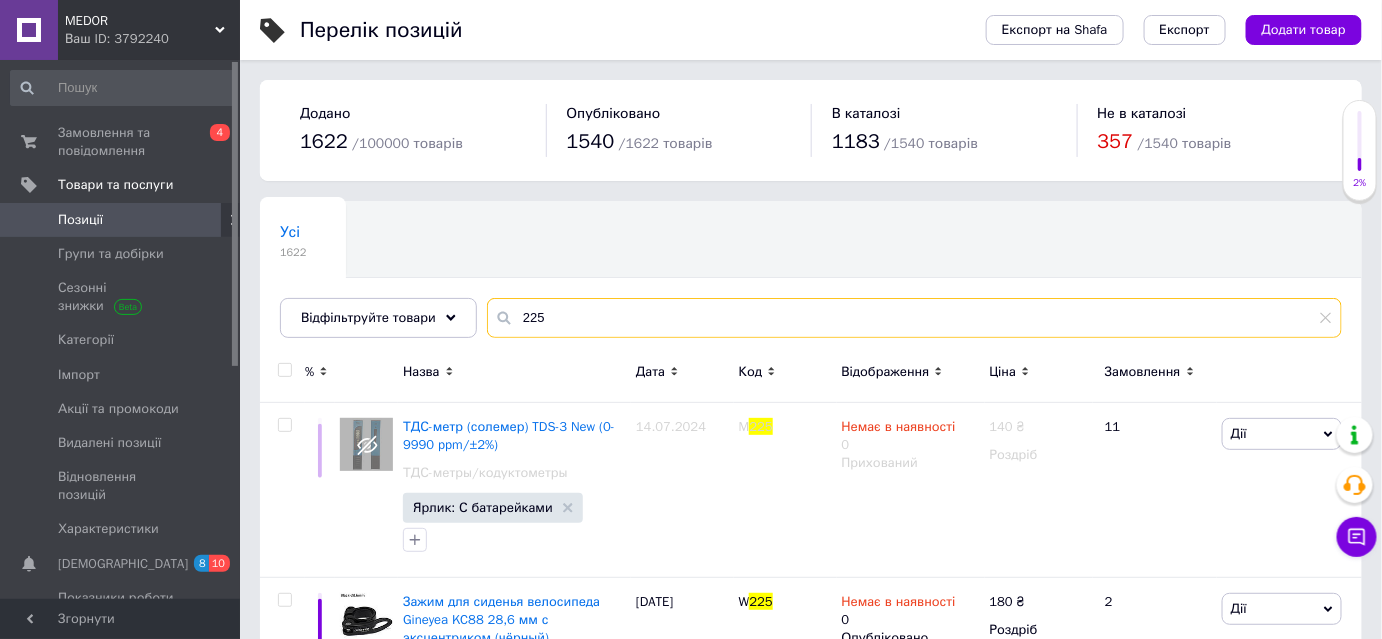 drag, startPoint x: 568, startPoint y: 306, endPoint x: 506, endPoint y: 310, distance: 62.1289 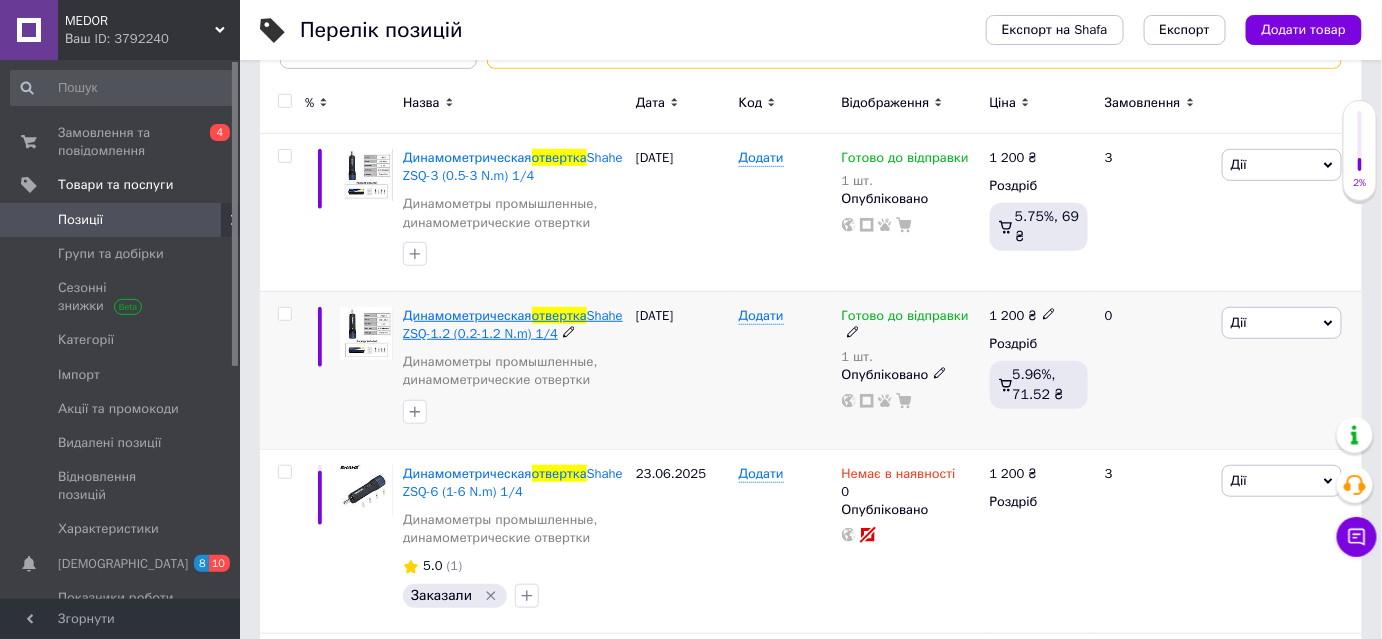 scroll, scrollTop: 272, scrollLeft: 0, axis: vertical 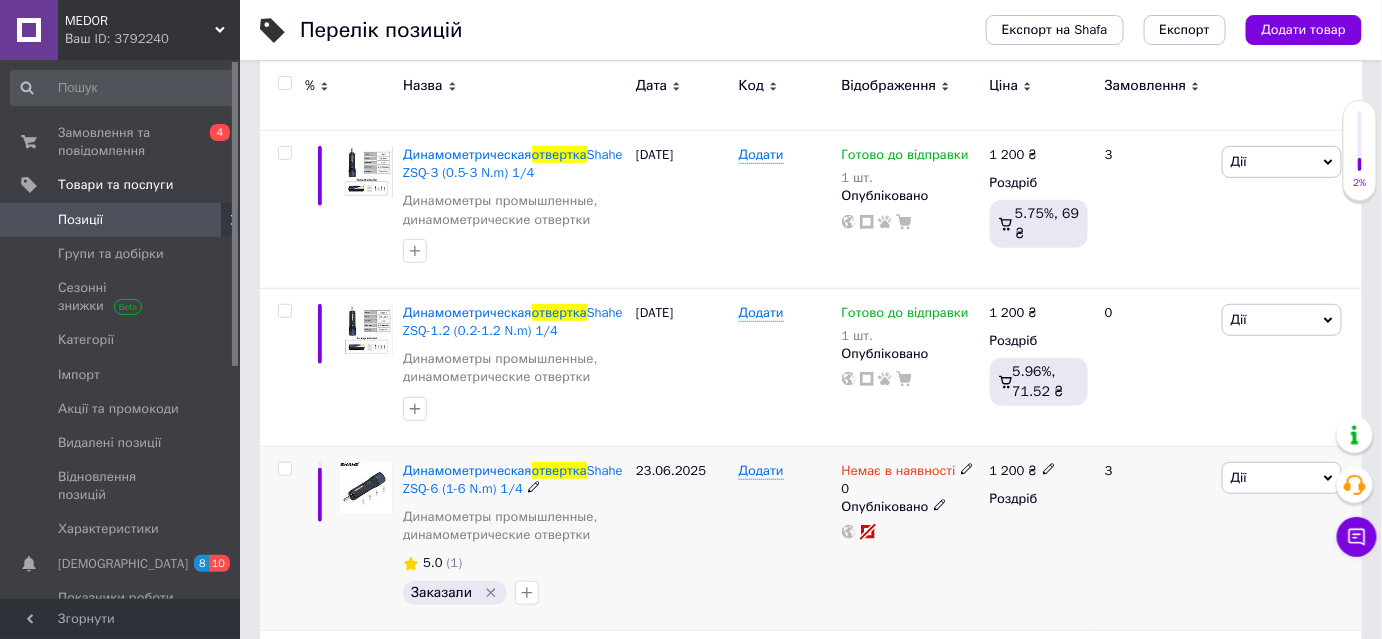 type on "отвертка" 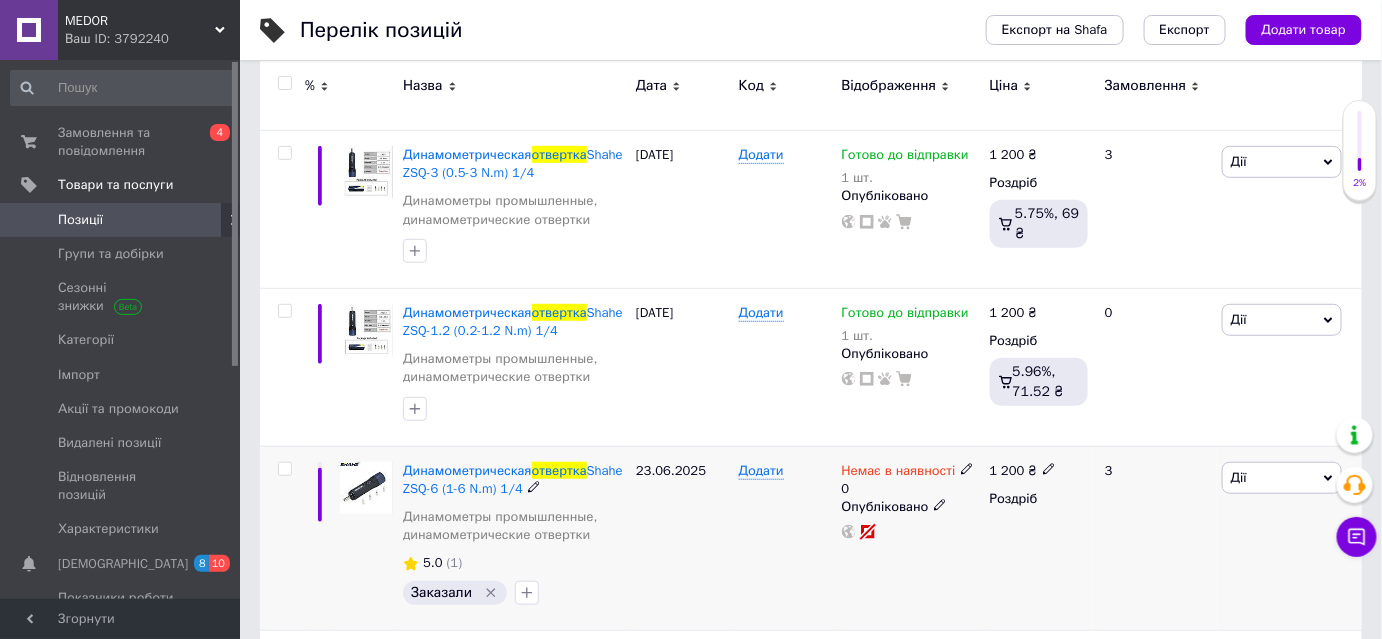 click 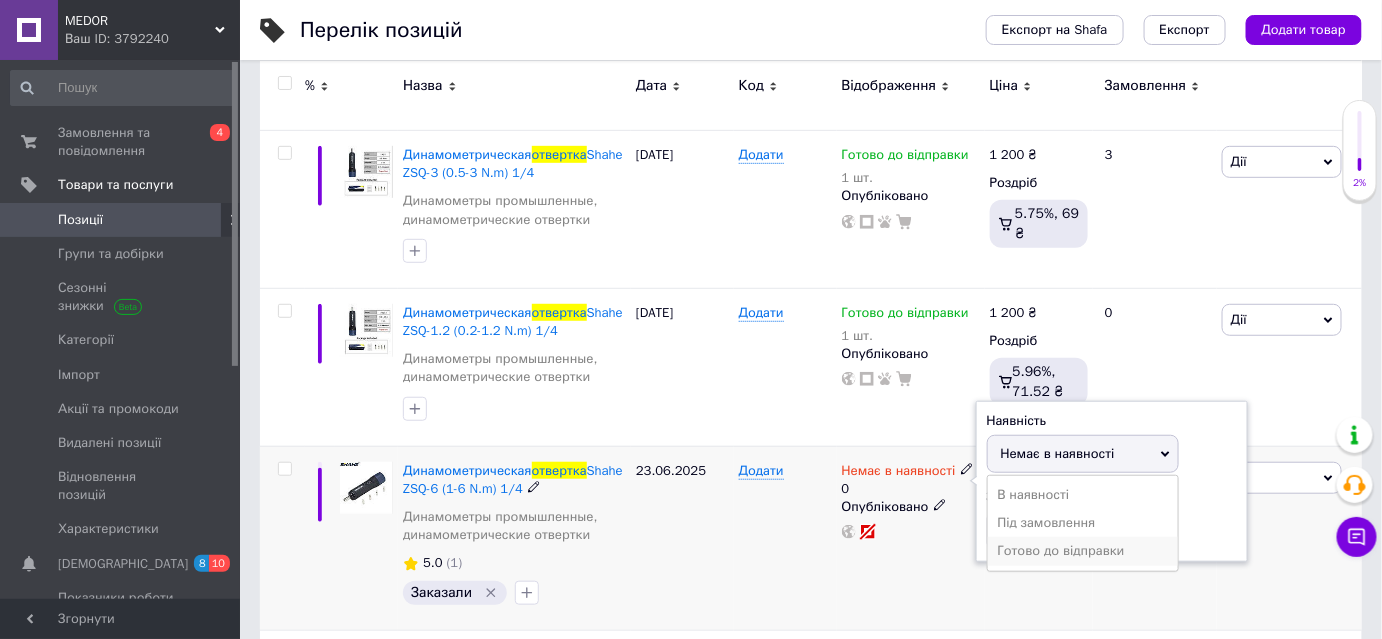 click on "Готово до відправки" at bounding box center [1083, 551] 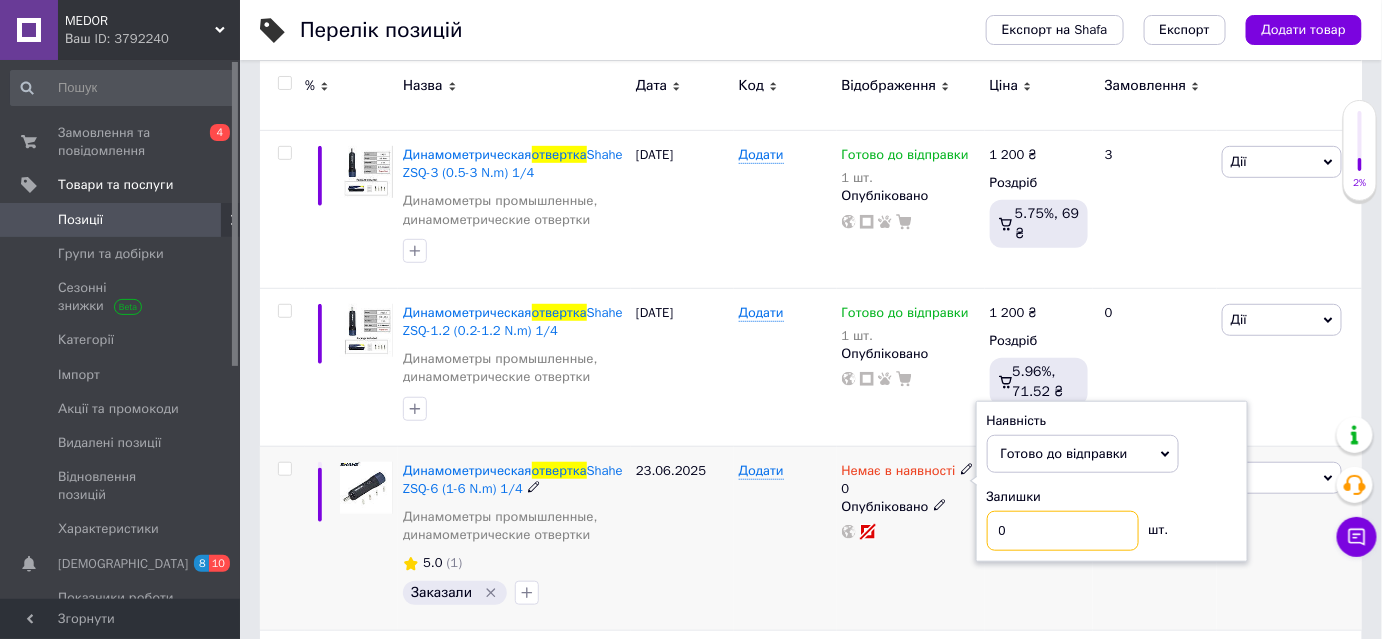 drag, startPoint x: 1021, startPoint y: 522, endPoint x: 983, endPoint y: 522, distance: 38 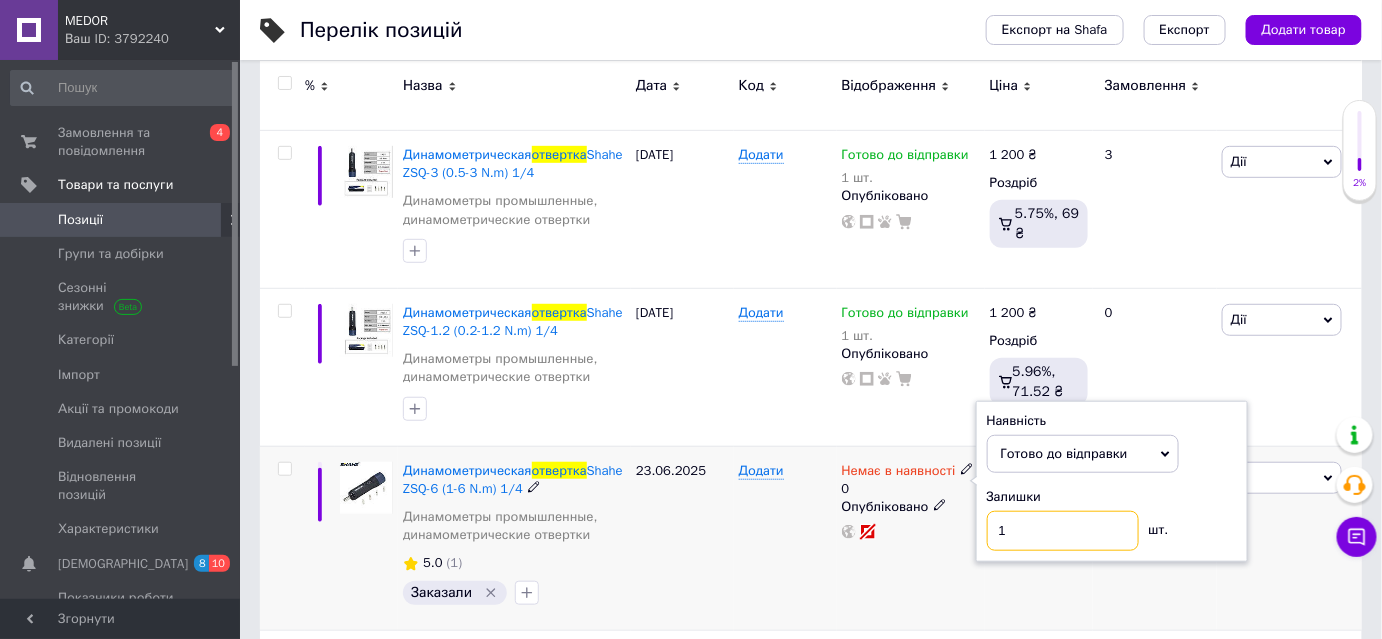 type on "1" 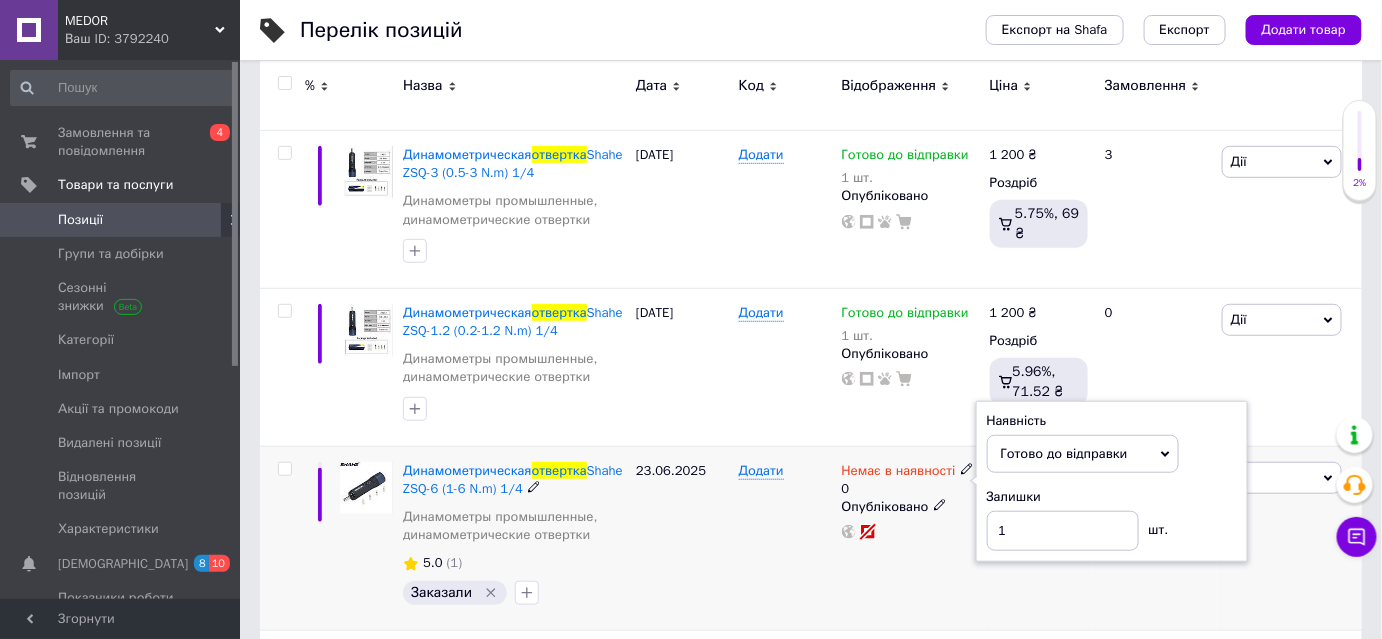 click on "Додати" at bounding box center (785, 538) 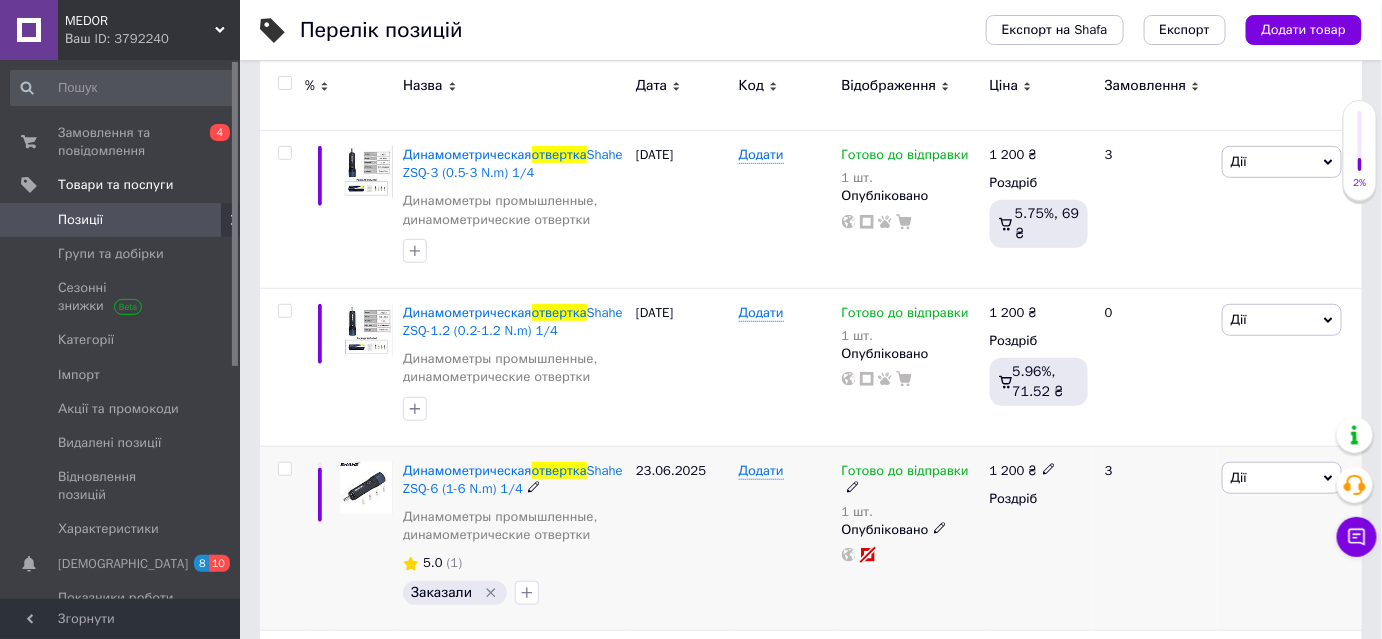 click 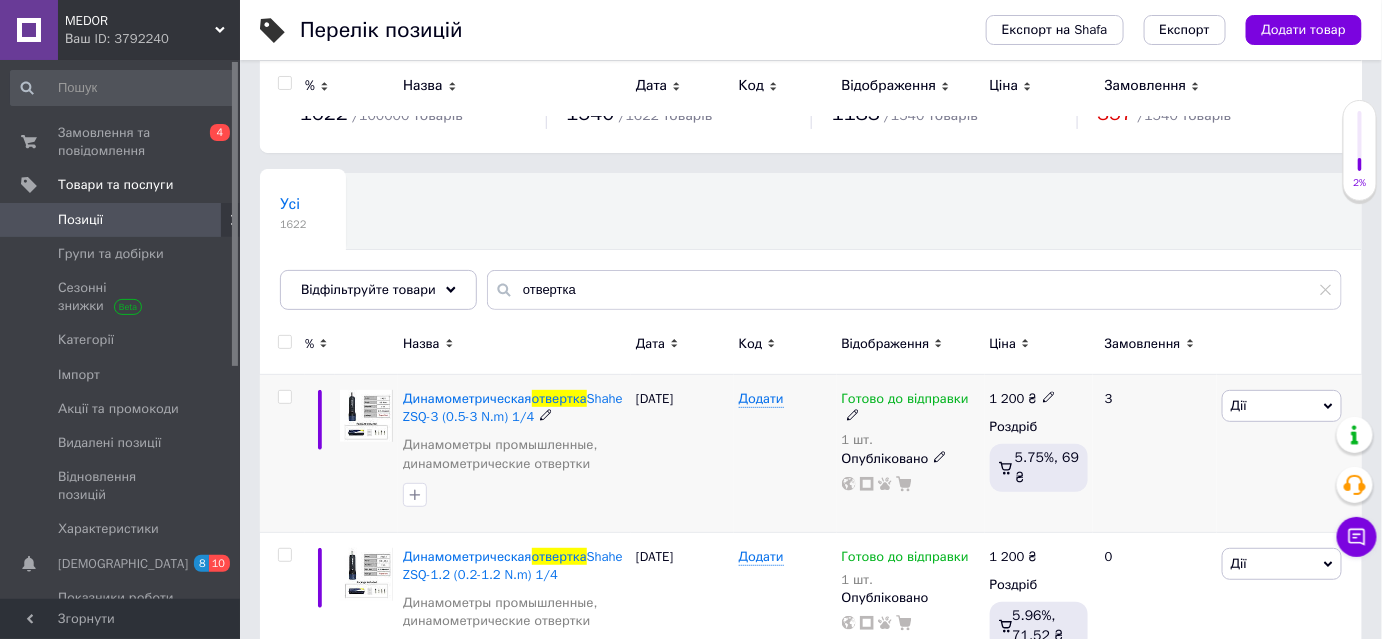 scroll, scrollTop: 0, scrollLeft: 0, axis: both 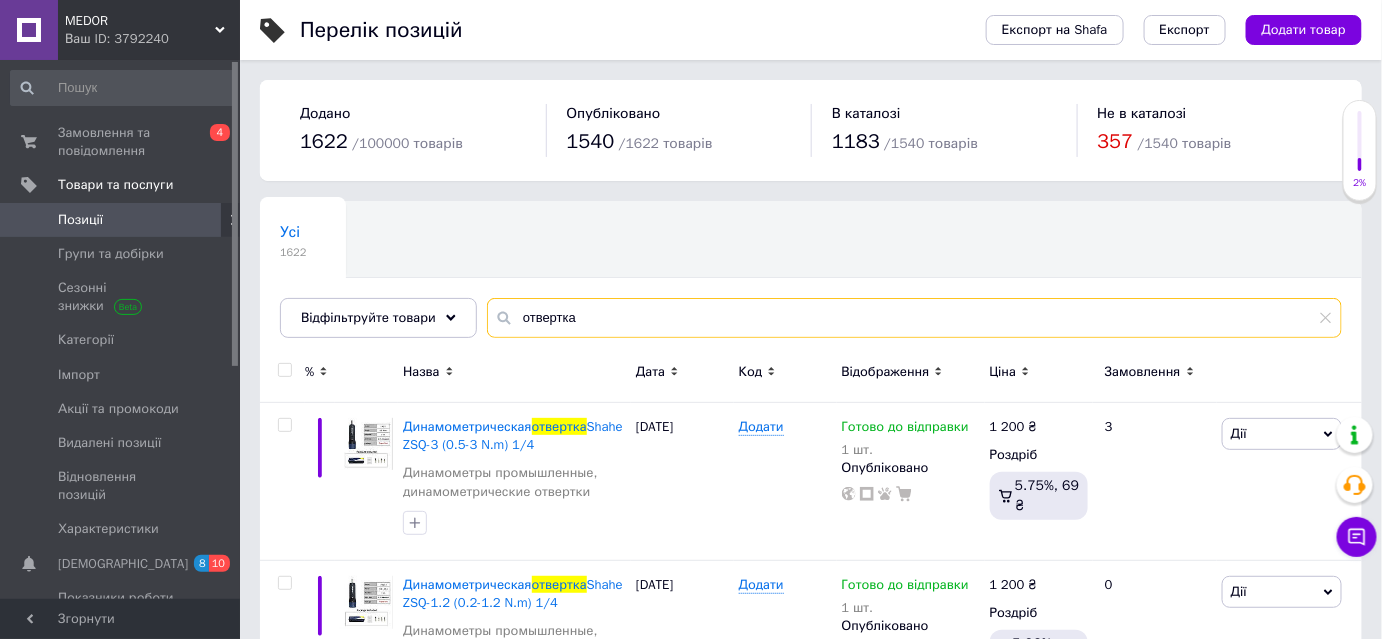 drag, startPoint x: 575, startPoint y: 323, endPoint x: 506, endPoint y: 298, distance: 73.38937 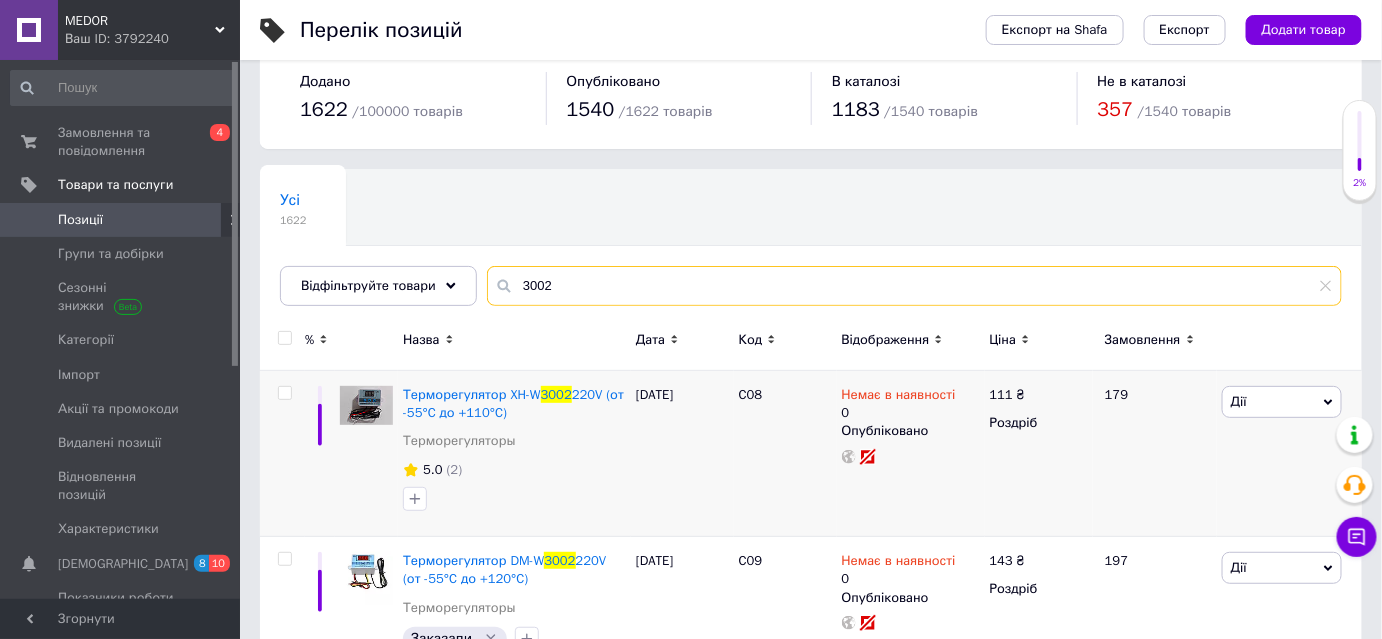 scroll, scrollTop: 87, scrollLeft: 0, axis: vertical 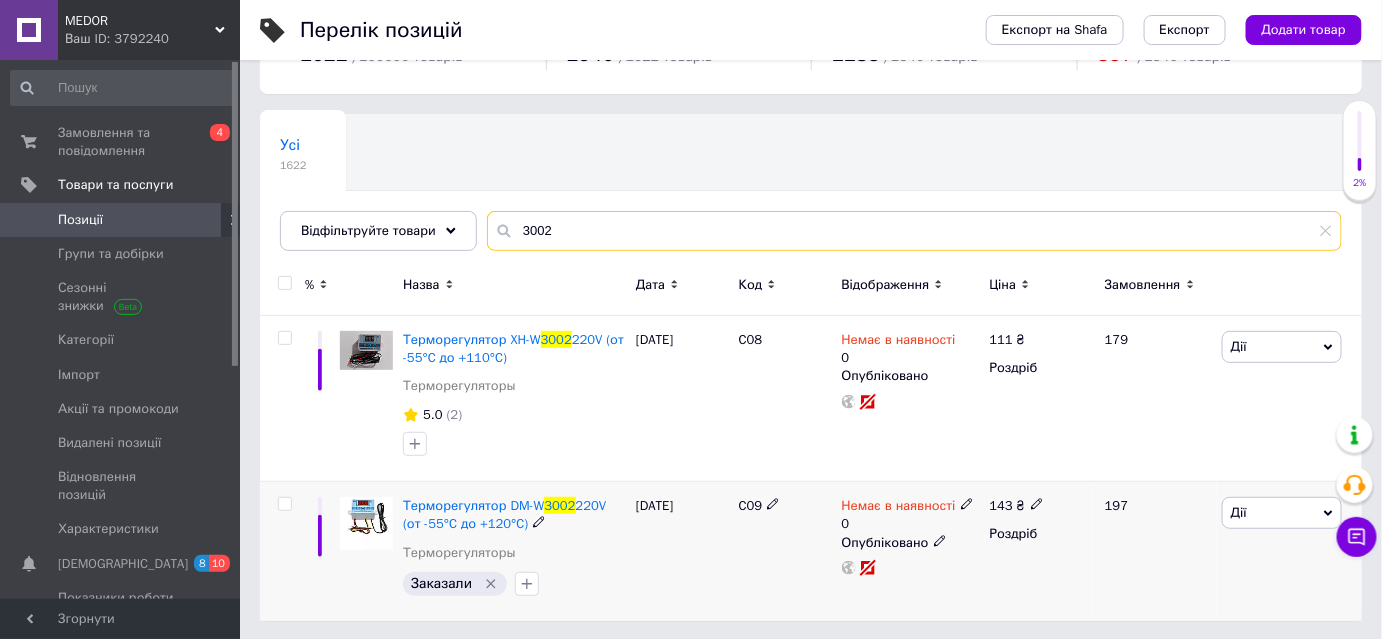 type on "3002" 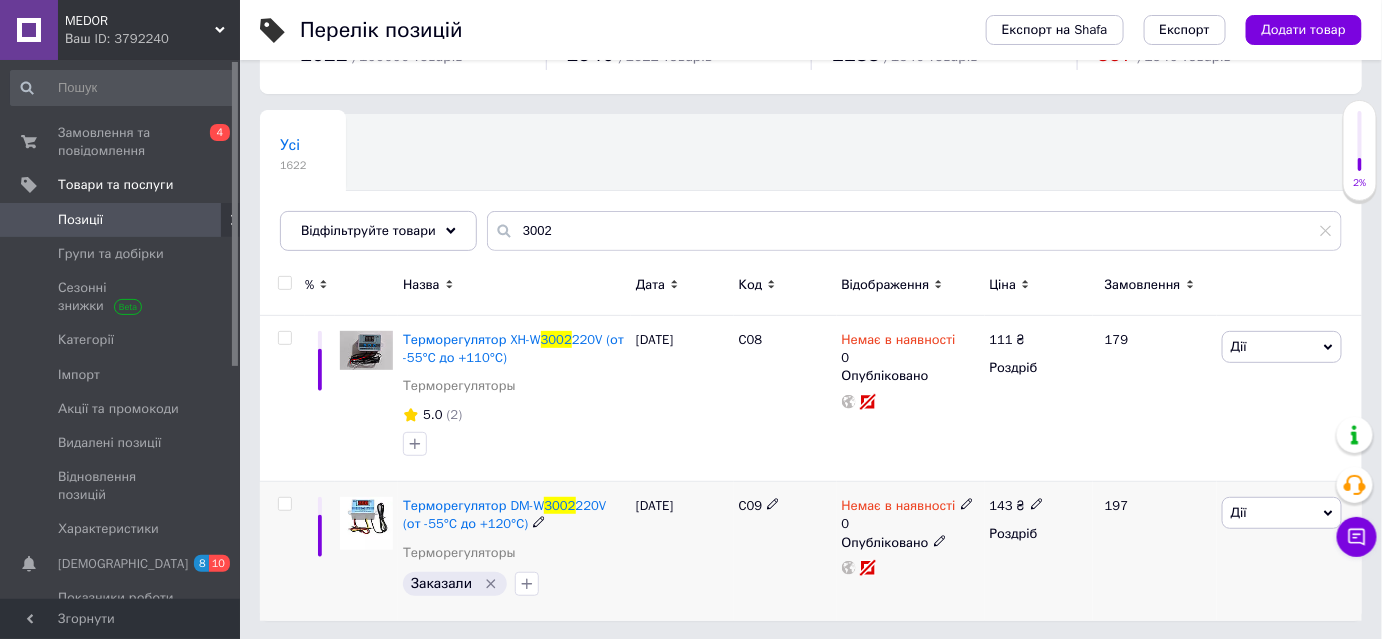 click 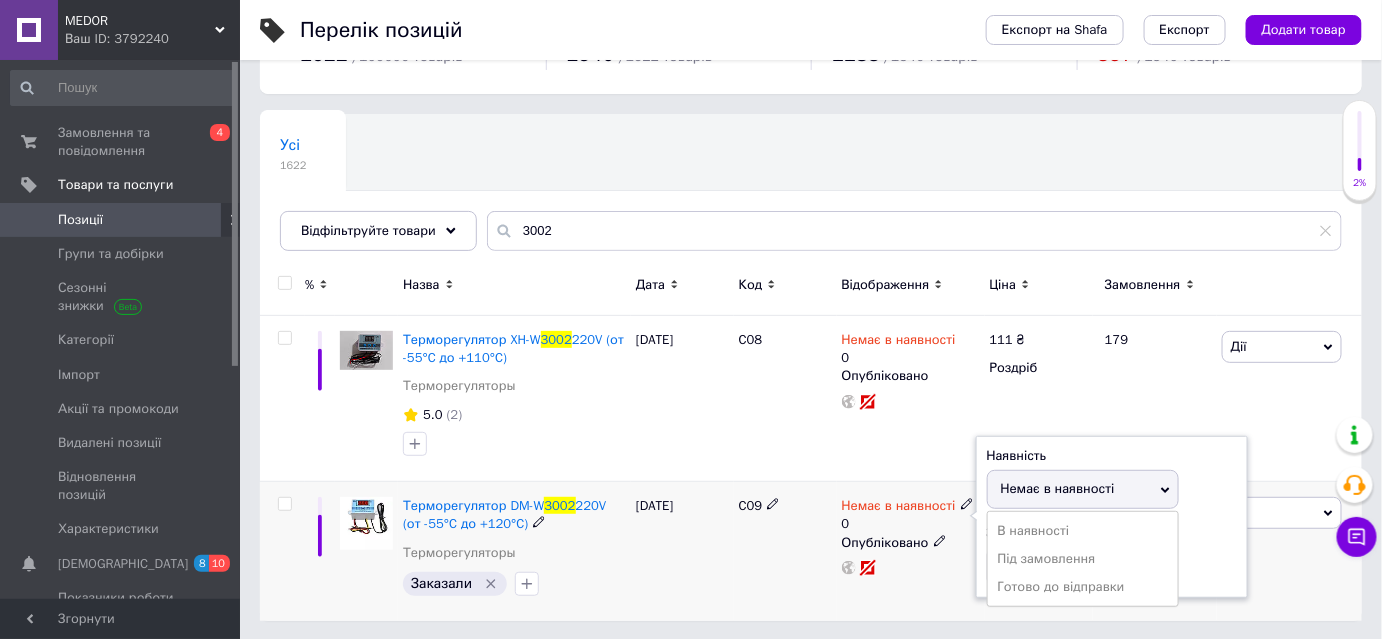 click on "Готово до відправки" at bounding box center (1083, 587) 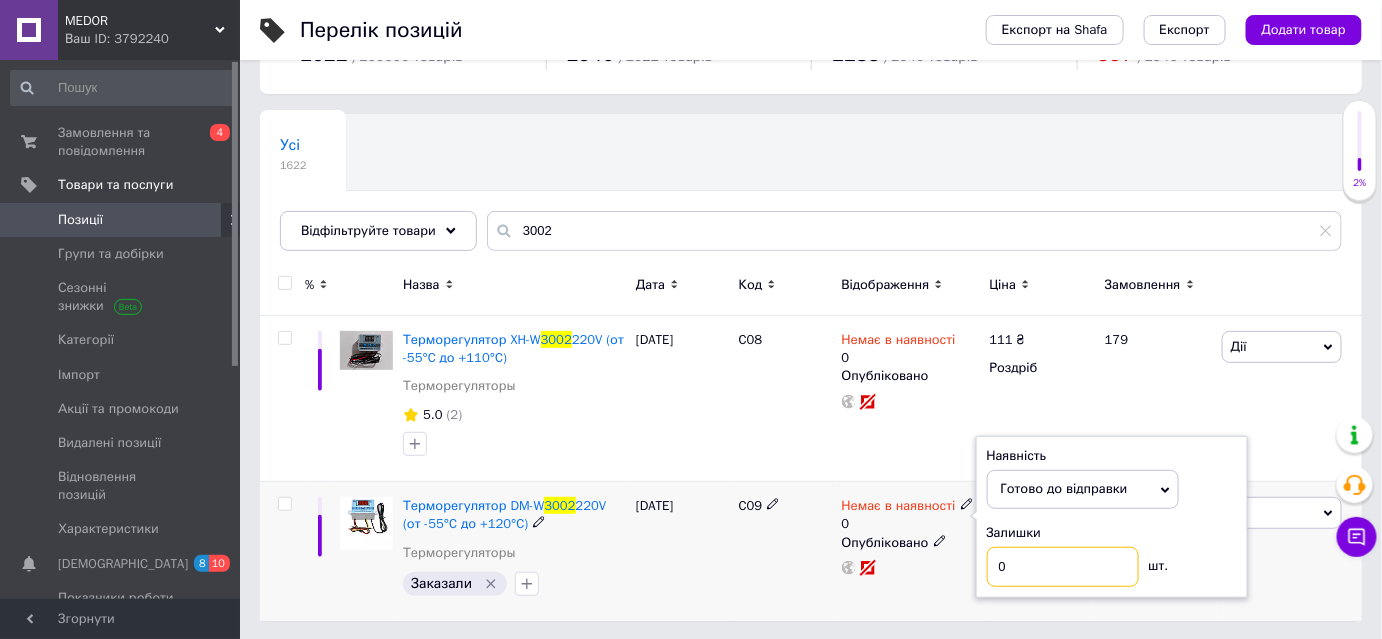 drag, startPoint x: 1015, startPoint y: 553, endPoint x: 992, endPoint y: 553, distance: 23 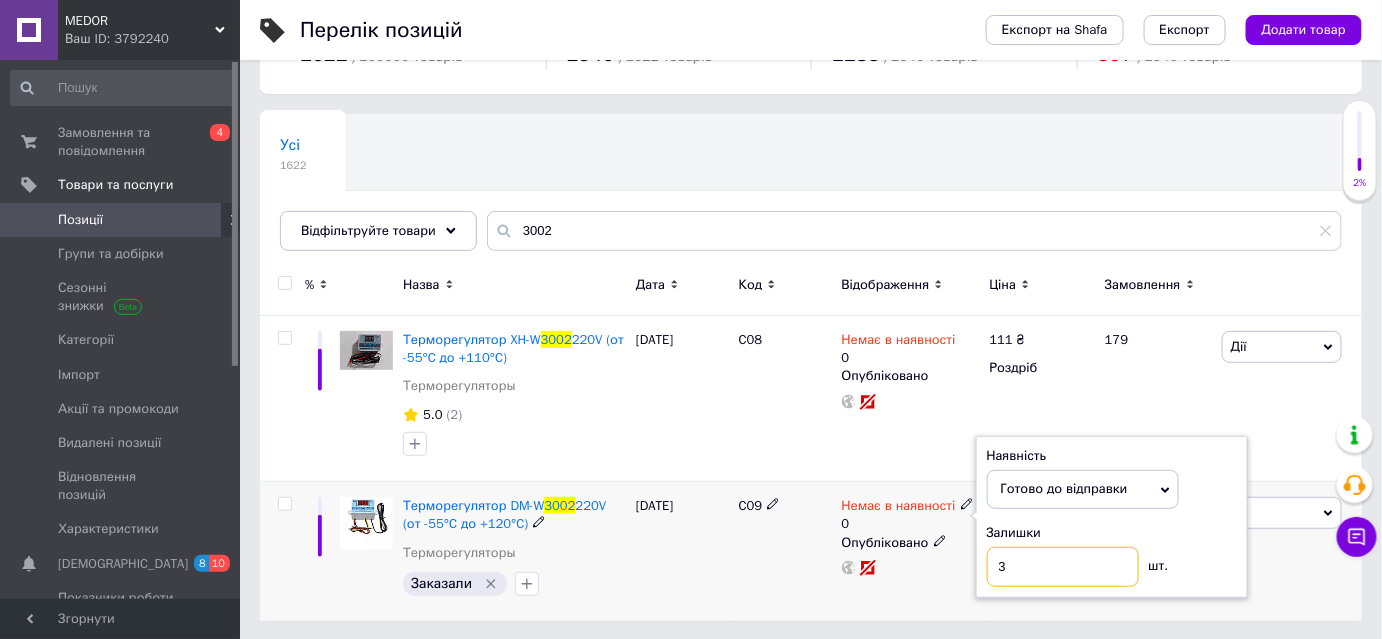type on "3" 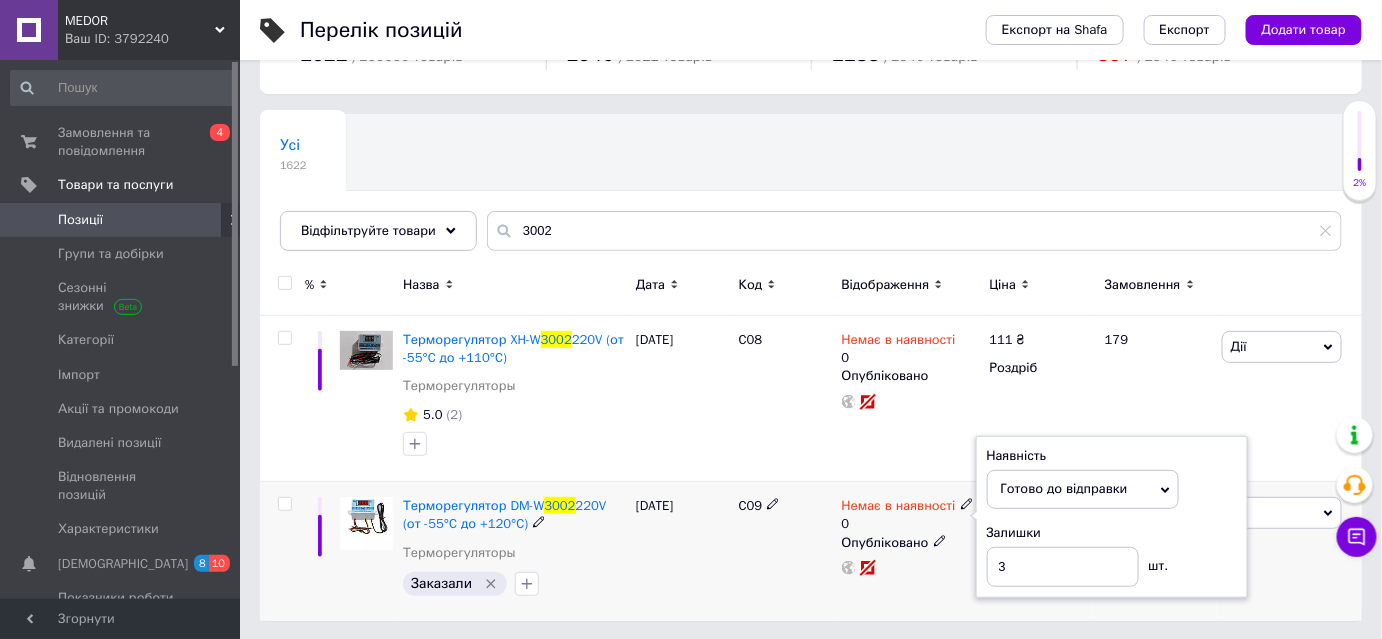 click on "Немає в наявності 0 Наявність [PERSON_NAME] до відправки В наявності Немає в наявності Під замовлення Залишки 3 шт. Опубліковано" at bounding box center [911, 551] 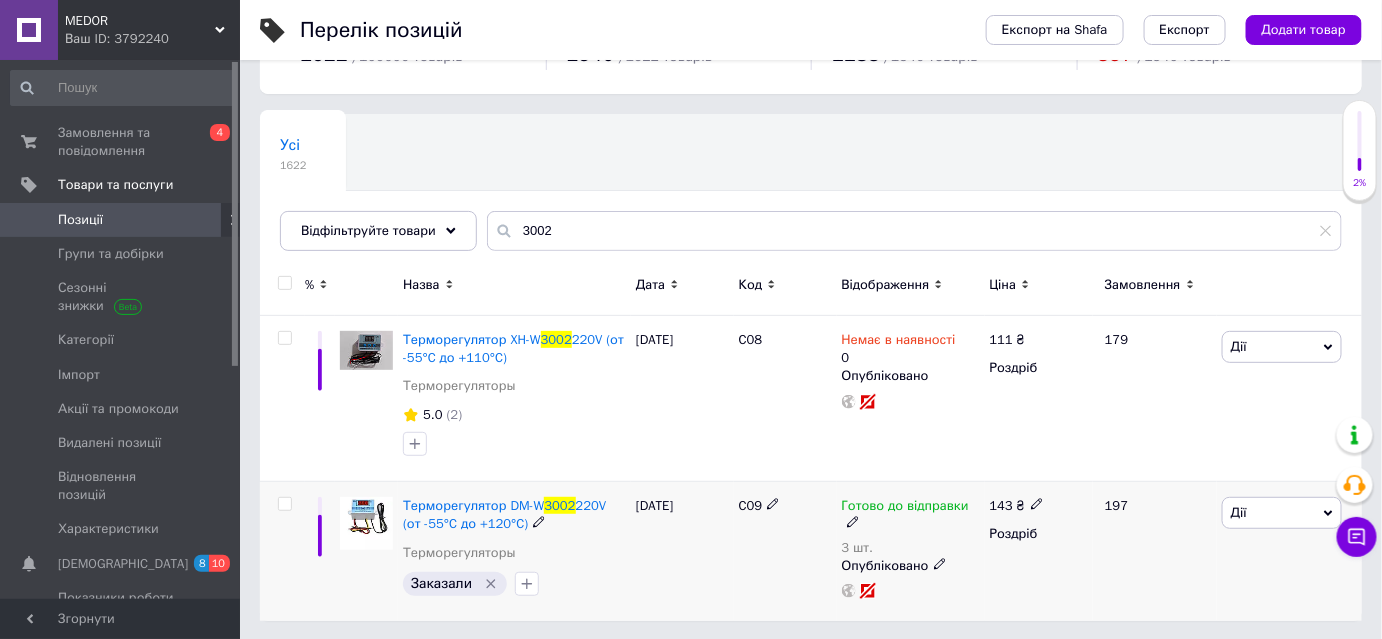 click 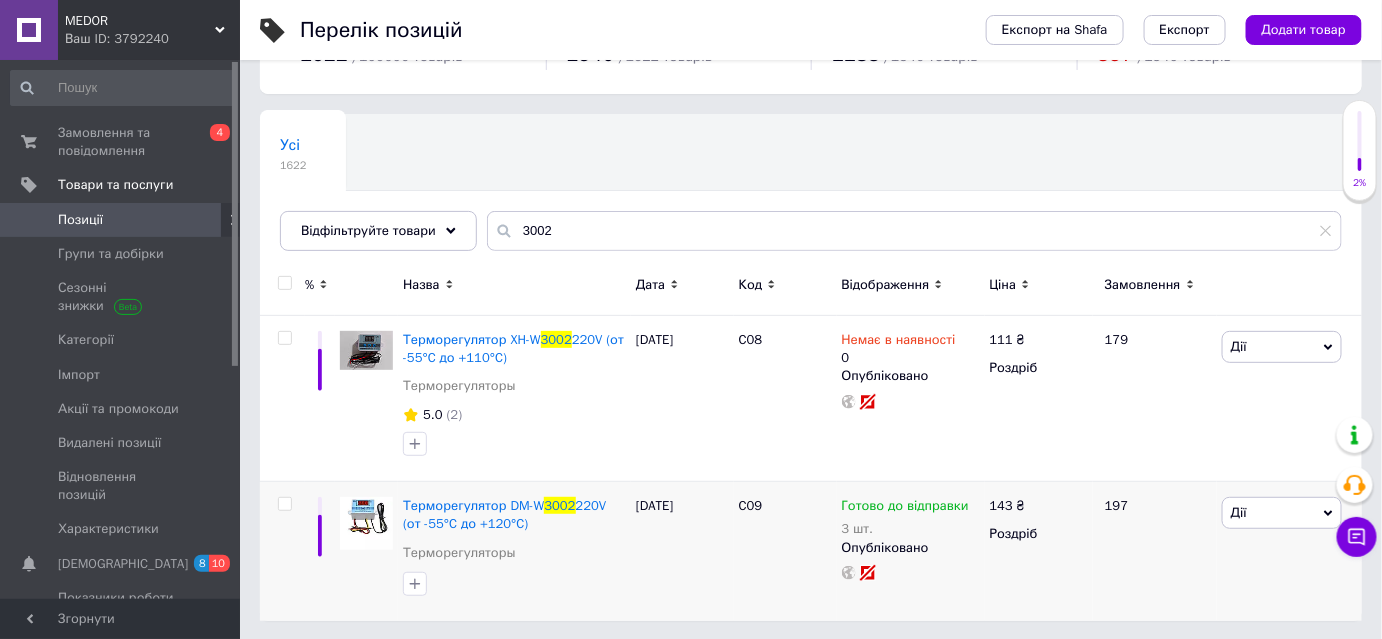 drag, startPoint x: 559, startPoint y: 208, endPoint x: 534, endPoint y: 214, distance: 25.70992 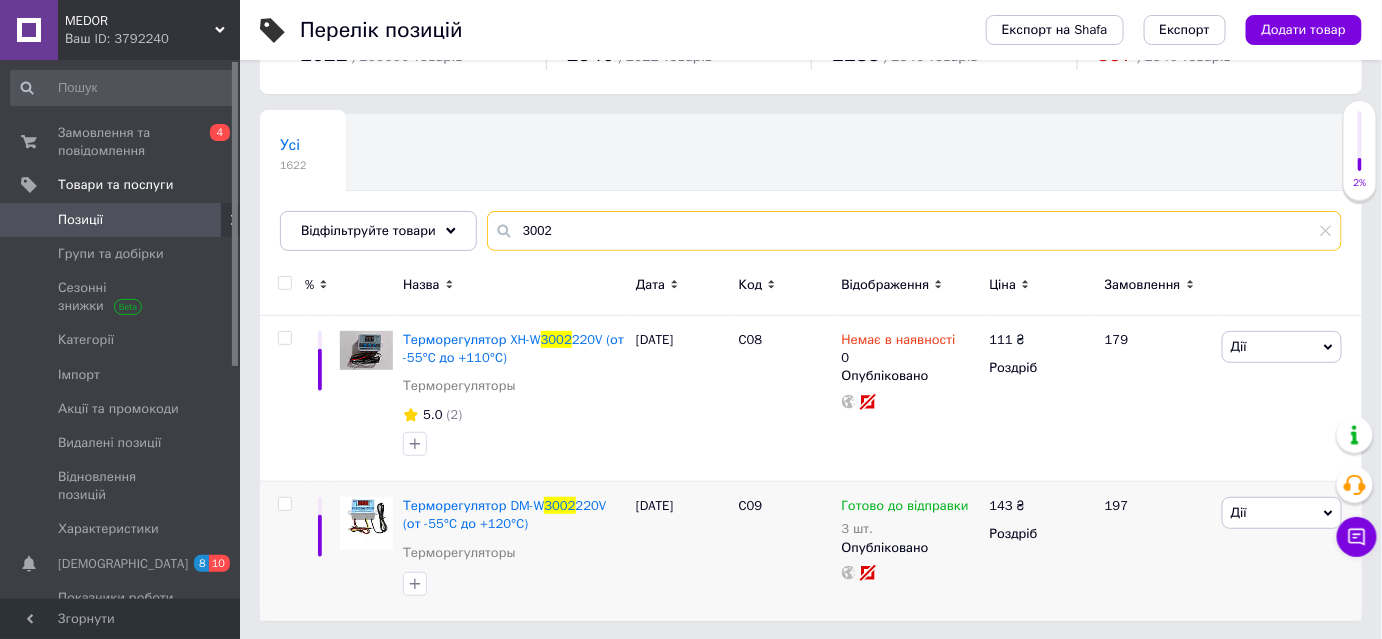 drag, startPoint x: 546, startPoint y: 231, endPoint x: 490, endPoint y: 224, distance: 56.435802 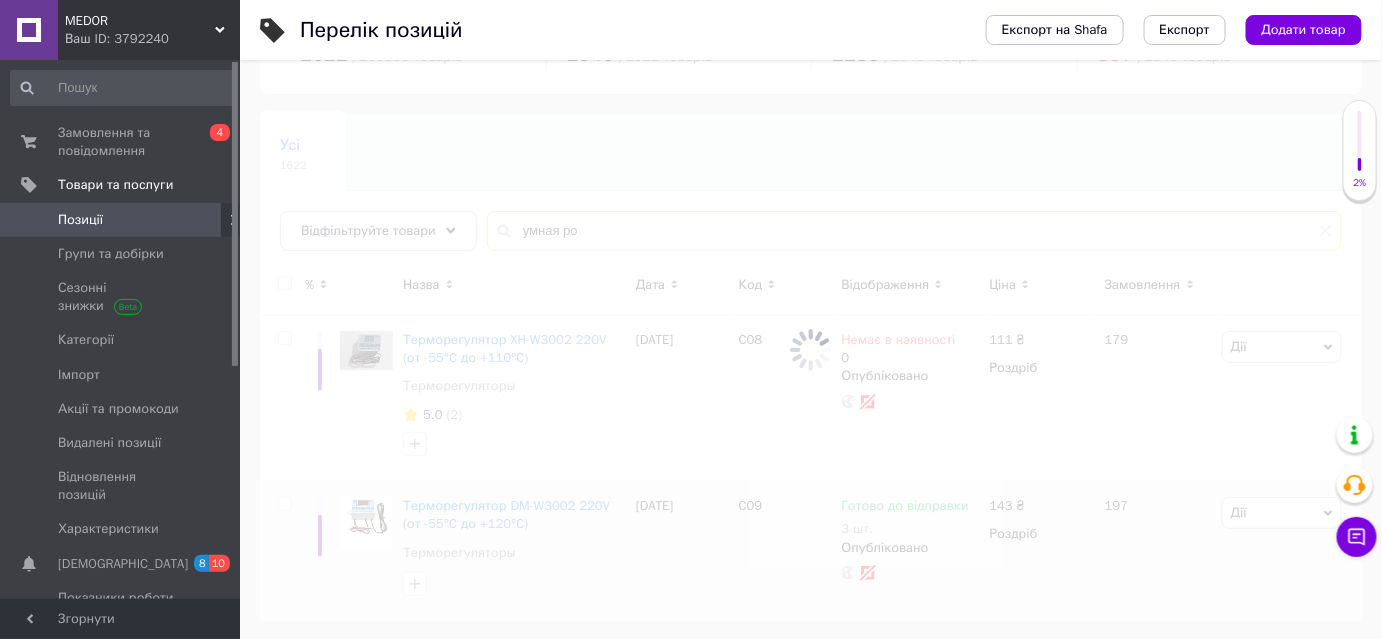 scroll, scrollTop: 0, scrollLeft: 0, axis: both 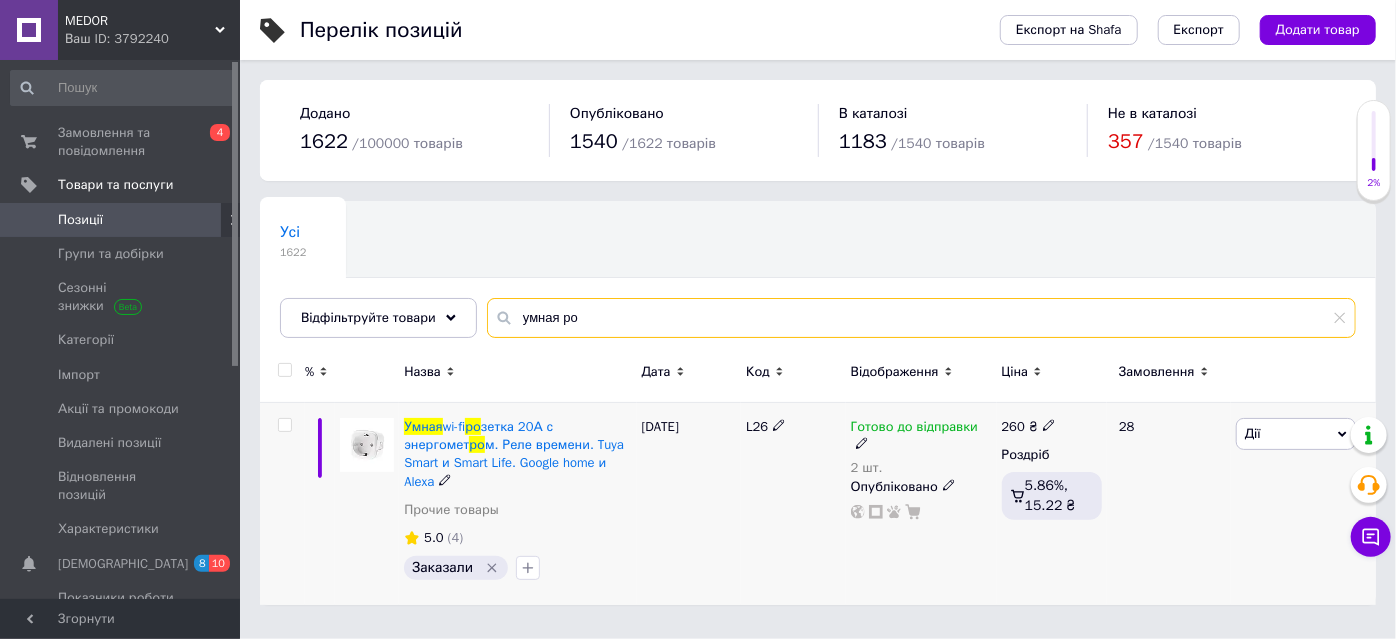 type on "умная ро" 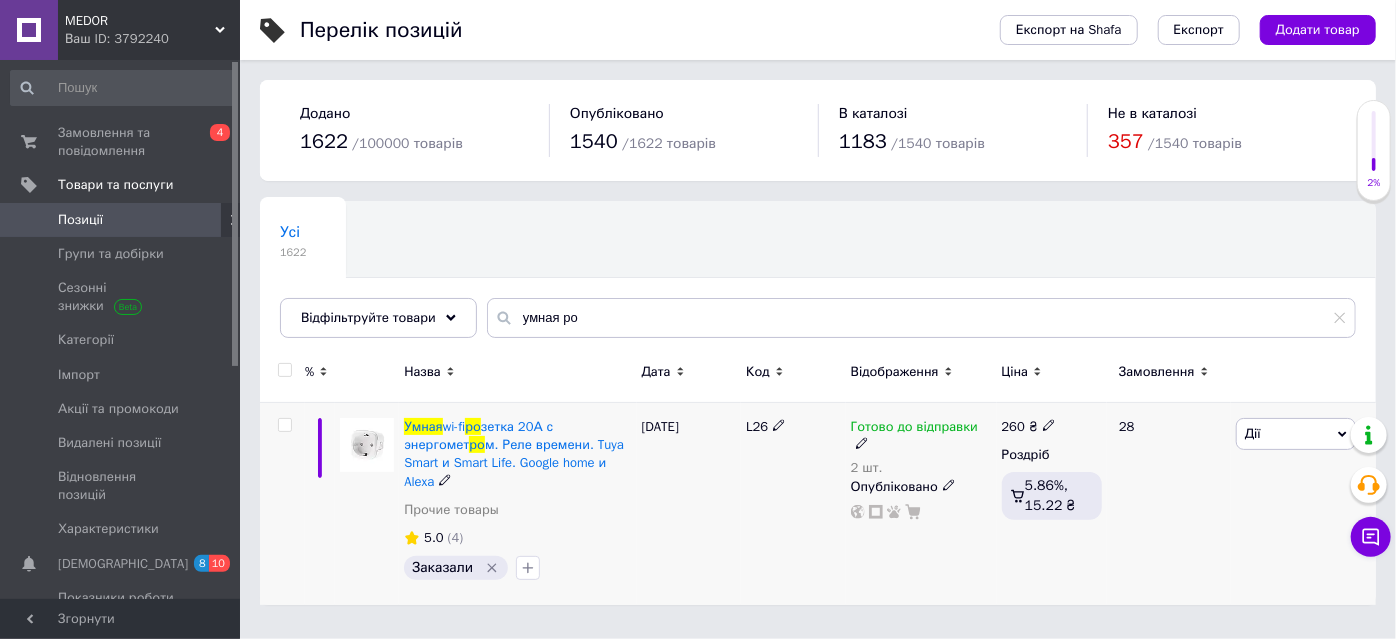 click 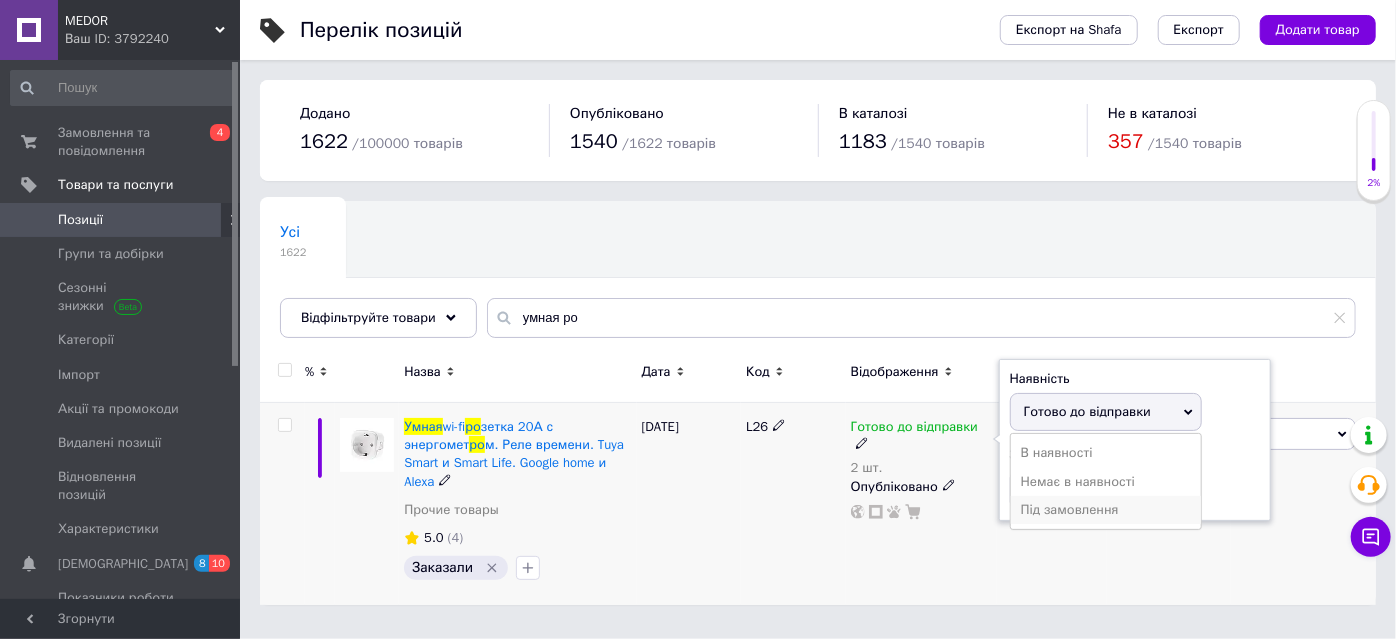 click on "Під замовлення" at bounding box center (1106, 510) 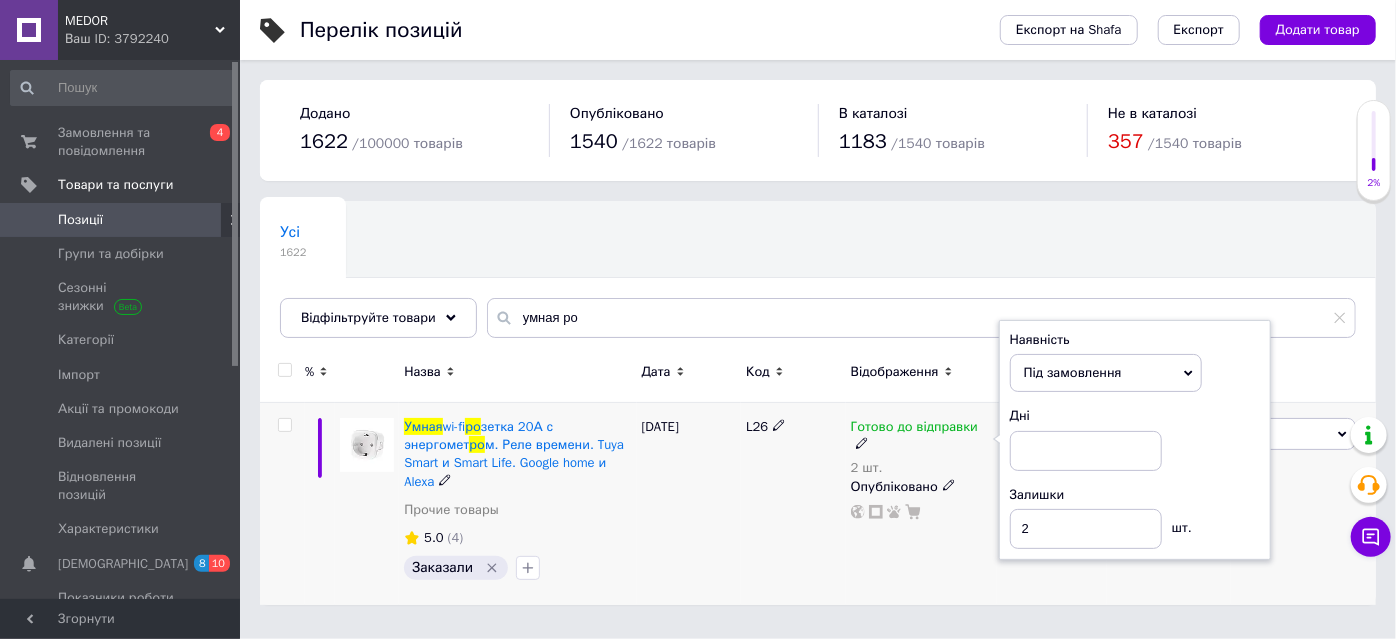click on "Готово до відправки 2 шт. Наявність Під замовлення В наявності Немає в наявності [PERSON_NAME] до відправки Дні Залишки 2 шт. Опубліковано" at bounding box center [921, 504] 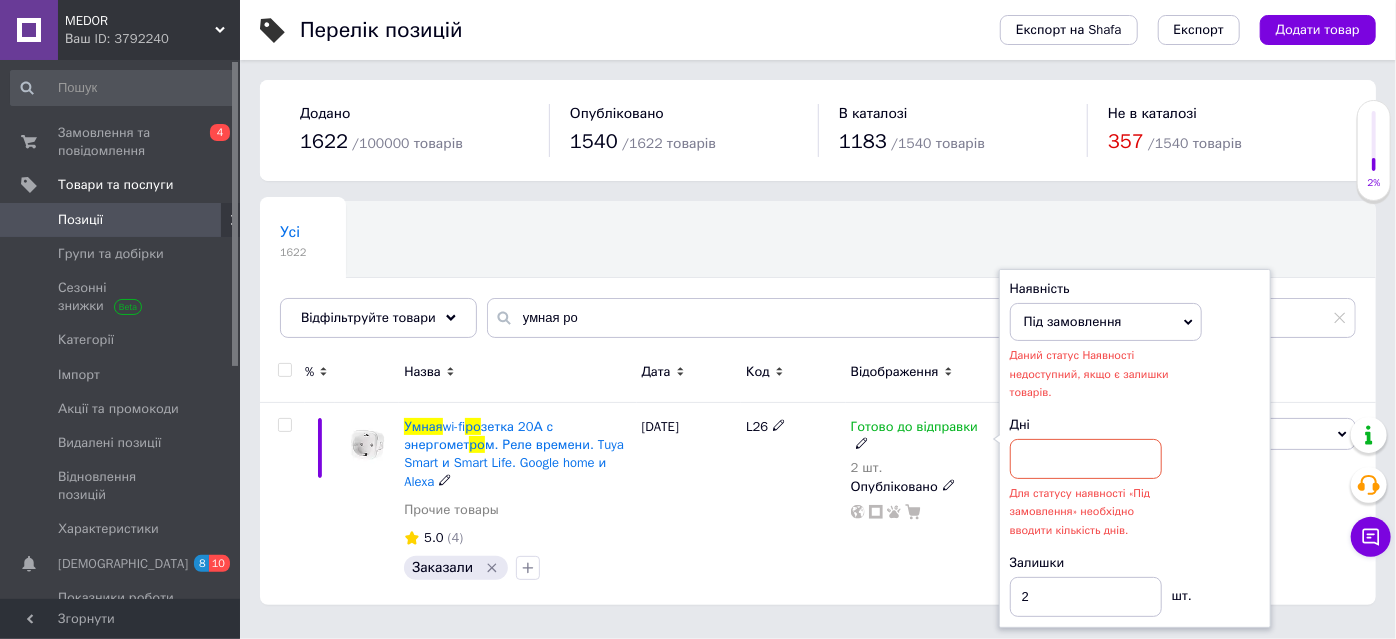 click on "Перелік позицій Експорт на Shafa Експорт Додати товар Додано 1622   / 100000   товарів Опубліковано 1540   / 1622   товарів В каталозі 1183   / 1540   товарів Не в каталозі 357   / 1540   товарів Усі 1622 Ok Відфільтровано...  Зберегти Нічого не знайдено Можливо, помилка у слові  або немає відповідностей за вашим запитом. Усі 1622 Відфільтруйте товари умная ро % Назва Дата Код Відображення Ціна Замовлення Умная  wi-fi  ро зетка 20А с энергомет ро м. Реле времени. Tuya Smart и Smart Life. Google home и Alexa Прочие товары 5.0 (4) Заказали   [DATE] L26 Готово до відправки 2 шт. Наявність Під замовлення В наявності Дні 2 шт." at bounding box center (818, 312) 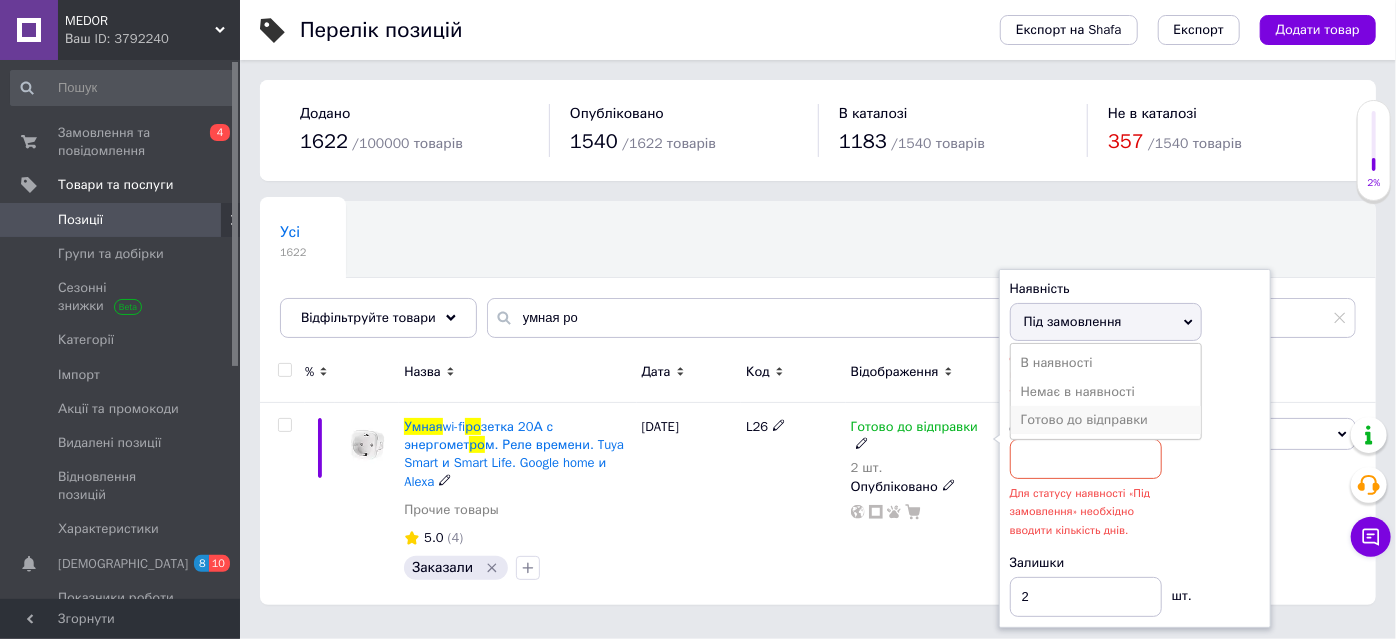 click on "Готово до відправки" at bounding box center (1106, 420) 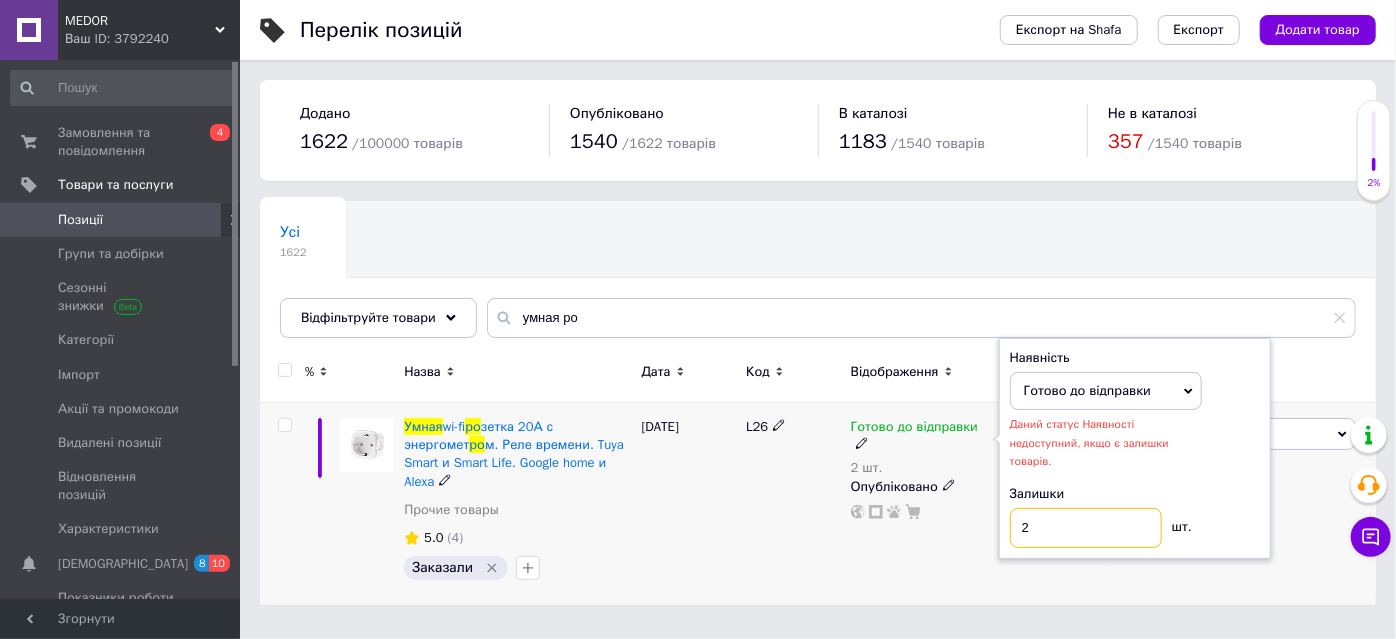 drag, startPoint x: 1033, startPoint y: 522, endPoint x: 1015, endPoint y: 519, distance: 18.248287 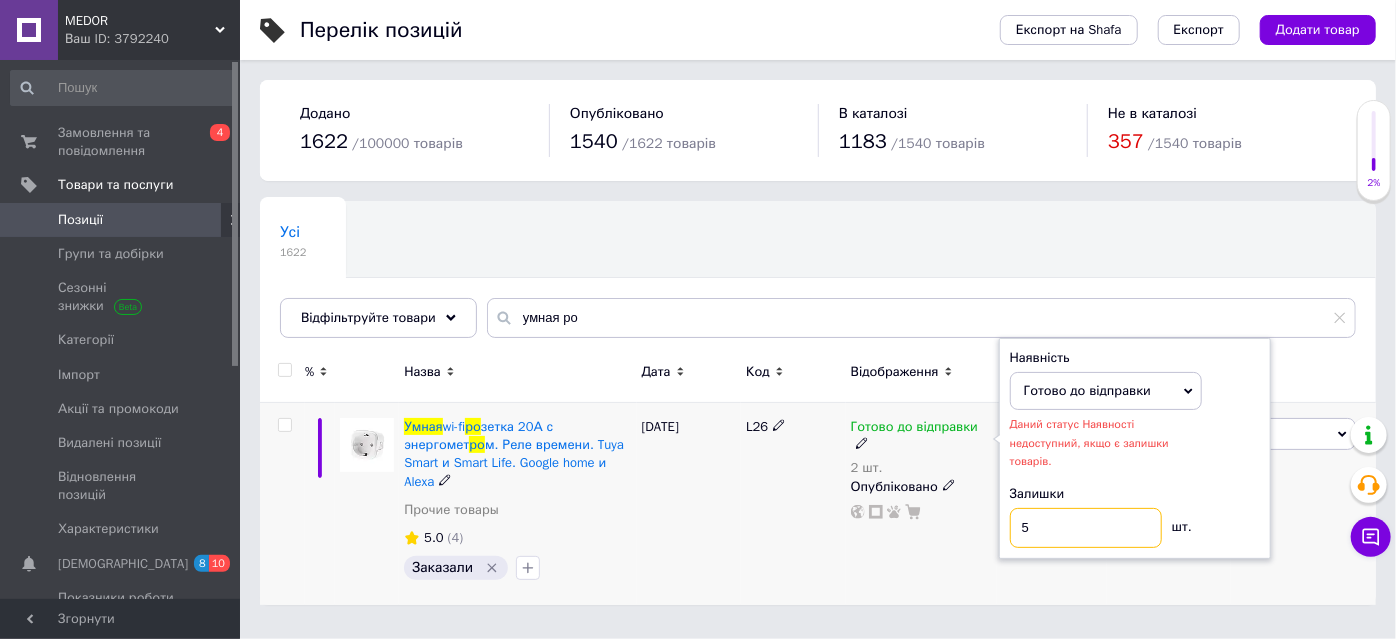 type on "5" 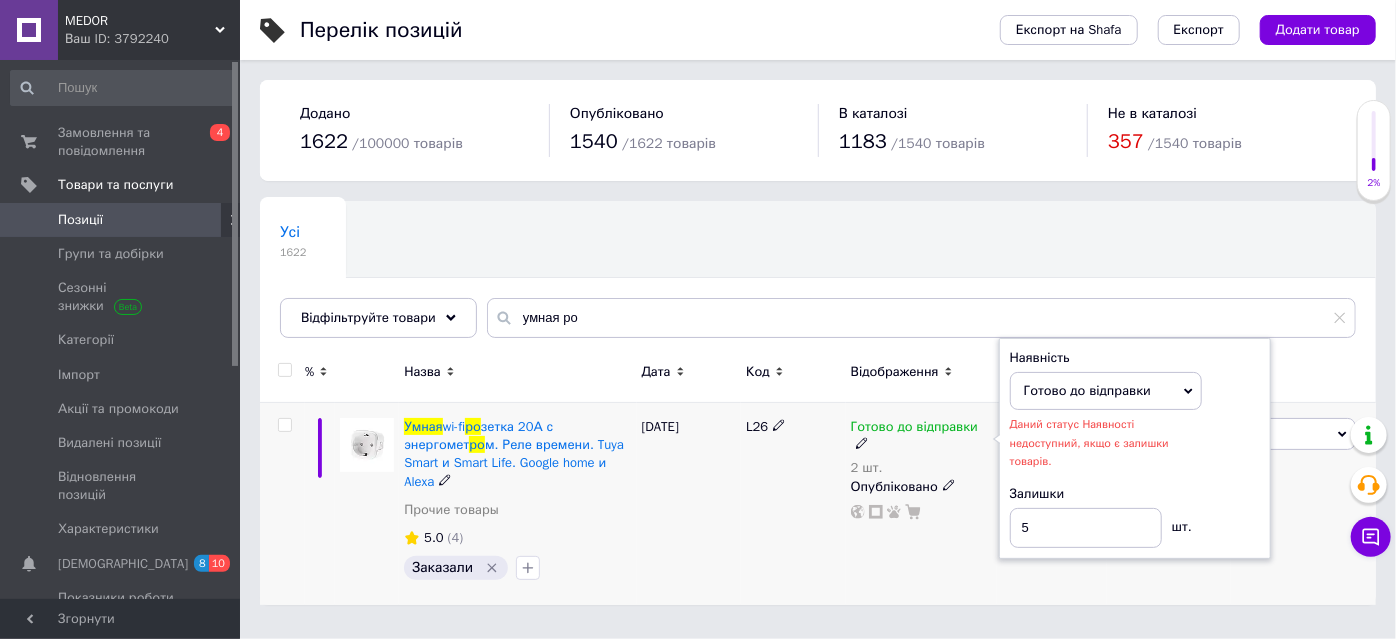 click on "Готово до відправки 2 шт. Наявність [PERSON_NAME] до відправки В наявності Немає в наявності Під замовлення Даний статус Наявності недоступний, якщо є залишки товарів. Залишки 5 шт. Опубліковано" at bounding box center [921, 504] 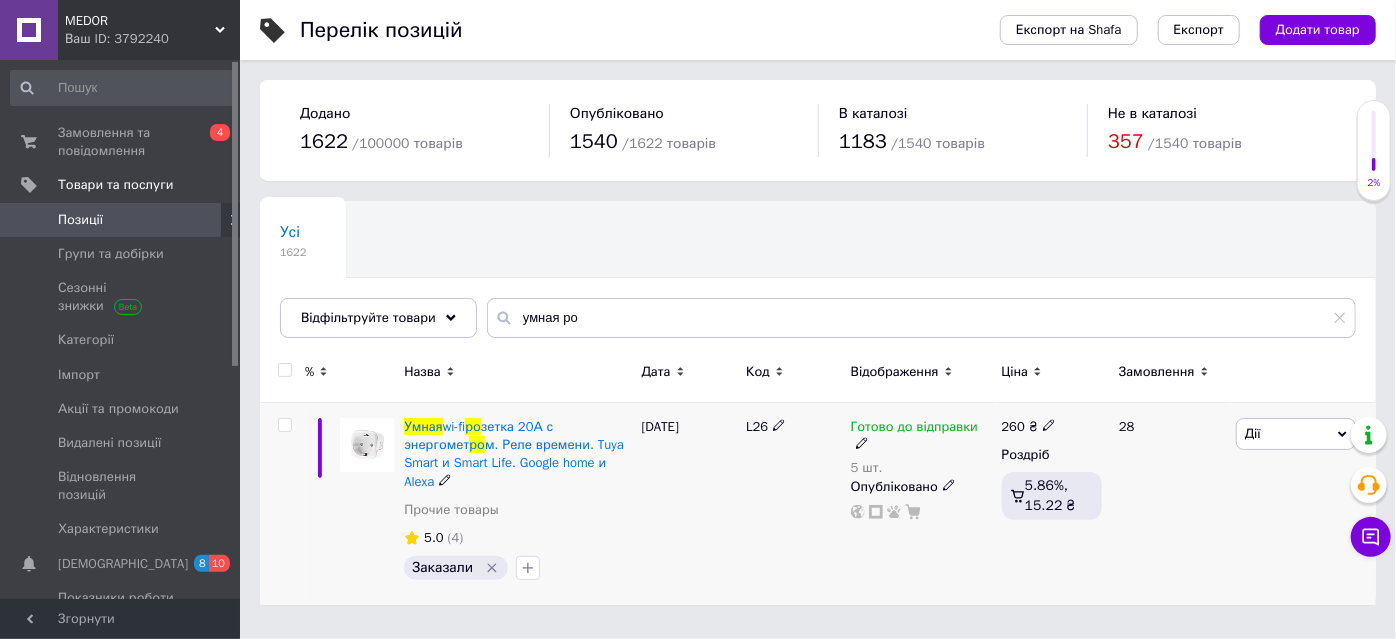 click 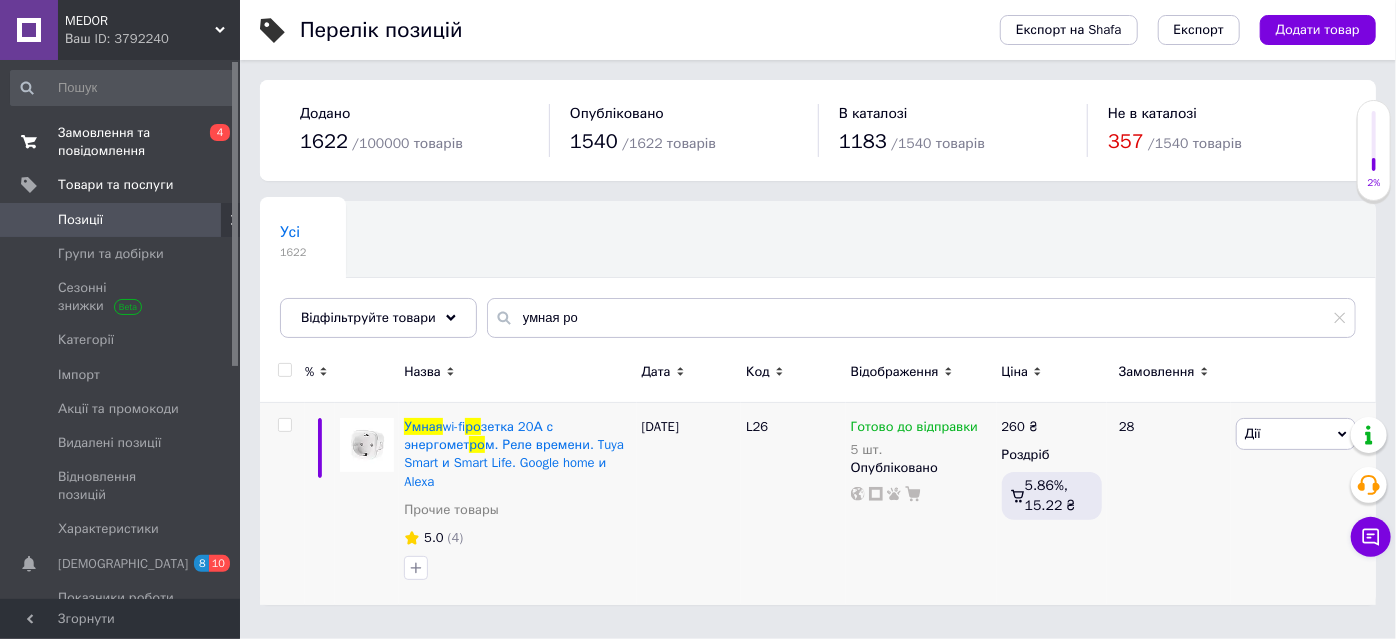click on "Замовлення та повідомлення" at bounding box center [121, 142] 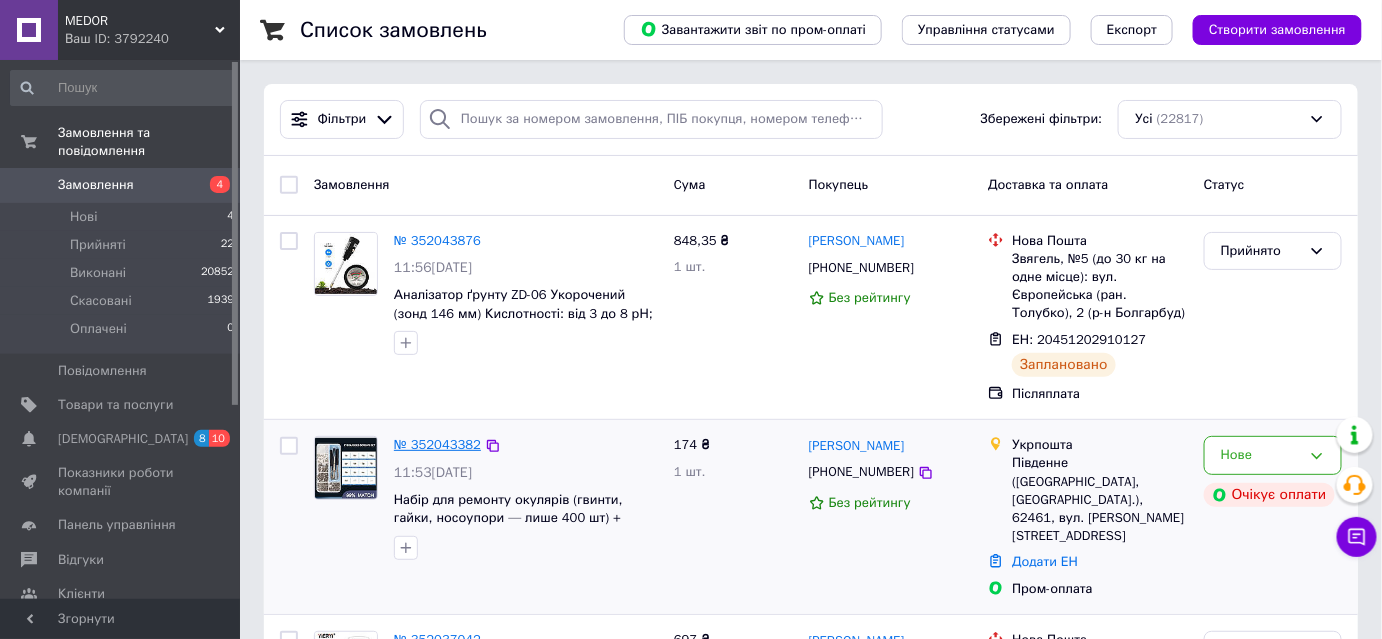 click on "№ 352043382" at bounding box center (437, 444) 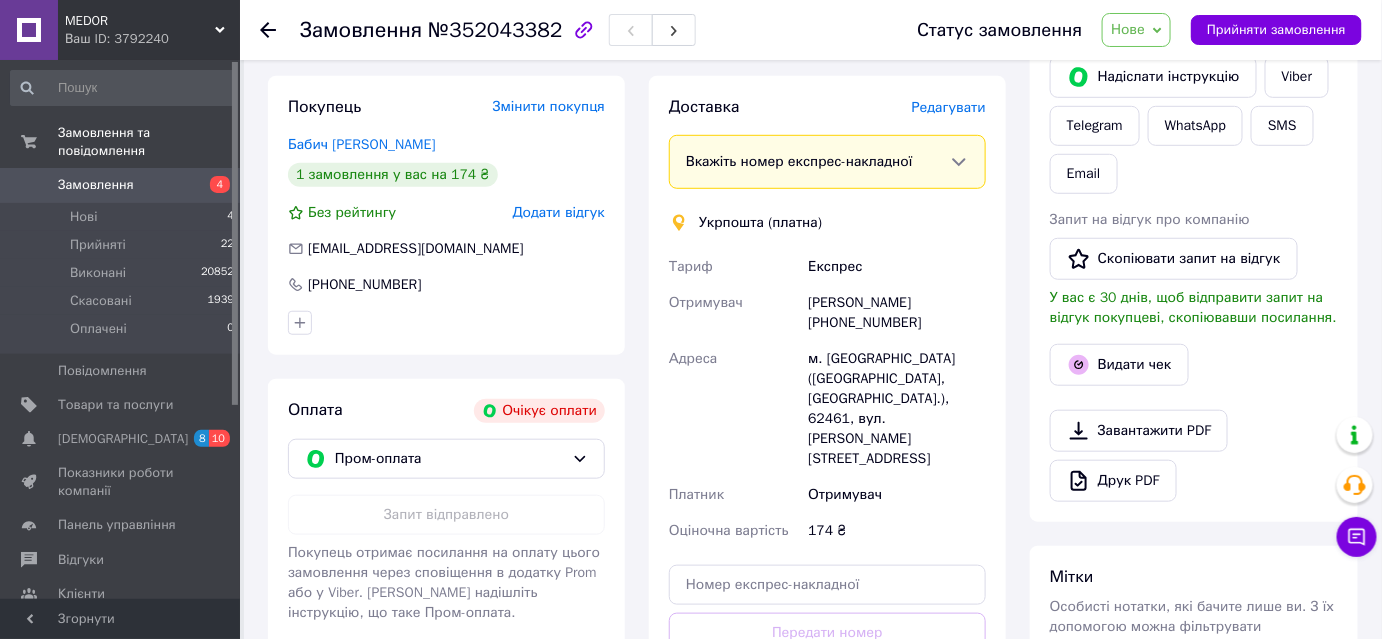 scroll, scrollTop: 0, scrollLeft: 0, axis: both 